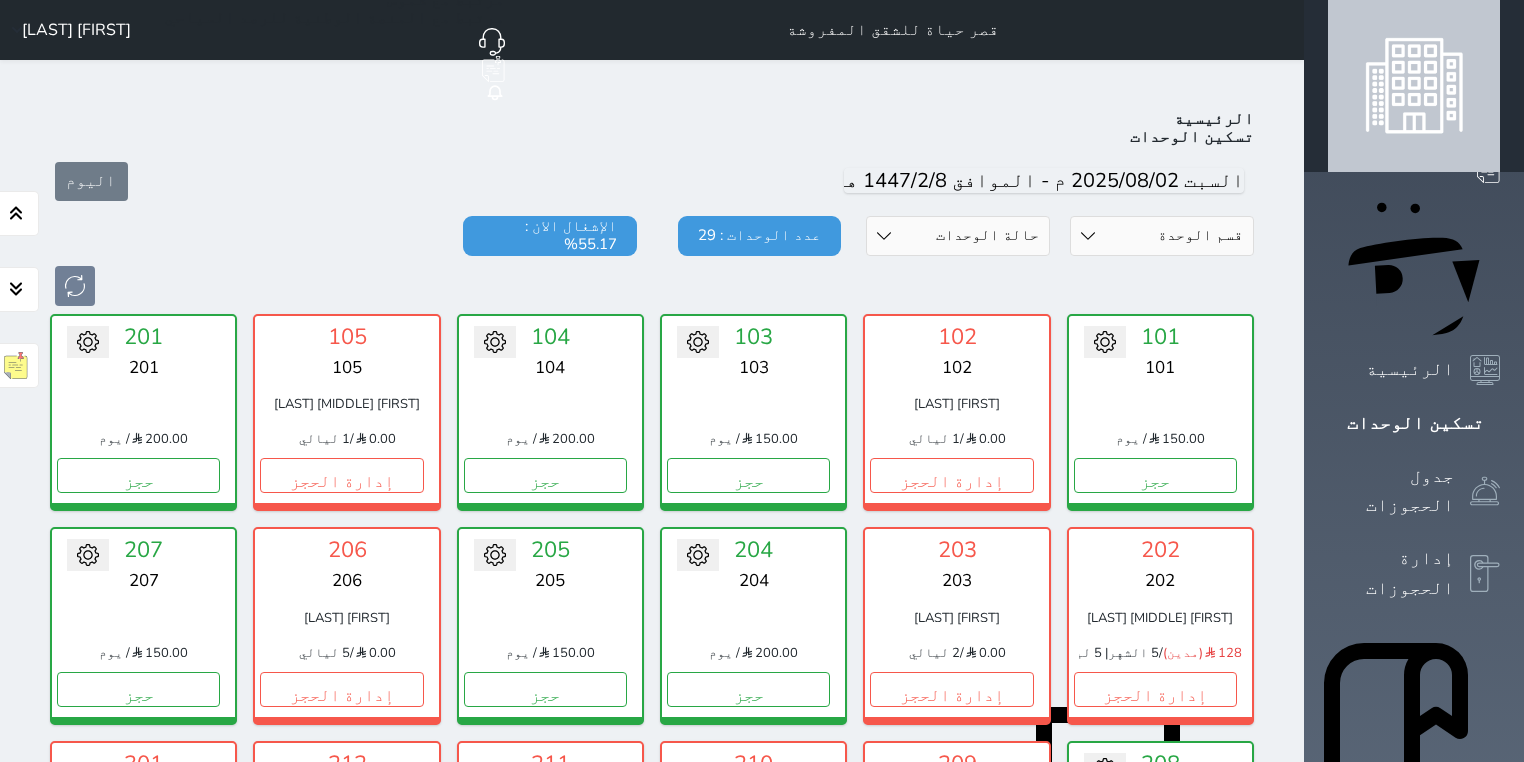 scroll, scrollTop: 744, scrollLeft: 0, axis: vertical 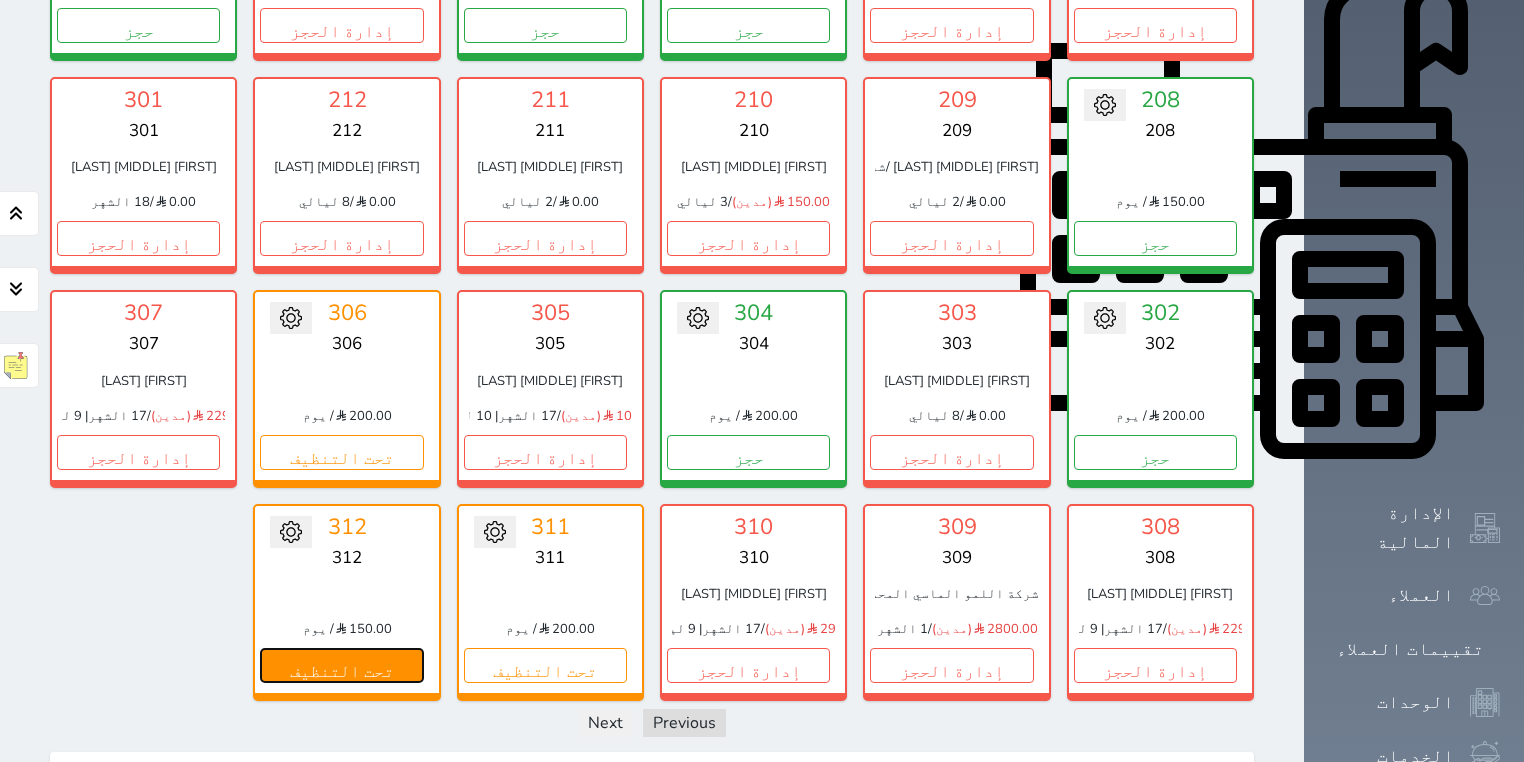click on "تحت التنظيف" at bounding box center [341, 665] 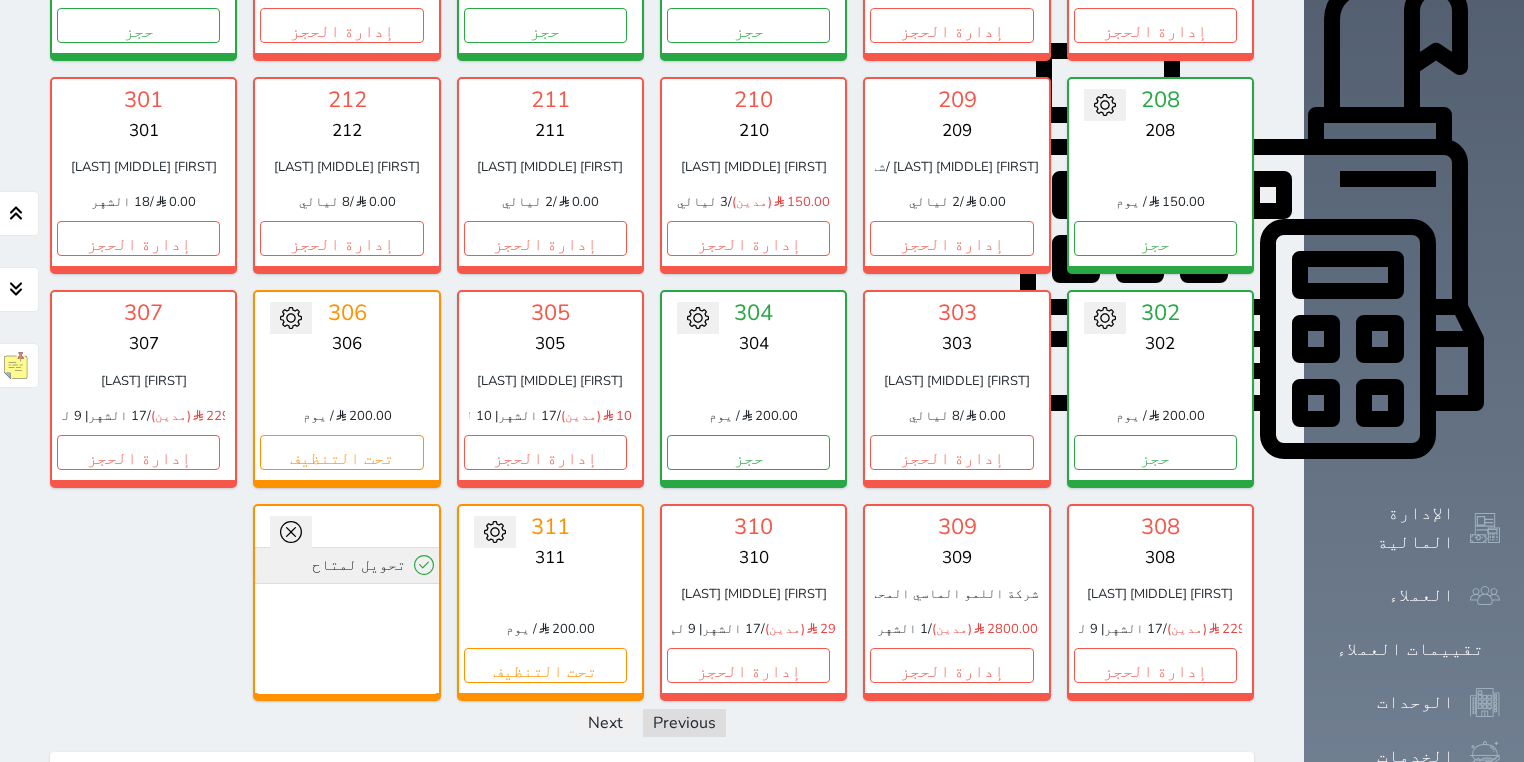 click on "تحويل لمتاح" at bounding box center [346, 565] 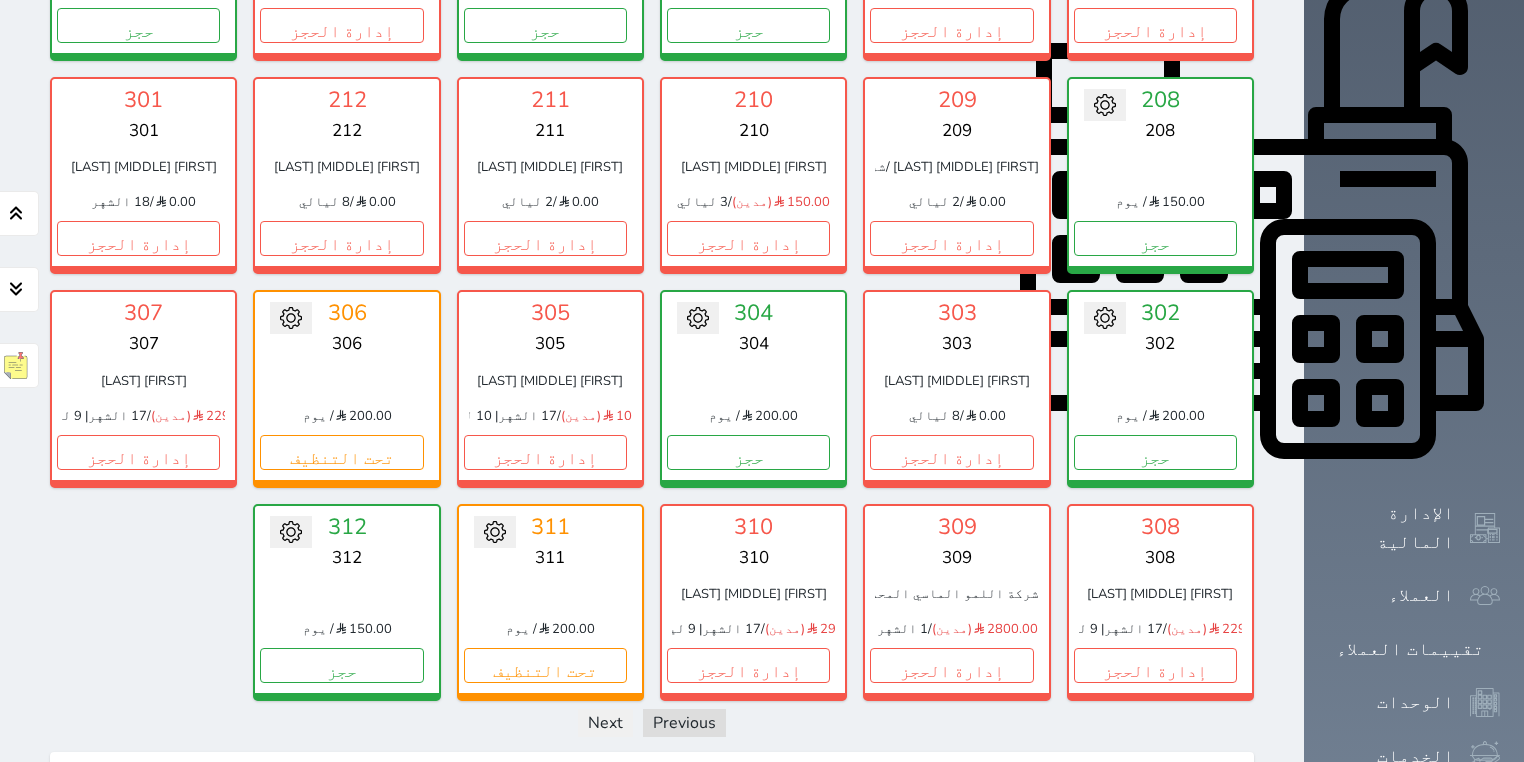 scroll, scrollTop: 1006, scrollLeft: 0, axis: vertical 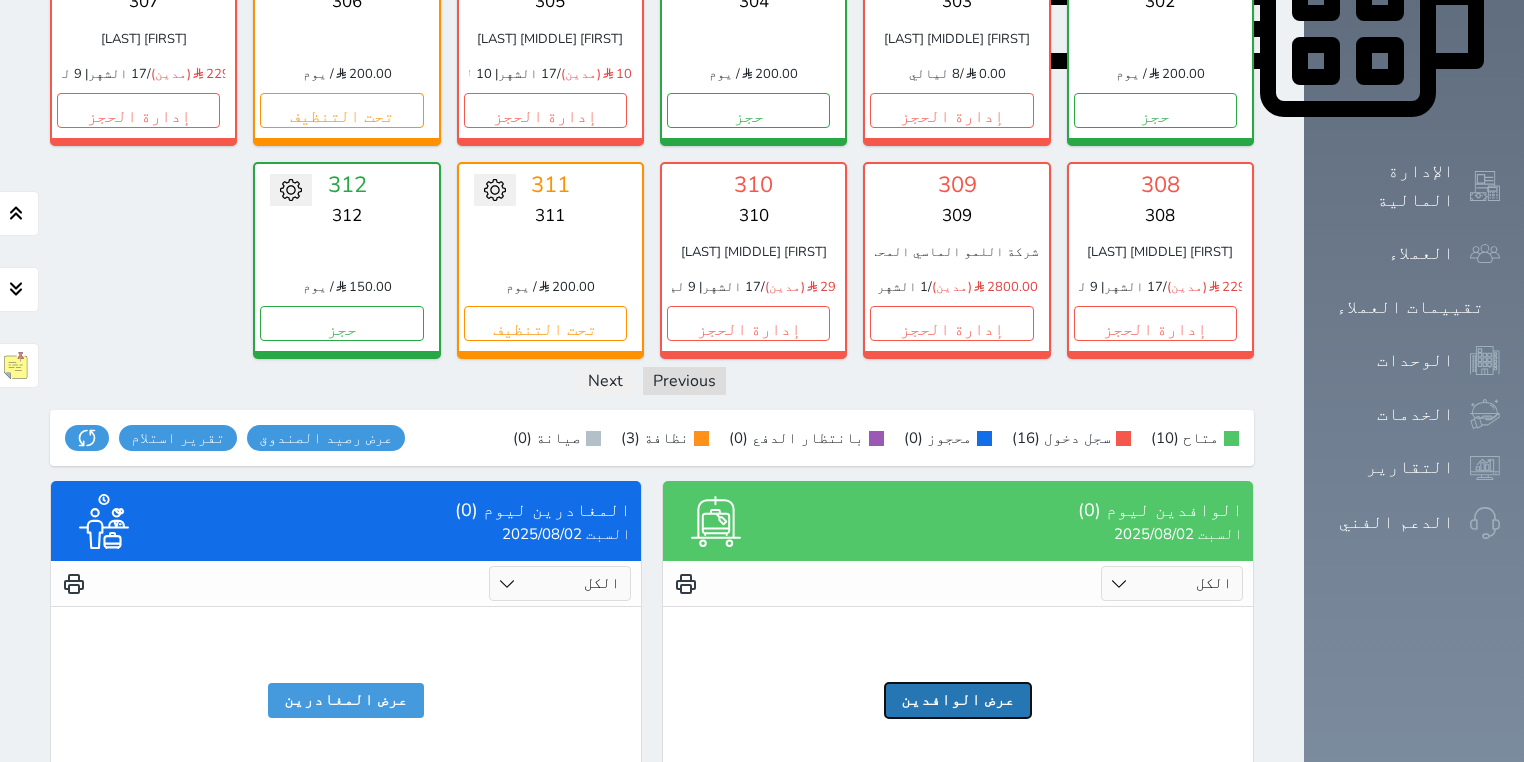 click on "عرض الوافدين" at bounding box center (958, 700) 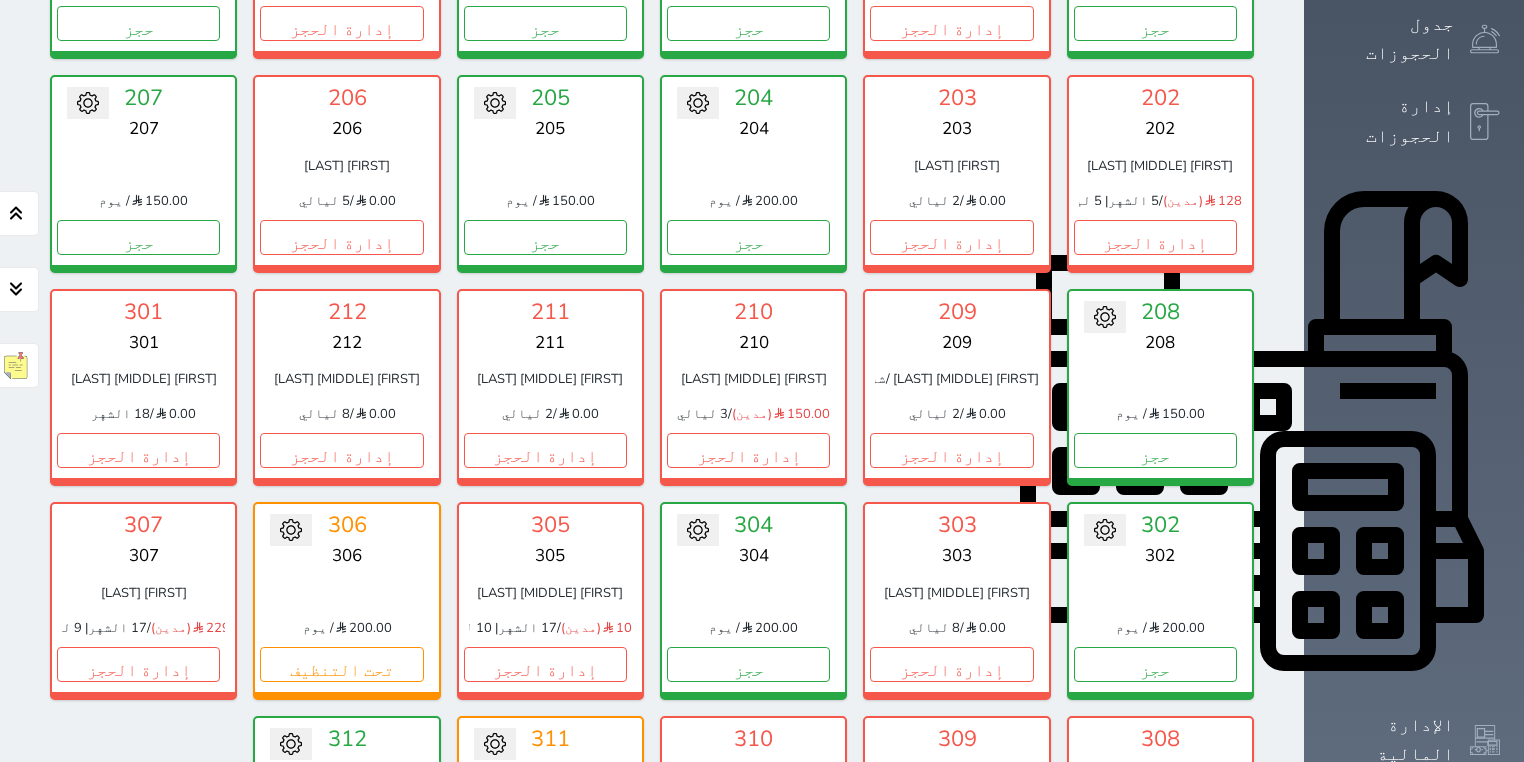 scroll, scrollTop: 372, scrollLeft: 0, axis: vertical 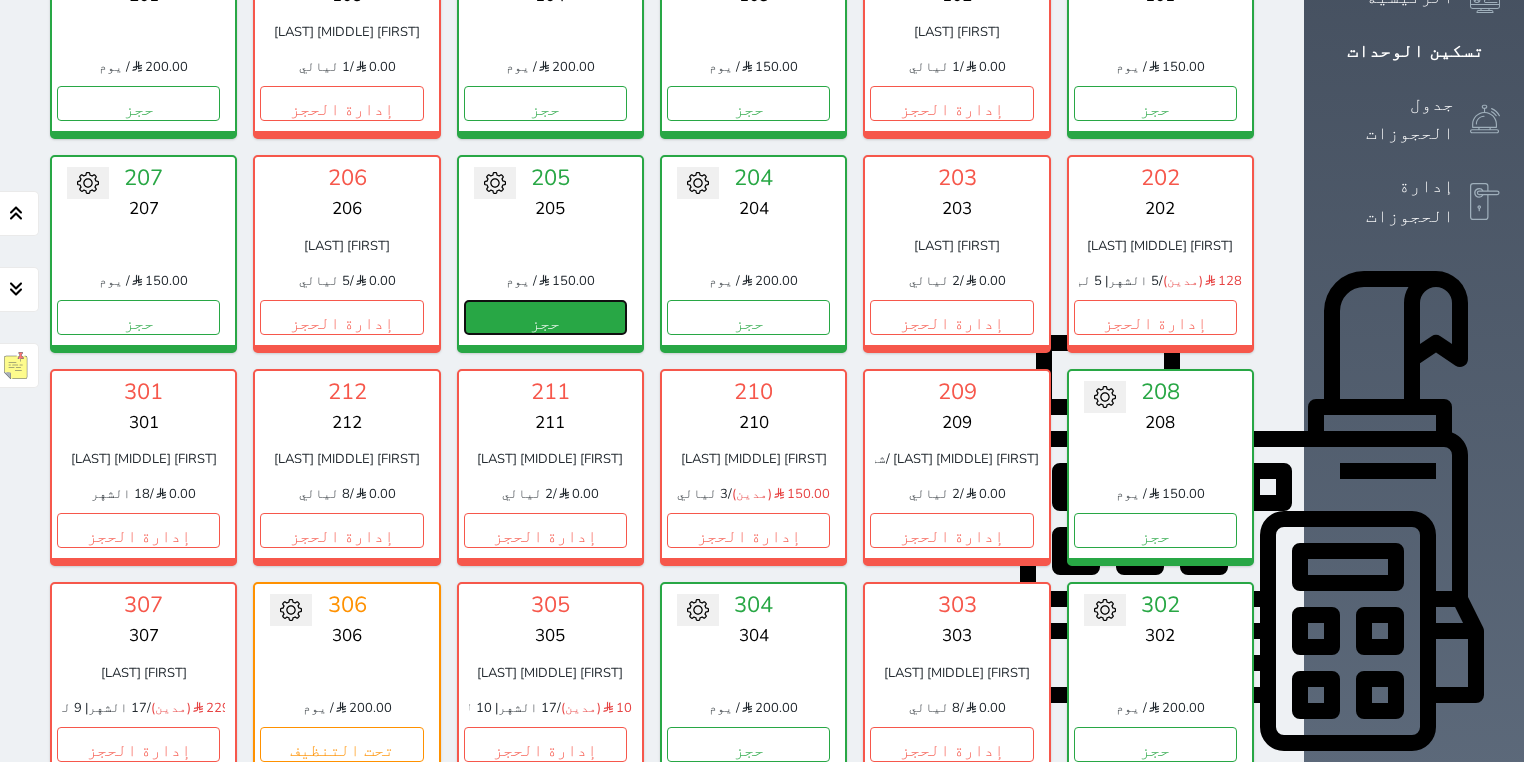 click on "حجز" at bounding box center (545, 317) 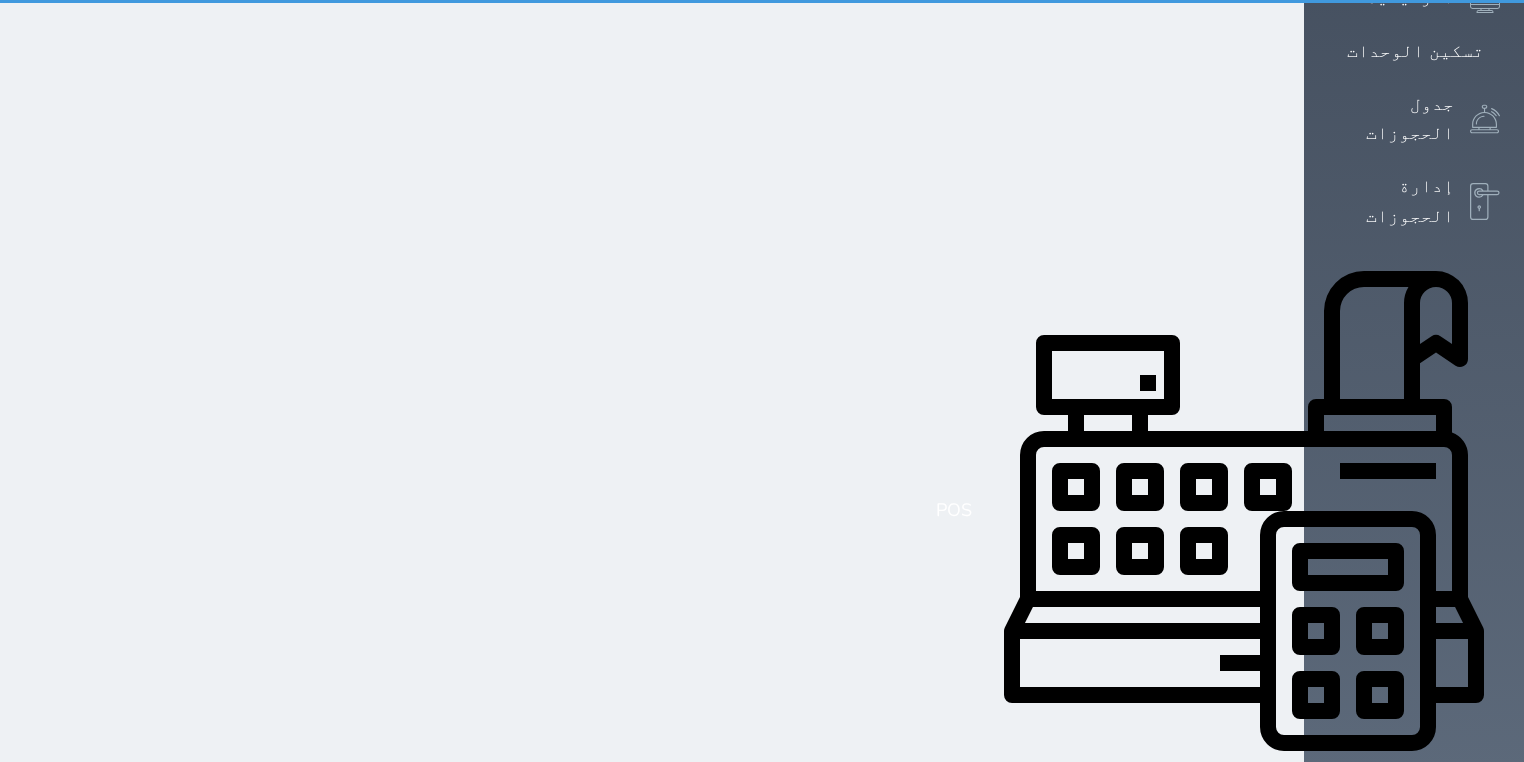scroll, scrollTop: 64, scrollLeft: 0, axis: vertical 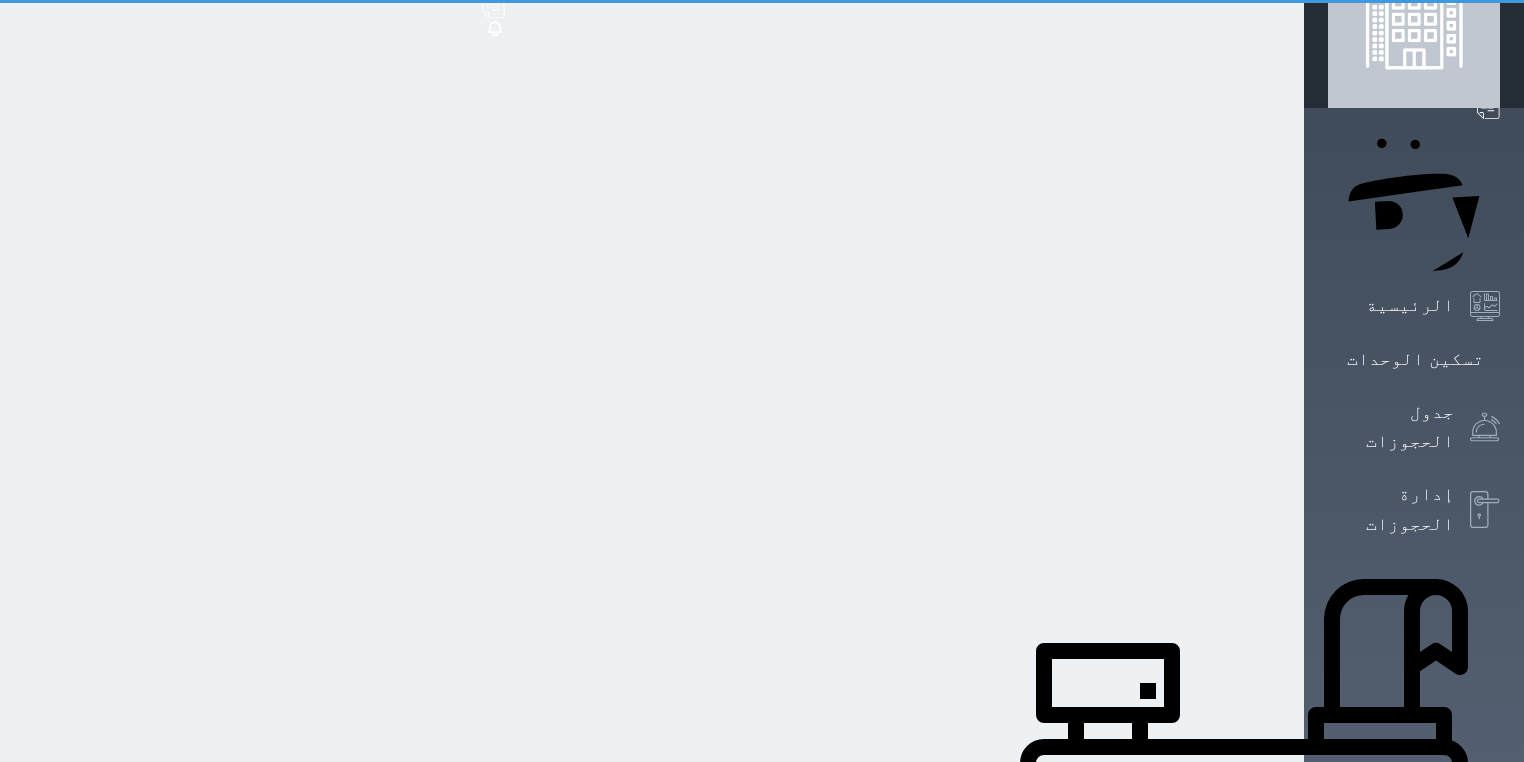 select on "1" 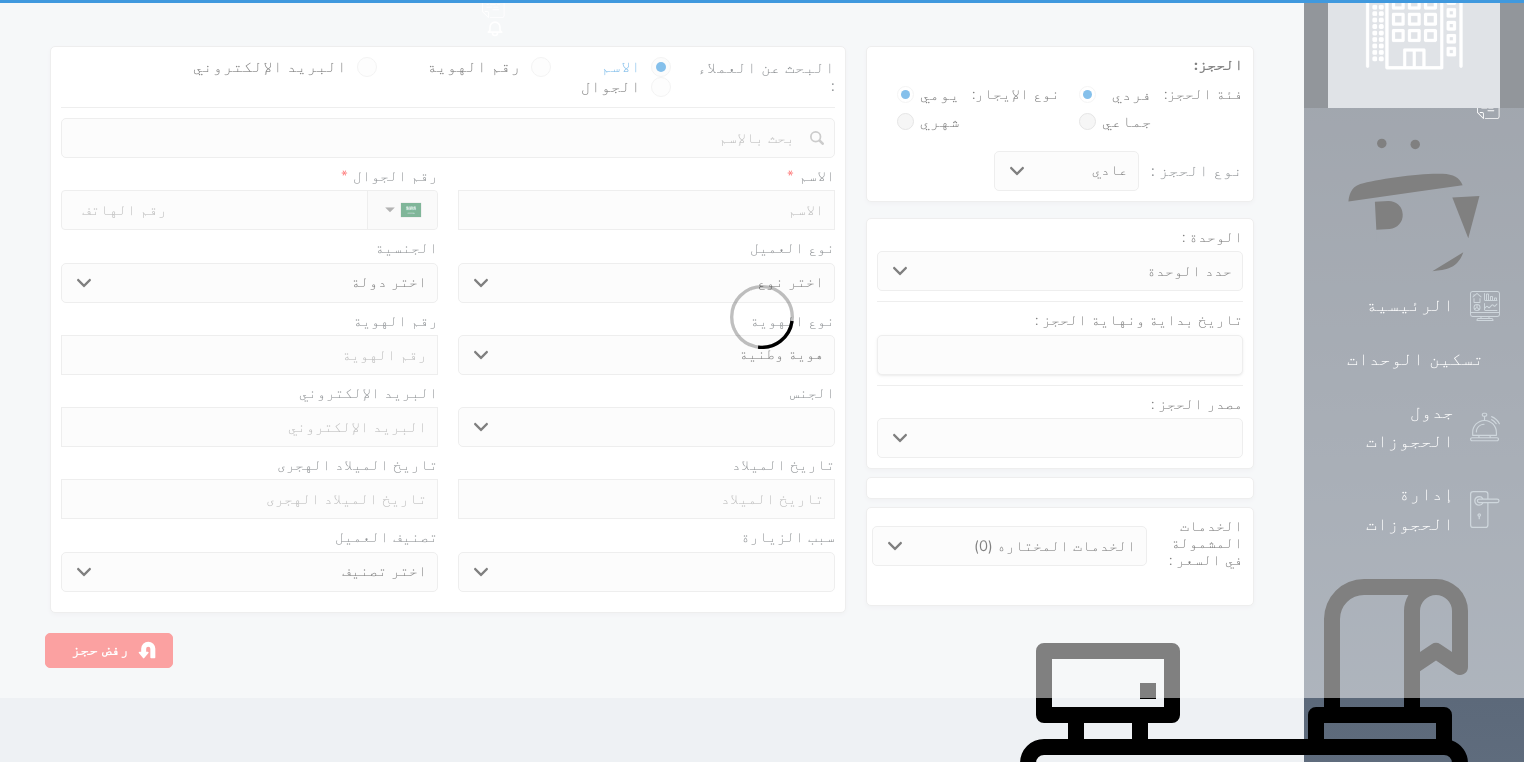 scroll, scrollTop: 0, scrollLeft: 0, axis: both 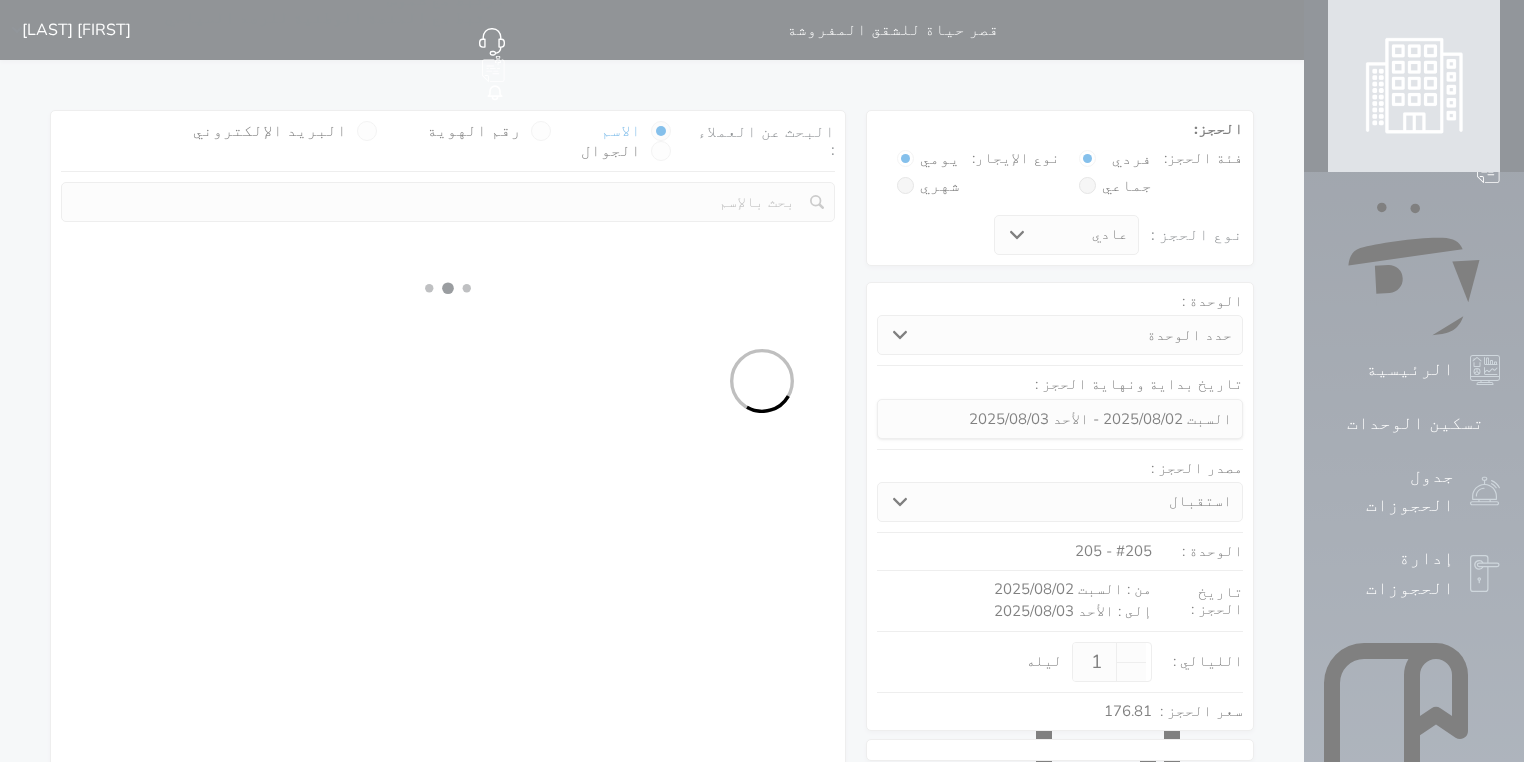 select 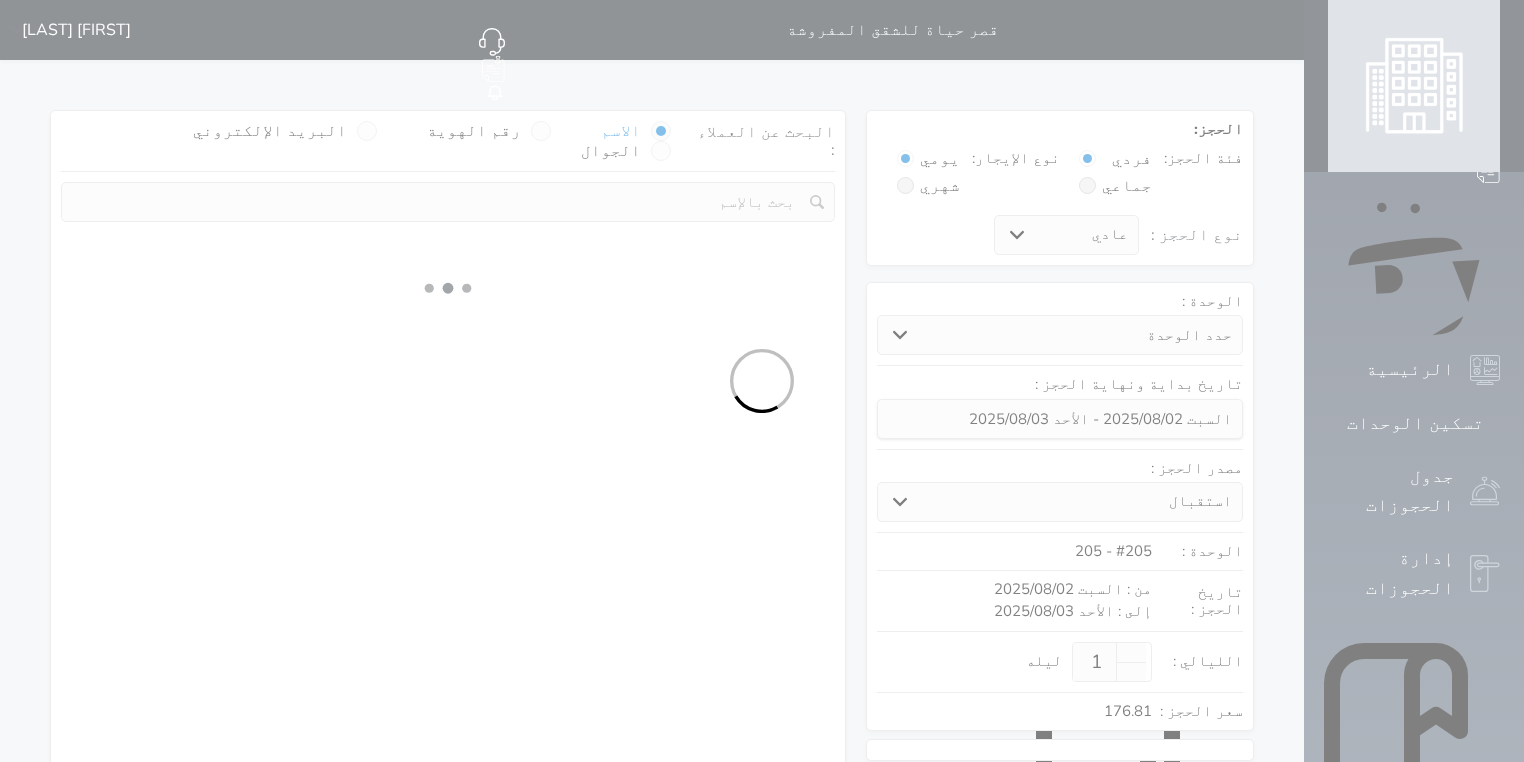 select on "1" 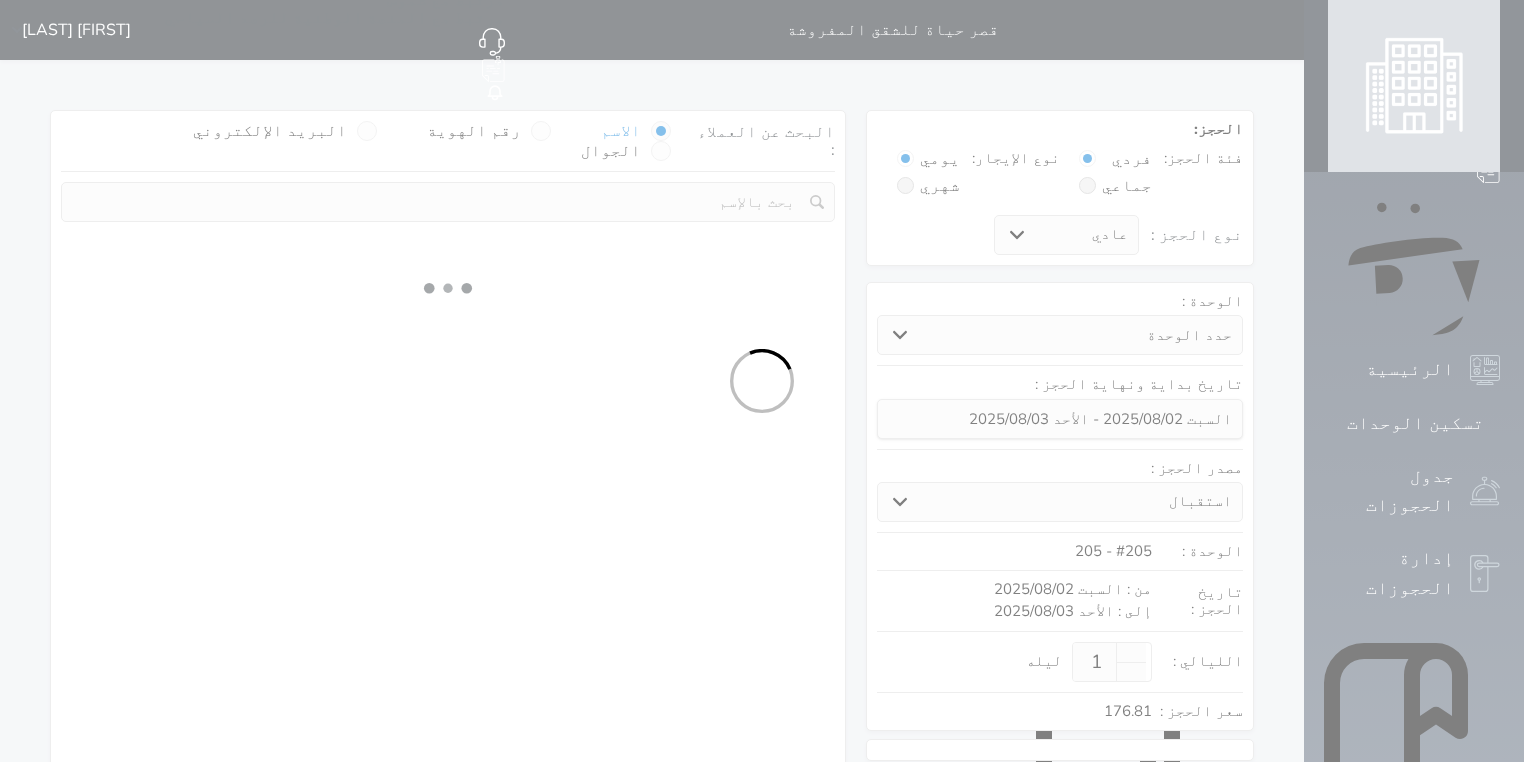 select on "113" 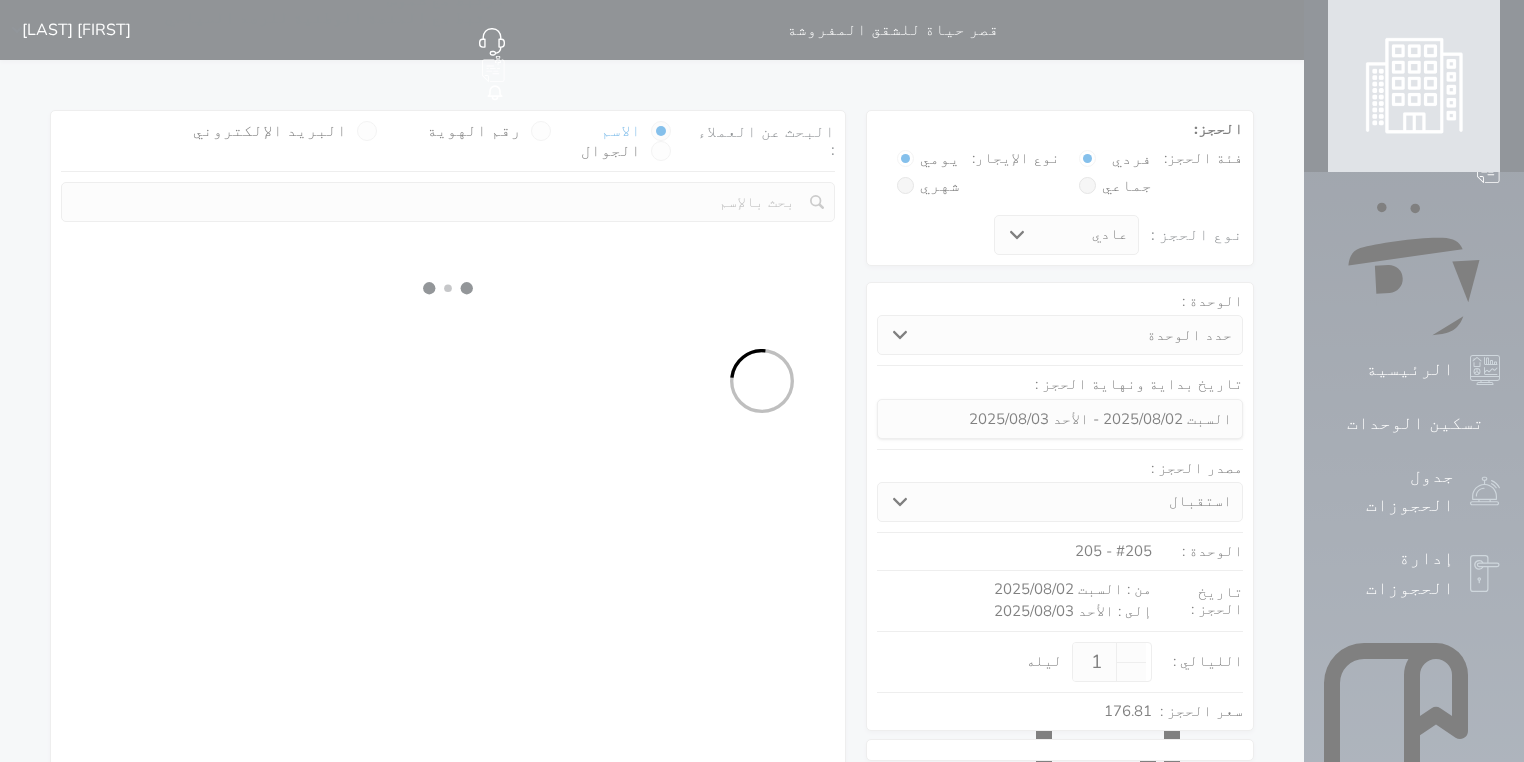 select on "1" 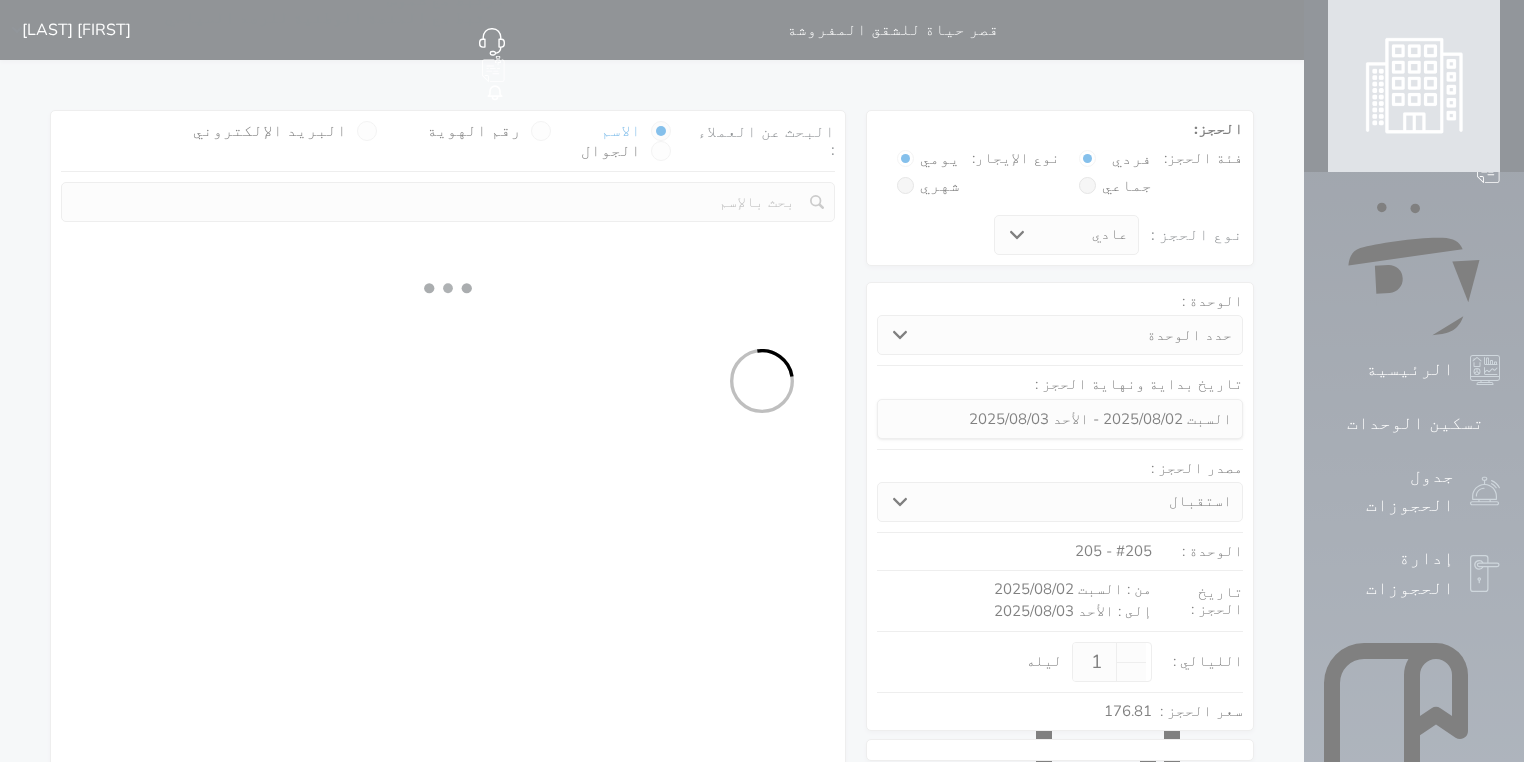 select 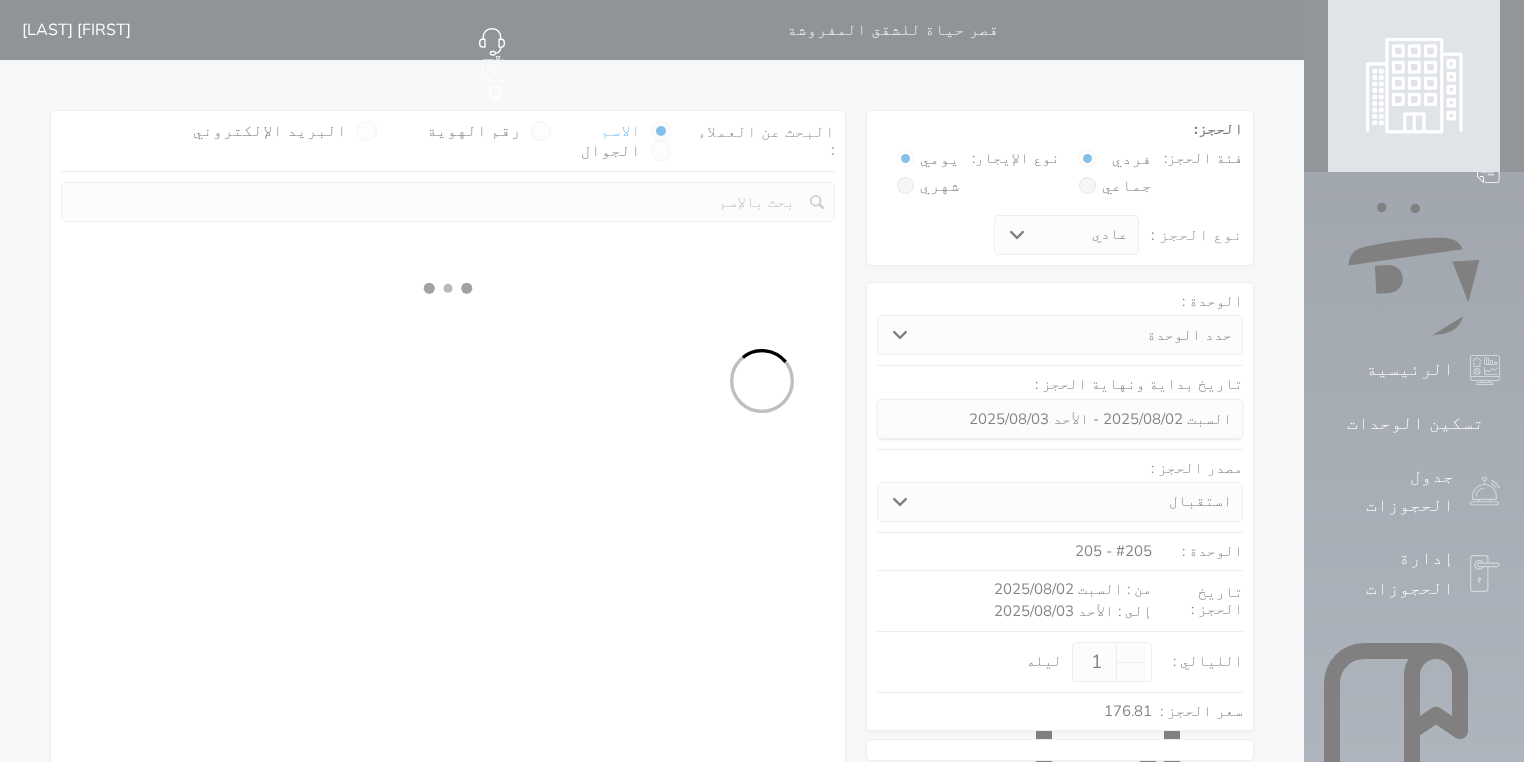 select on "7" 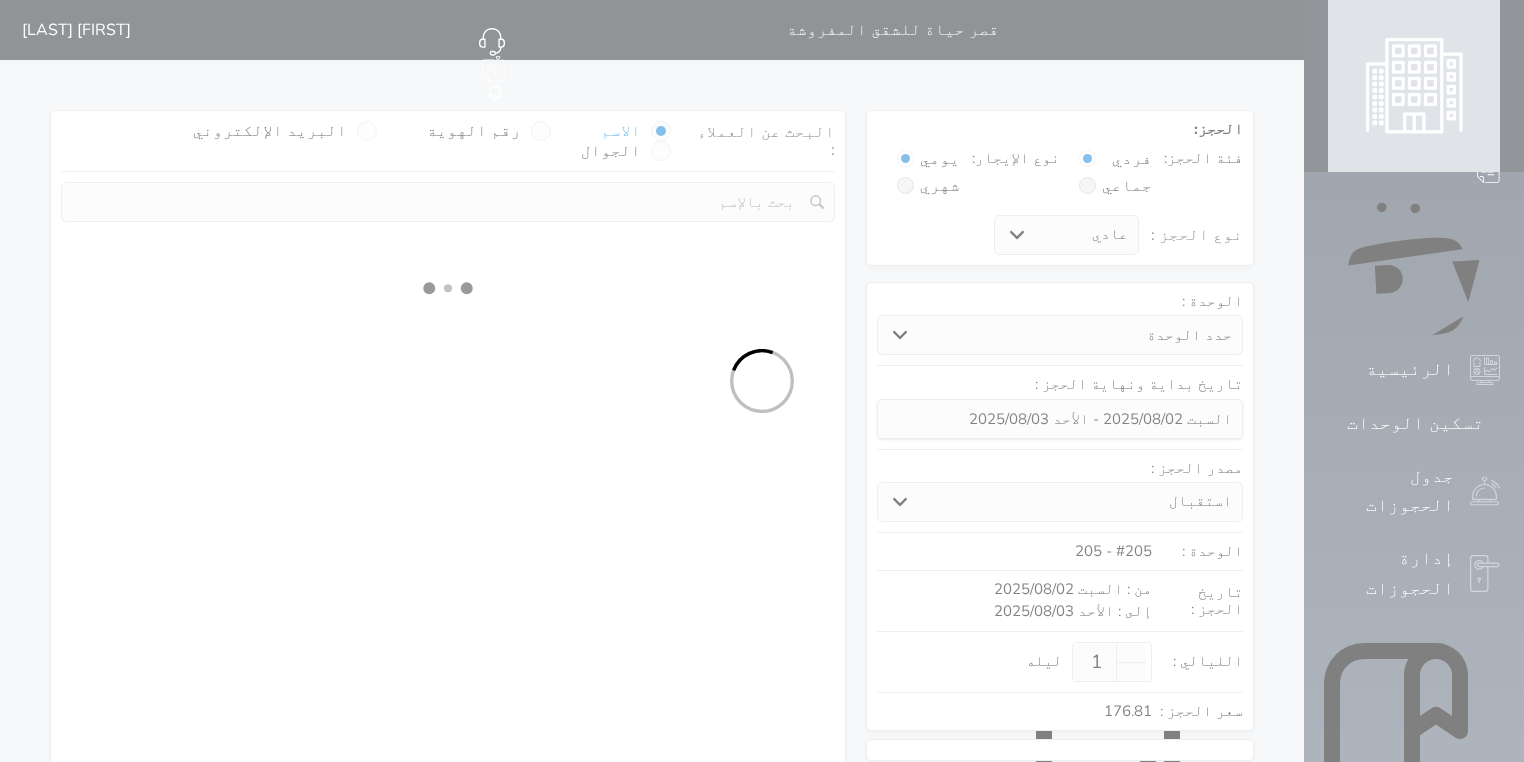 select 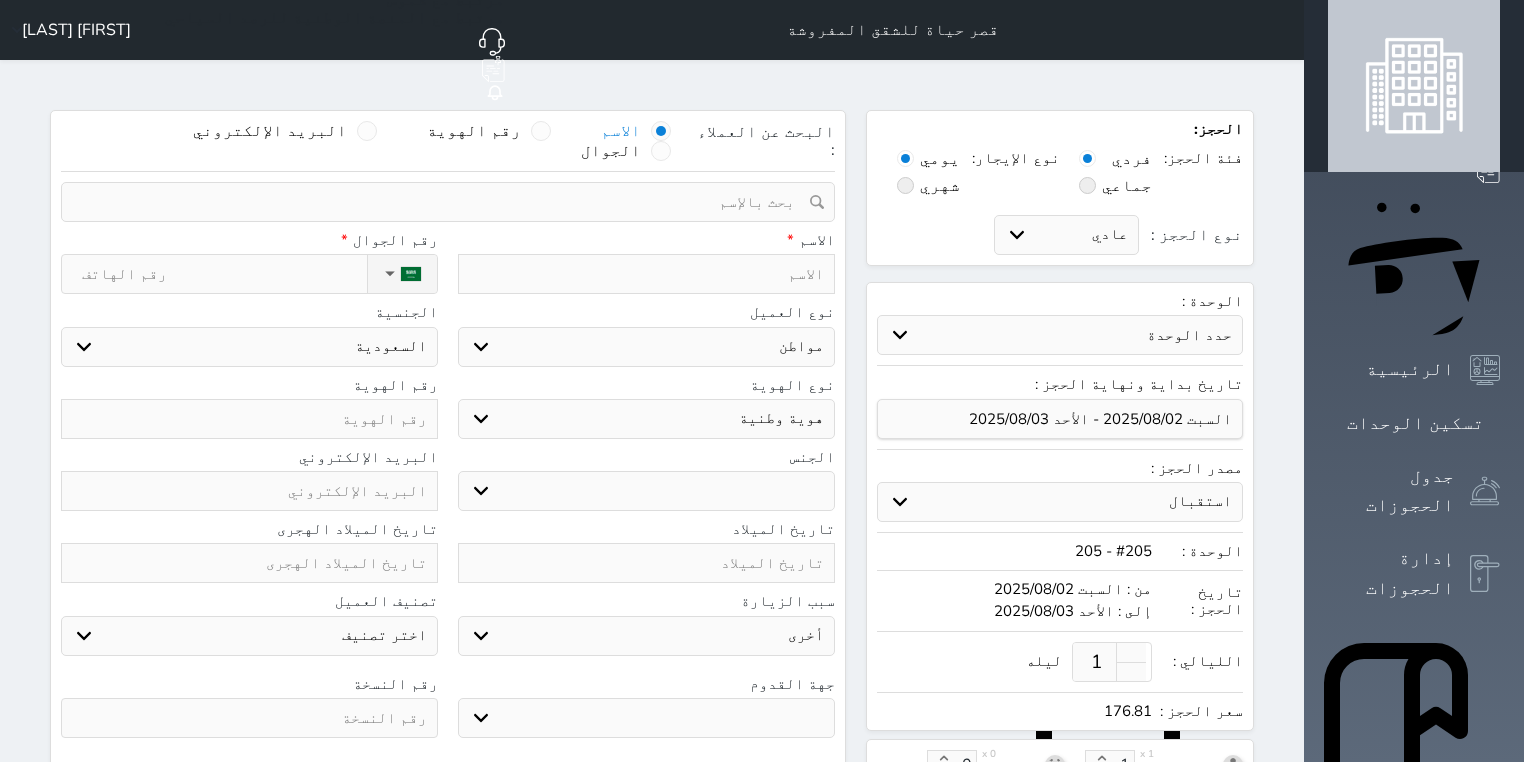 select 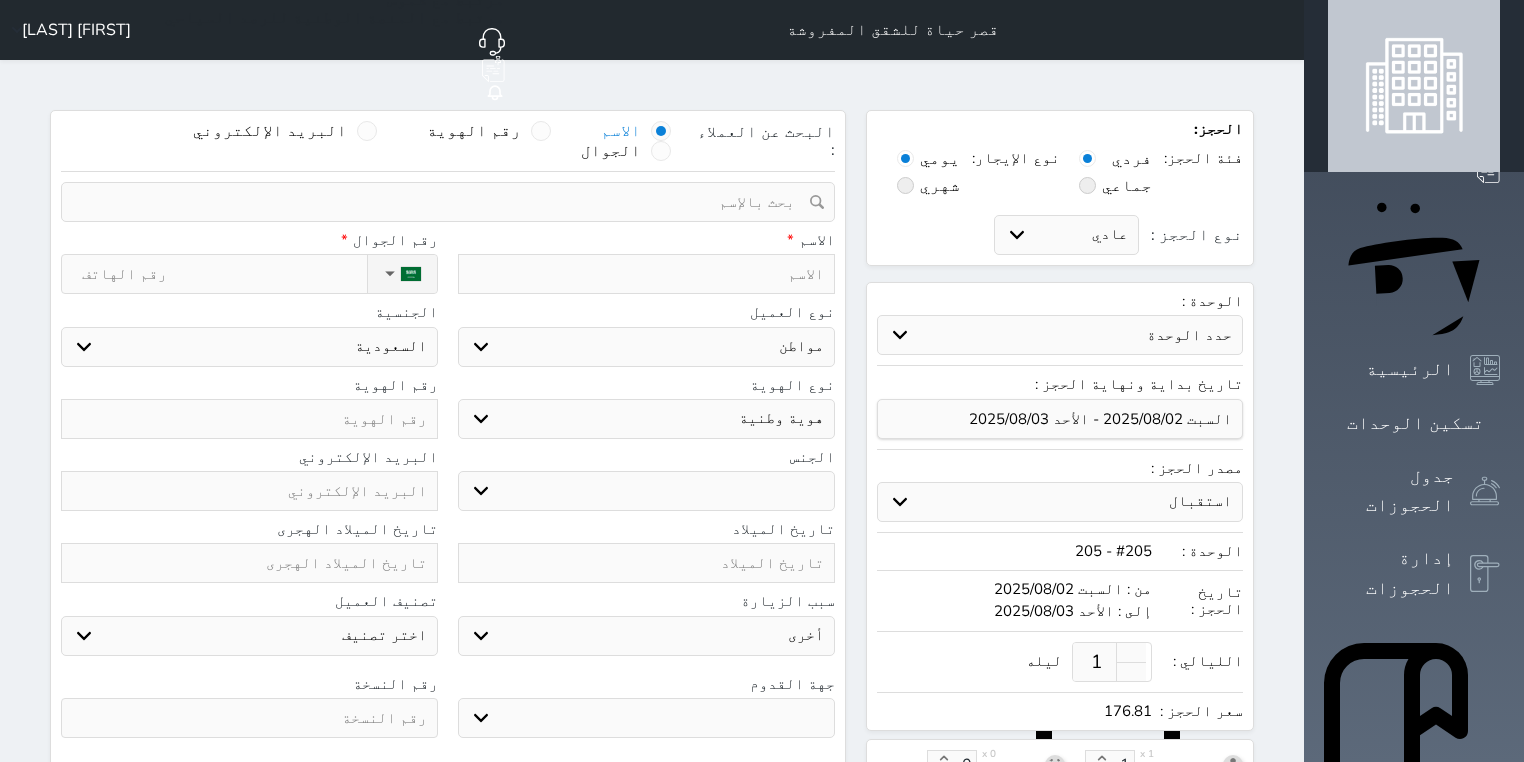 select 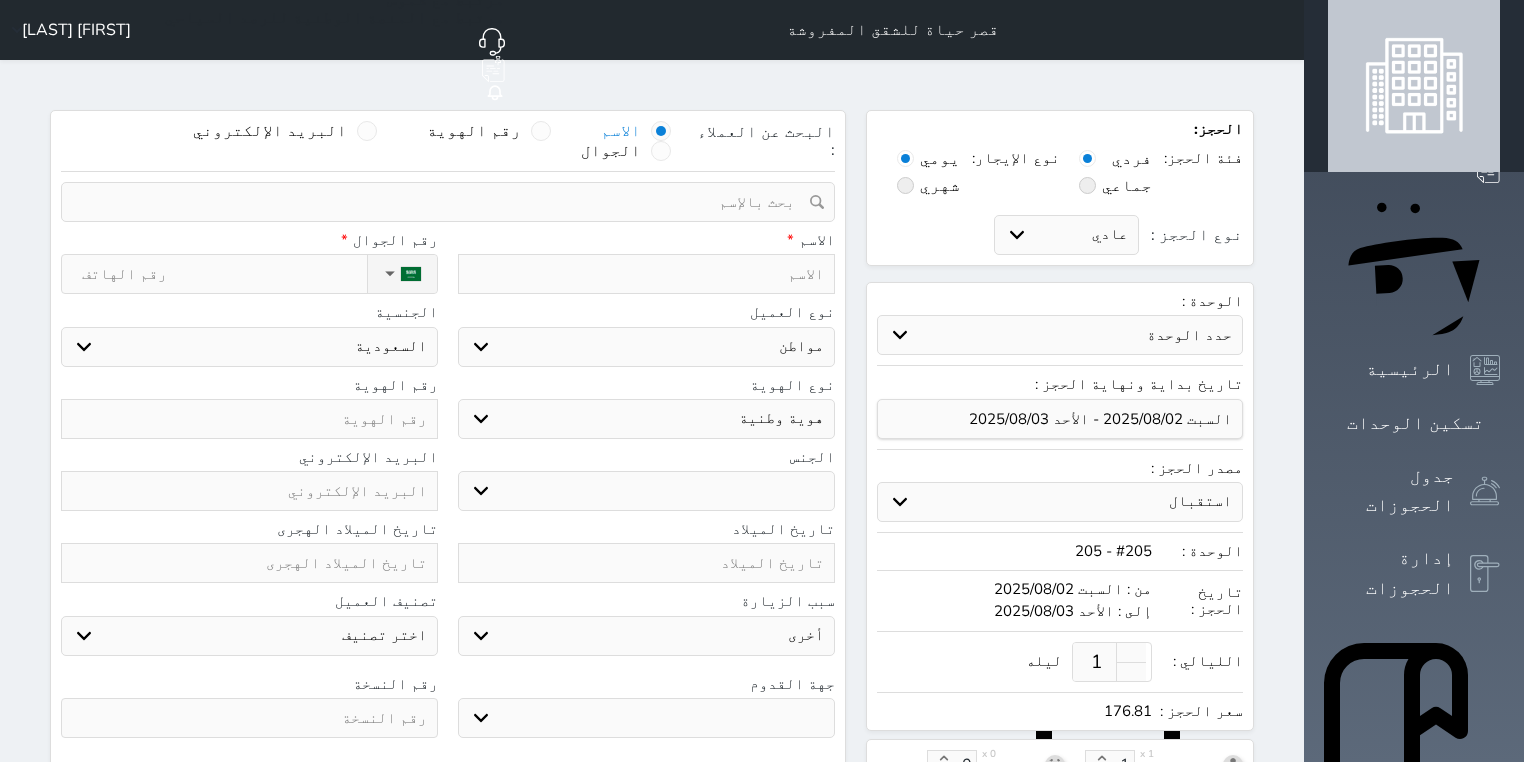 select 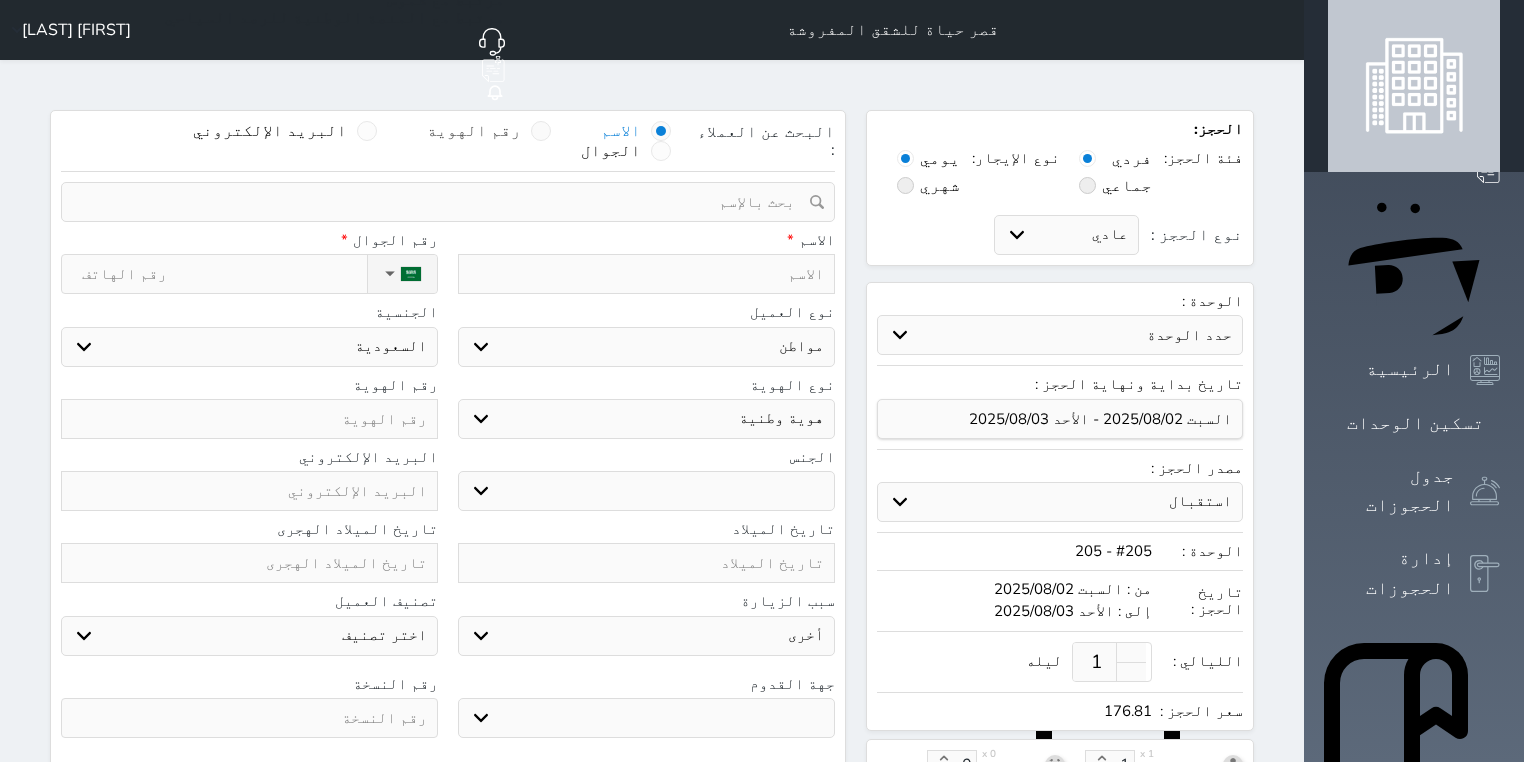 click on "رقم الهوية" at bounding box center (489, 131) 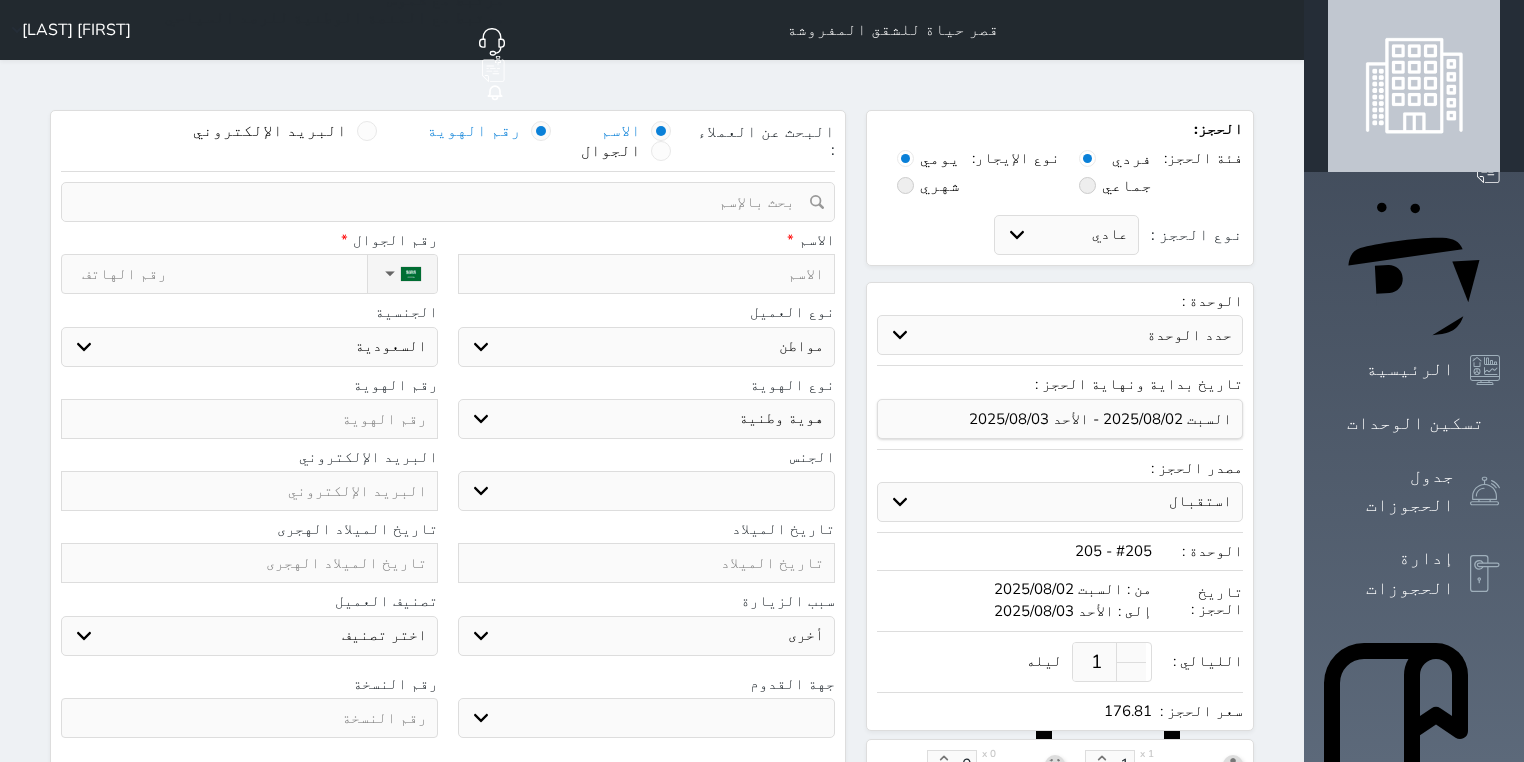 select 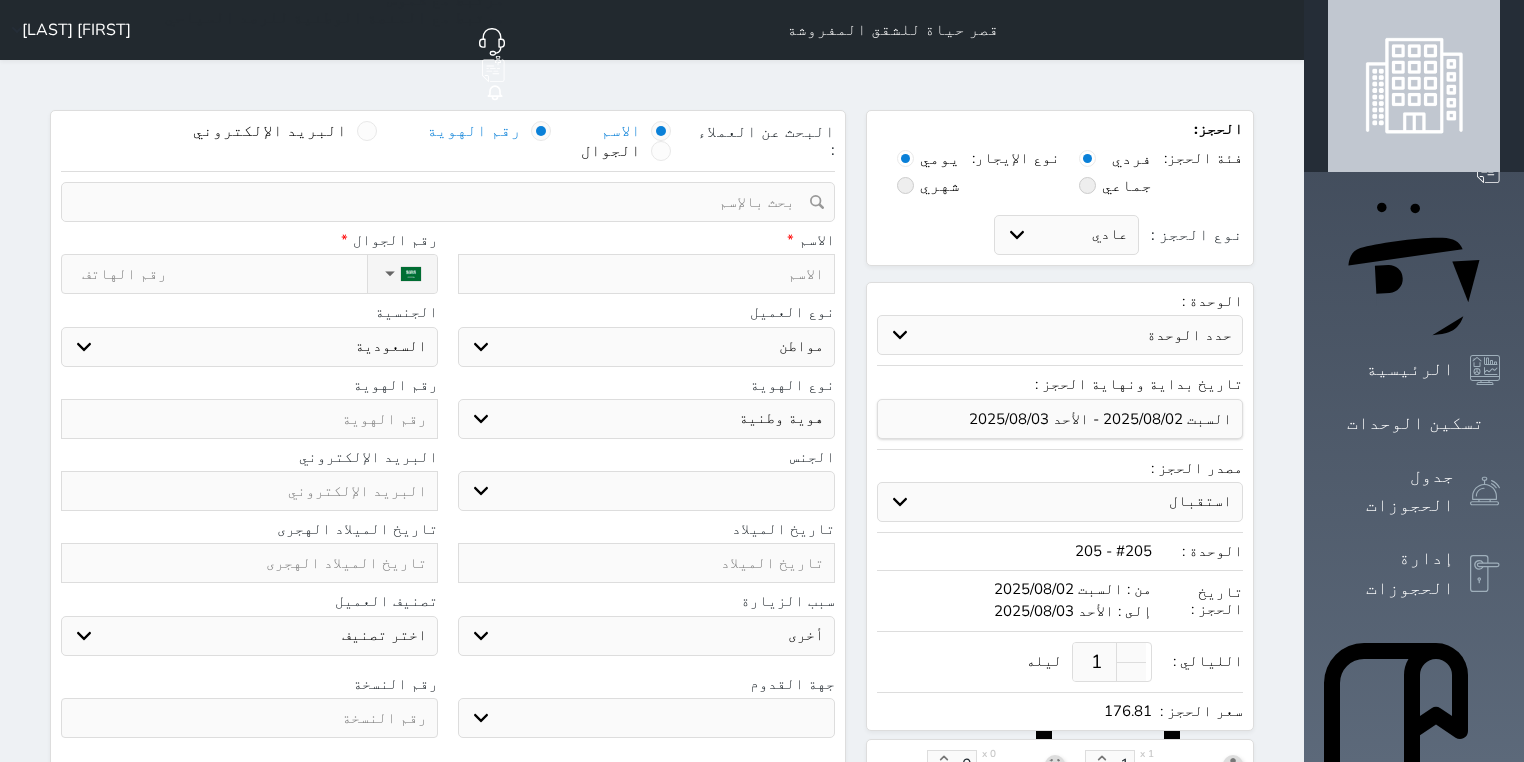 select 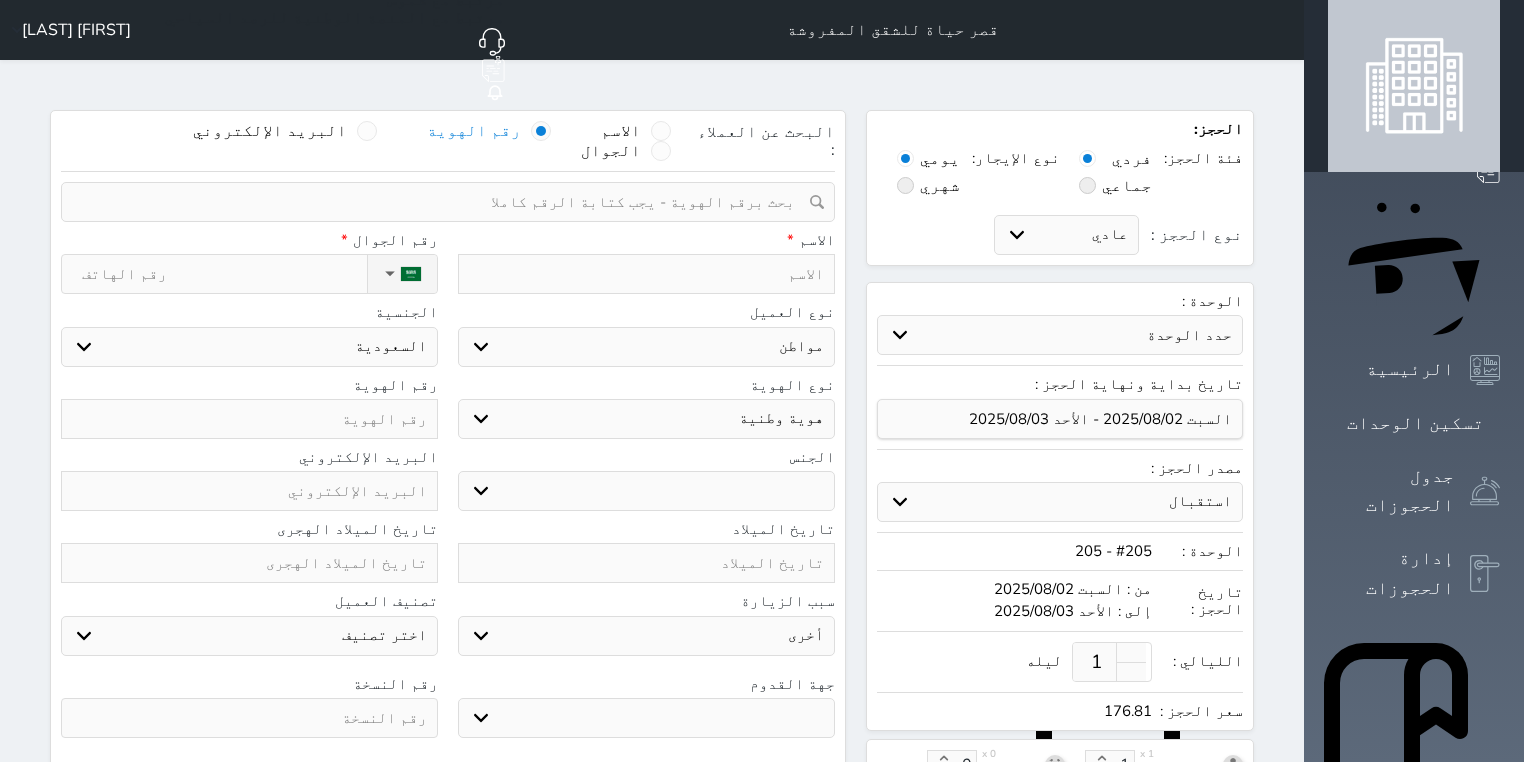 click at bounding box center [441, 202] 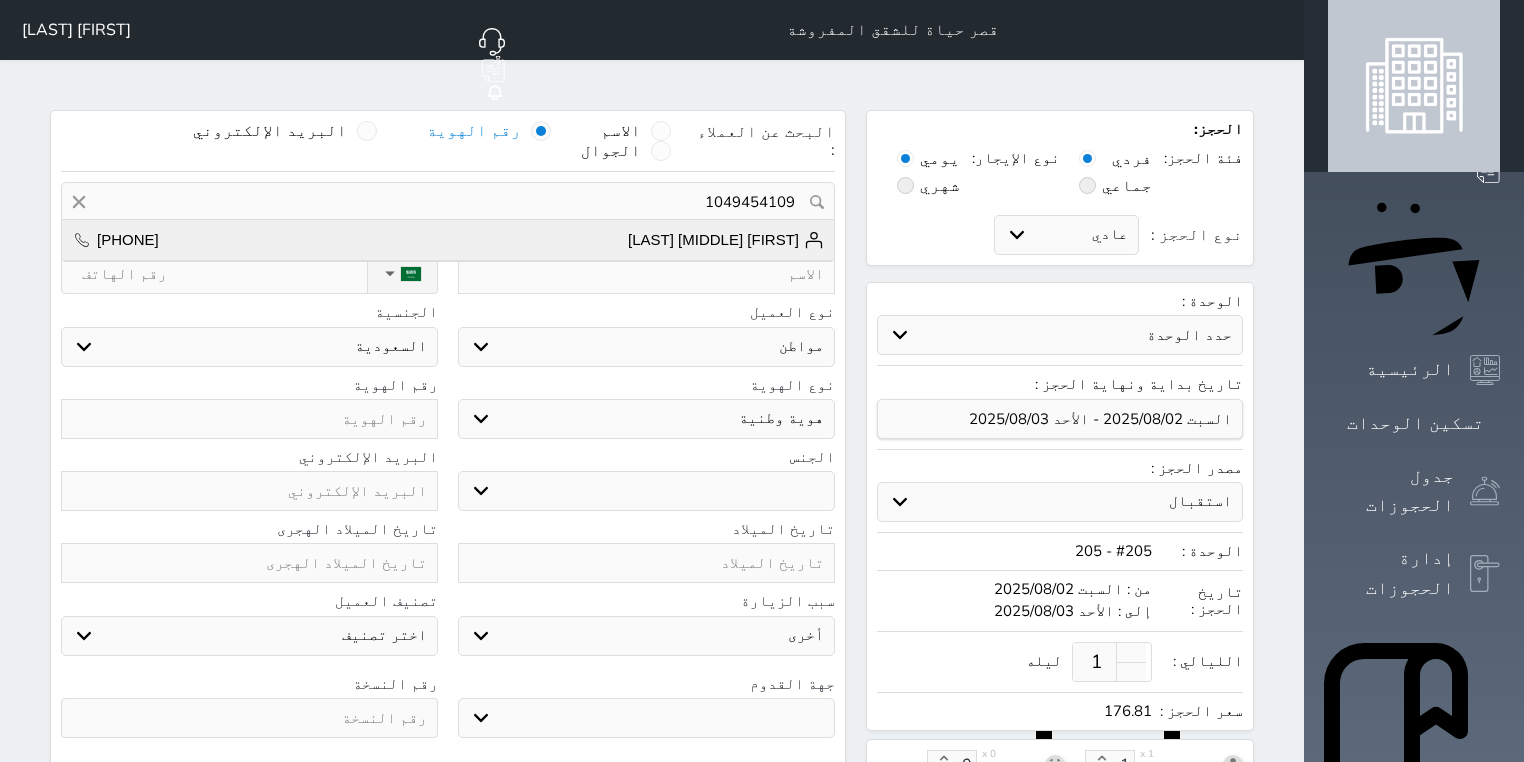 click on "[FIRST] [MIDDLE] [LAST] [PHONE]" at bounding box center (448, 240) 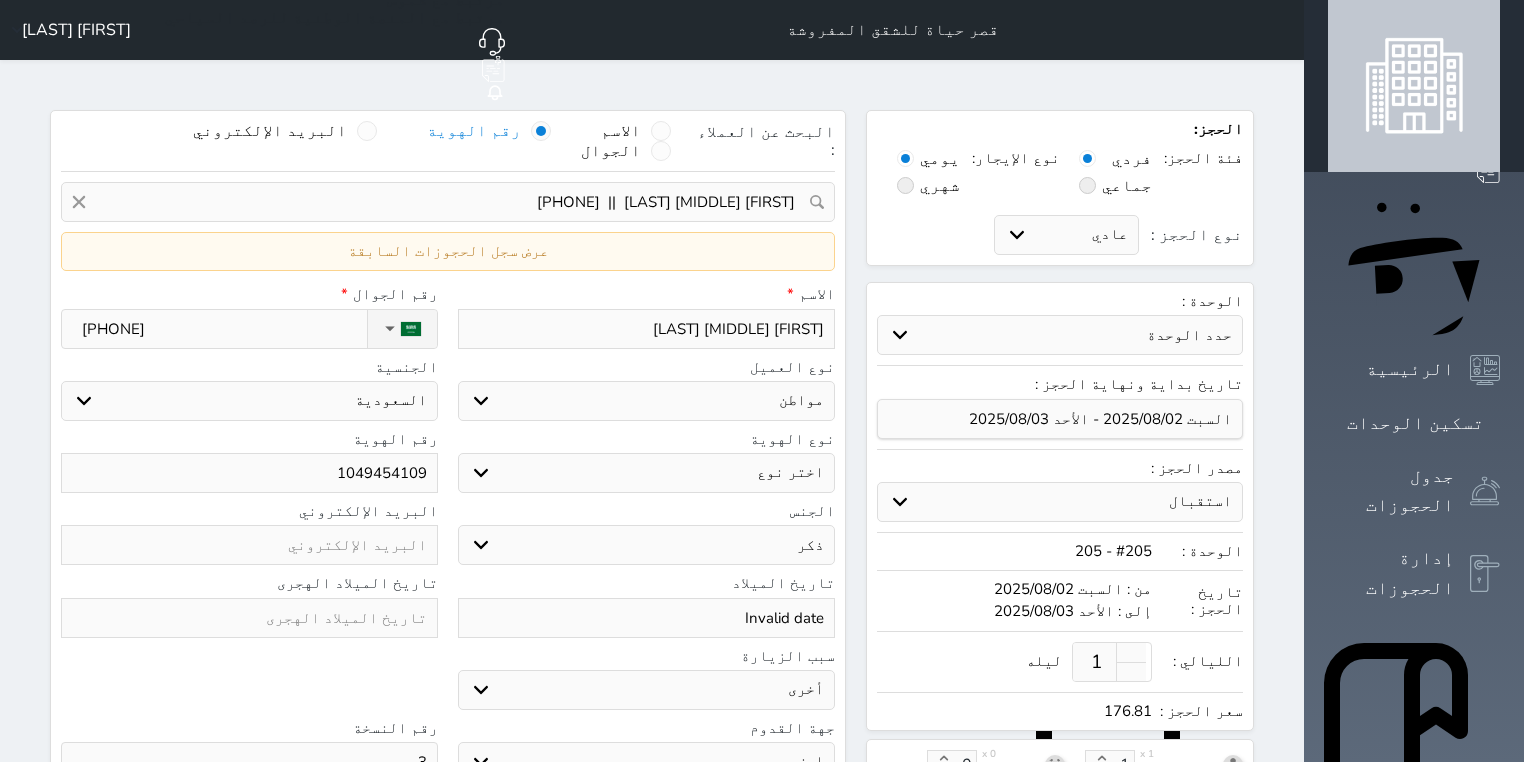 select 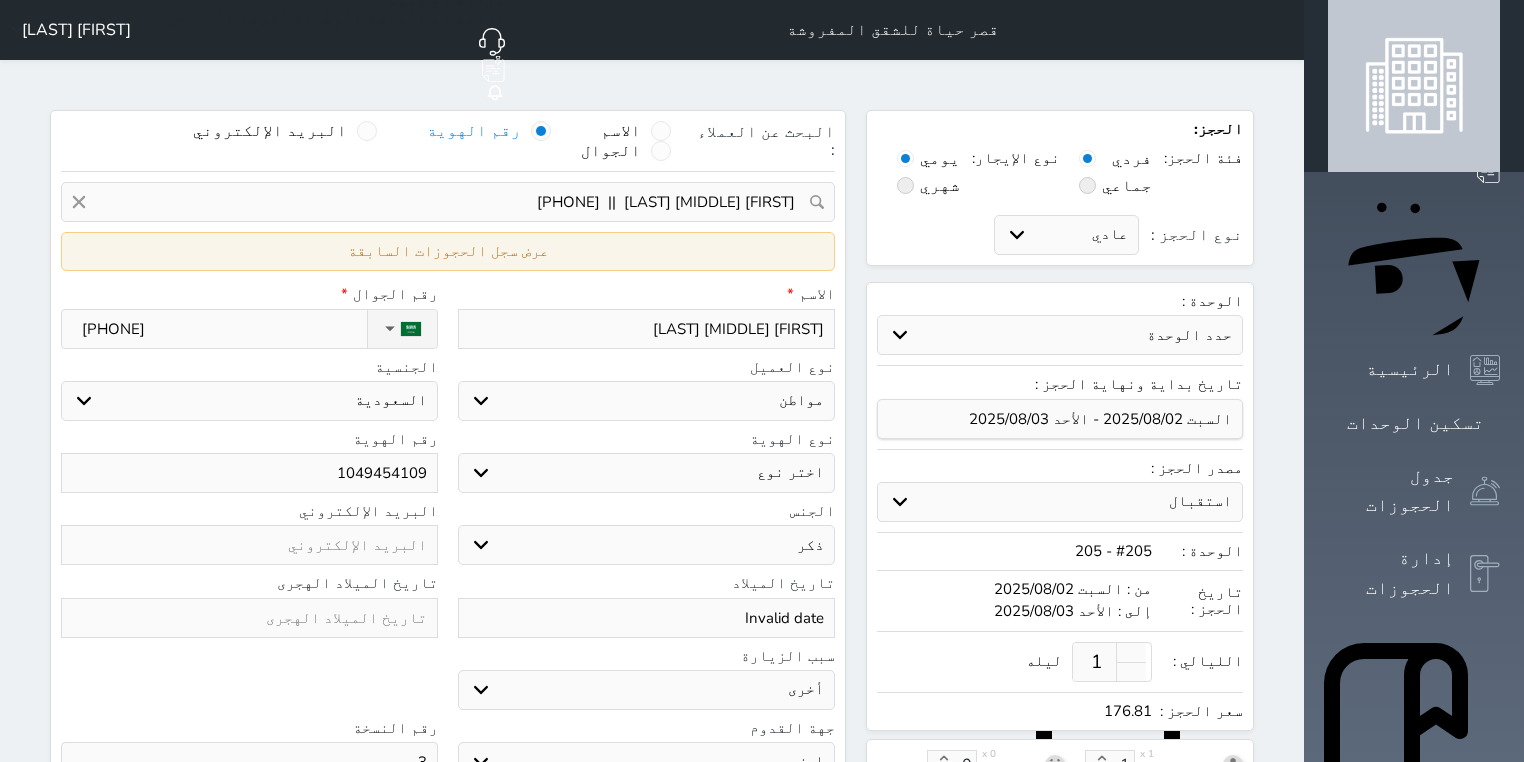 click on "عرض سجل الحجوزات السابقة" at bounding box center (448, 251) 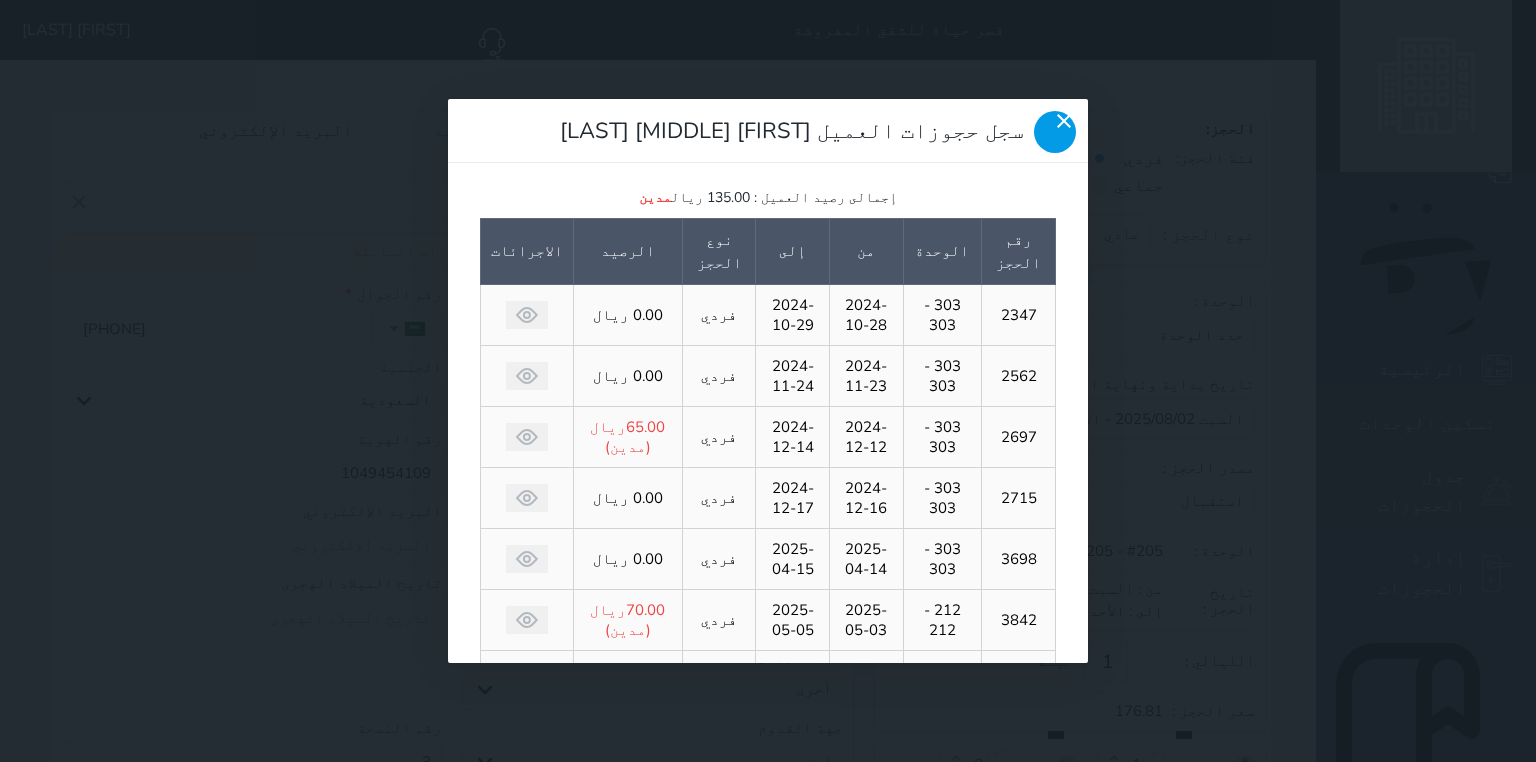 click 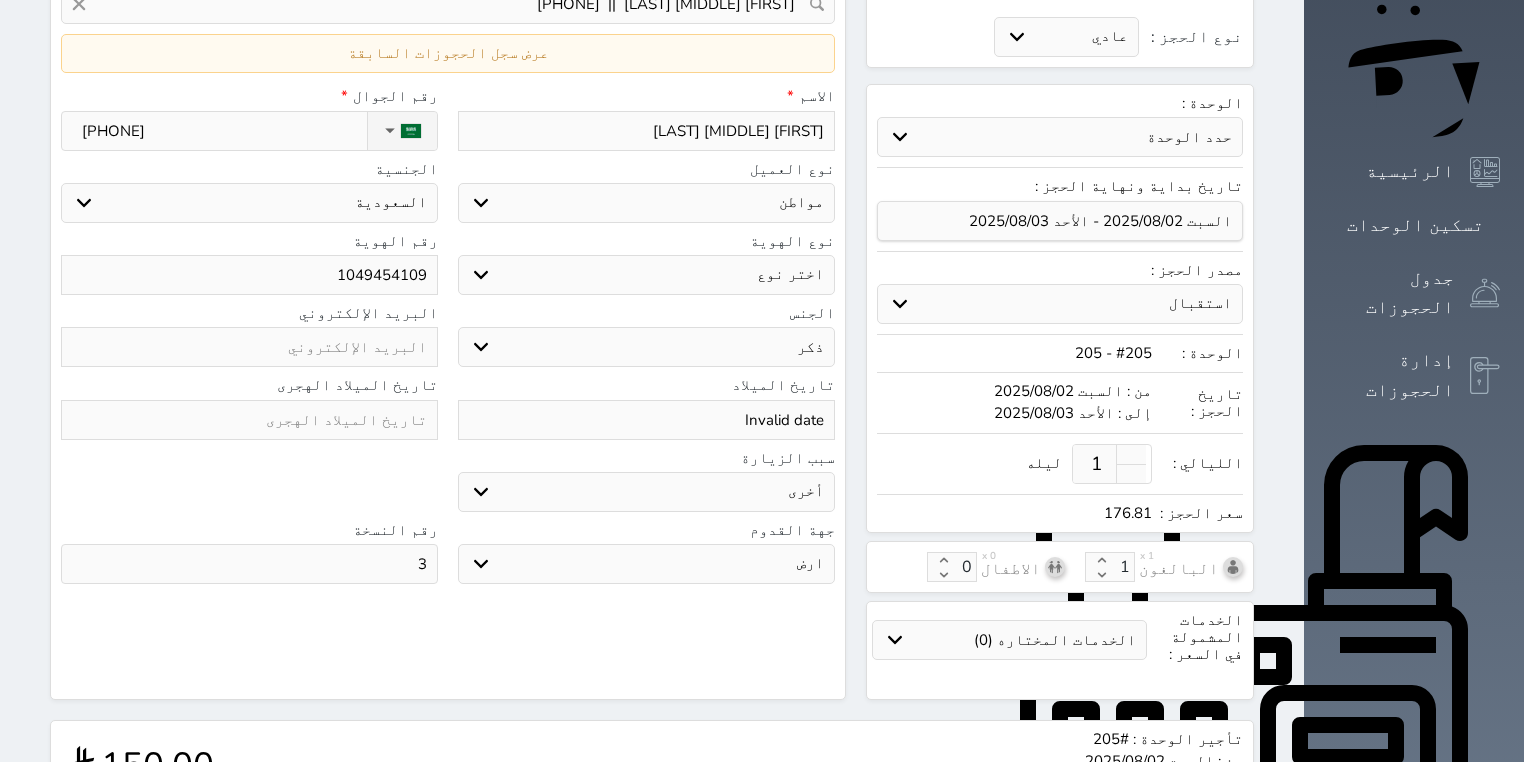 scroll, scrollTop: 460, scrollLeft: 0, axis: vertical 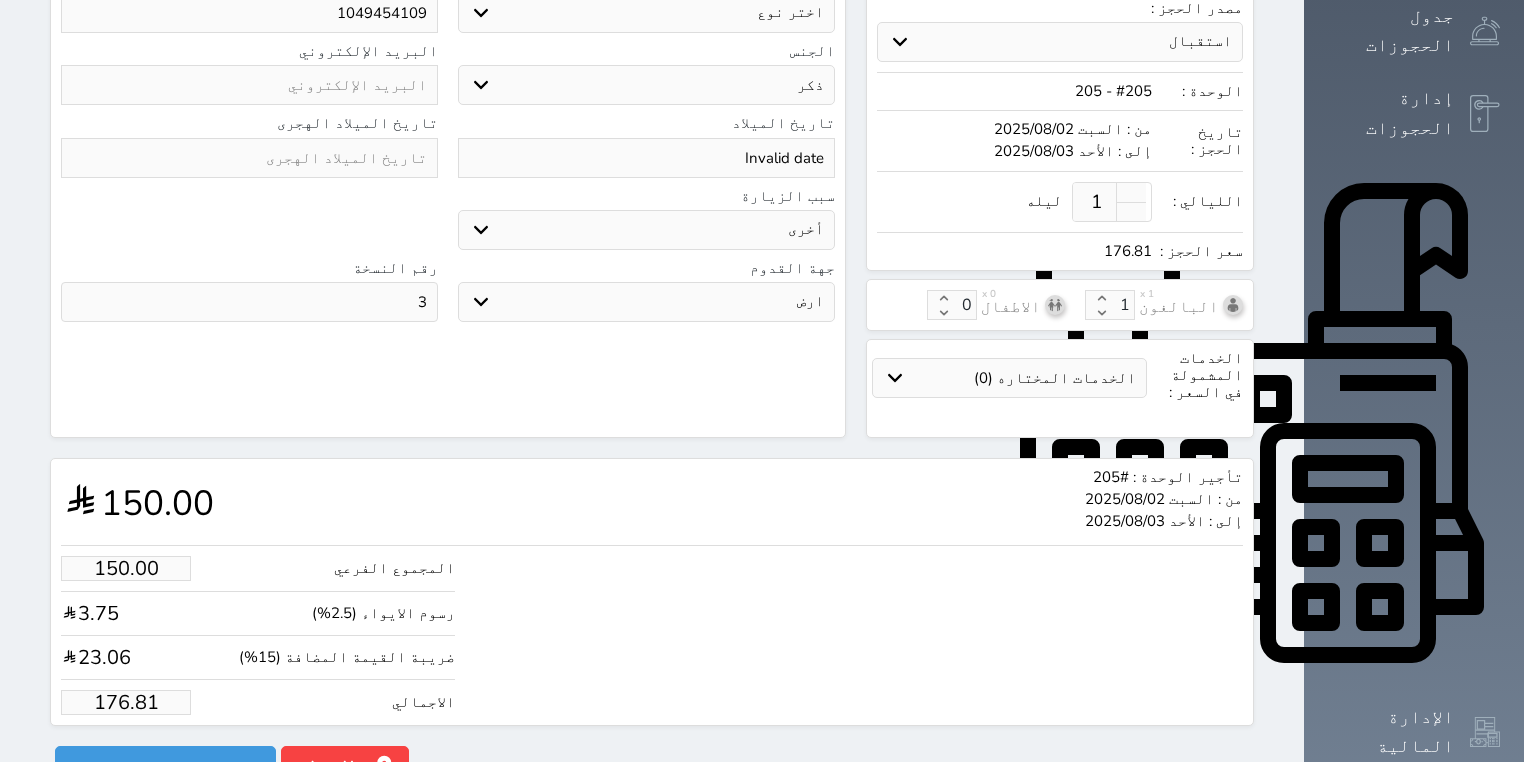 drag, startPoint x: 138, startPoint y: 667, endPoint x: 31, endPoint y: 664, distance: 107.042046 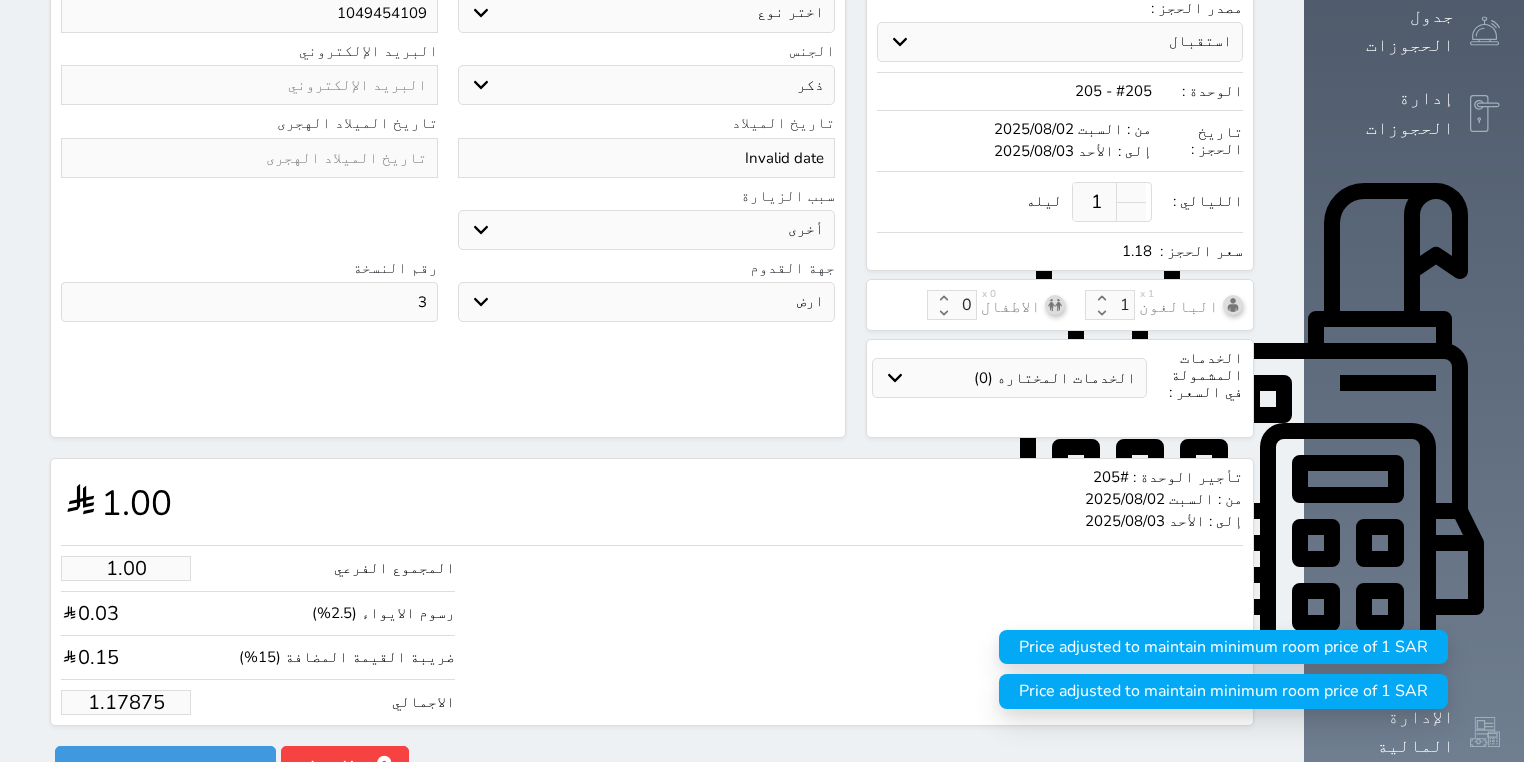type on "1.1787" 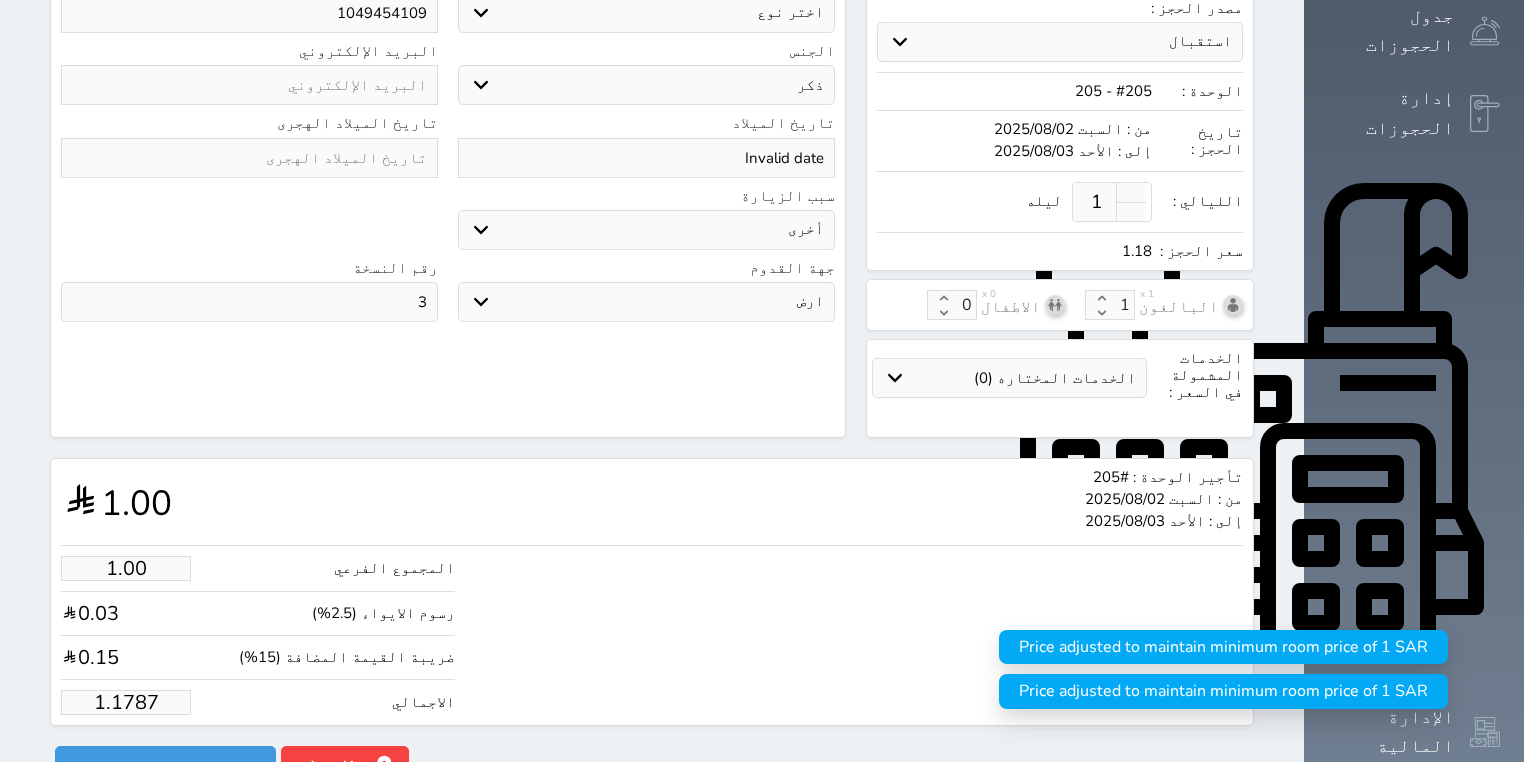 select 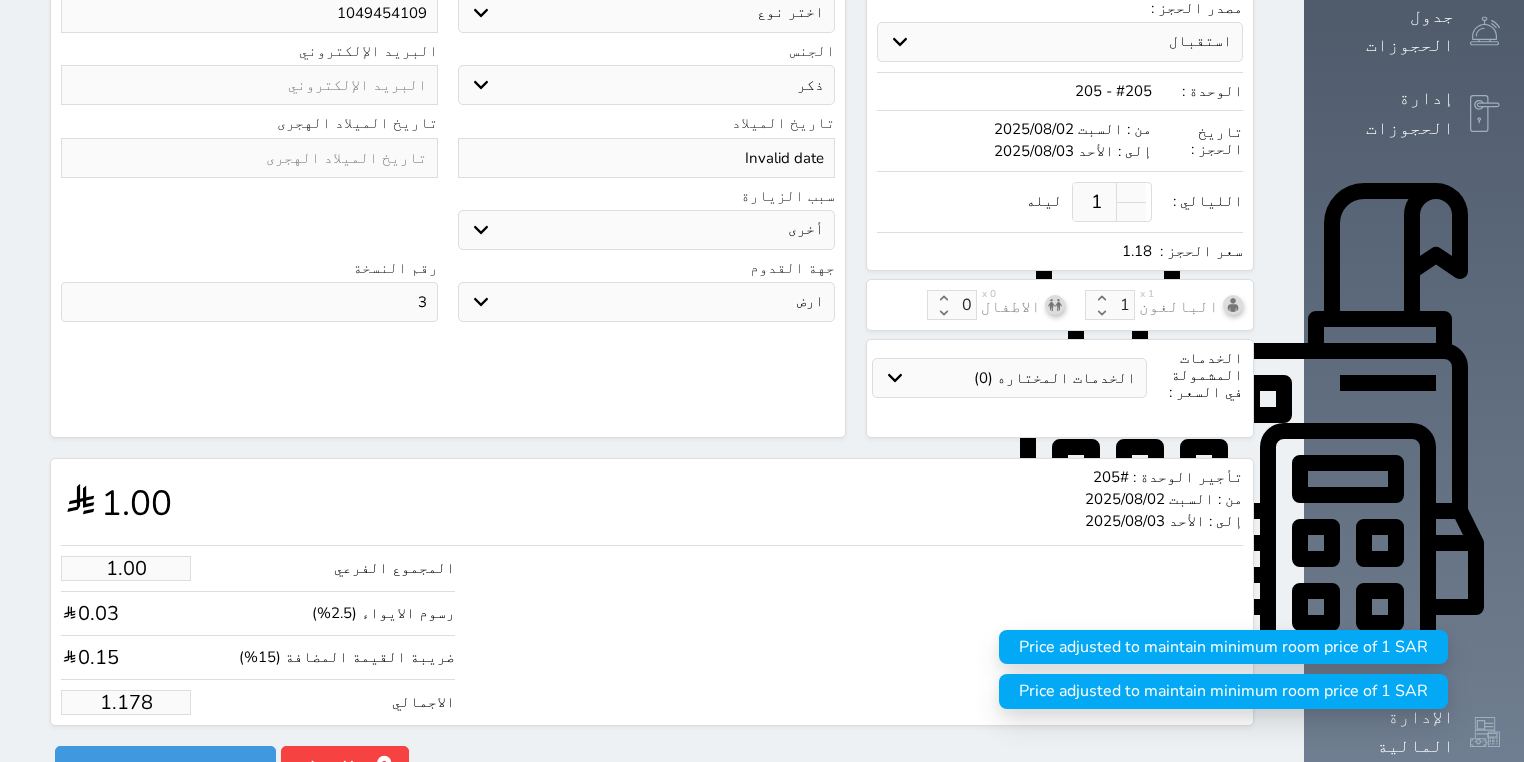 type on "1.17" 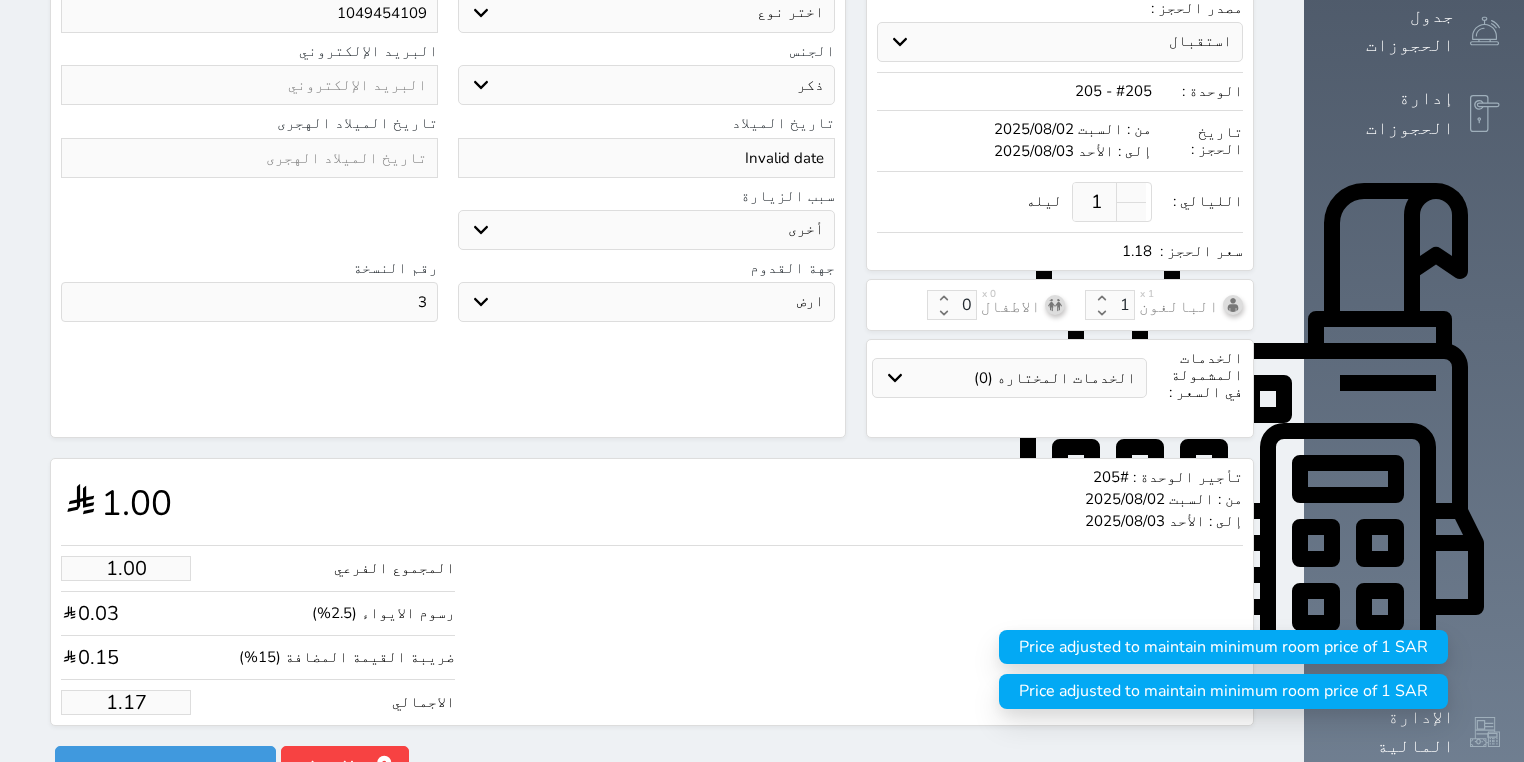 select 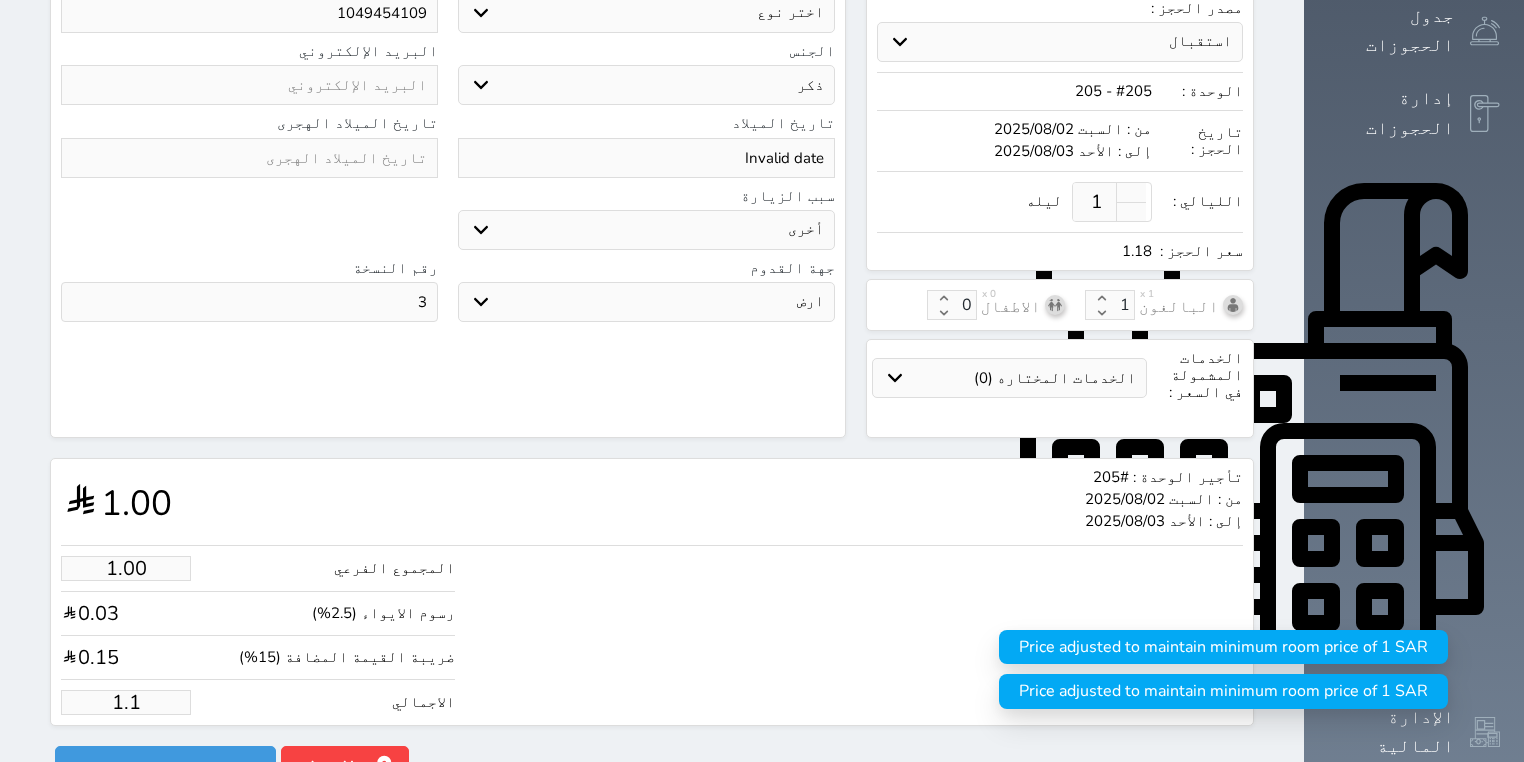 type on "1." 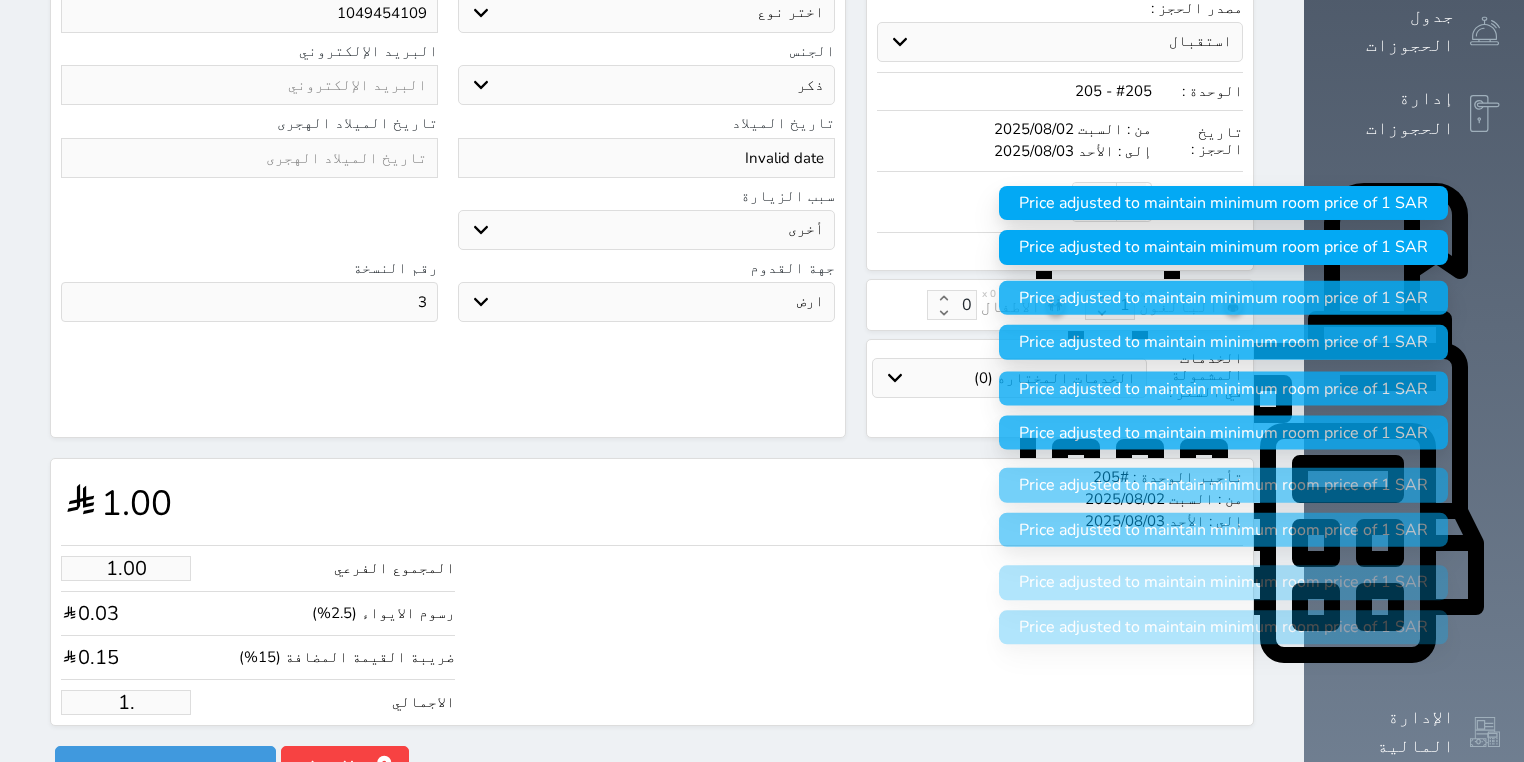 type on "1" 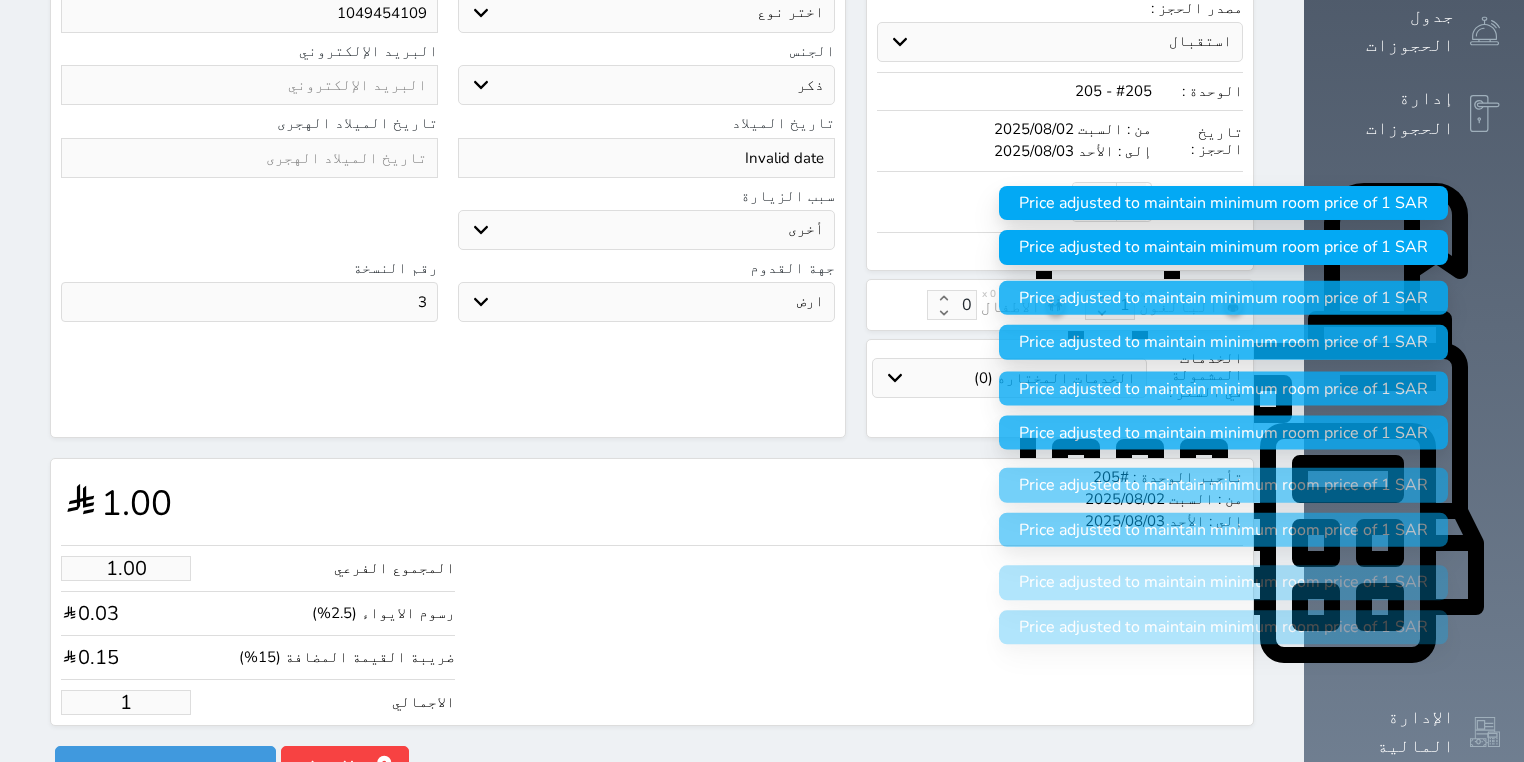 type 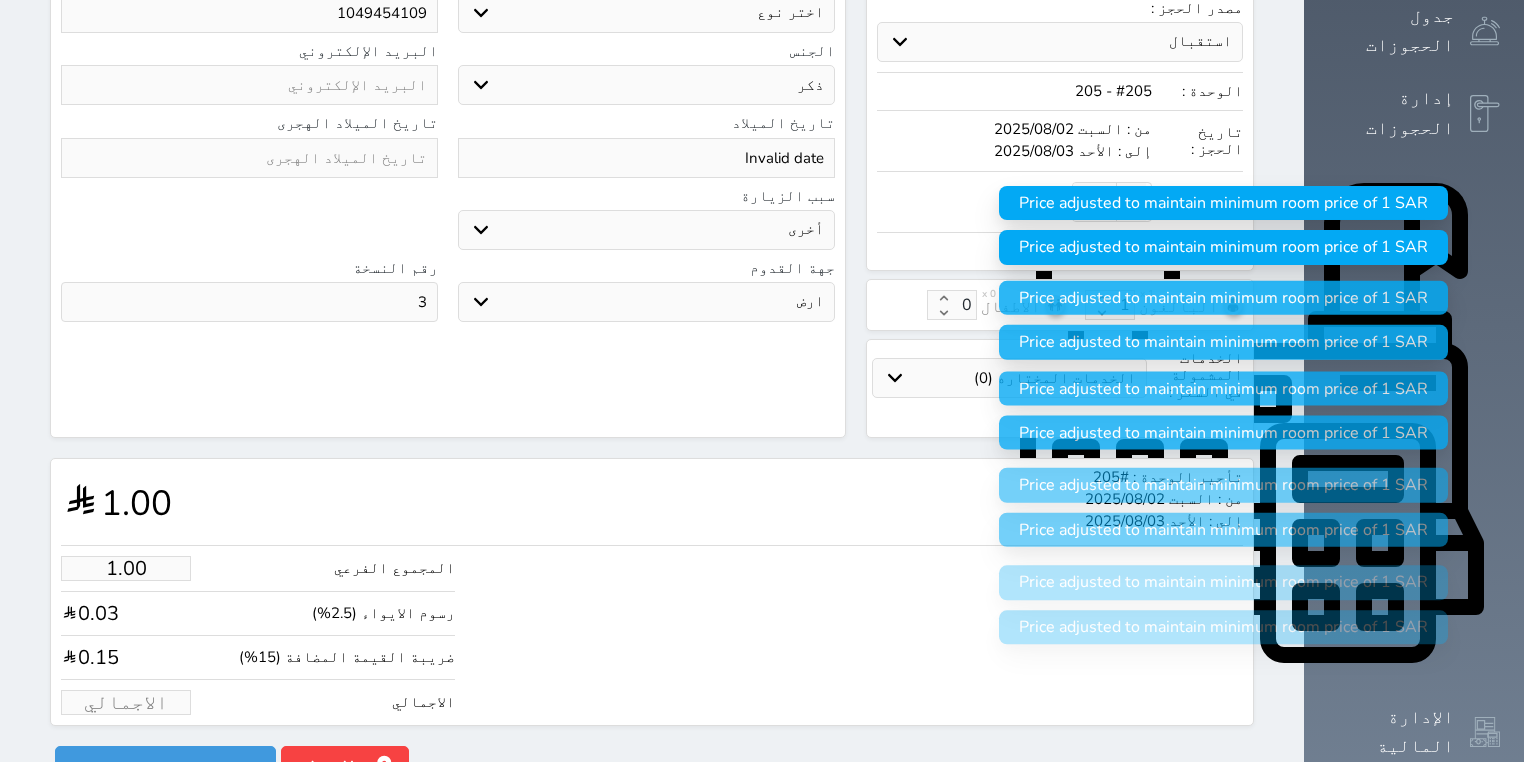 select 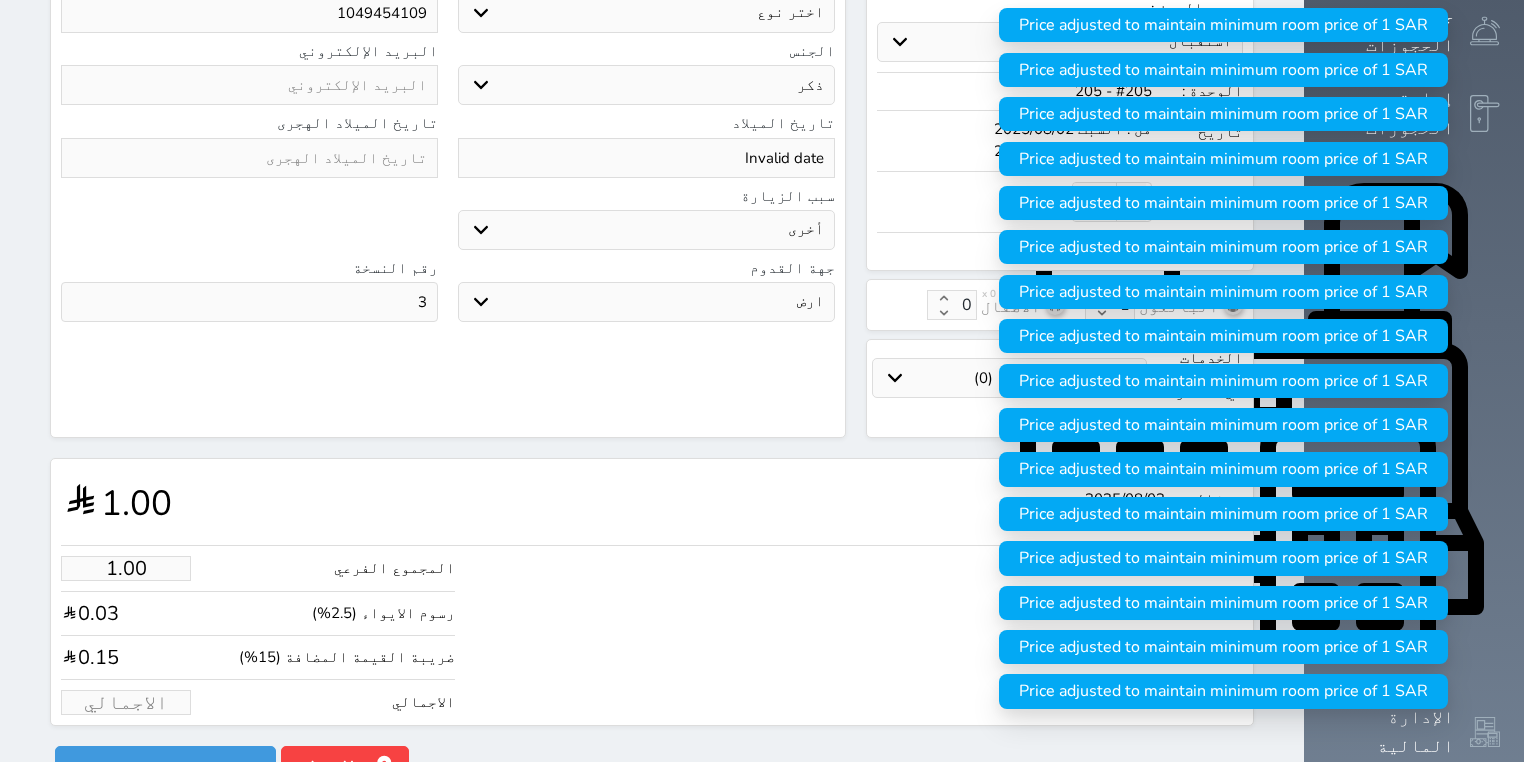 type on "1" 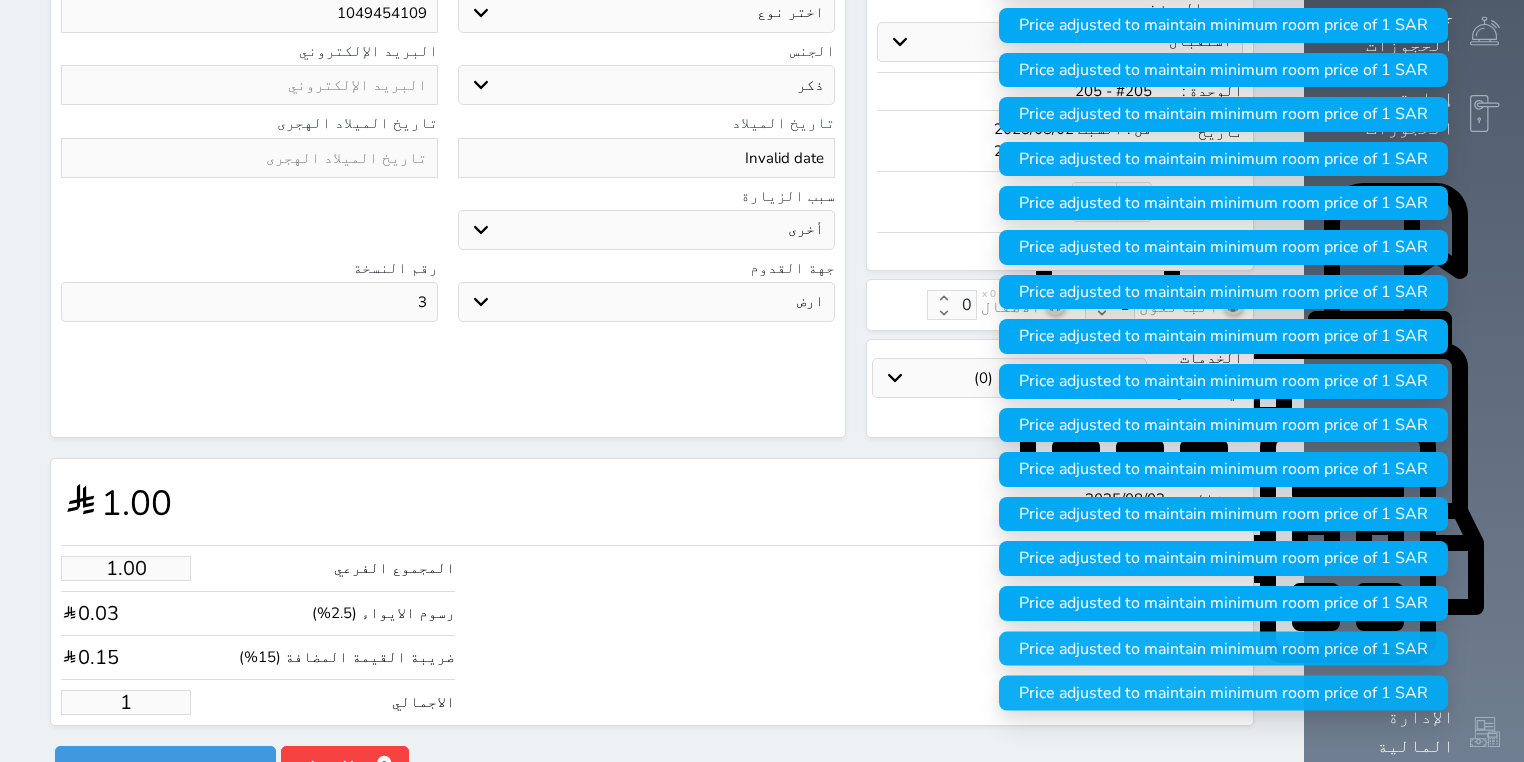 type on "10.18" 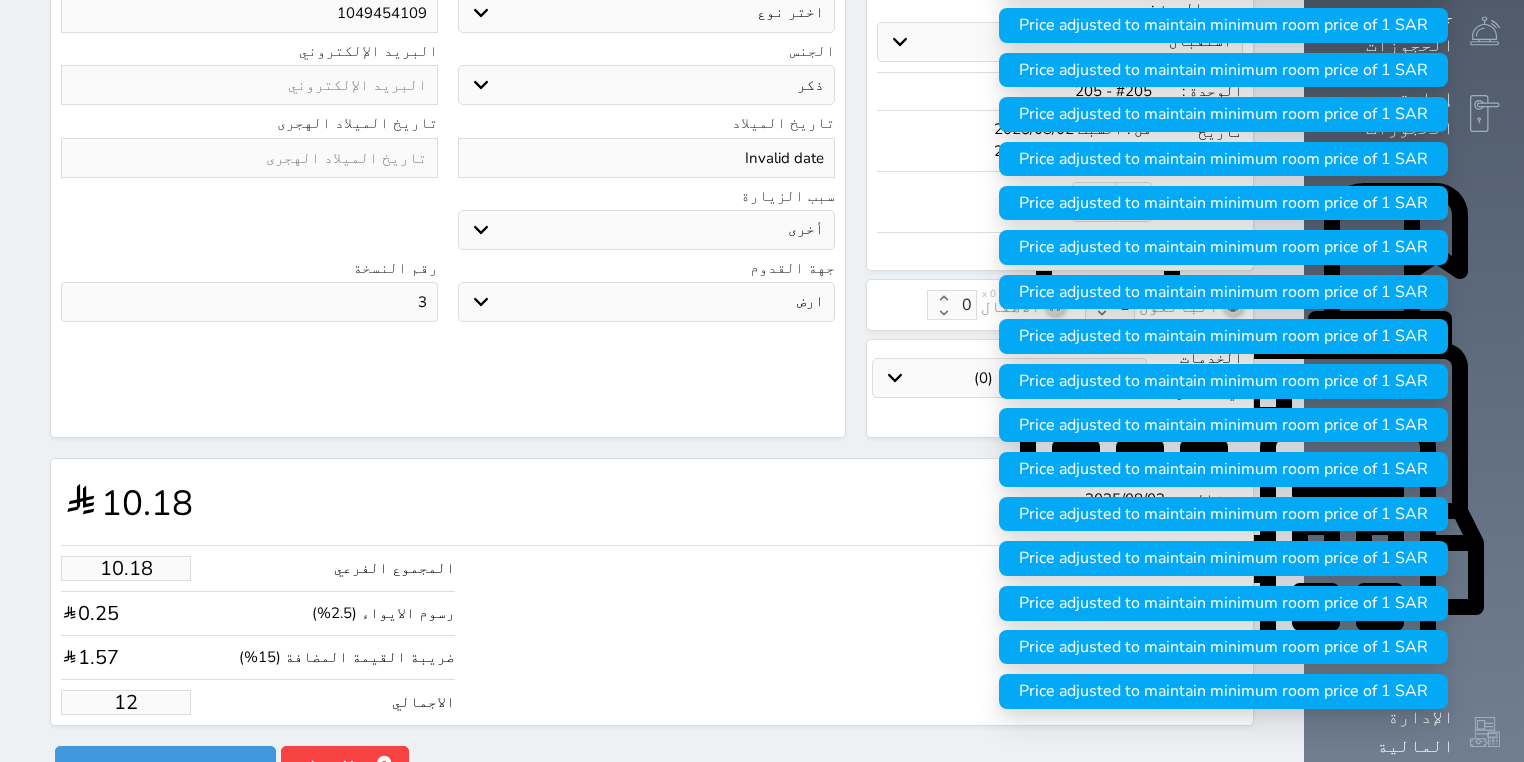 type on "101.80" 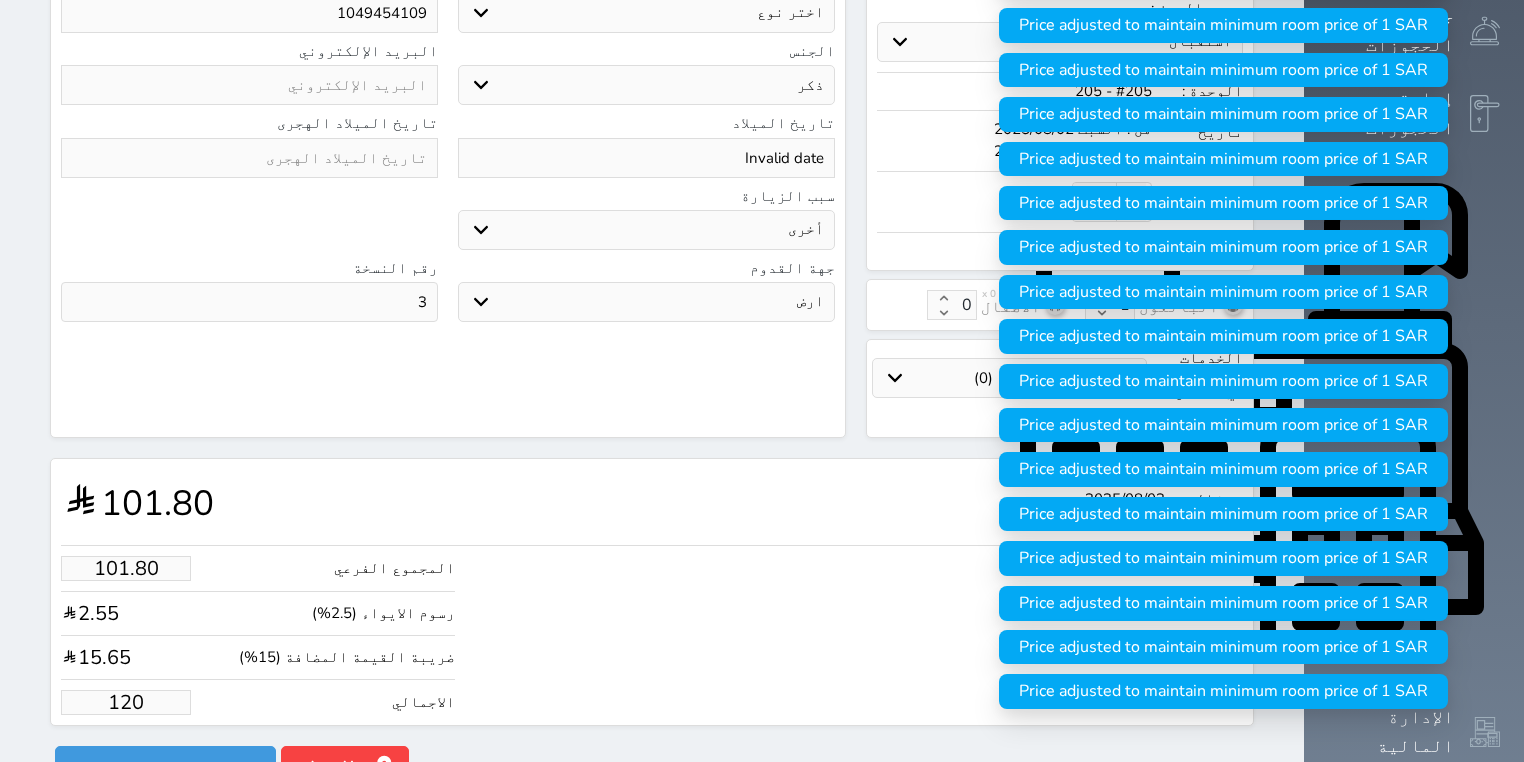 type on "120.00" 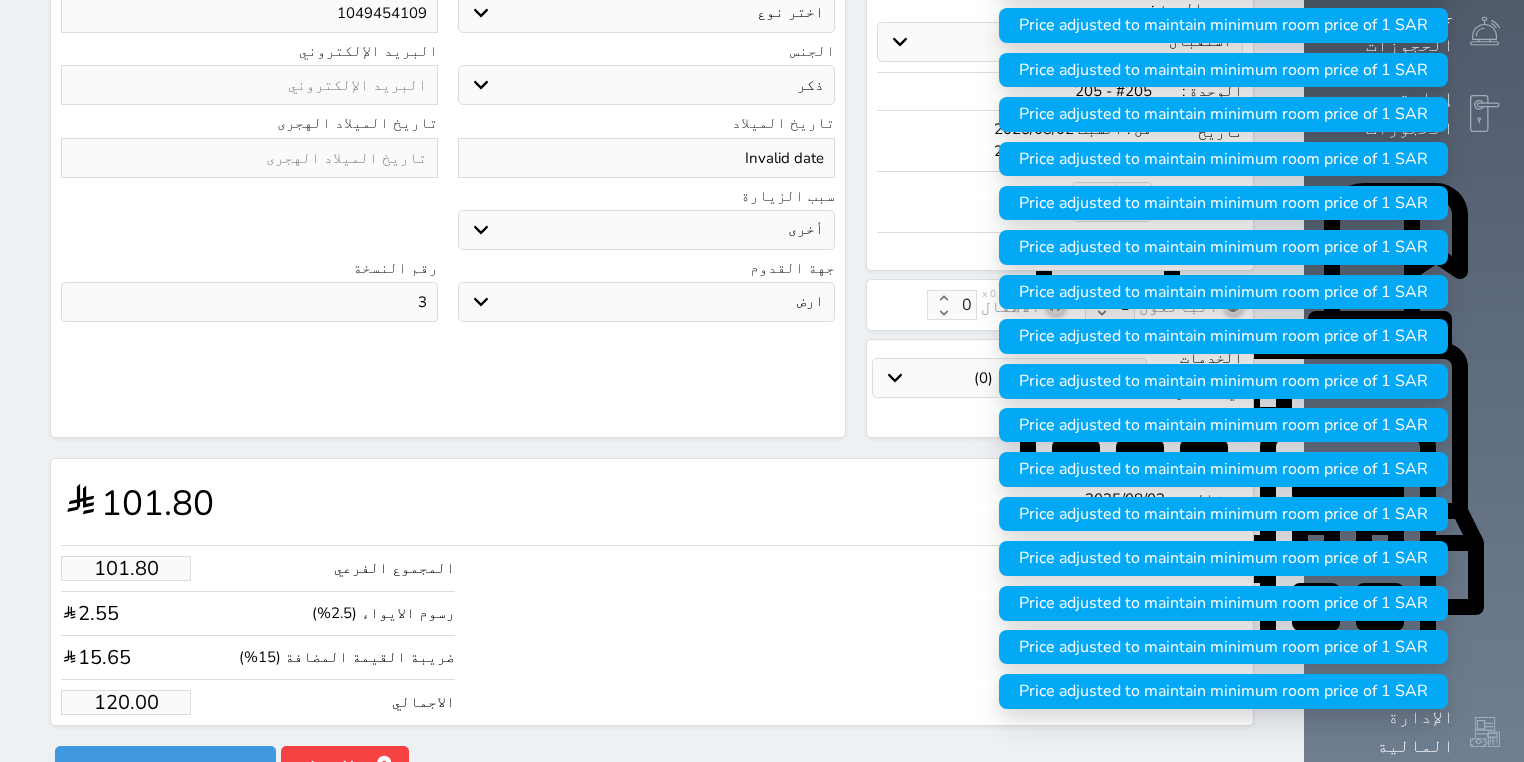drag, startPoint x: 622, startPoint y: 572, endPoint x: 405, endPoint y: 606, distance: 219.64745 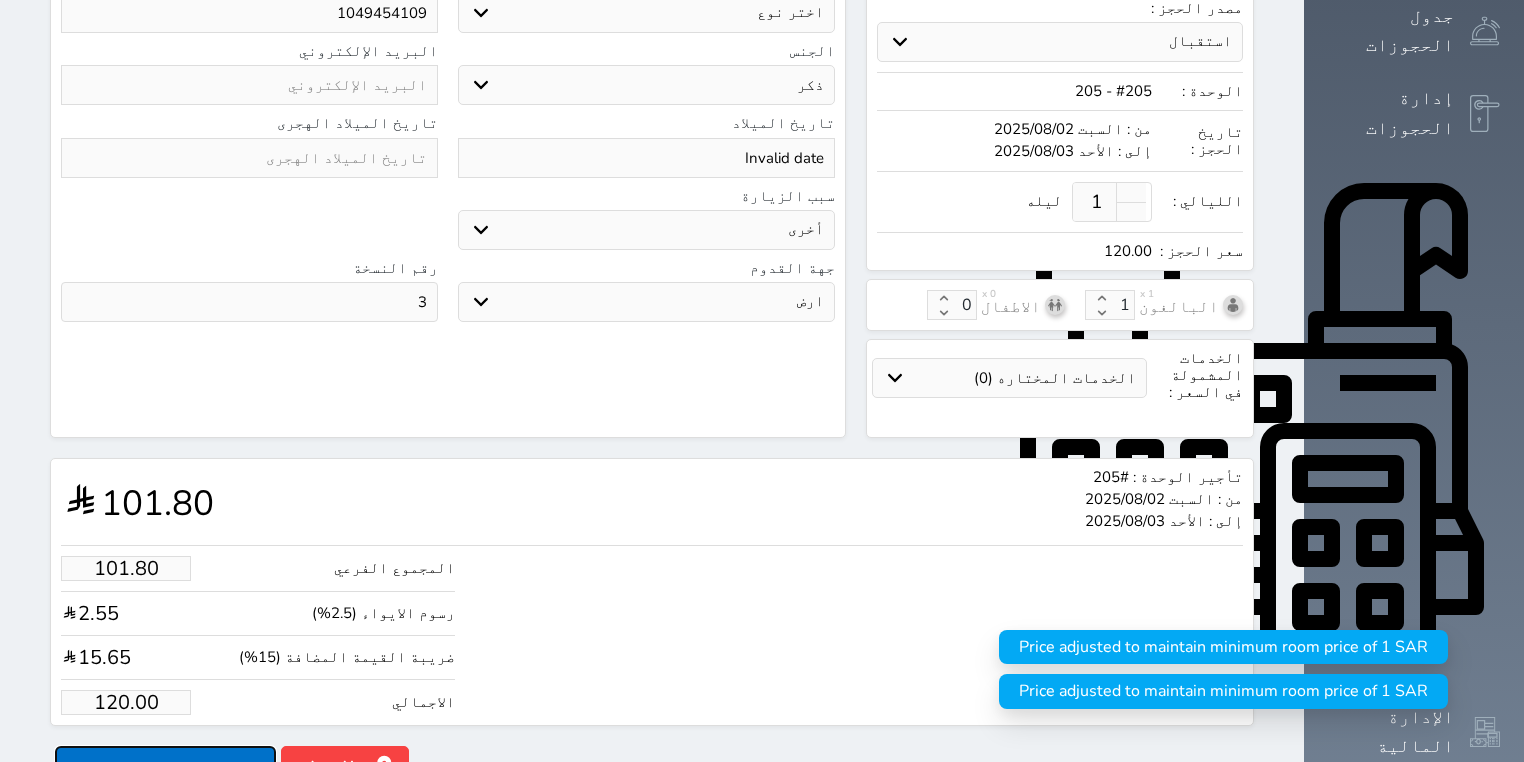 click on "حجز" at bounding box center [165, 763] 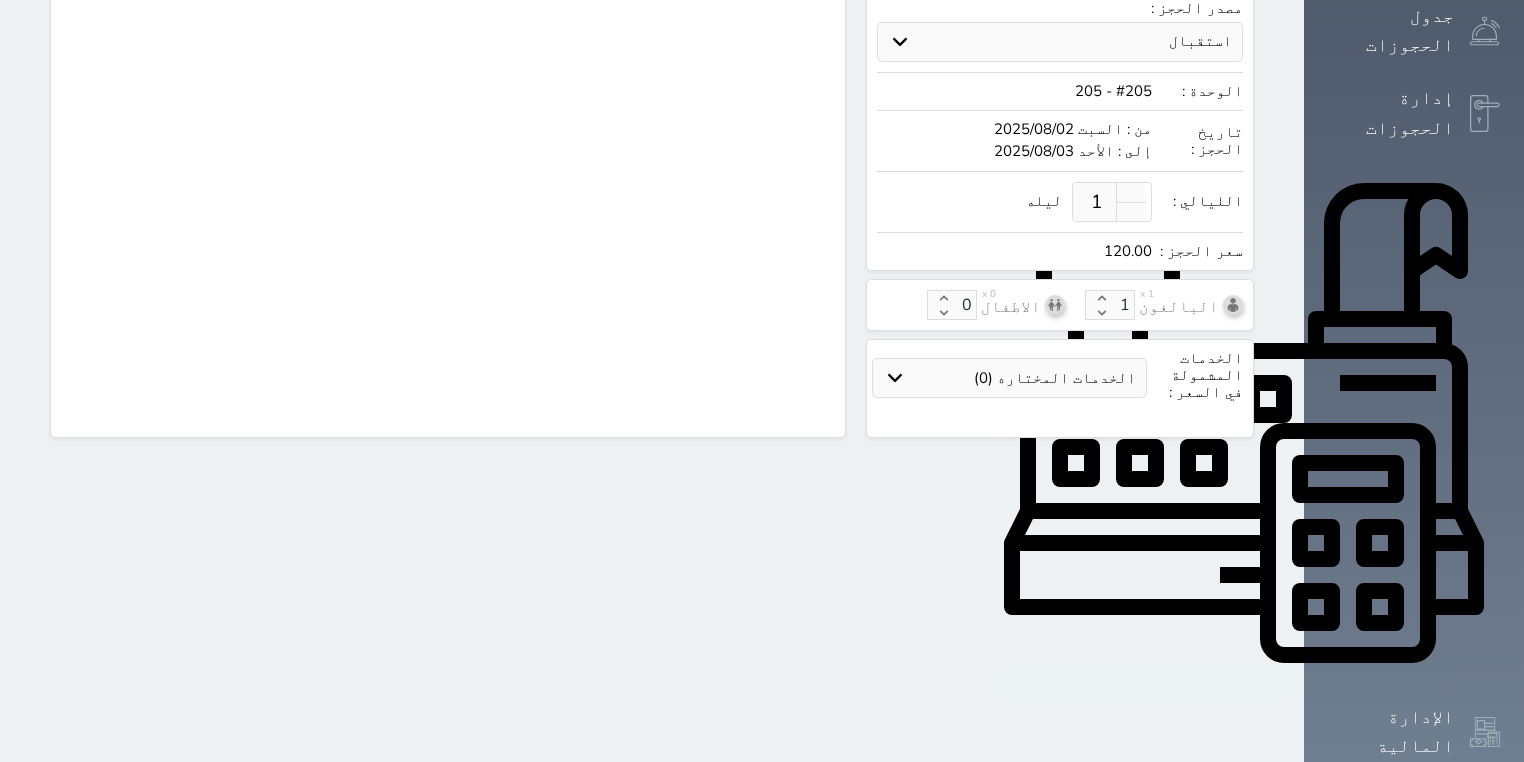 scroll, scrollTop: 340, scrollLeft: 0, axis: vertical 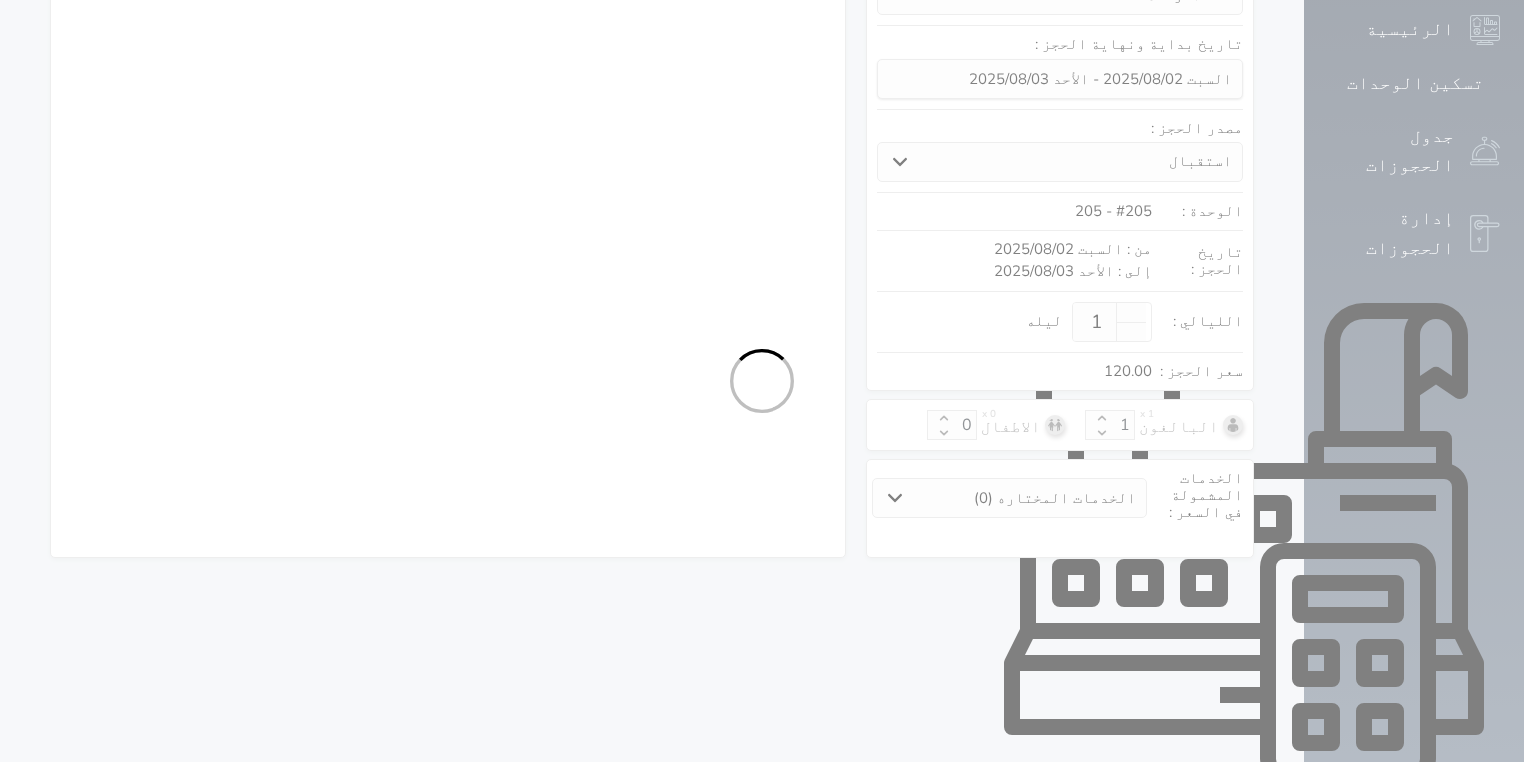 select on "1" 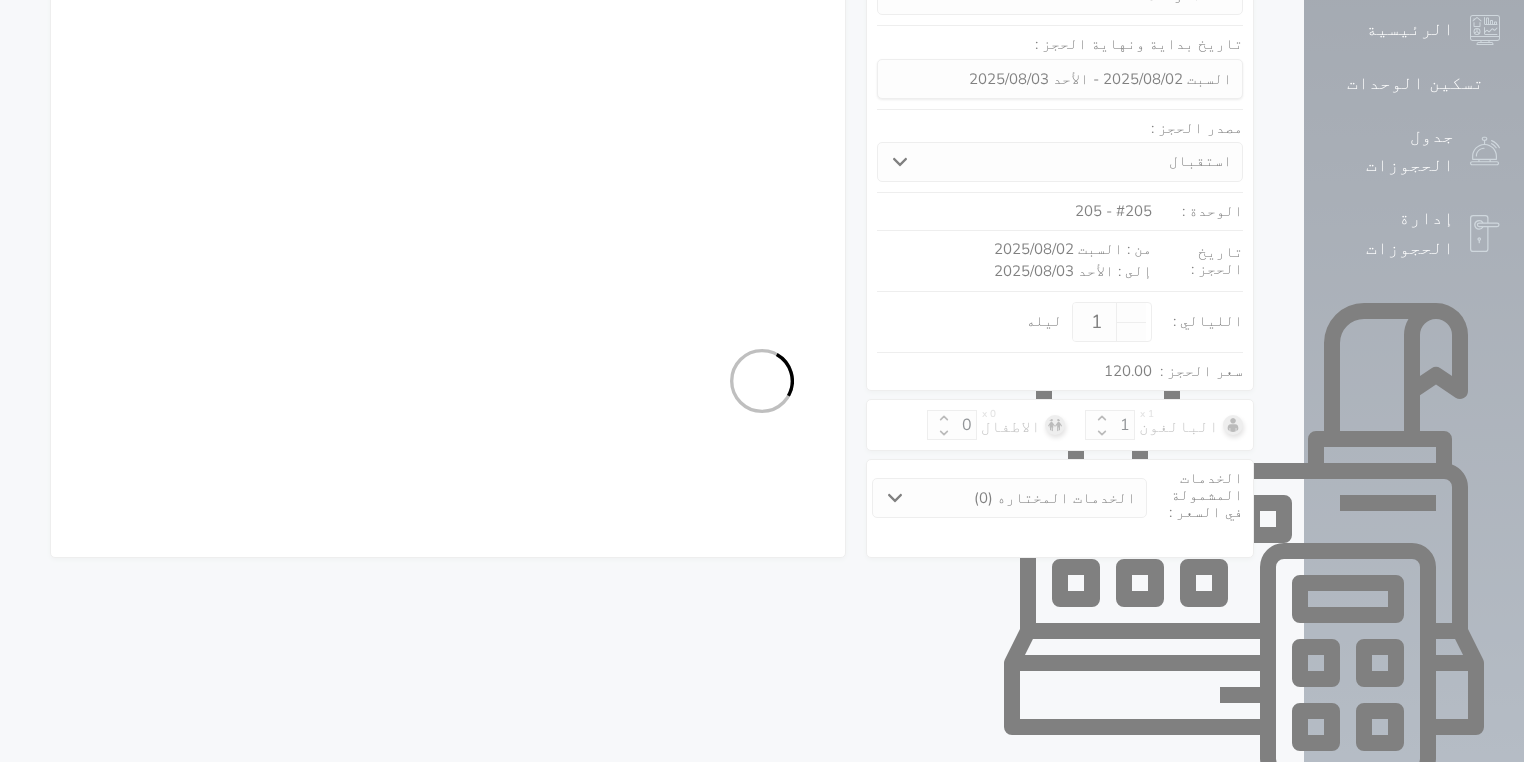 select on "113" 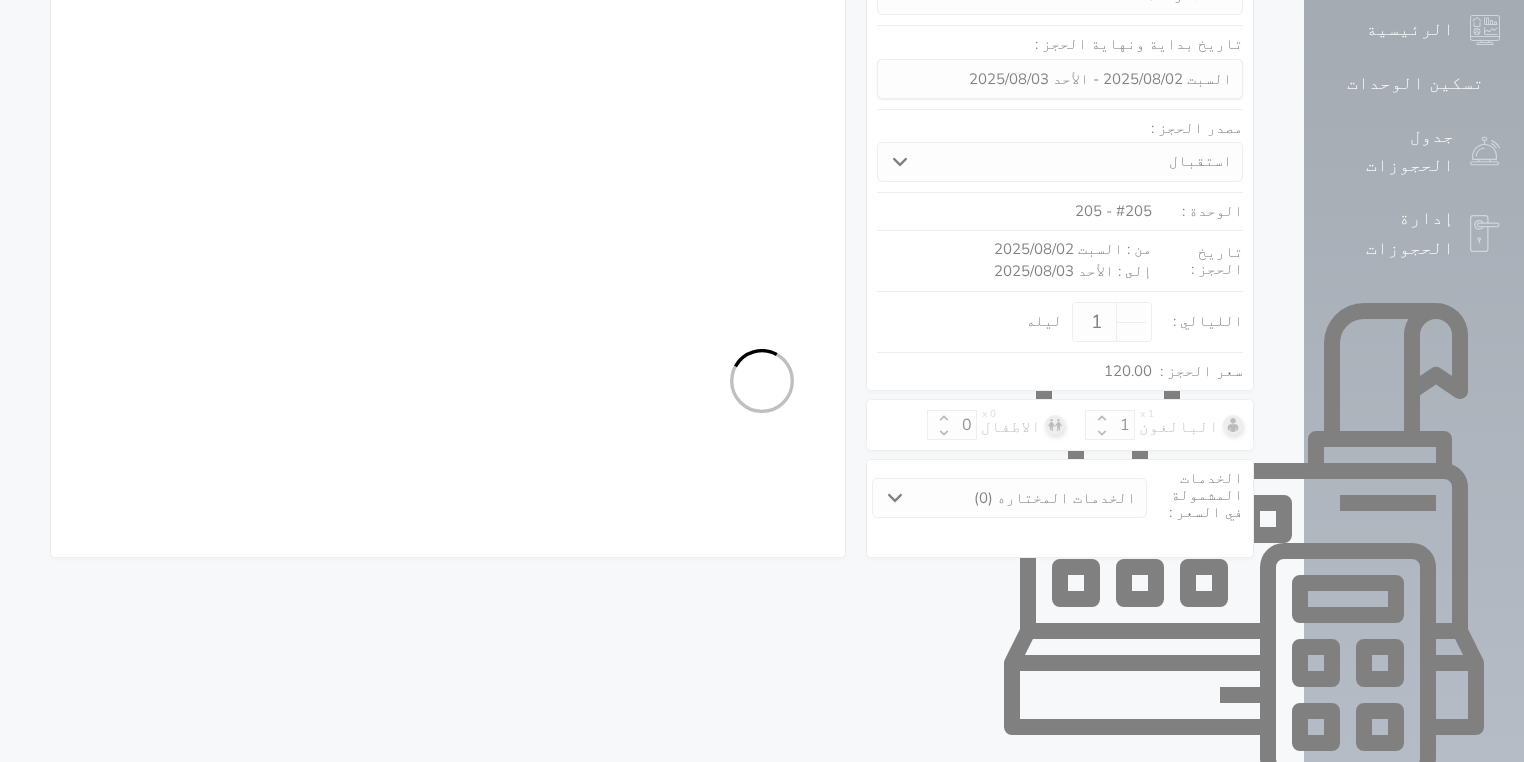 select on "7" 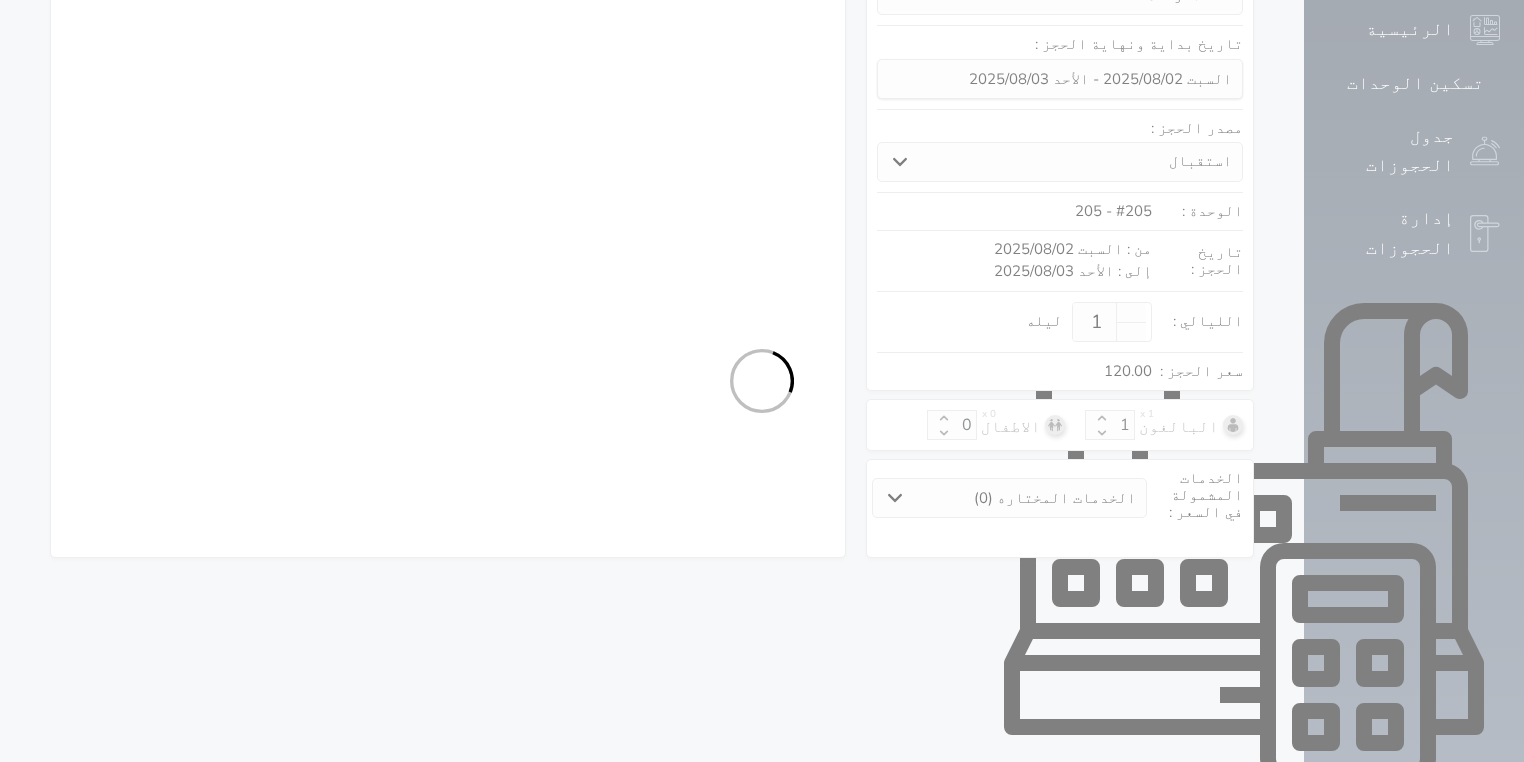 select on "9" 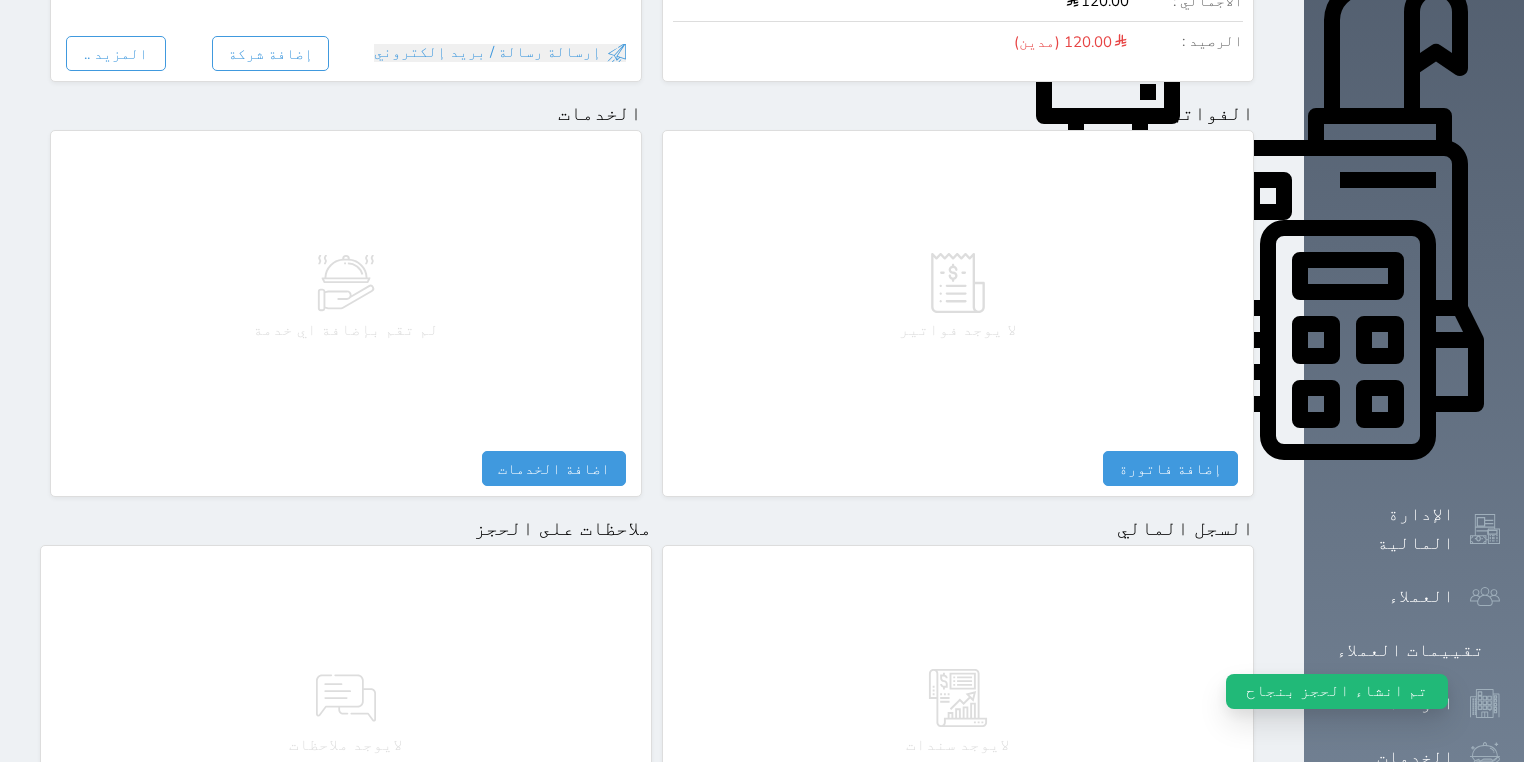 scroll, scrollTop: 937, scrollLeft: 0, axis: vertical 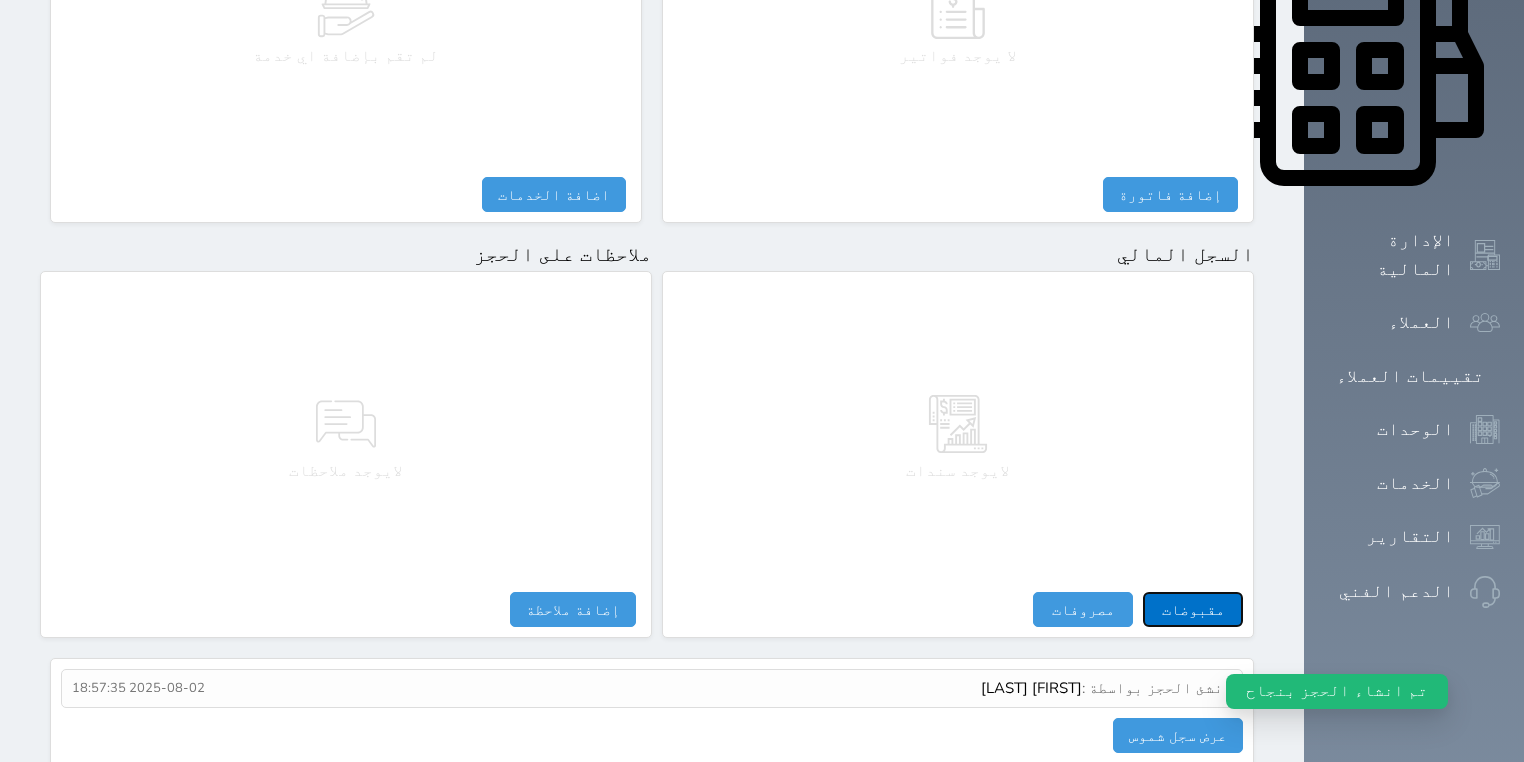 click on "مقبوضات" at bounding box center (1193, 609) 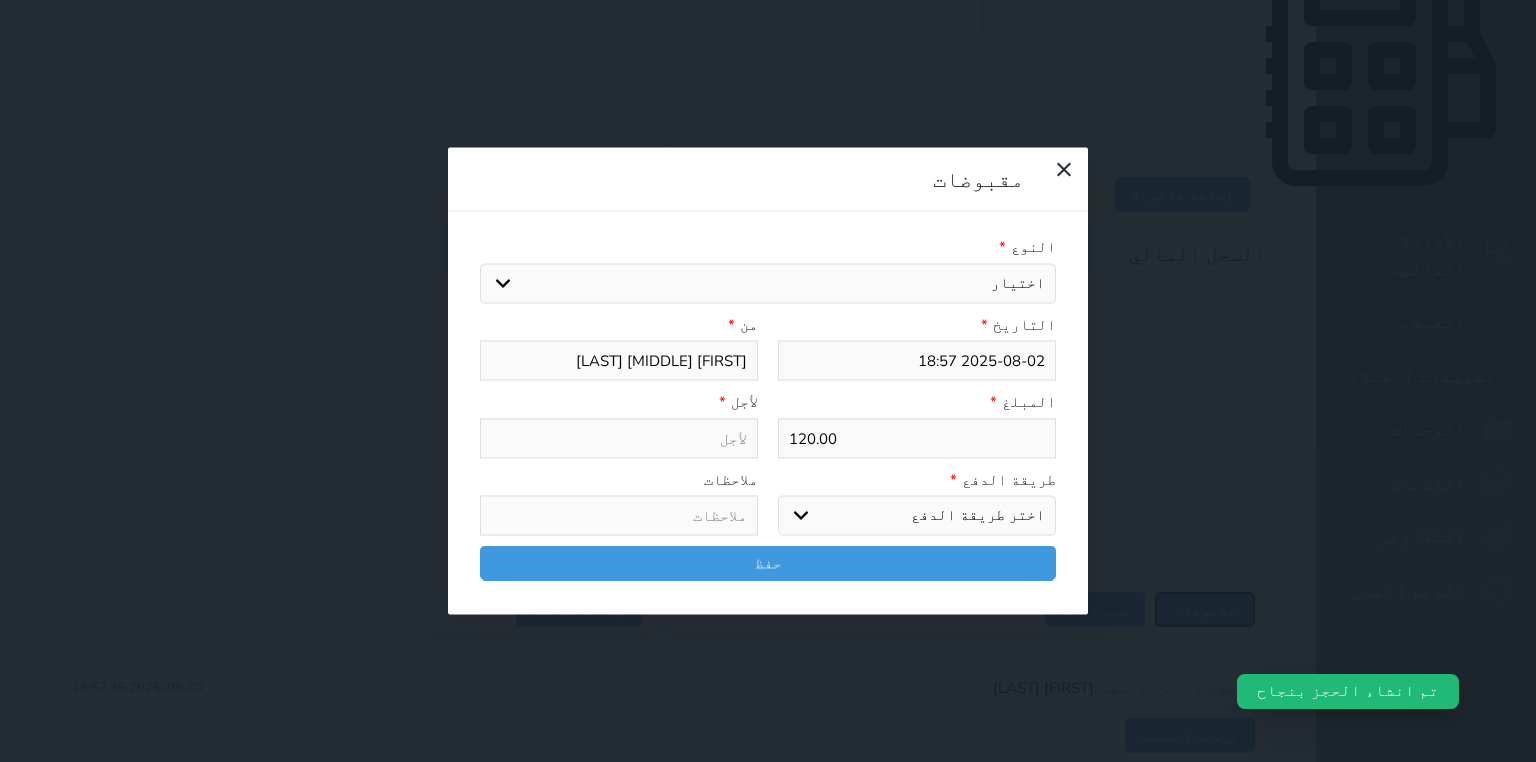 select 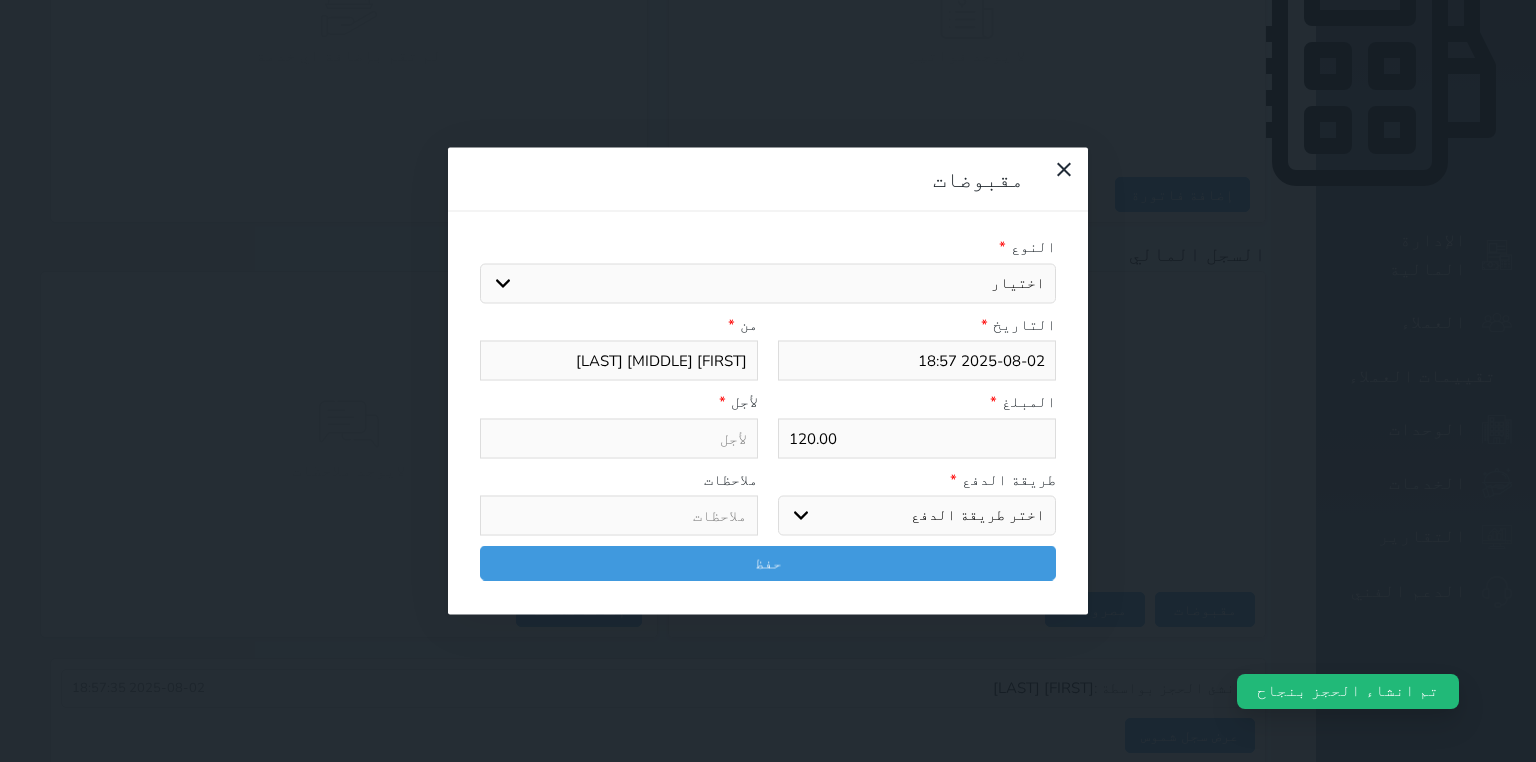 drag, startPoint x: 1039, startPoint y: 124, endPoint x: 1036, endPoint y: 152, distance: 28.160255 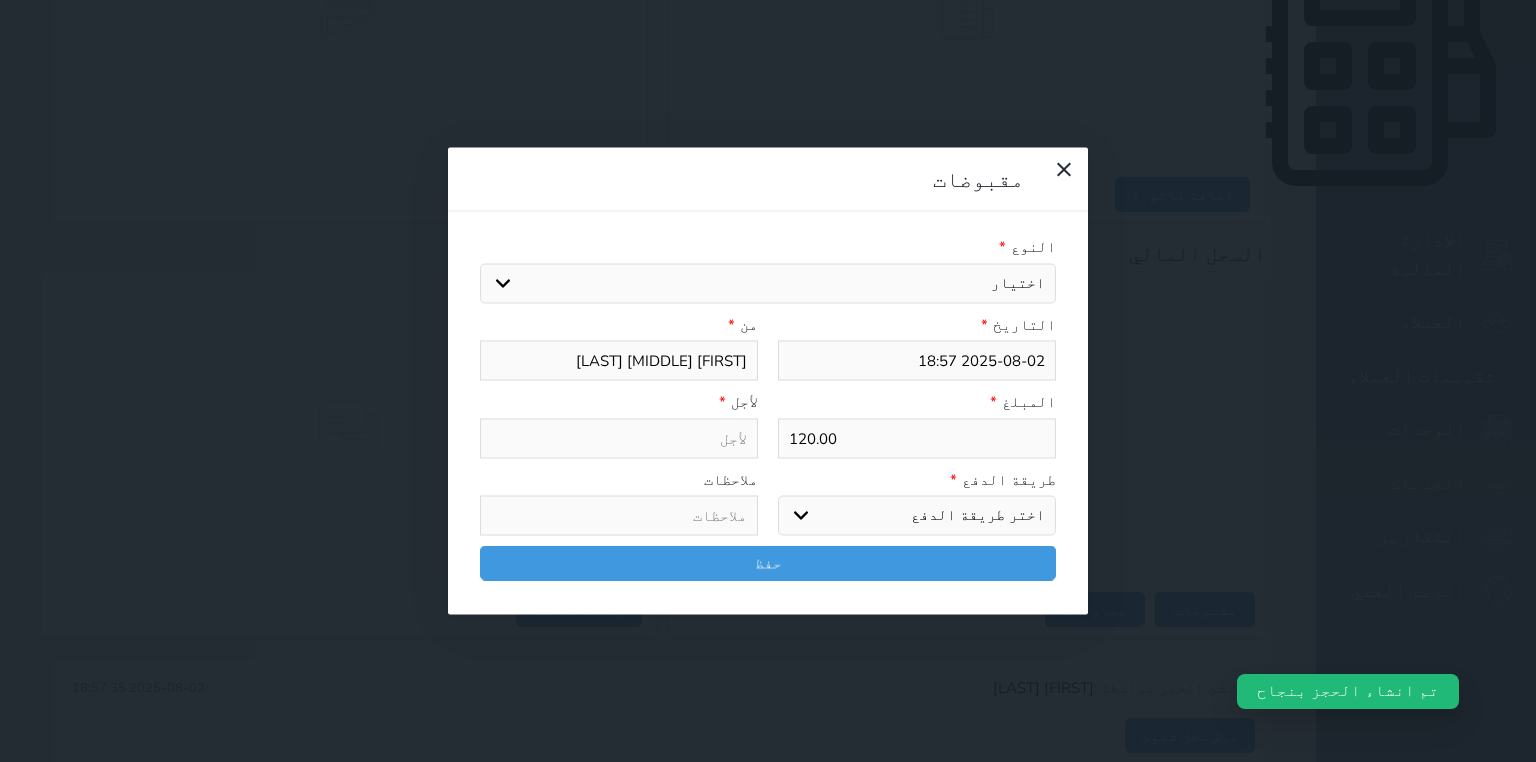 click on "اختيار   مقبوضات عامة قيمة إيجار فواتير تامين عربون لا ينطبق آخر مغسلة واي فاي - الإنترنت مواقف السيارات طعام الأغذية والمشروبات مشروبات المشروبات الباردة المشروبات الساخنة الإفطار غداء عشاء مخبز و كعك حمام سباحة الصالة الرياضية سبا و خدمات الجمال اختيار وإسقاط (خدمات النقل) ميني بار كابل - تلفزيون سرير إضافي تصفيف الشعر التسوق خدمات الجولات السياحية المنظمة خدمات الدليل السياحي" at bounding box center [768, 283] 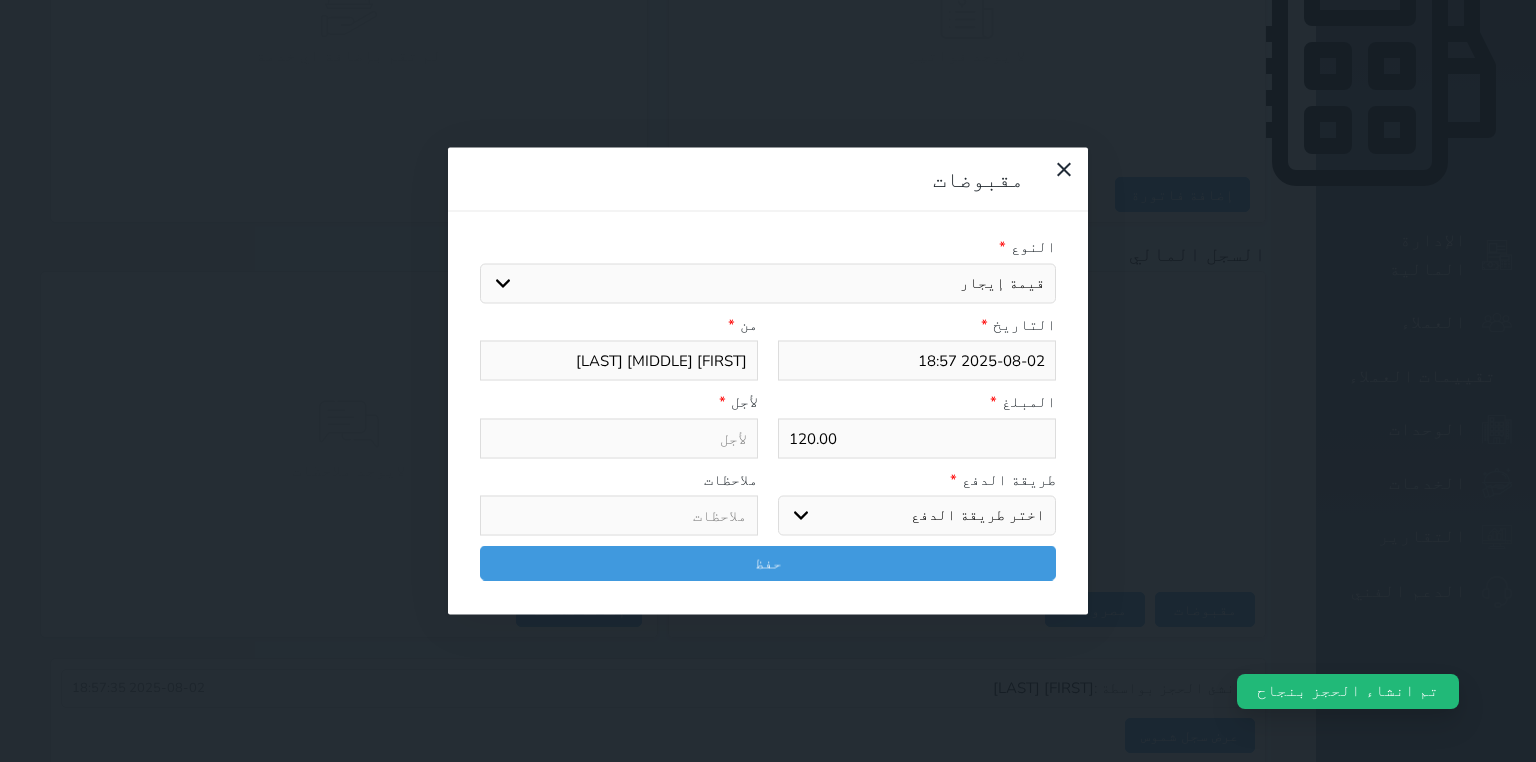 click on "اختيار   مقبوضات عامة قيمة إيجار فواتير تامين عربون لا ينطبق آخر مغسلة واي فاي - الإنترنت مواقف السيارات طعام الأغذية والمشروبات مشروبات المشروبات الباردة المشروبات الساخنة الإفطار غداء عشاء مخبز و كعك حمام سباحة الصالة الرياضية سبا و خدمات الجمال اختيار وإسقاط (خدمات النقل) ميني بار كابل - تلفزيون سرير إضافي تصفيف الشعر التسوق خدمات الجولات السياحية المنظمة خدمات الدليل السياحي" at bounding box center (768, 283) 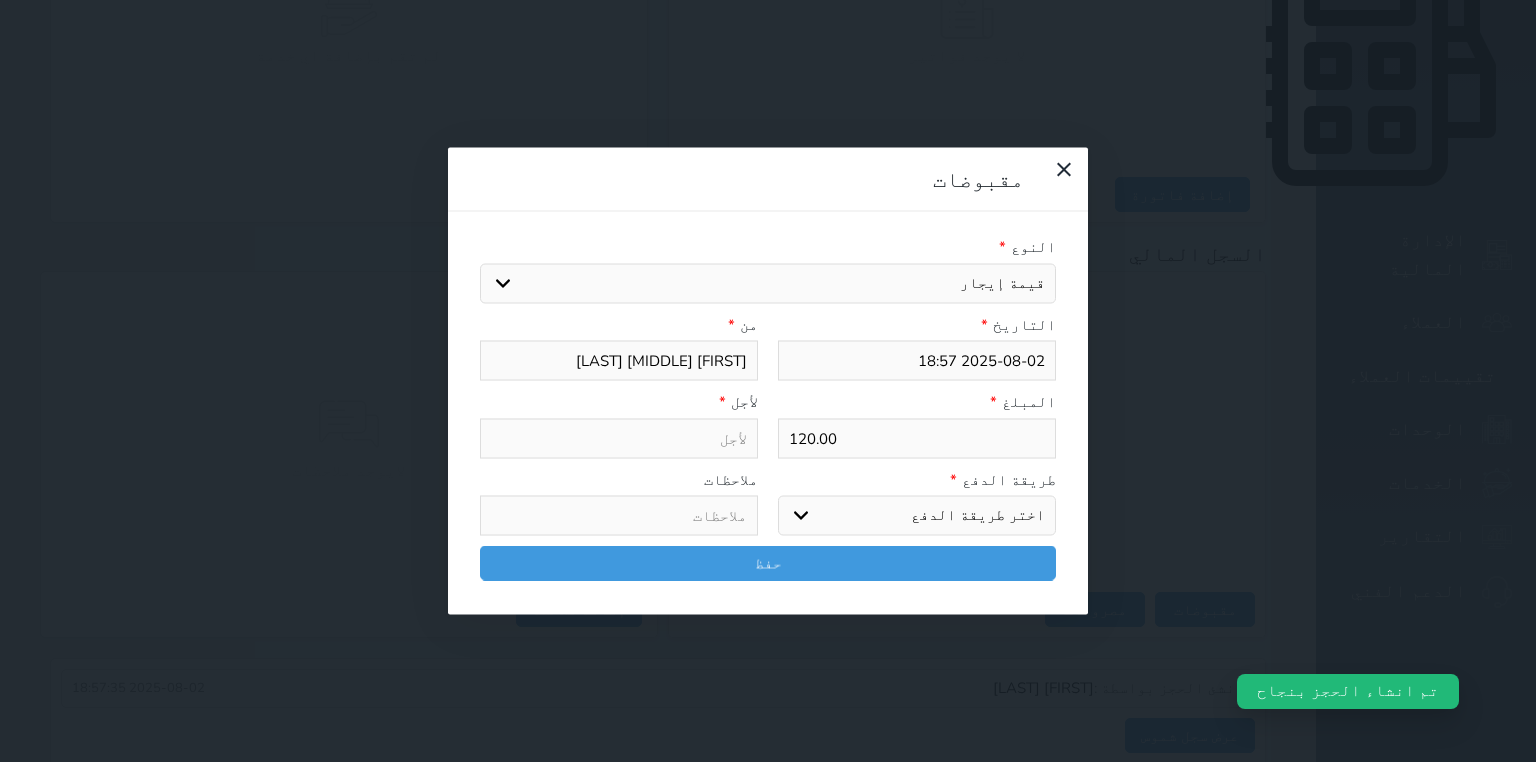 type on "قيمة إيجار - الوحدة - 205" 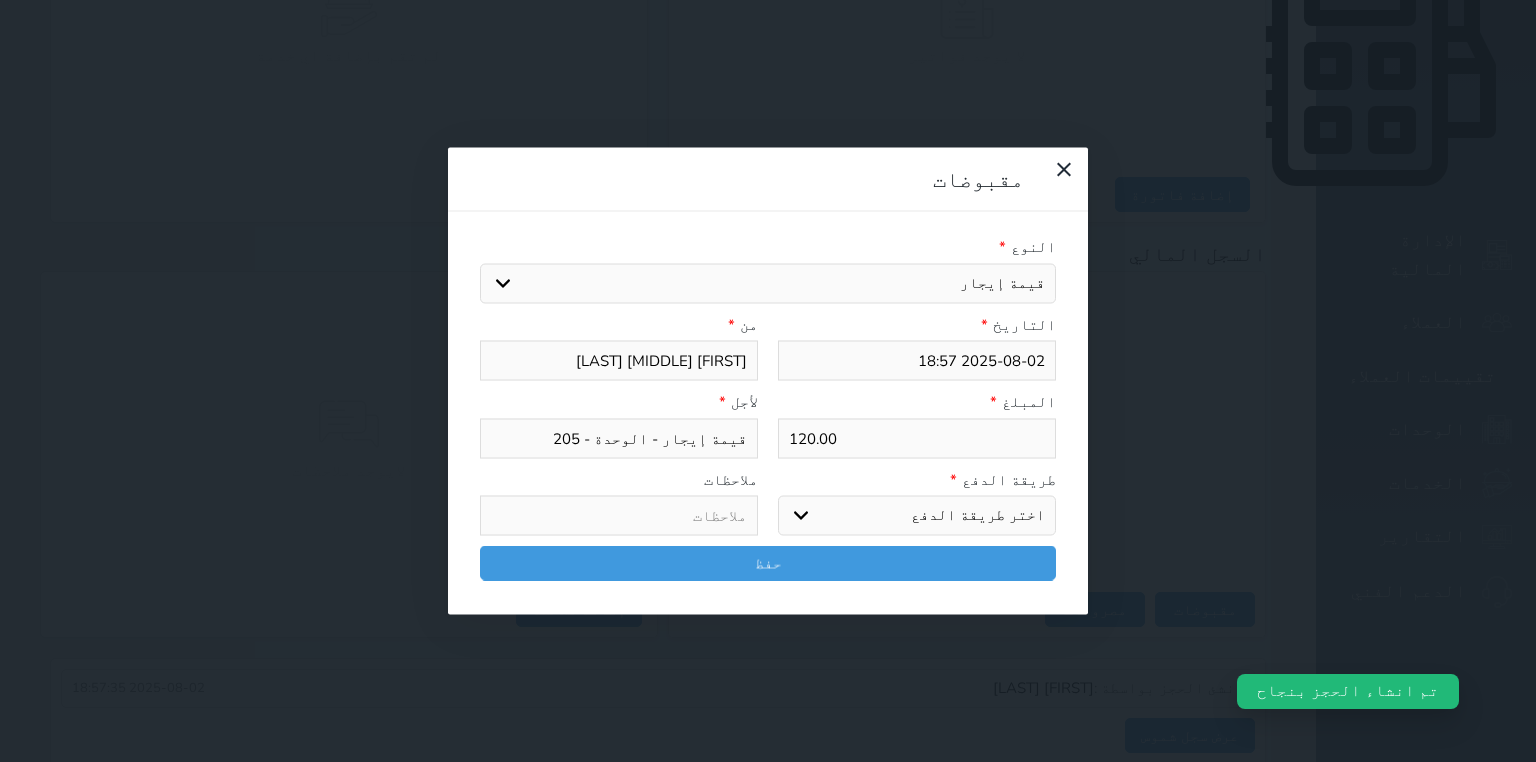 drag, startPoint x: 1023, startPoint y: 368, endPoint x: 1024, endPoint y: 386, distance: 18.027756 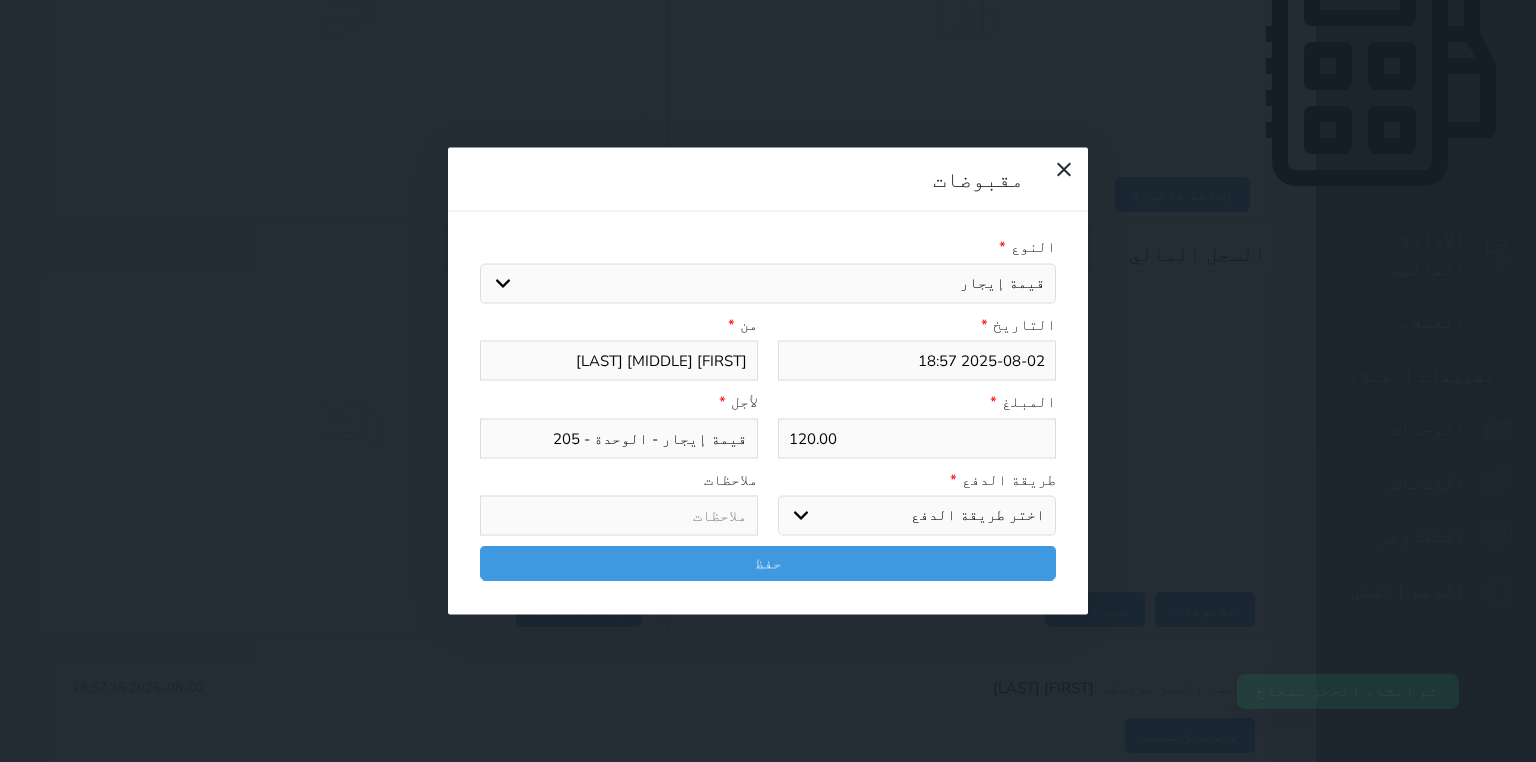 select on "mada" 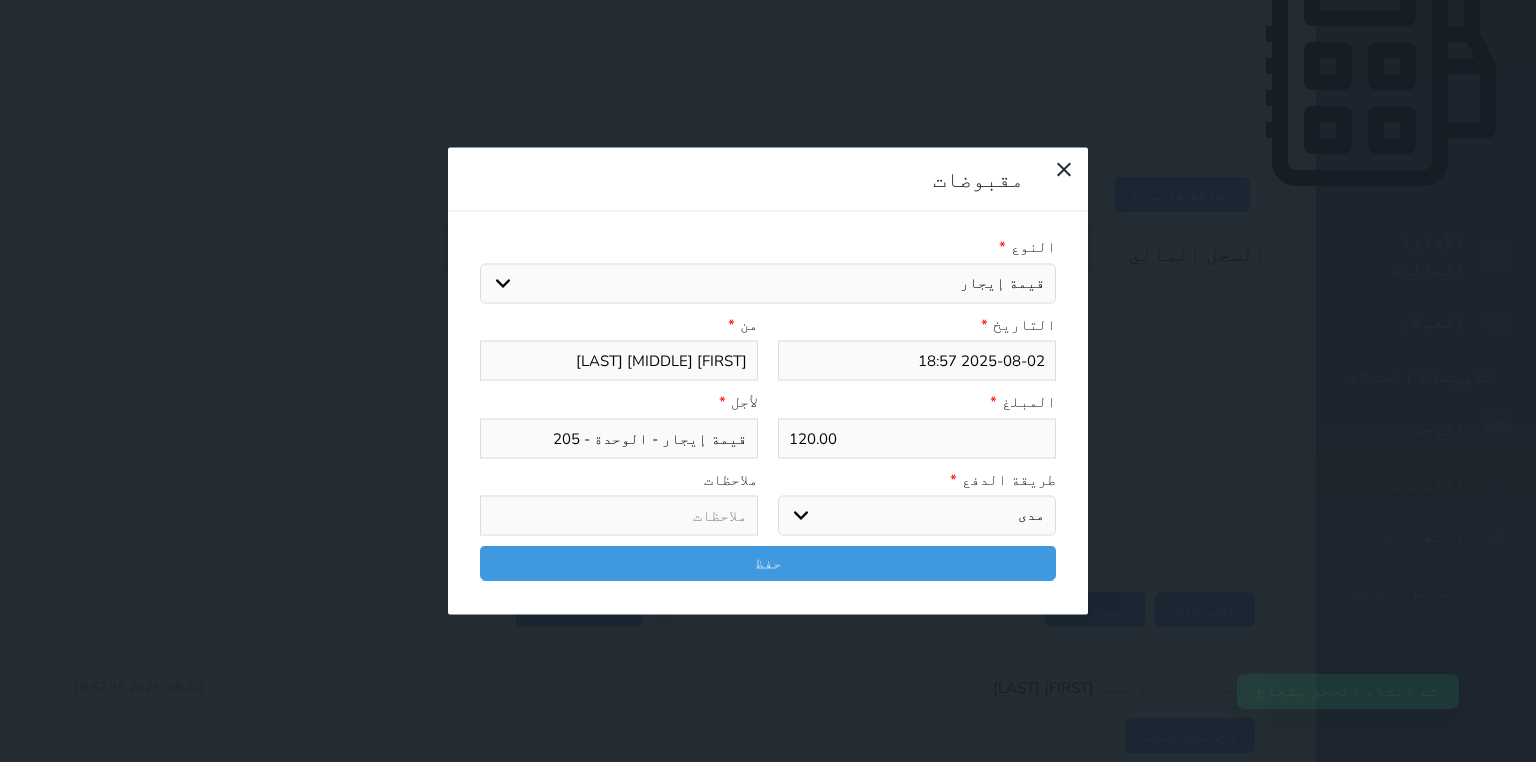 click on "اختر طريقة الدفع   دفع نقدى   تحويل بنكى   مدى   بطاقة ائتمان   آجل" at bounding box center (917, 516) 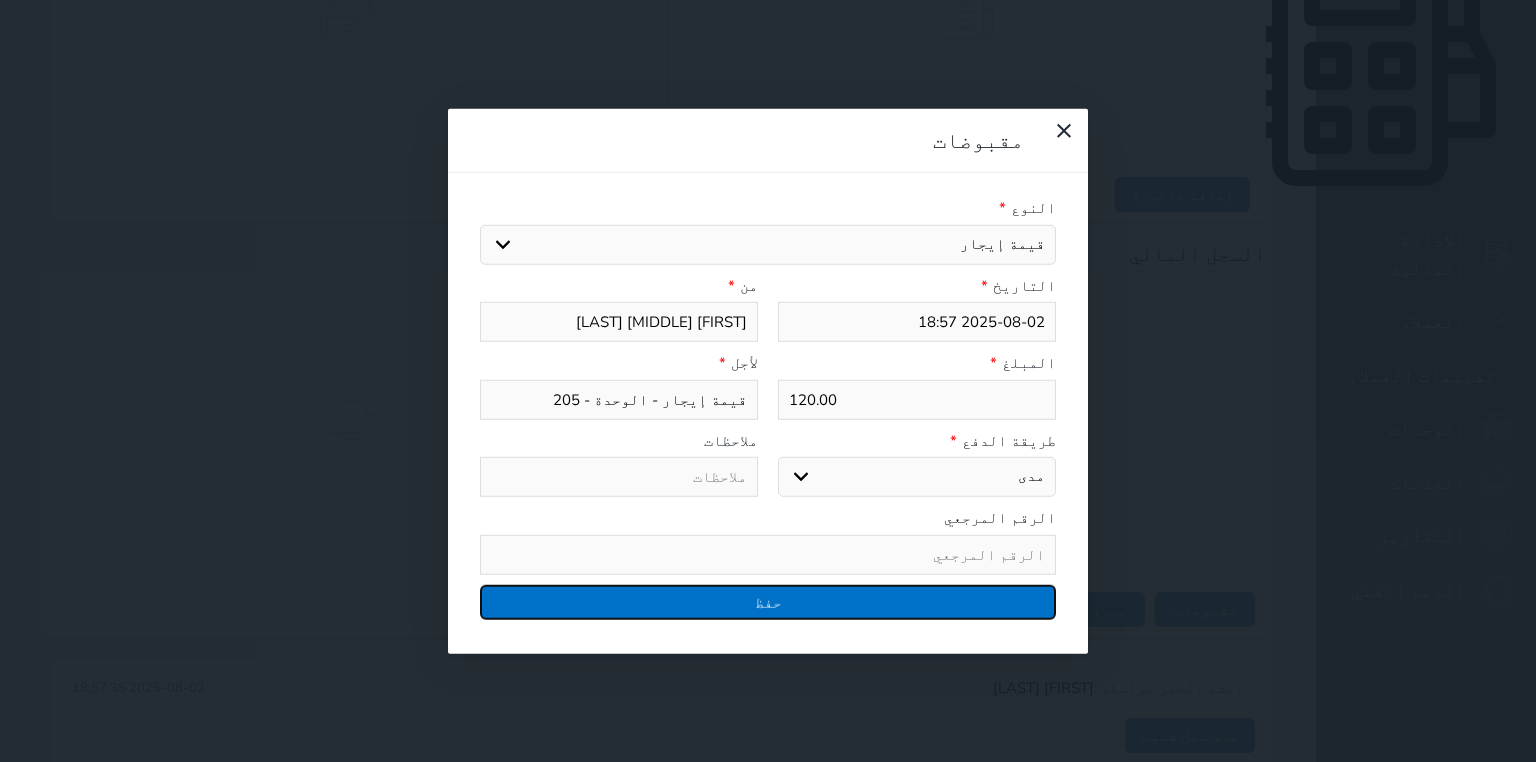 click on "حفظ" at bounding box center (768, 601) 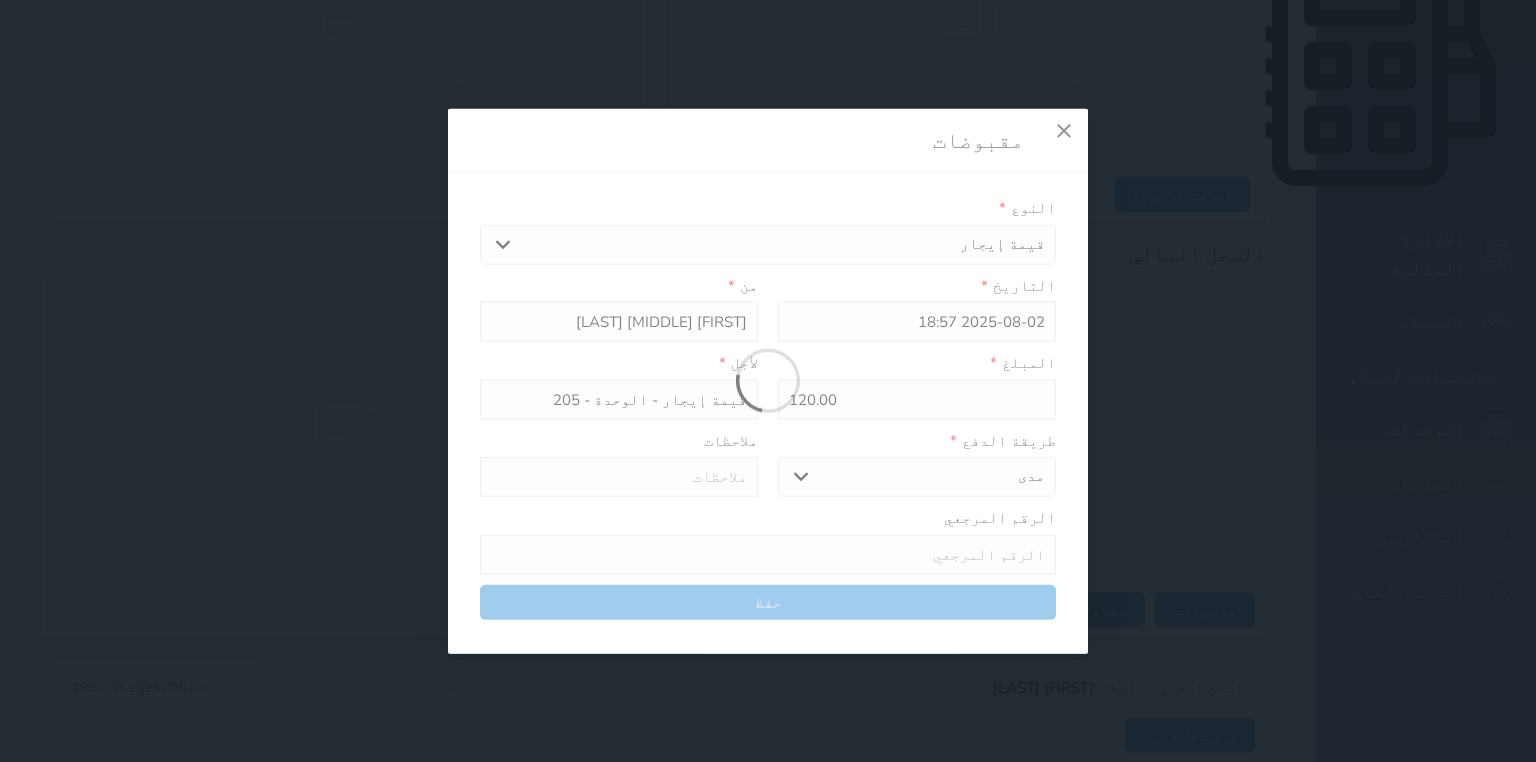 select 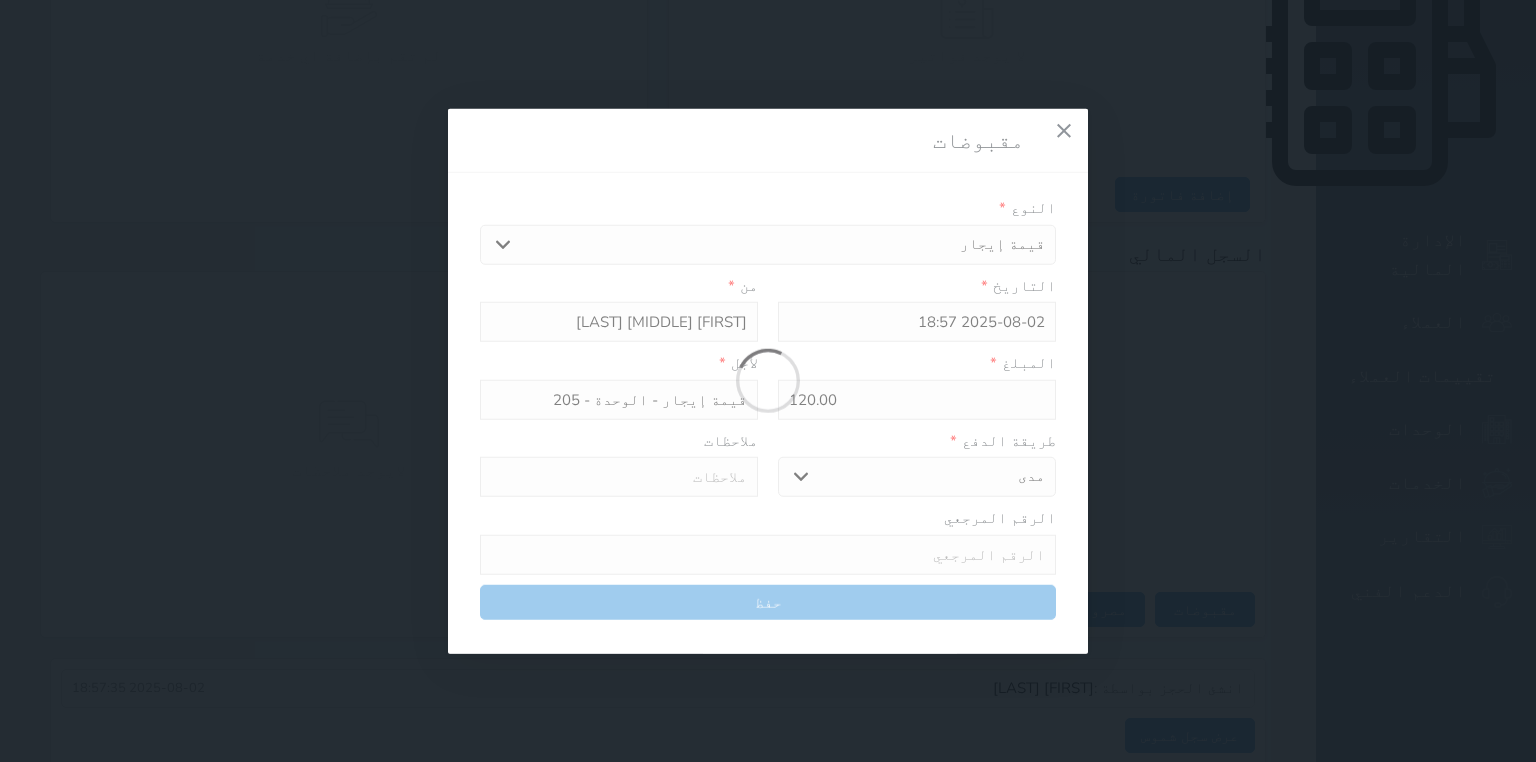 type 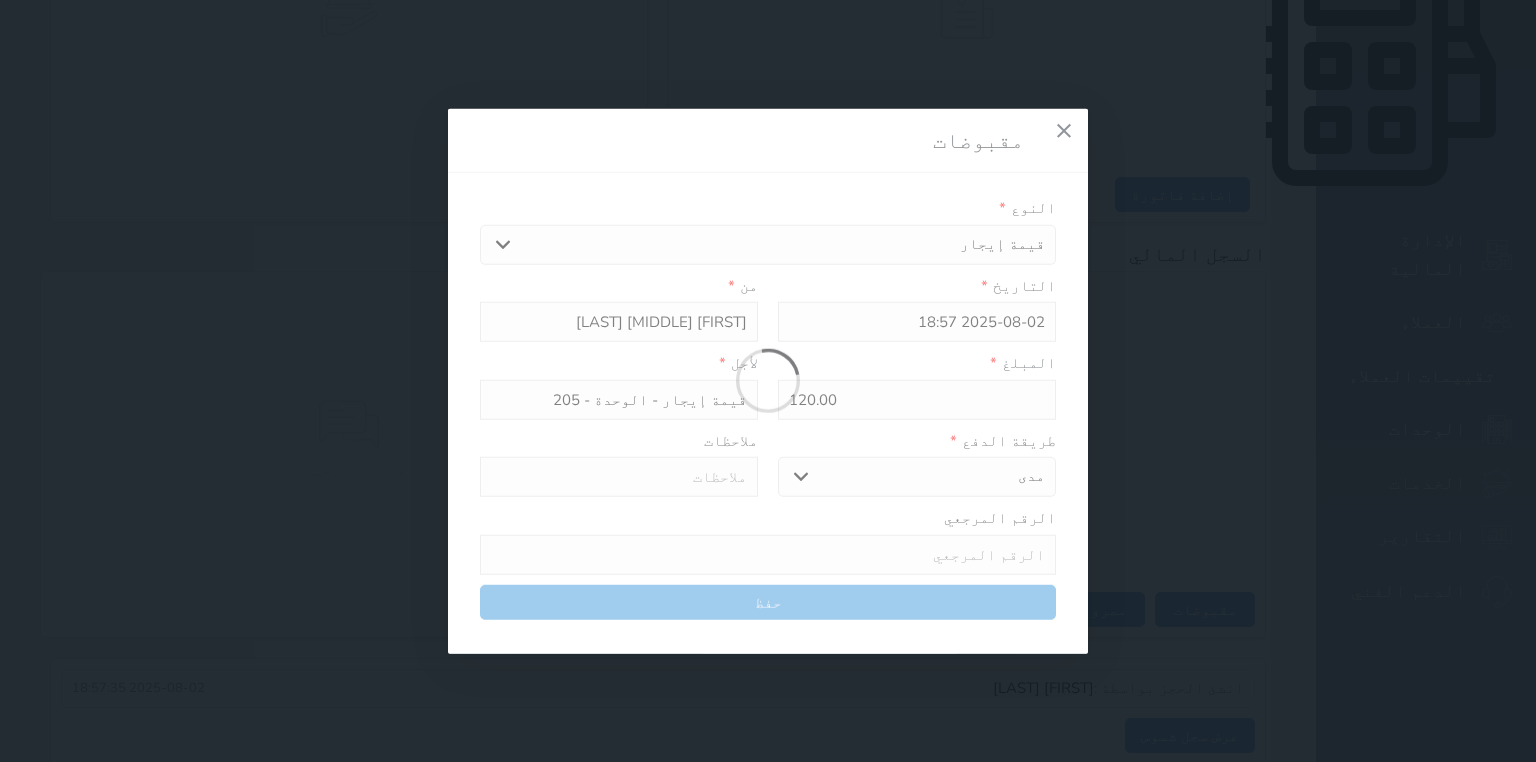 type on "0" 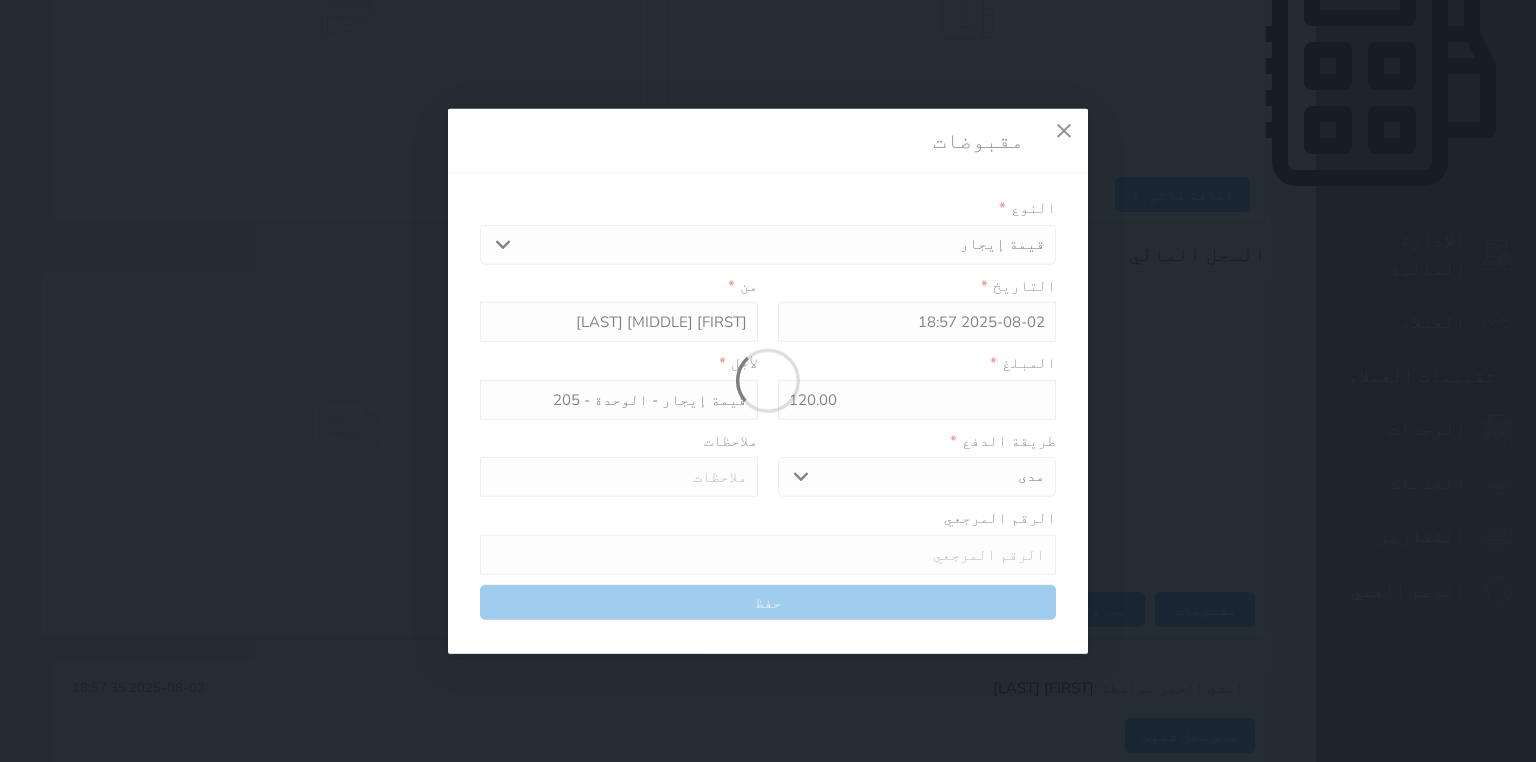 select 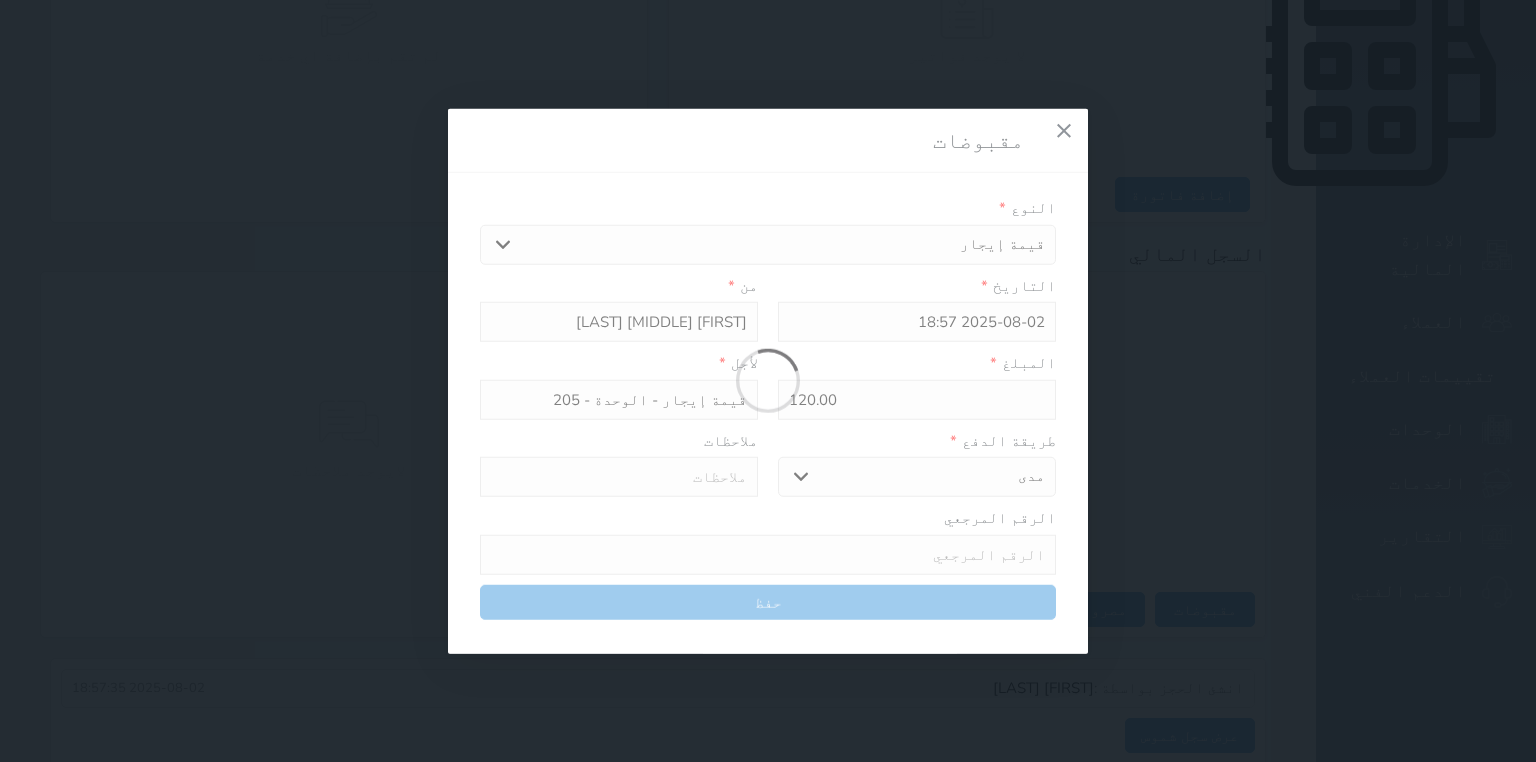 type on "0" 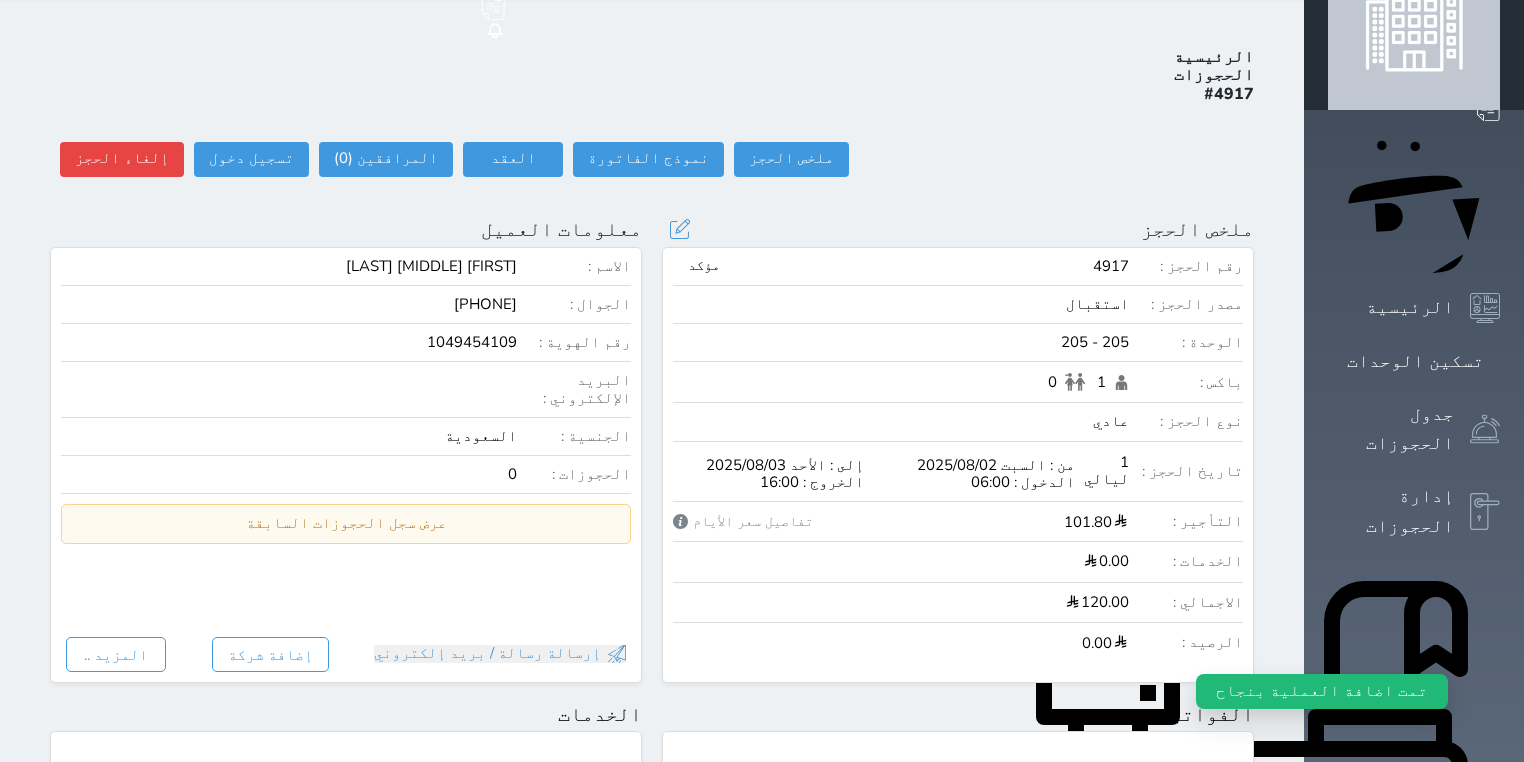 scroll, scrollTop: 0, scrollLeft: 0, axis: both 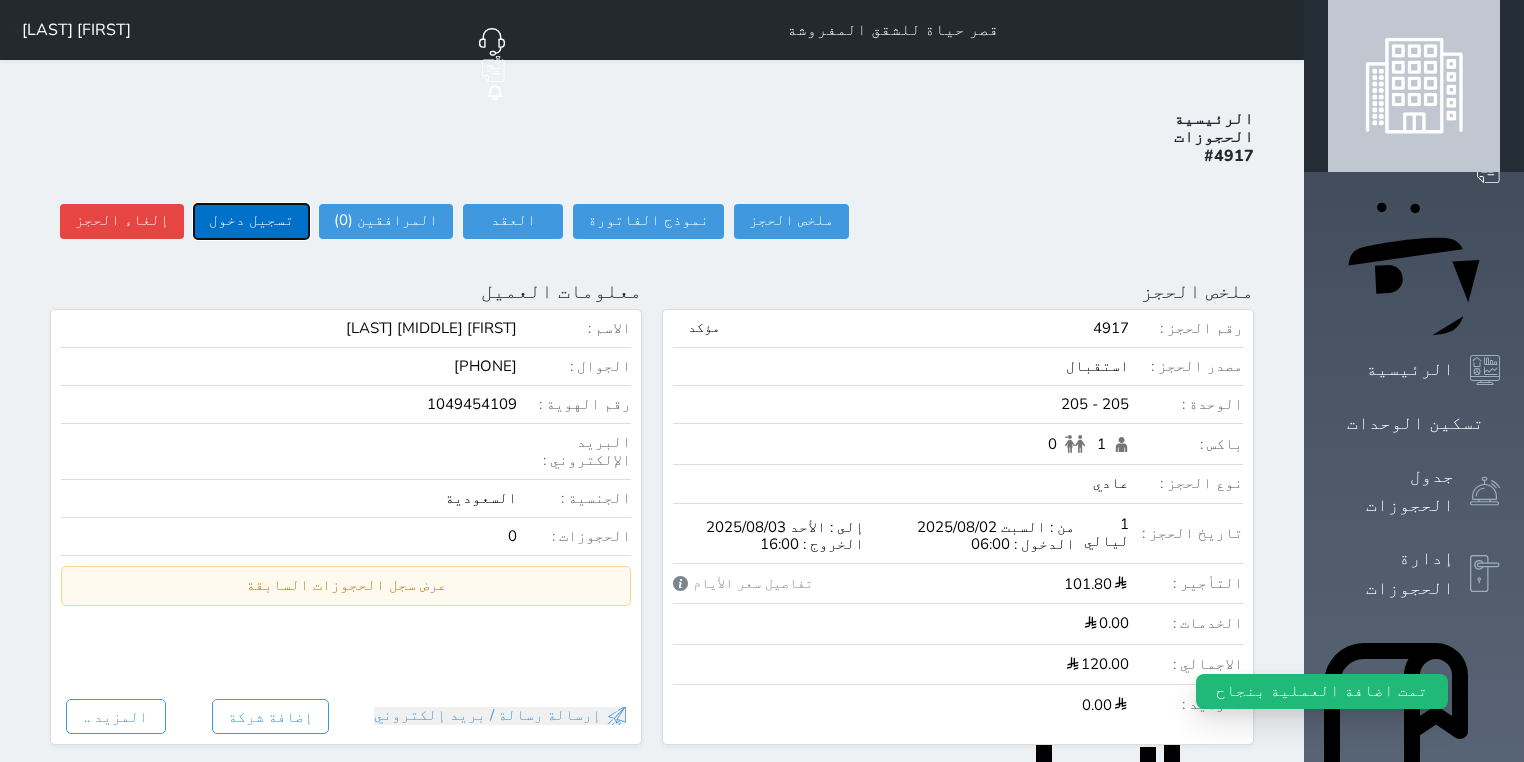 click on "تسجيل دخول" at bounding box center (251, 221) 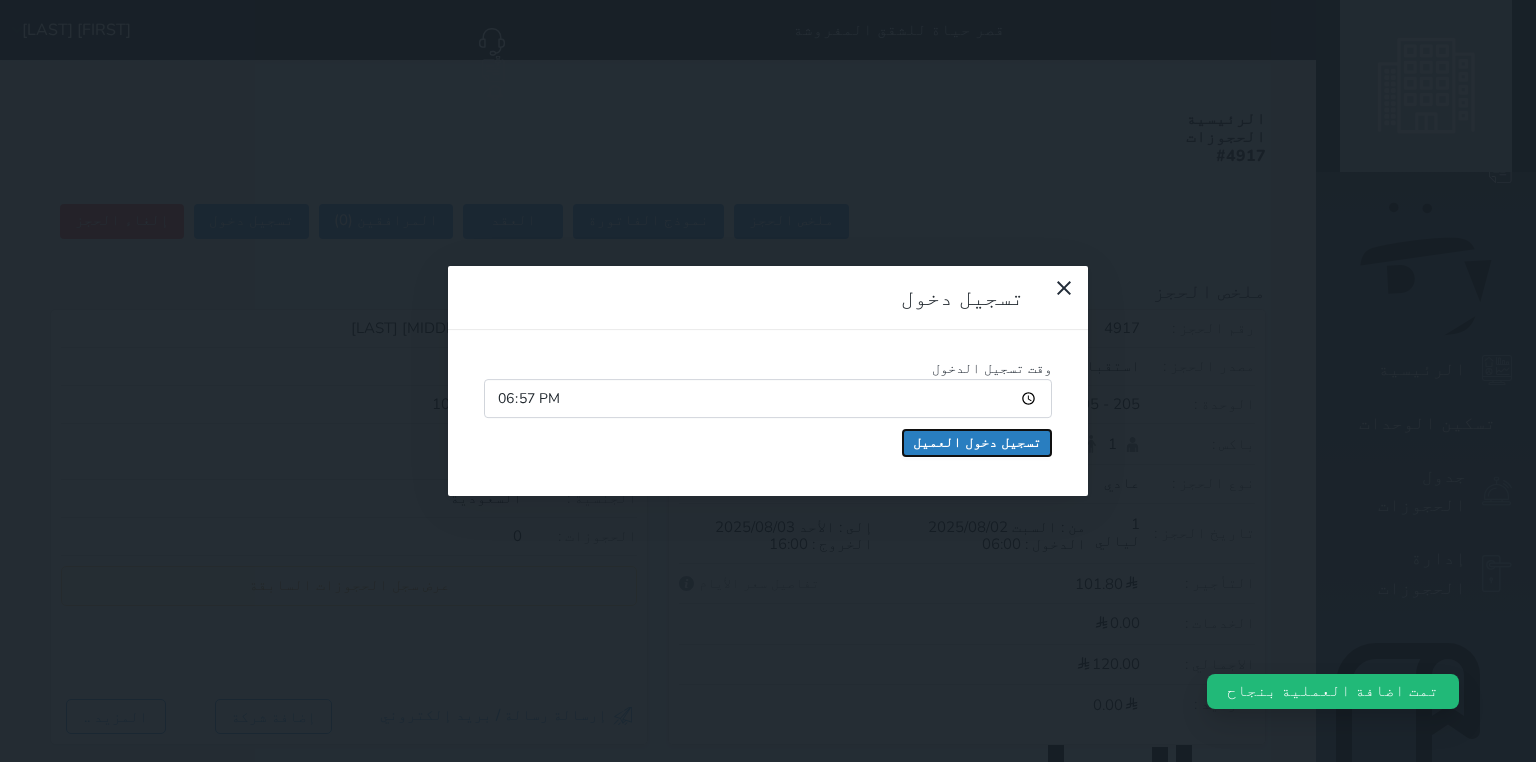 click on "تسجيل دخول العميل" at bounding box center (977, 443) 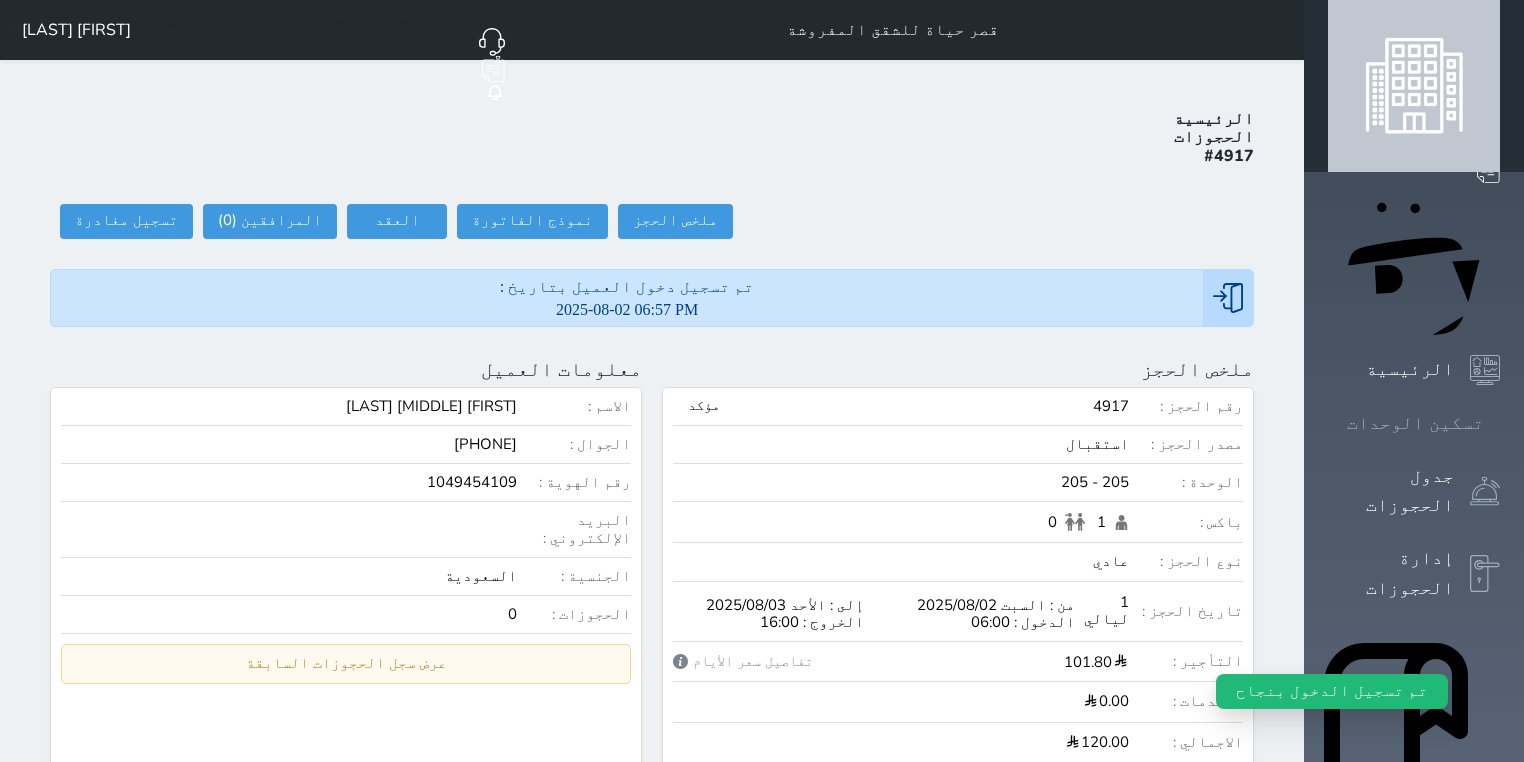 click at bounding box center [1500, 423] 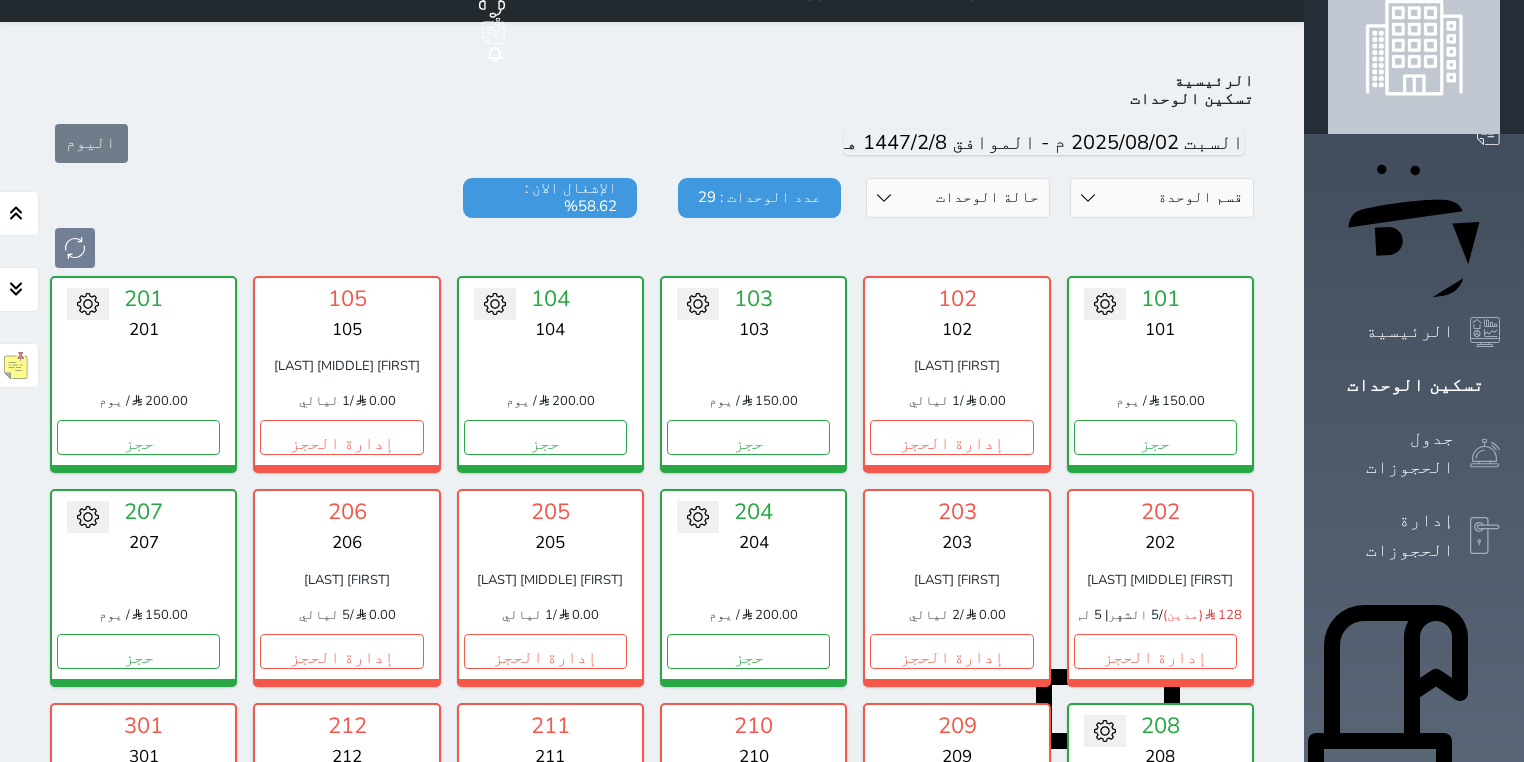 scroll, scrollTop: 24, scrollLeft: 0, axis: vertical 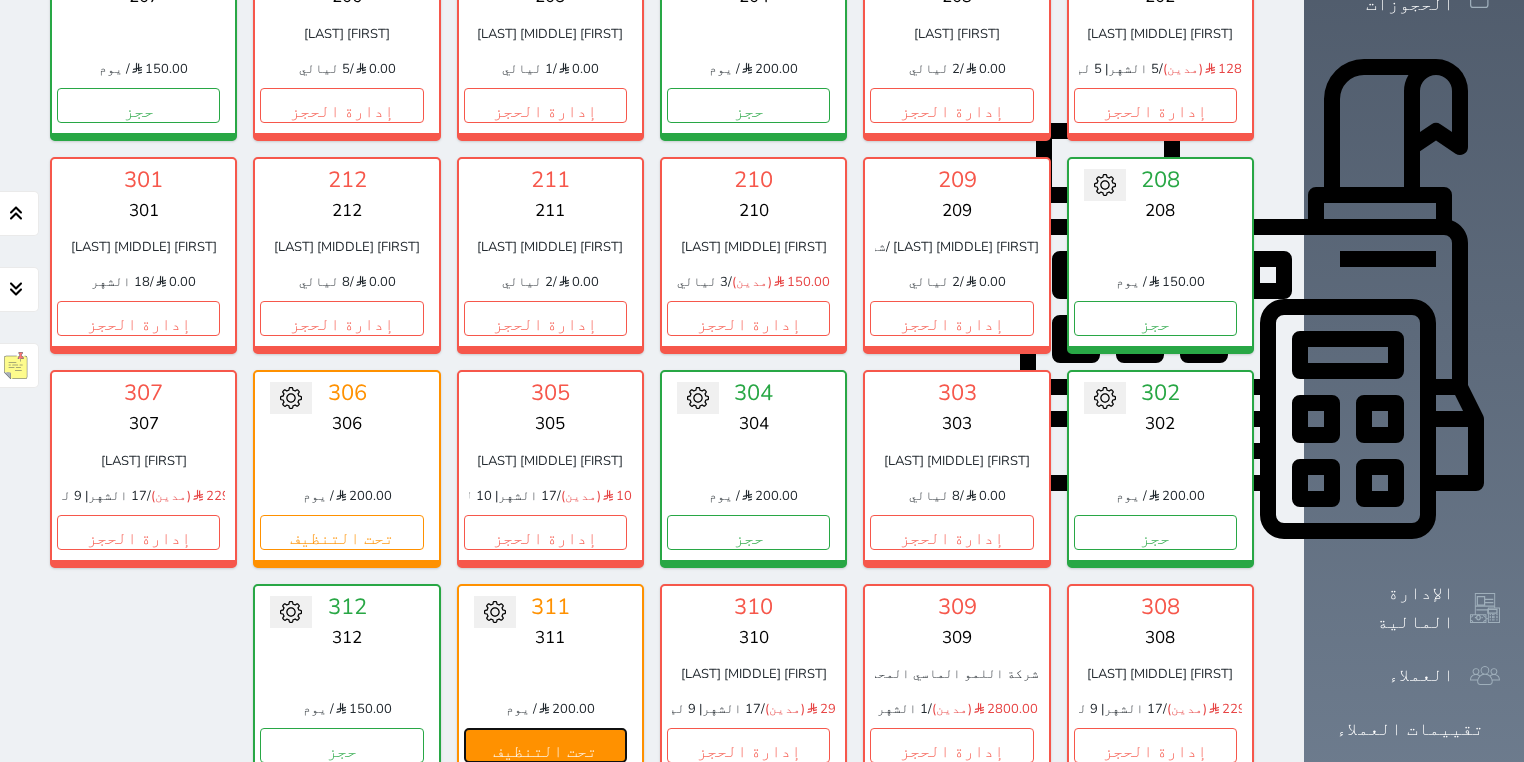 click on "تحت التنظيف" at bounding box center [545, 745] 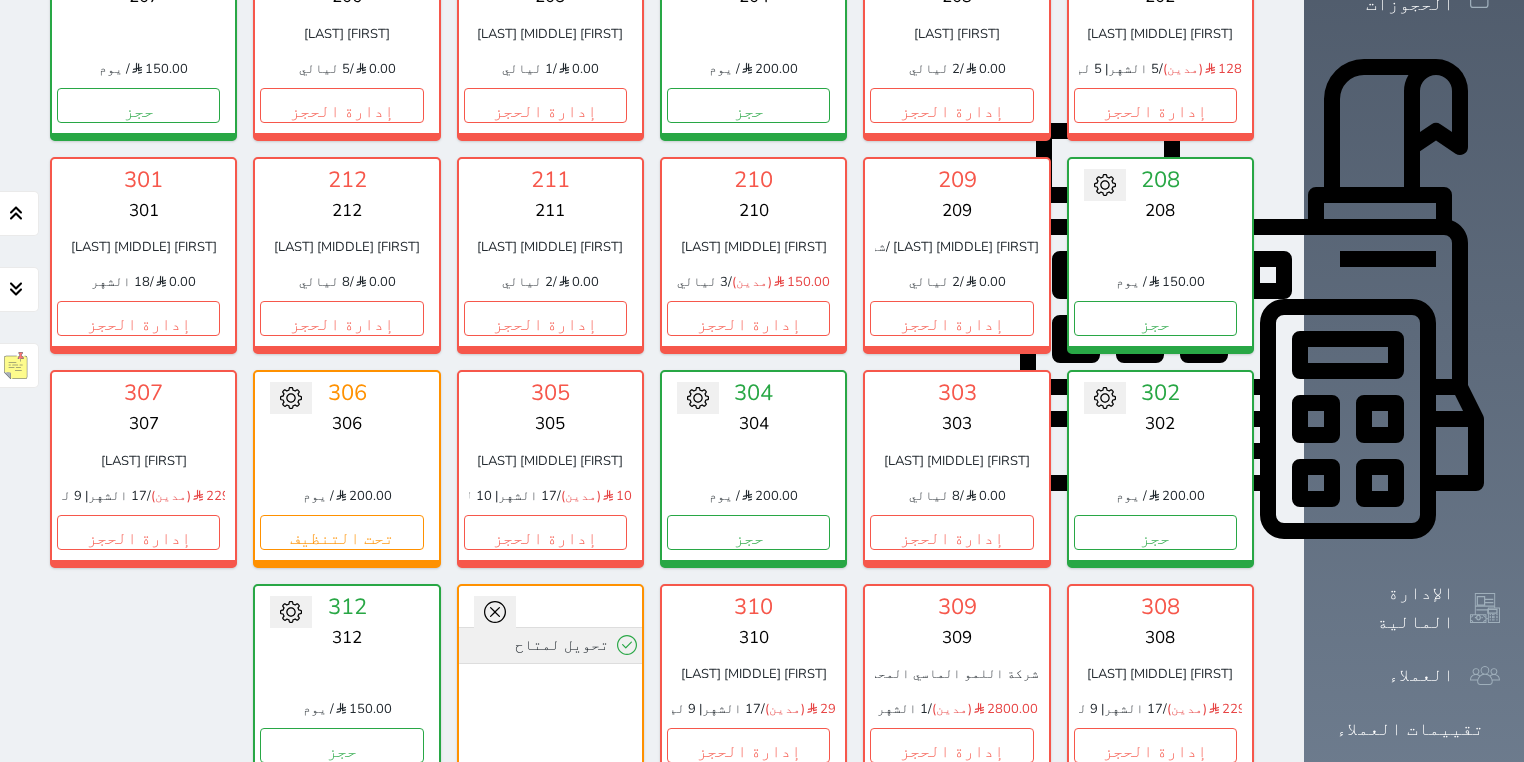 click on "تحويل لمتاح" at bounding box center (550, 645) 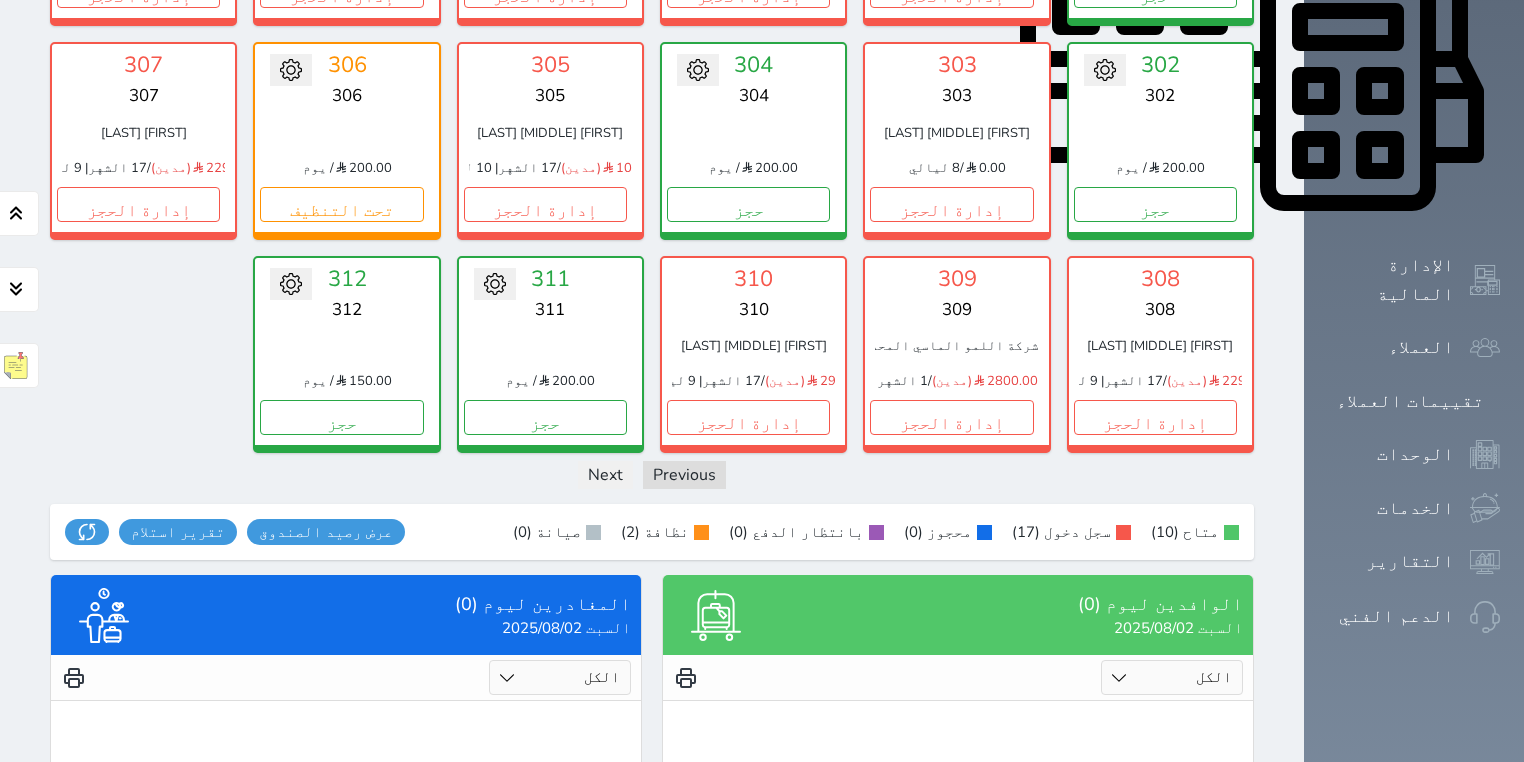 scroll, scrollTop: 766, scrollLeft: 0, axis: vertical 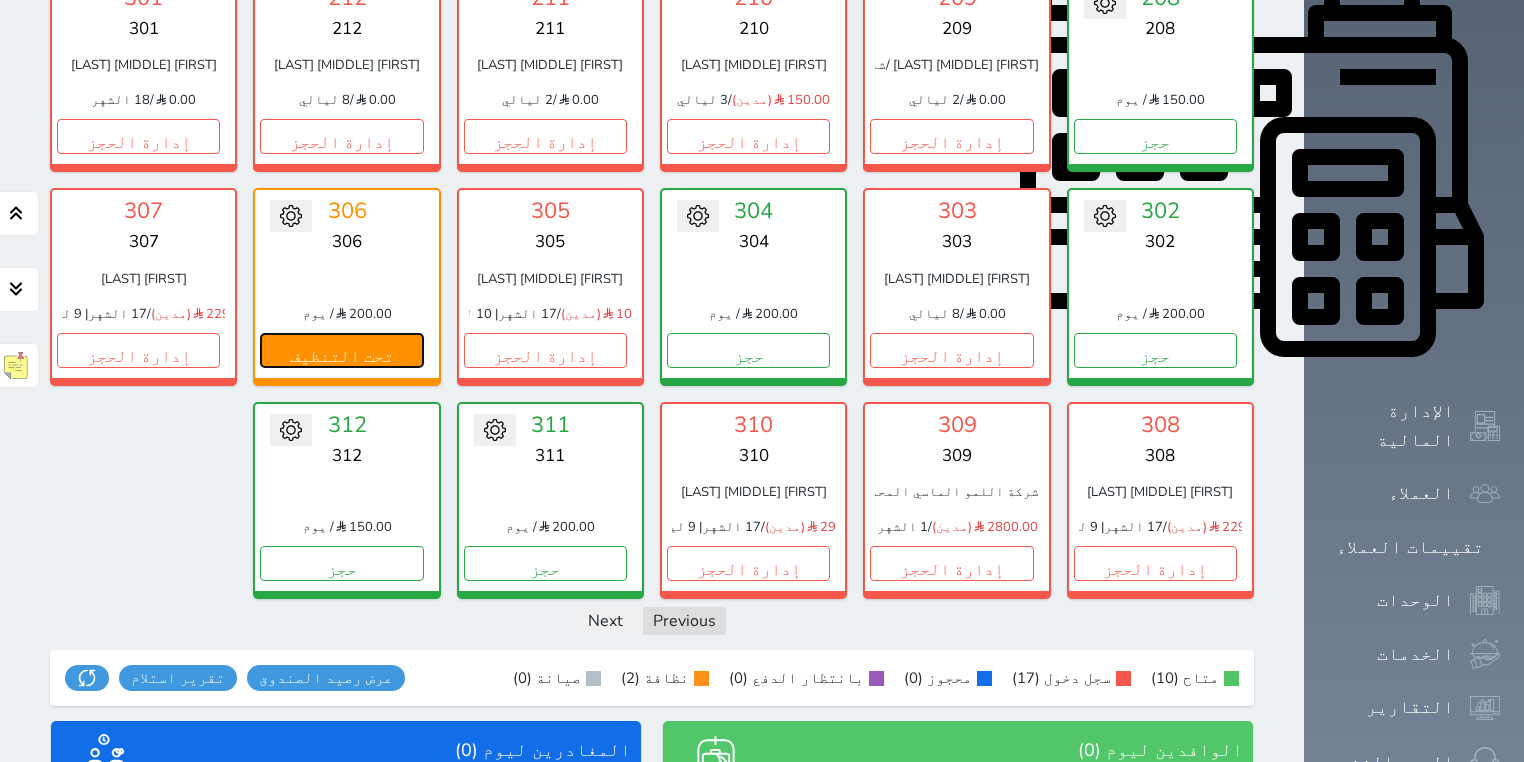 click on "تحت التنظيف" at bounding box center (341, 350) 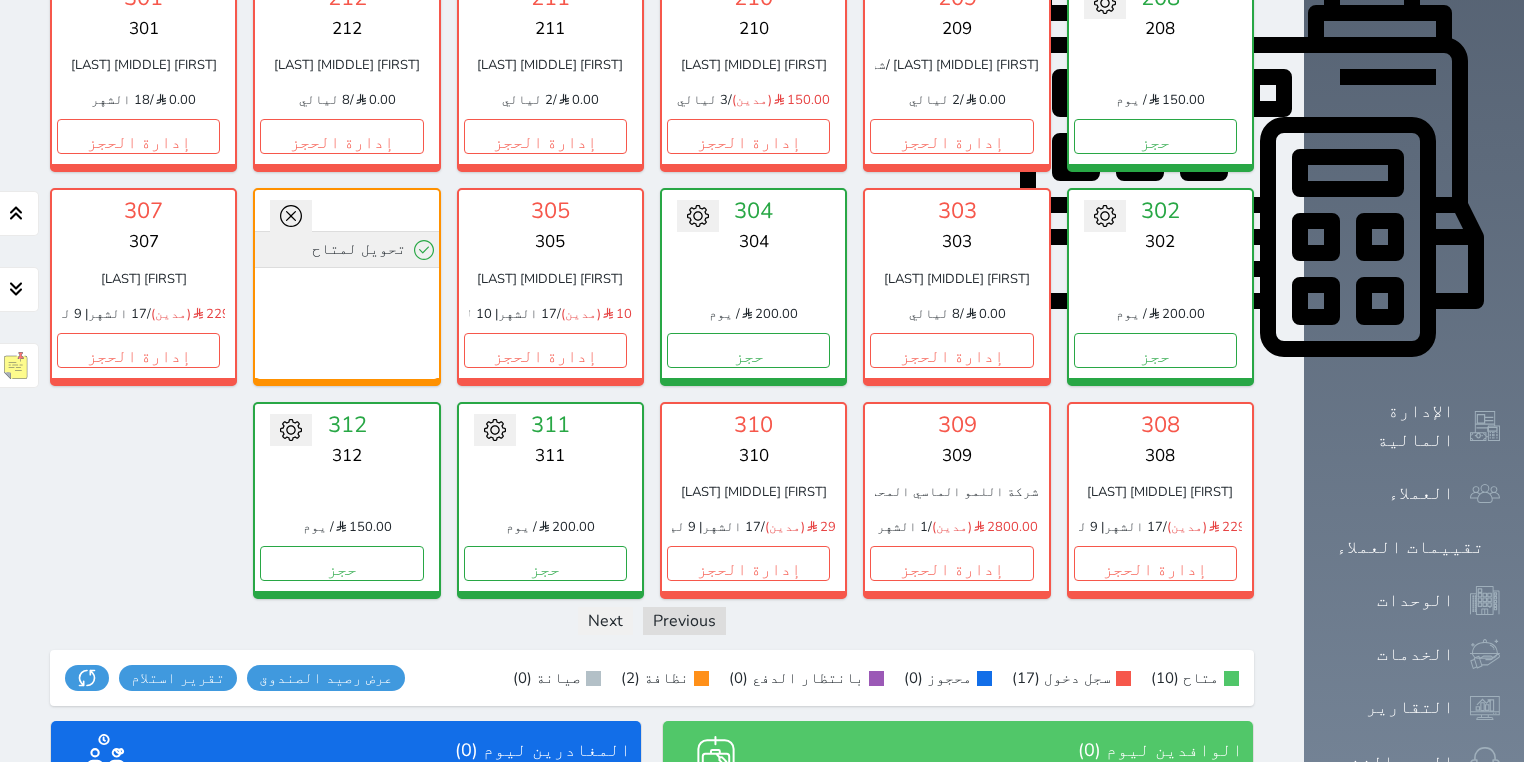 click on "تحويل لمتاح" at bounding box center (346, 249) 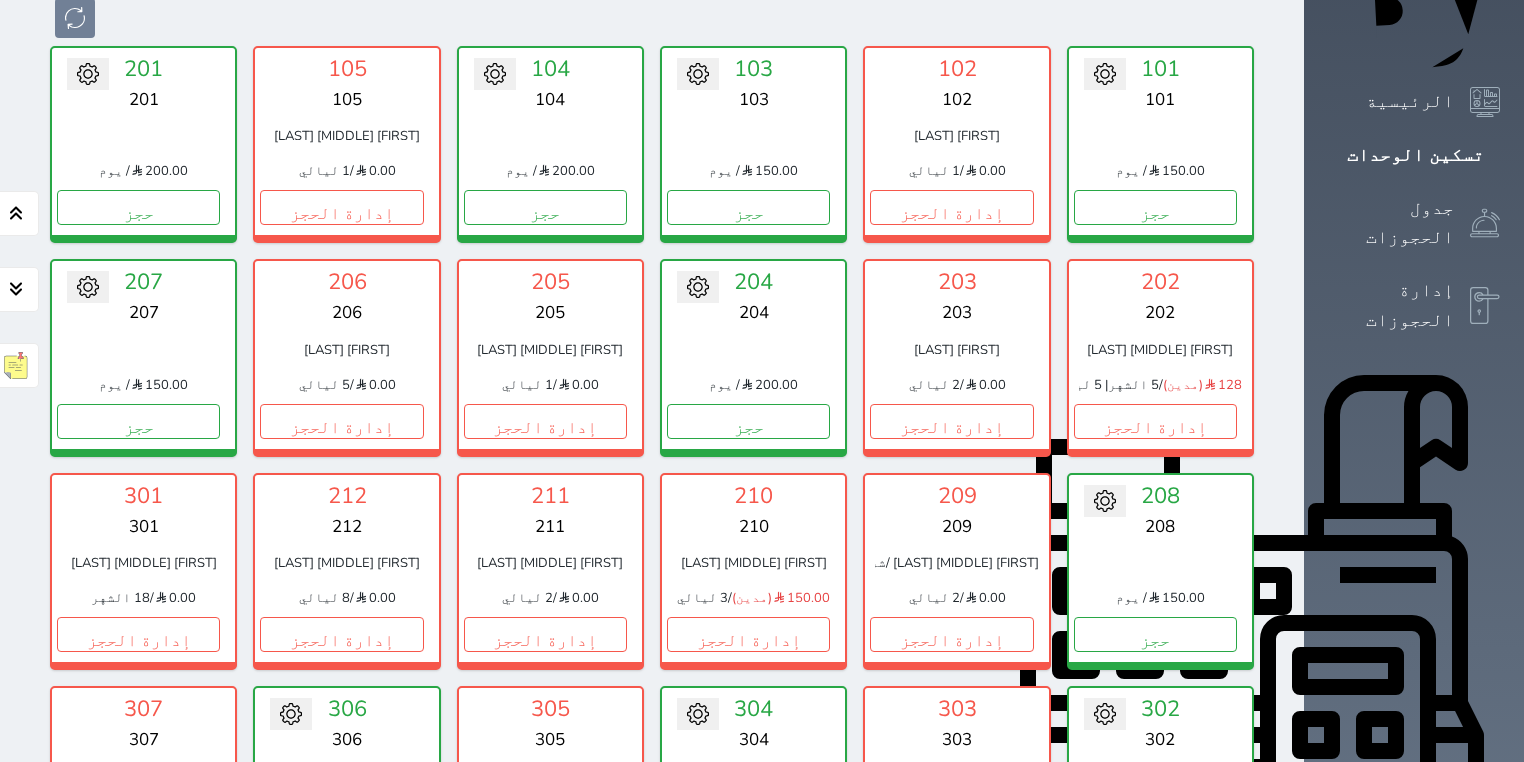 scroll, scrollTop: 286, scrollLeft: 0, axis: vertical 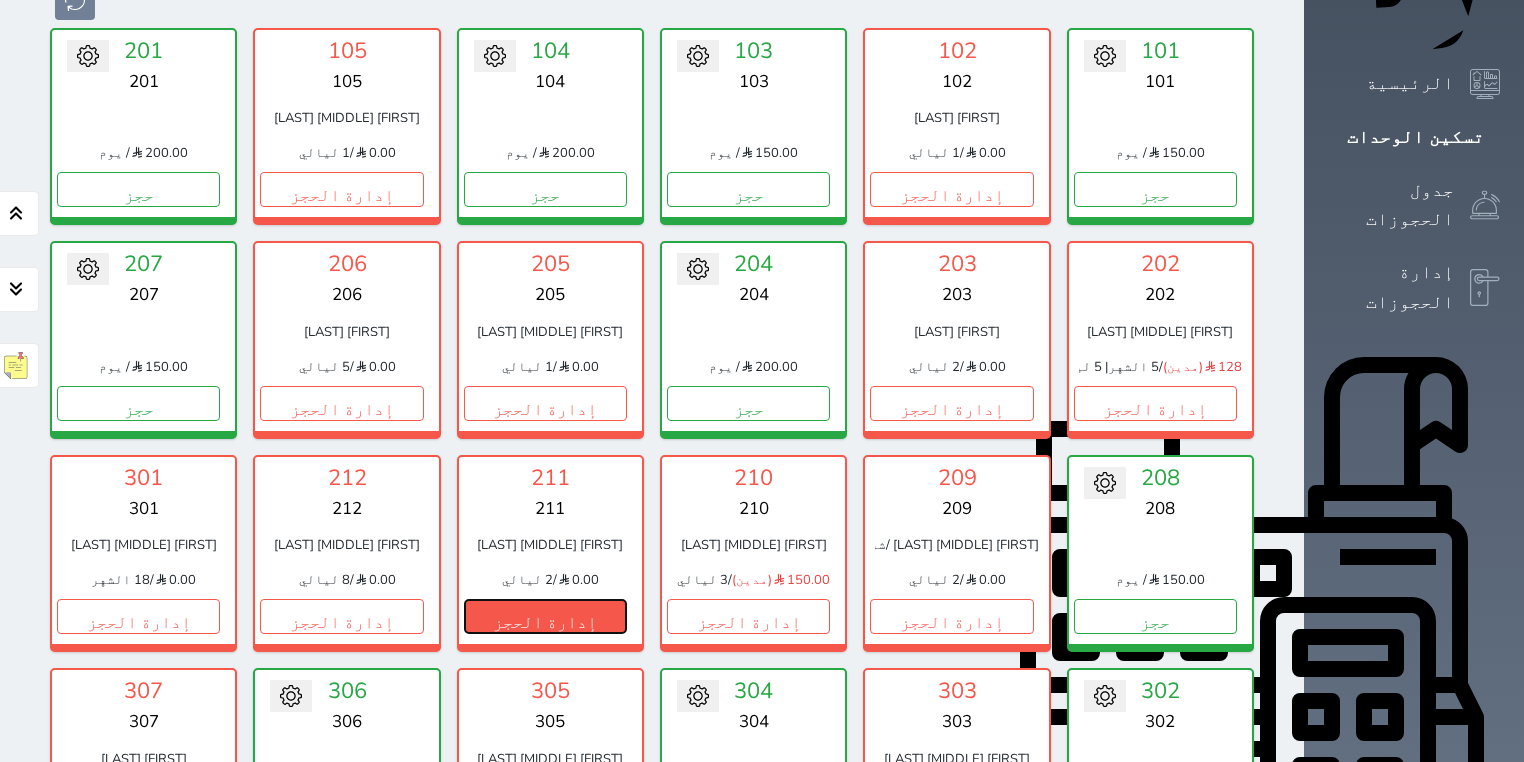 click on "إدارة الحجز" at bounding box center [545, 616] 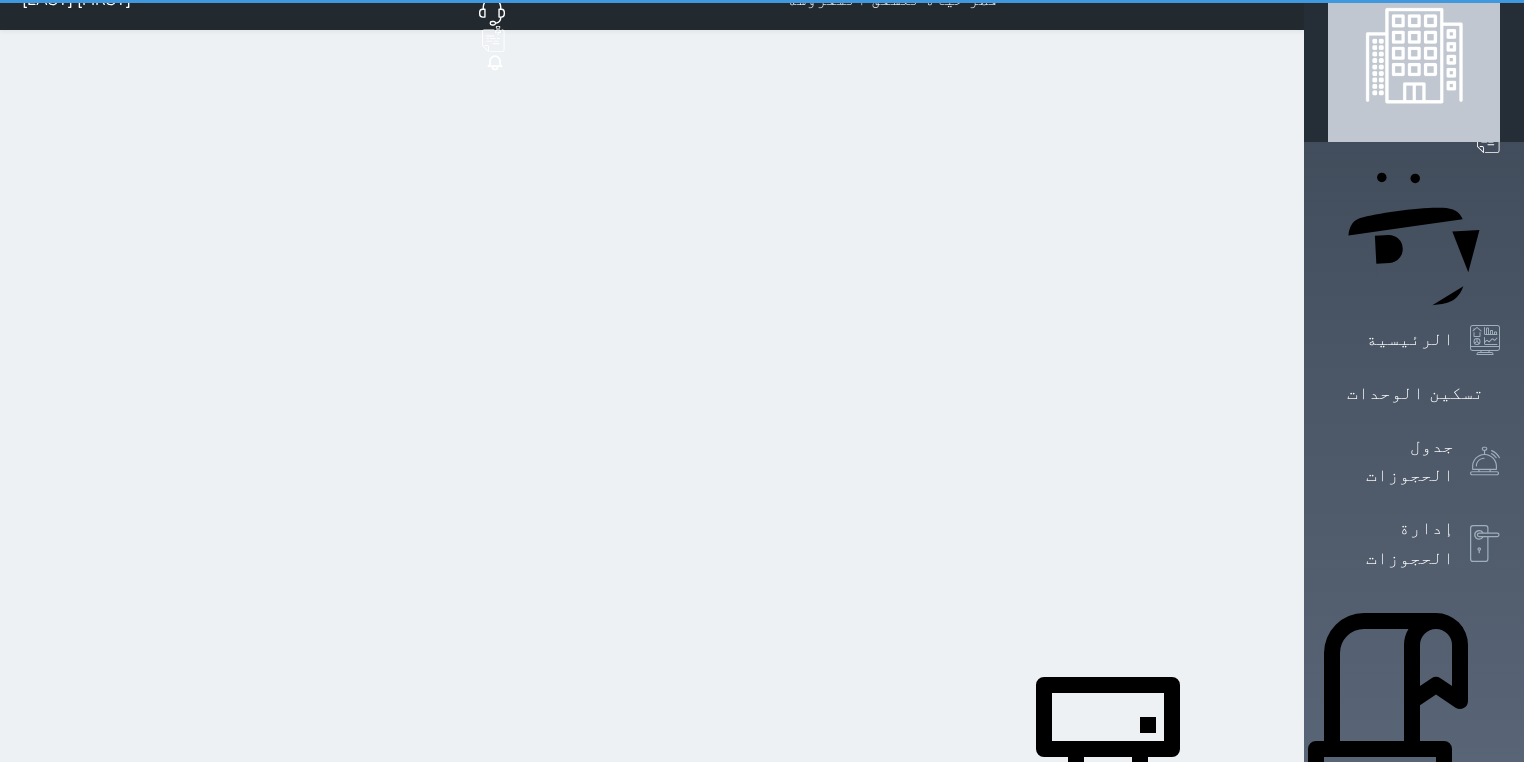 scroll, scrollTop: 0, scrollLeft: 0, axis: both 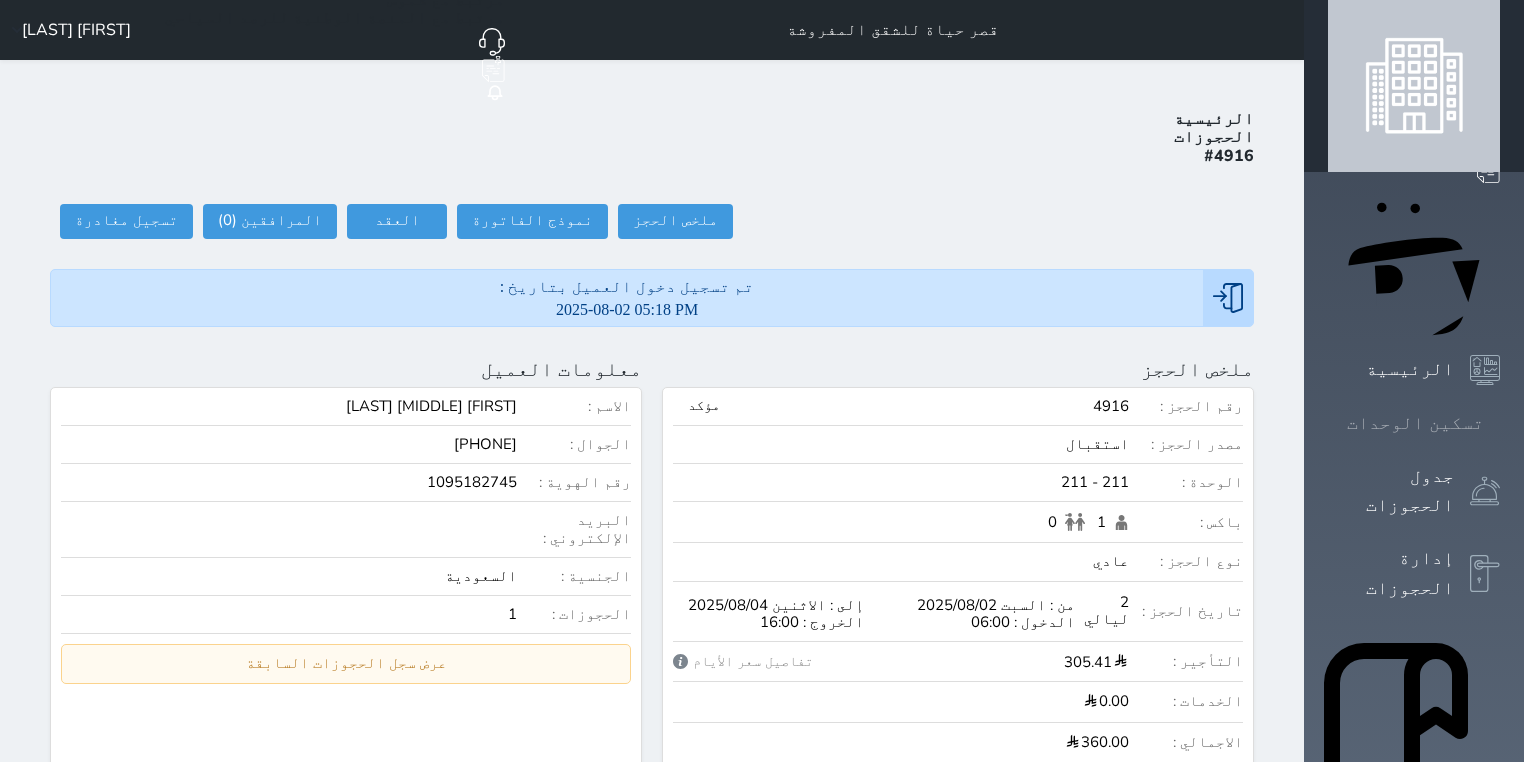 click 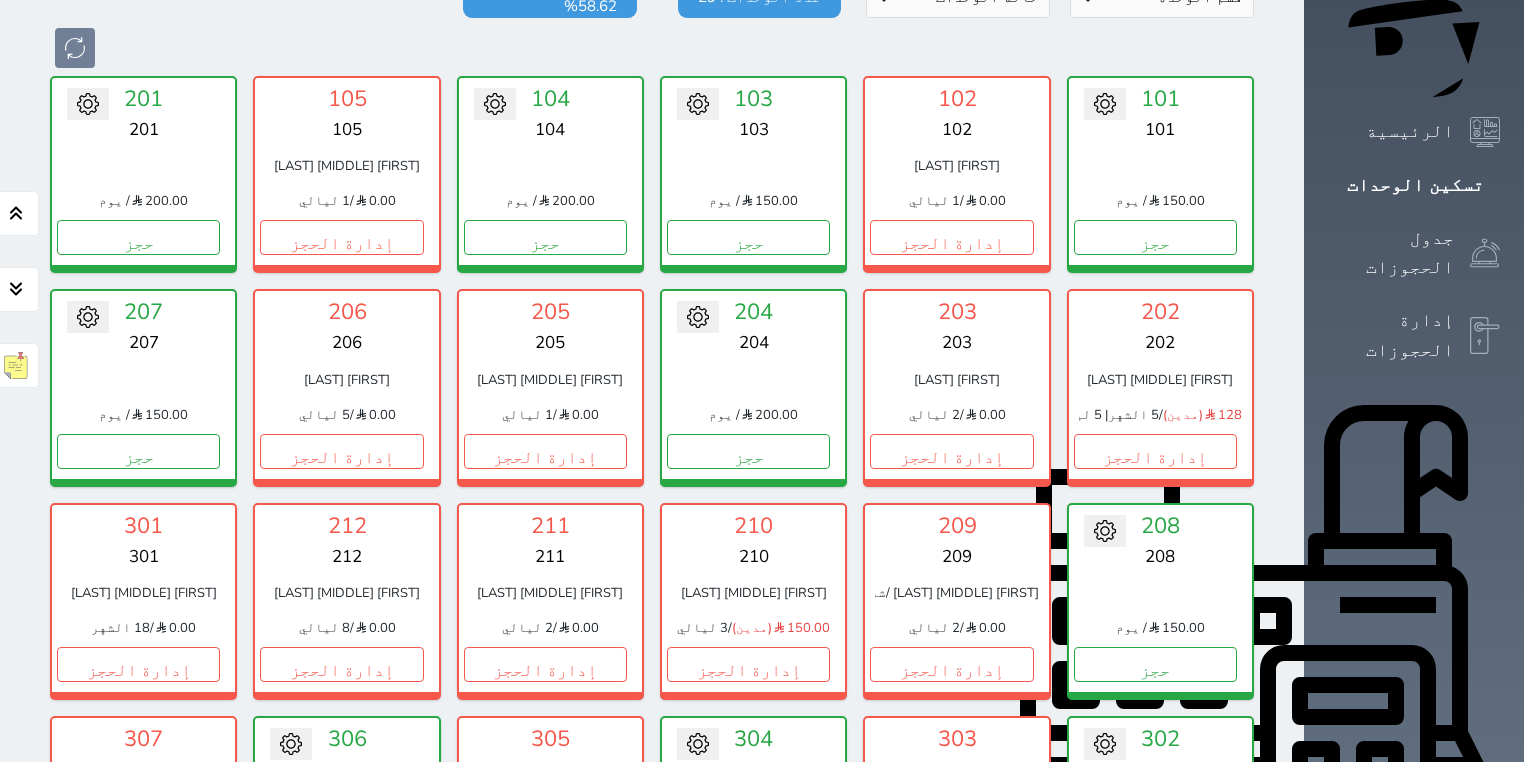 scroll, scrollTop: 158, scrollLeft: 0, axis: vertical 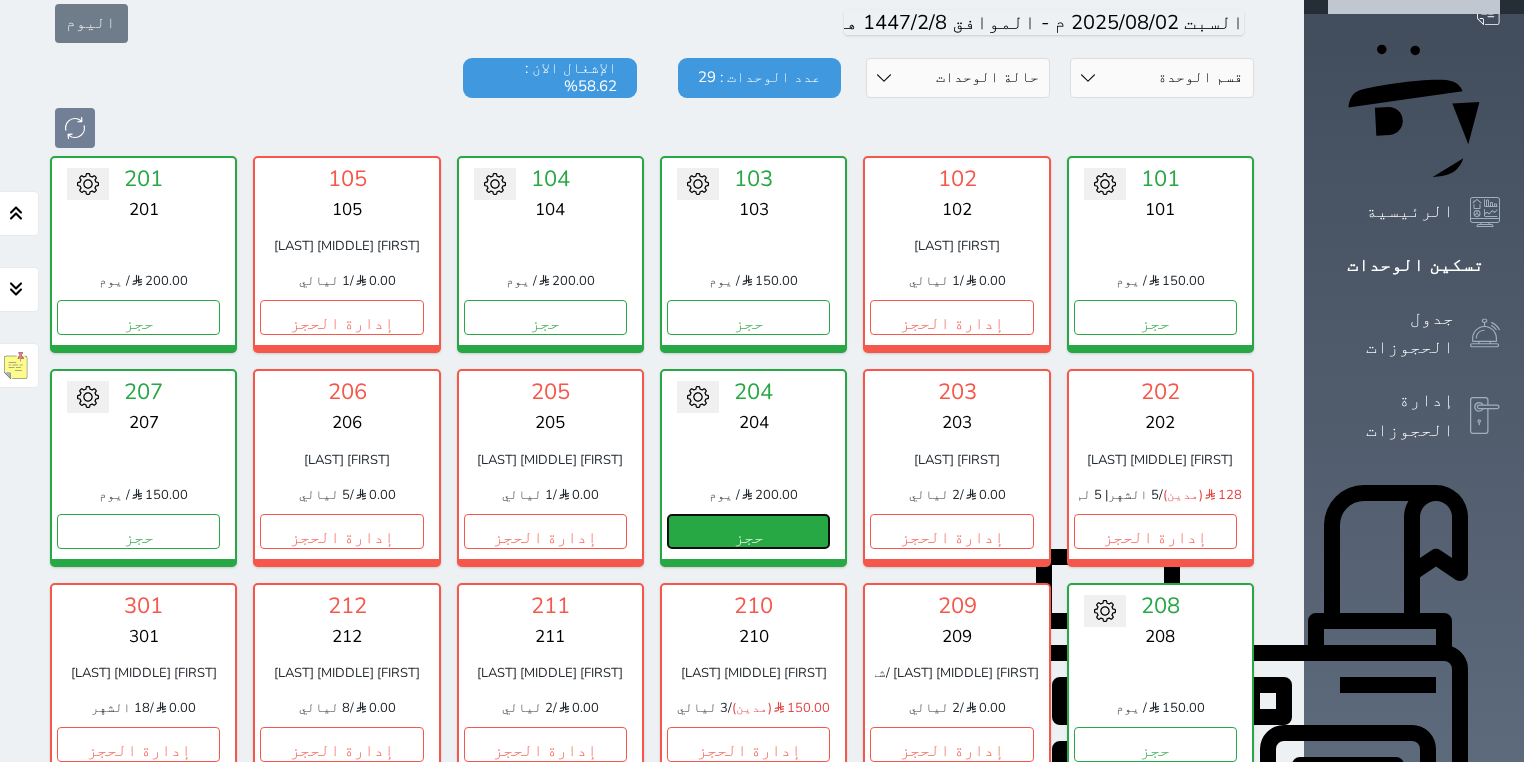click on "حجز" at bounding box center [748, 531] 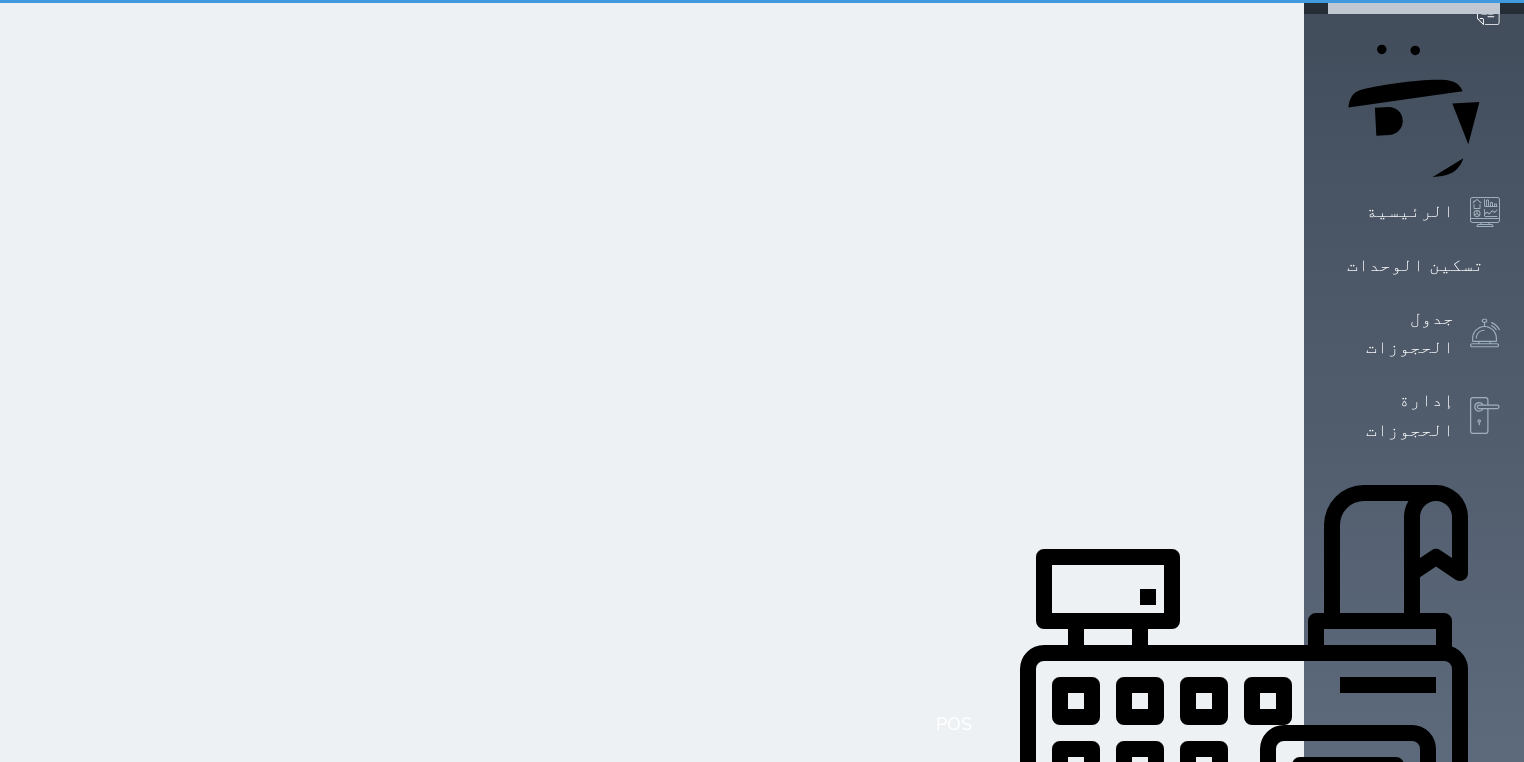 scroll, scrollTop: 0, scrollLeft: 0, axis: both 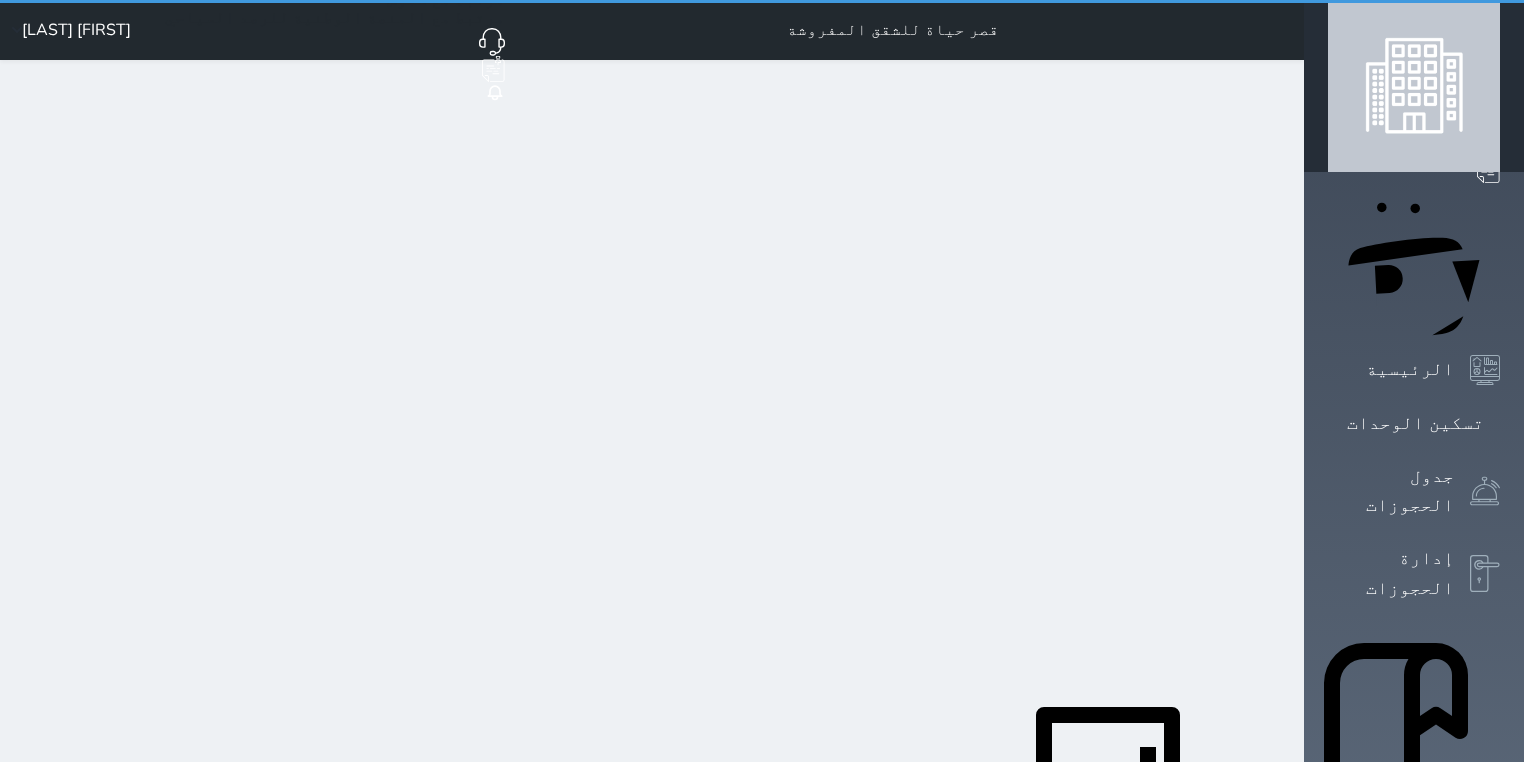 select on "1" 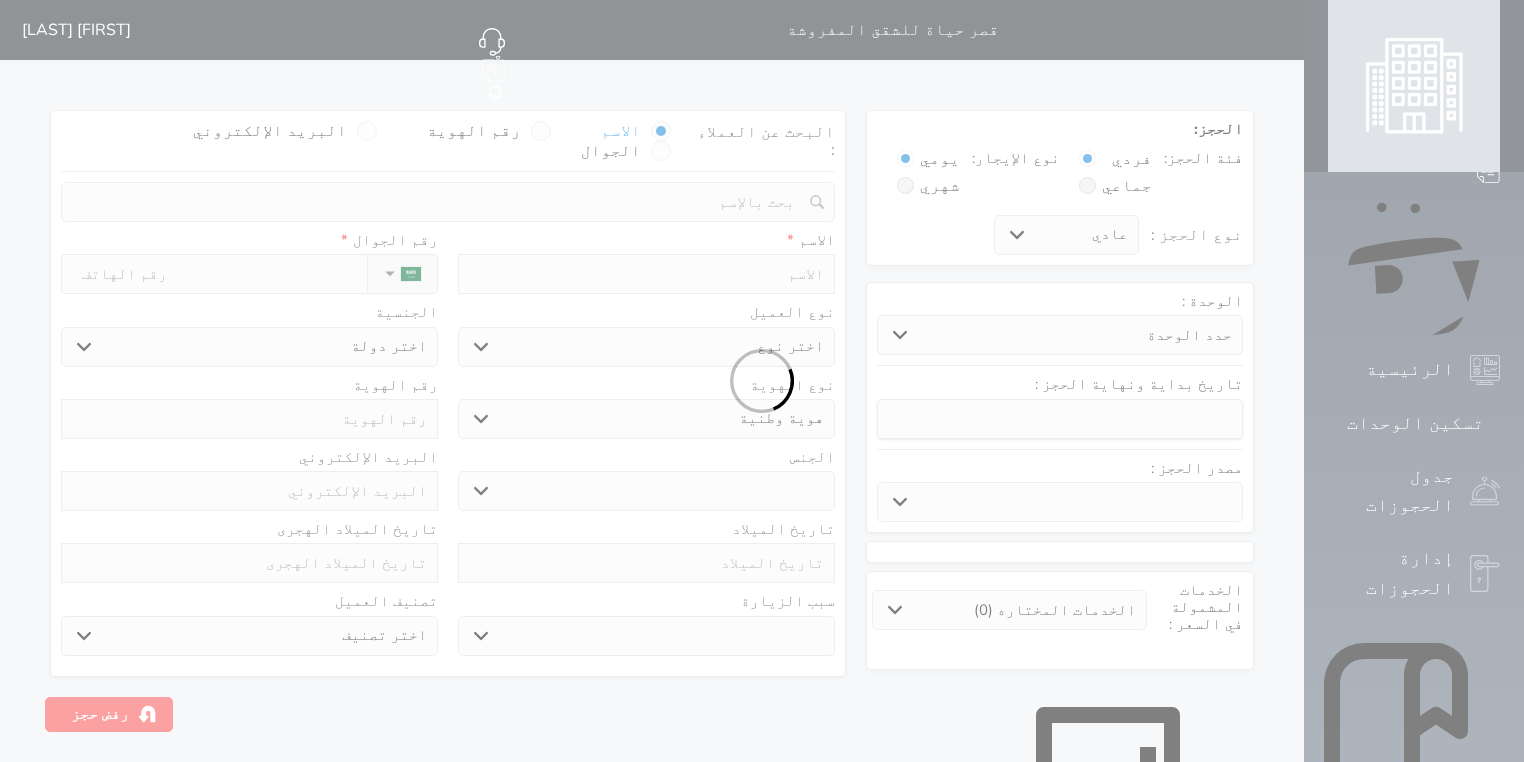 select 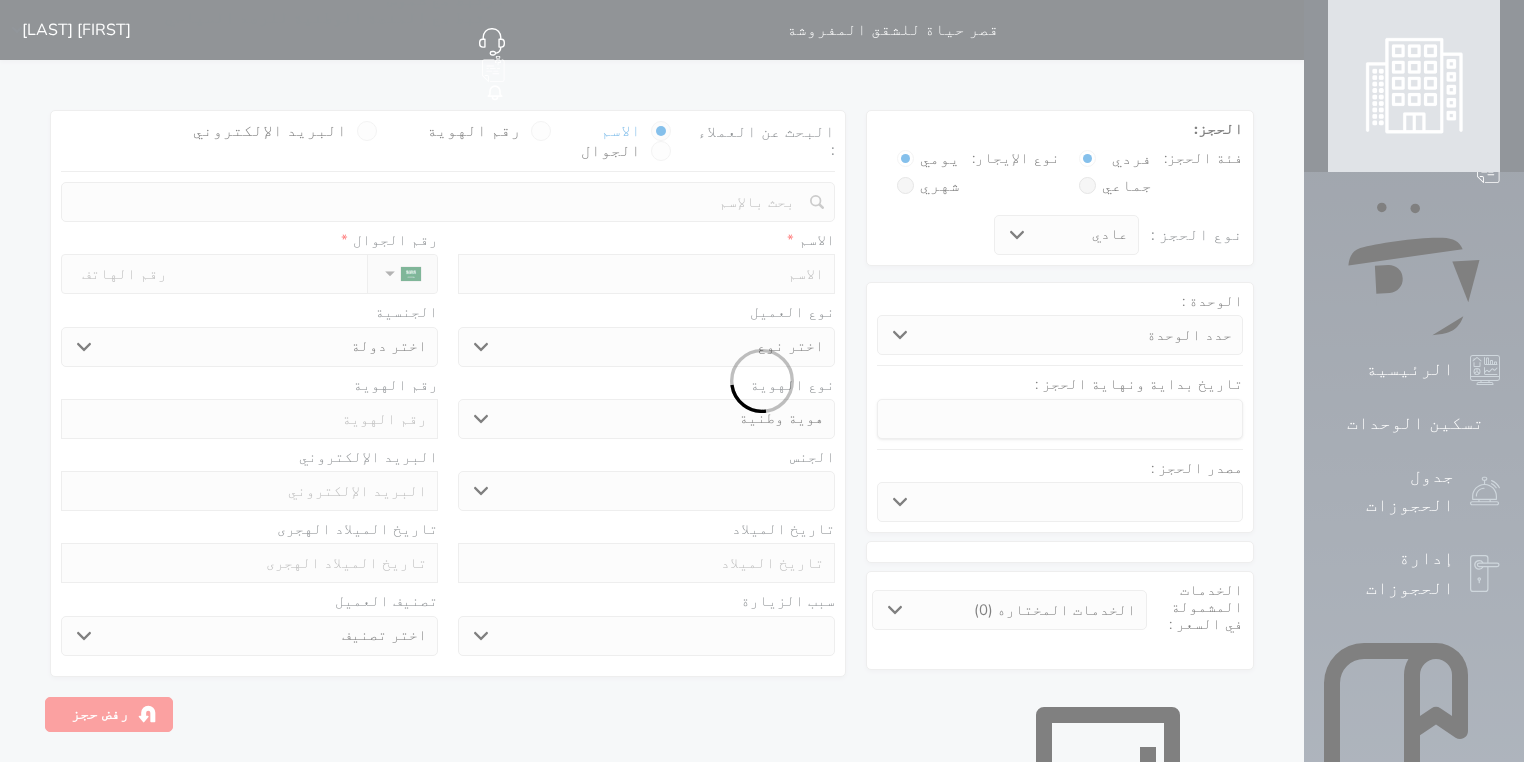 select 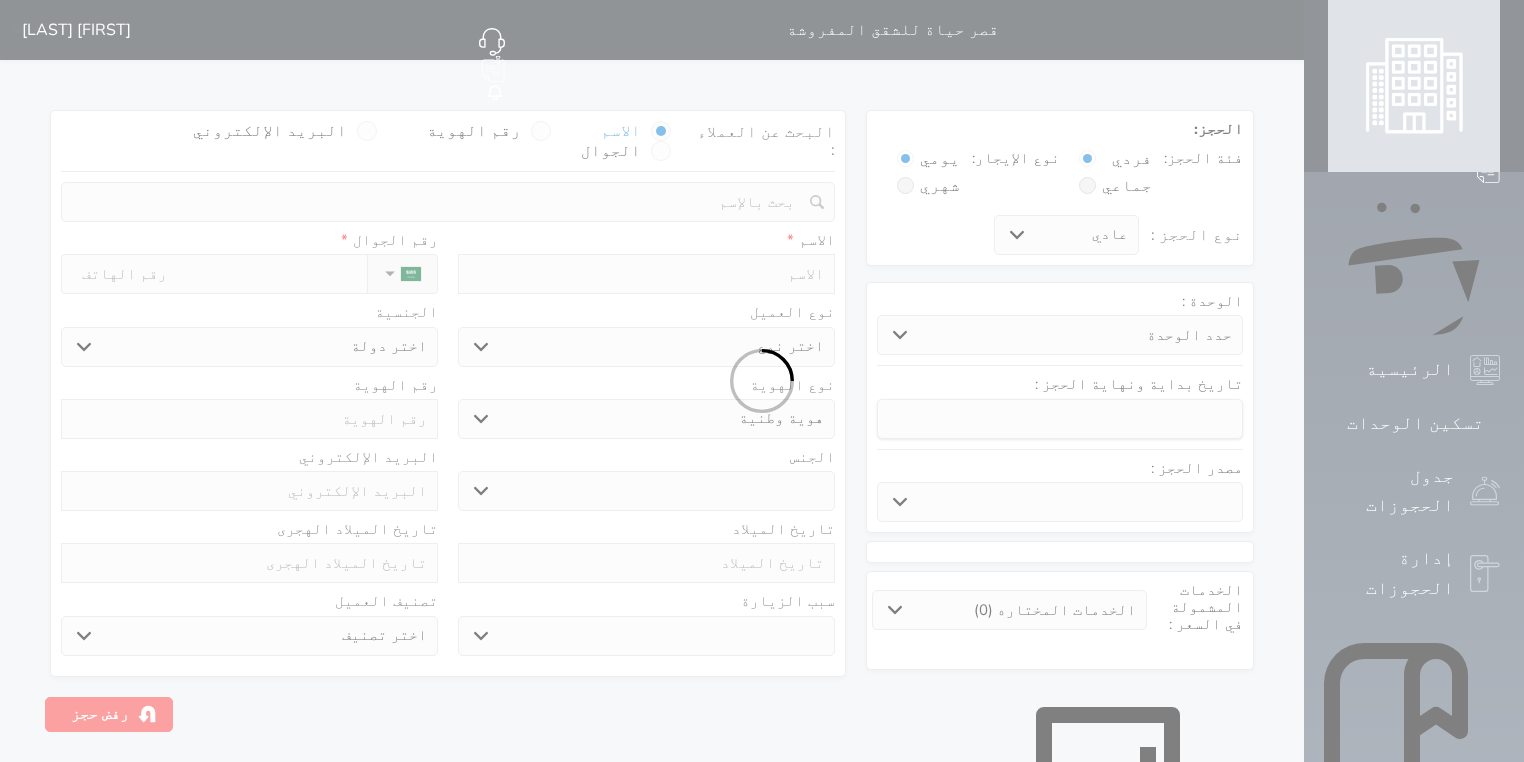 select 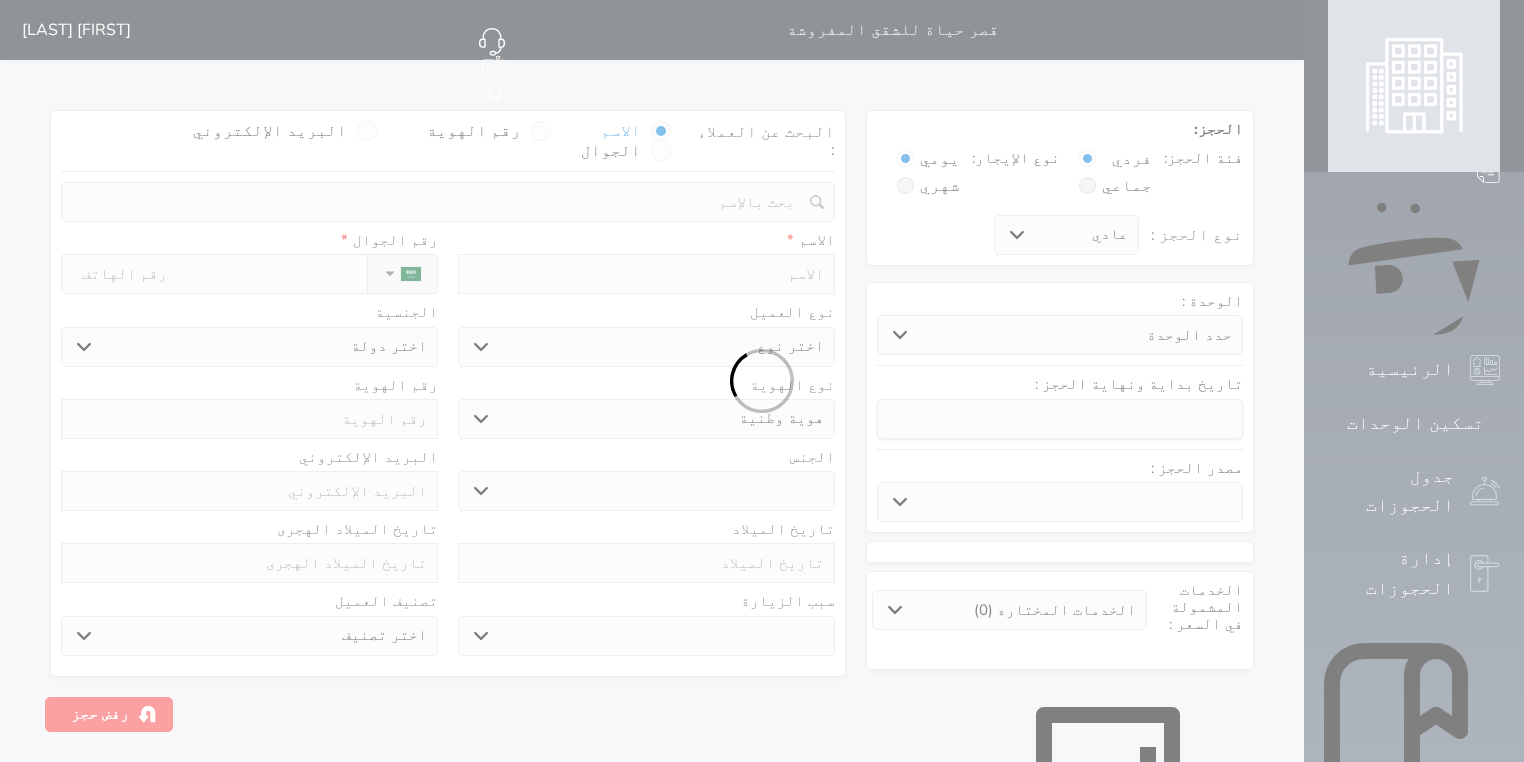 select 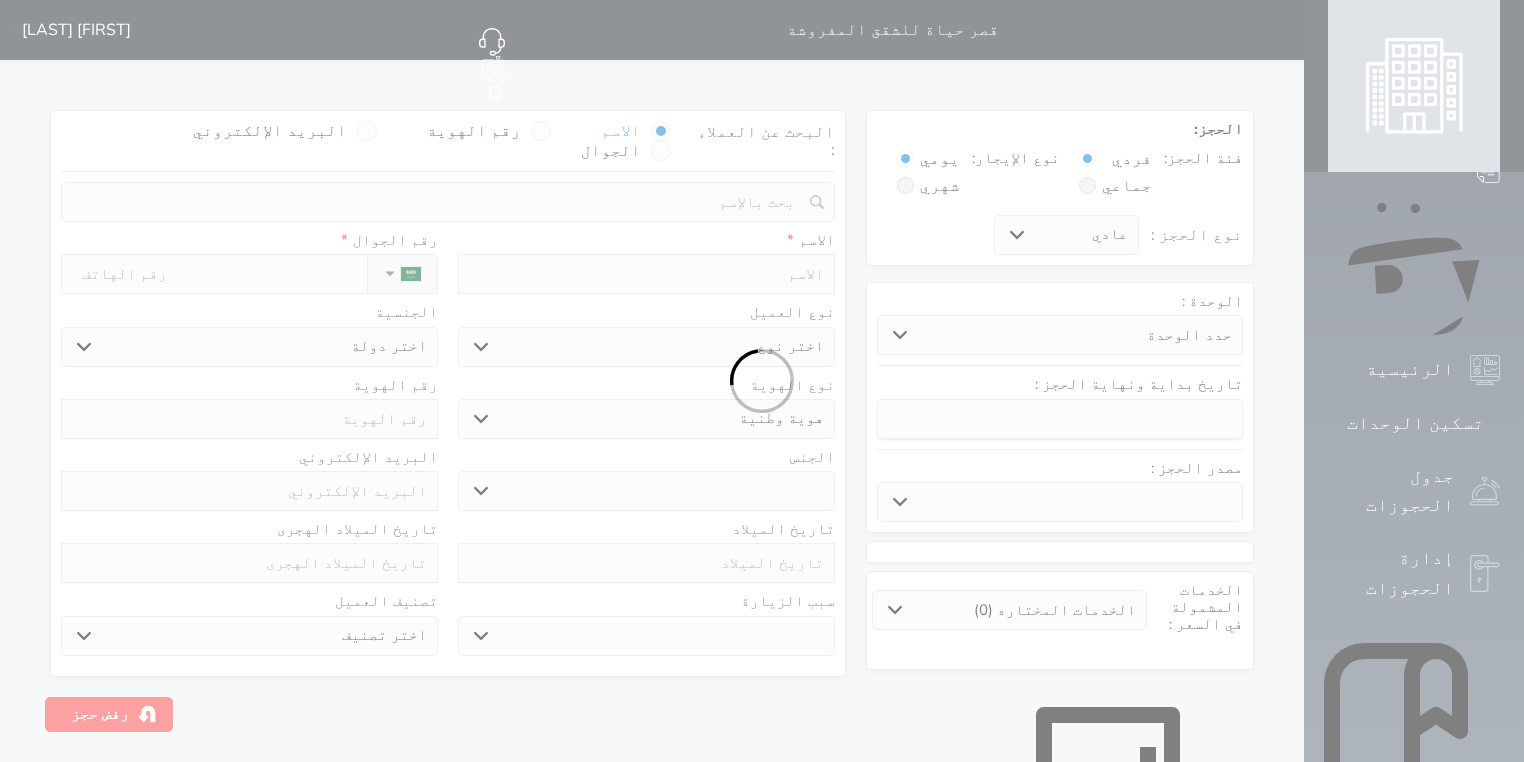 select 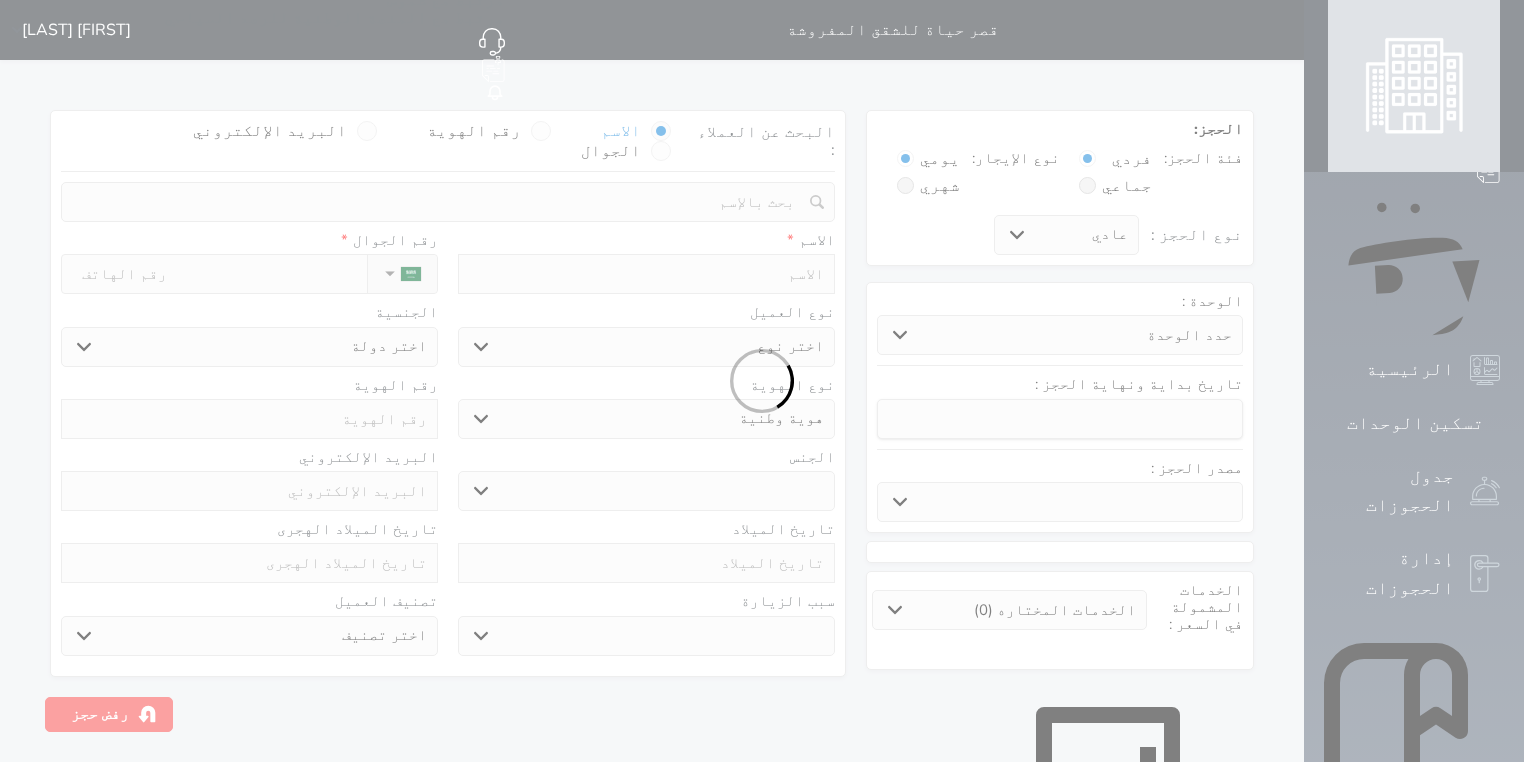 select 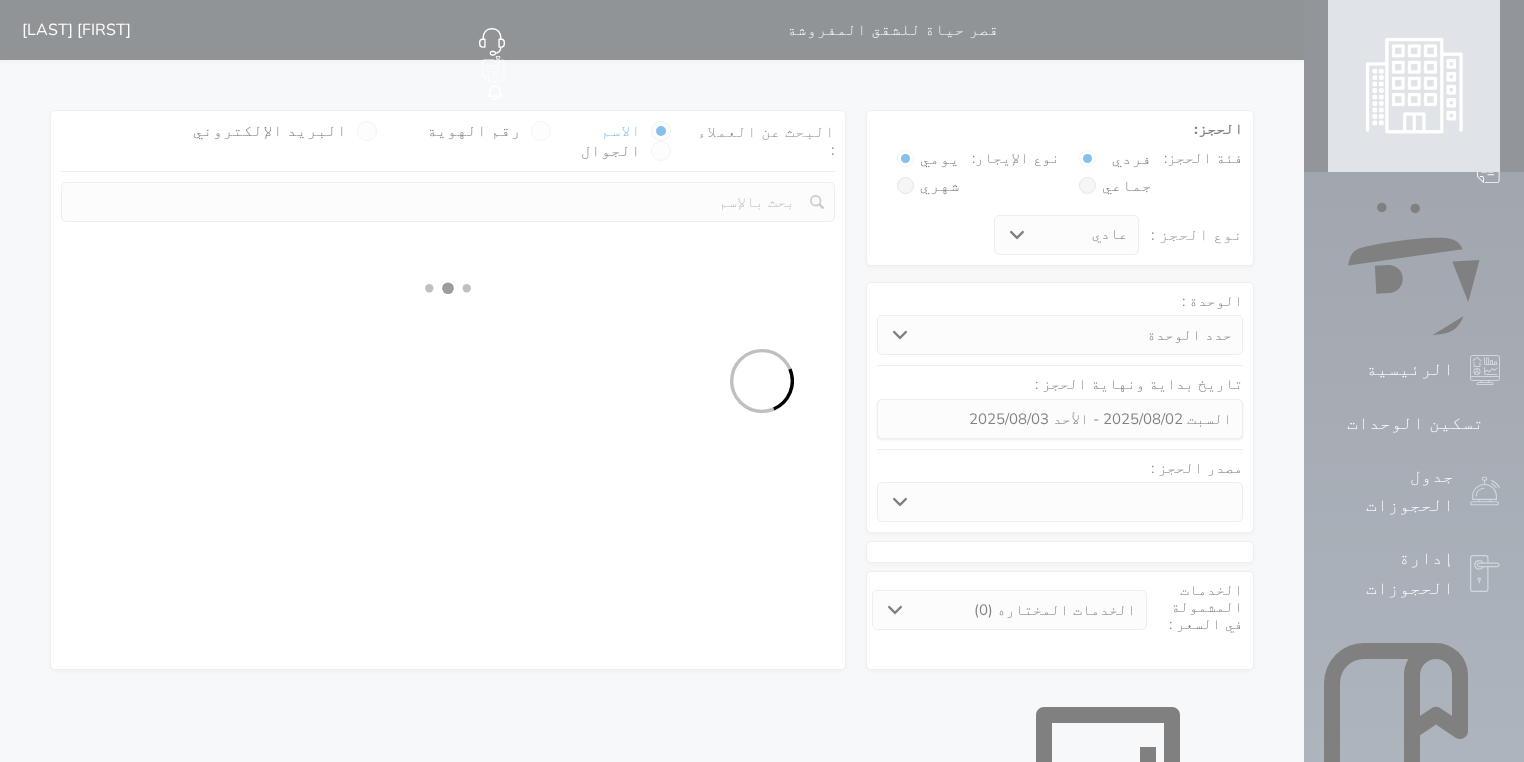 select 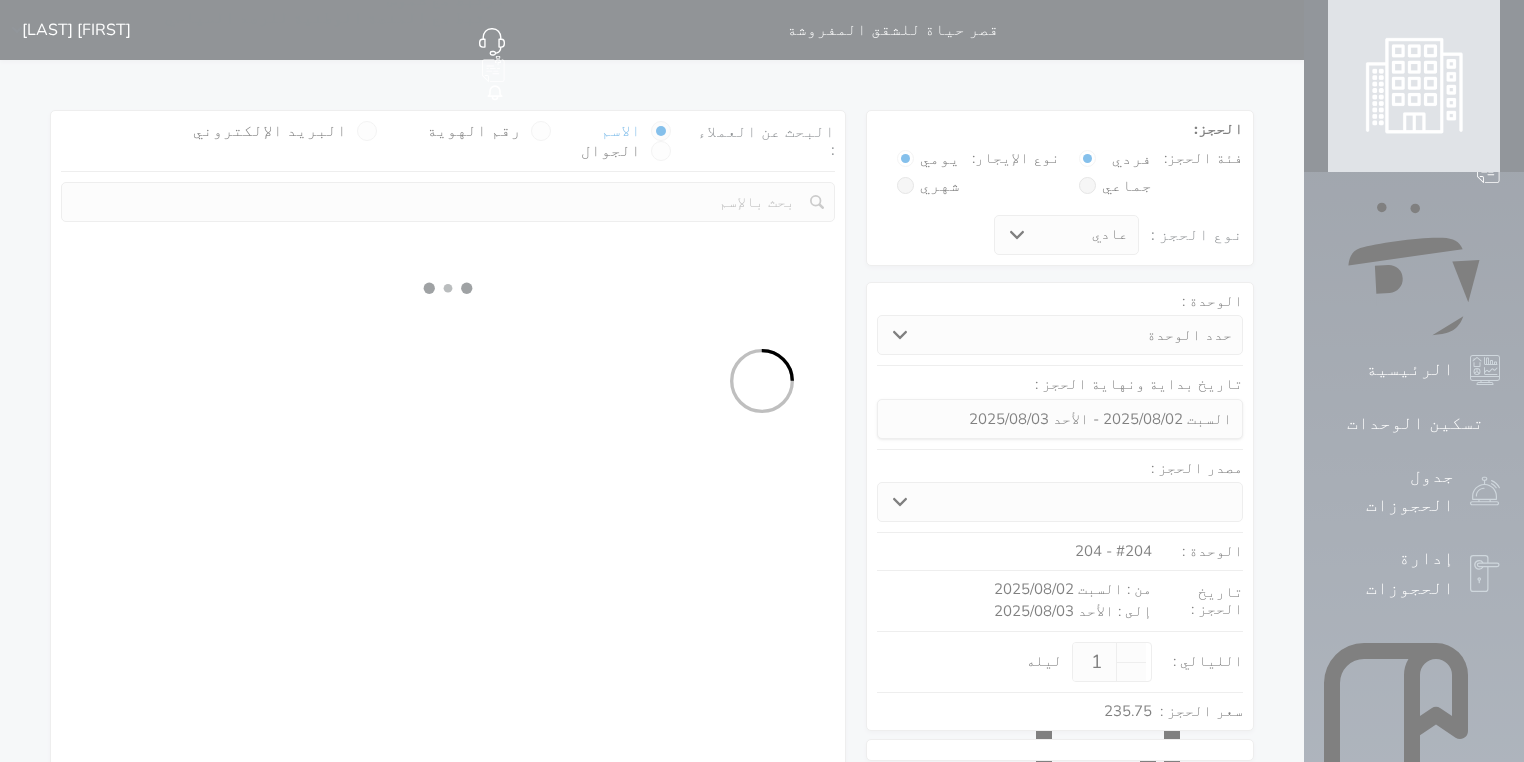 select 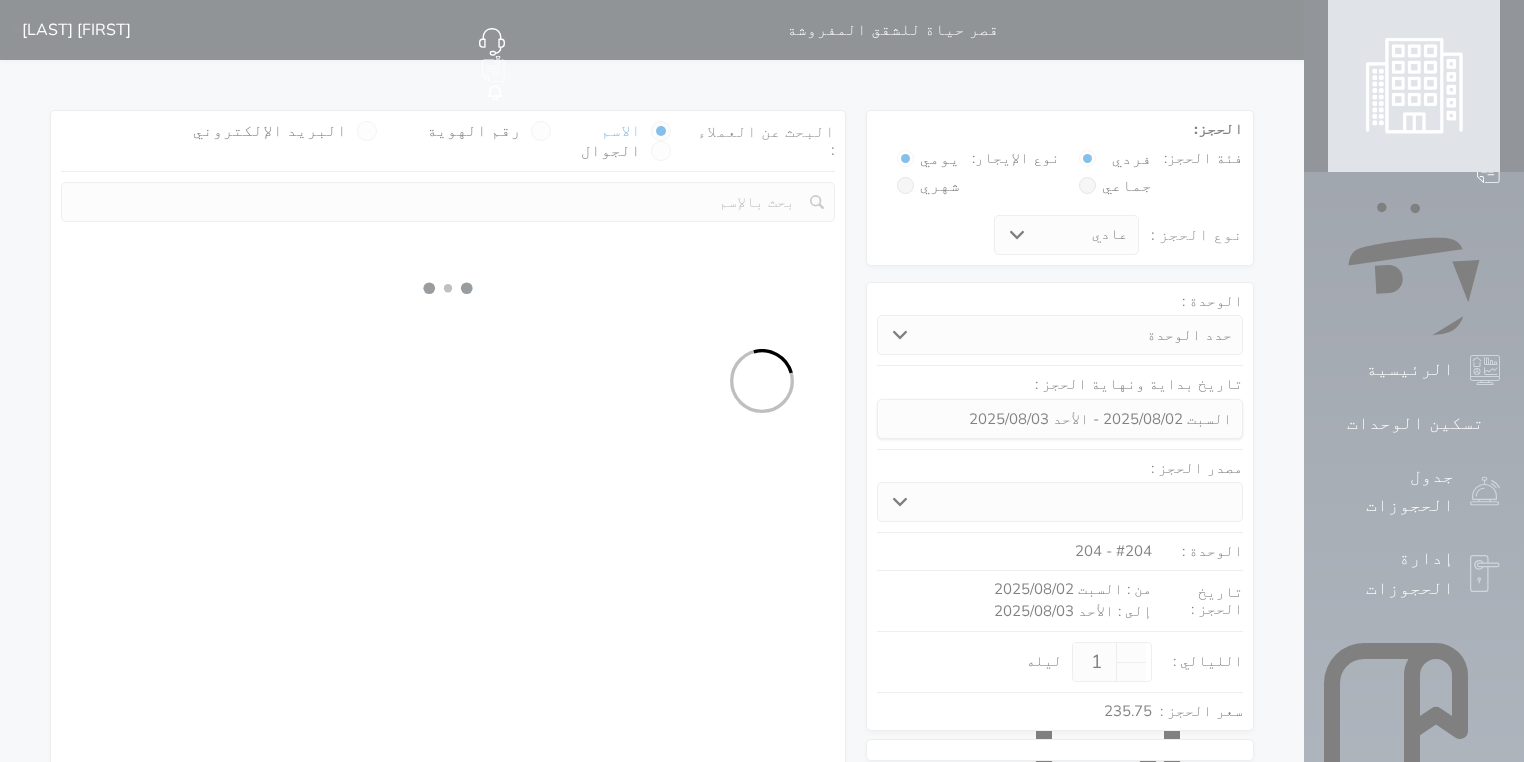 select on "1" 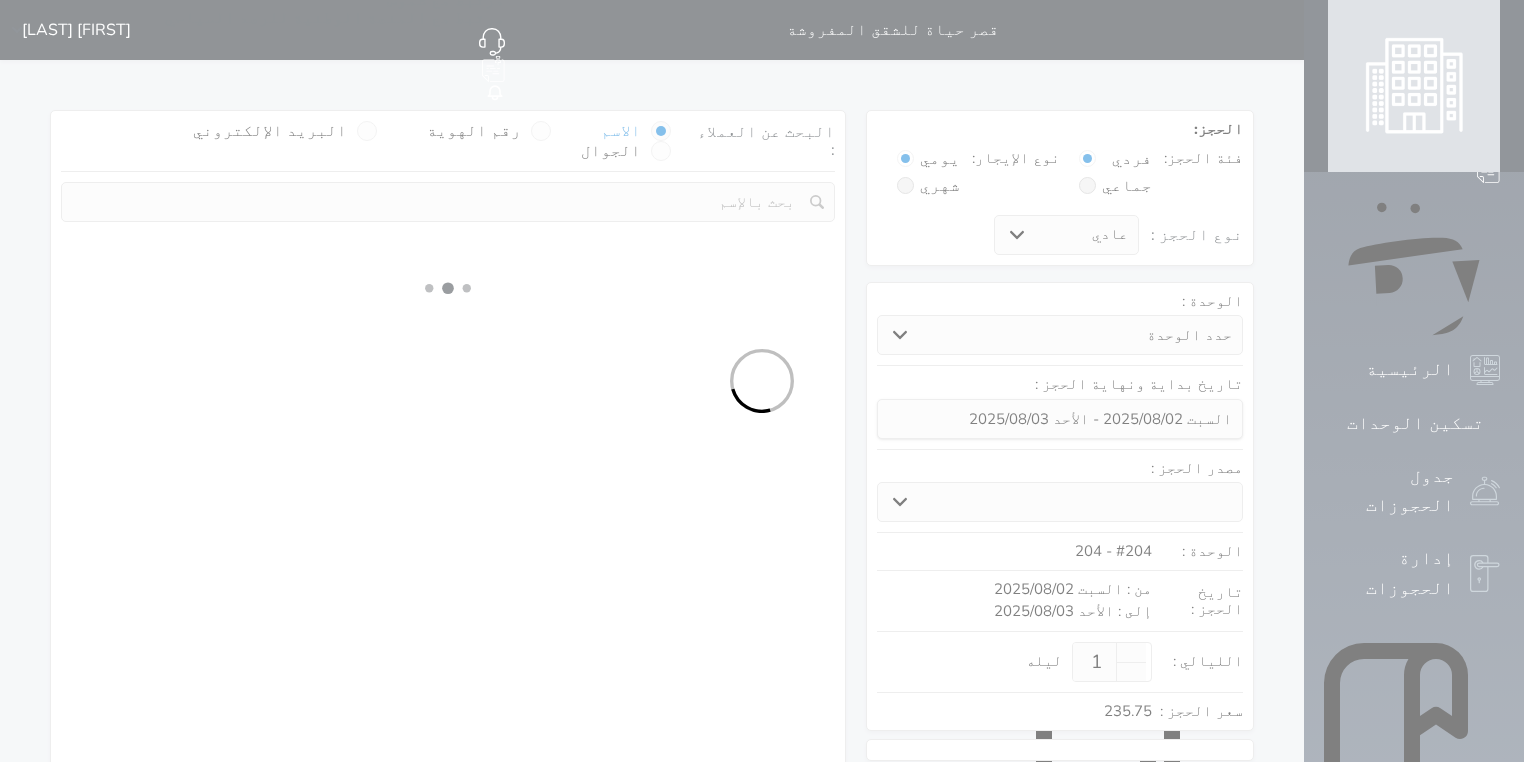 select on "113" 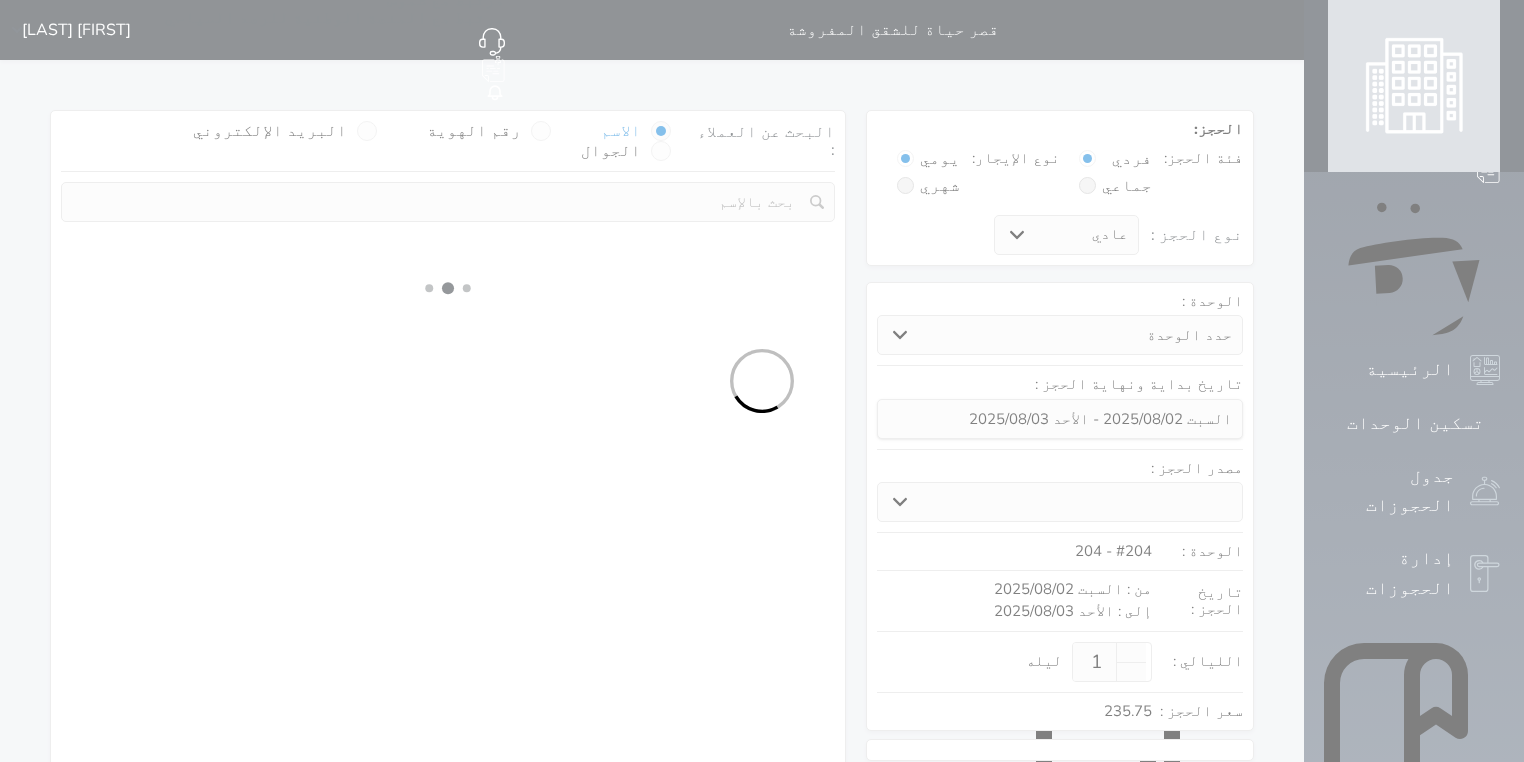 select on "1" 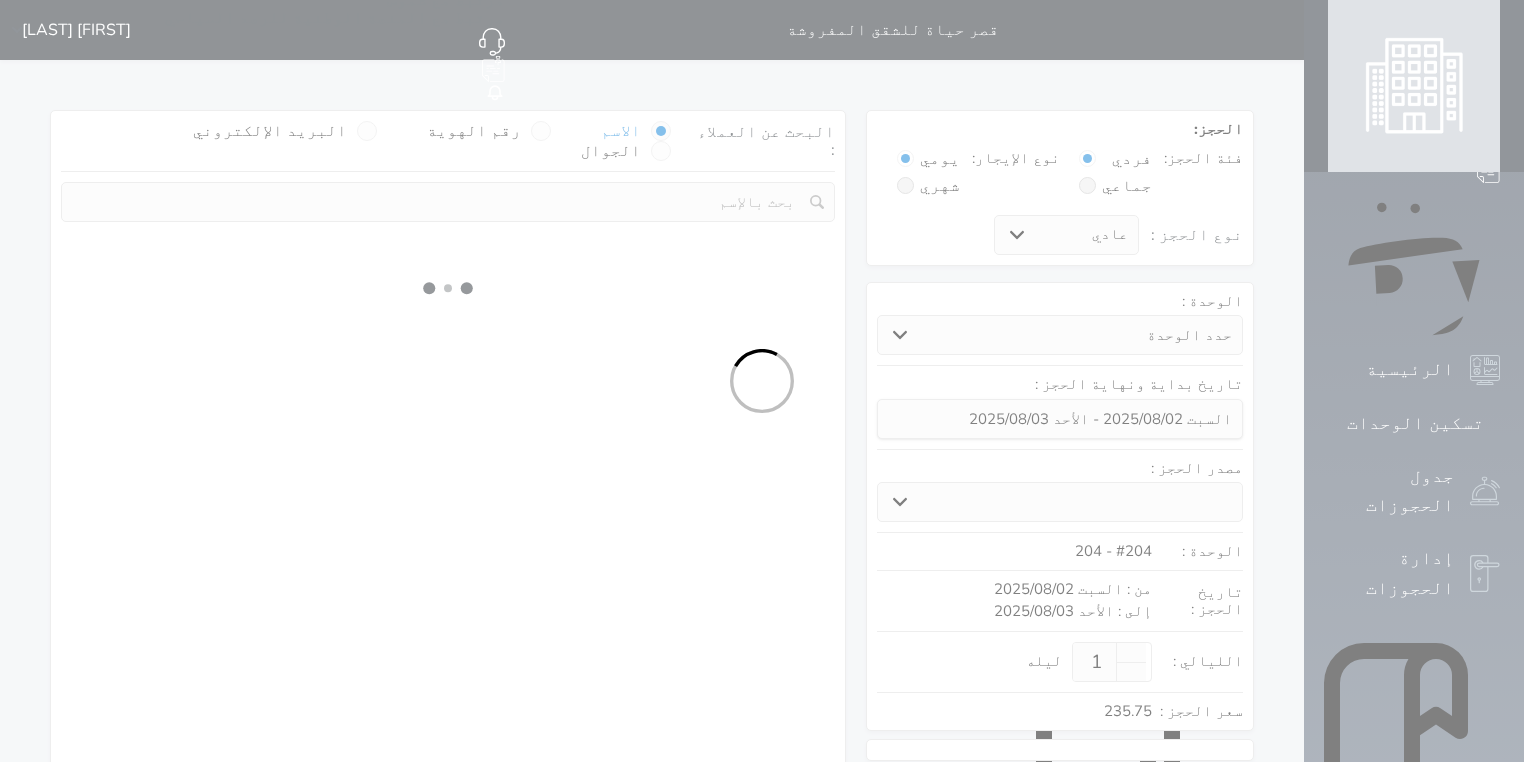 select 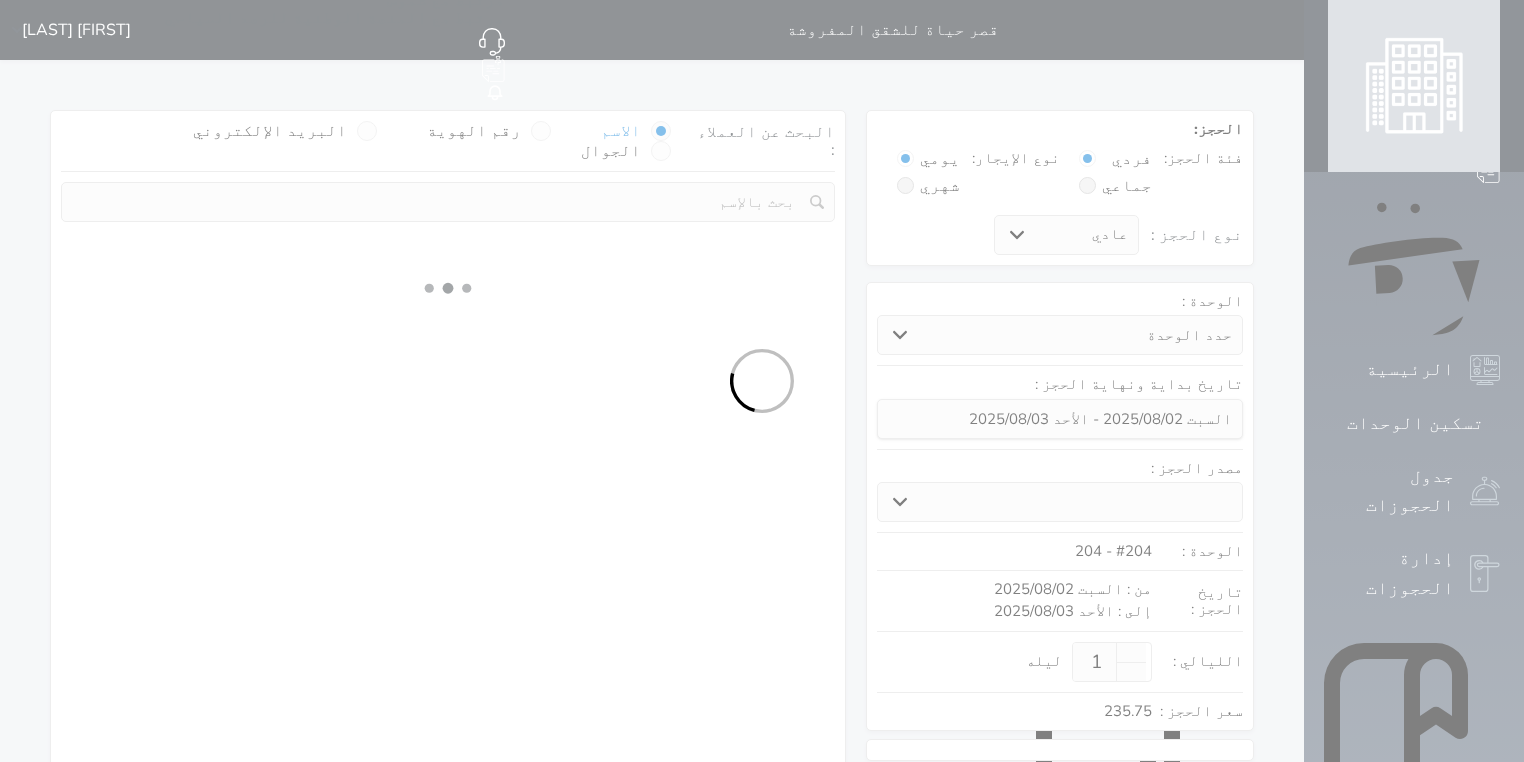 select on "7" 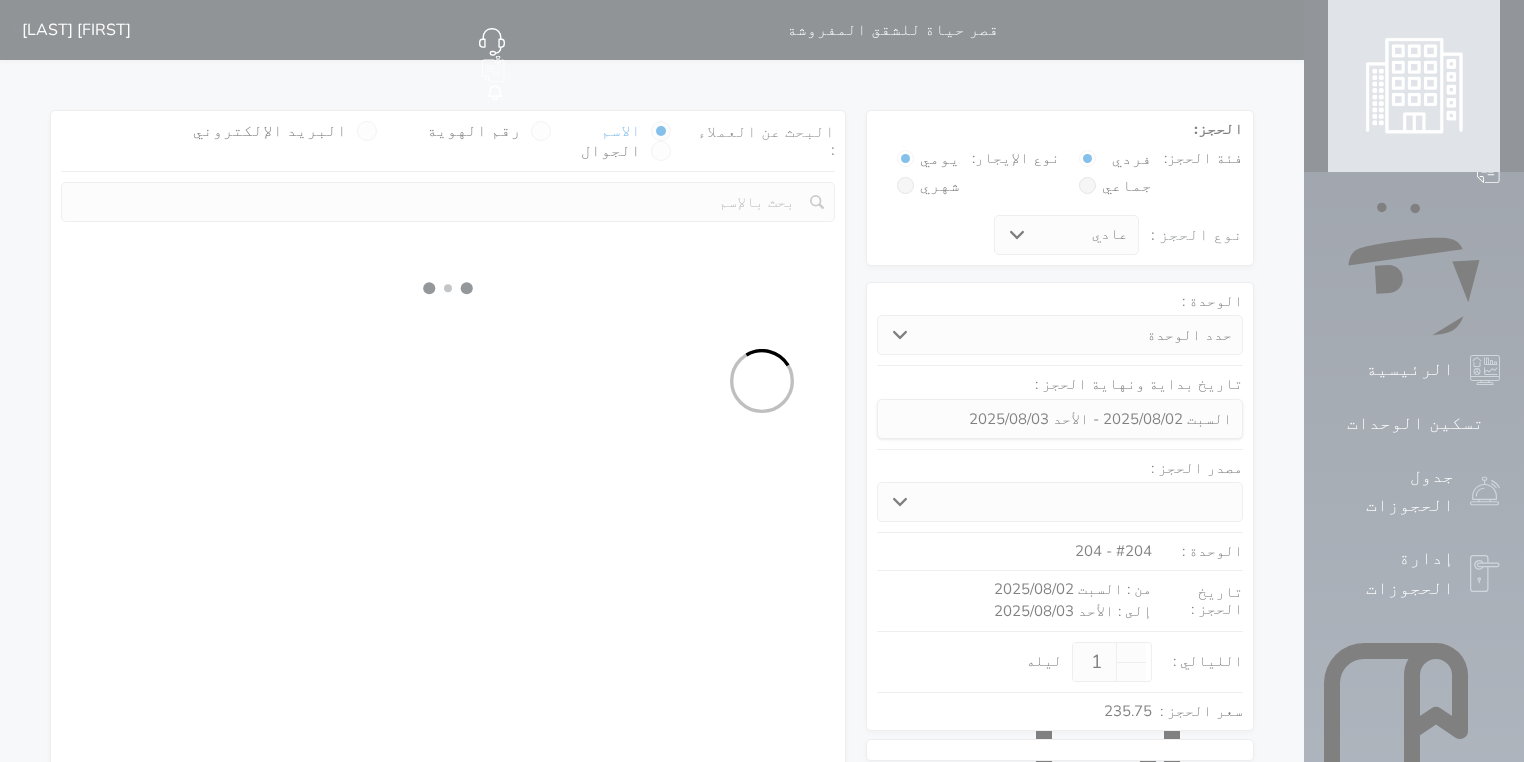 select 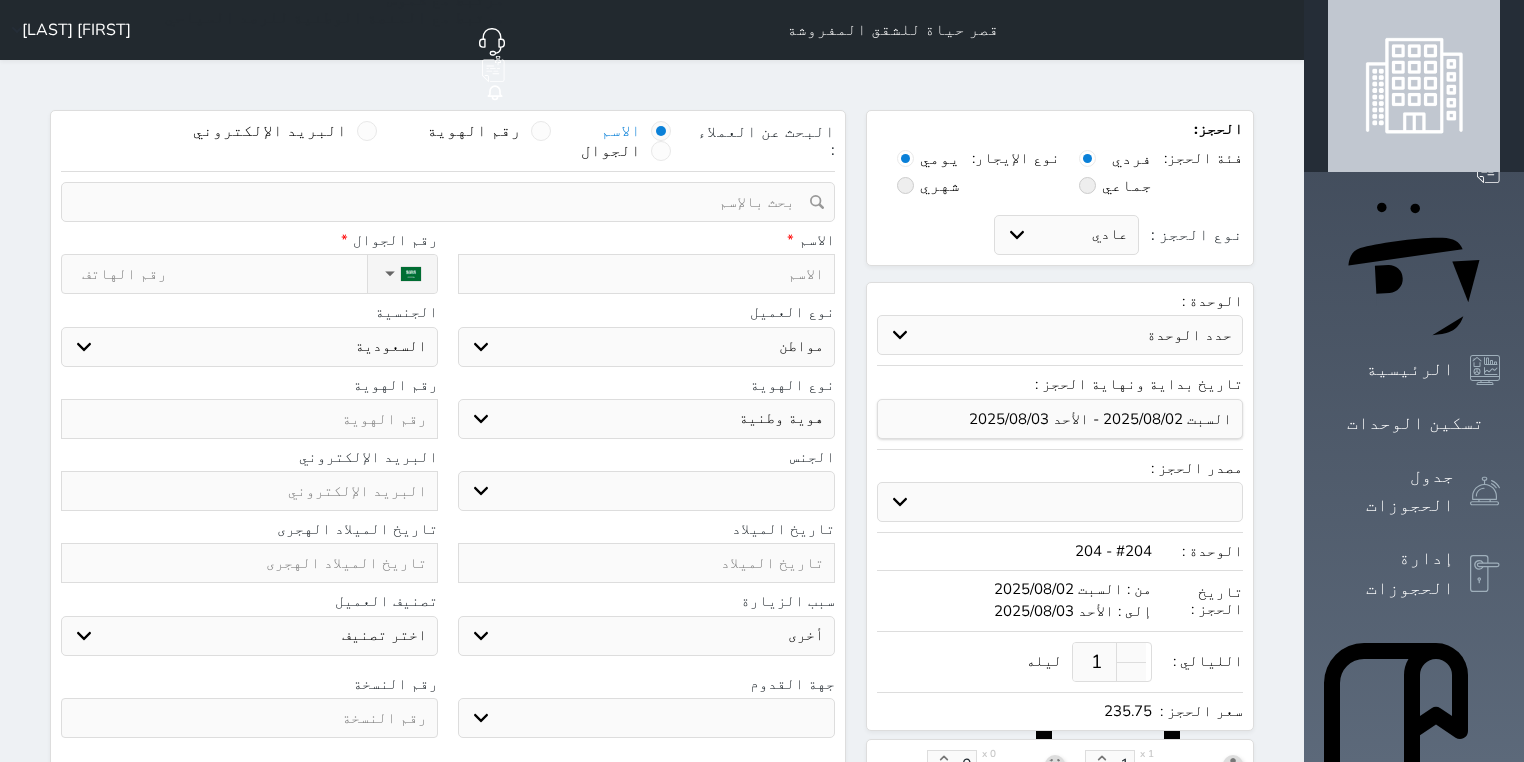 select 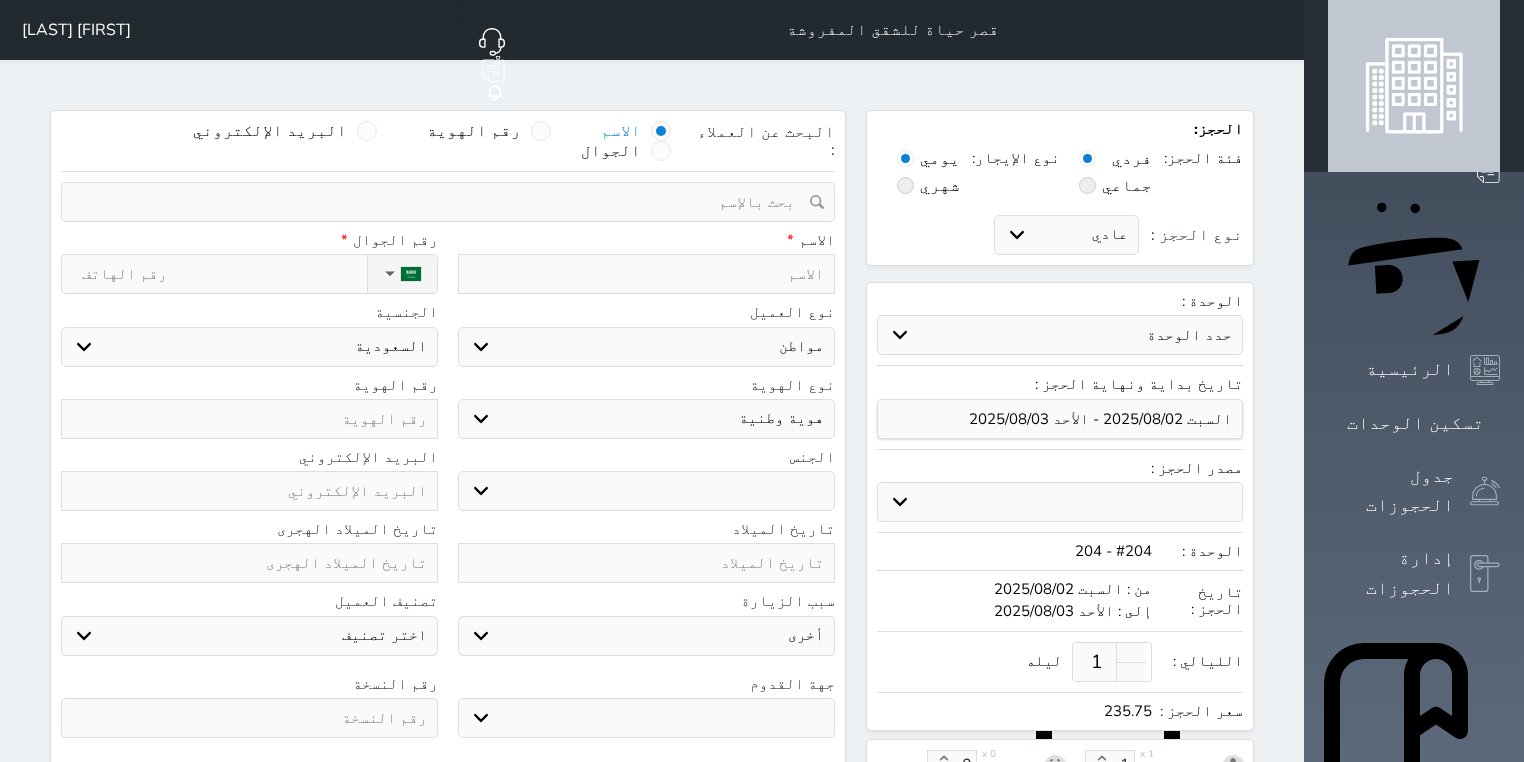 select 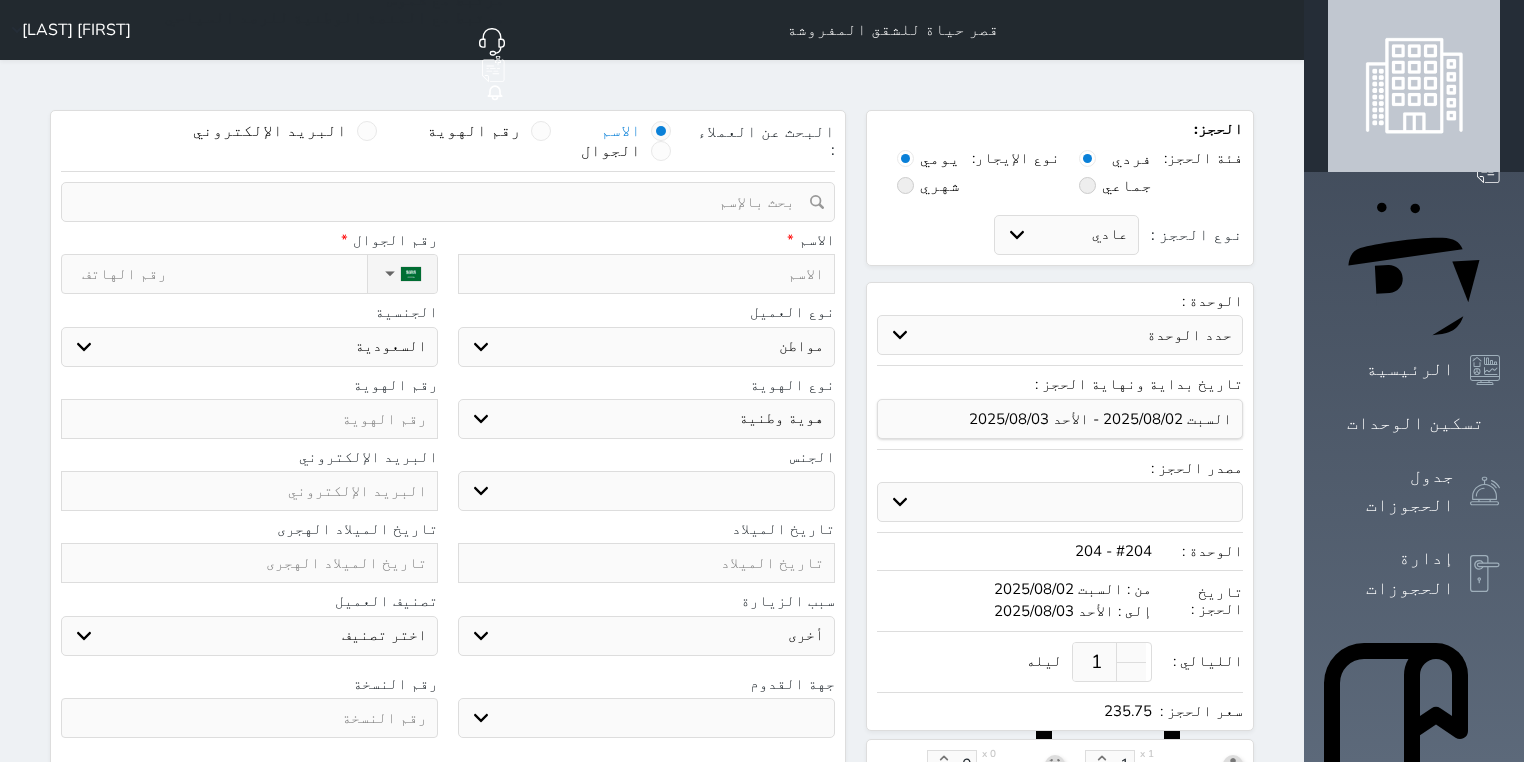 select 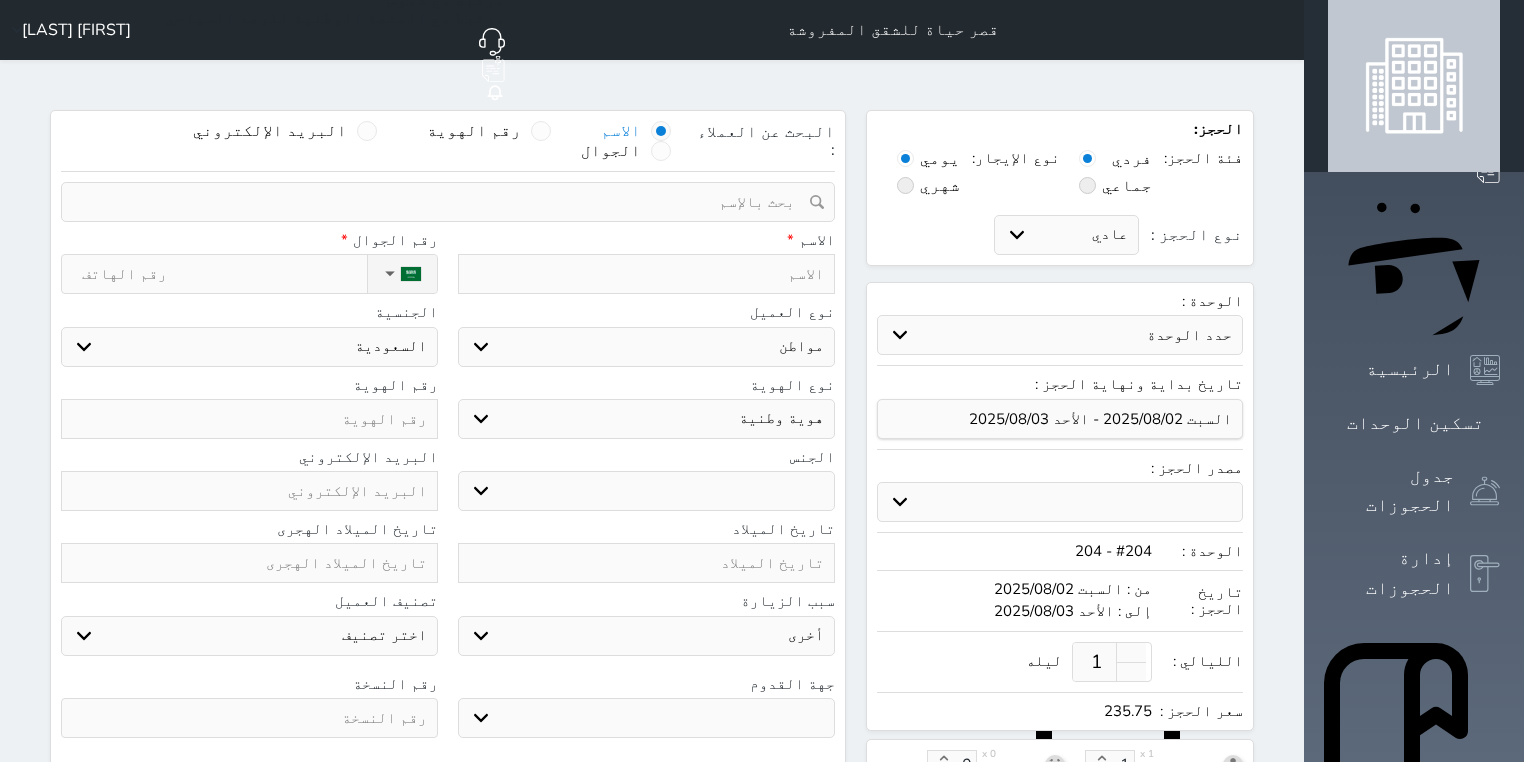 select 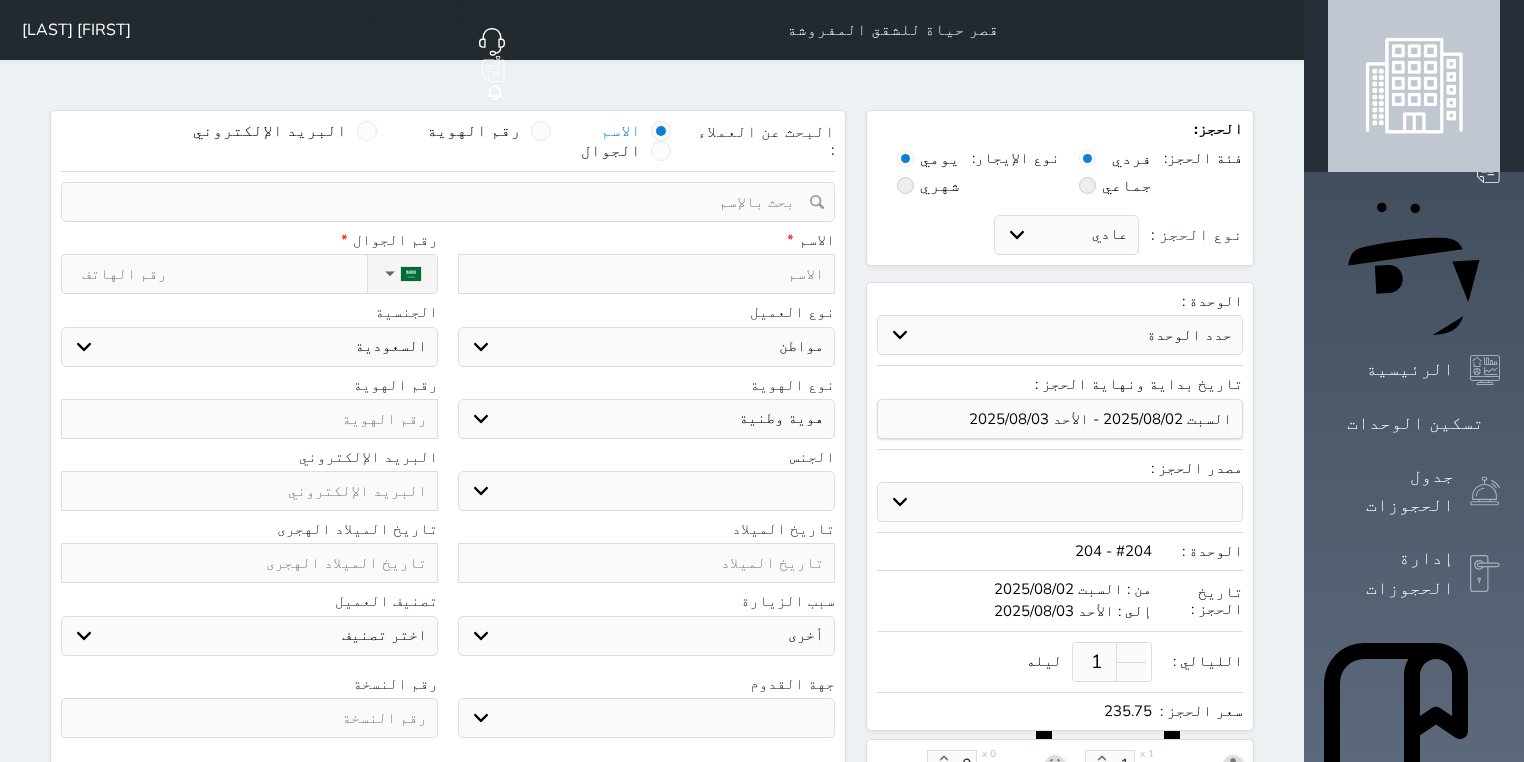 select 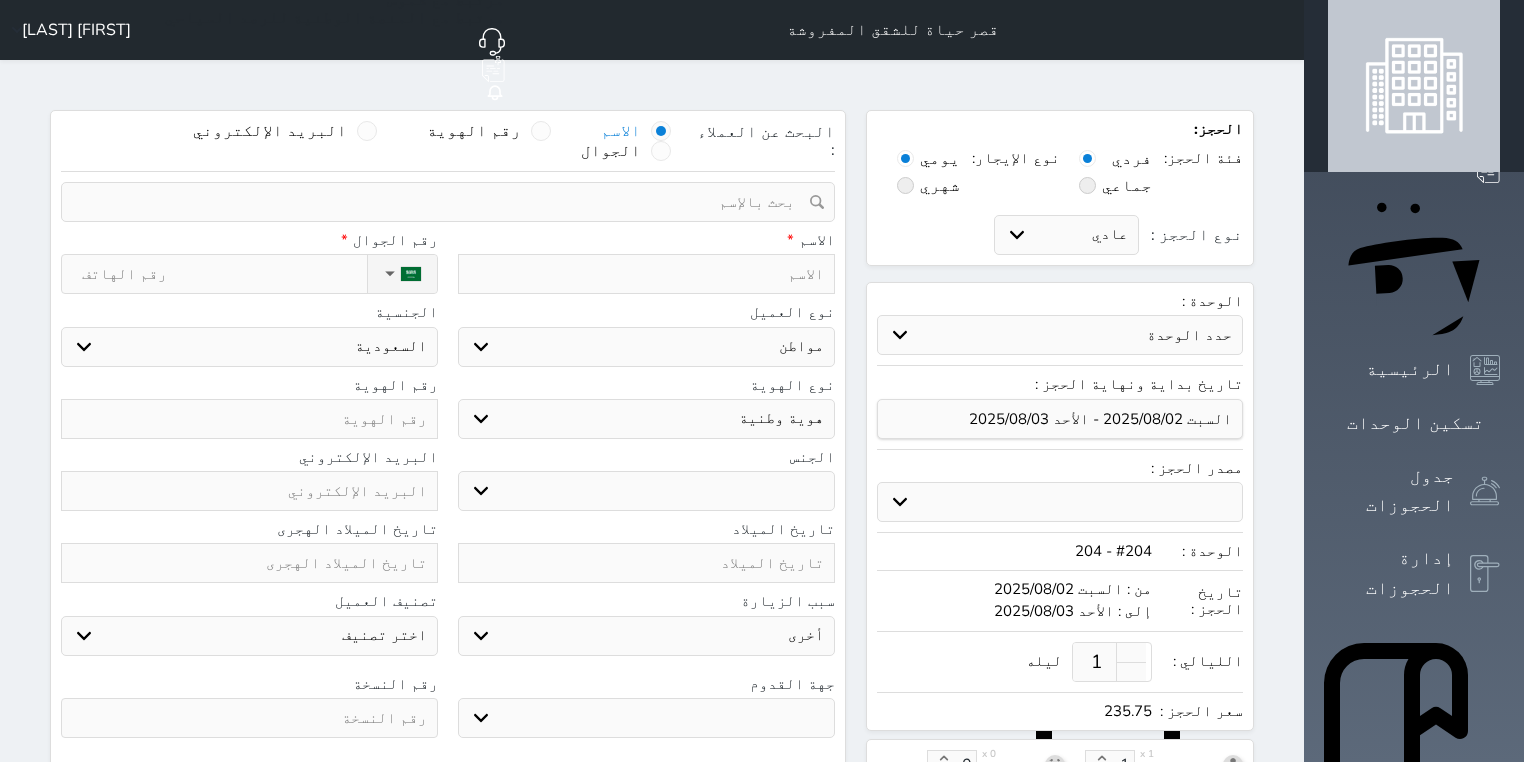 select 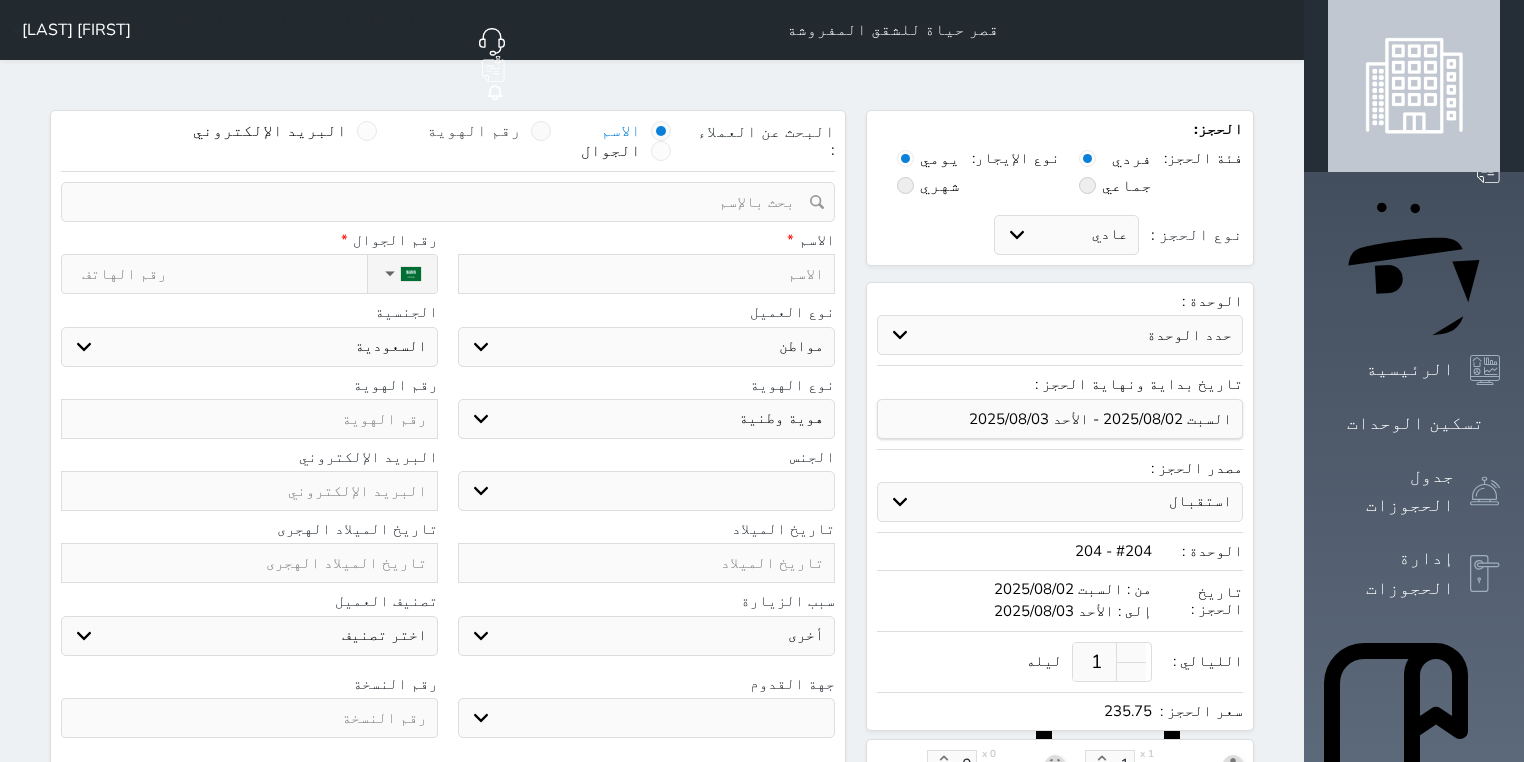click at bounding box center (541, 131) 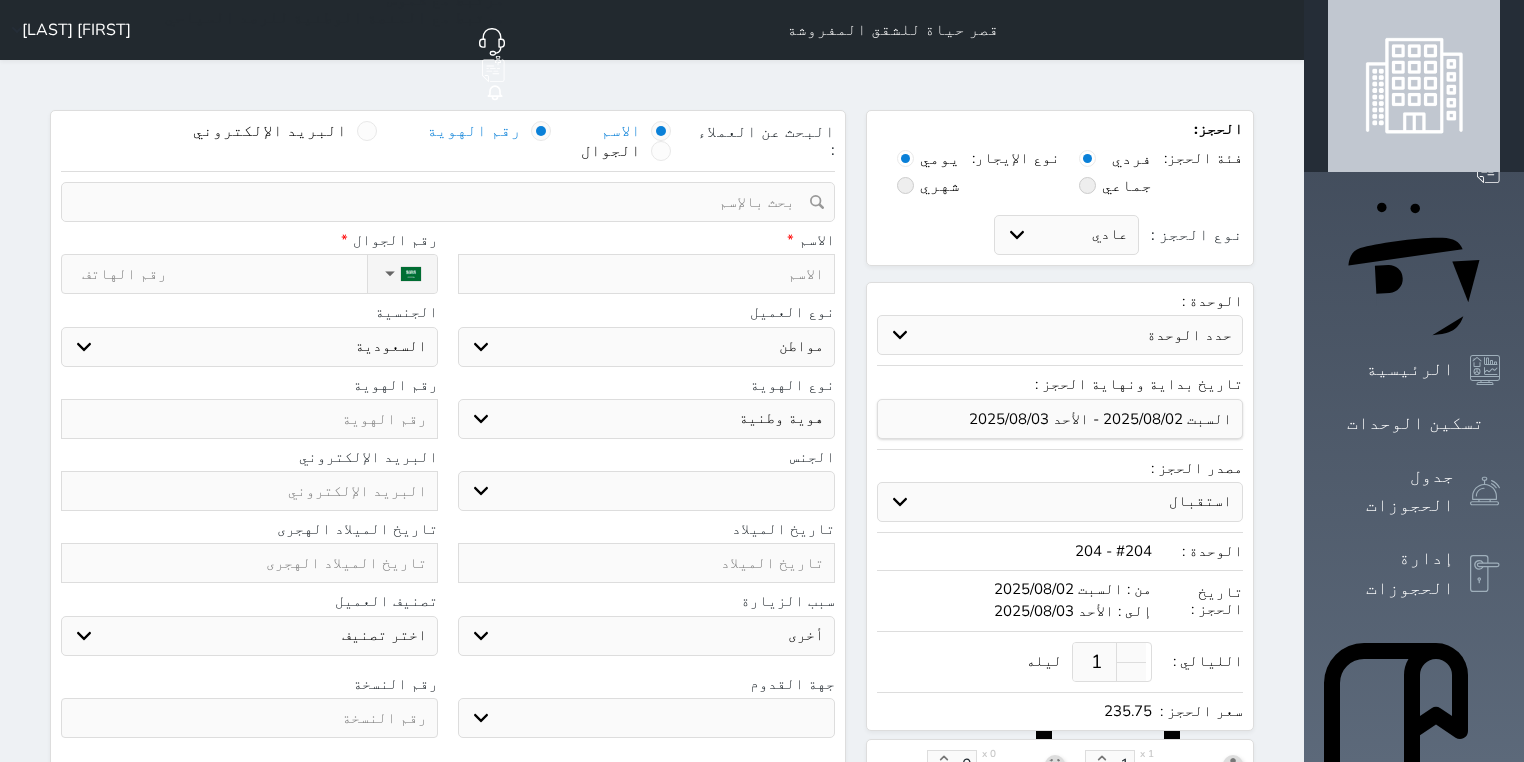 select 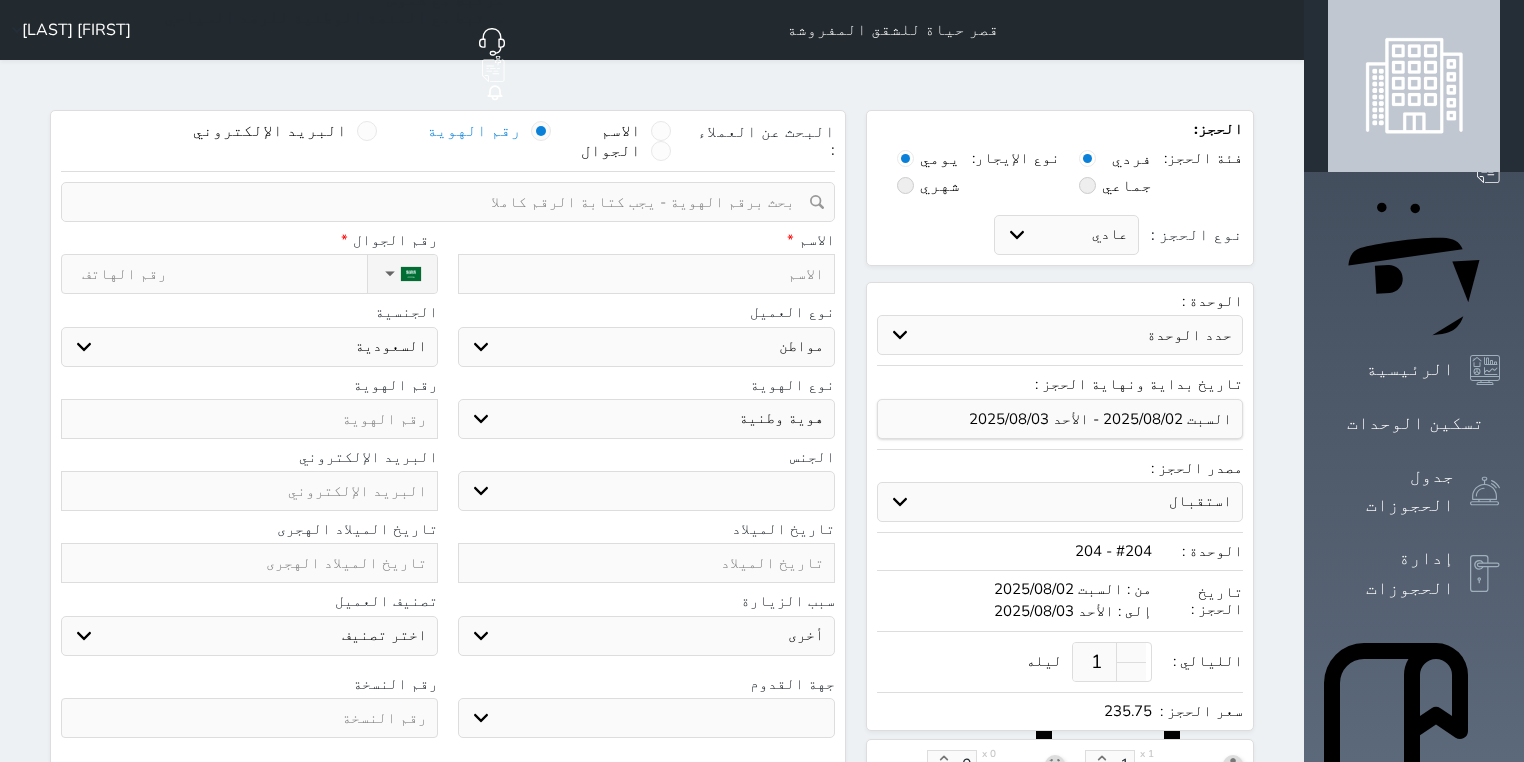 click at bounding box center (441, 202) 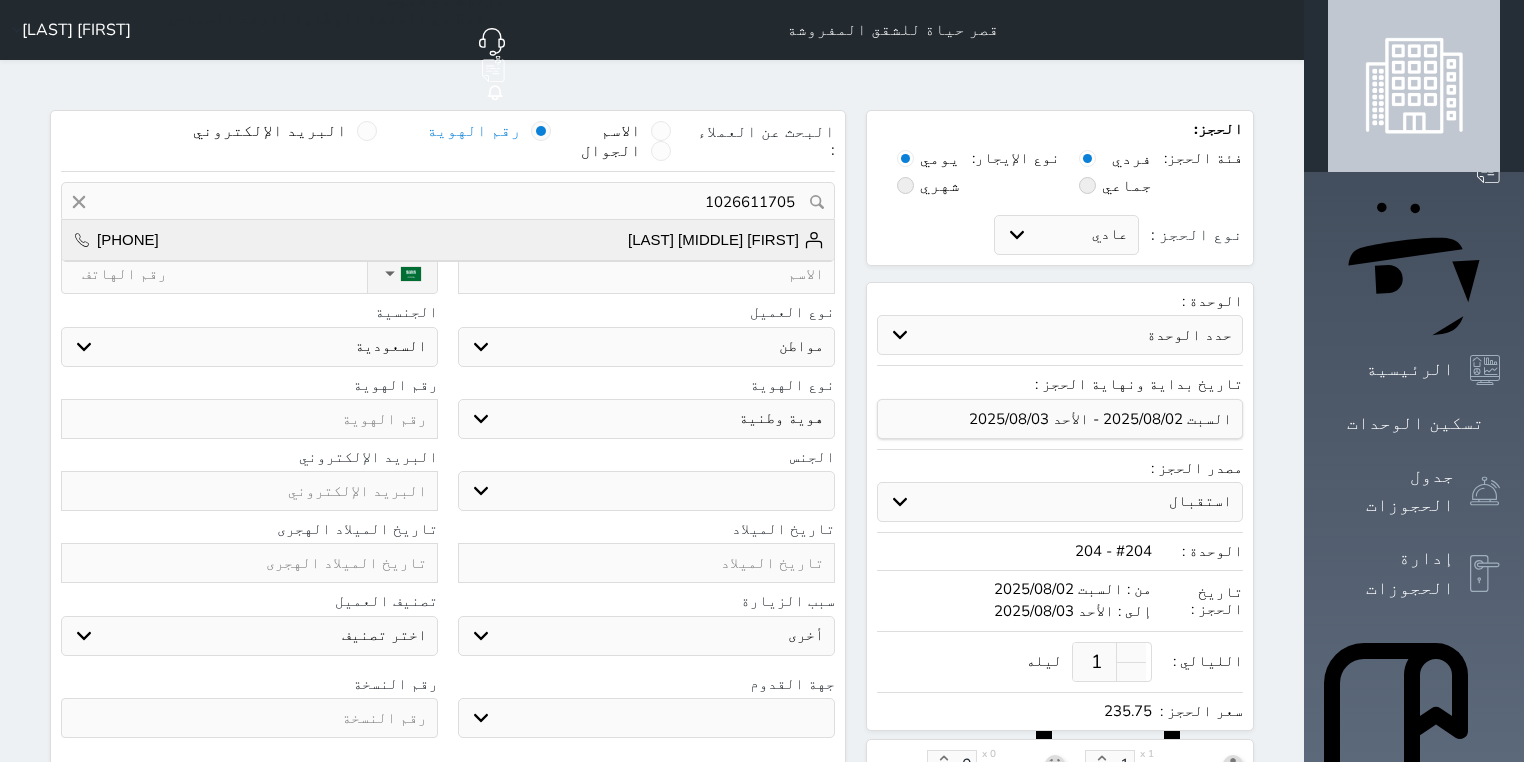 click on "[FIRST] [MIDDLE] [LAST] [PHONE]" at bounding box center (448, 240) 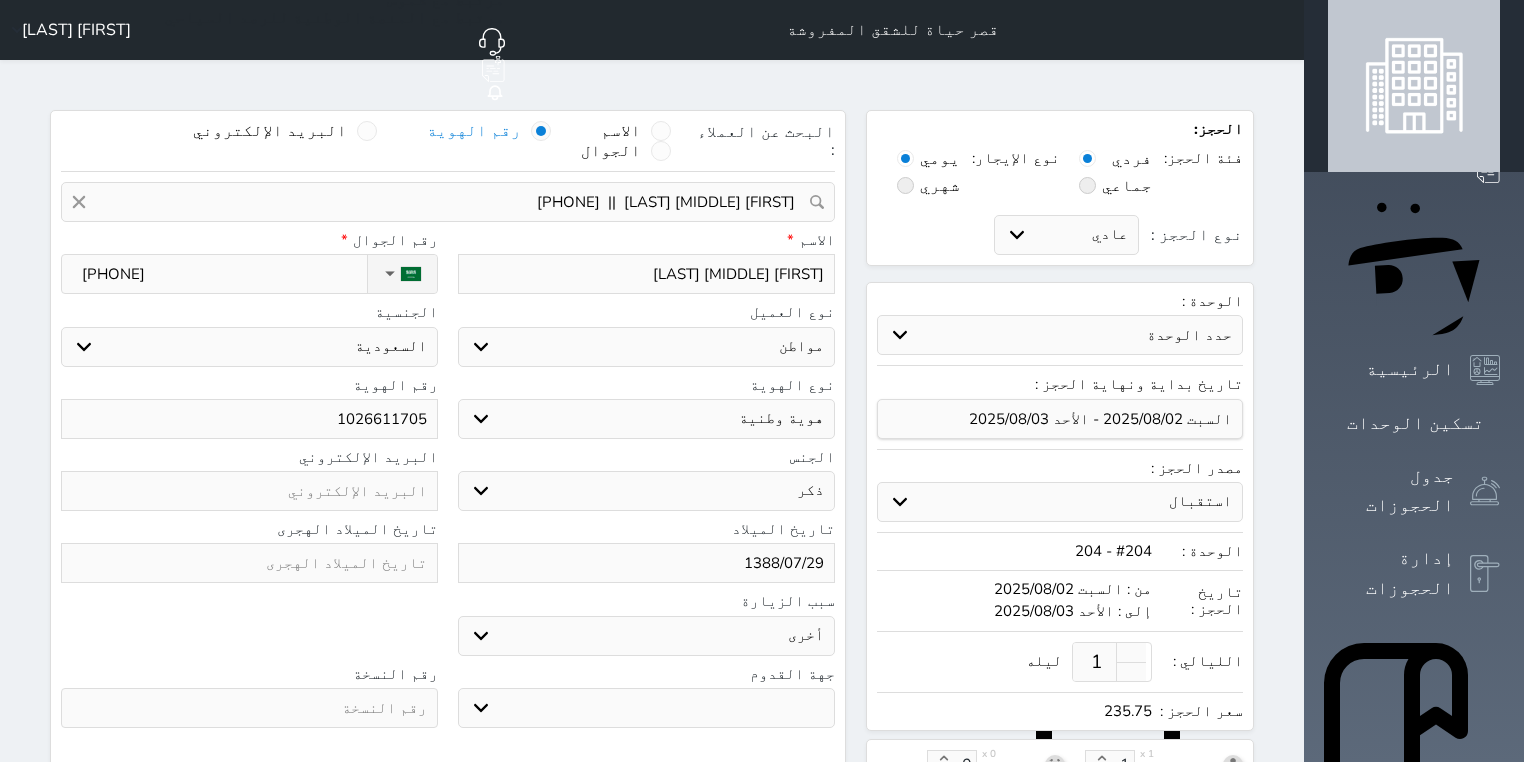 select 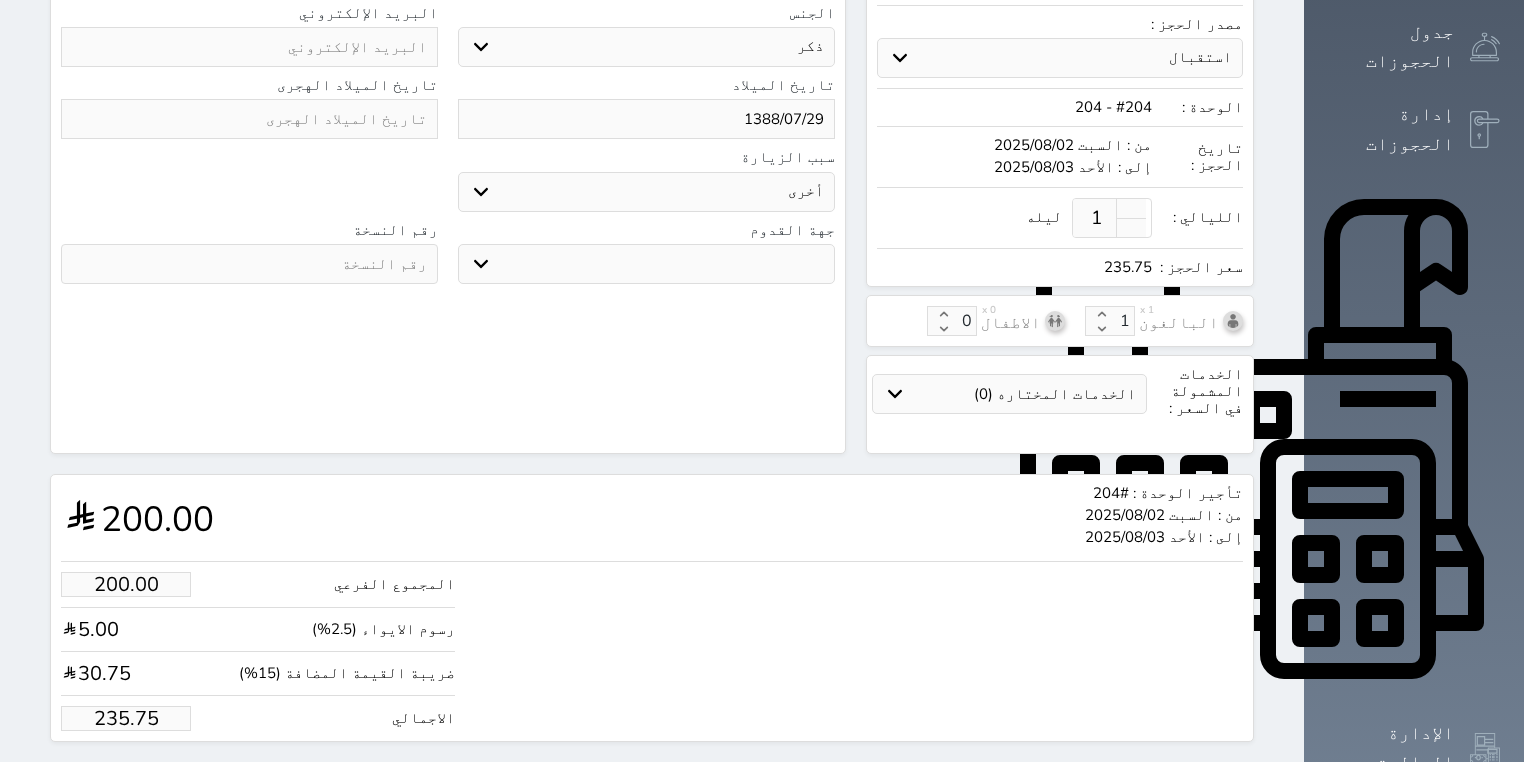 scroll, scrollTop: 460, scrollLeft: 0, axis: vertical 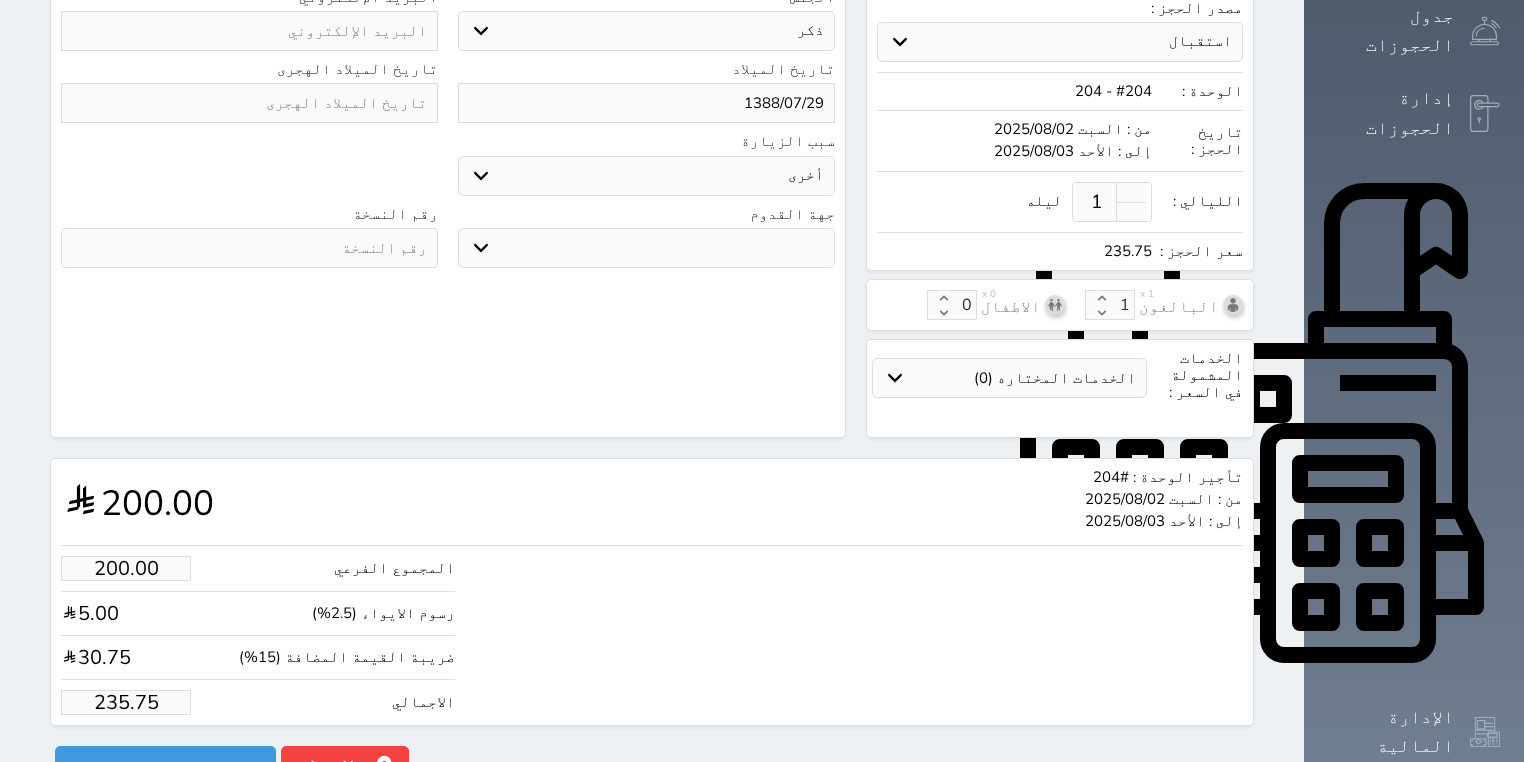 drag, startPoint x: 129, startPoint y: 666, endPoint x: 28, endPoint y: 665, distance: 101.00495 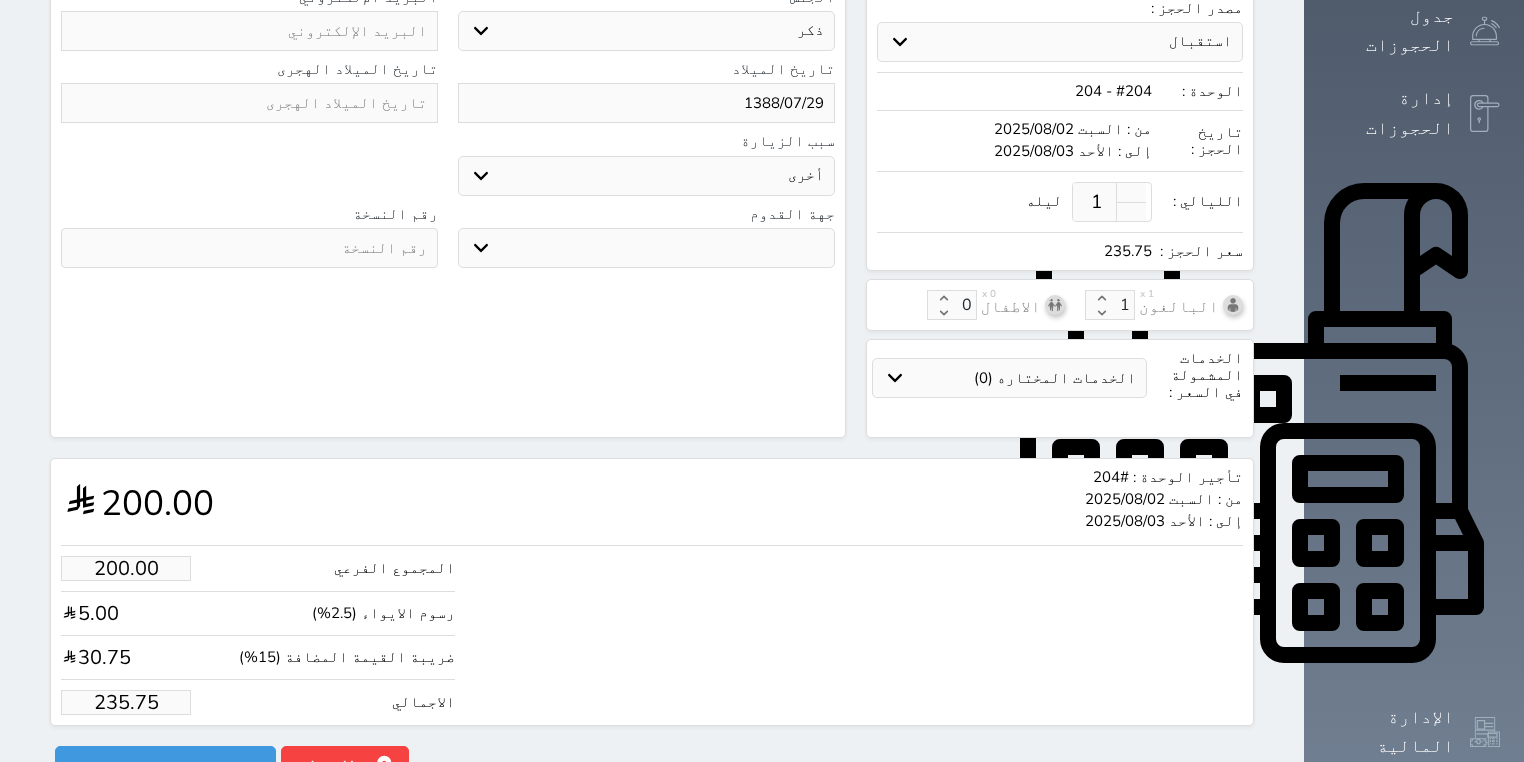 type on "1.00" 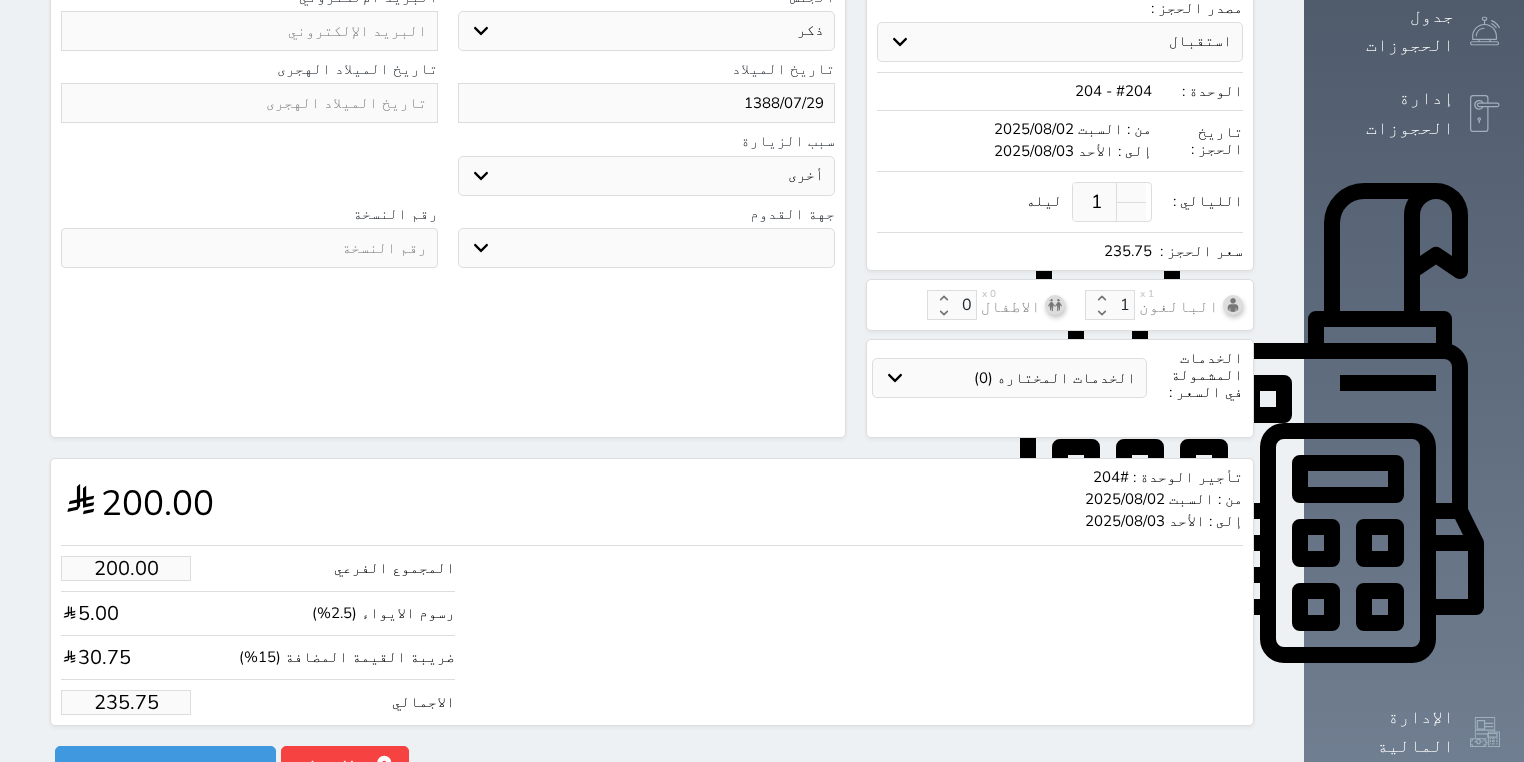type on "1.17875" 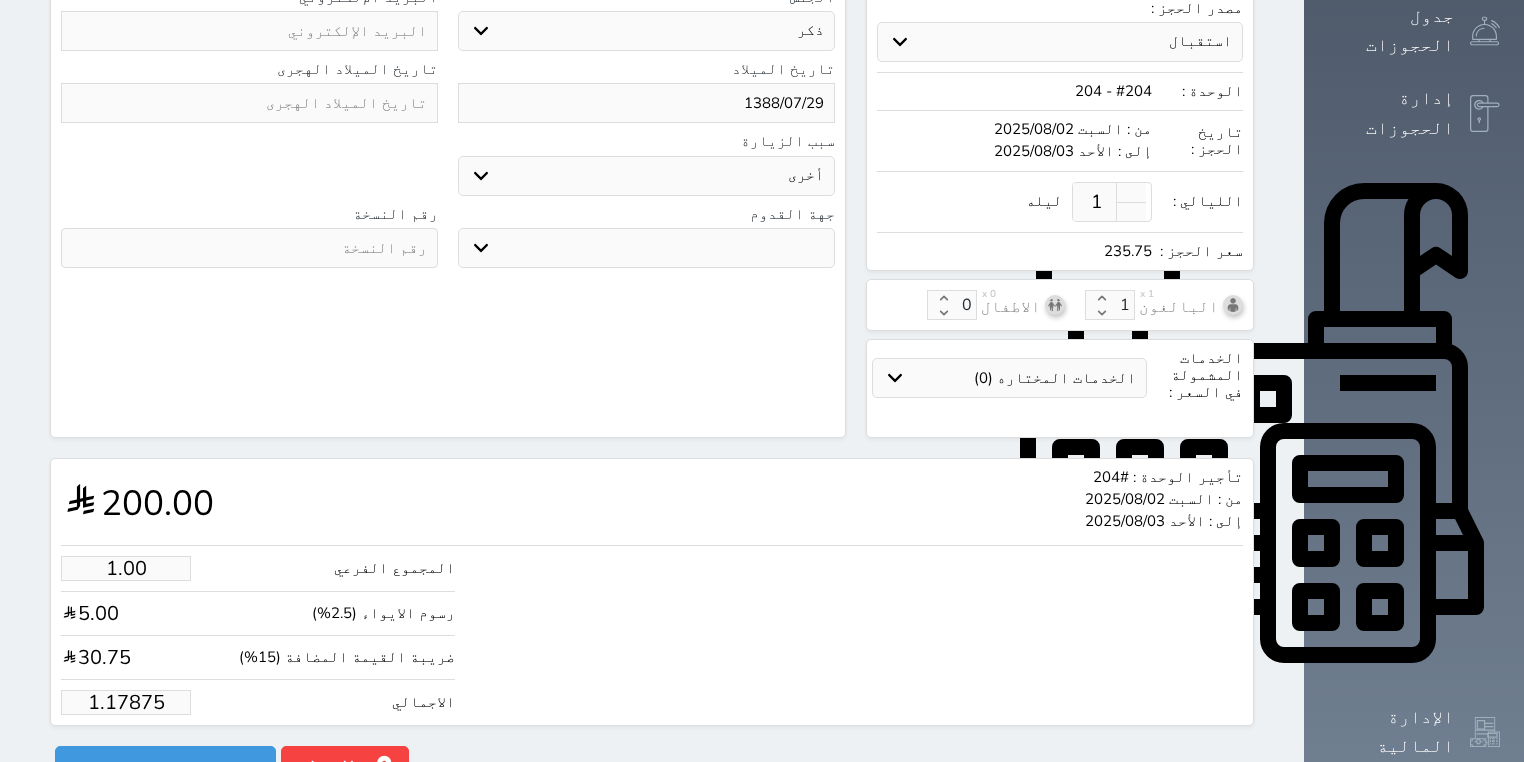 select 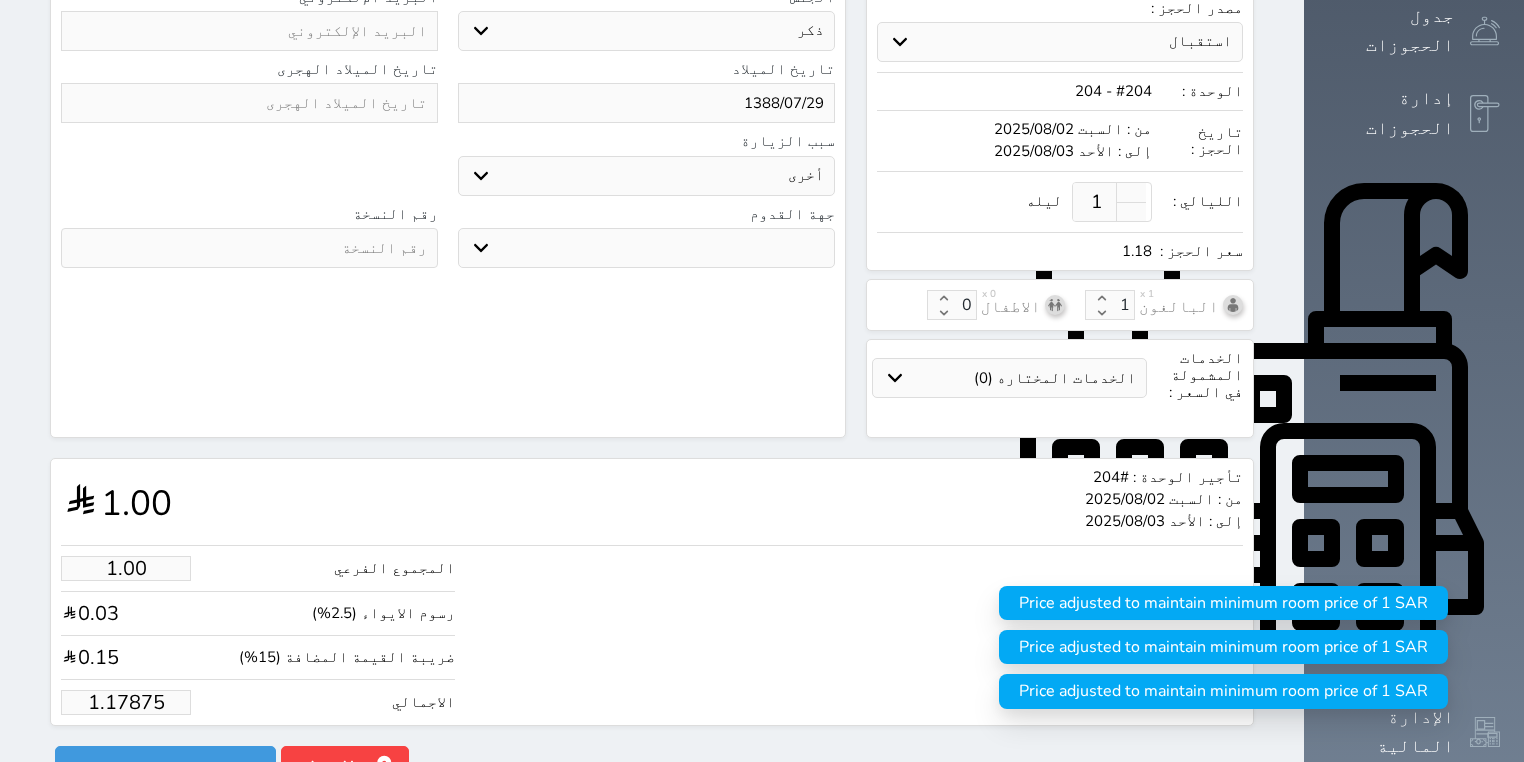 type on "1.1787" 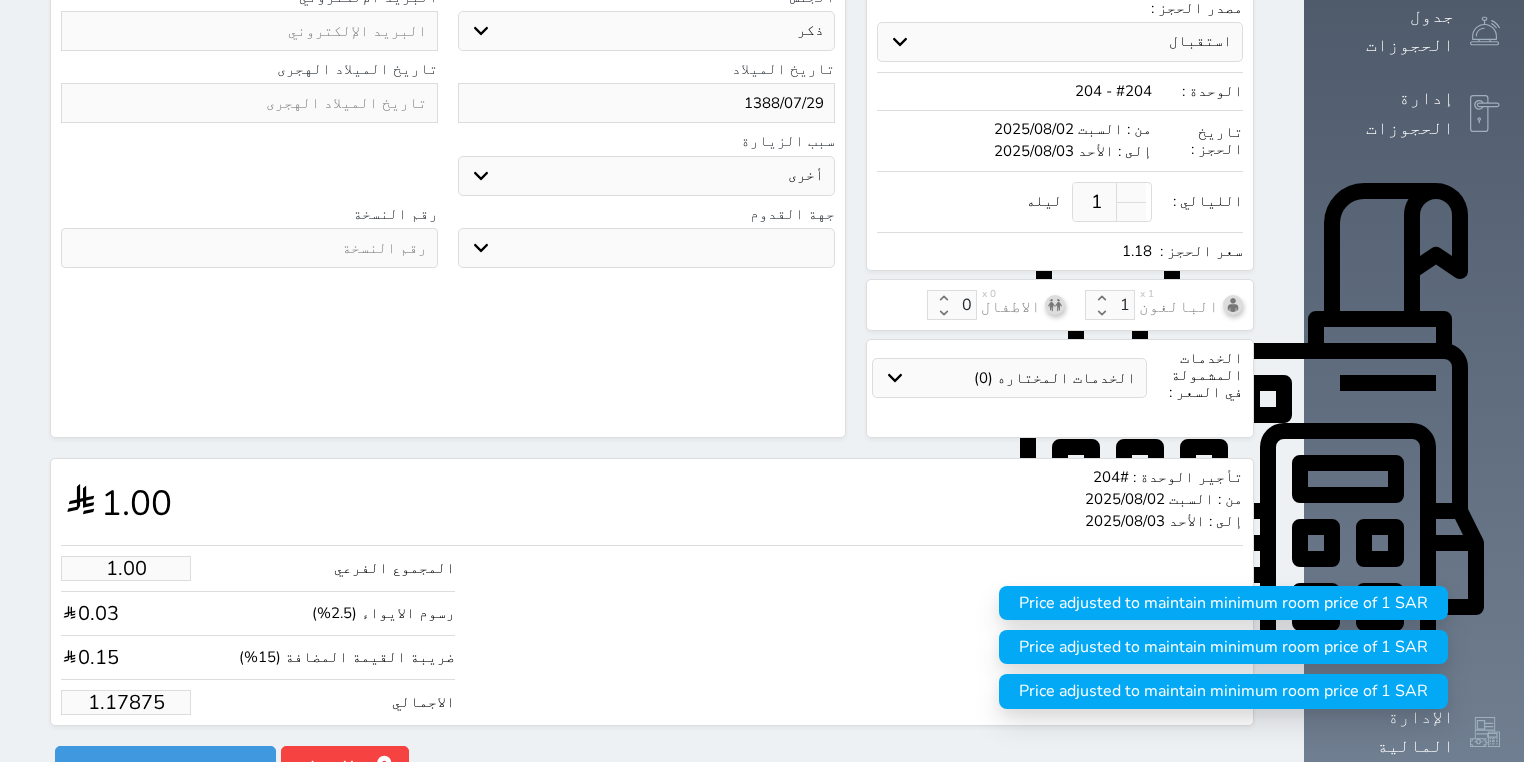 select 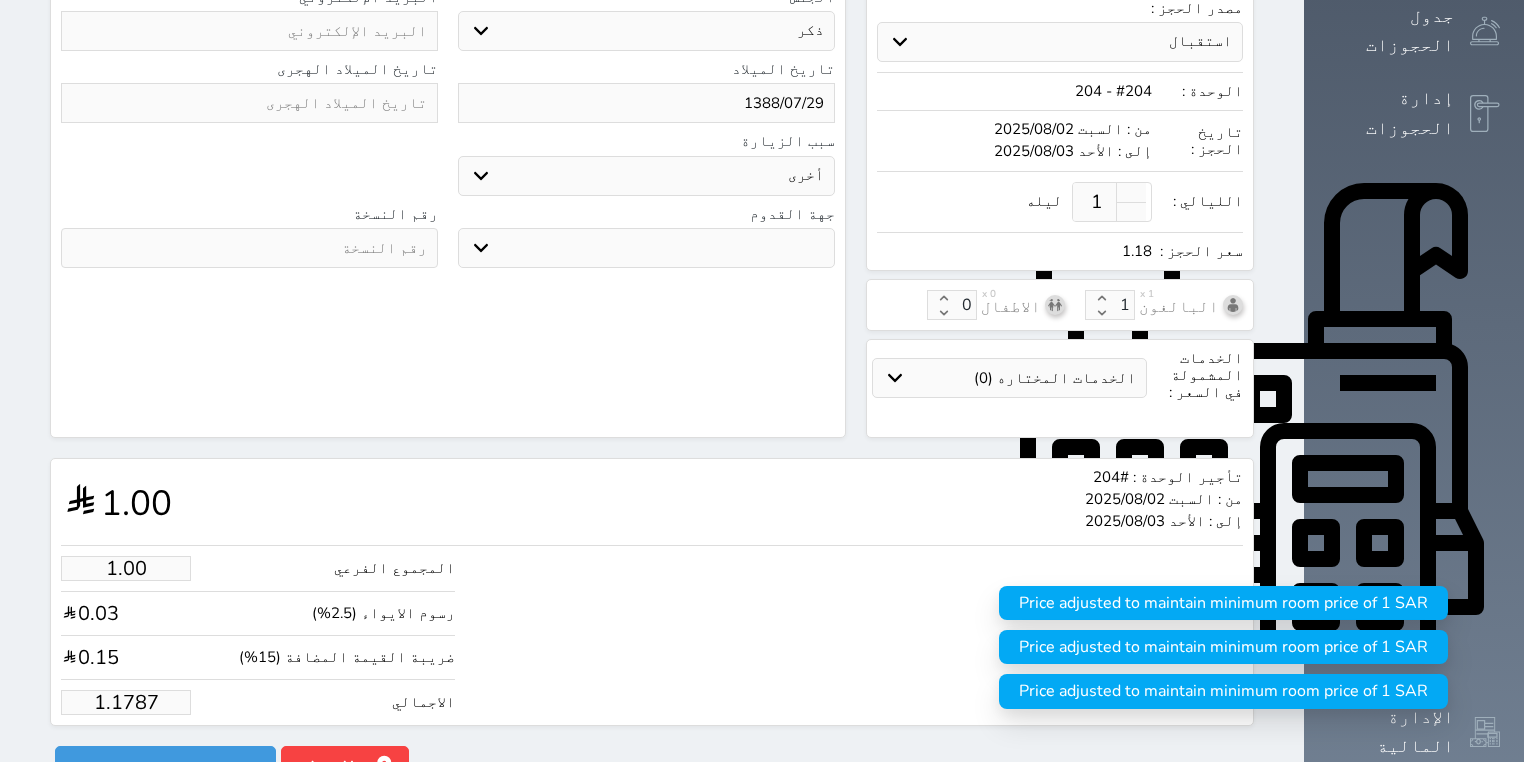 type on "1.178" 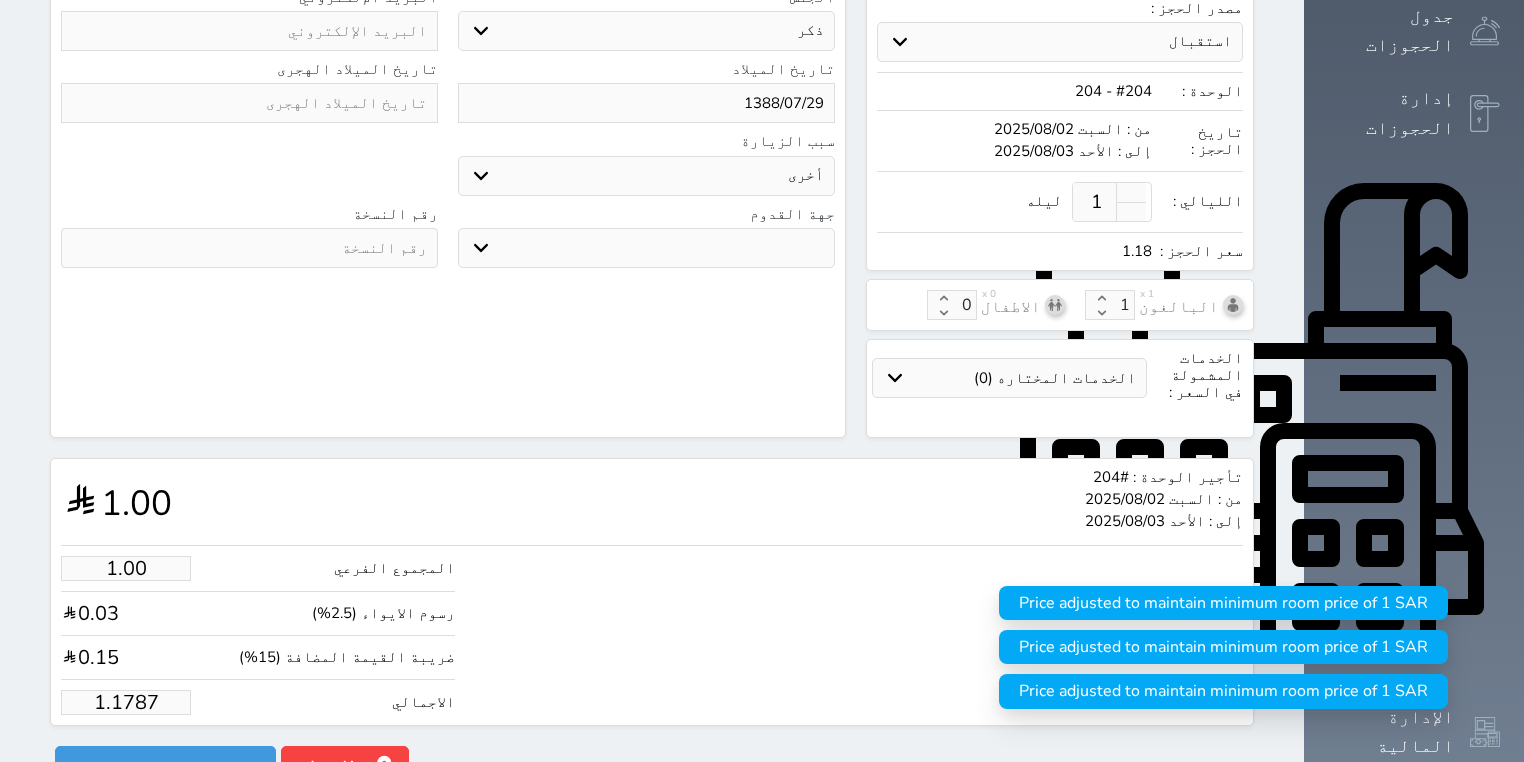 select 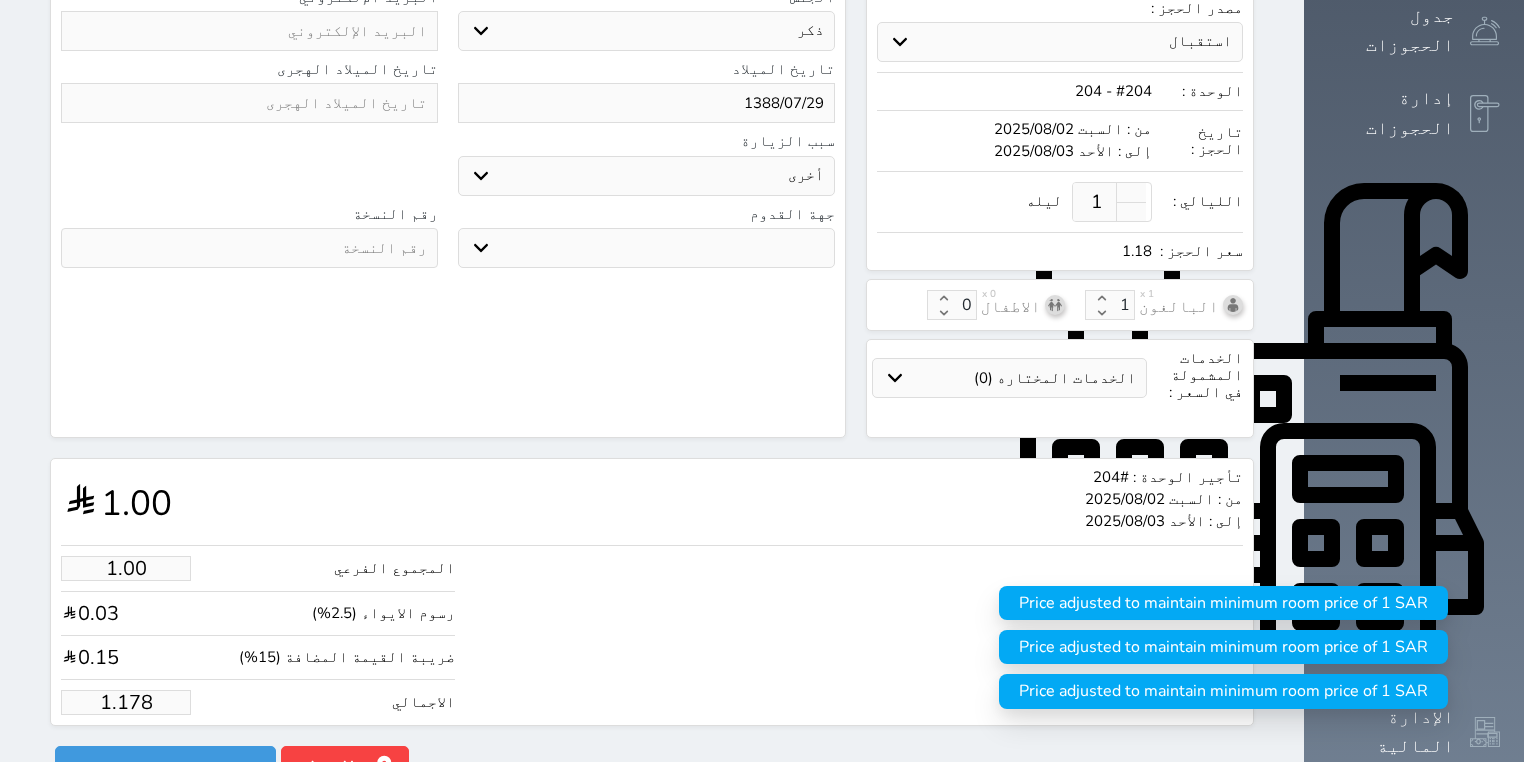 type on "1.17" 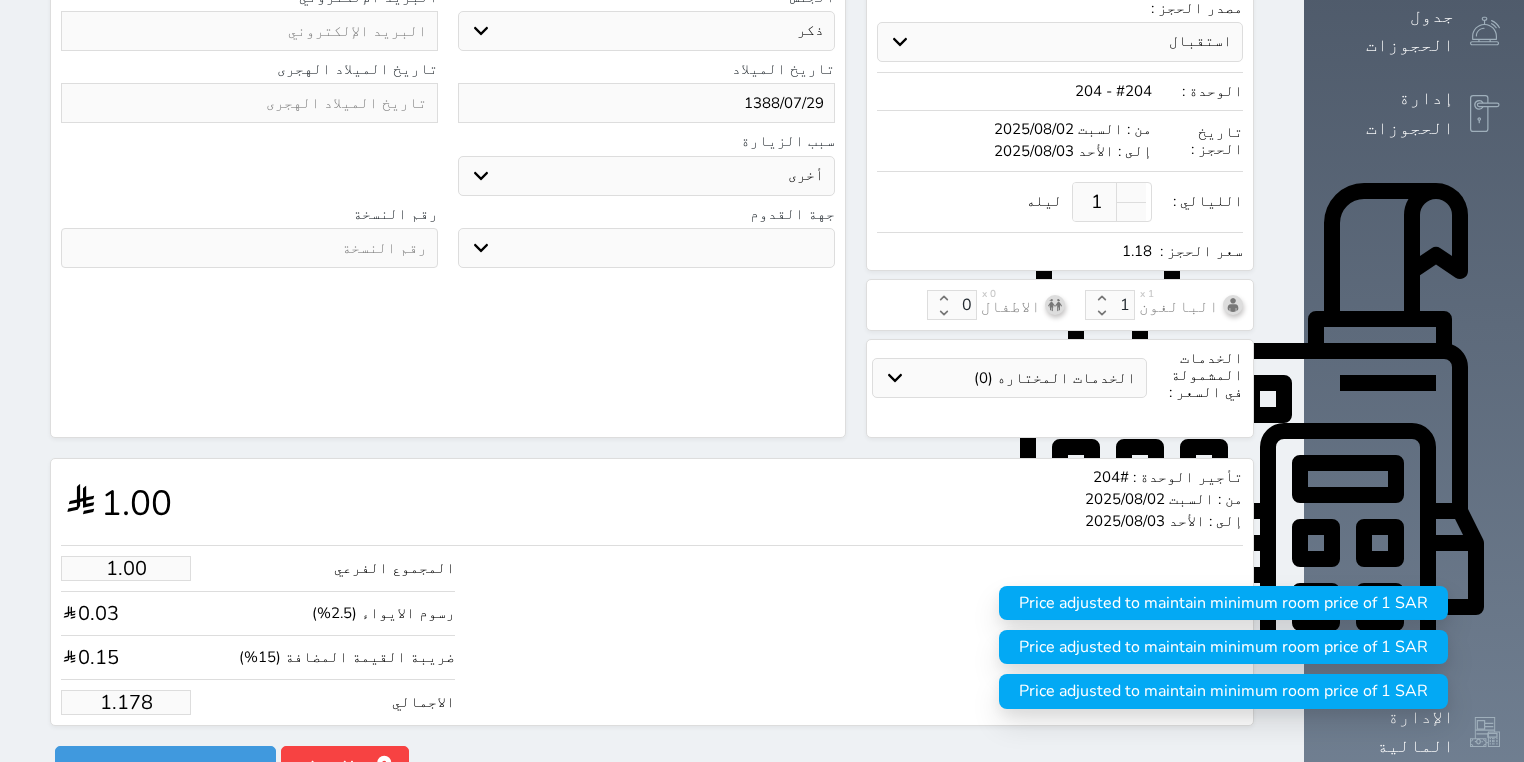 select 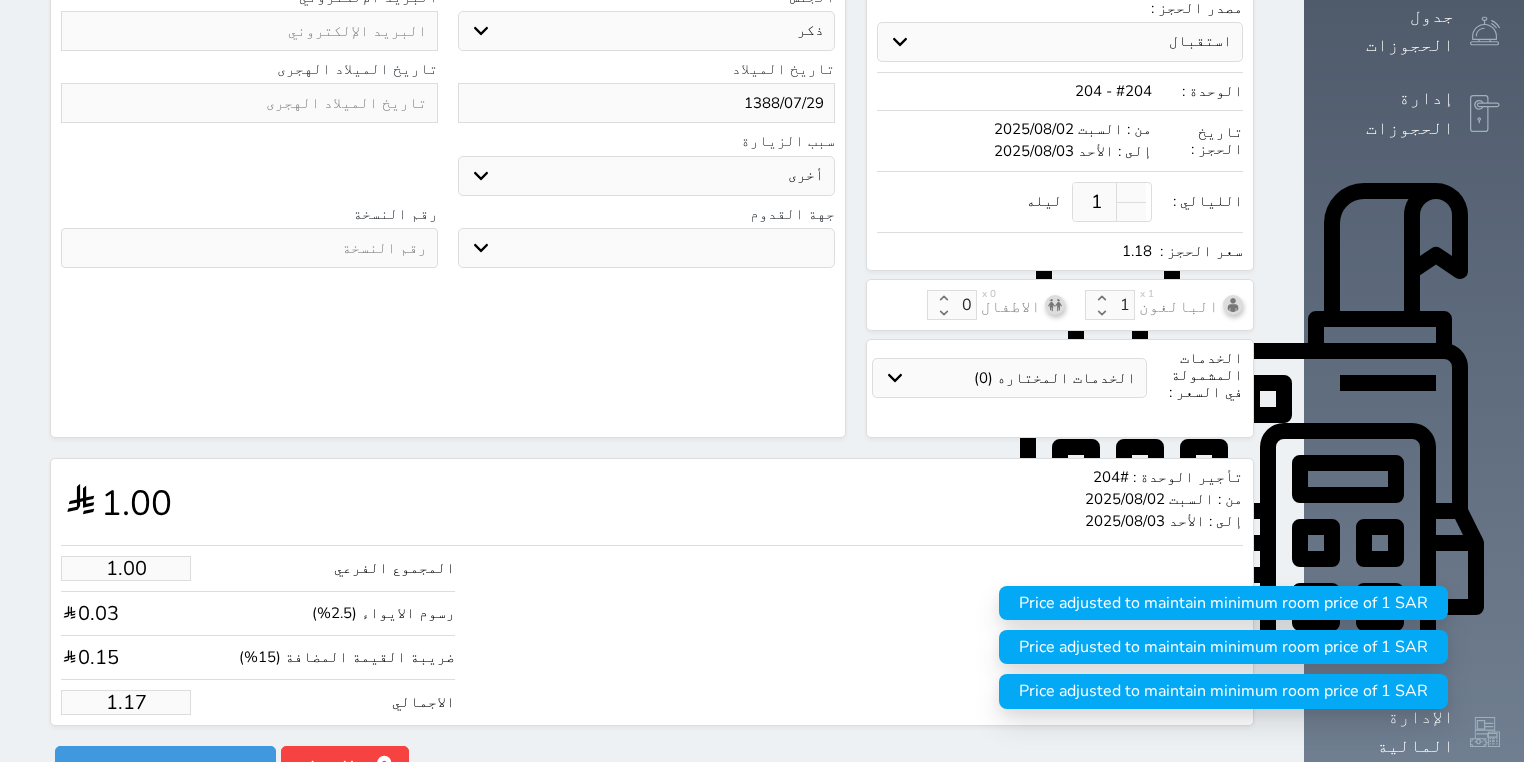 type on "1.1" 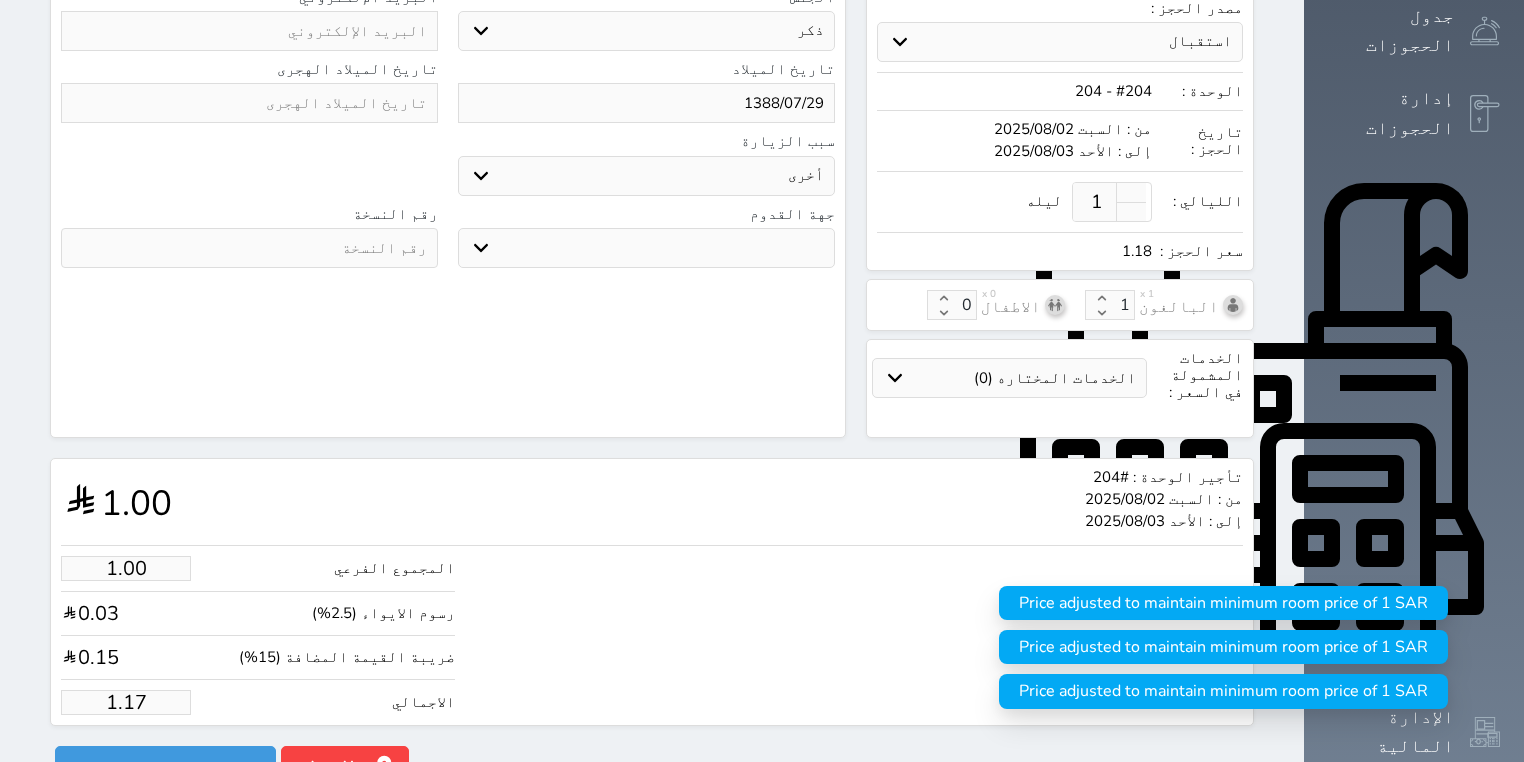 select 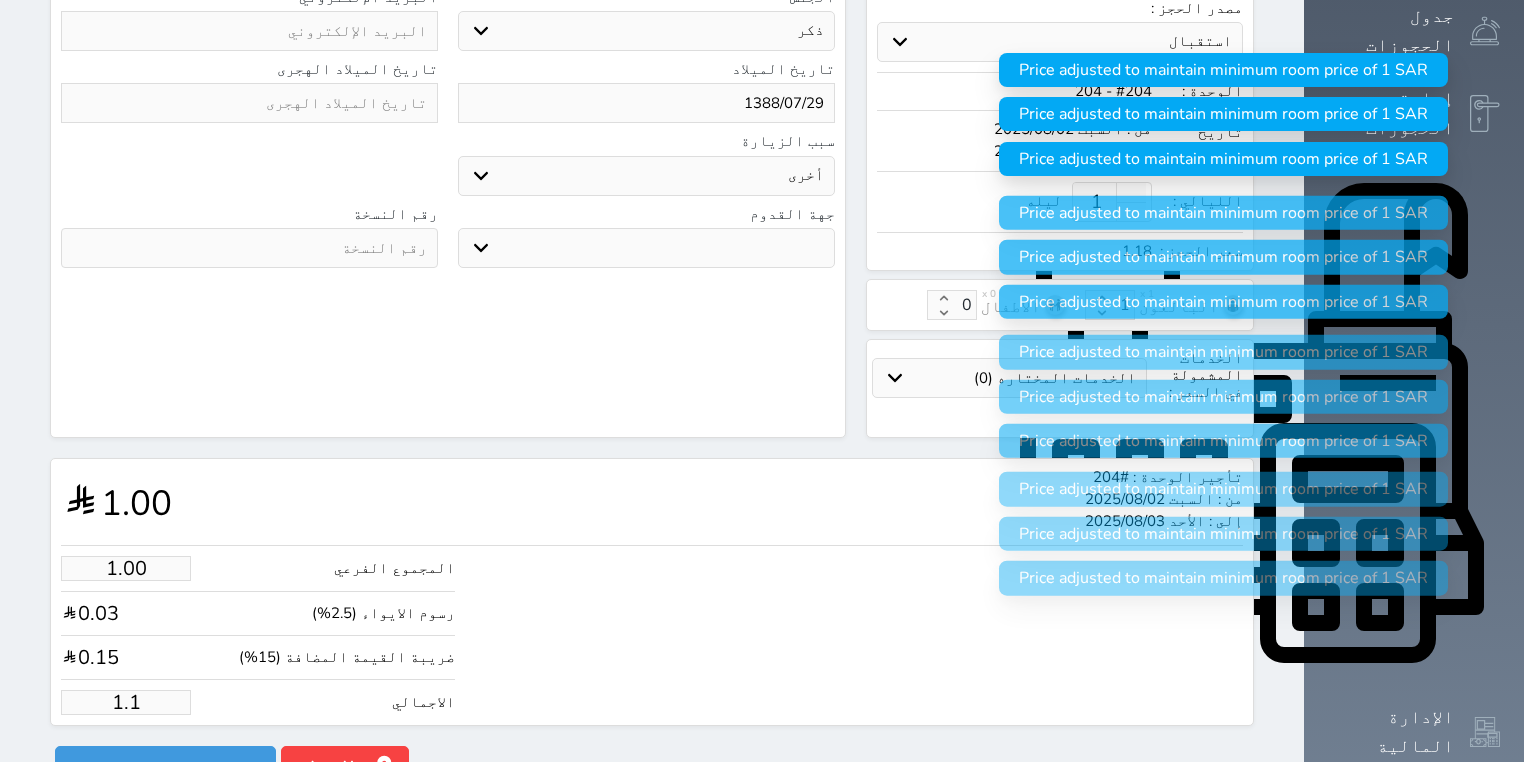 type on "1." 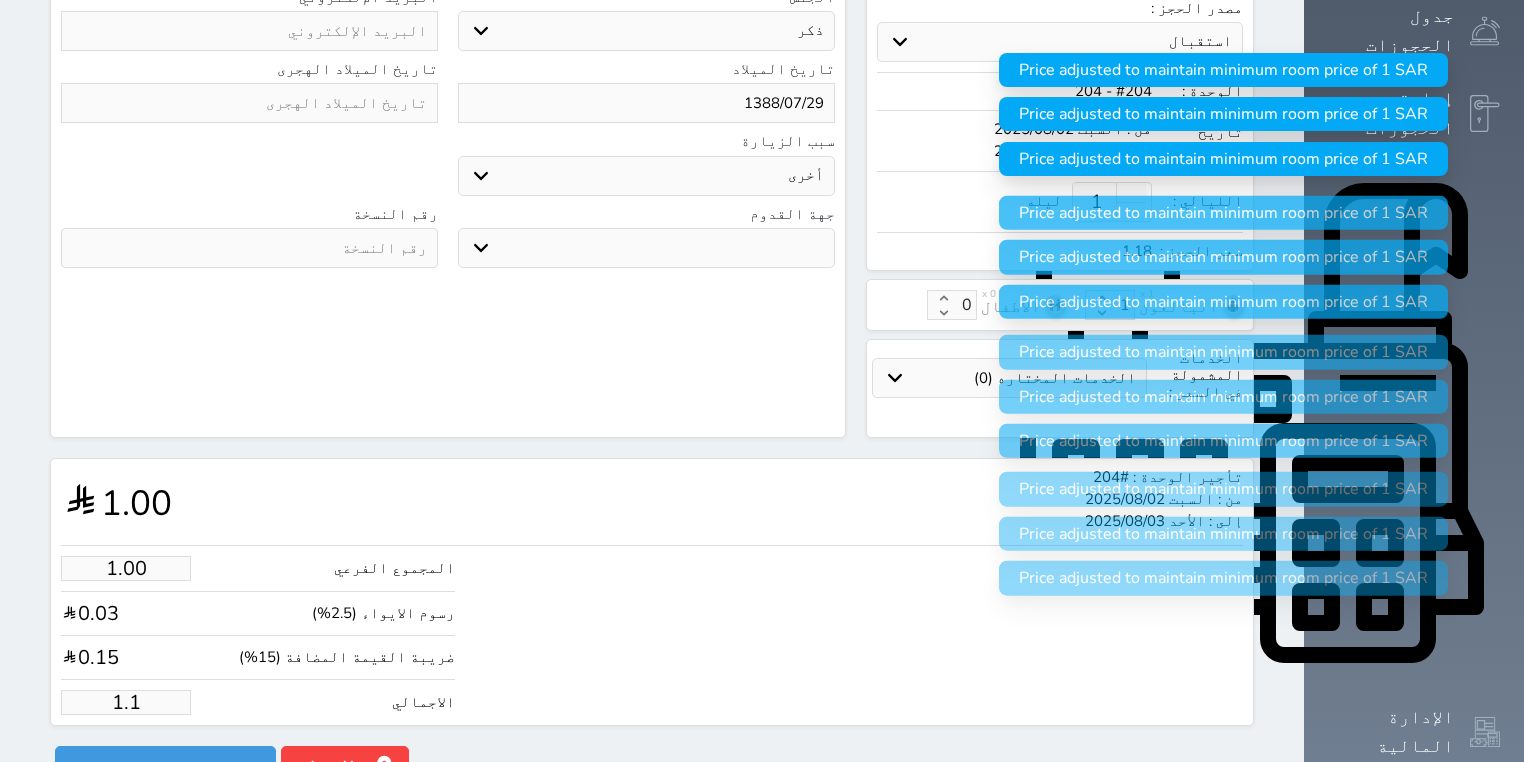 select 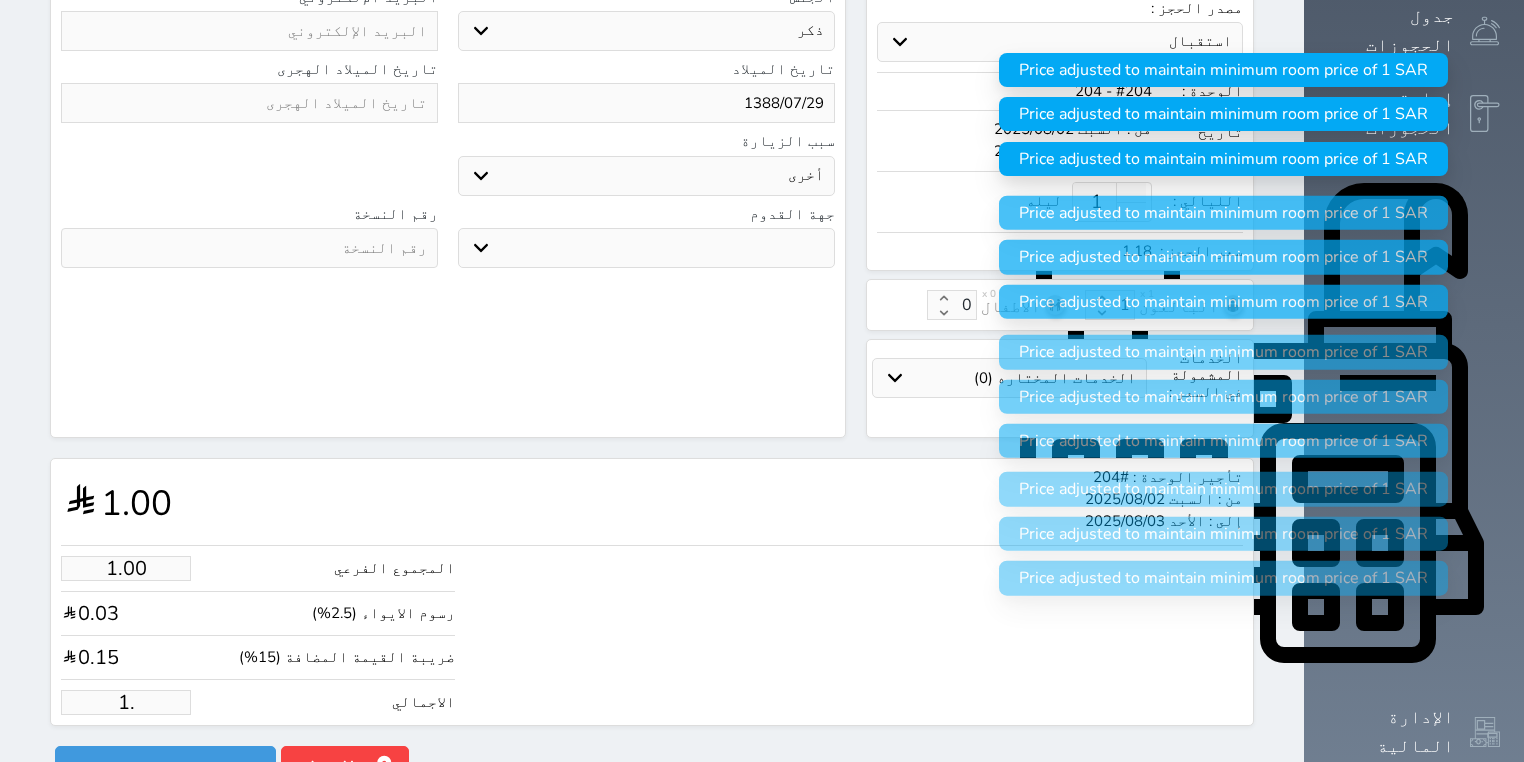 type on "1" 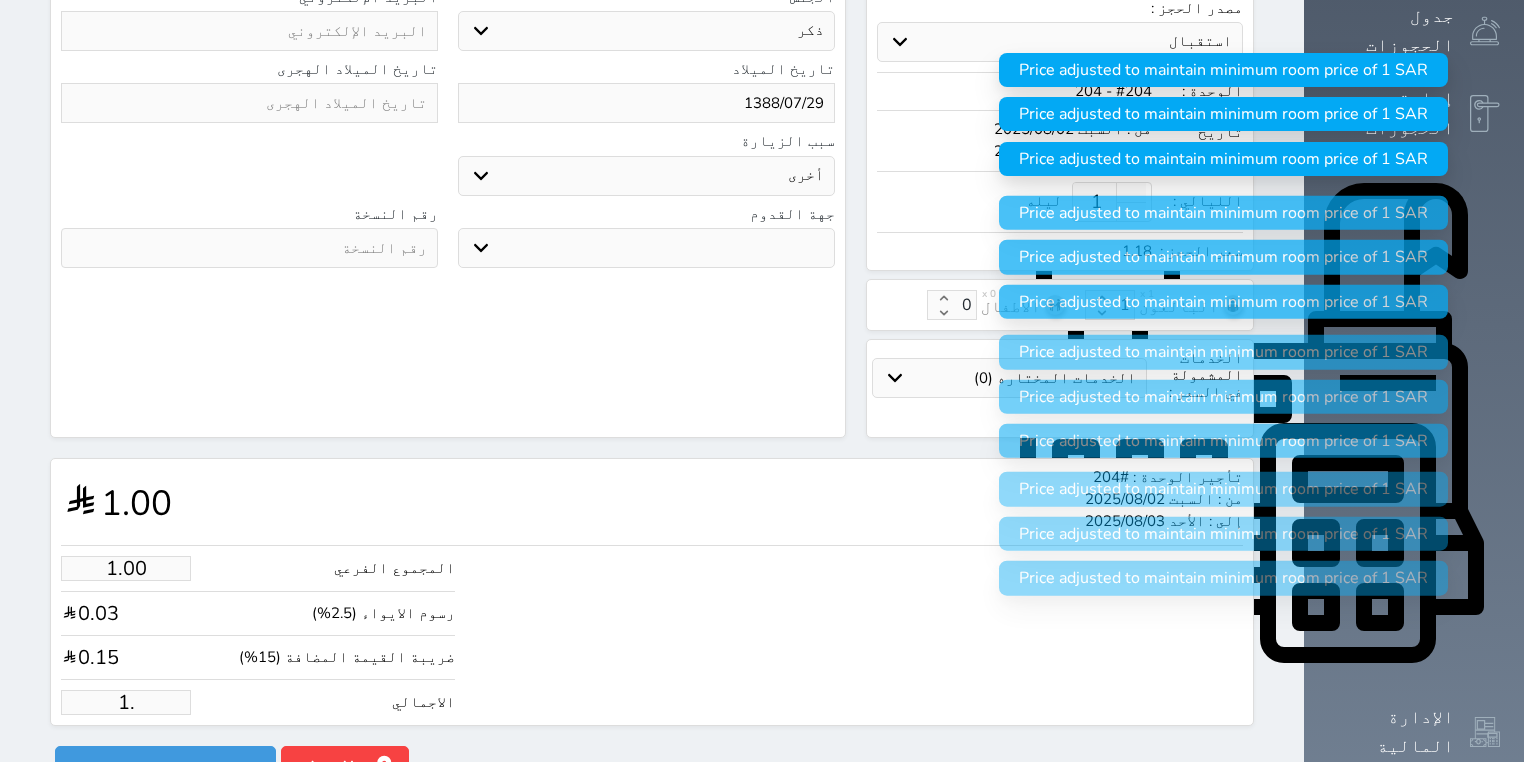 select 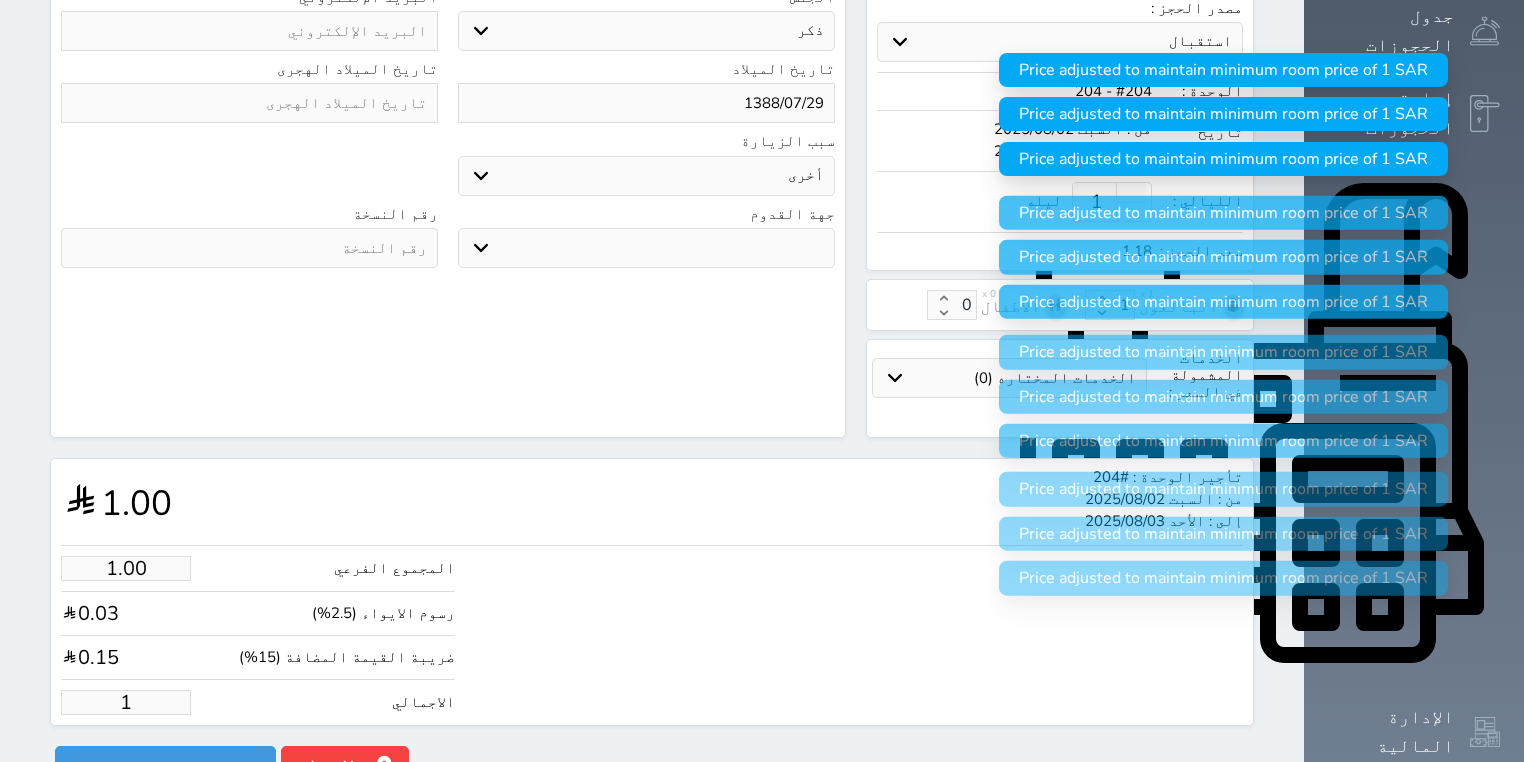type 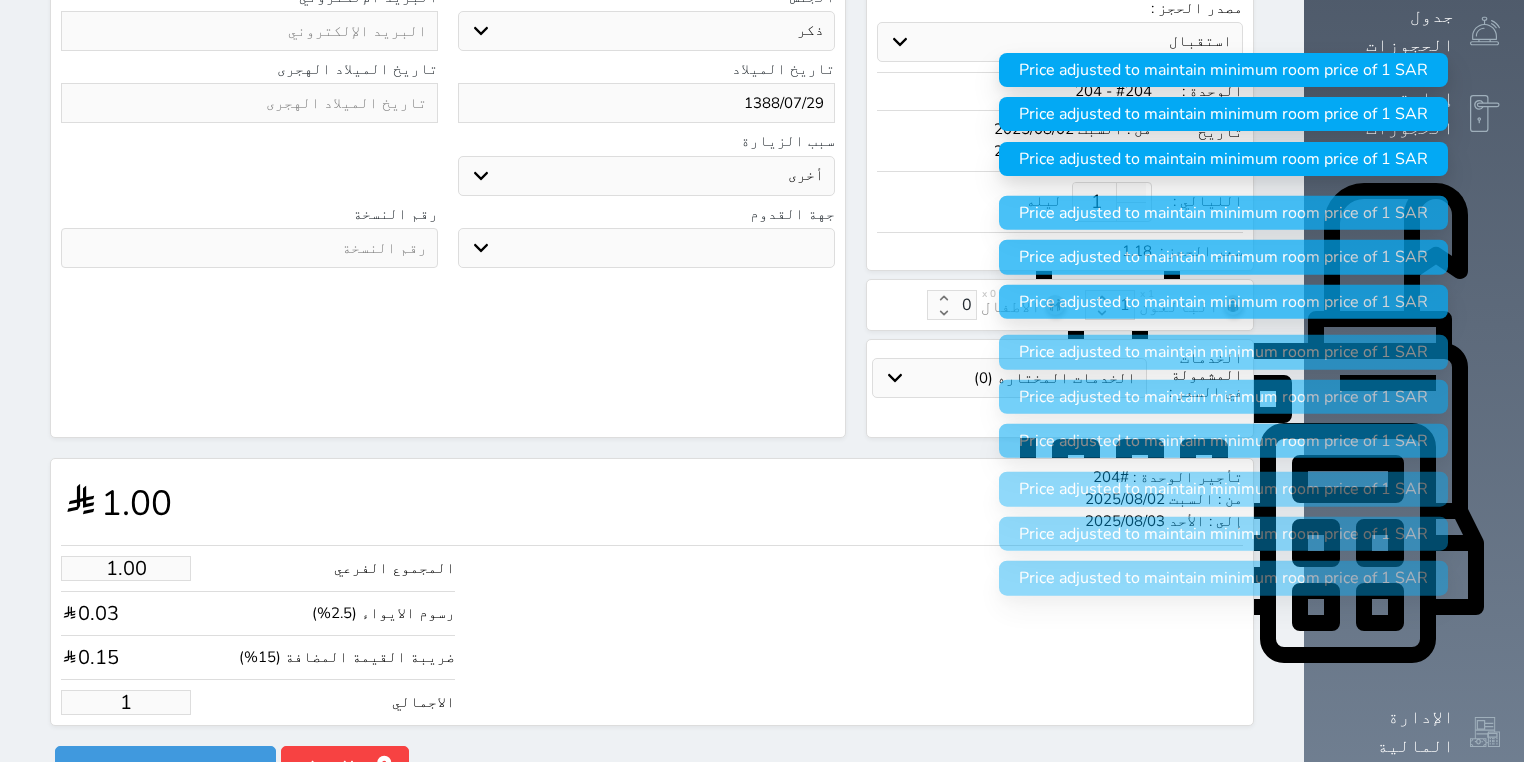 select 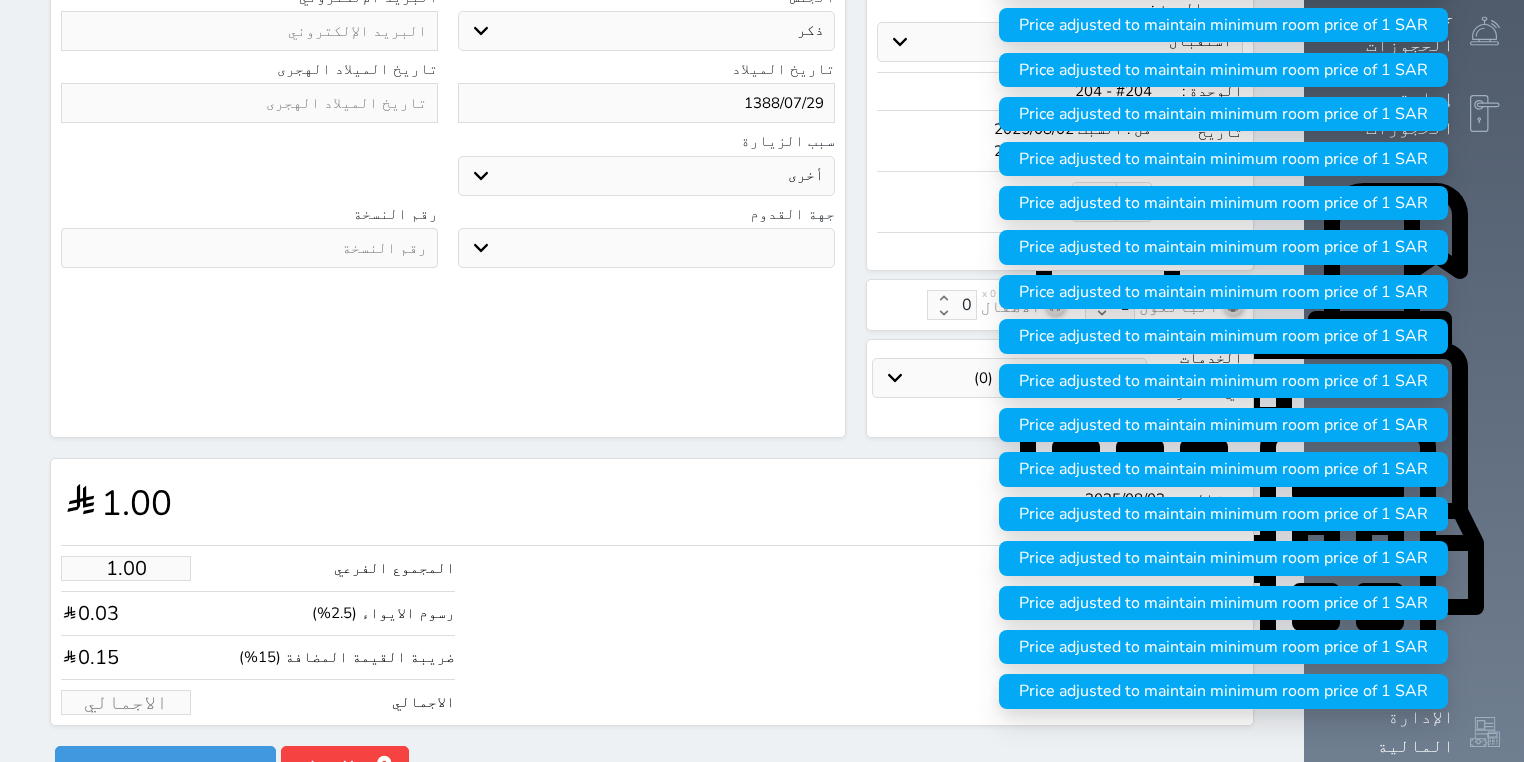 type on "1" 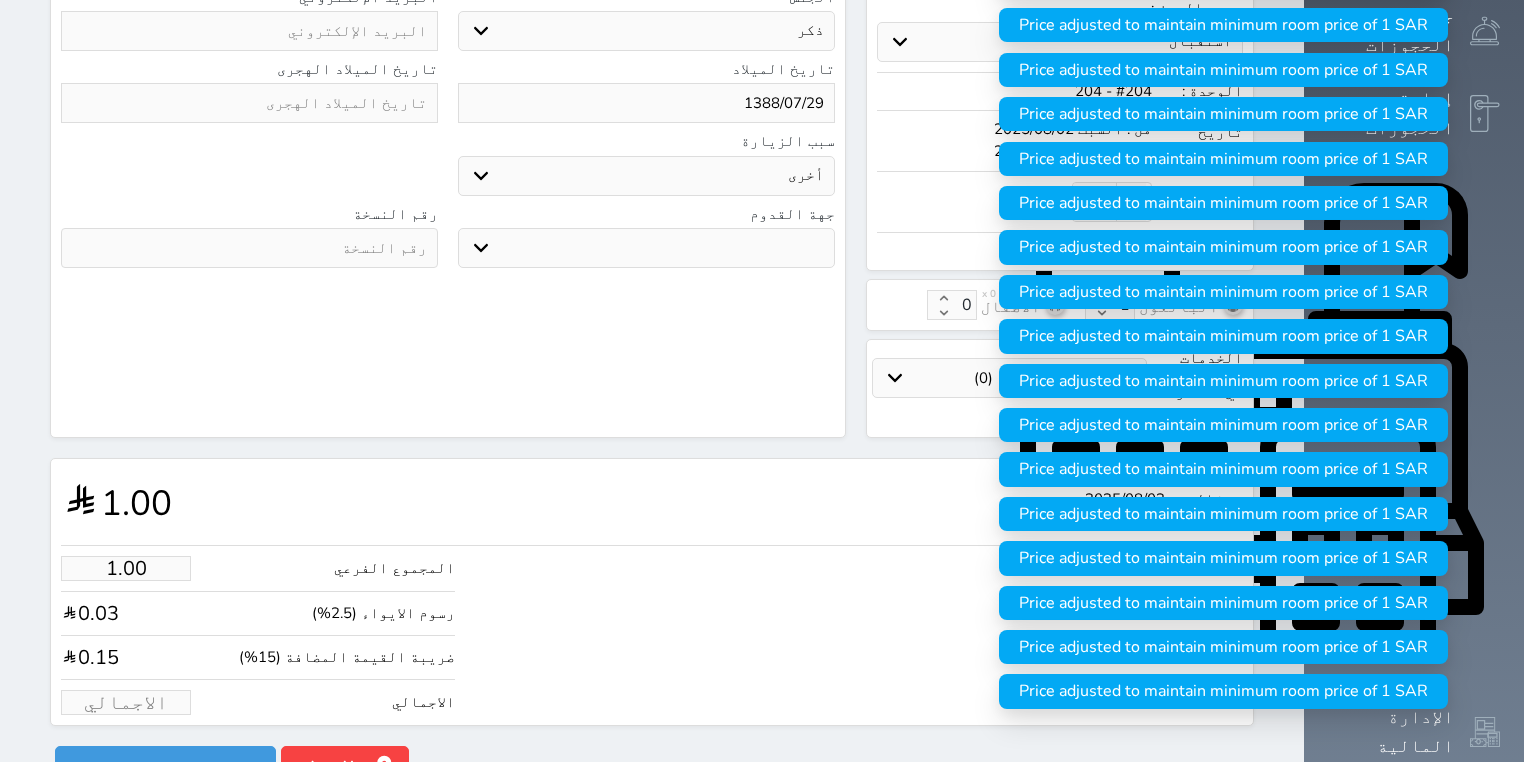 select 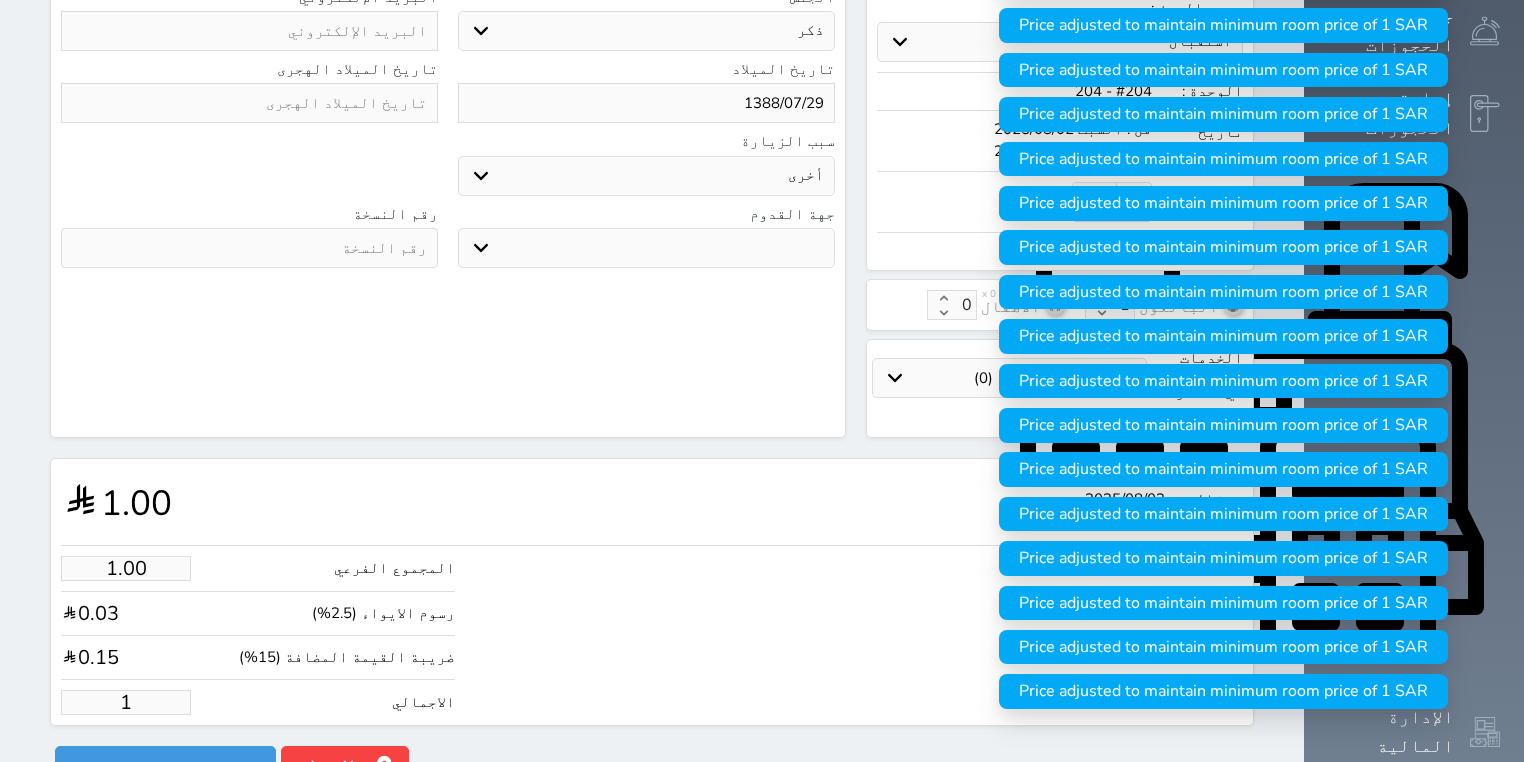type on "15.27" 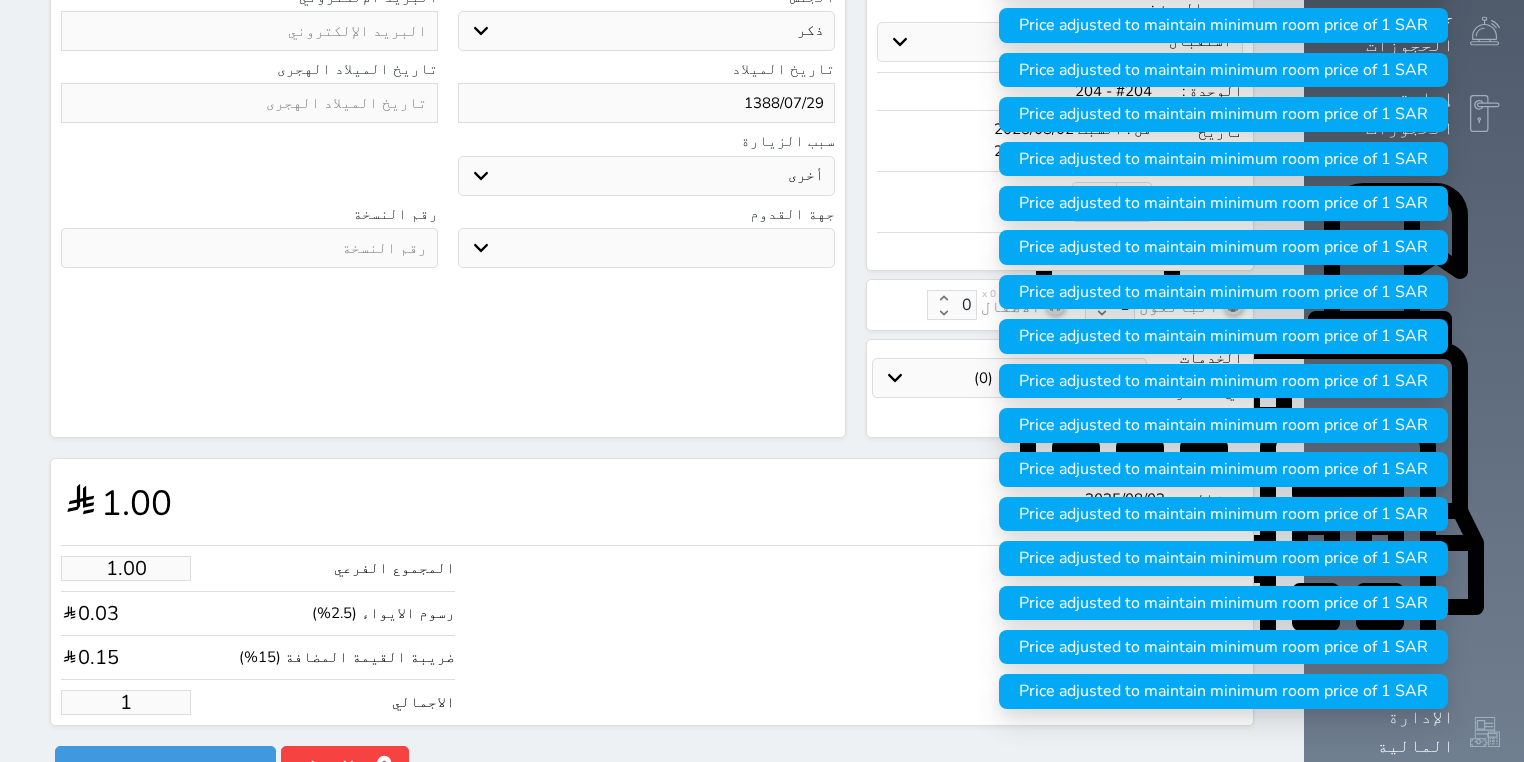 type on "18" 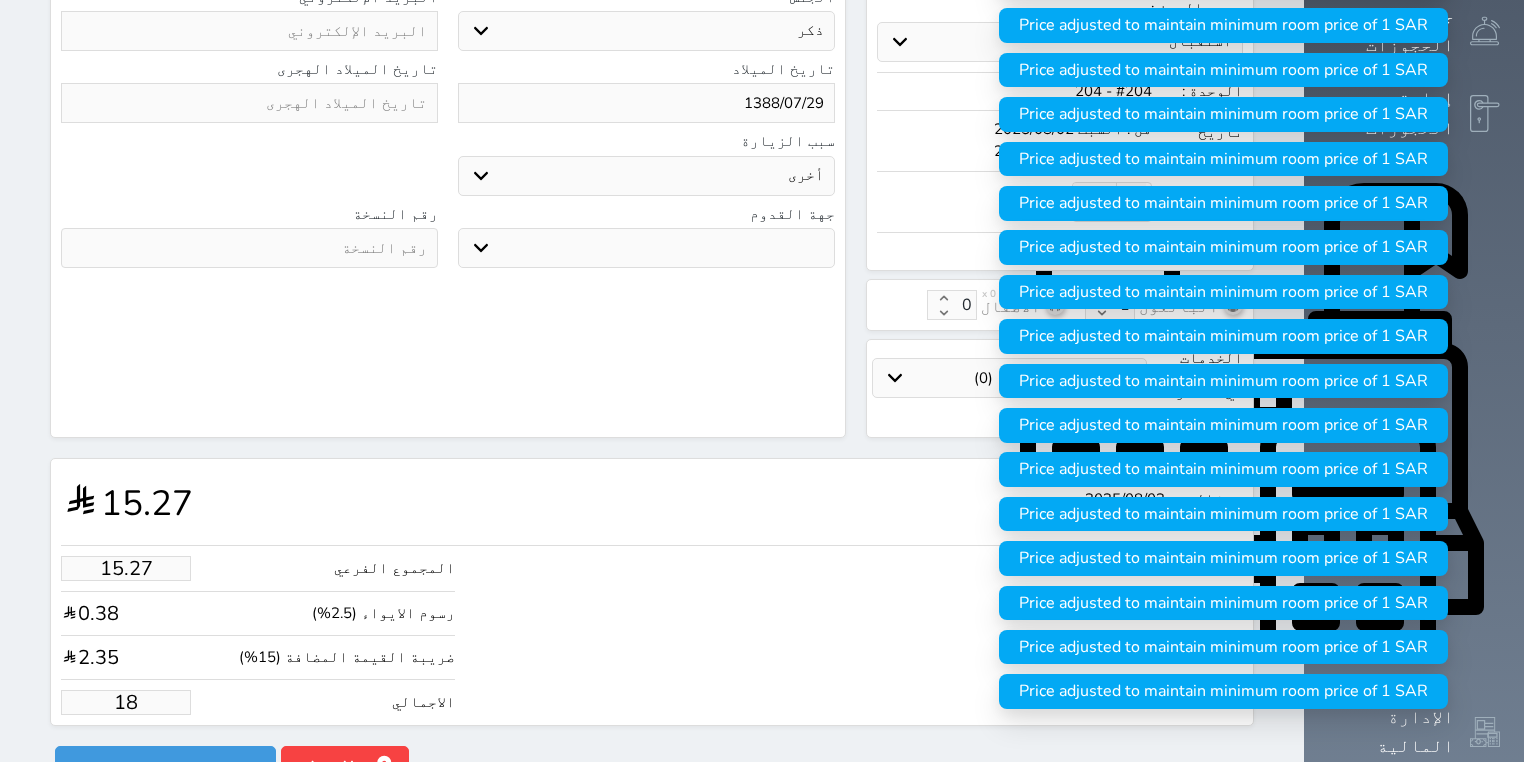 type on "152.70" 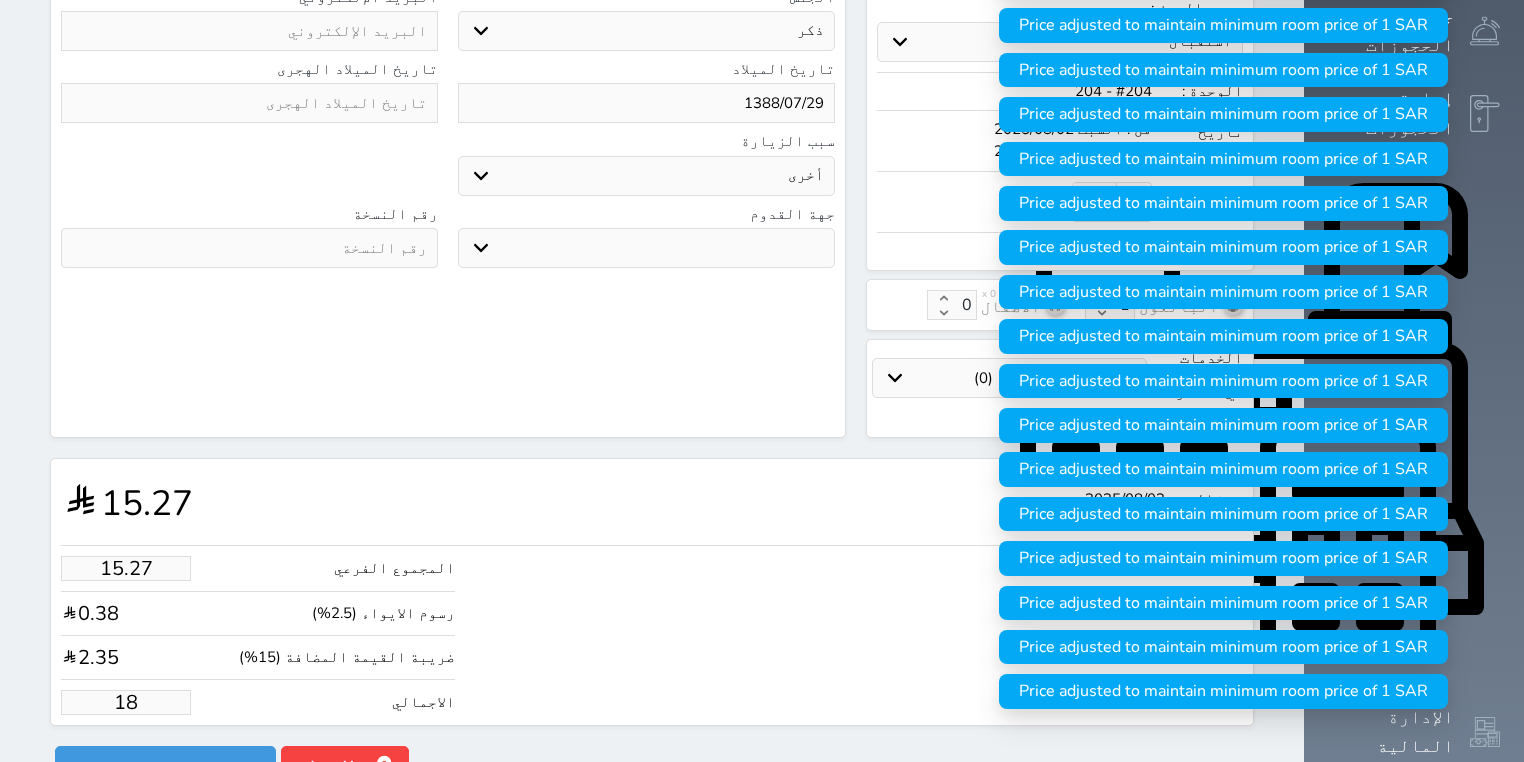 type on "180" 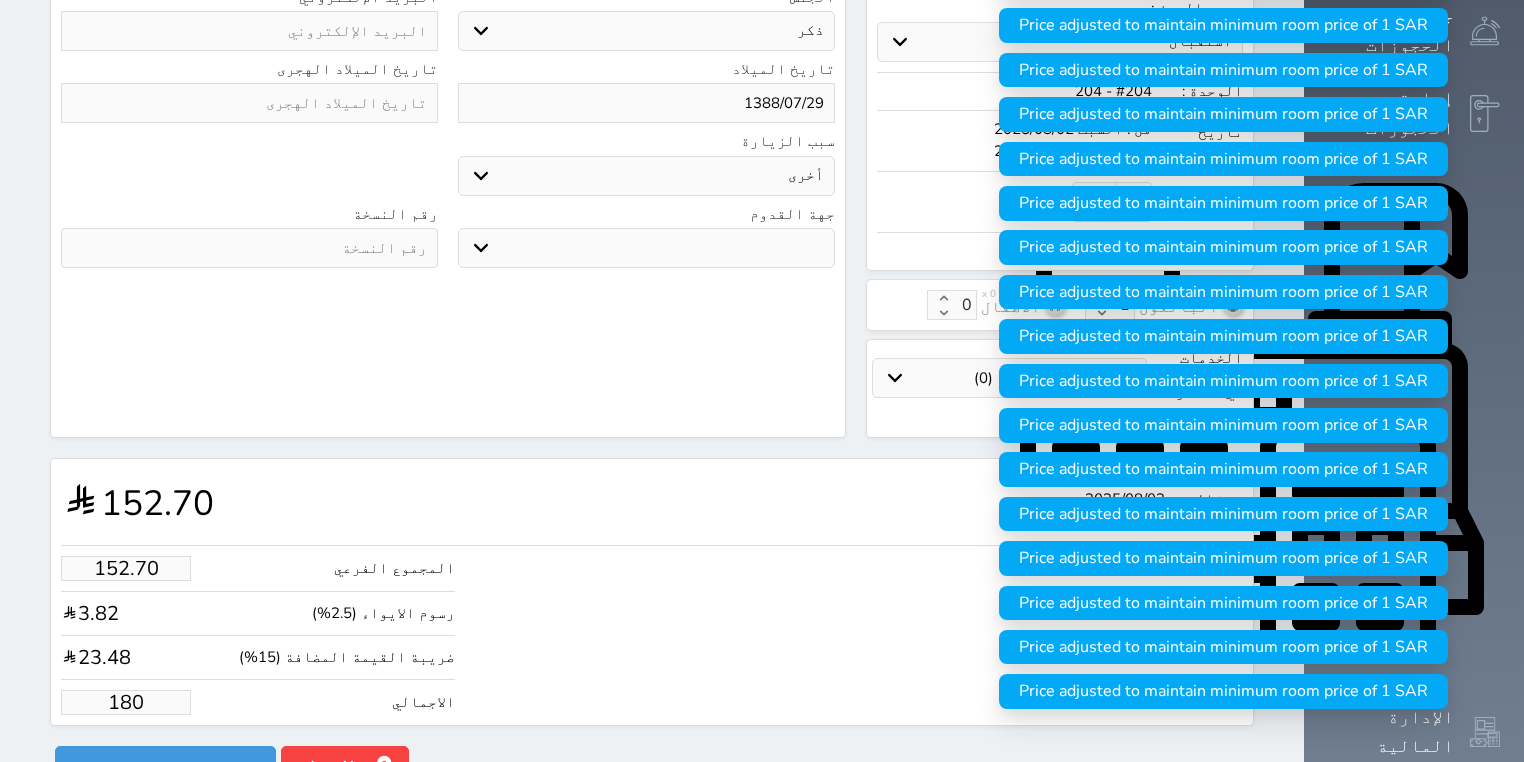 type on "180.00" 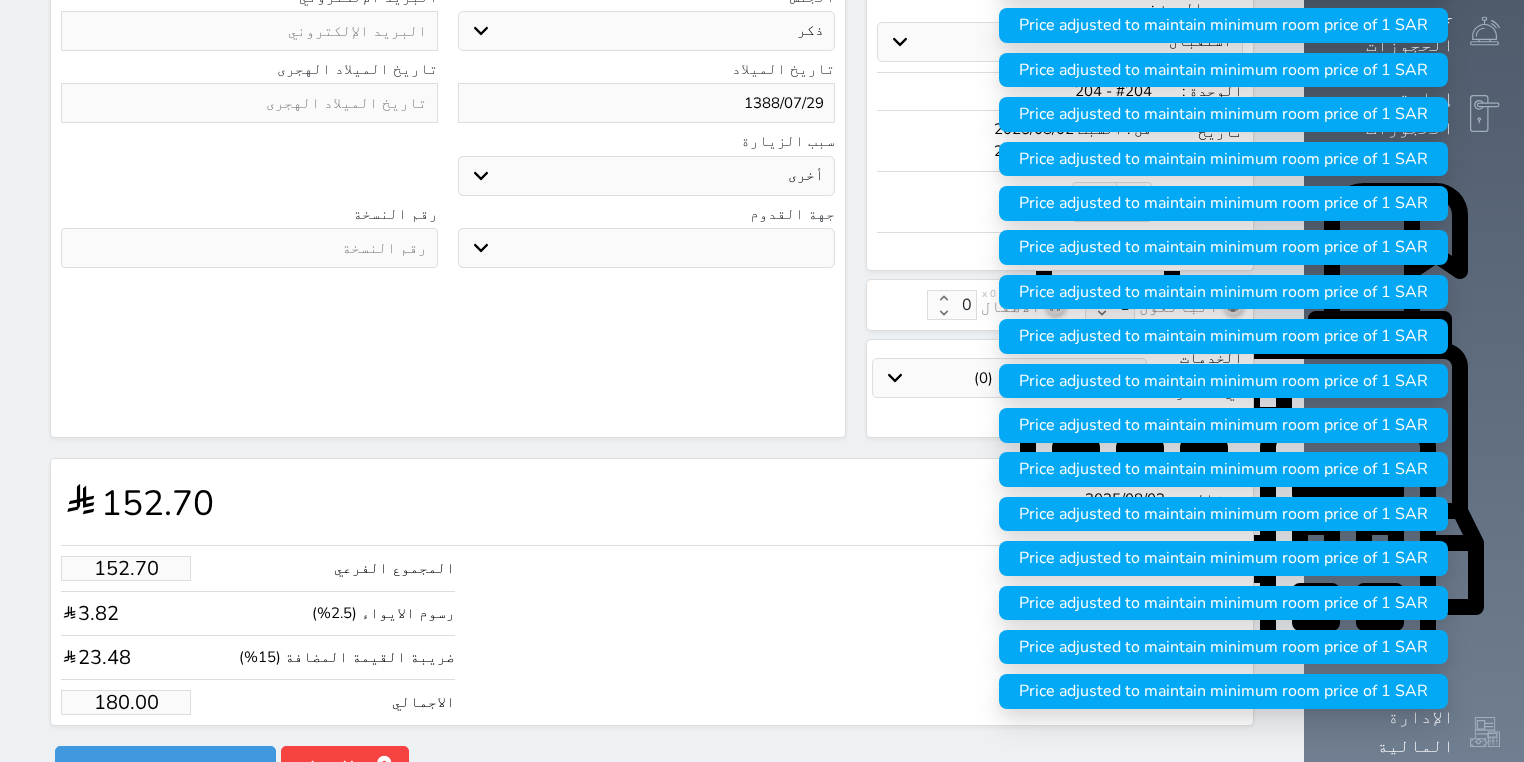 click on "المجموع الفرعي   152.70   رسوم الايواء (2.5%)    3.82    ضريبة القيمة المضافة (15%)    23.48      الاجمالي   180.00" at bounding box center (652, 630) 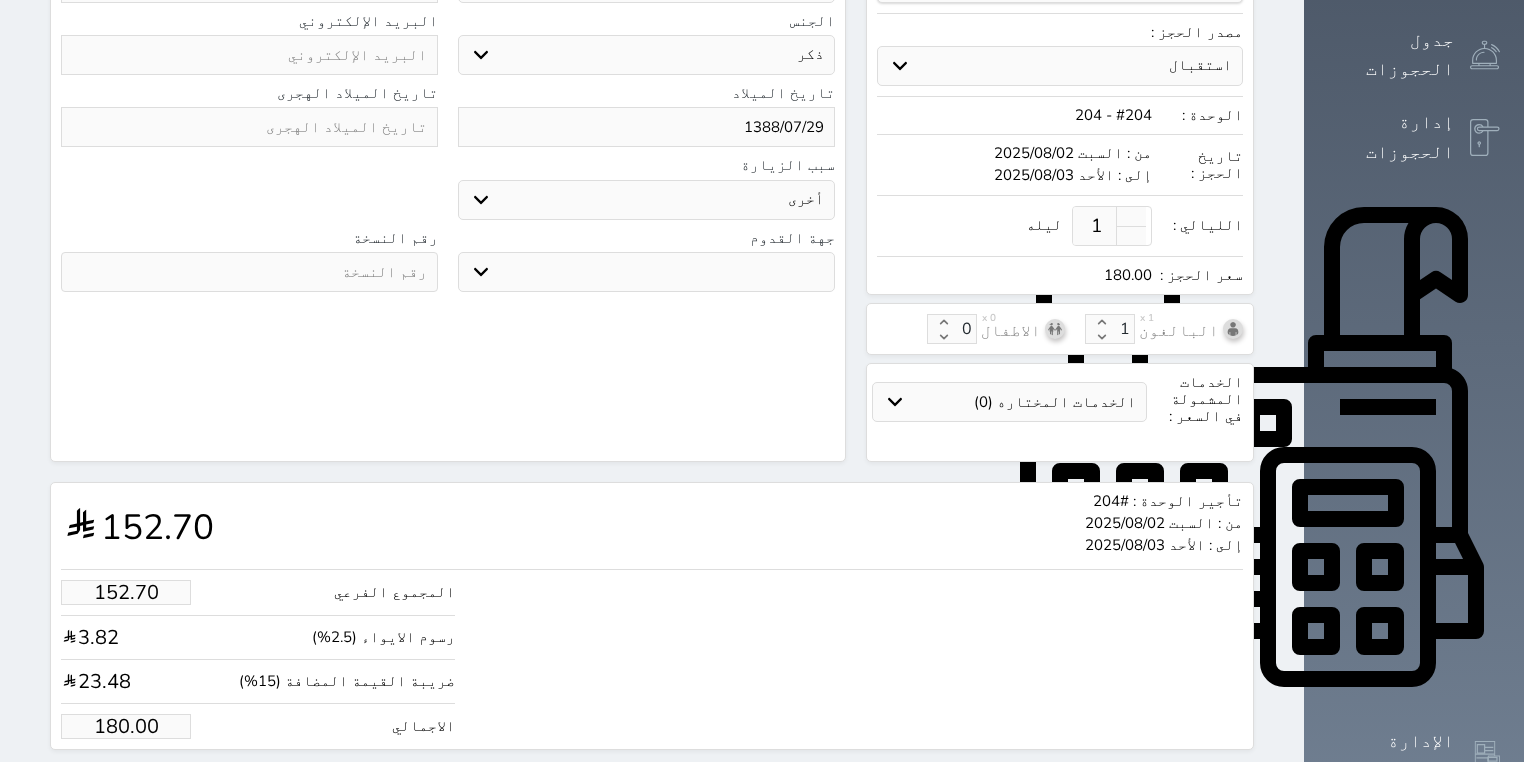 scroll, scrollTop: 460, scrollLeft: 0, axis: vertical 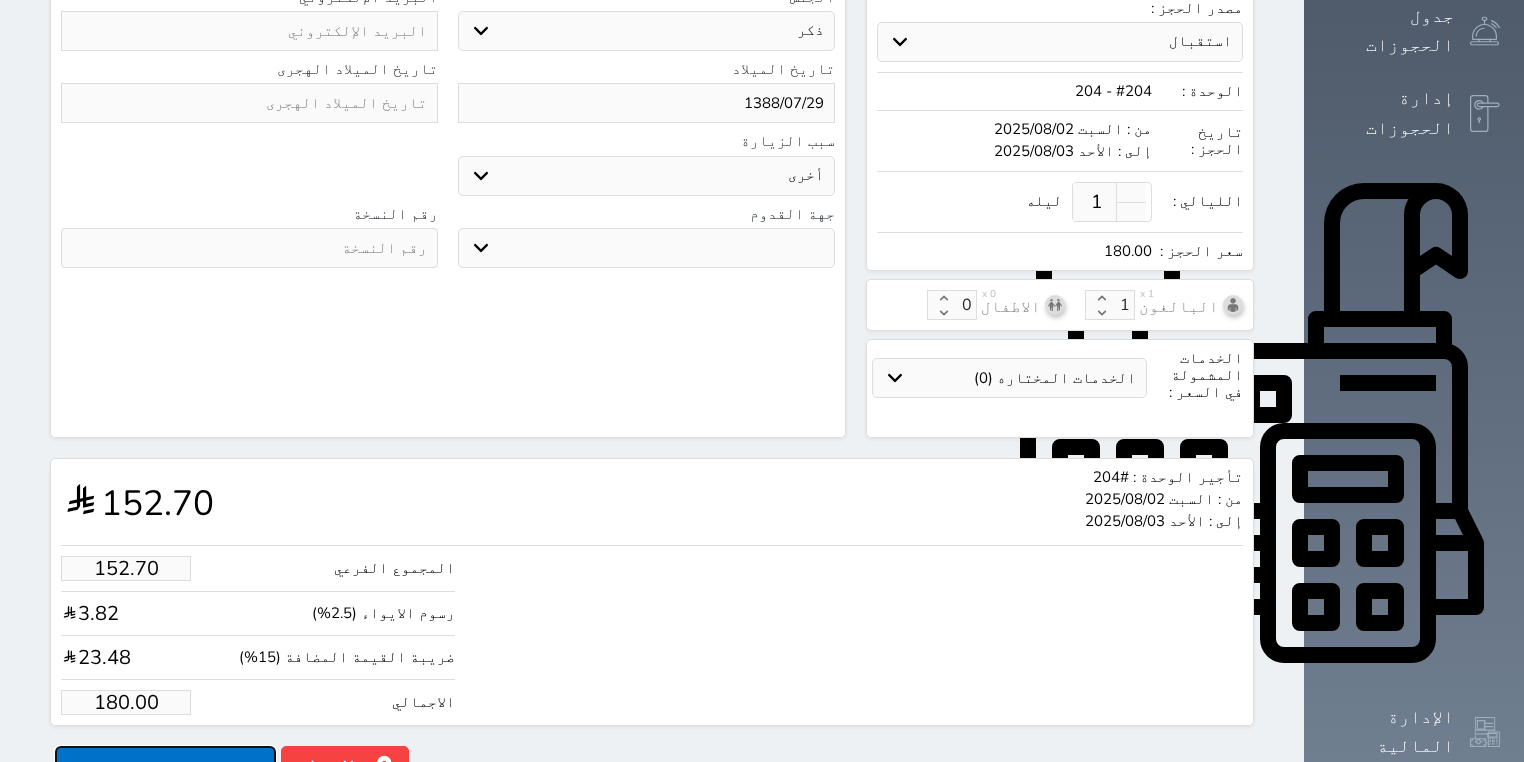 click on "حجز" at bounding box center (165, 763) 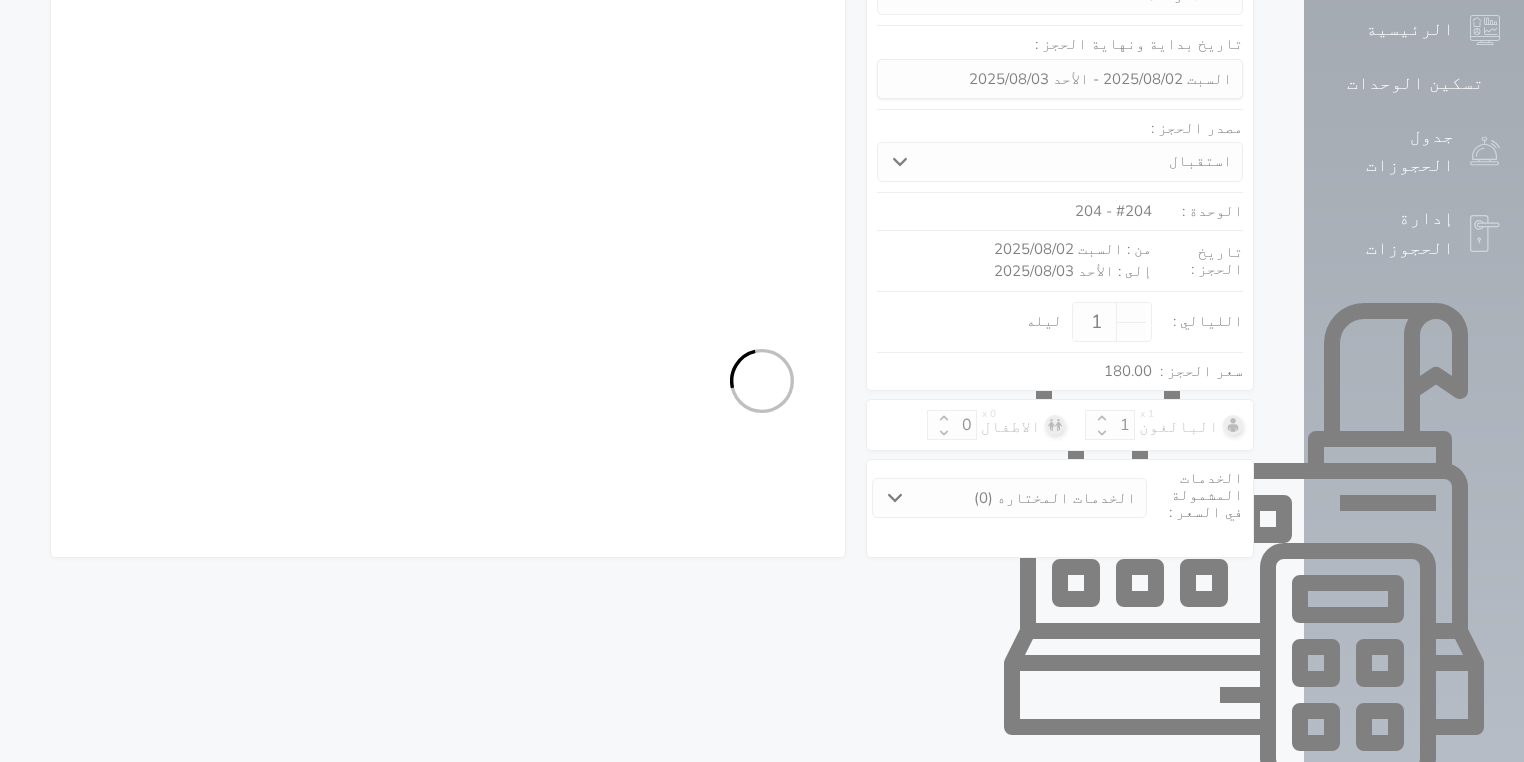 select on "1" 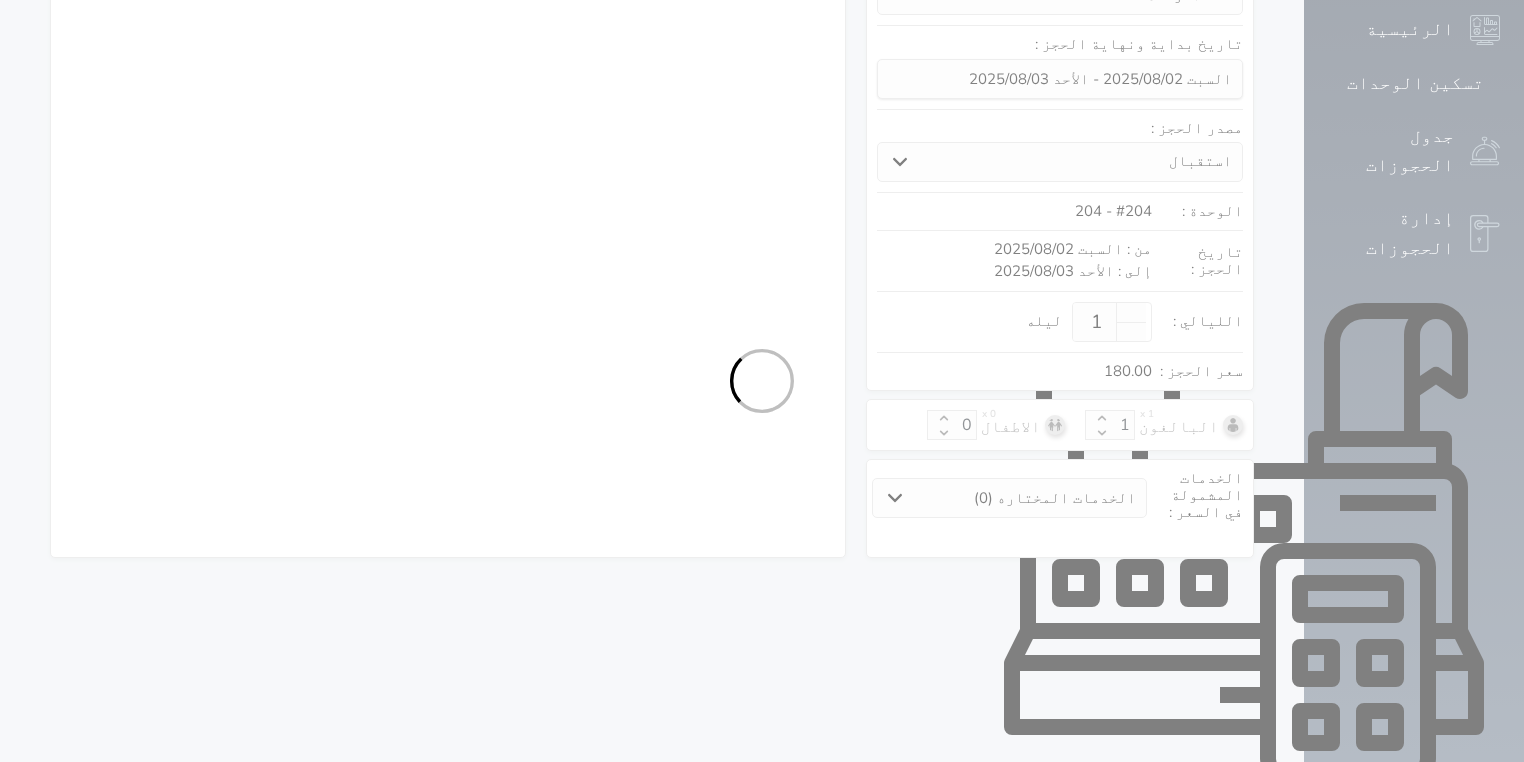 select on "113" 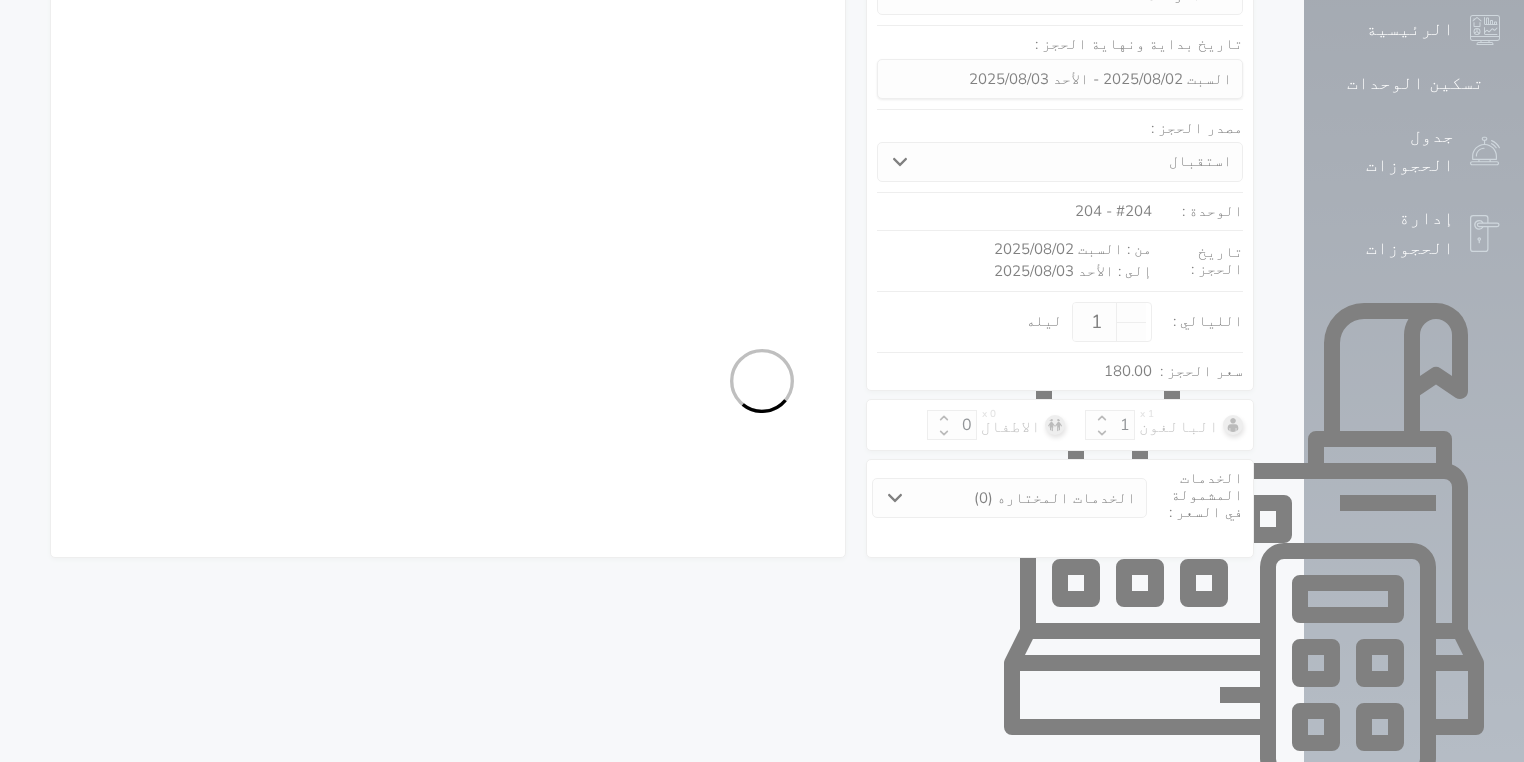 select on "1" 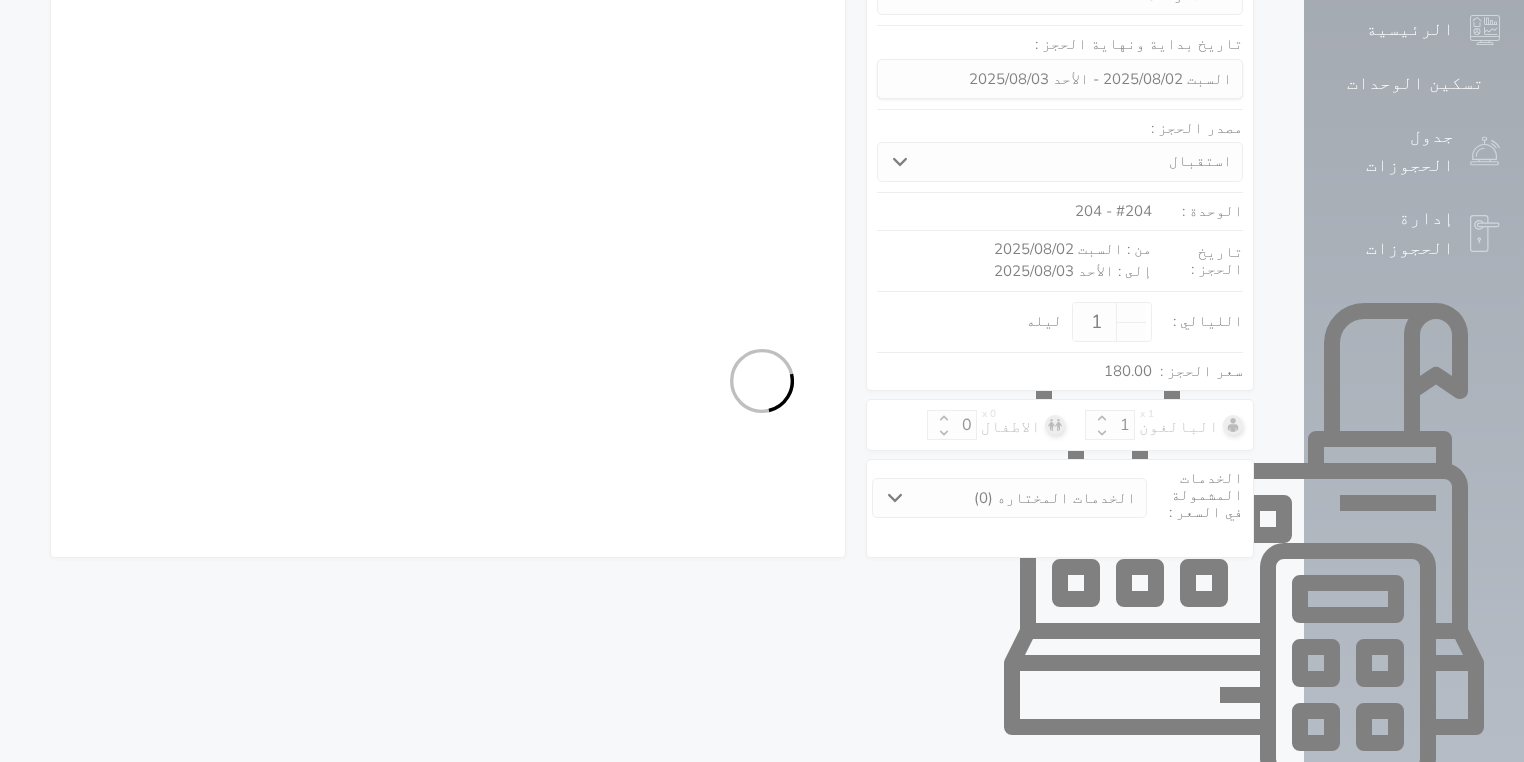select on "7" 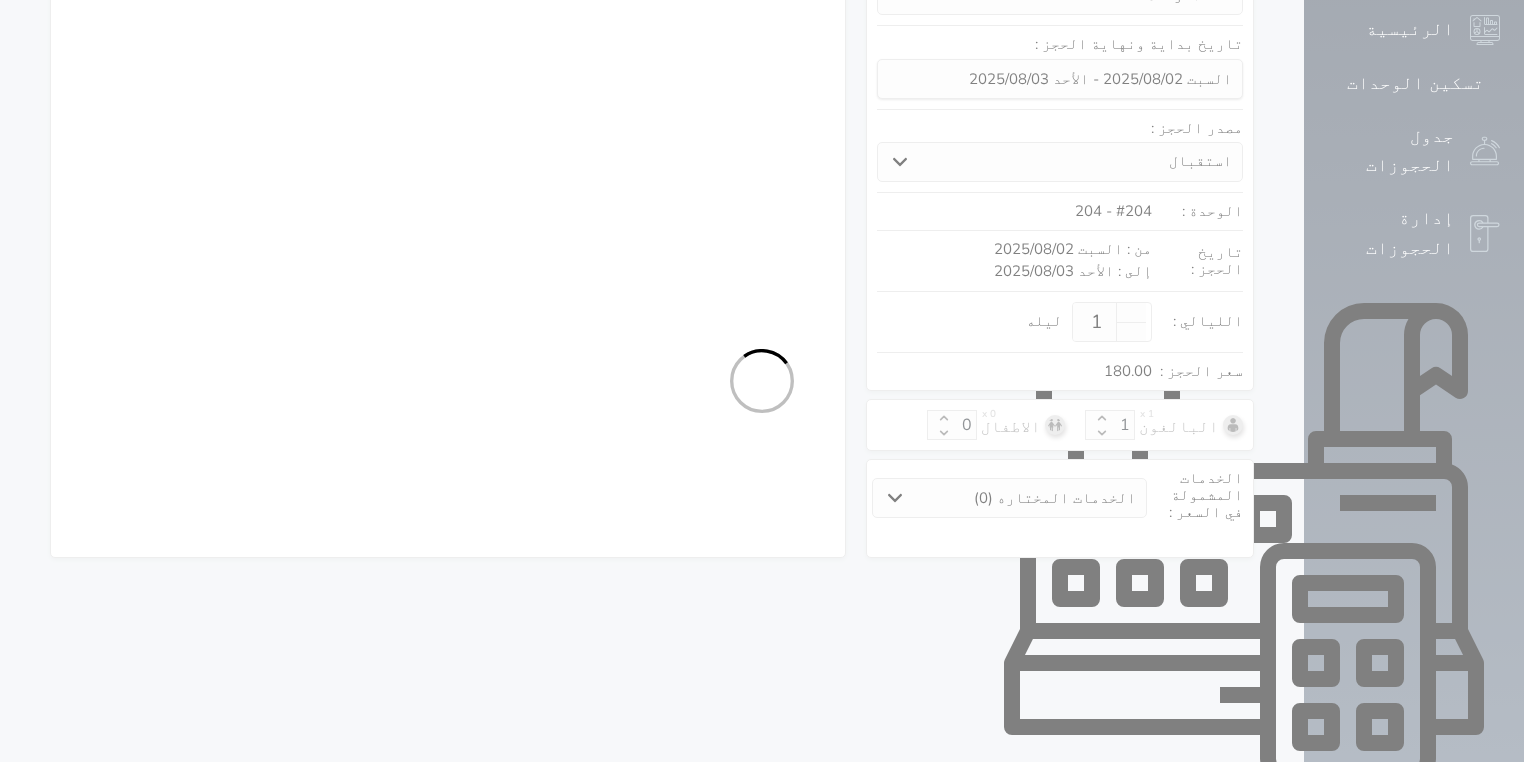 select 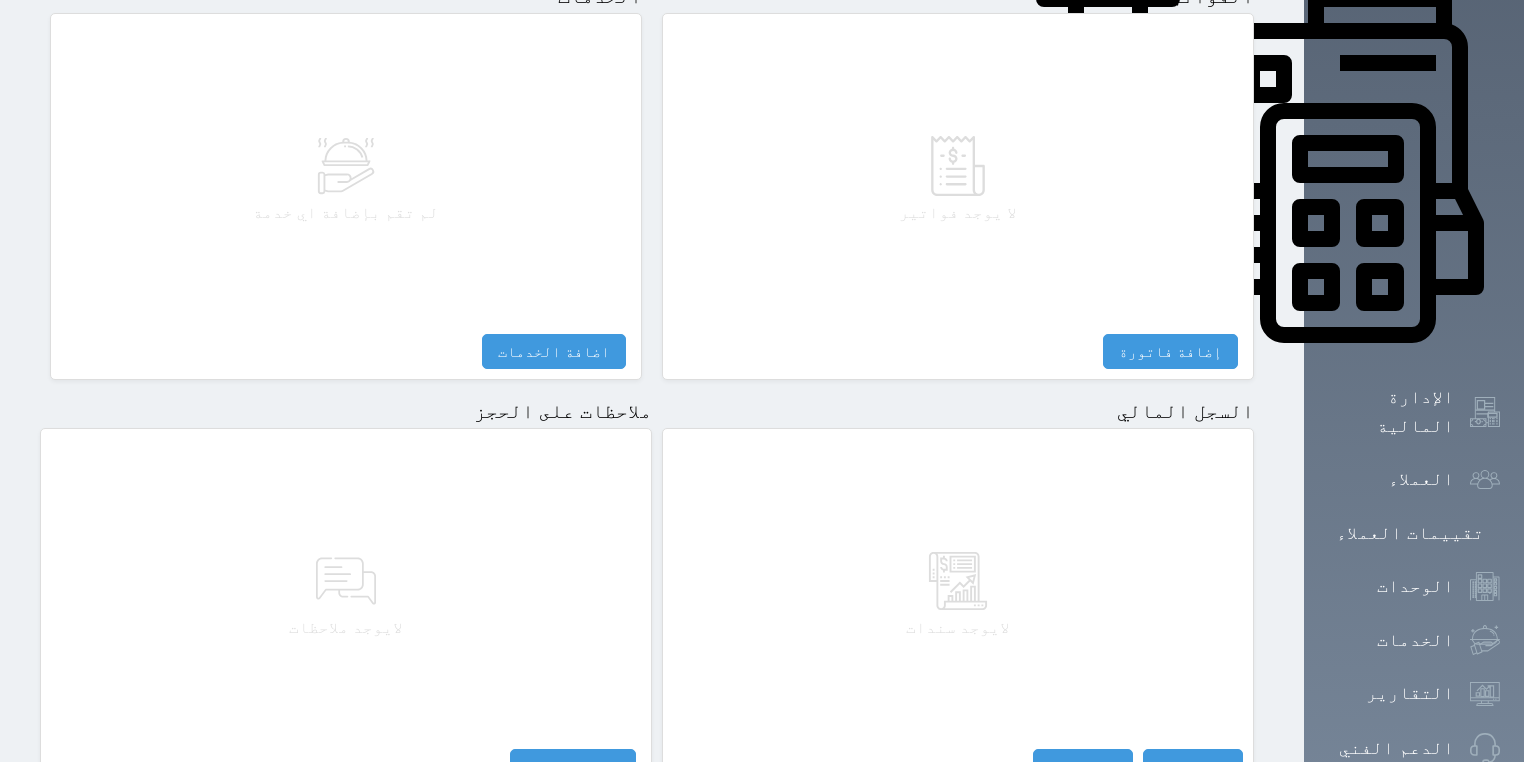 scroll, scrollTop: 937, scrollLeft: 0, axis: vertical 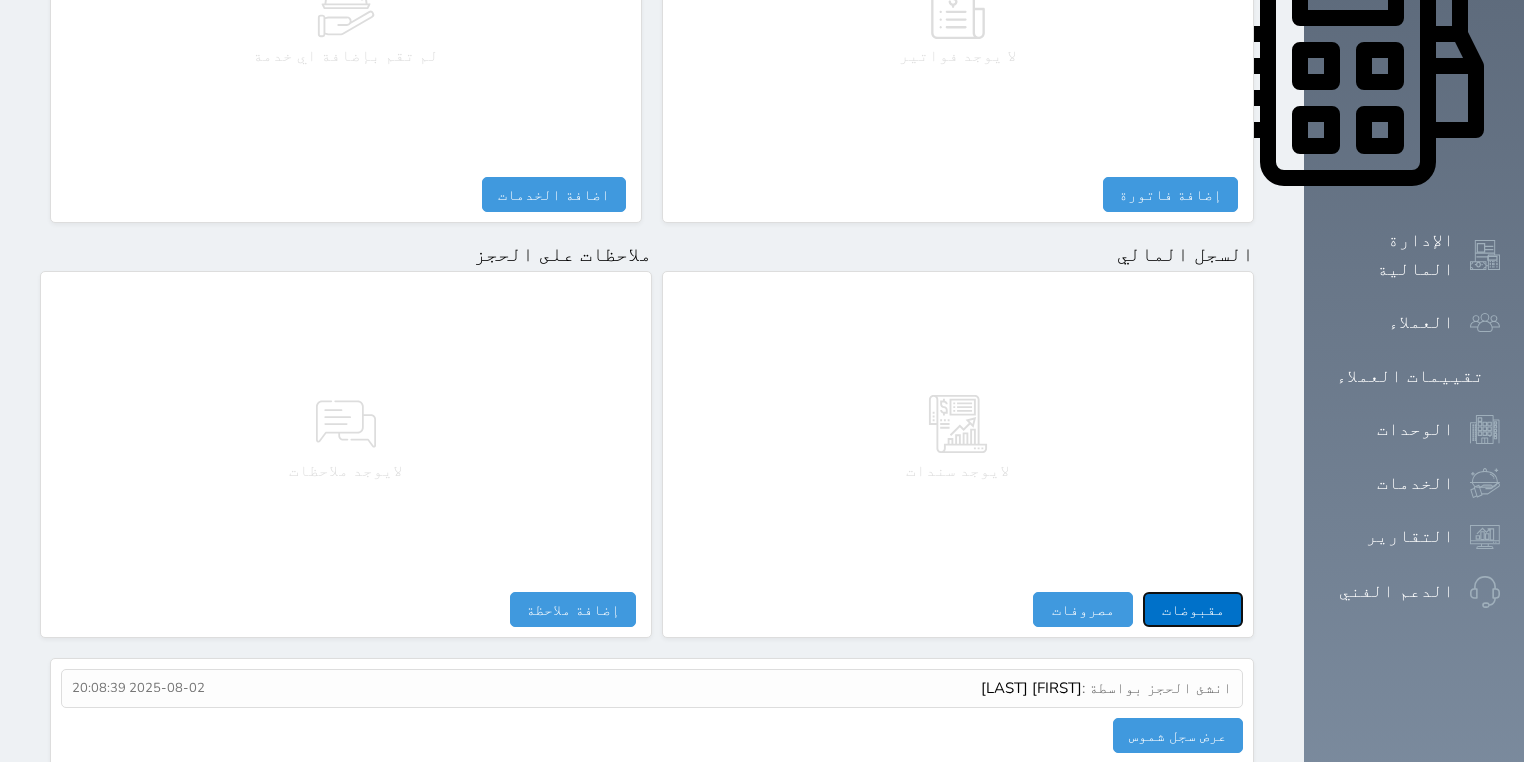 click on "مقبوضات" at bounding box center [1193, 609] 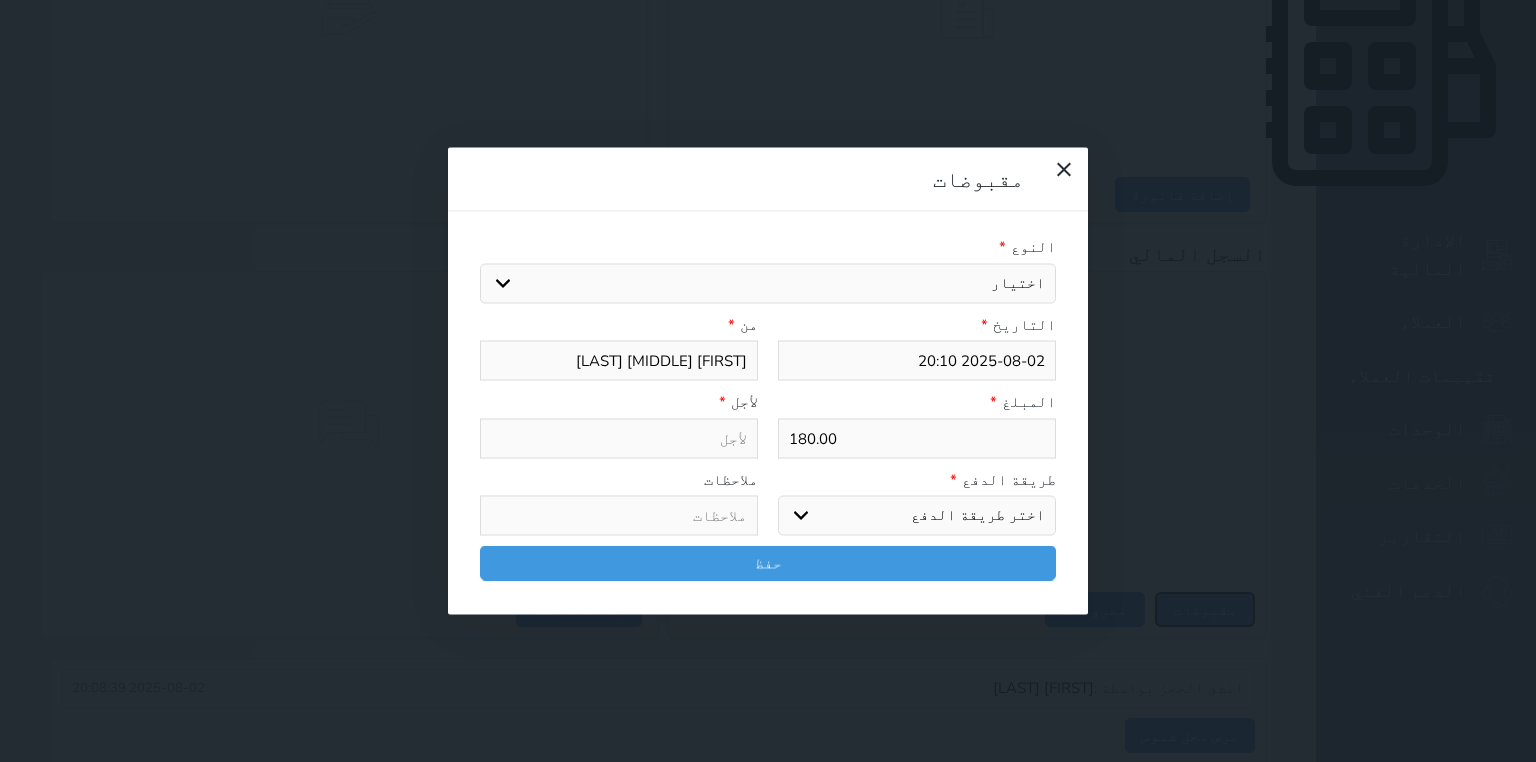 select 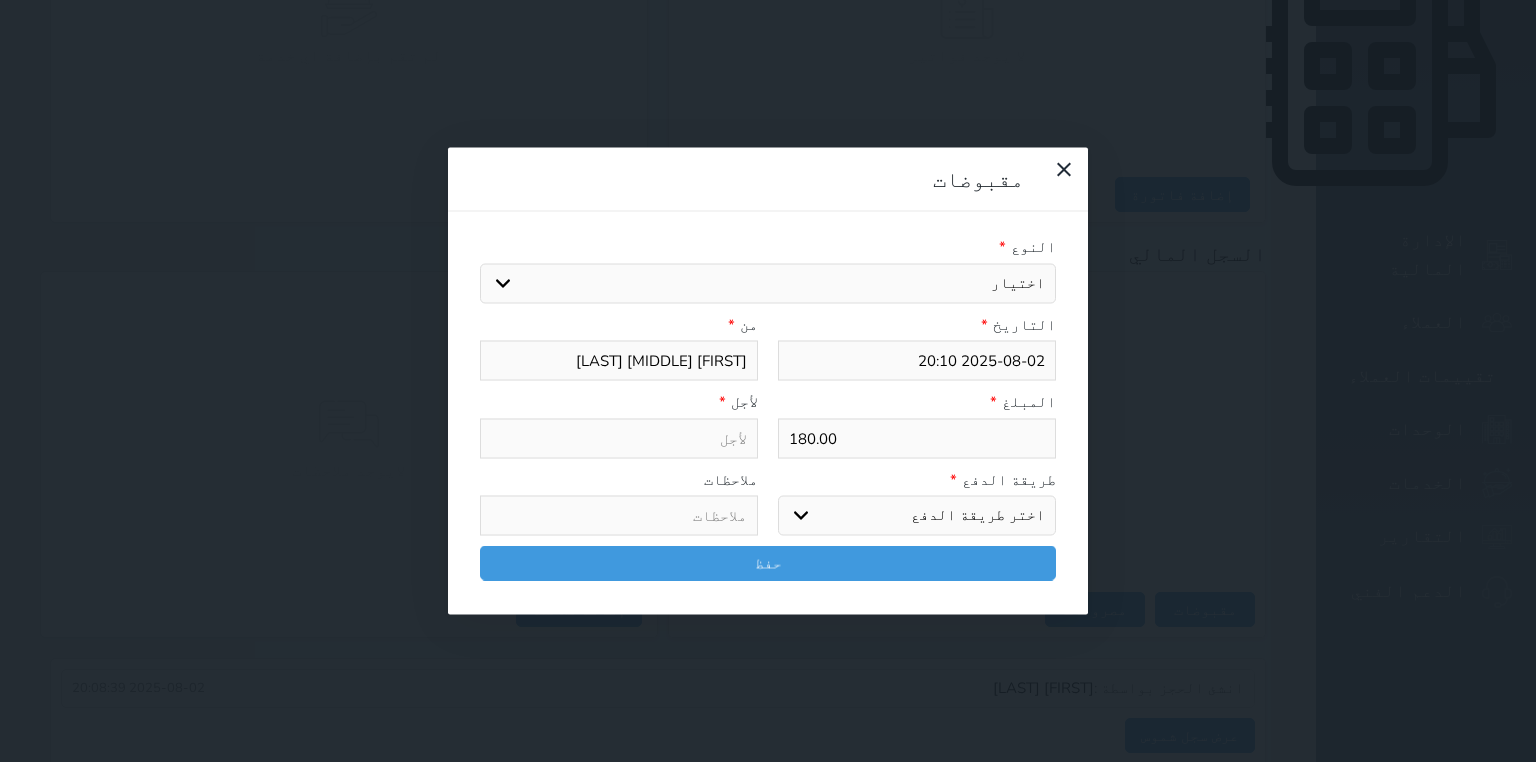 drag, startPoint x: 1020, startPoint y: 120, endPoint x: 1012, endPoint y: 129, distance: 12.0415945 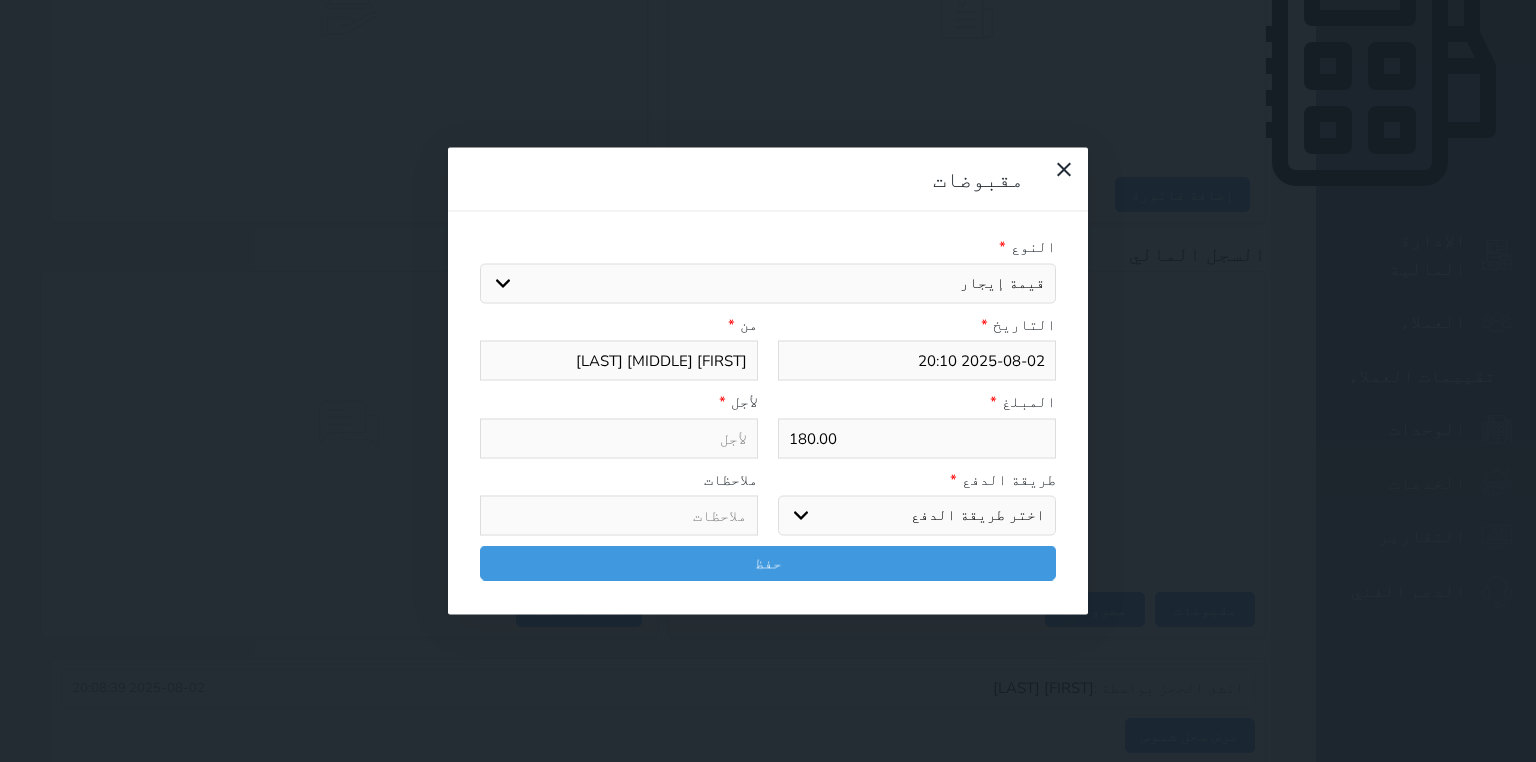 click on "اختيار   مقبوضات عامة قيمة إيجار فواتير تامين عربون لا ينطبق آخر مغسلة واي فاي - الإنترنت مواقف السيارات طعام الأغذية والمشروبات مشروبات المشروبات الباردة المشروبات الساخنة الإفطار غداء عشاء مخبز و كعك حمام سباحة الصالة الرياضية سبا و خدمات الجمال اختيار وإسقاط (خدمات النقل) ميني بار كابل - تلفزيون سرير إضافي تصفيف الشعر التسوق خدمات الجولات السياحية المنظمة خدمات الدليل السياحي" at bounding box center [768, 283] 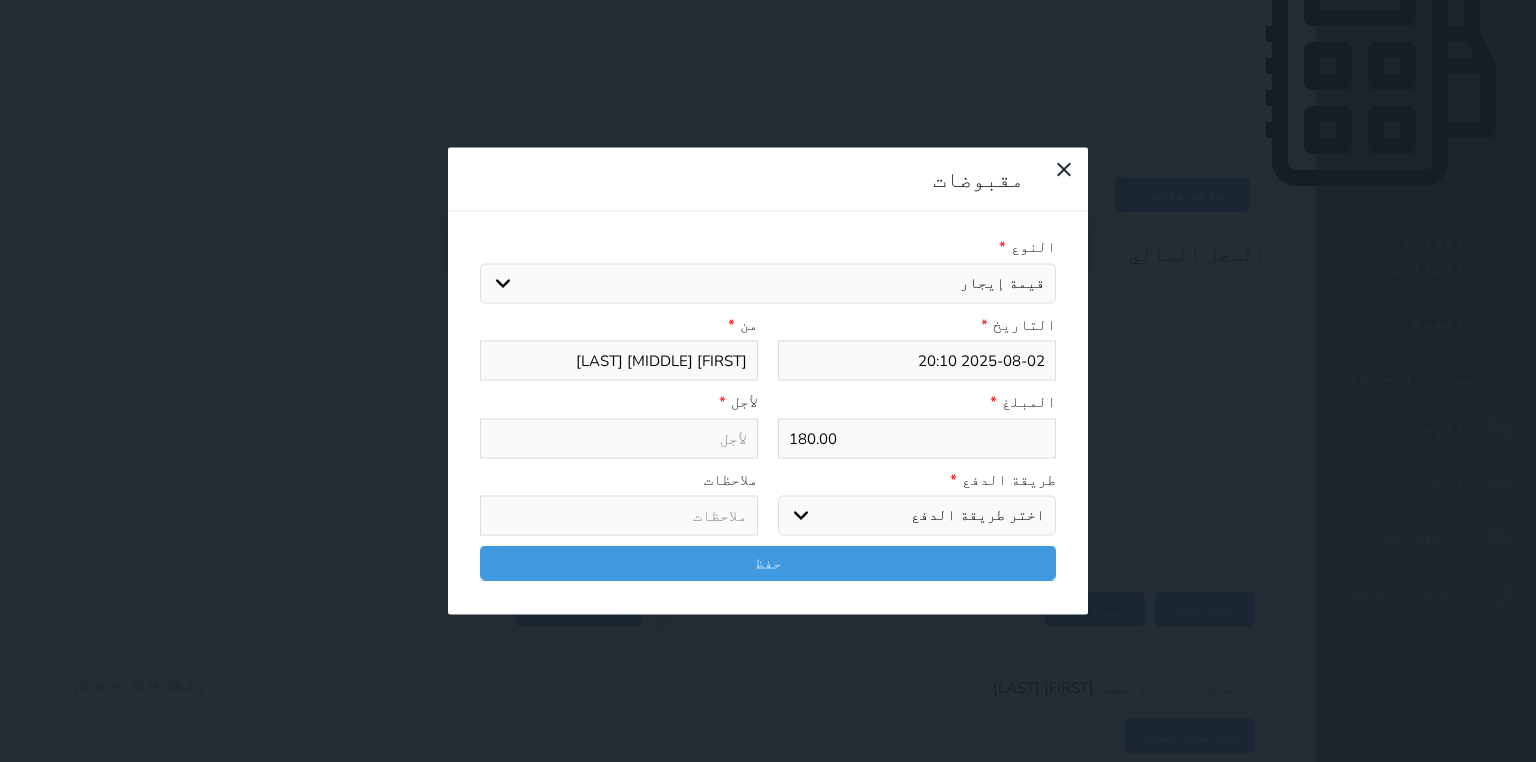 type on "قيمة إيجار - الوحدة - 204" 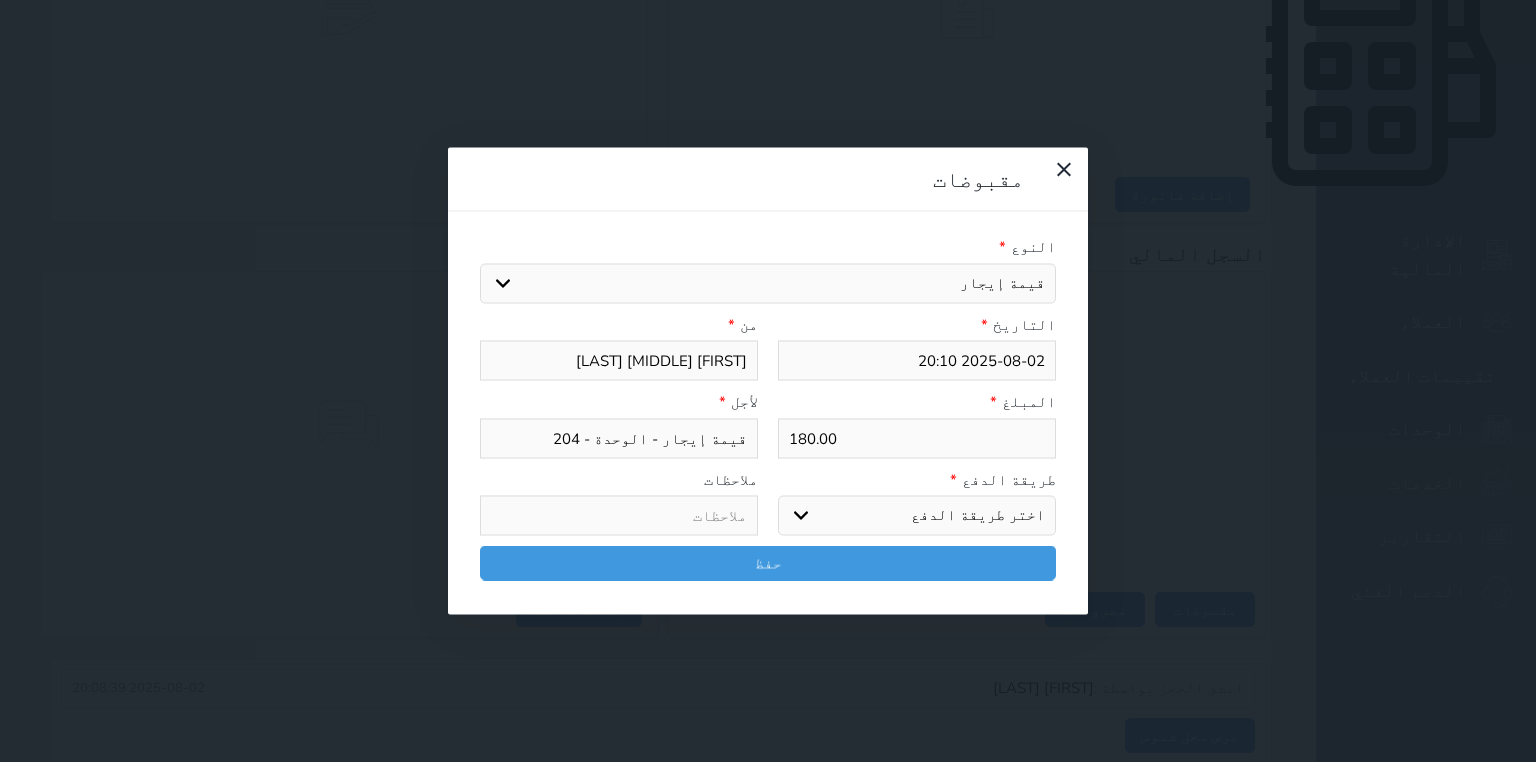 click on "اختر طريقة الدفع   دفع نقدى   تحويل بنكى   مدى   بطاقة ائتمان   آجل" at bounding box center (917, 516) 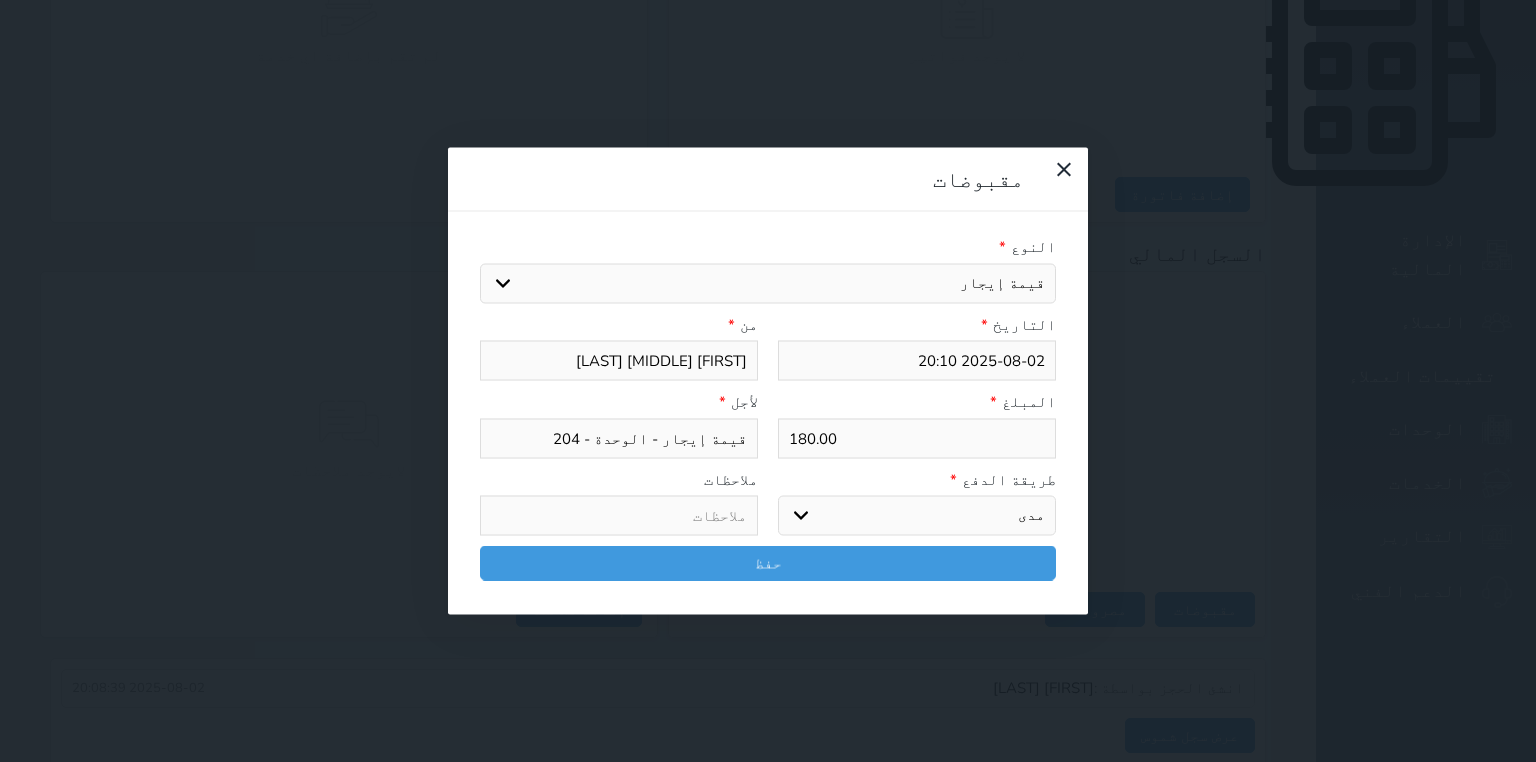 click on "اختر طريقة الدفع   دفع نقدى   تحويل بنكى   مدى   بطاقة ائتمان   آجل" at bounding box center [917, 516] 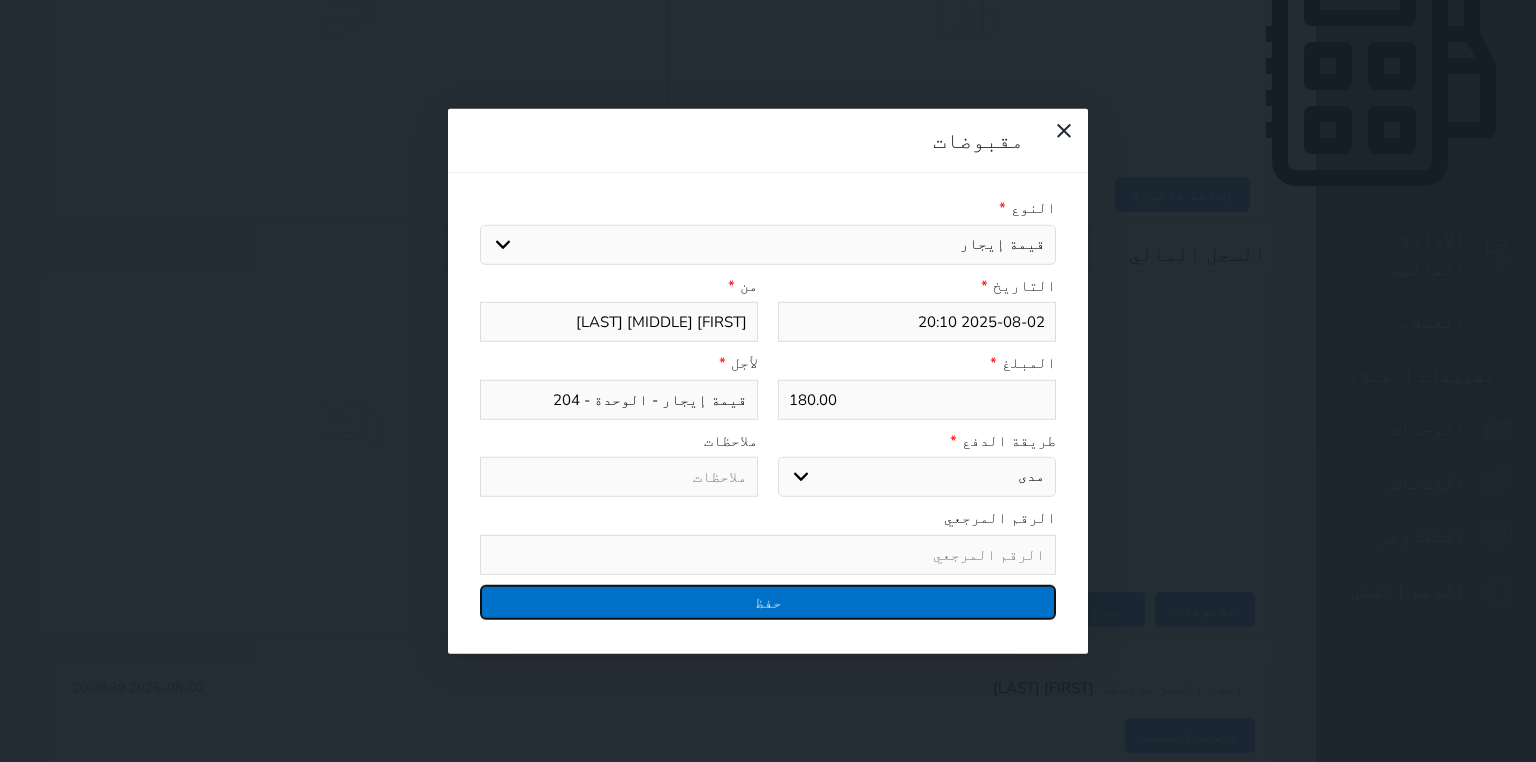 click on "حفظ" at bounding box center [768, 601] 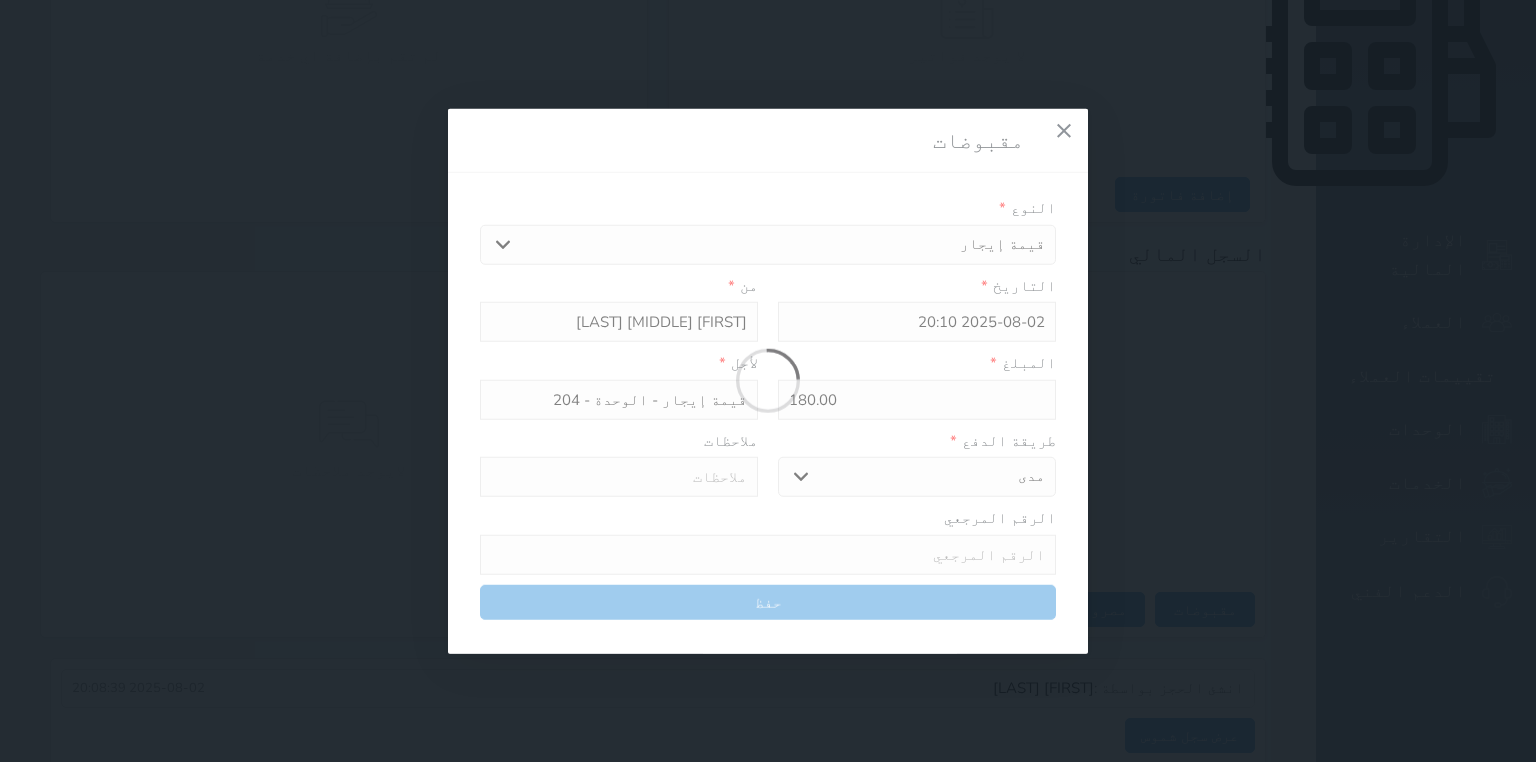 select 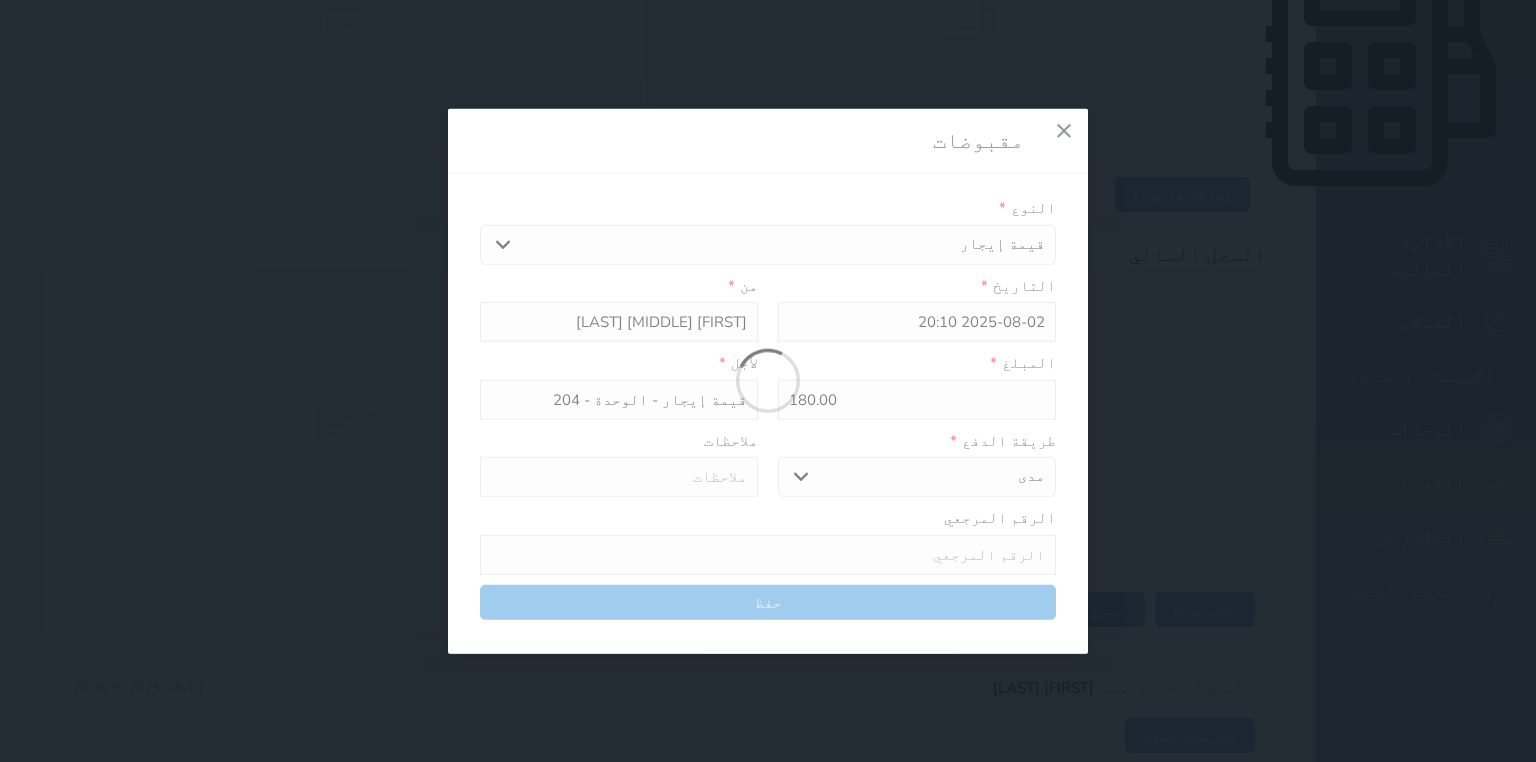 type 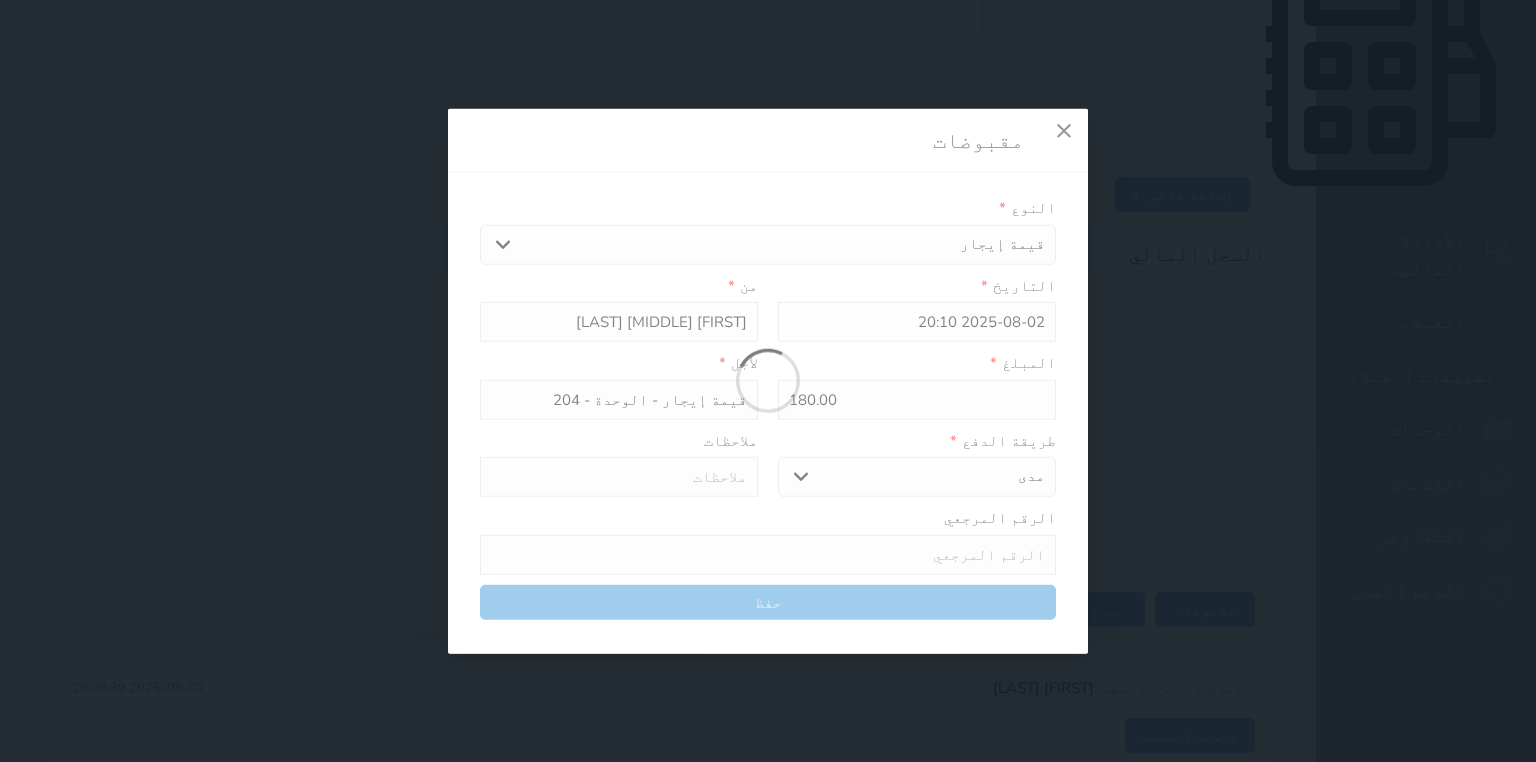 type on "0" 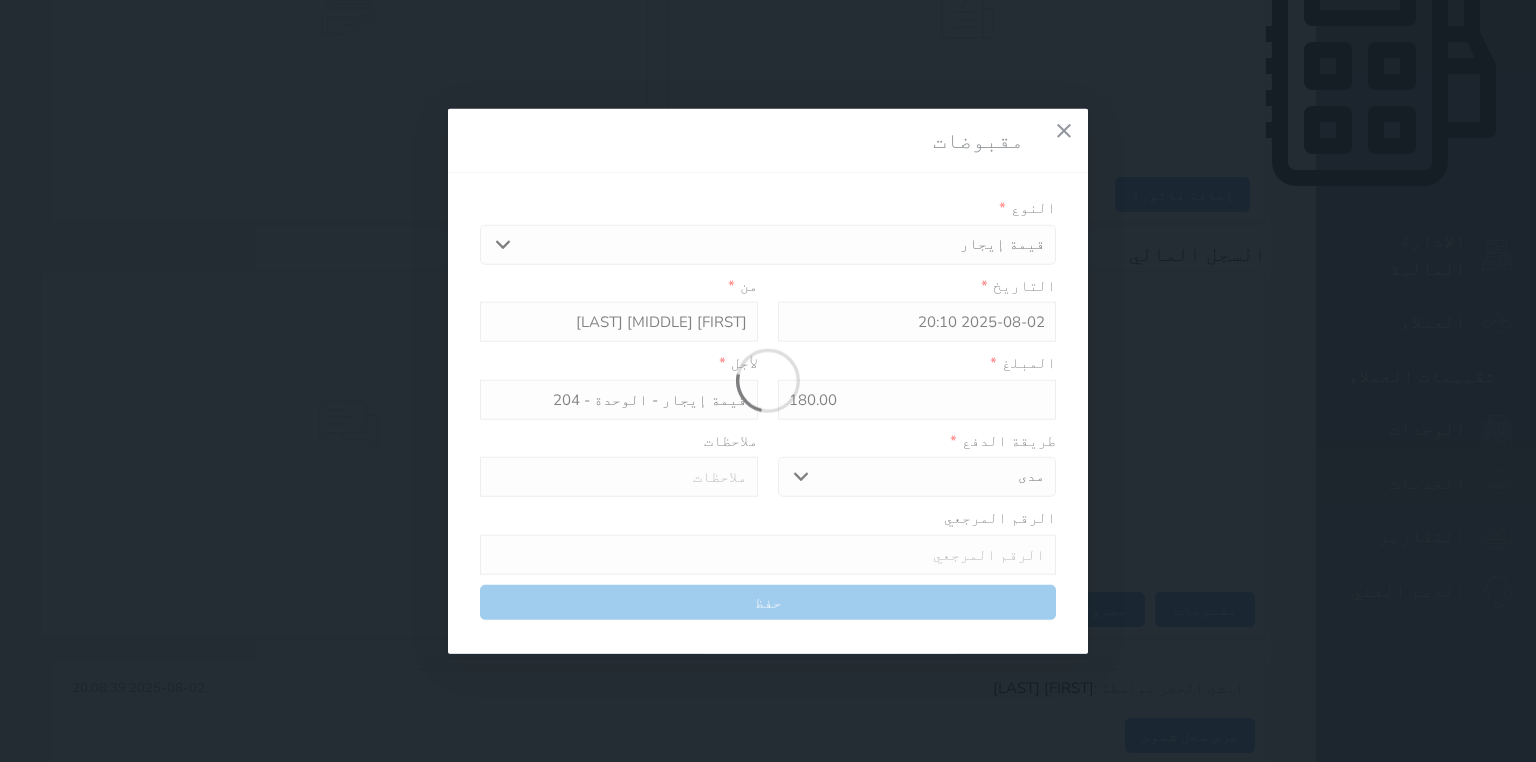 select 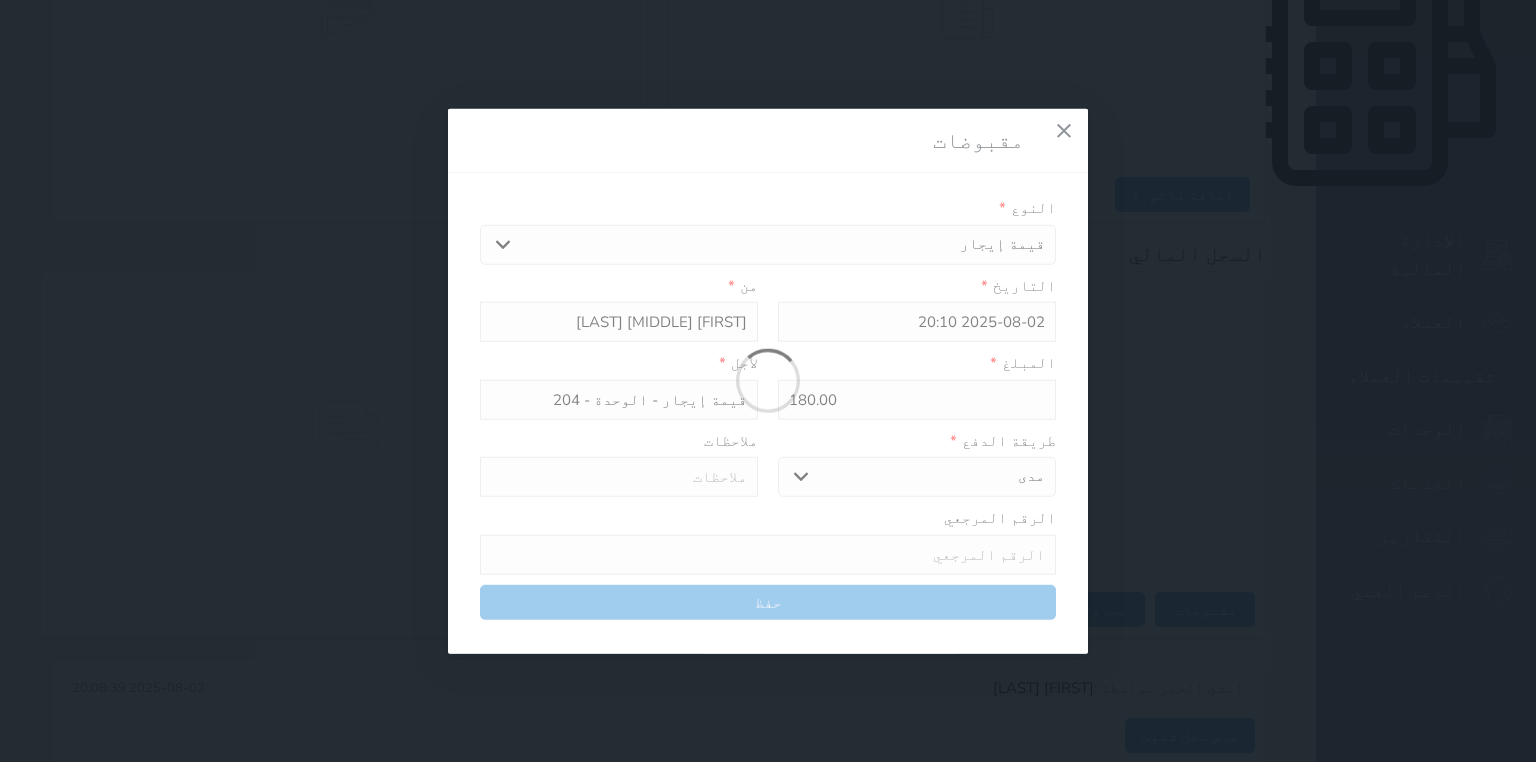type on "0" 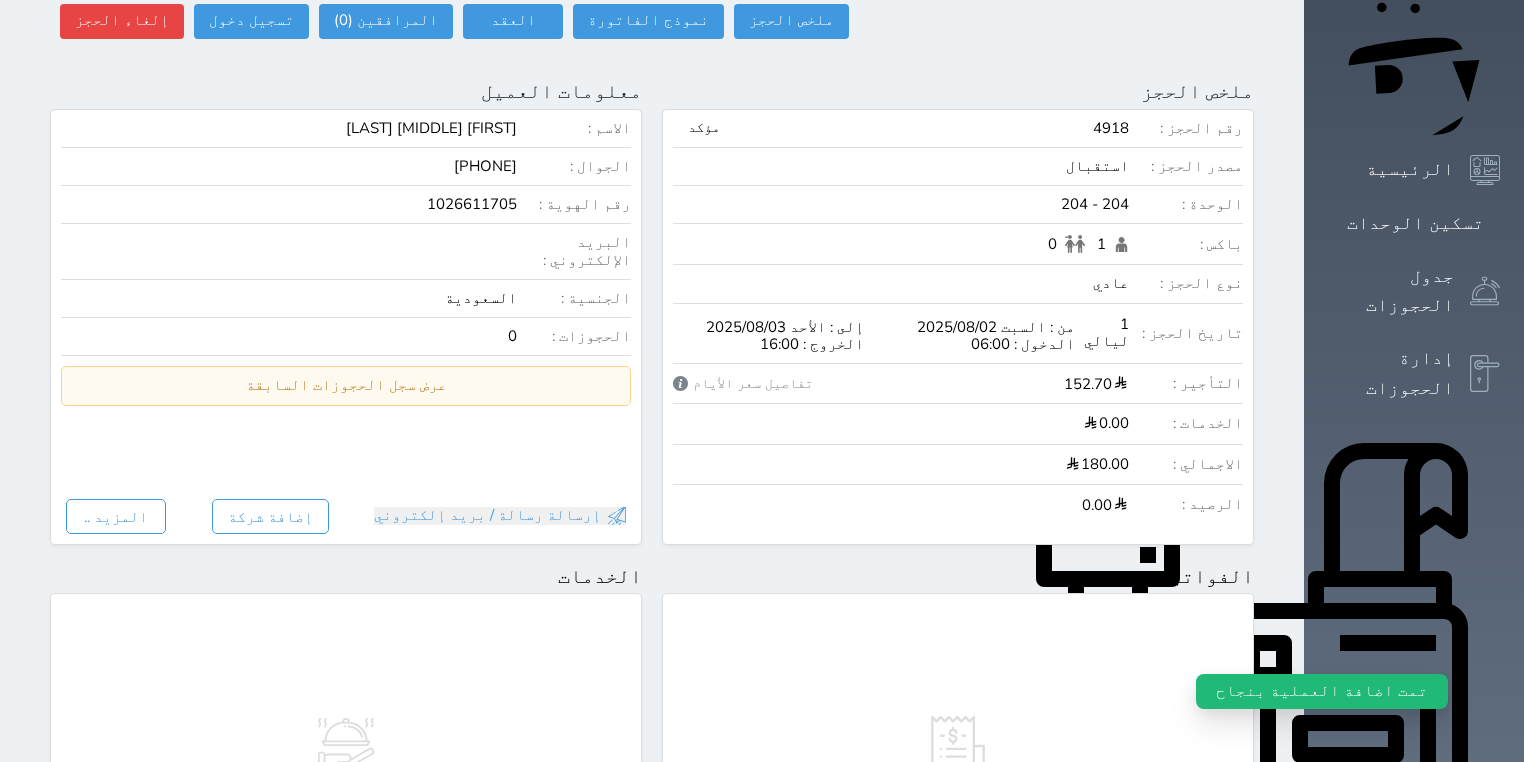 scroll, scrollTop: 0, scrollLeft: 0, axis: both 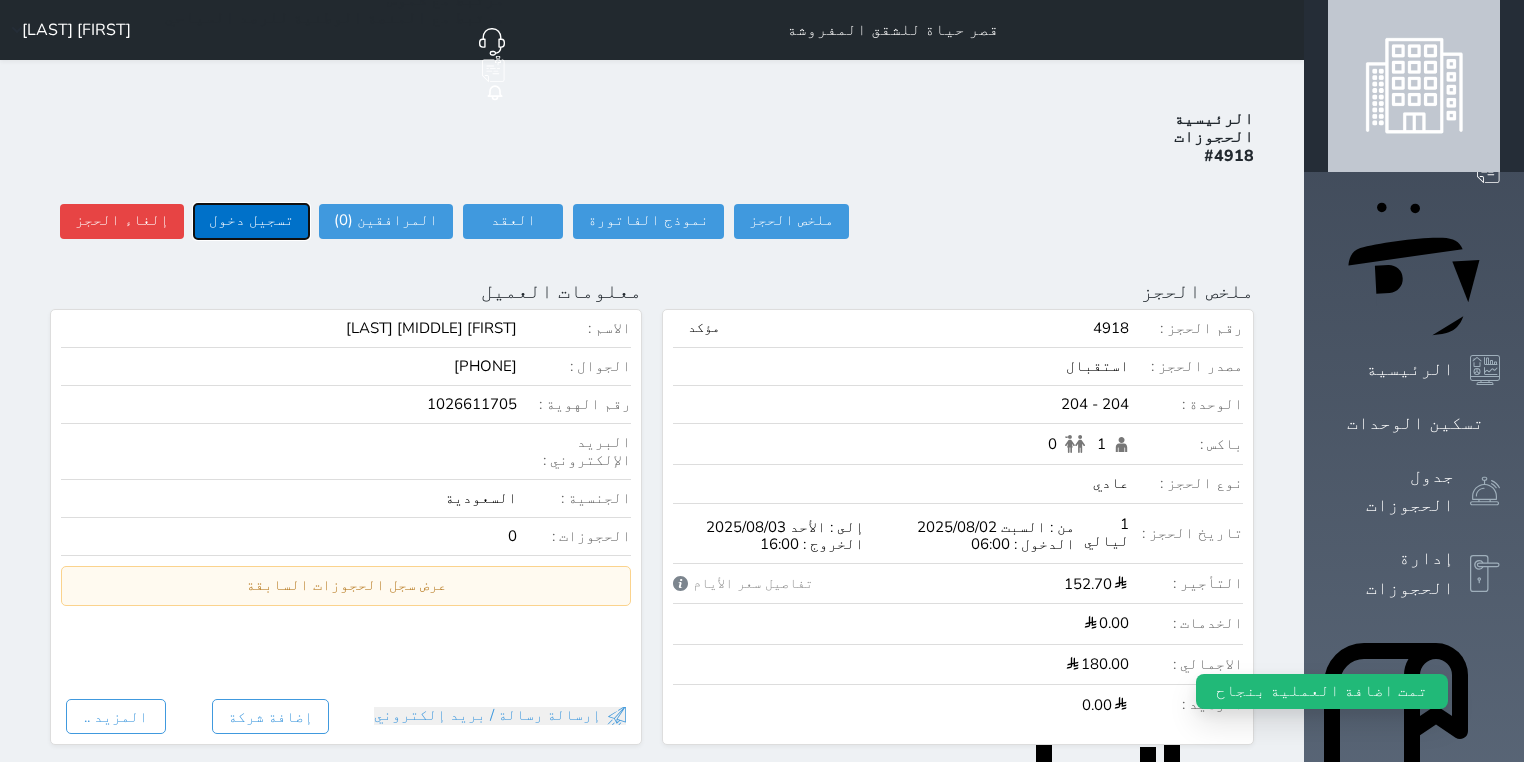 click on "تسجيل دخول" at bounding box center (251, 221) 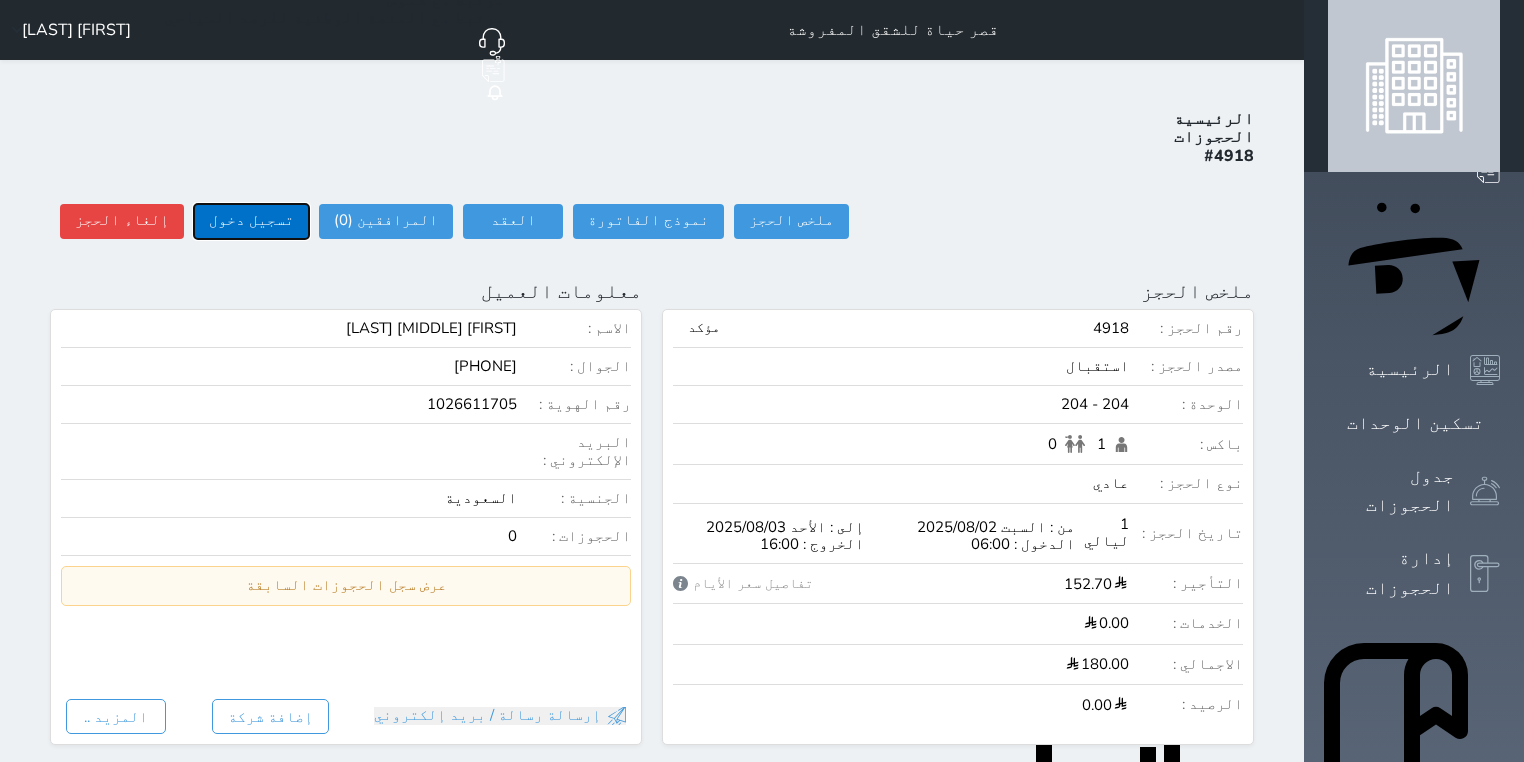 type on "20:10" 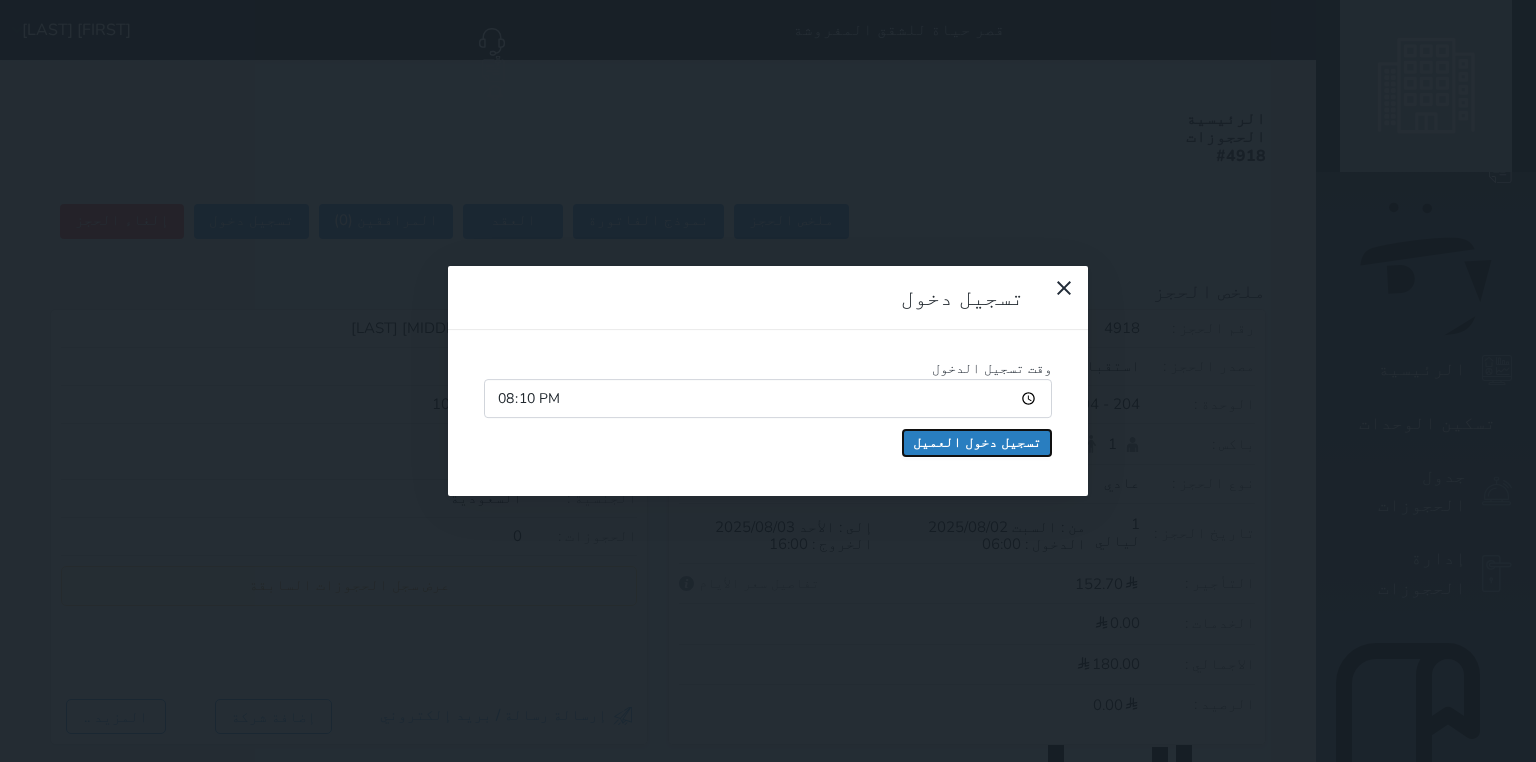 click on "تسجيل دخول العميل" at bounding box center (977, 443) 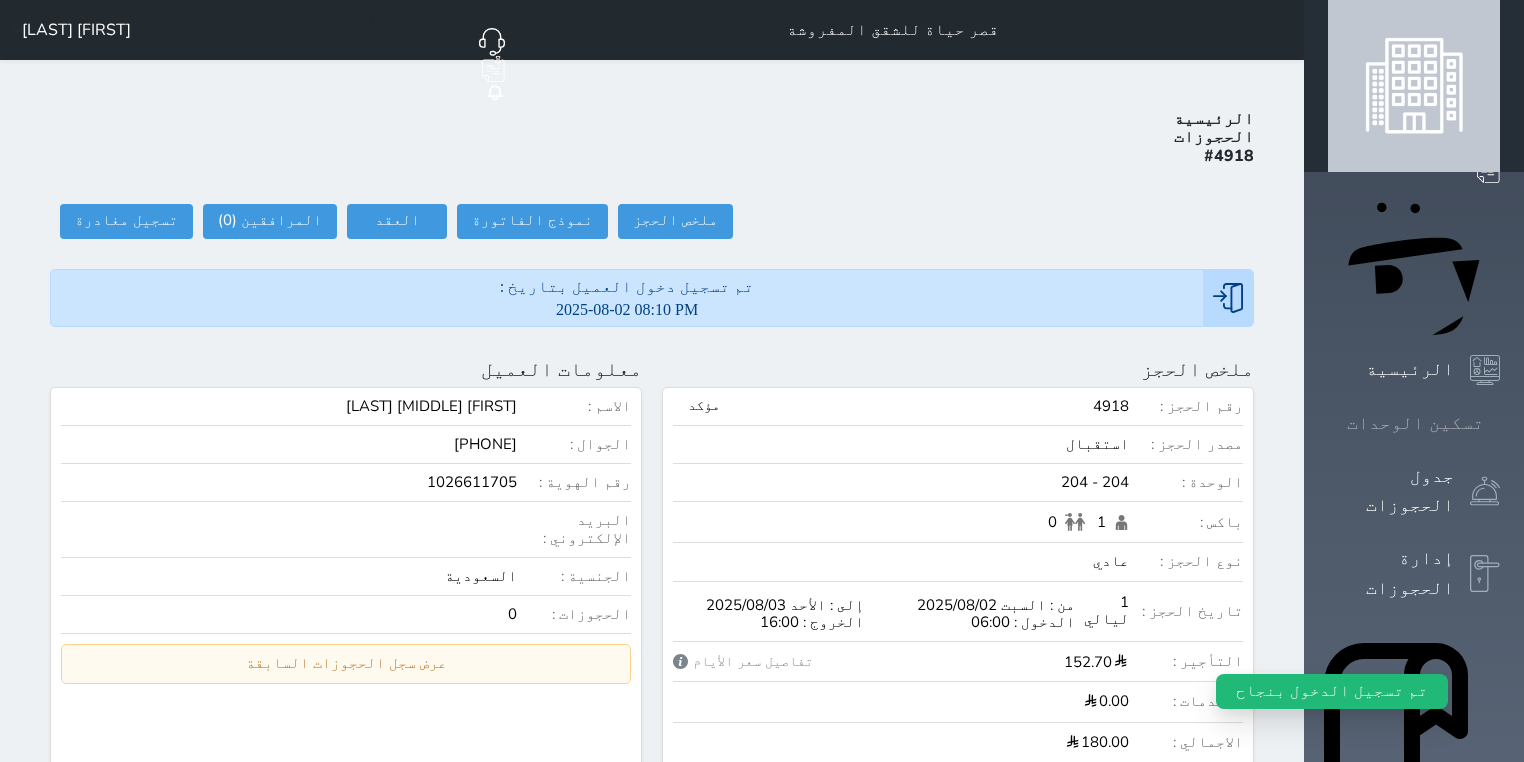 click at bounding box center (1500, 423) 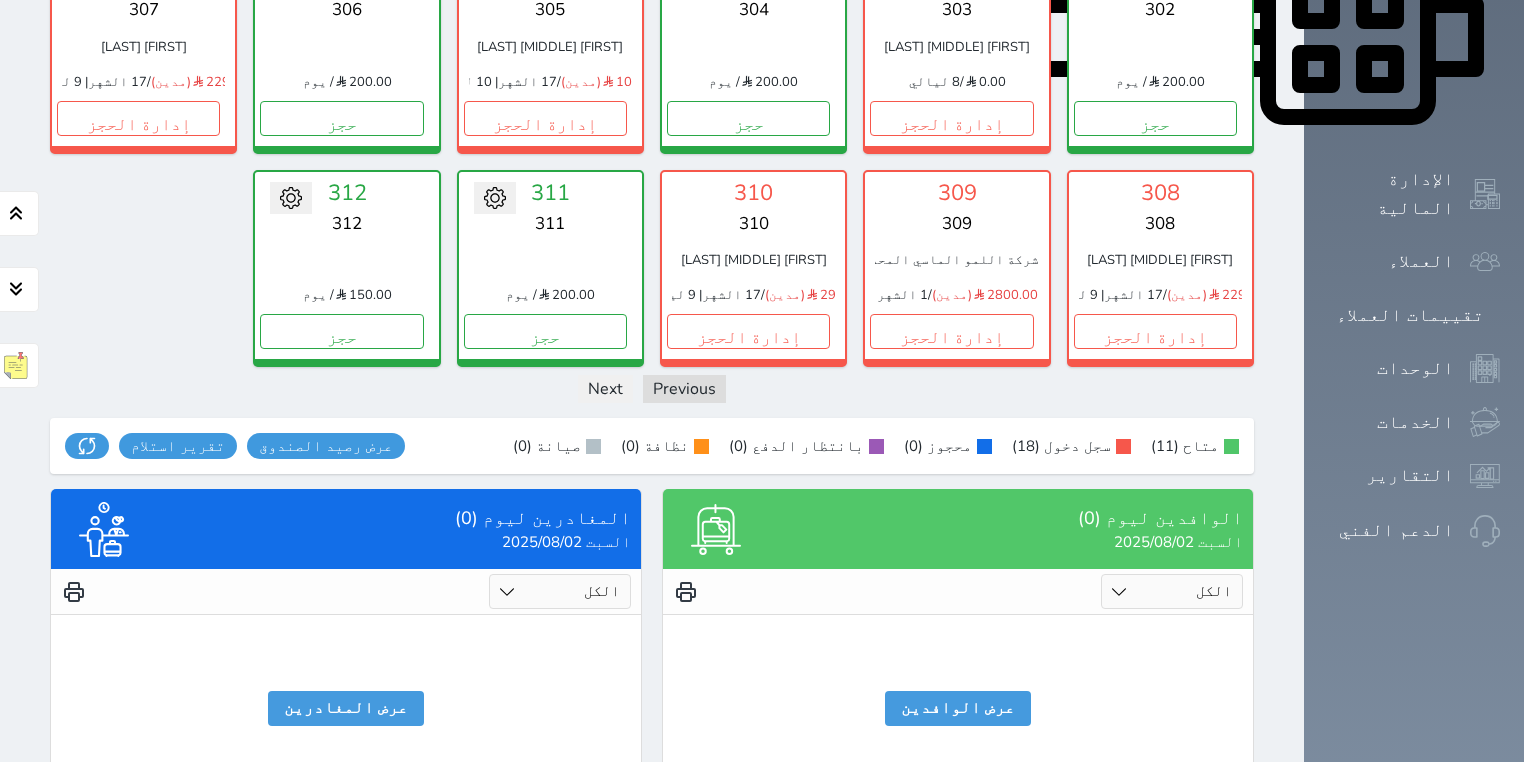 scroll, scrollTop: 1006, scrollLeft: 0, axis: vertical 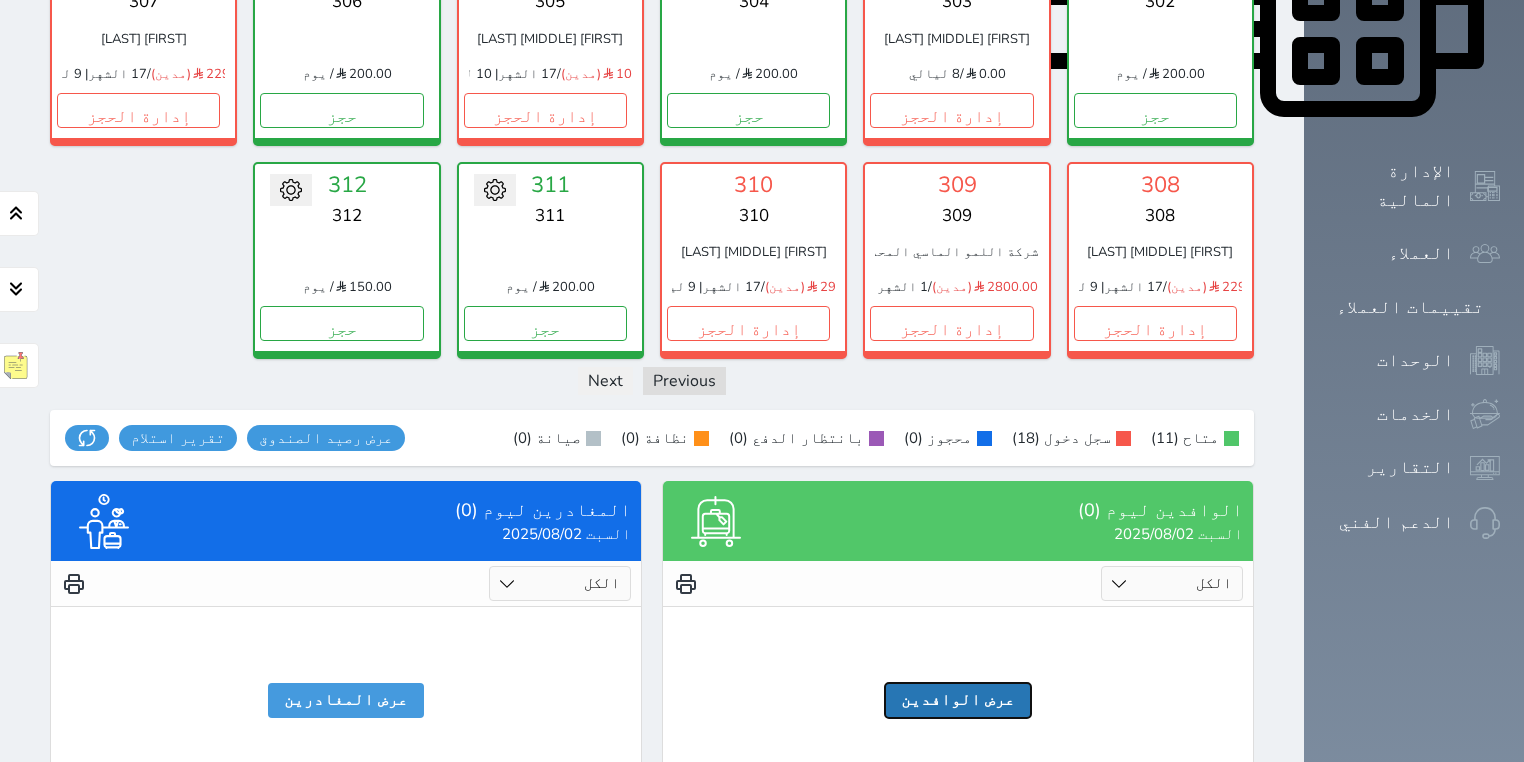 click on "عرض الوافدين" at bounding box center (958, 700) 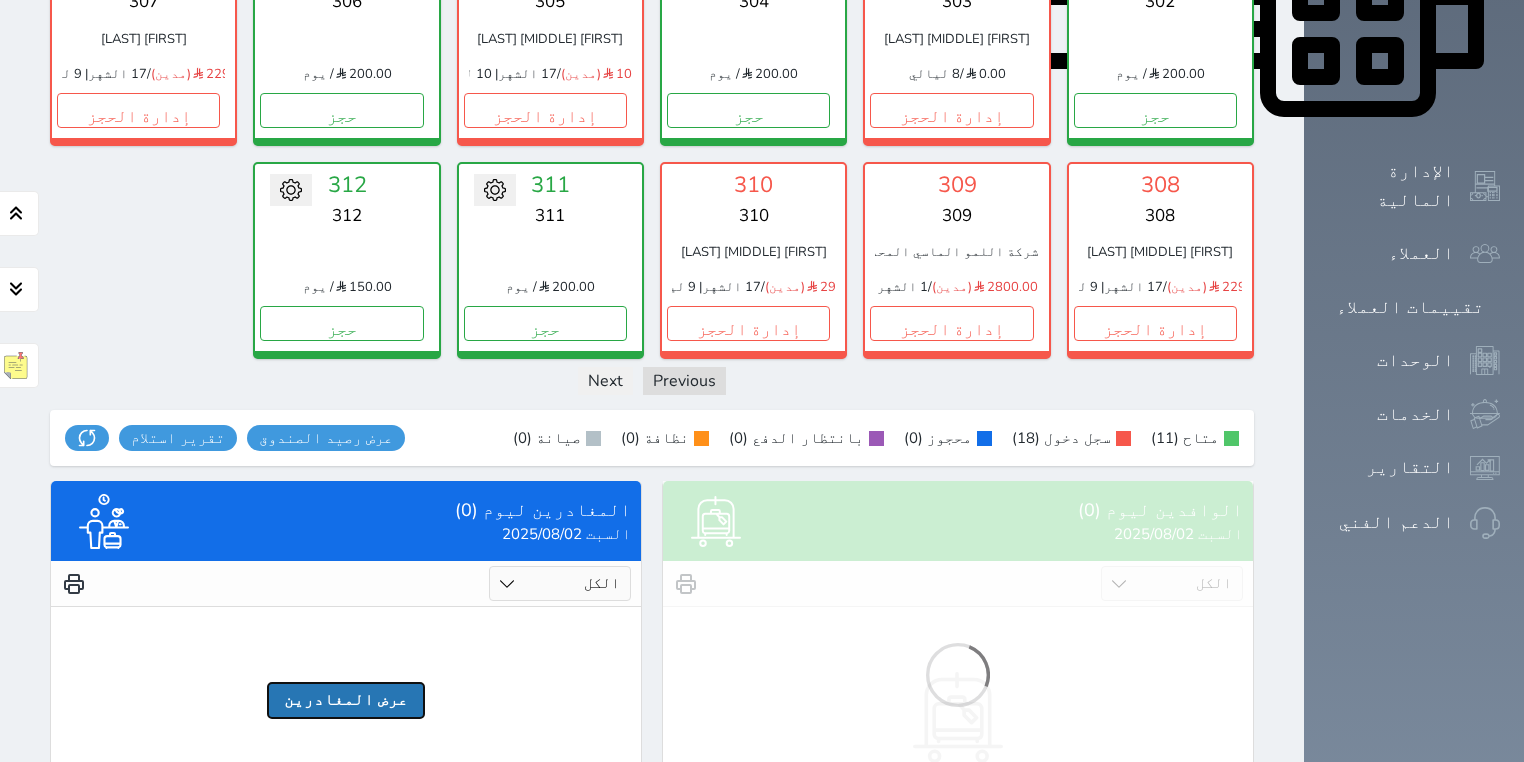 click on "عرض المغادرين" at bounding box center (346, 700) 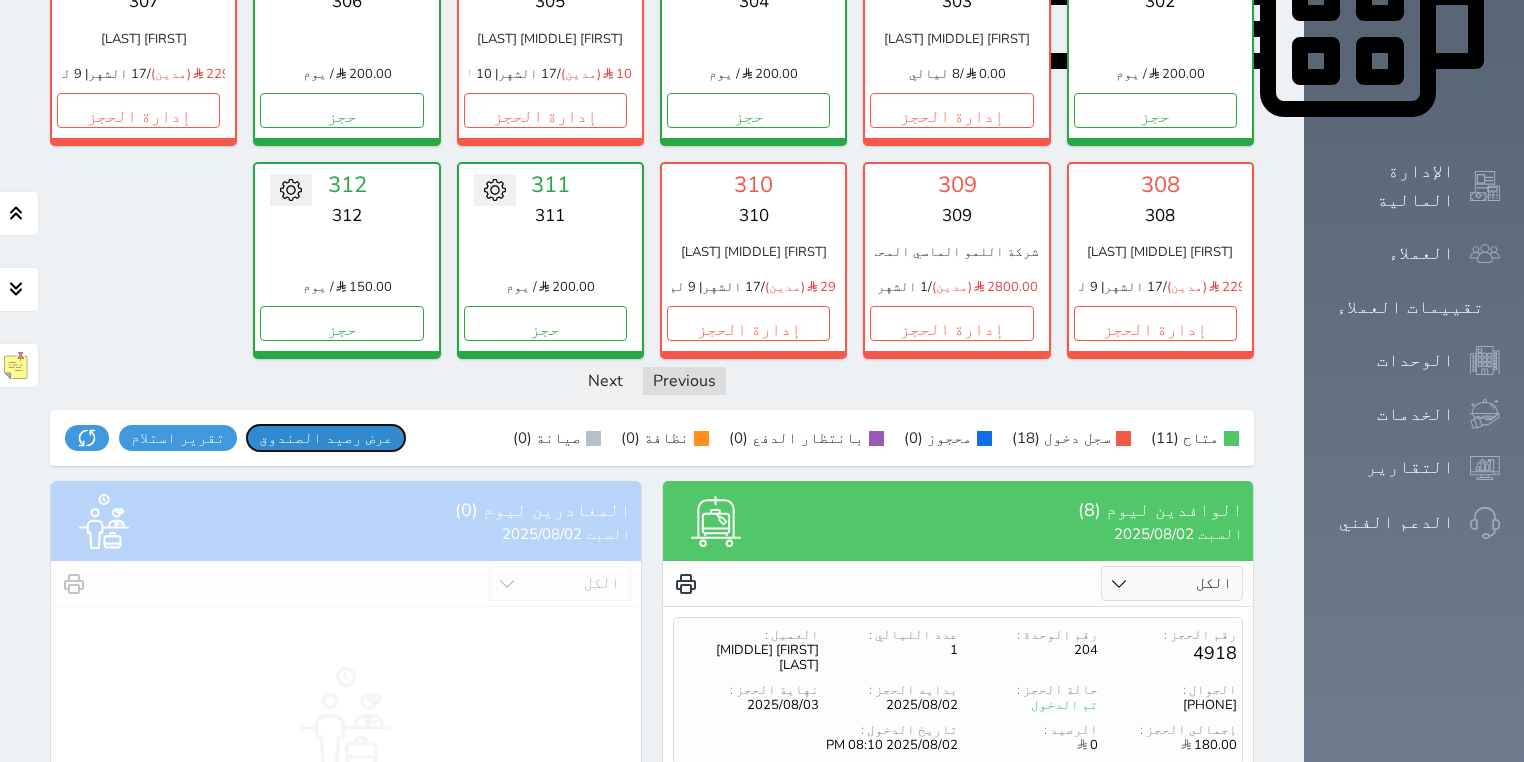 click on "عرض رصيد الصندوق" at bounding box center [326, 438] 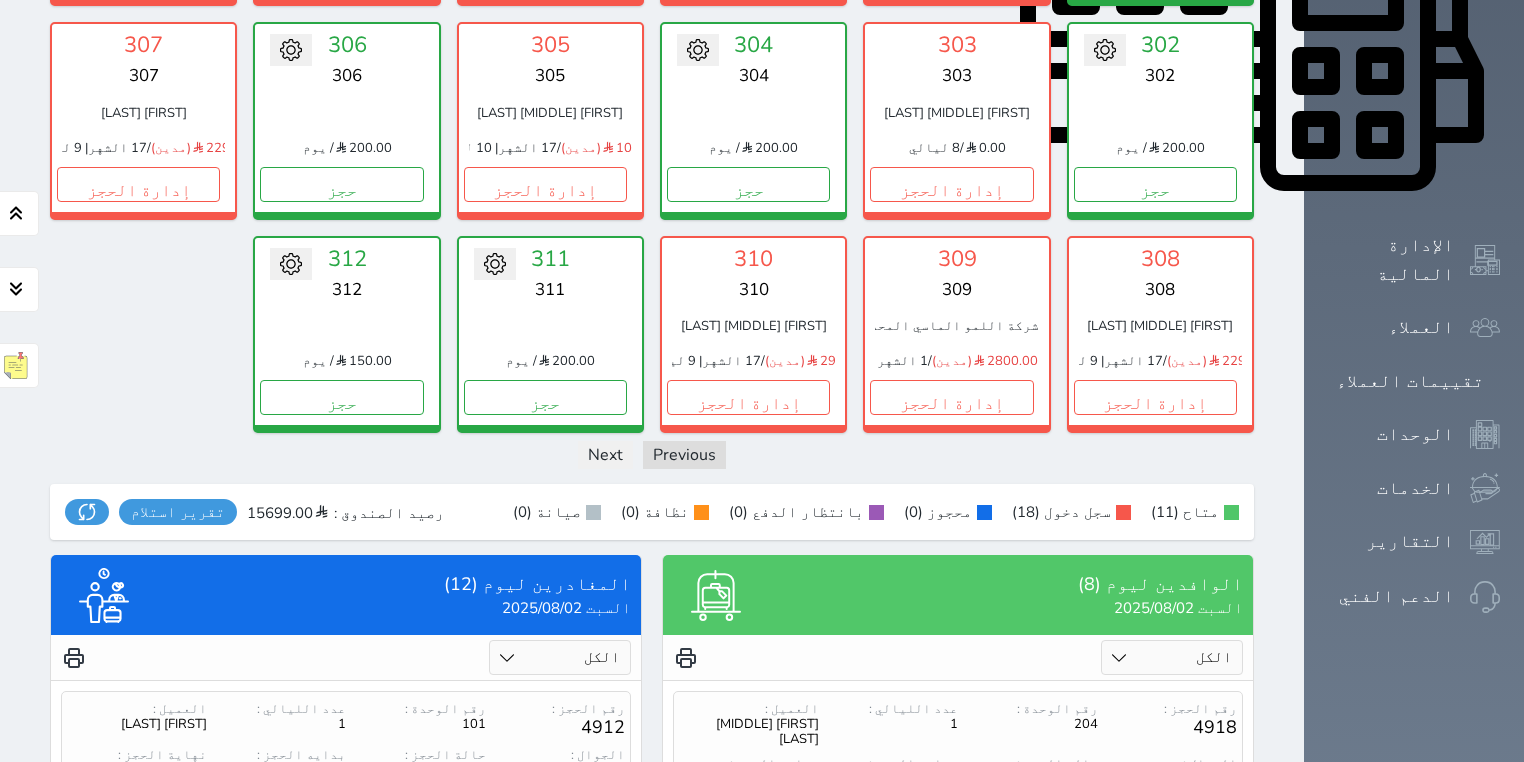 scroll, scrollTop: 960, scrollLeft: 0, axis: vertical 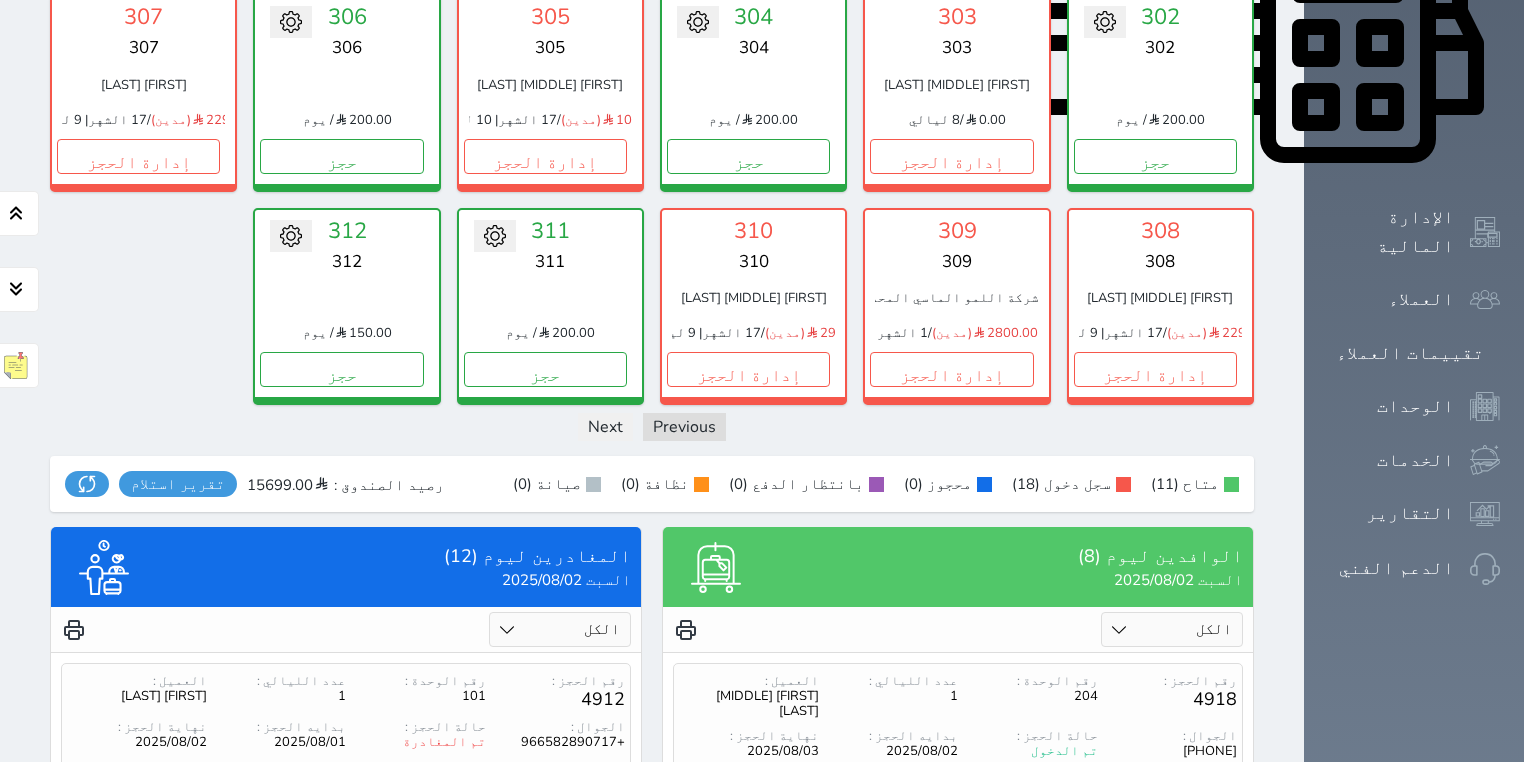 click on "الرئيسية   تسكين الوحدات       اليوم   قسم الوحدة   غرفة وصالة وحمام غرفتين+ صالة + حمام غرفة وحمام   حالة الوحدات متاح تحت التنظيف تحت الصيانة سجل دخول  لم يتم تسجيل الدخول   عدد الوحدات : 29   الإشغال الان : 62.07%
تحويل لتحت الصيانة
تحويل لتحت التنظيف
101   101
150.00
/ يوم       حجز                   تغيير الحالة الى صيانة                   التاريخ المتوقع للانتهاء       حفظ                   102   102
[FIRST] [LAST]
0.00
/   1 ليالي           إدارة الحجز               تغيير الحالة الى صيانة                         حفظ" at bounding box center [652, 250] 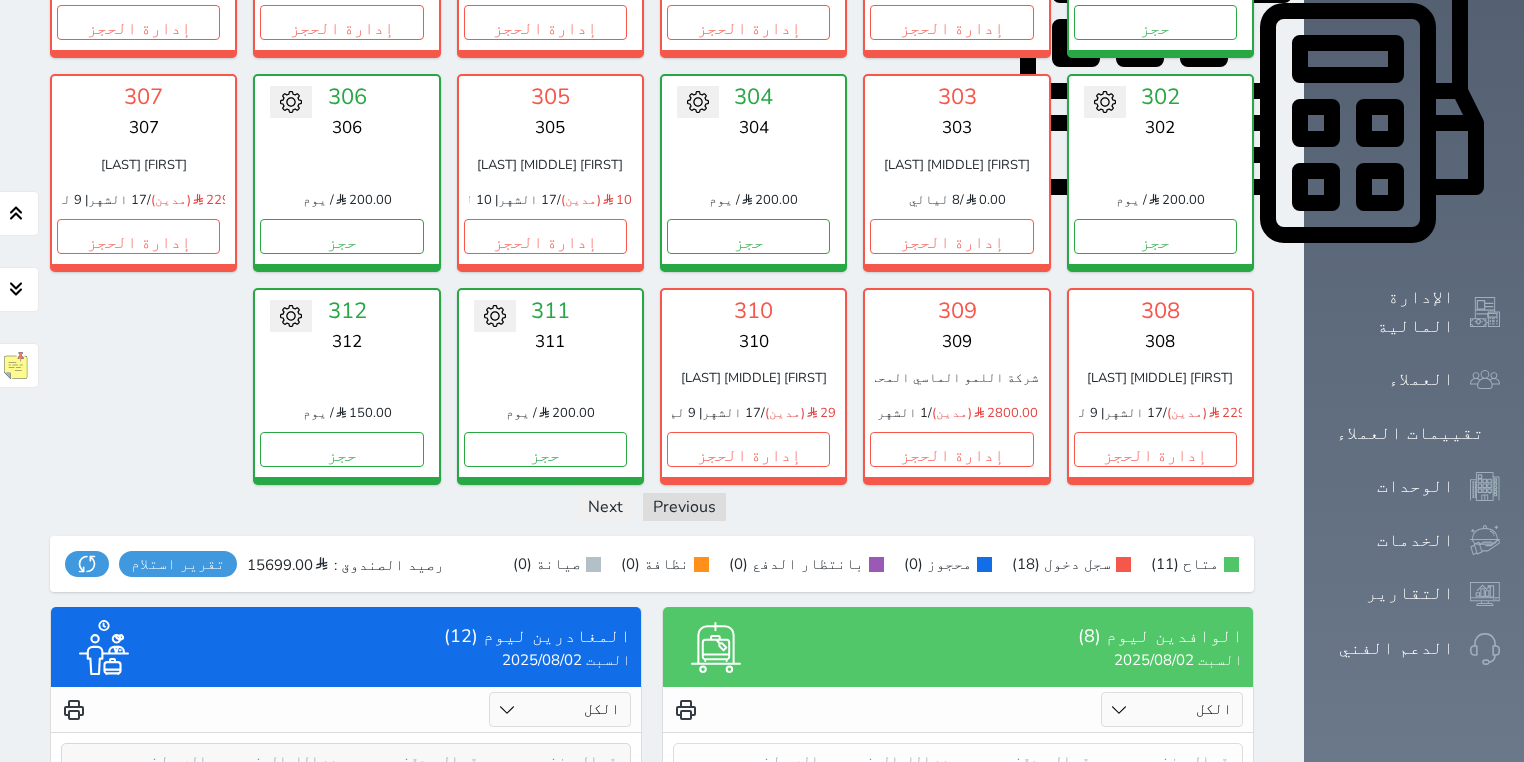 scroll, scrollTop: 788, scrollLeft: 0, axis: vertical 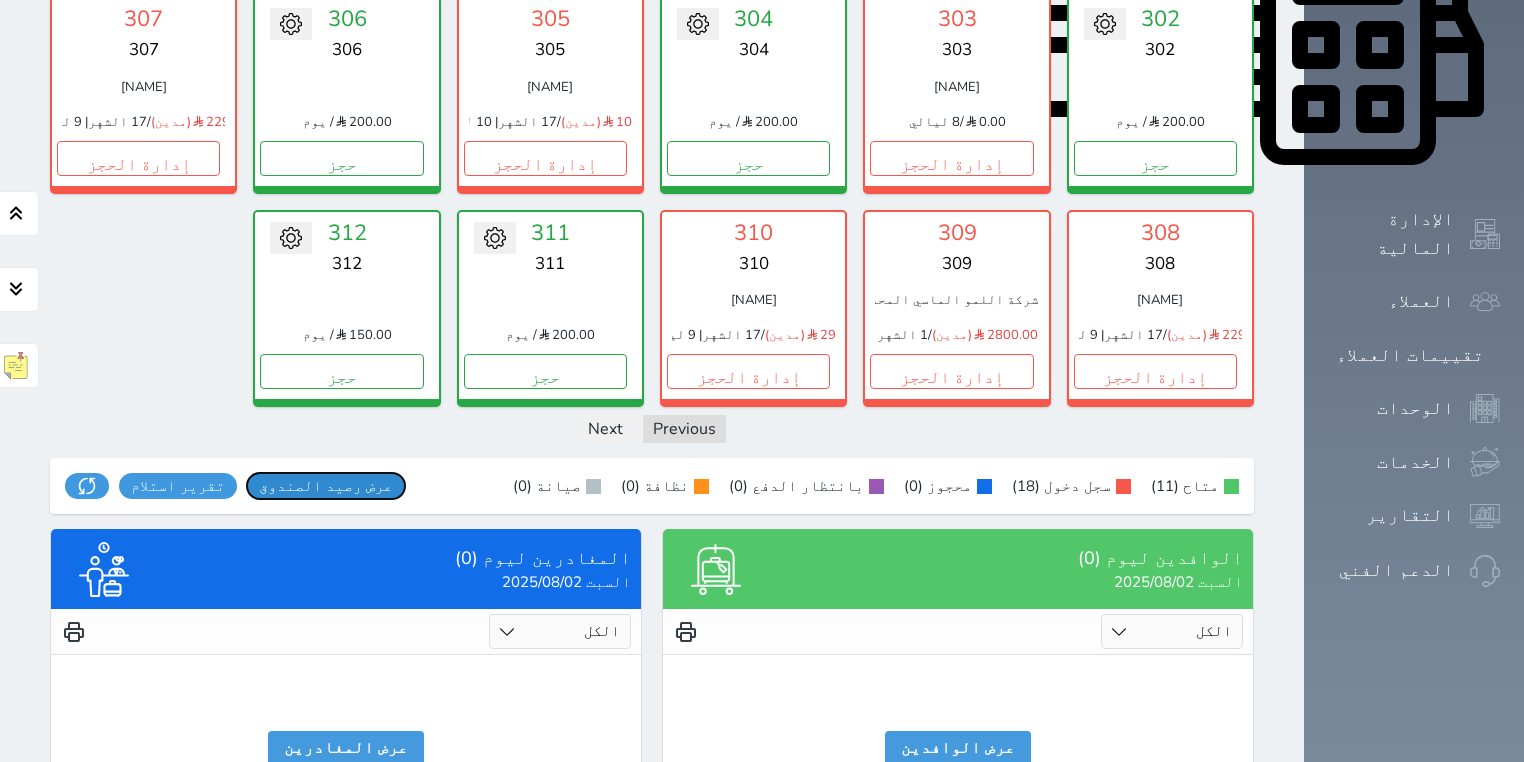 click on "عرض رصيد الصندوق" at bounding box center (326, 486) 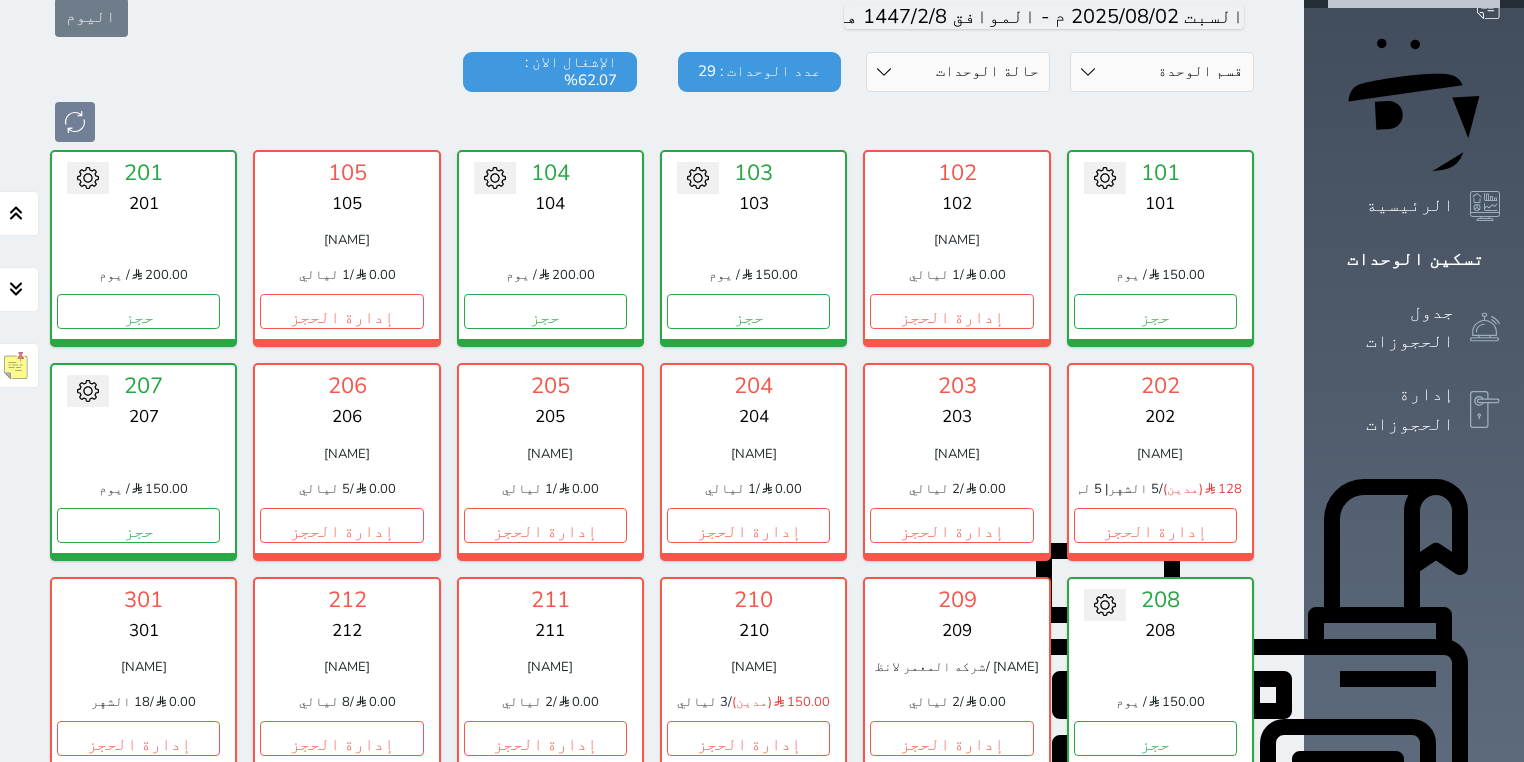 scroll, scrollTop: 160, scrollLeft: 0, axis: vertical 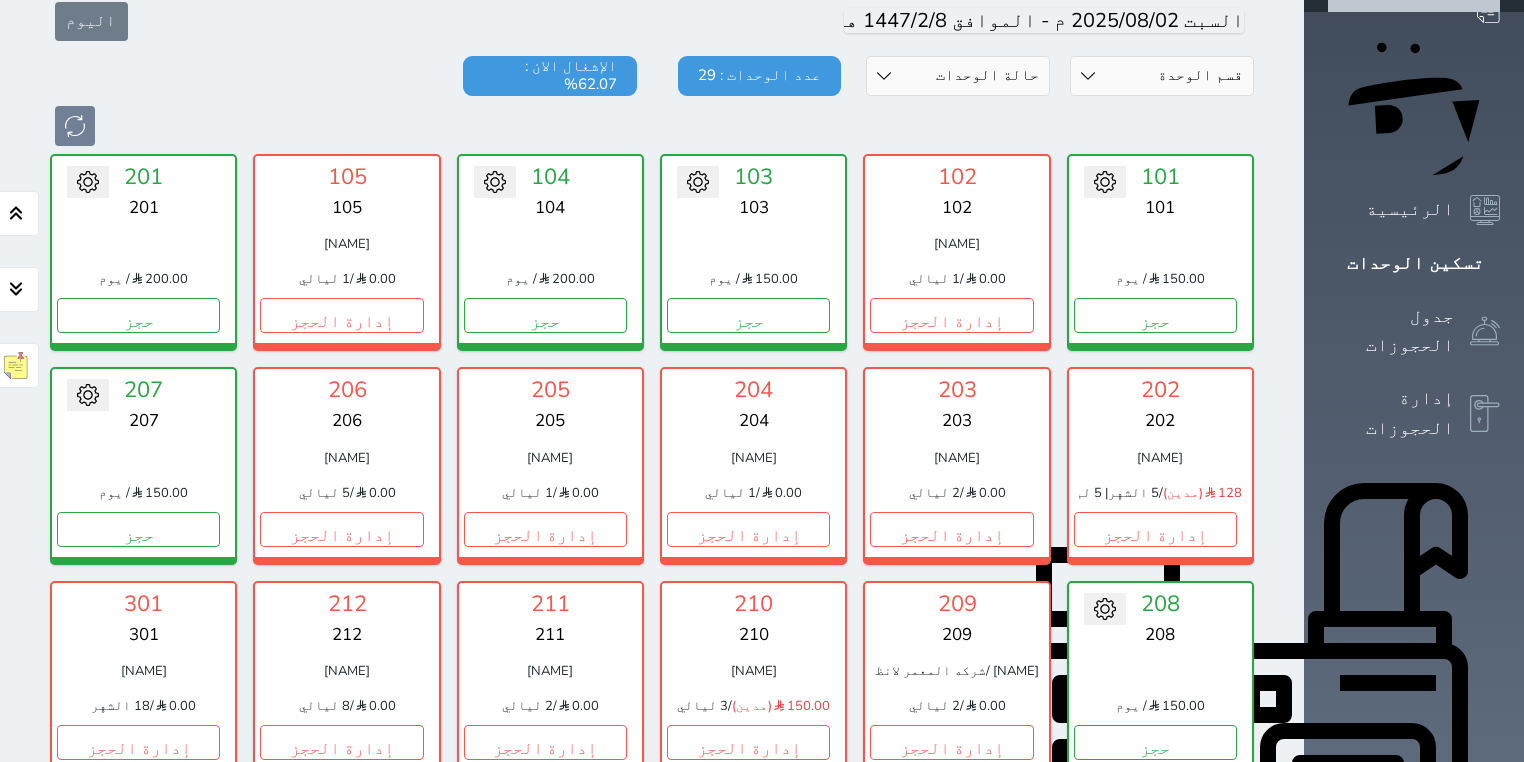 click on "قسم الوحدة   غرفة وصالة وحمام غرفتين+ صالة + حمام غرفة وحمام   حالة الوحدات متاح تحت التنظيف تحت الصيانة سجل دخول  لم يتم تسجيل الدخول   عدد الوحدات : 29   الإشغال الان : 62.07%" at bounding box center [652, 101] 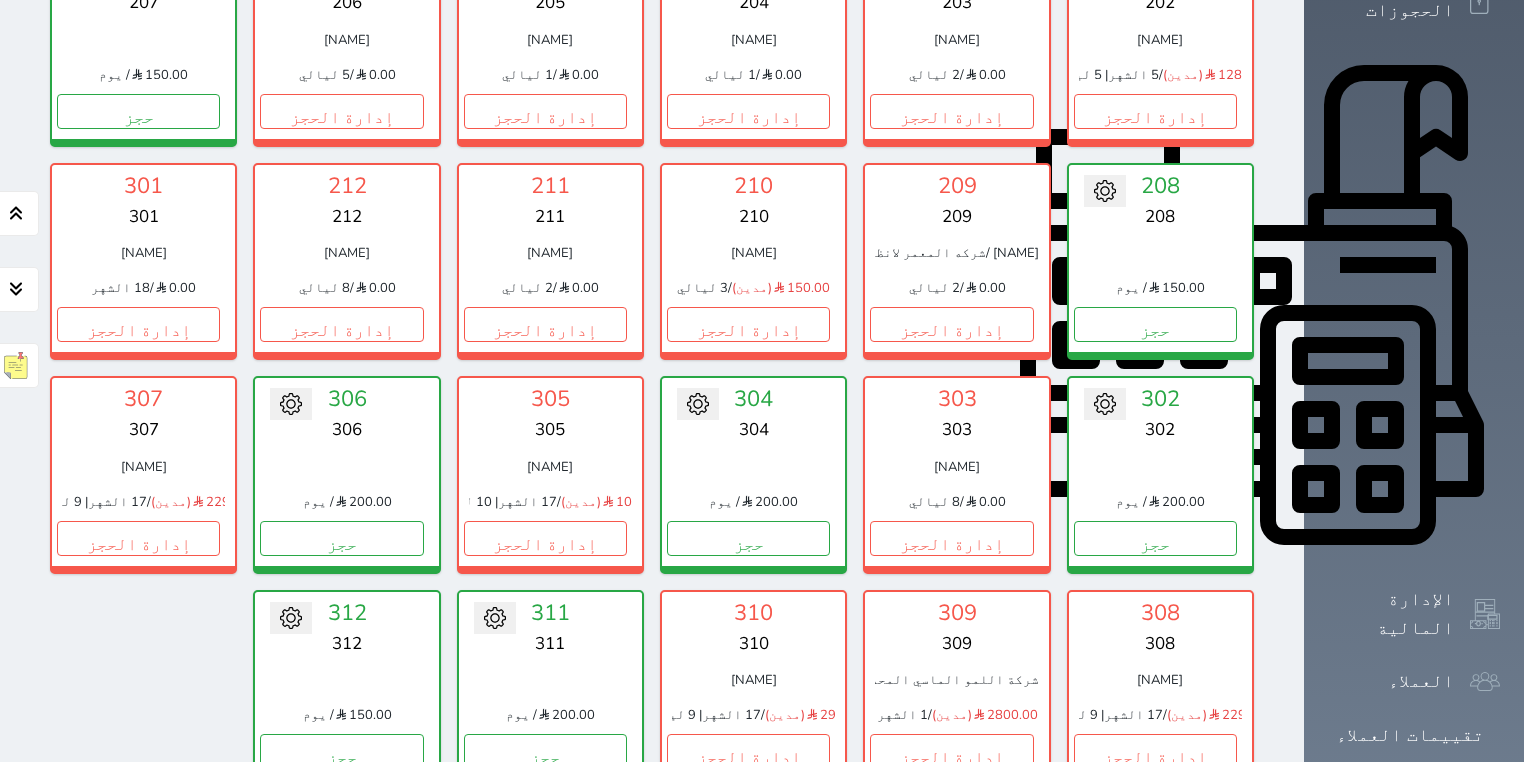 scroll, scrollTop: 606, scrollLeft: 0, axis: vertical 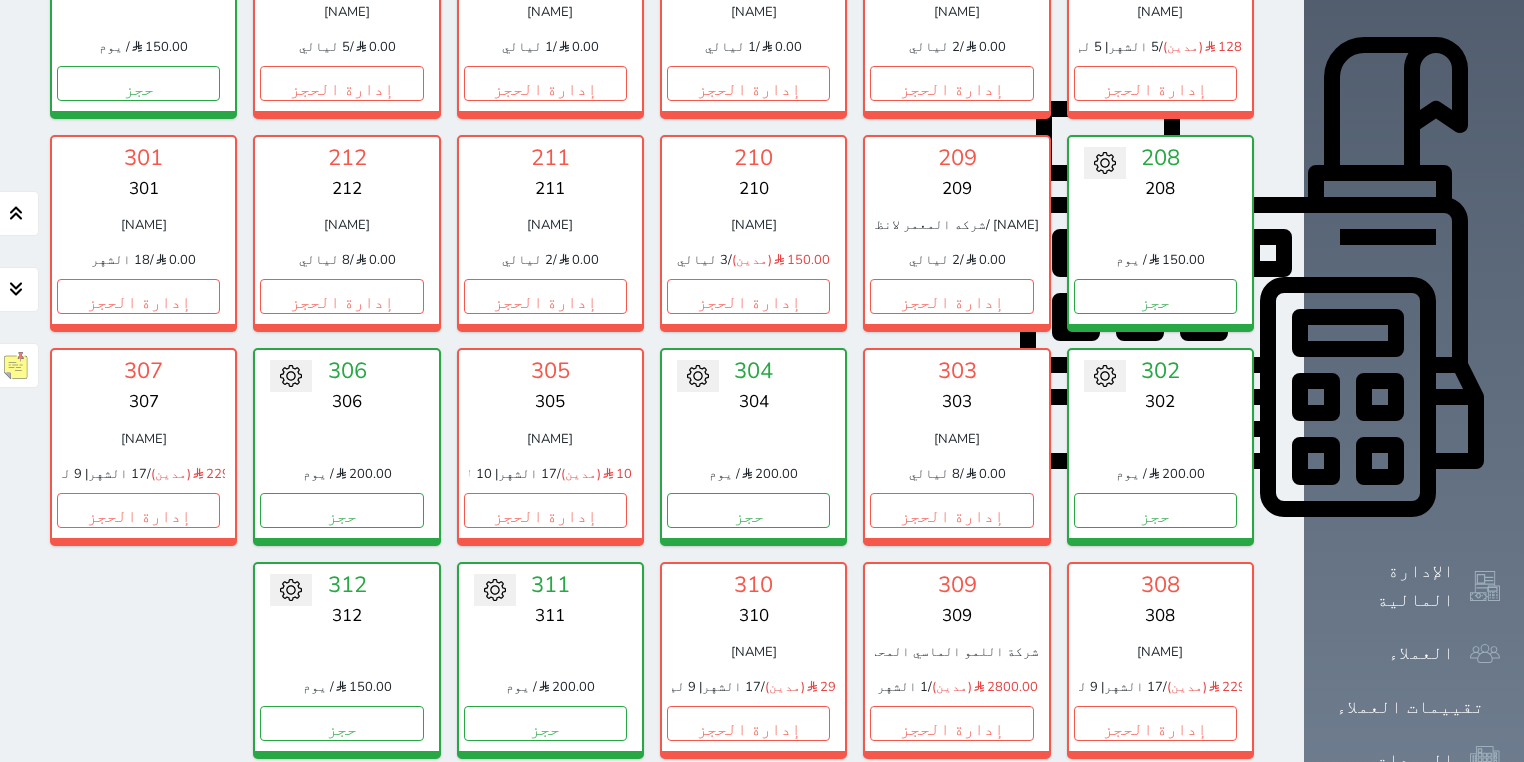 click on "تحويل لتحت الصيانة
تحويل لتحت التنظيف
101   101
150.00
/ يوم       حجز                   تغيير الحالة الى صيانة                   التاريخ المتوقع للانتهاء       حفظ                   102   102
[NAME]
0.00
/   1 ليالي           إدارة الحجز               تغيير الحالة الى صيانة                   التاريخ المتوقع للانتهاء       حفظ
تحويل لتحت الصيانة
تحويل لتحت التنظيف
103   103
150.00
/ يوم       حجز                   تغيير الحالة الى صيانة                         حفظ                         104" at bounding box center (652, 233) 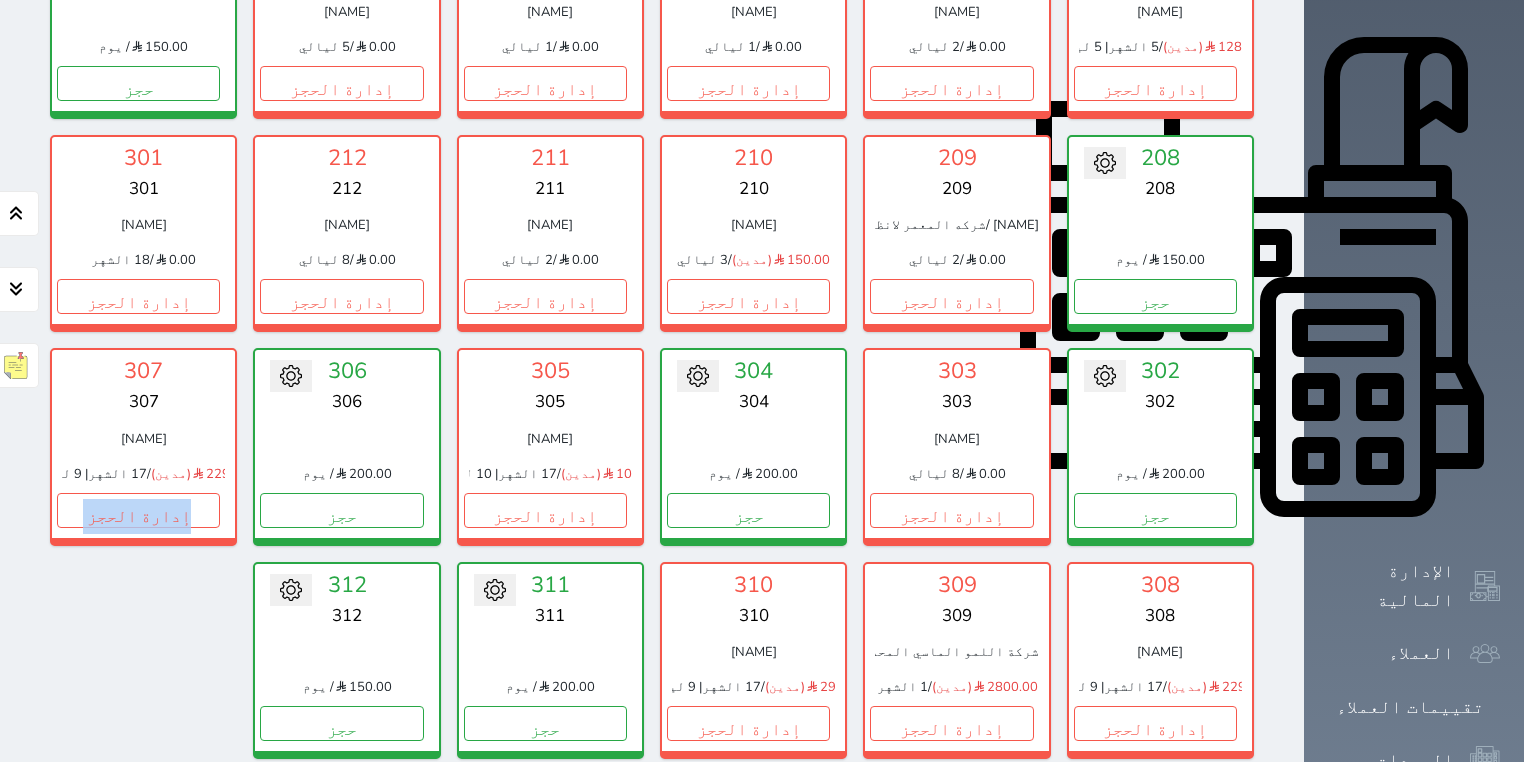 click on "تحويل لتحت الصيانة
تحويل لتحت التنظيف
101   101
150.00
/ يوم       حجز                   تغيير الحالة الى صيانة                   التاريخ المتوقع للانتهاء       حفظ                   102   102
دخيل نومن الحازمي
0.00
/   1 ليالي           إدارة الحجز               تغيير الحالة الى صيانة                   التاريخ المتوقع للانتهاء       حفظ
تحويل لتحت الصيانة
تحويل لتحت التنظيف
103   103
150.00
/ يوم       حجز                   تغيير الحالة الى صيانة                         حفظ                         104" at bounding box center (652, 233) 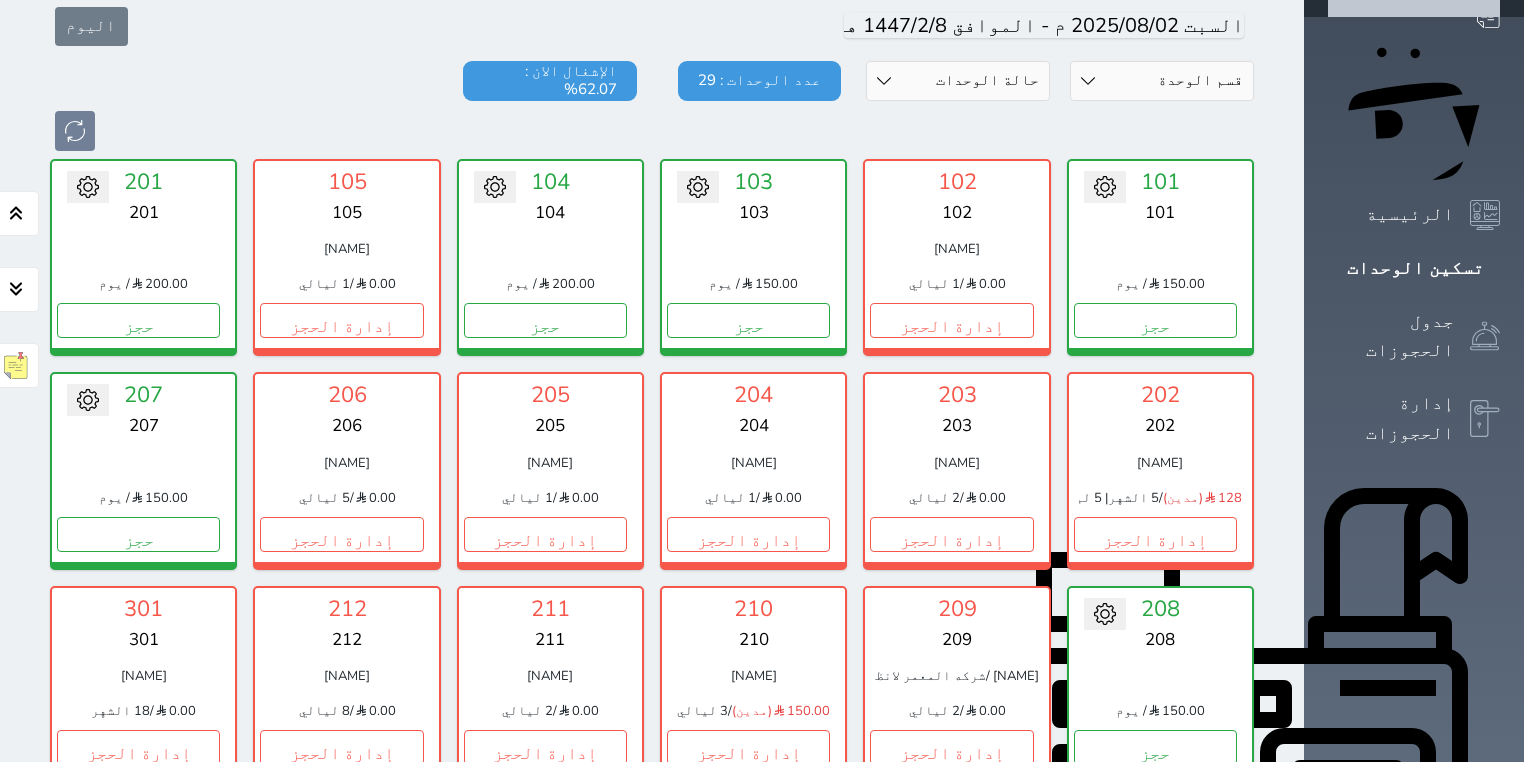 scroll, scrollTop: 80, scrollLeft: 0, axis: vertical 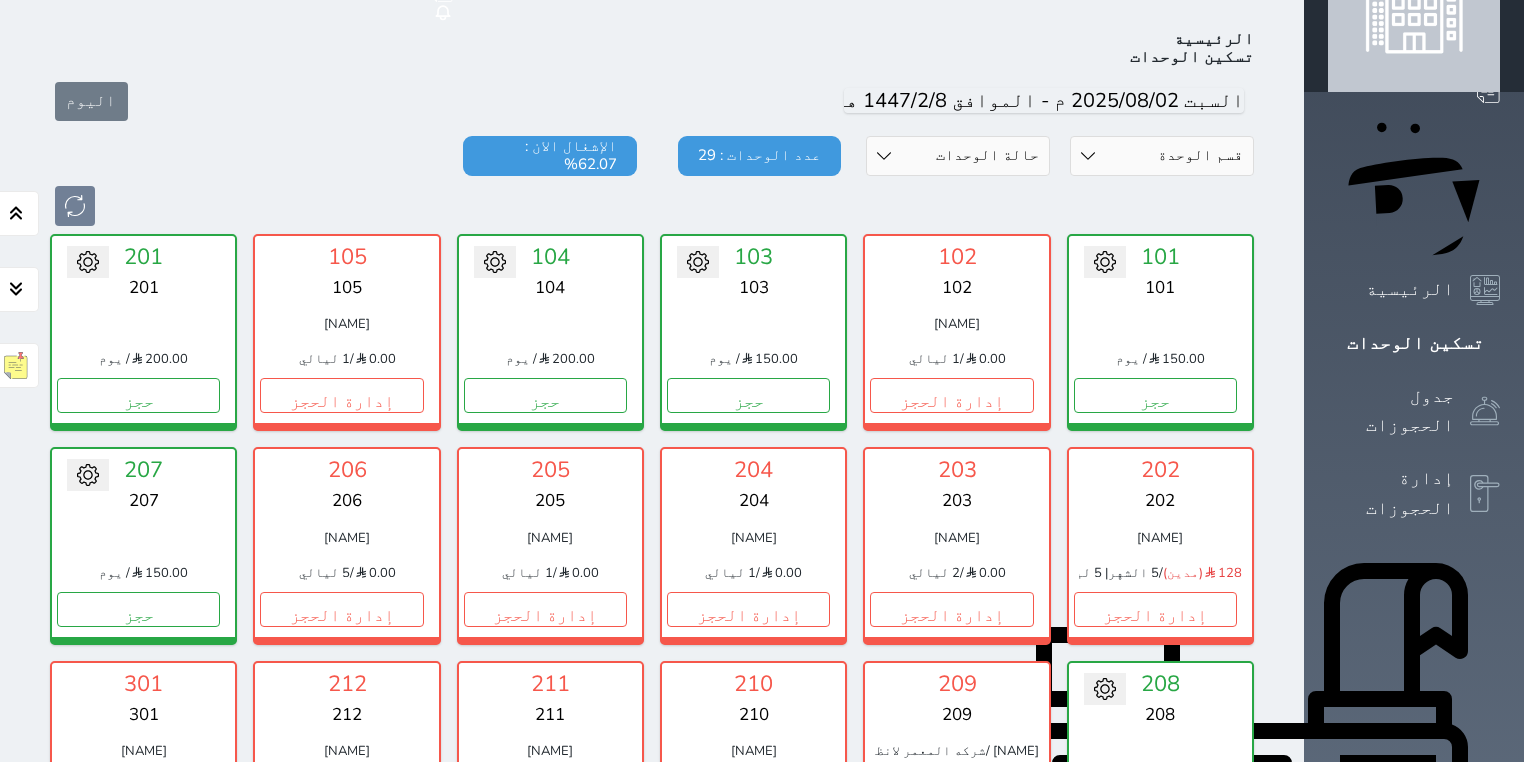 click on "206   206
محمد عبدالله الشرارى
0.00
/   5 ليالي           إدارة الحجز               تغيير الحالة الى صيانة                   التاريخ المتوقع للانتهاء       حفظ" at bounding box center [346, 545] 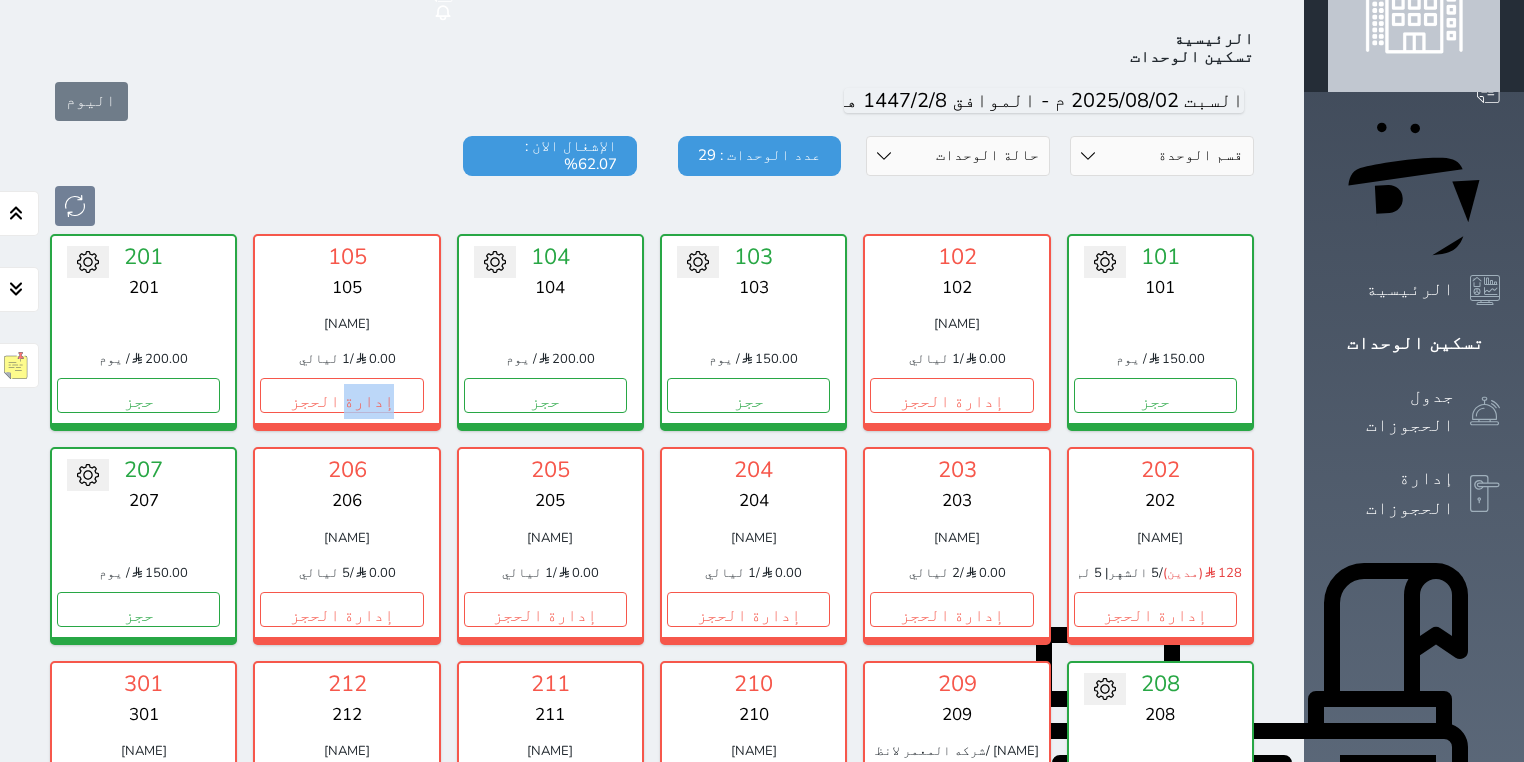 click on "105   105
عبد الرحمن بشير الشراري
0.00
/   1 ليالي           إدارة الحجز               تغيير الحالة الى صيانة                   التاريخ المتوقع للانتهاء       حفظ" at bounding box center [346, 332] 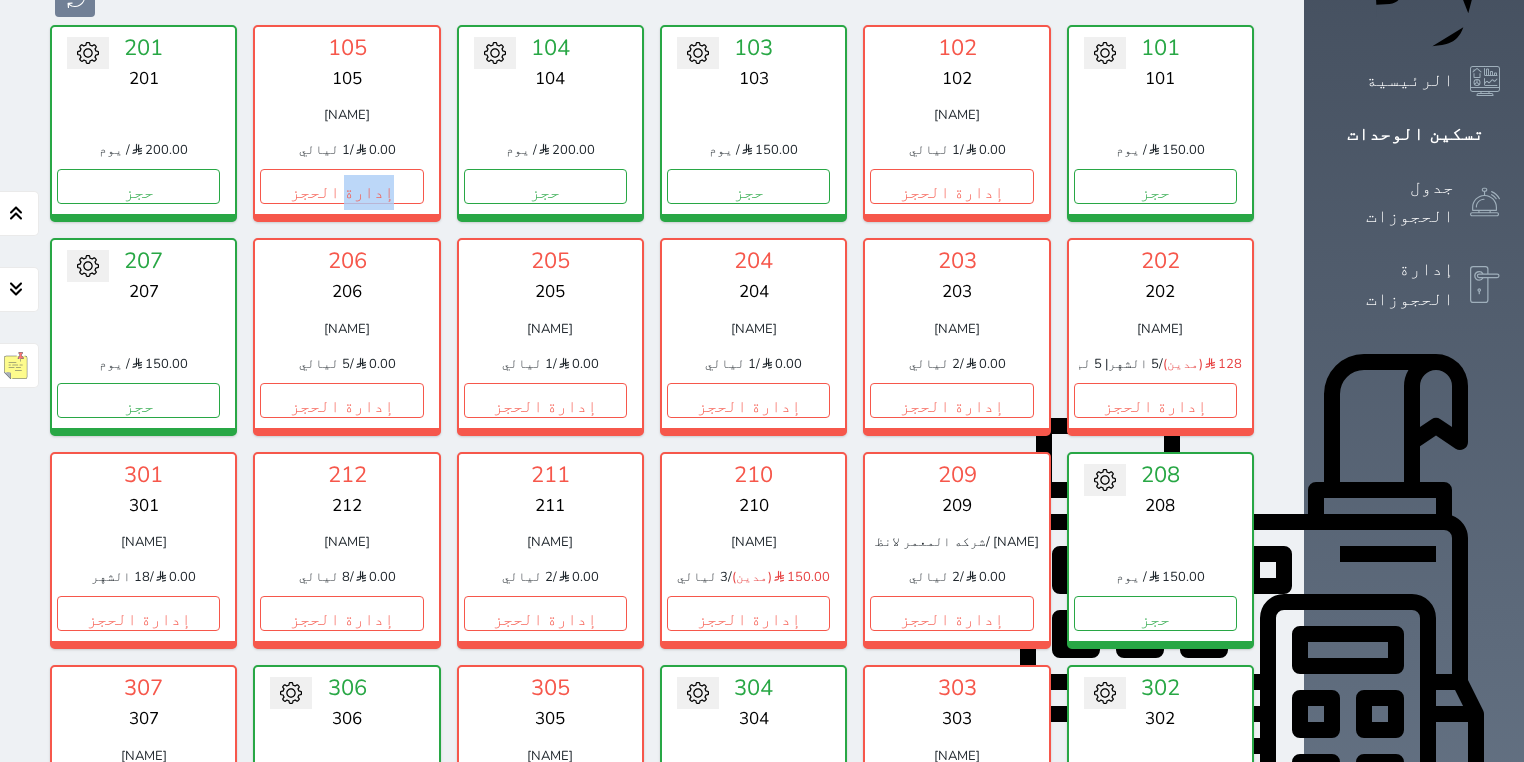 scroll, scrollTop: 640, scrollLeft: 0, axis: vertical 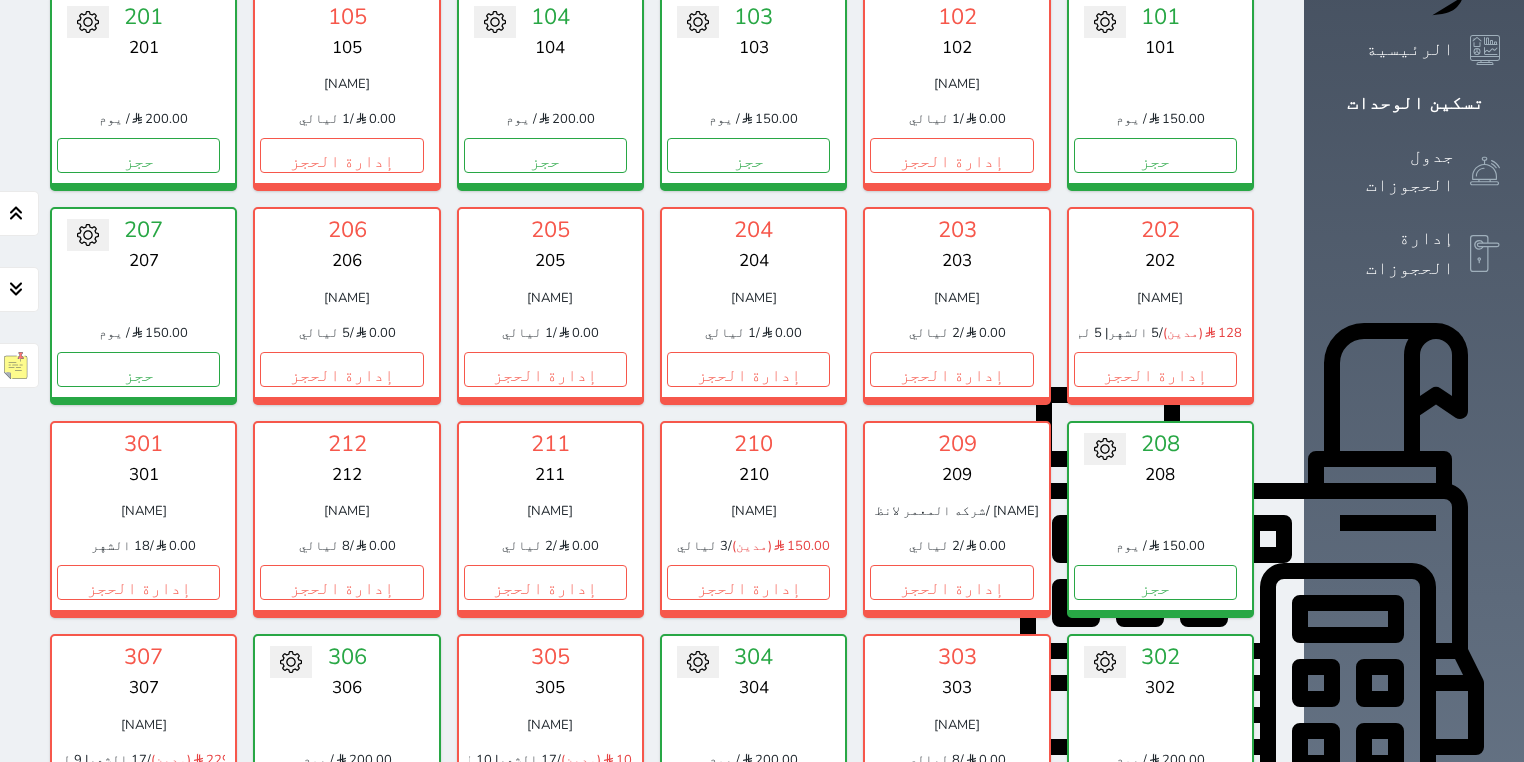 drag, startPoint x: 1071, startPoint y: 656, endPoint x: 733, endPoint y: 32, distance: 709.66187 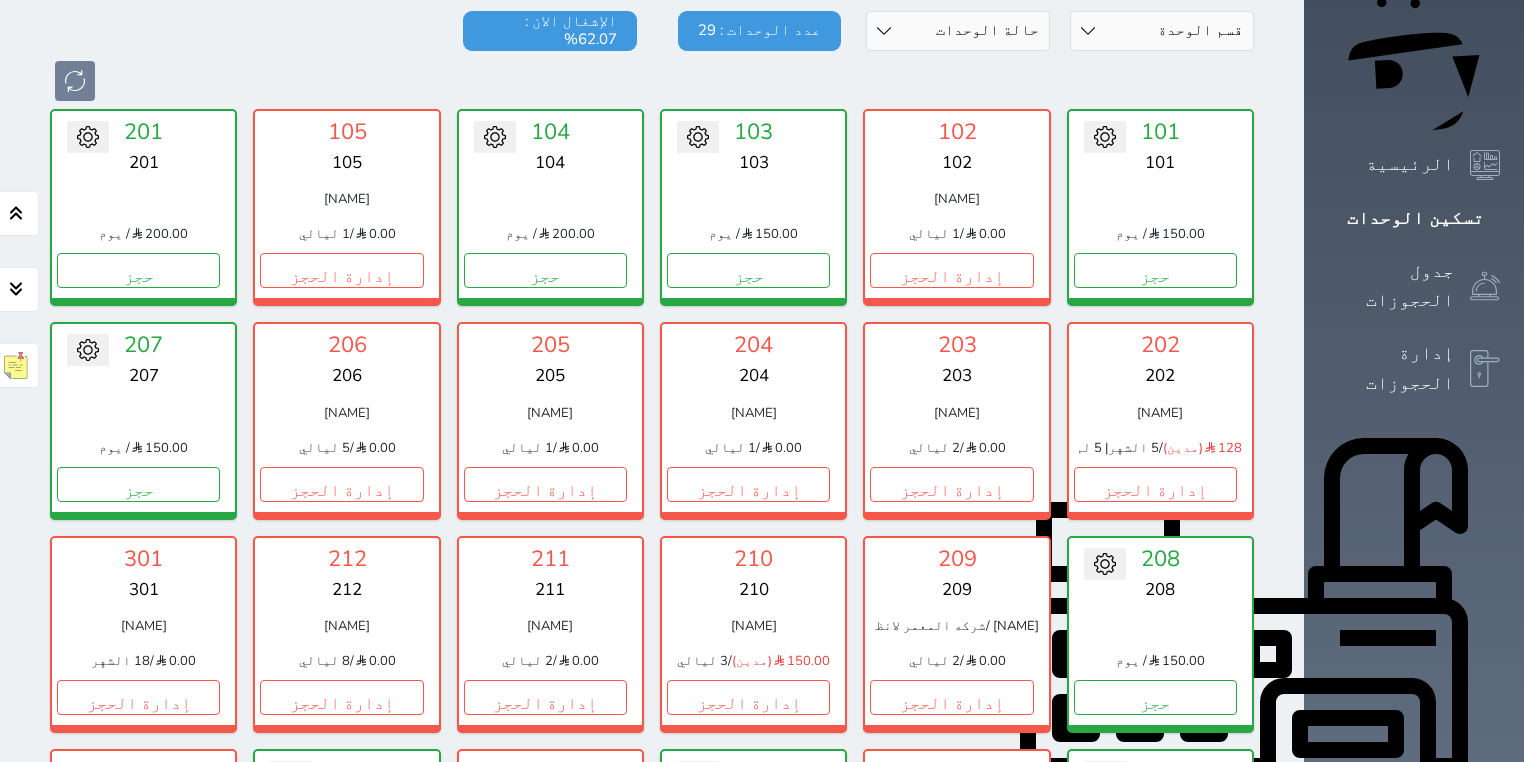 scroll, scrollTop: 0, scrollLeft: 0, axis: both 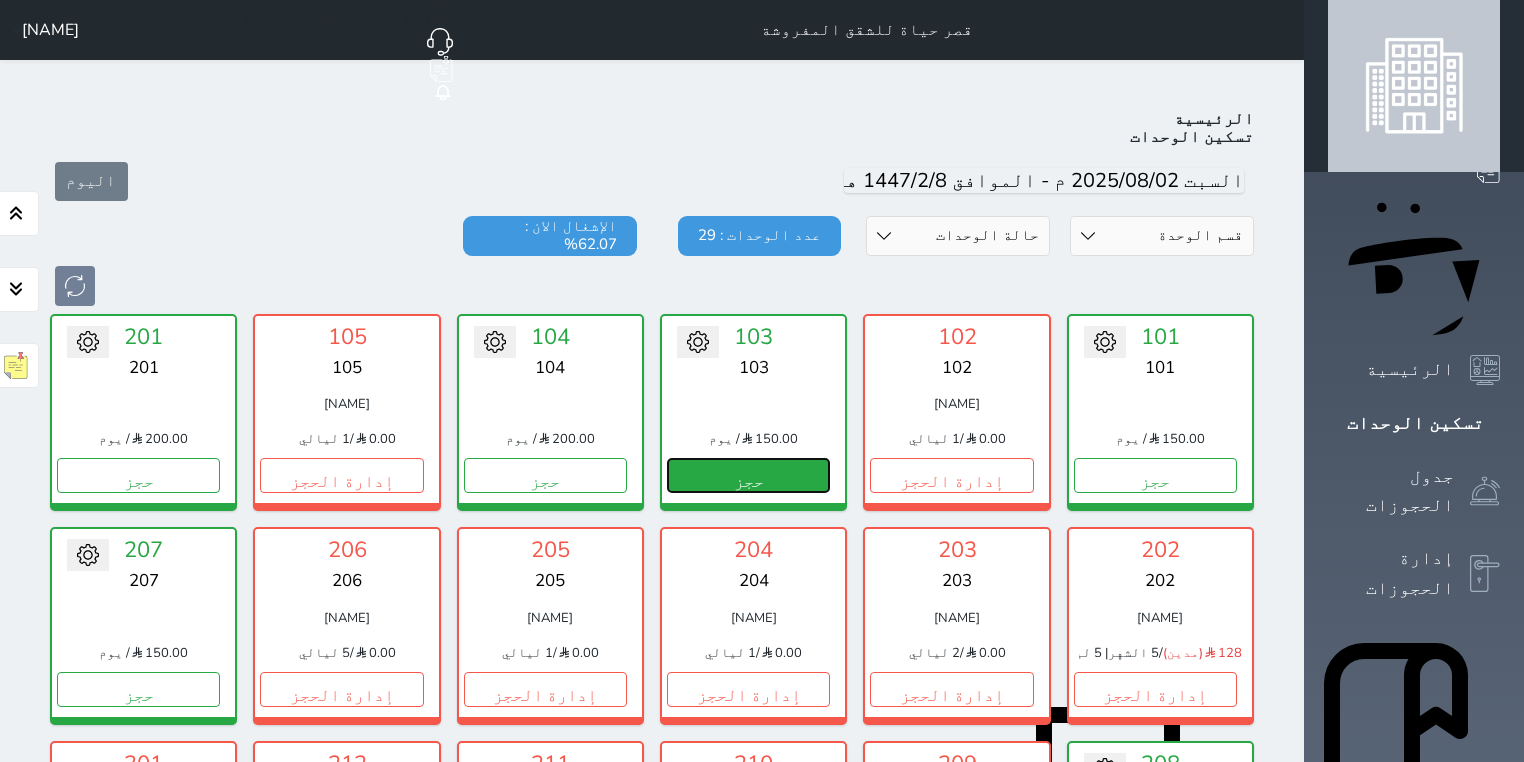 click on "حجز" at bounding box center [748, 475] 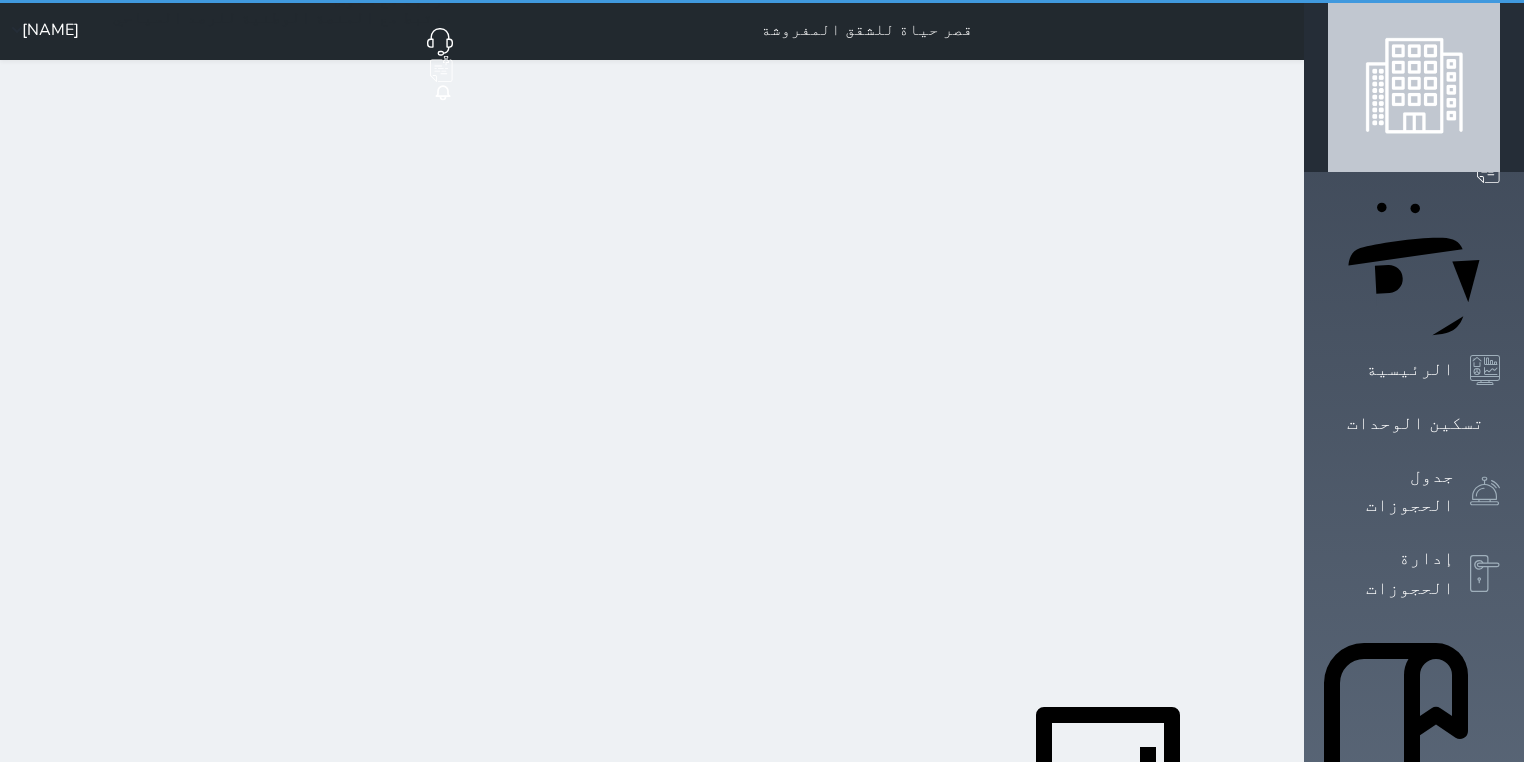 select on "1" 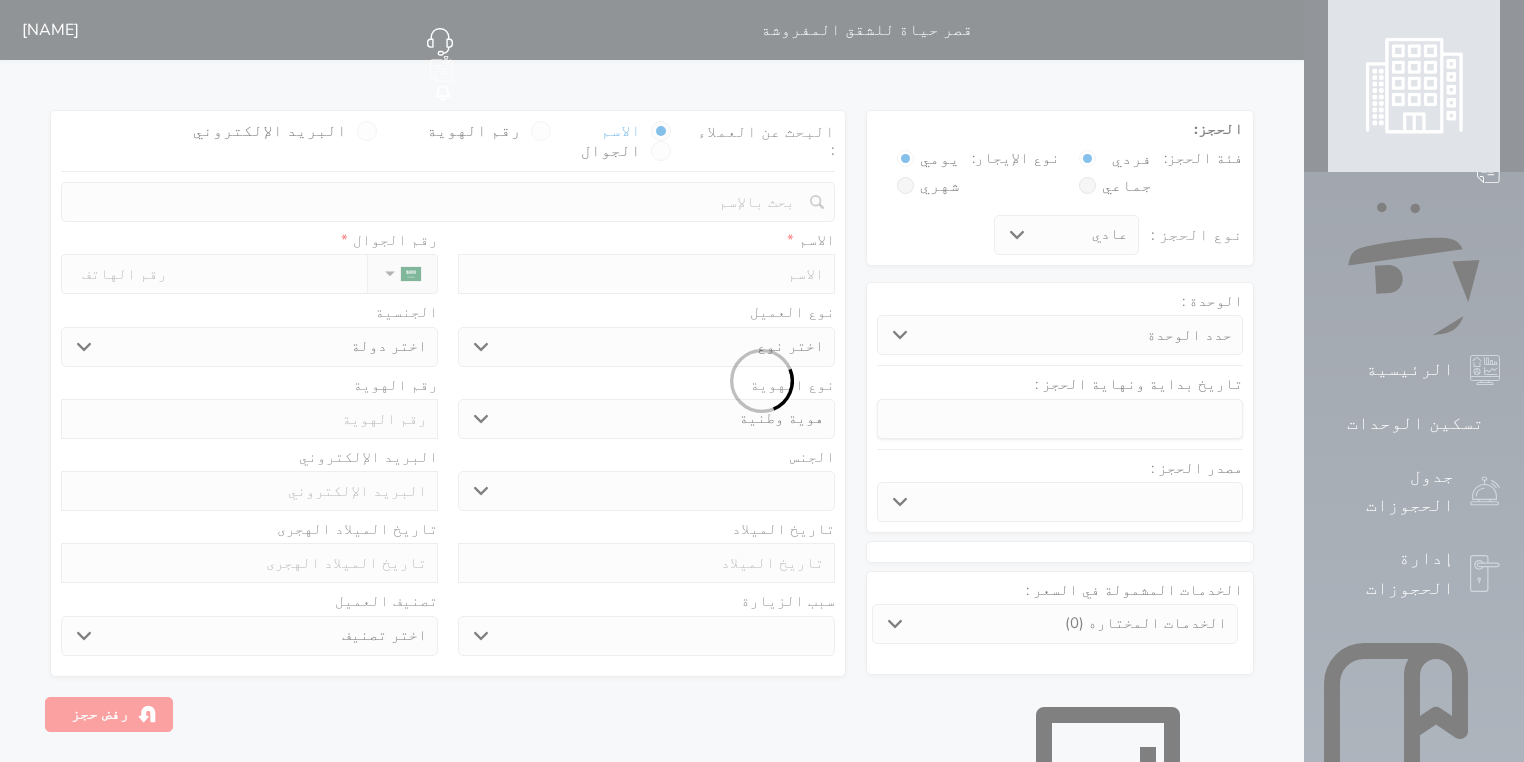 select 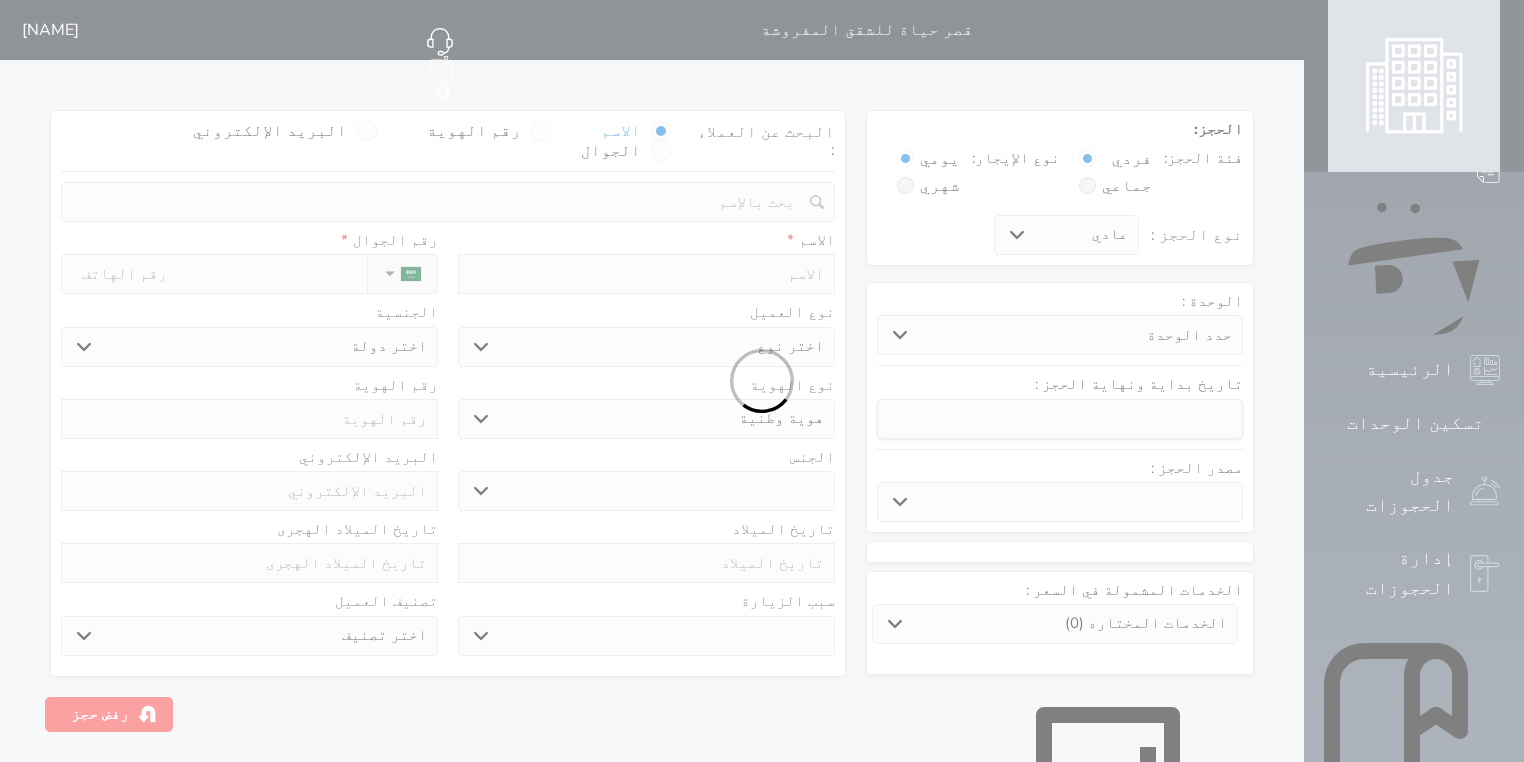 select on "28705" 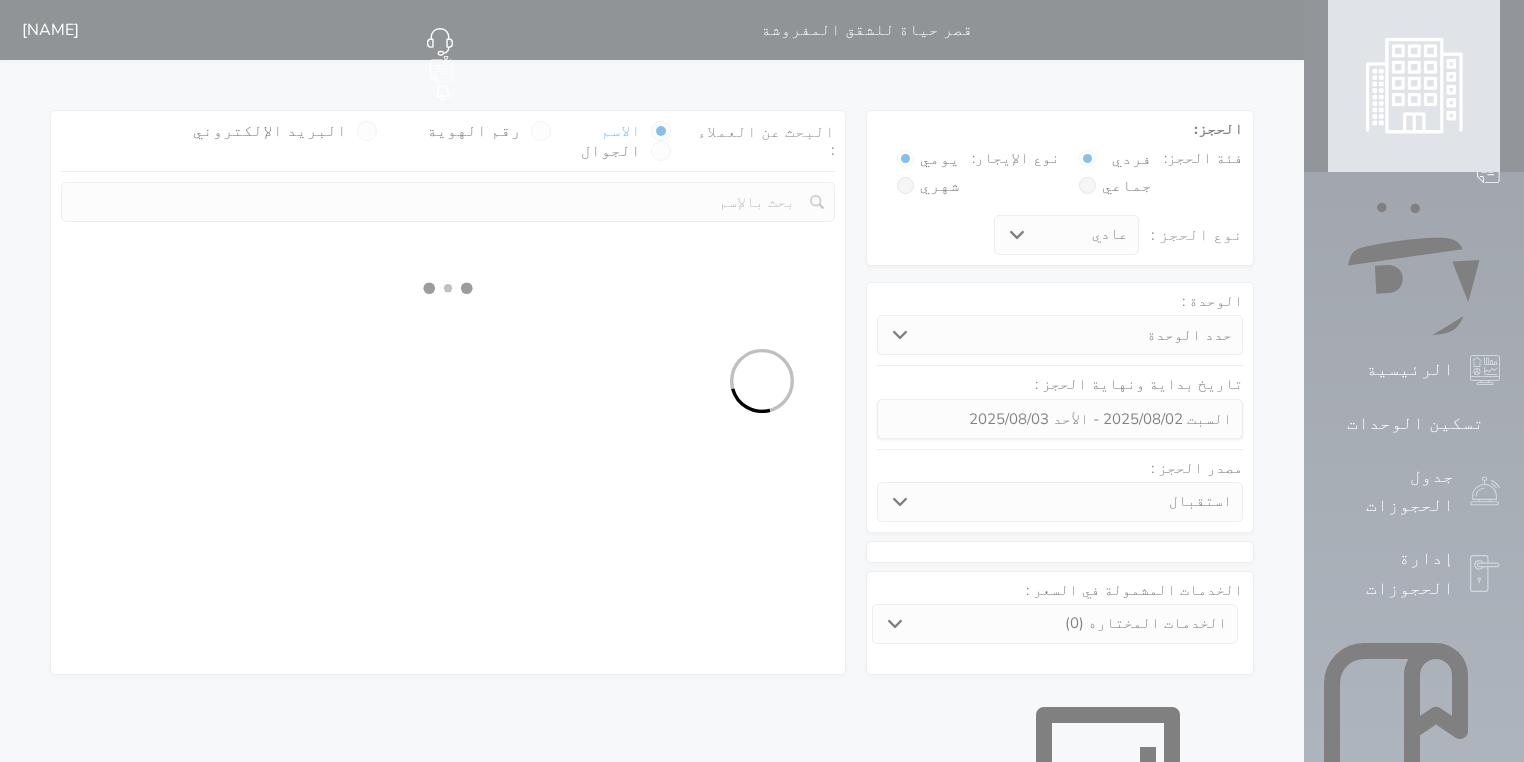 select 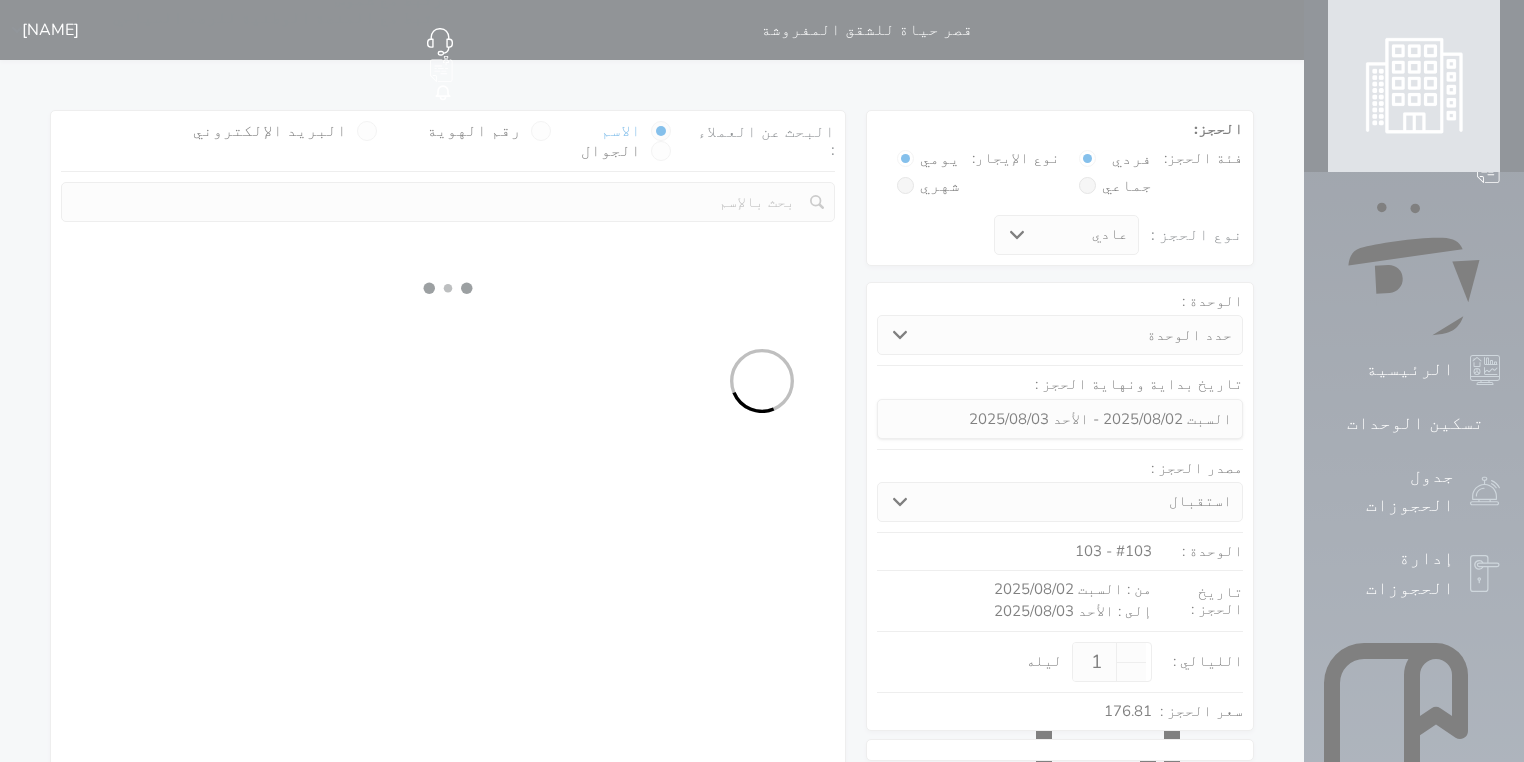 select on "1" 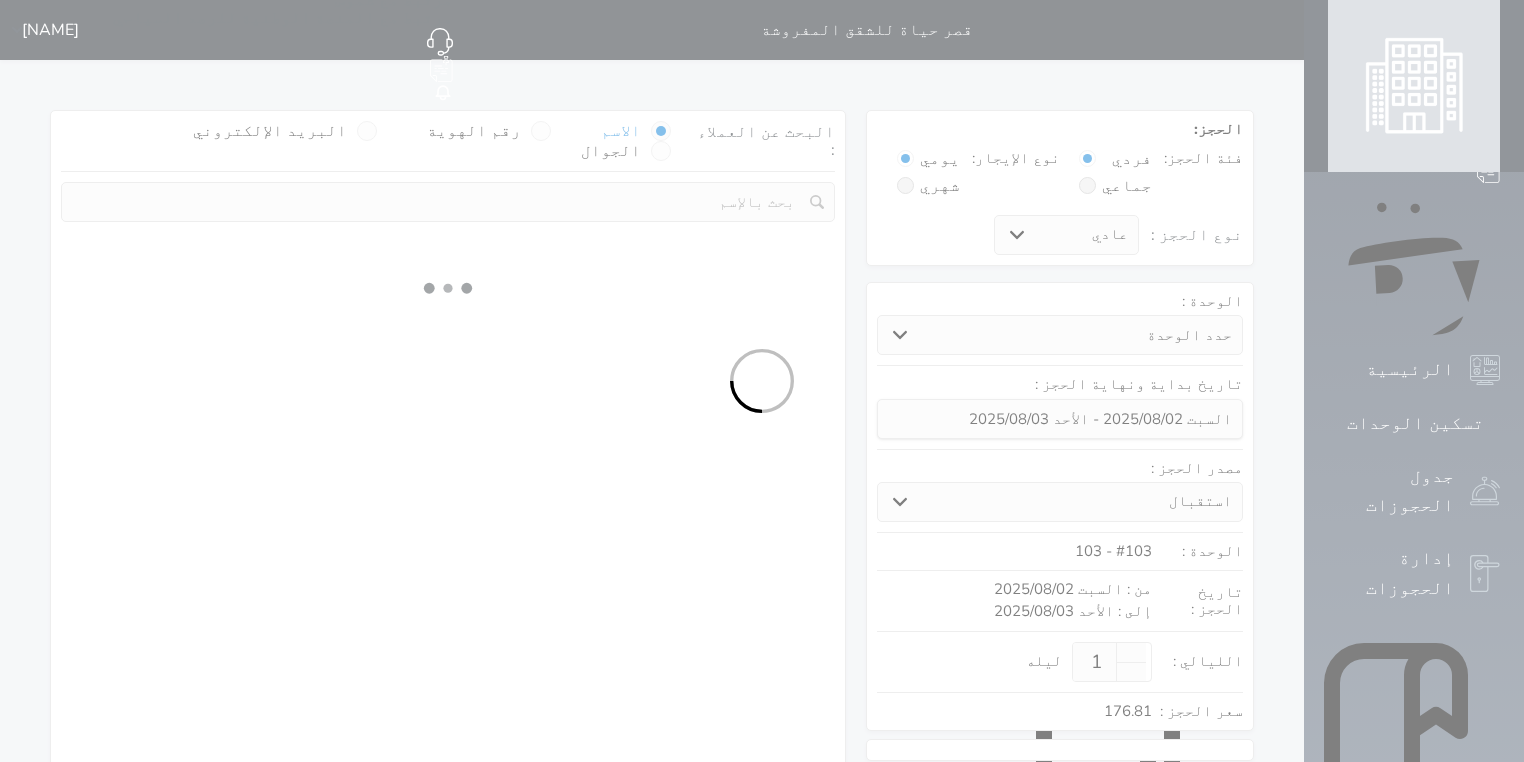 select on "113" 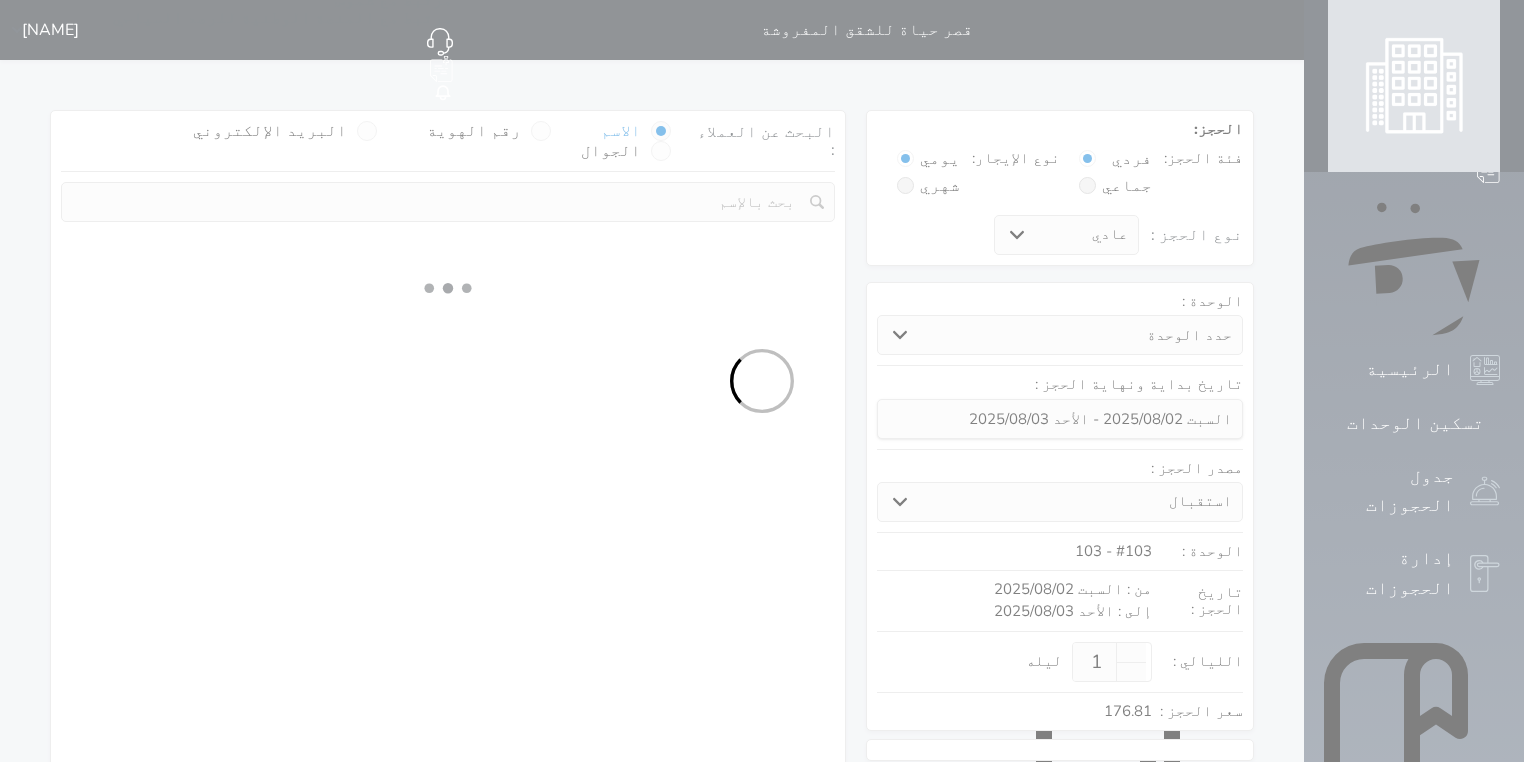 select on "1" 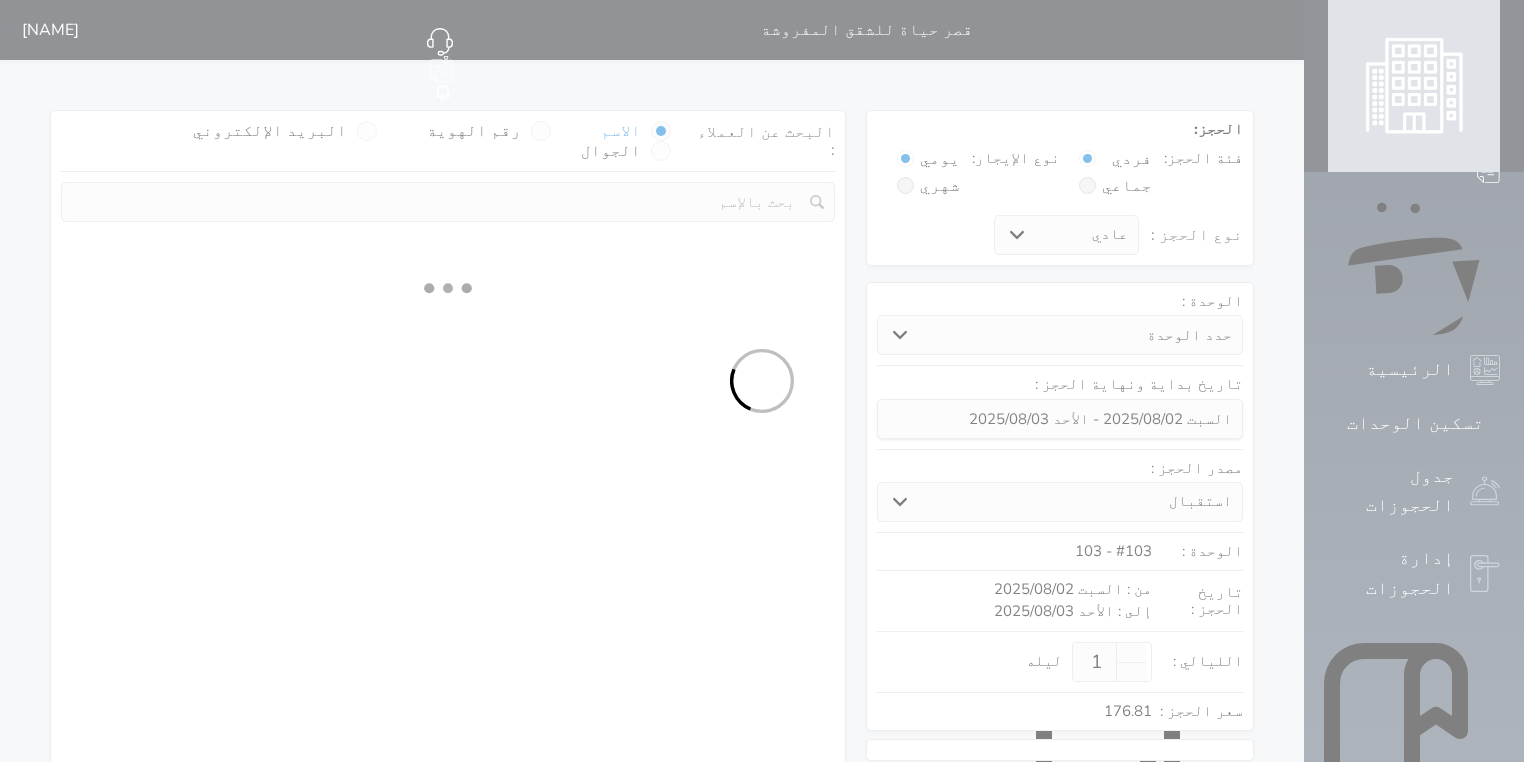 select 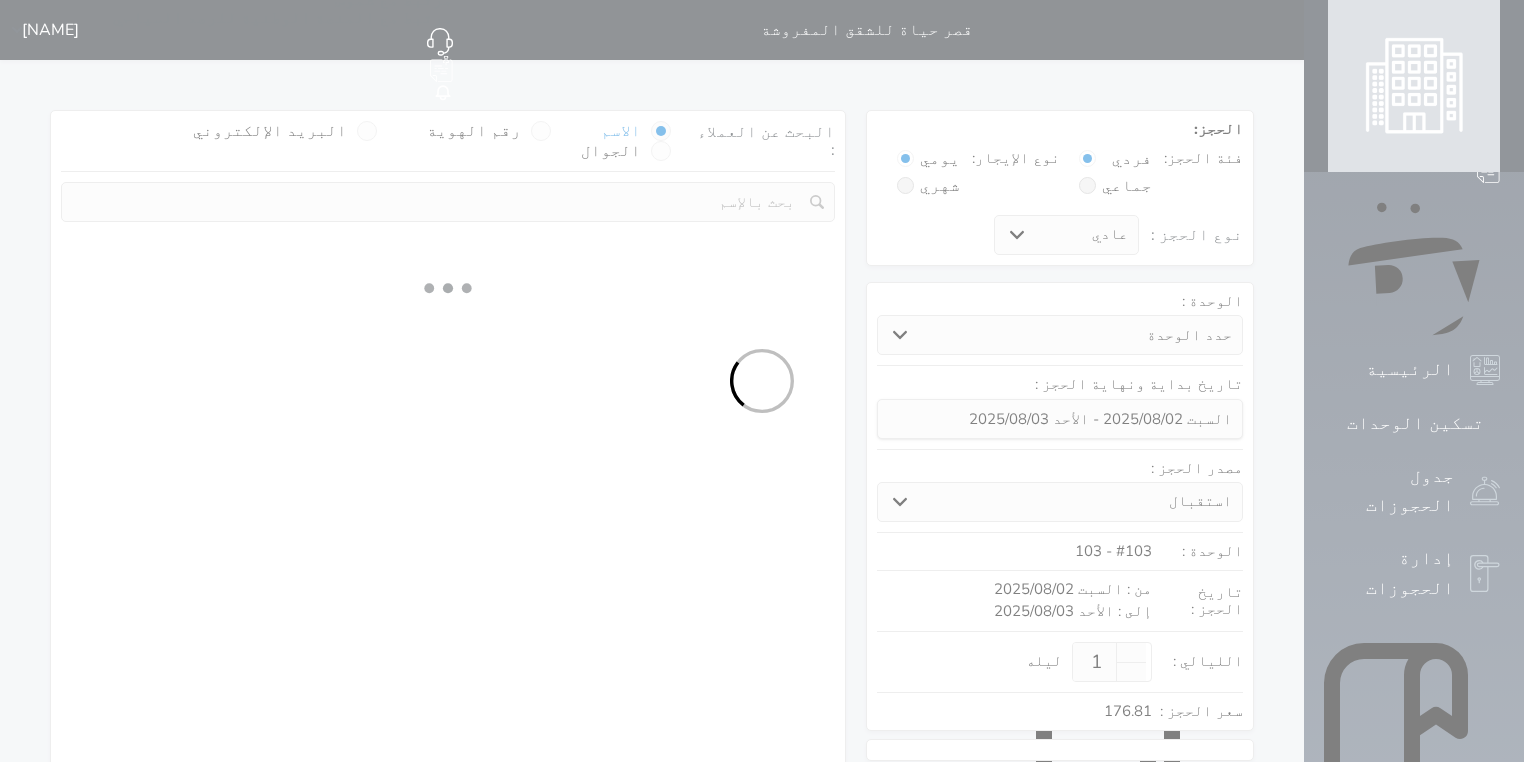 select on "7" 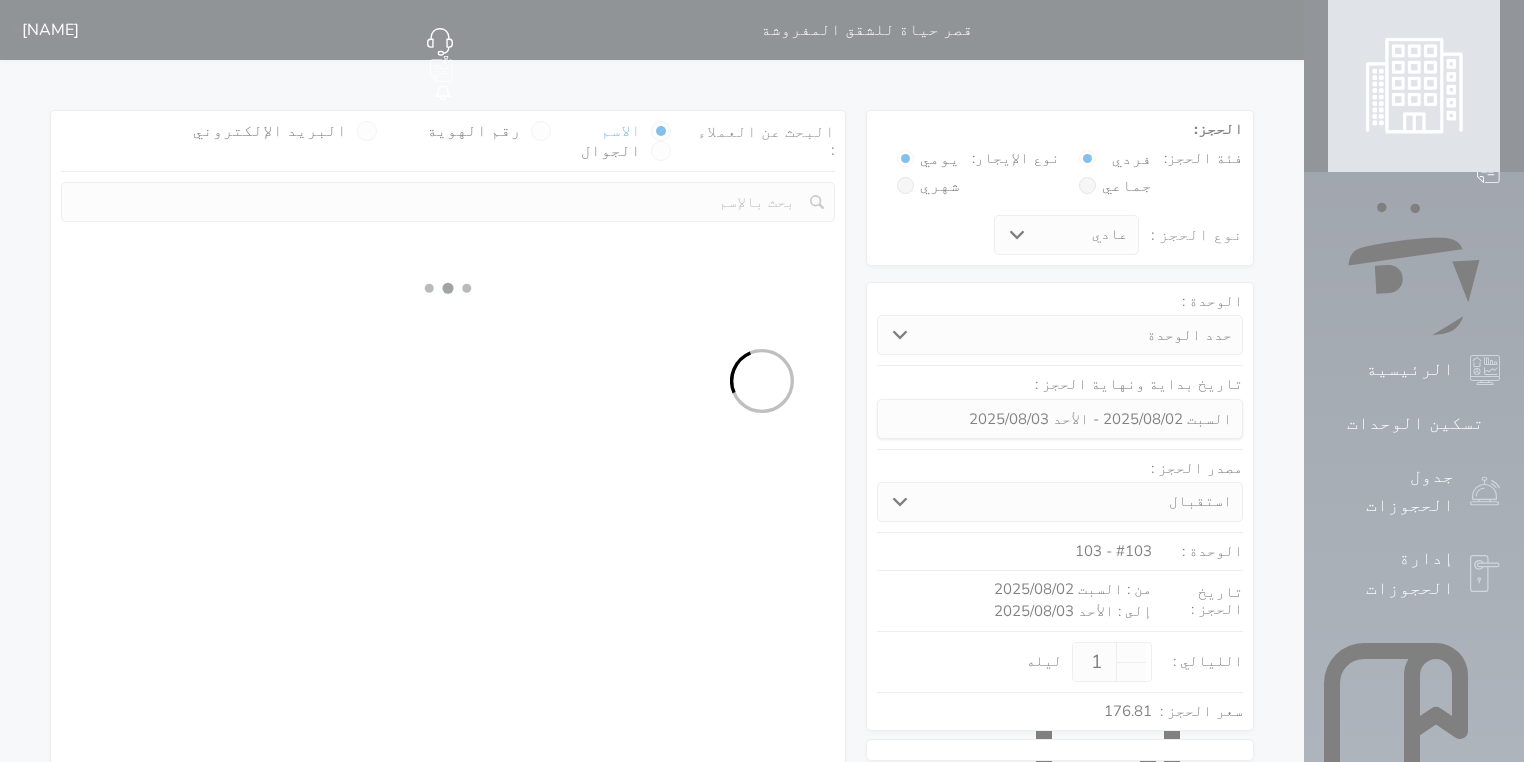select 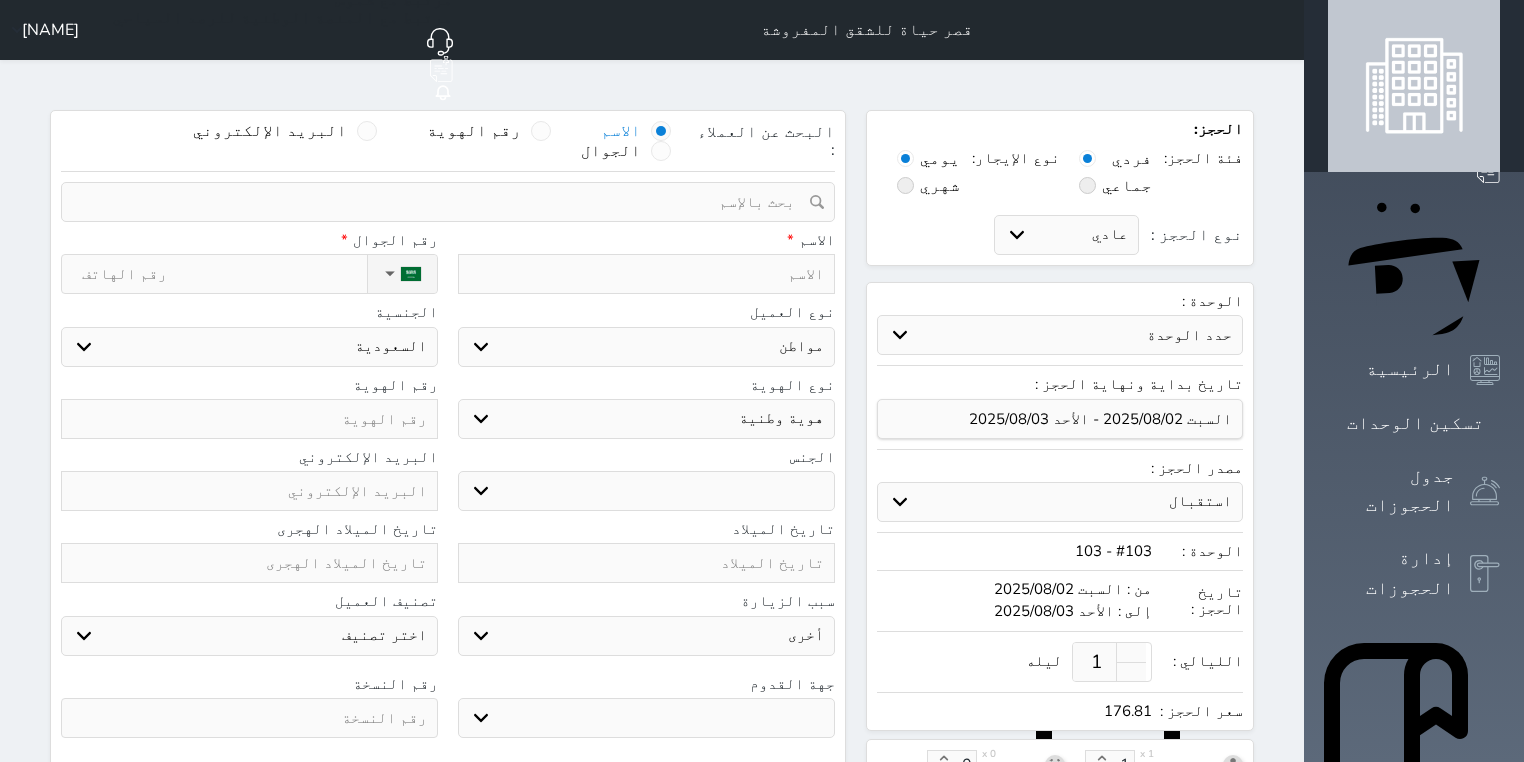 select 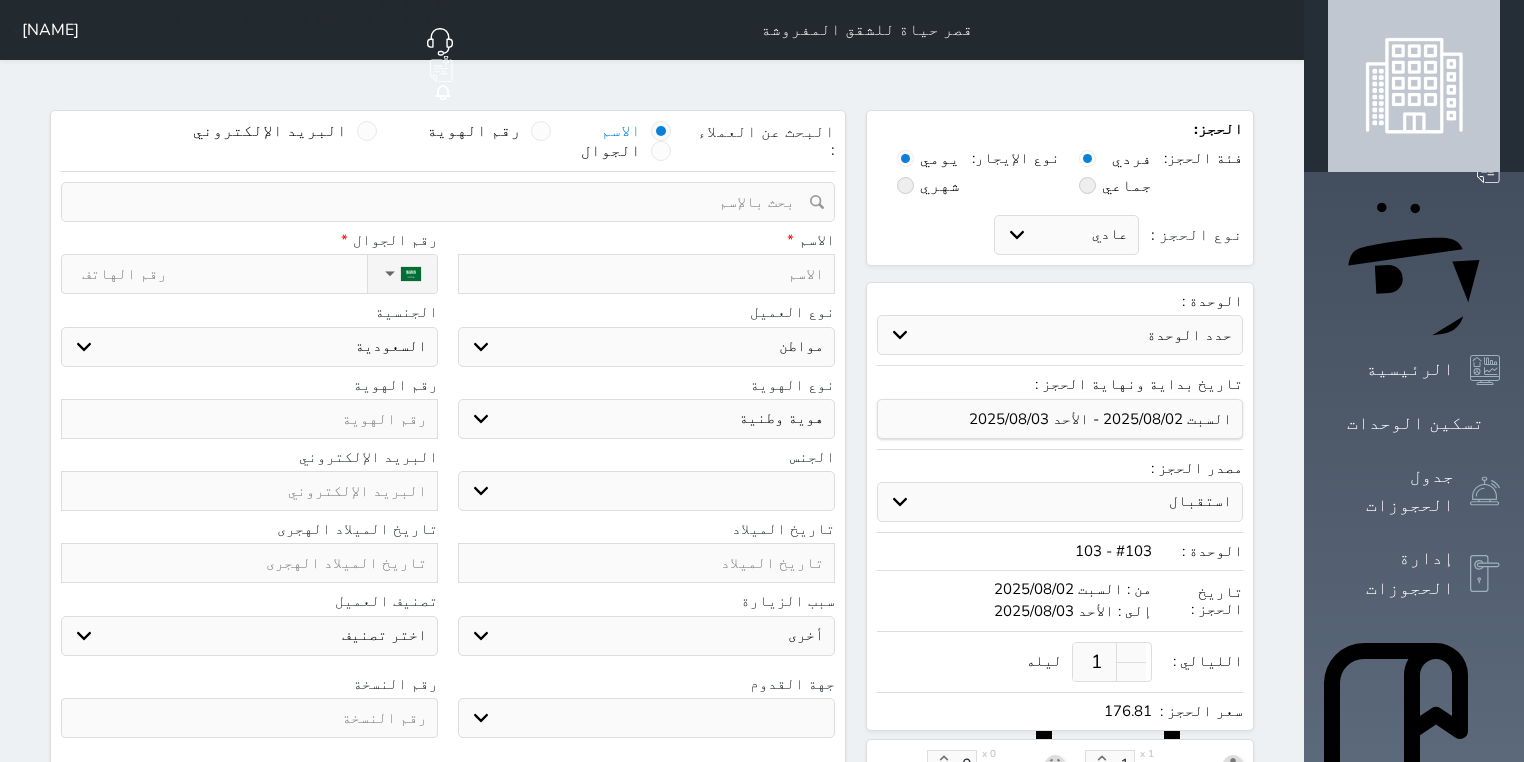 select 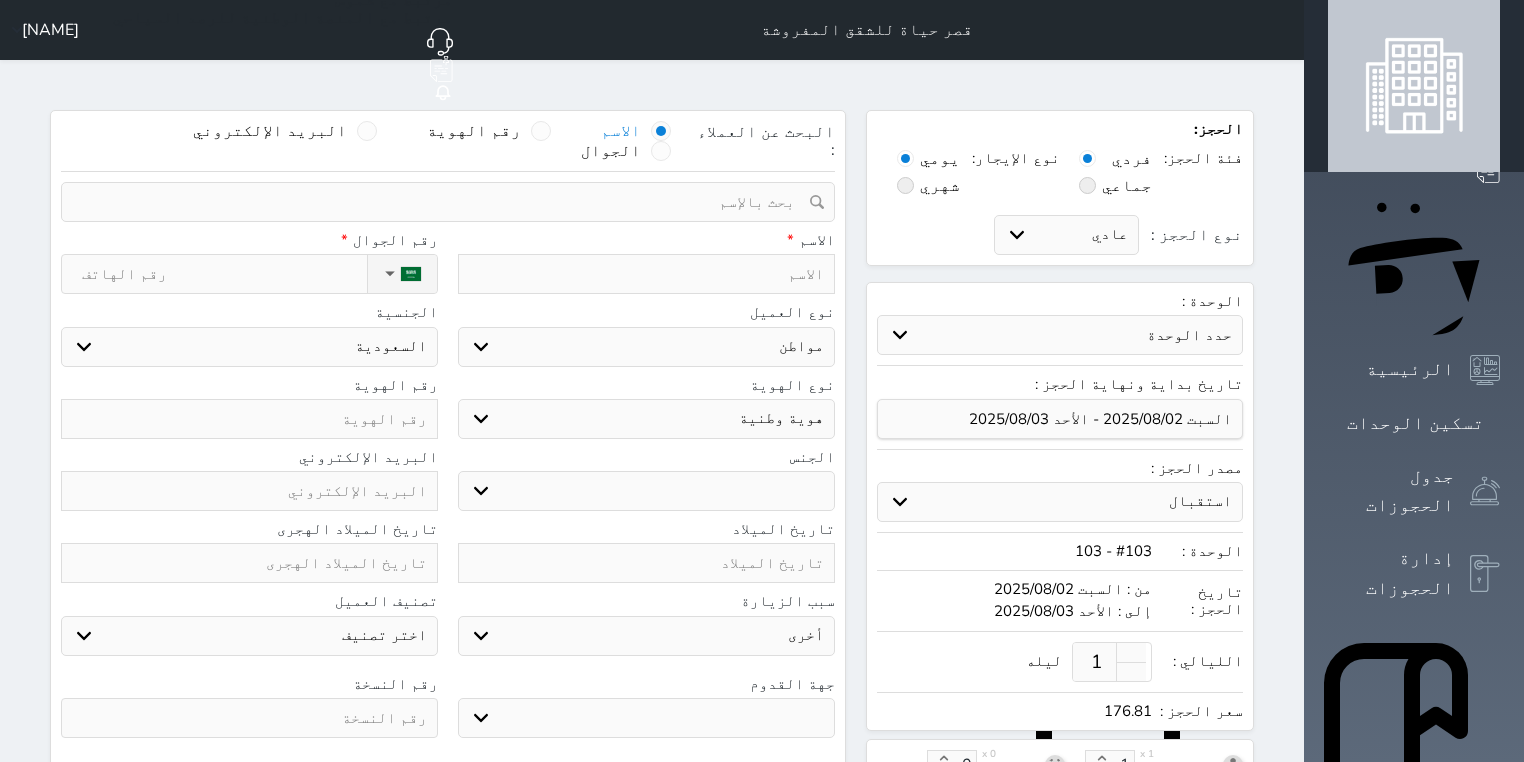 select 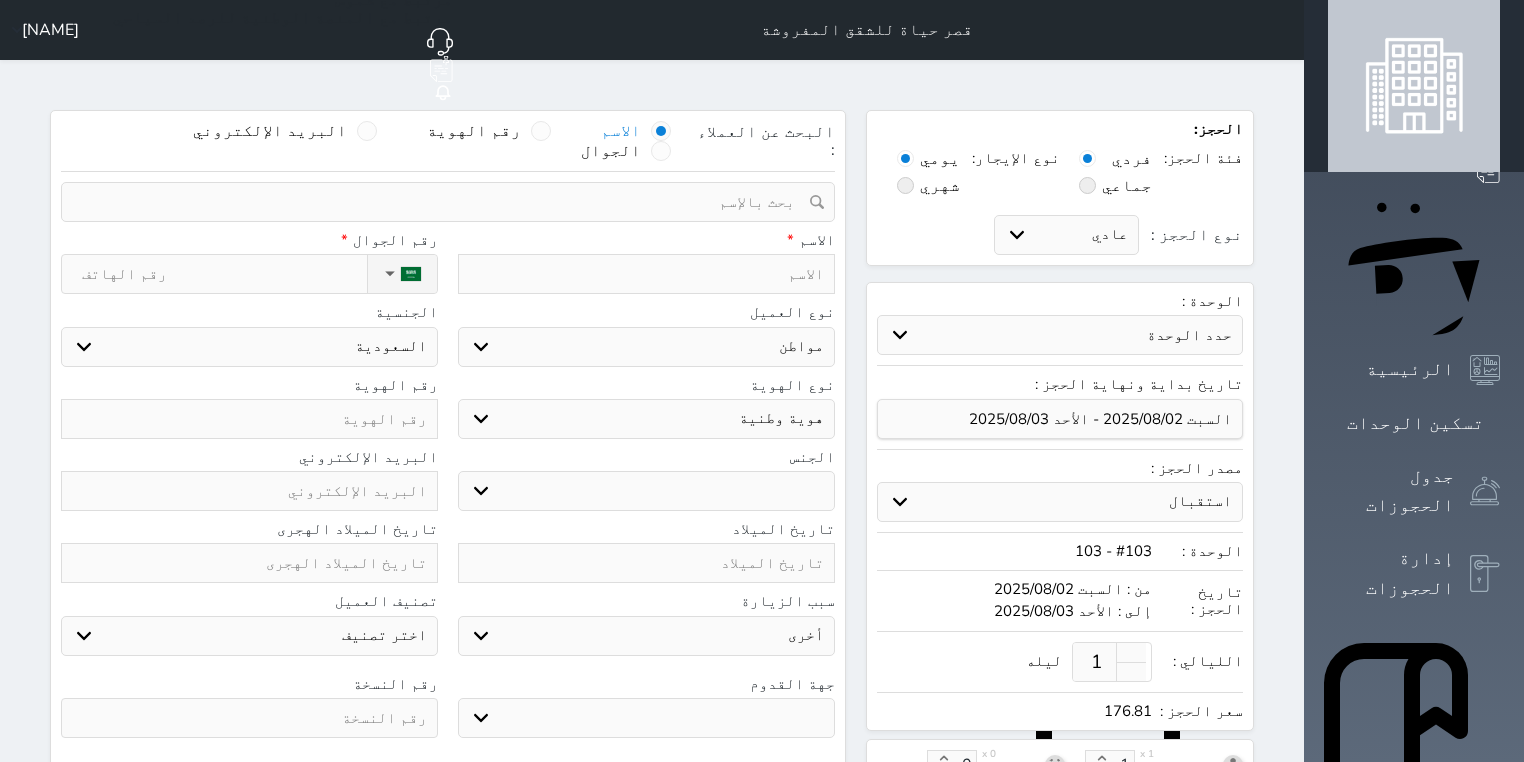 select 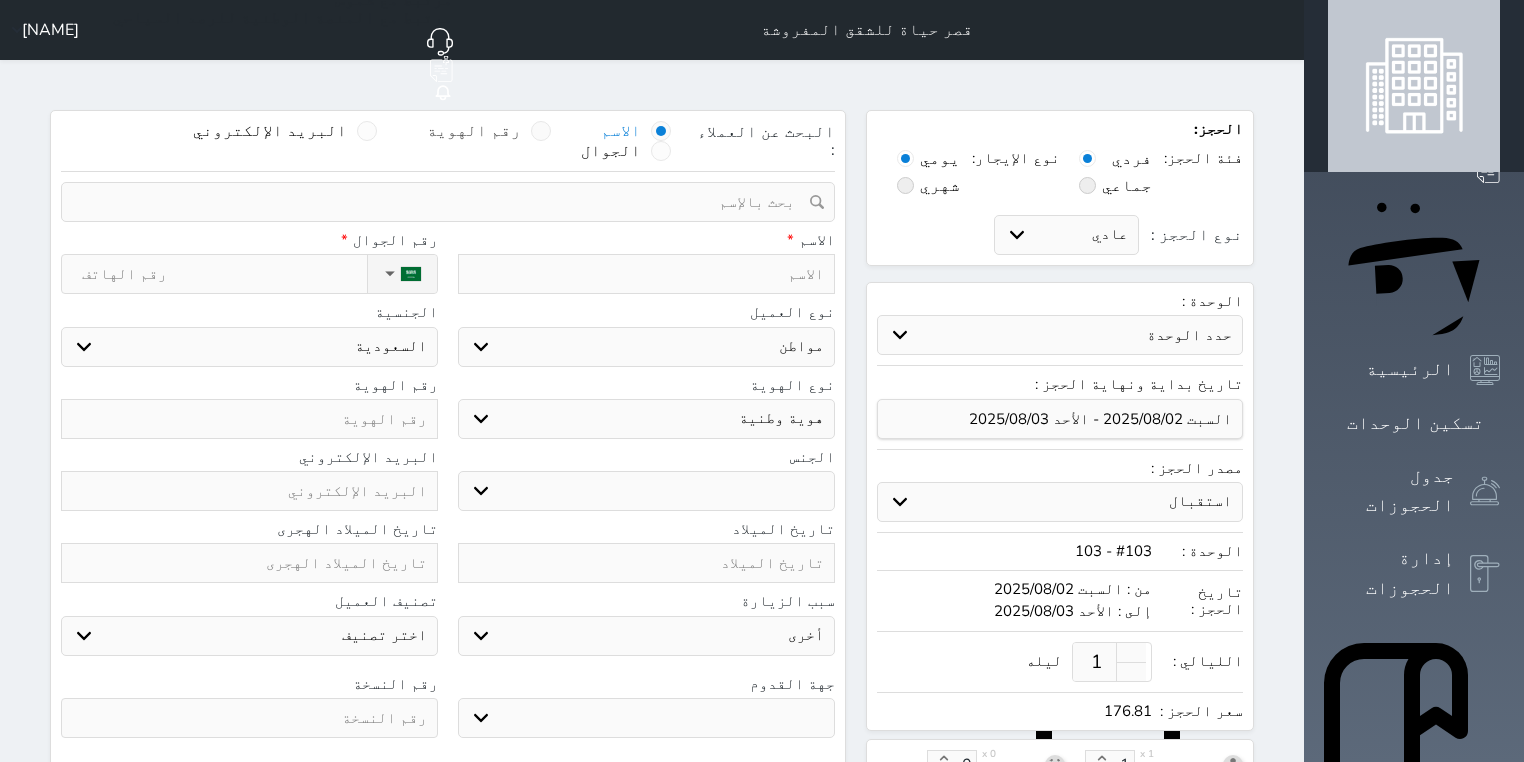 click on "رقم الهوية" at bounding box center (489, 131) 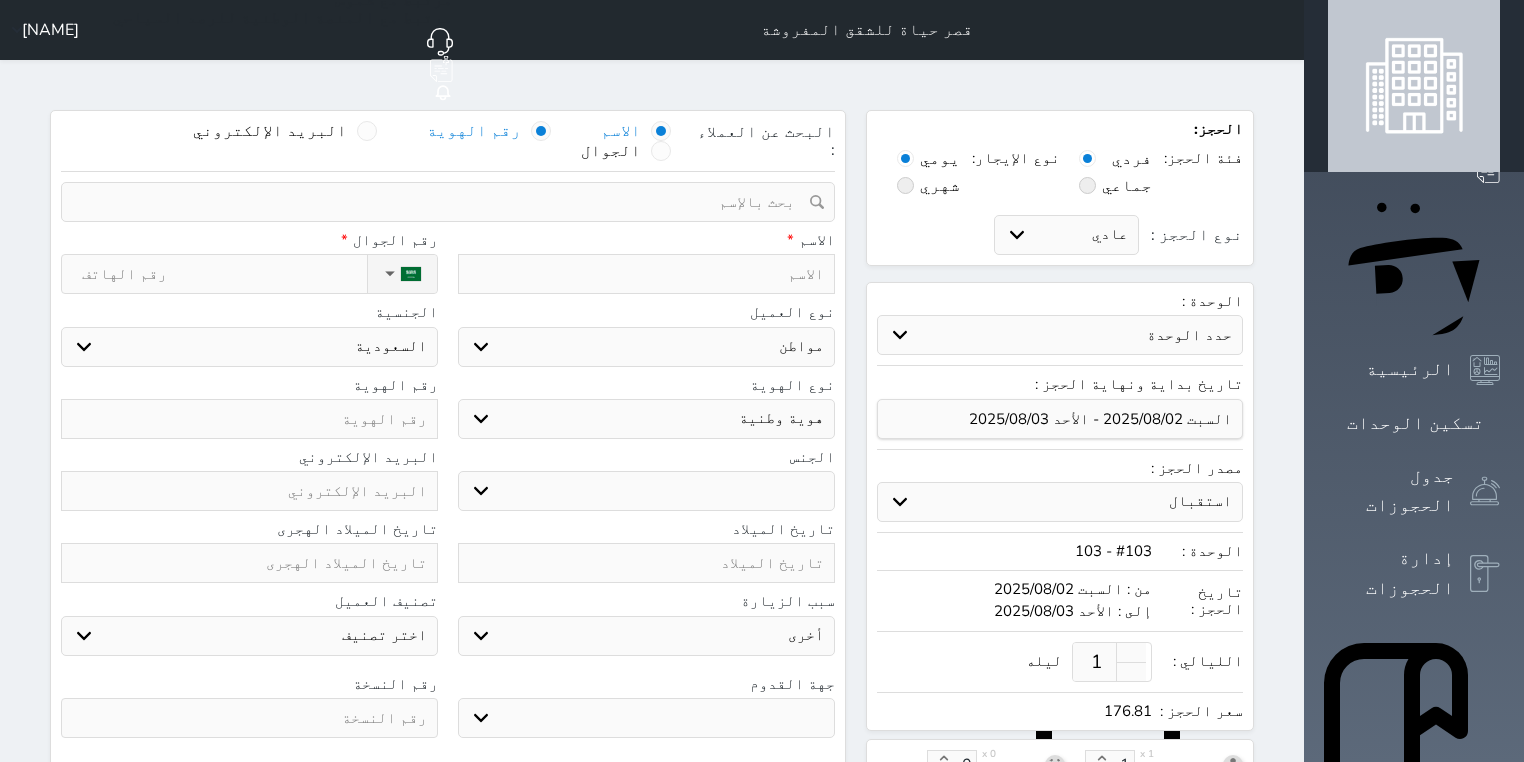 select 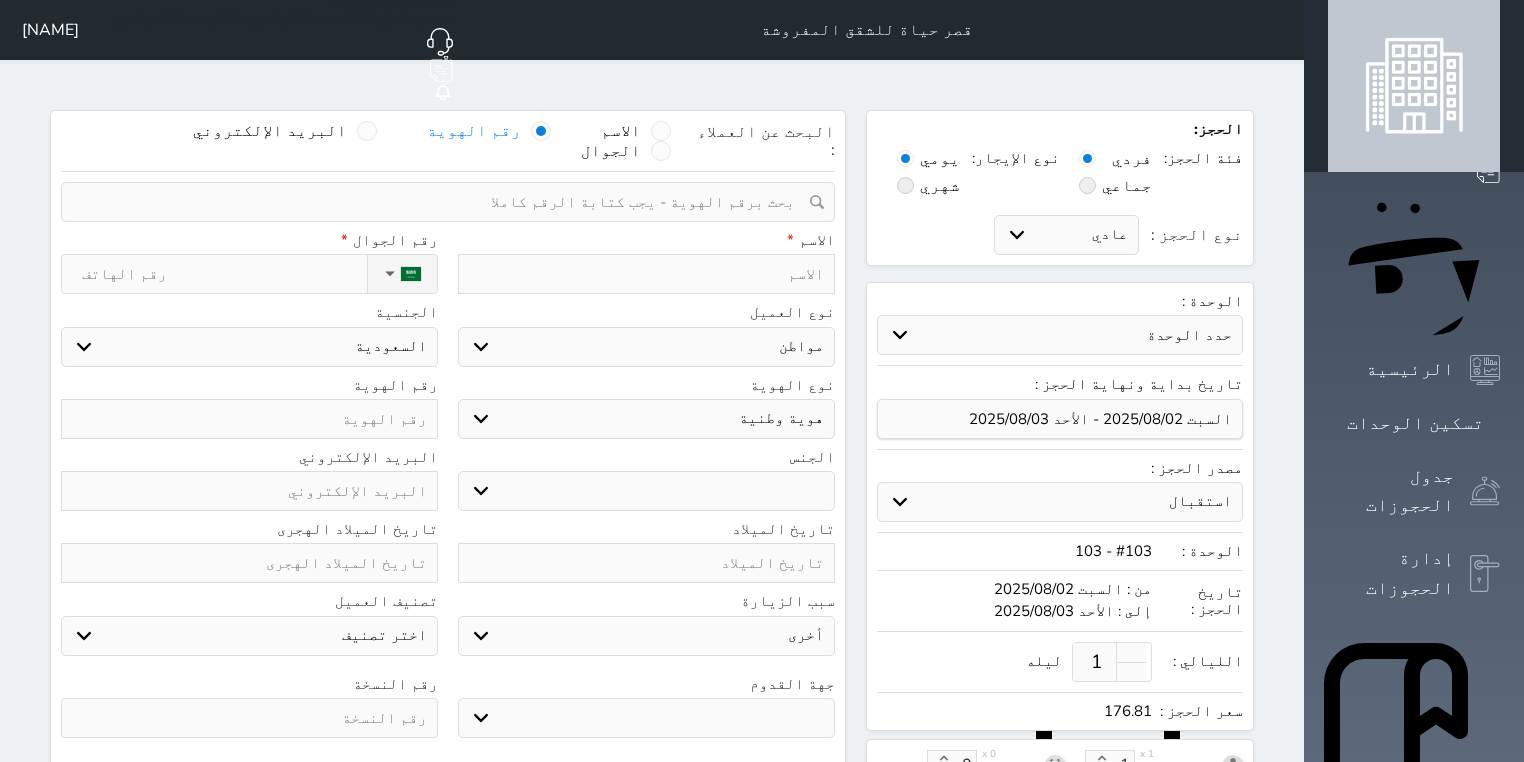 click at bounding box center (441, 202) 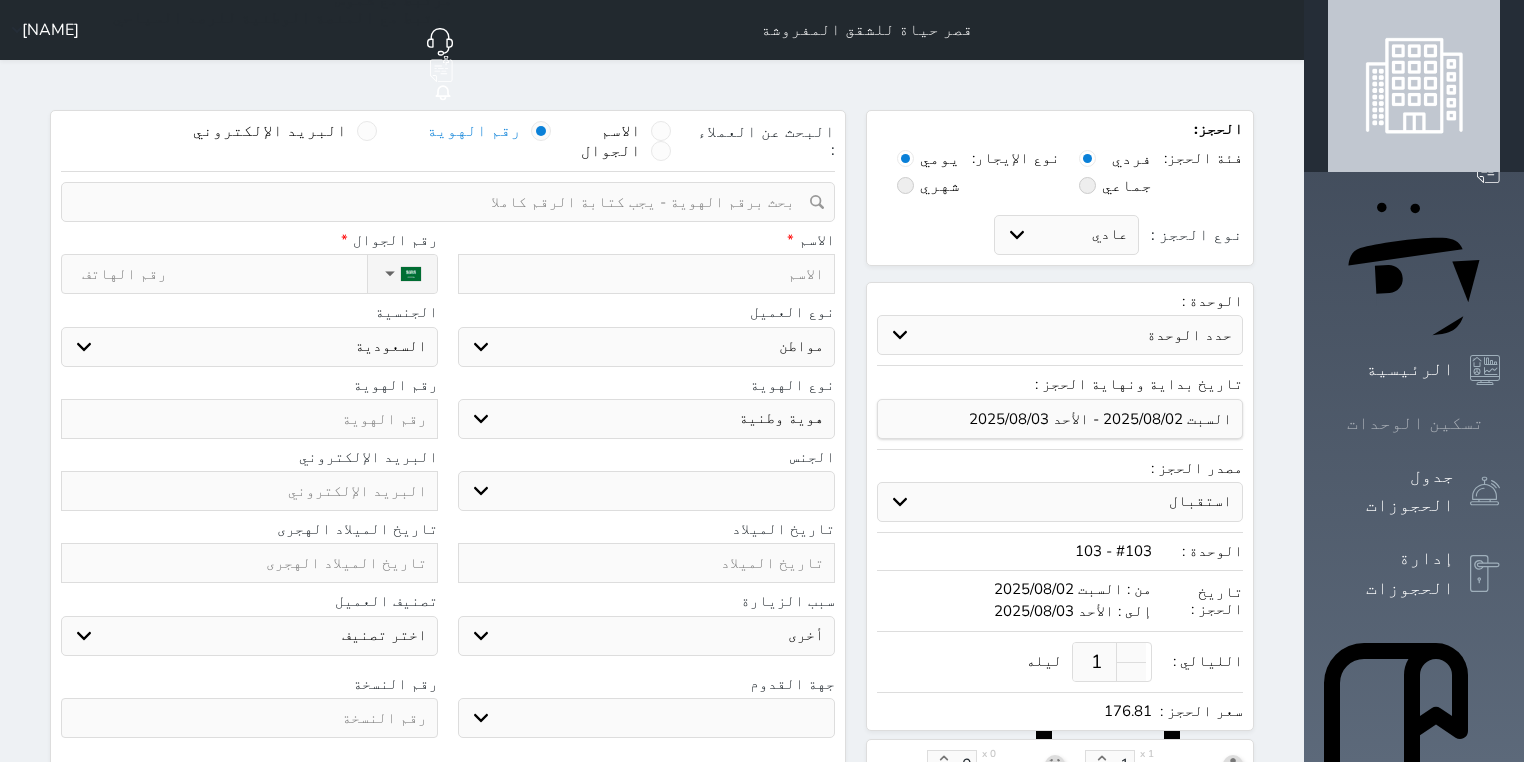 click 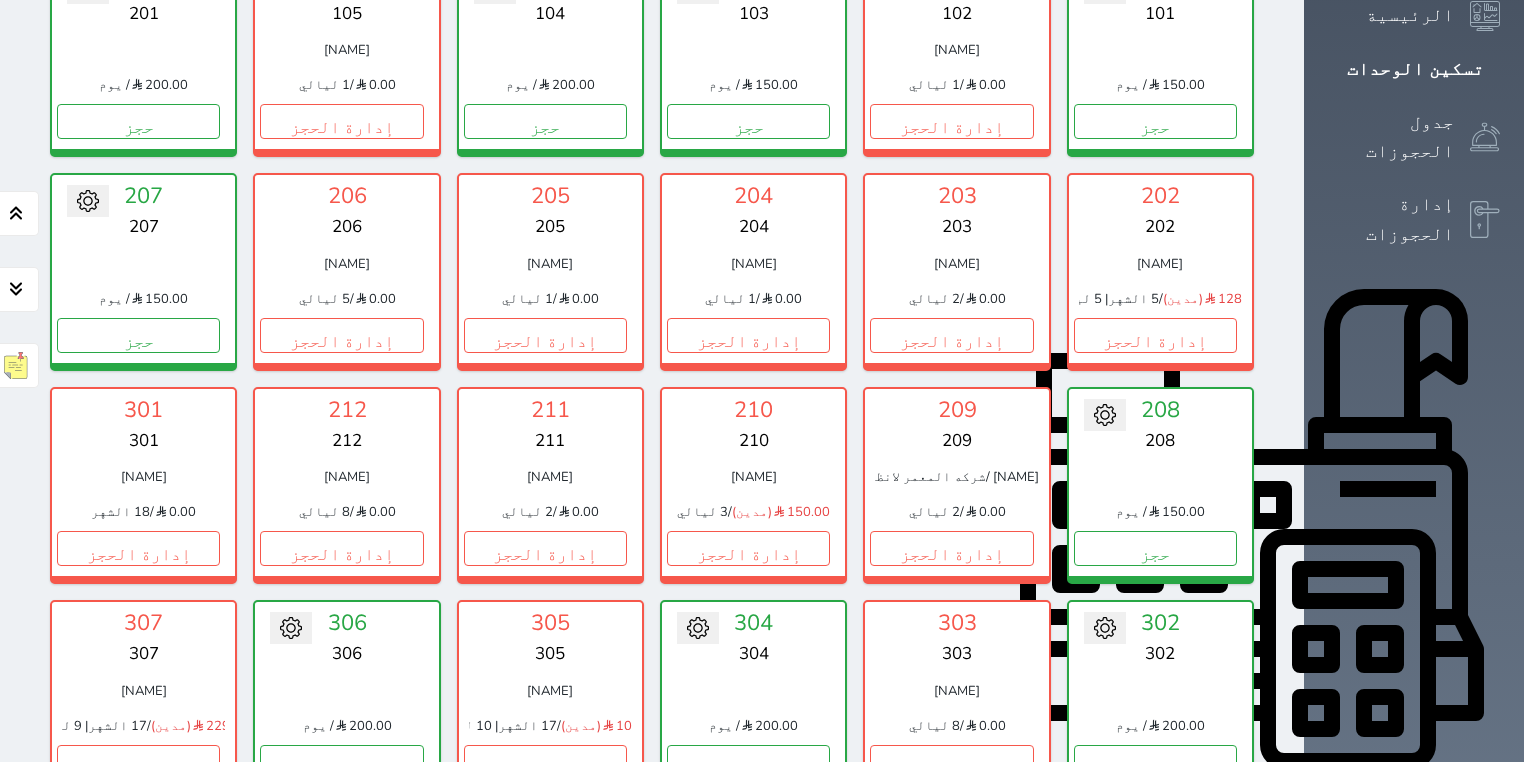 scroll, scrollTop: 558, scrollLeft: 0, axis: vertical 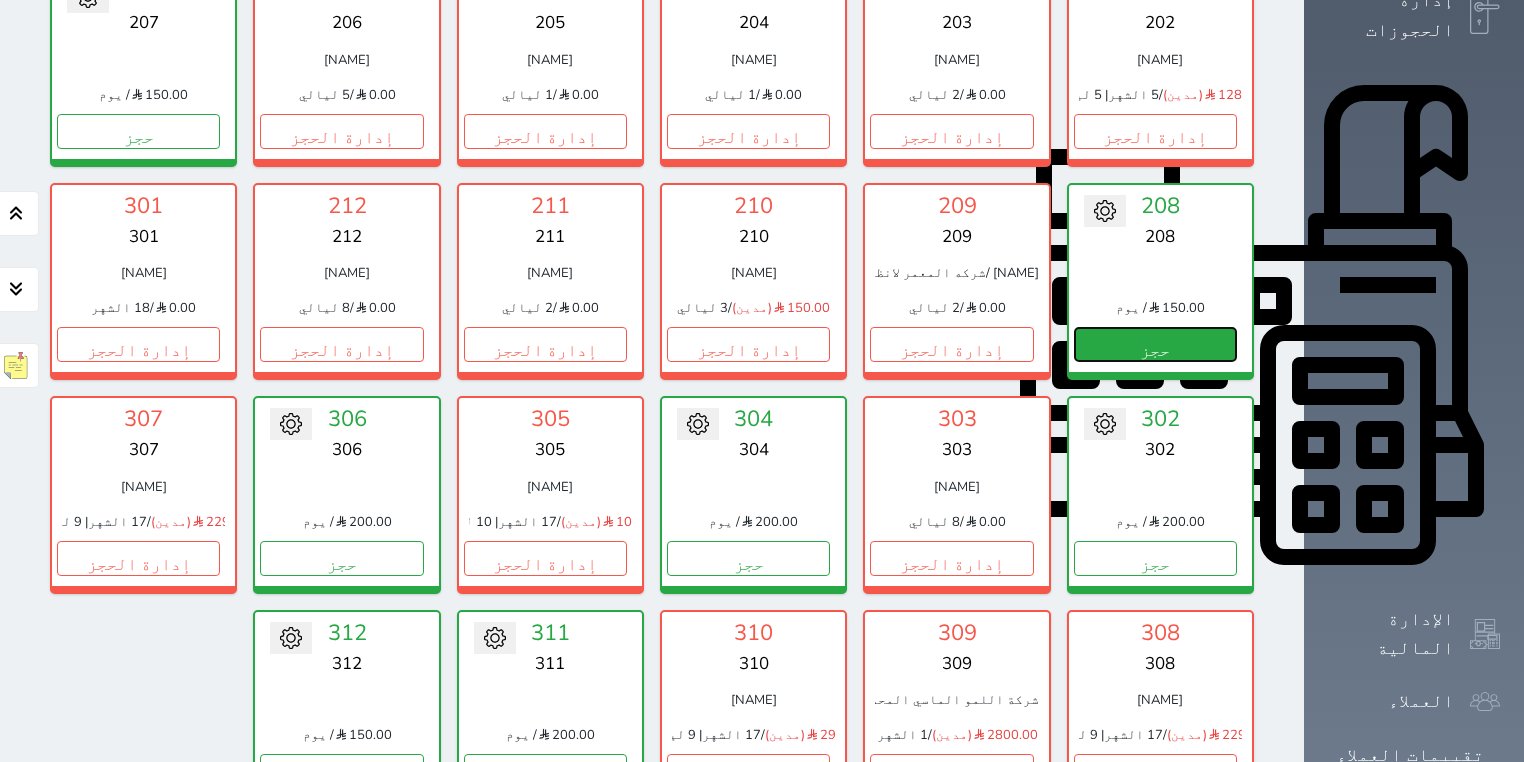 click on "حجز" at bounding box center (1155, 344) 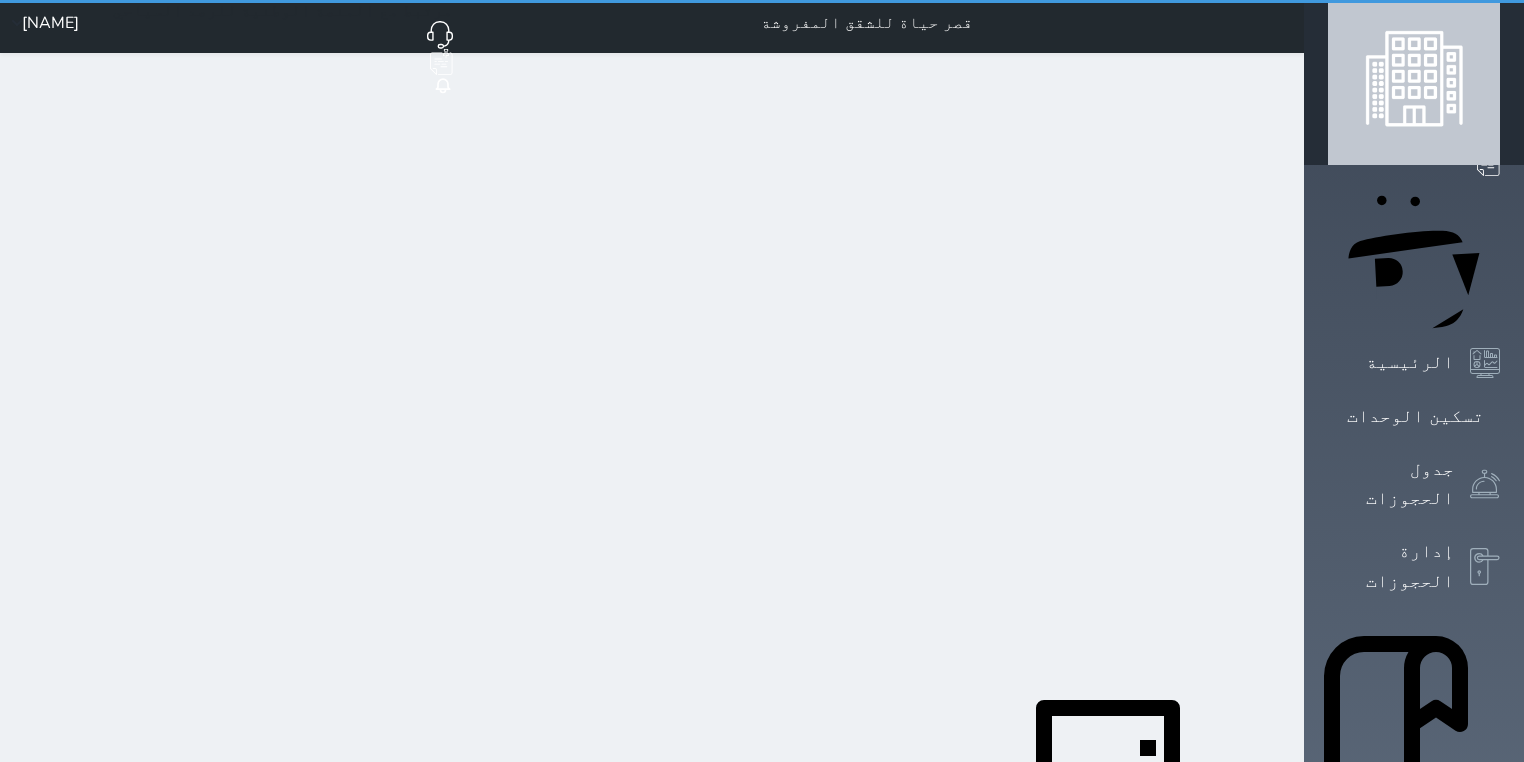 scroll, scrollTop: 0, scrollLeft: 0, axis: both 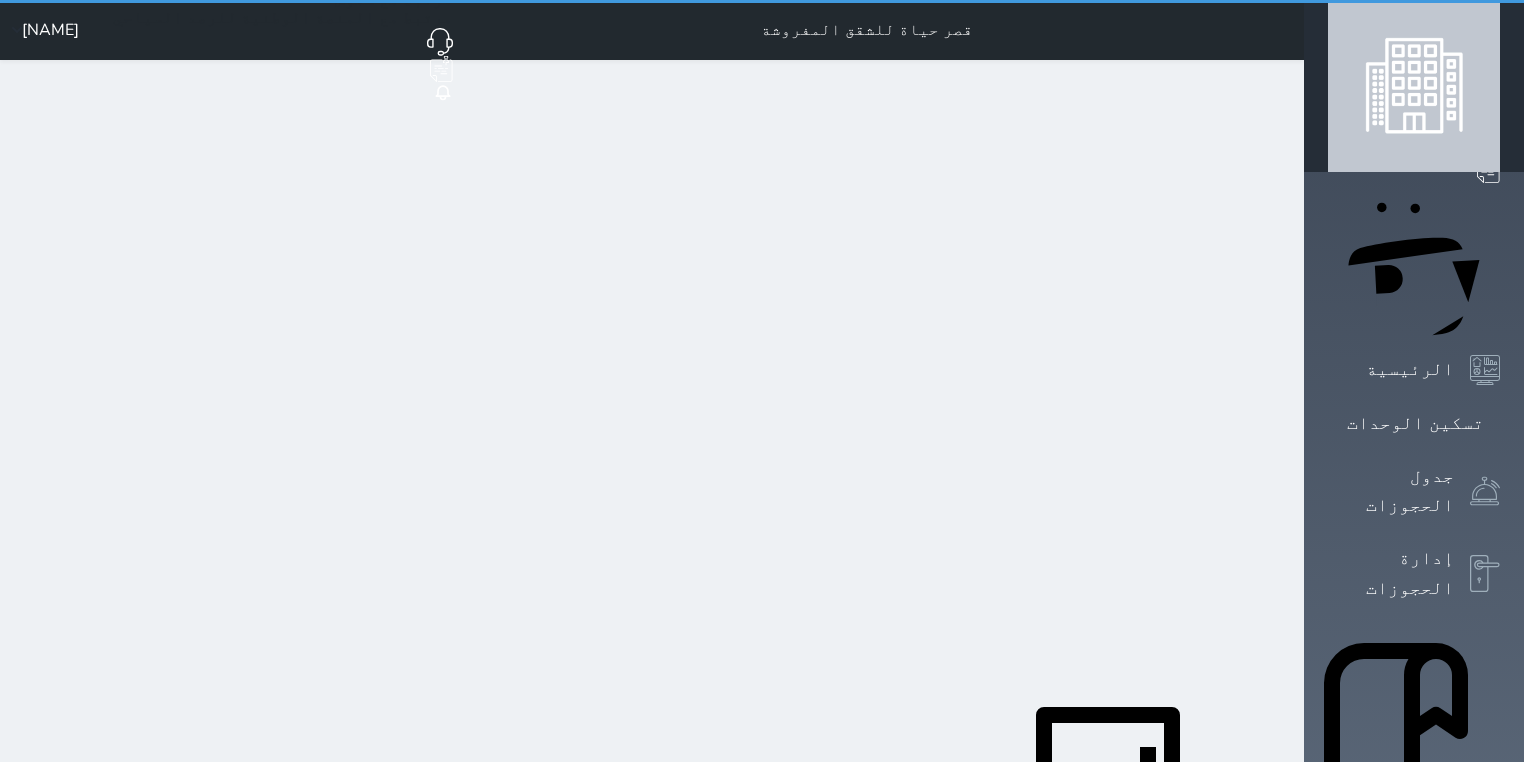 select on "1" 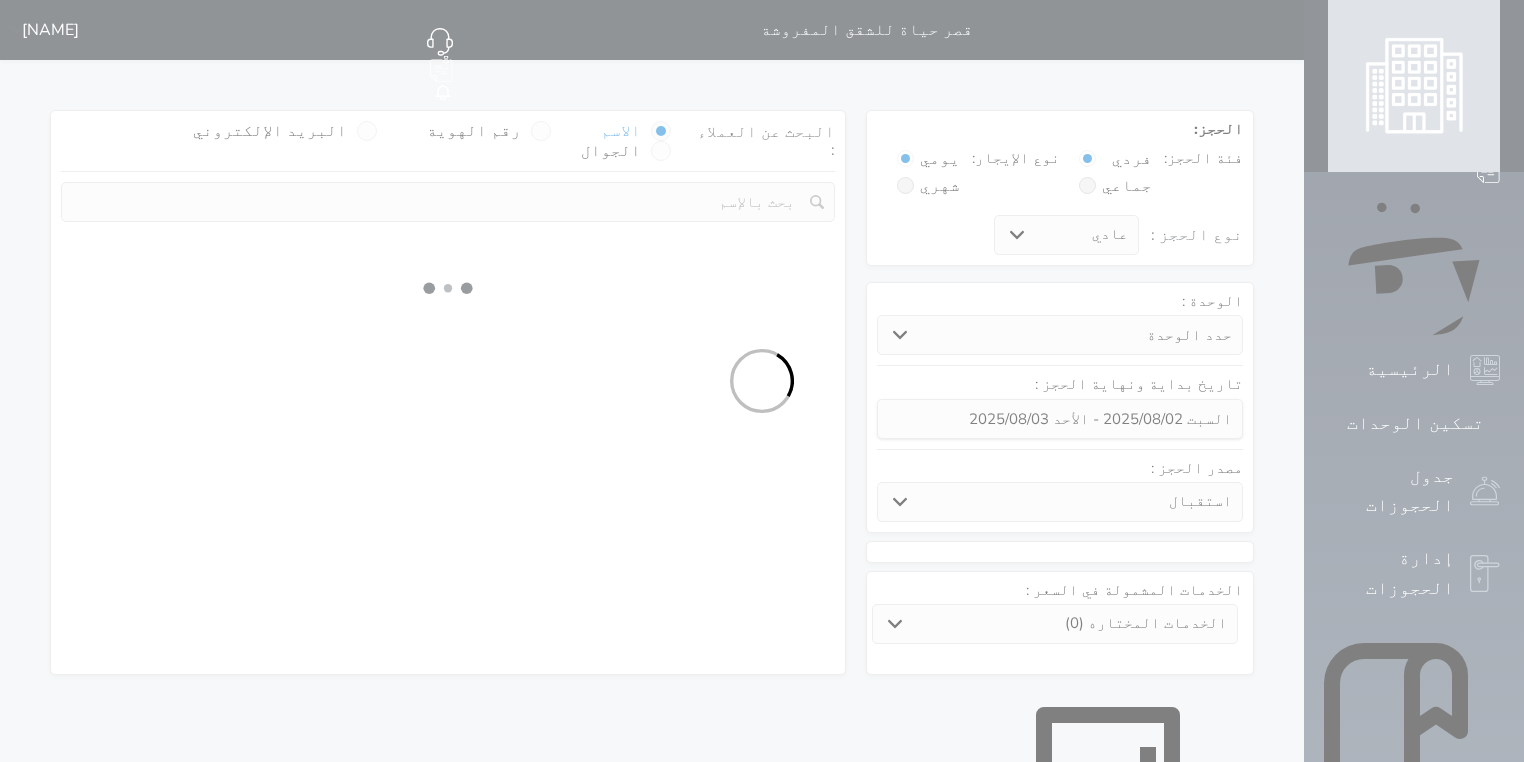 select 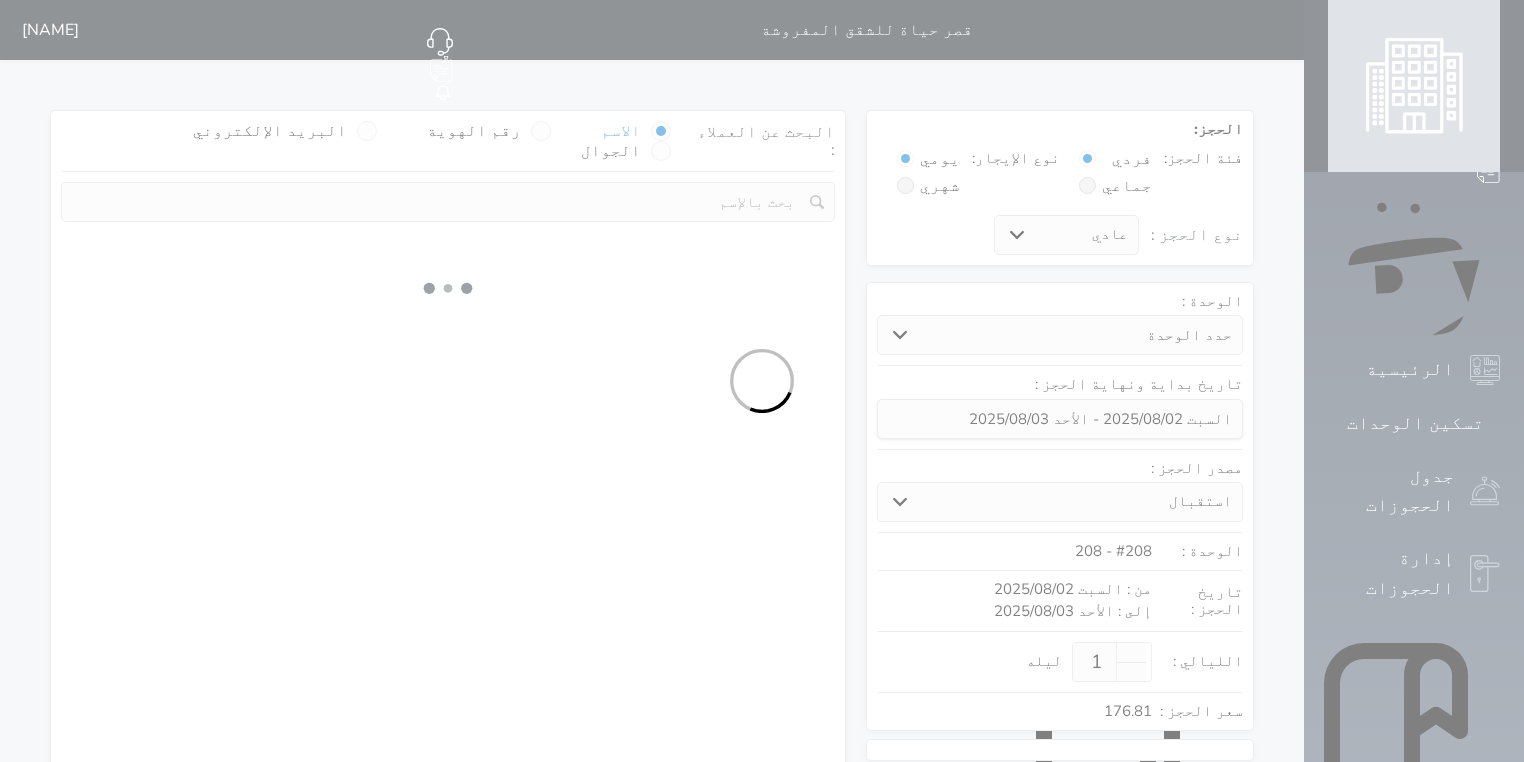 select on "1" 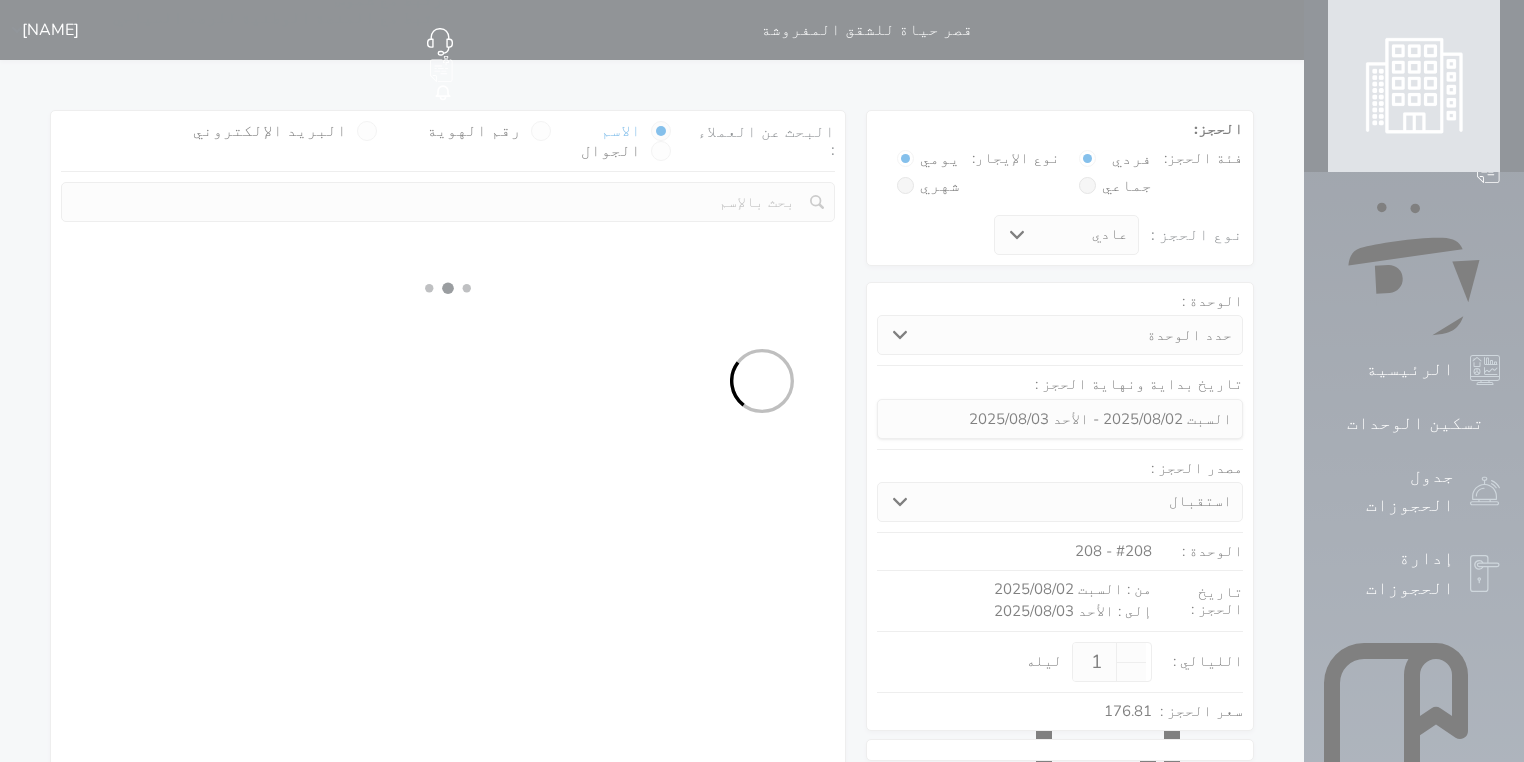 select on "113" 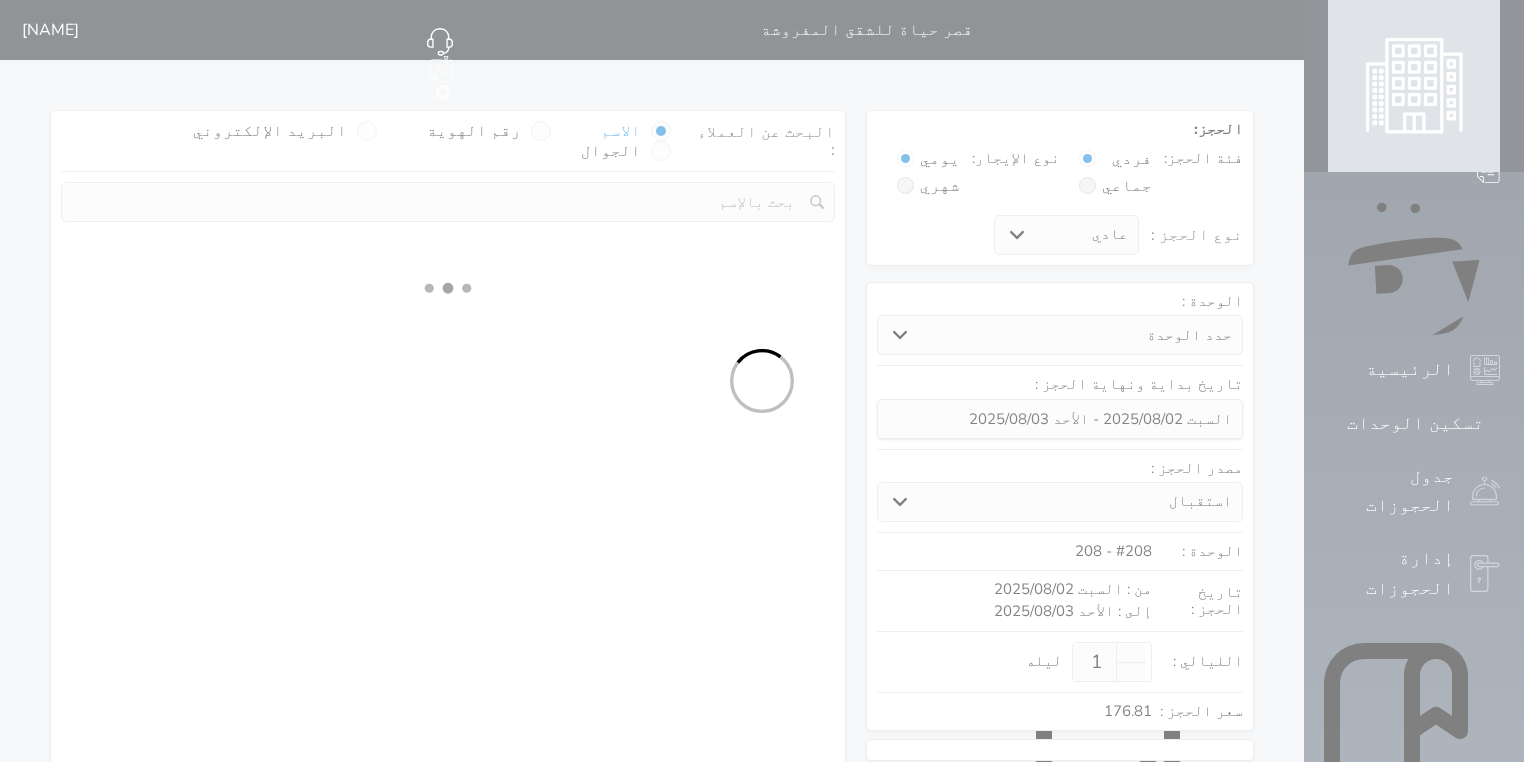select on "1" 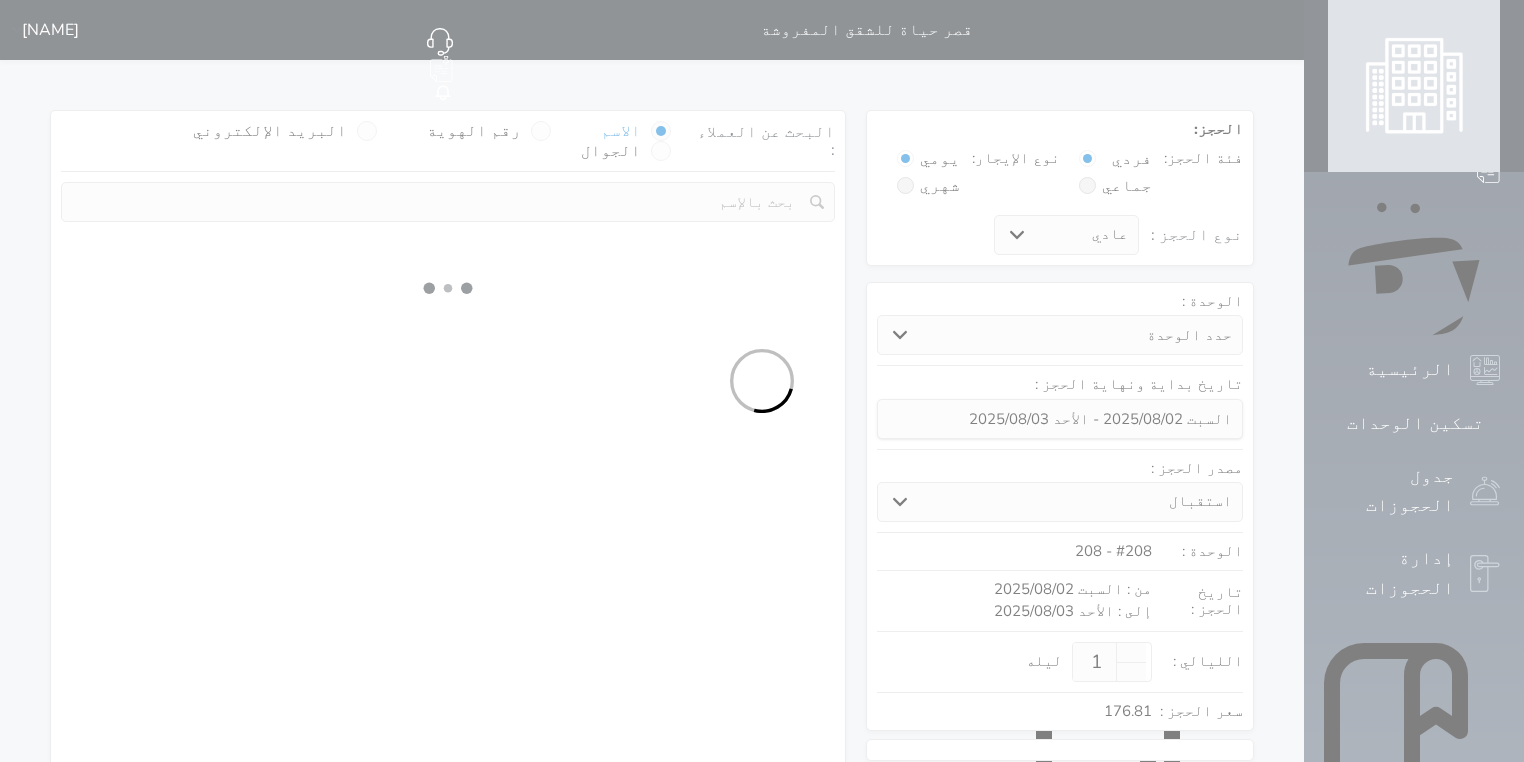 select 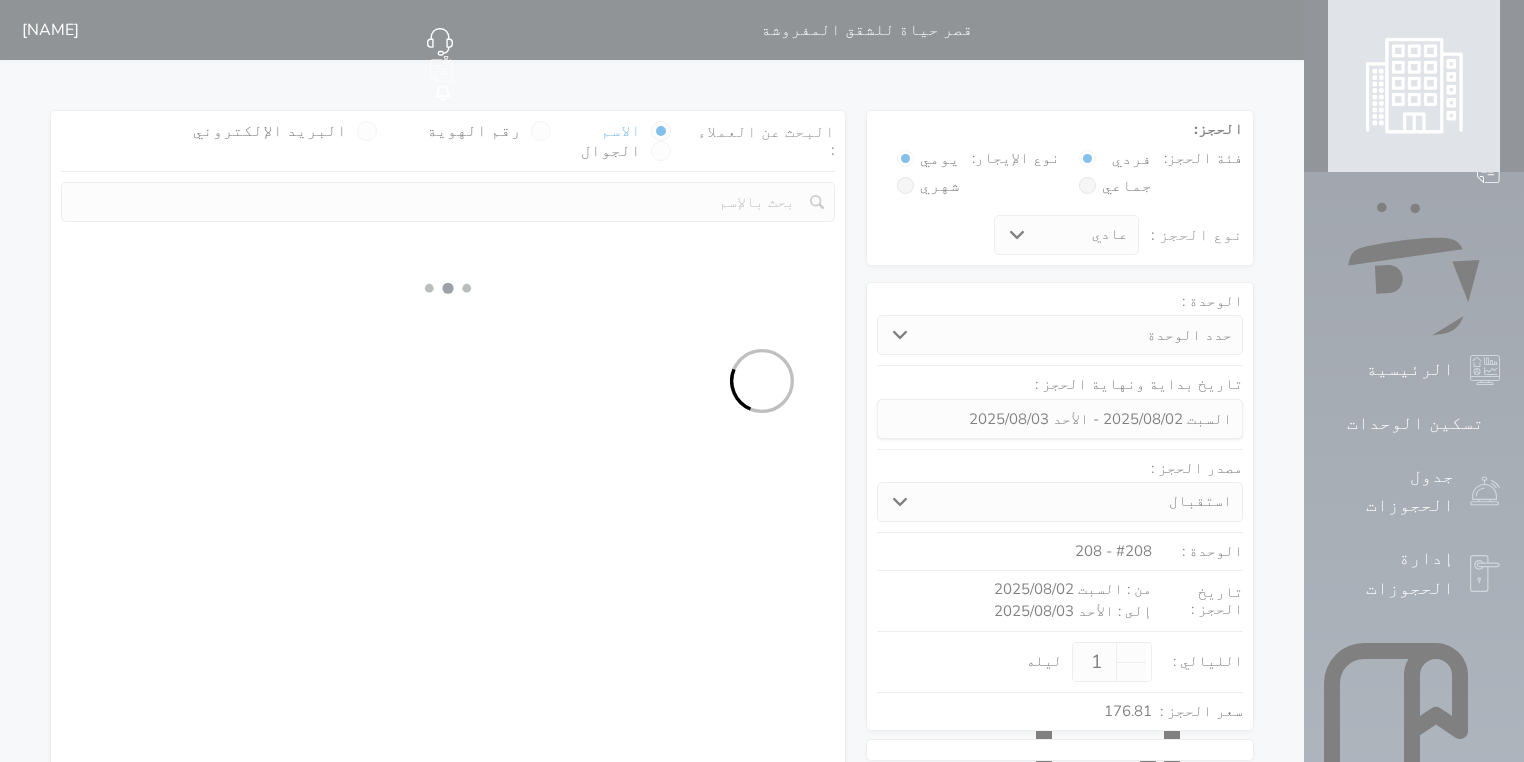 select on "7" 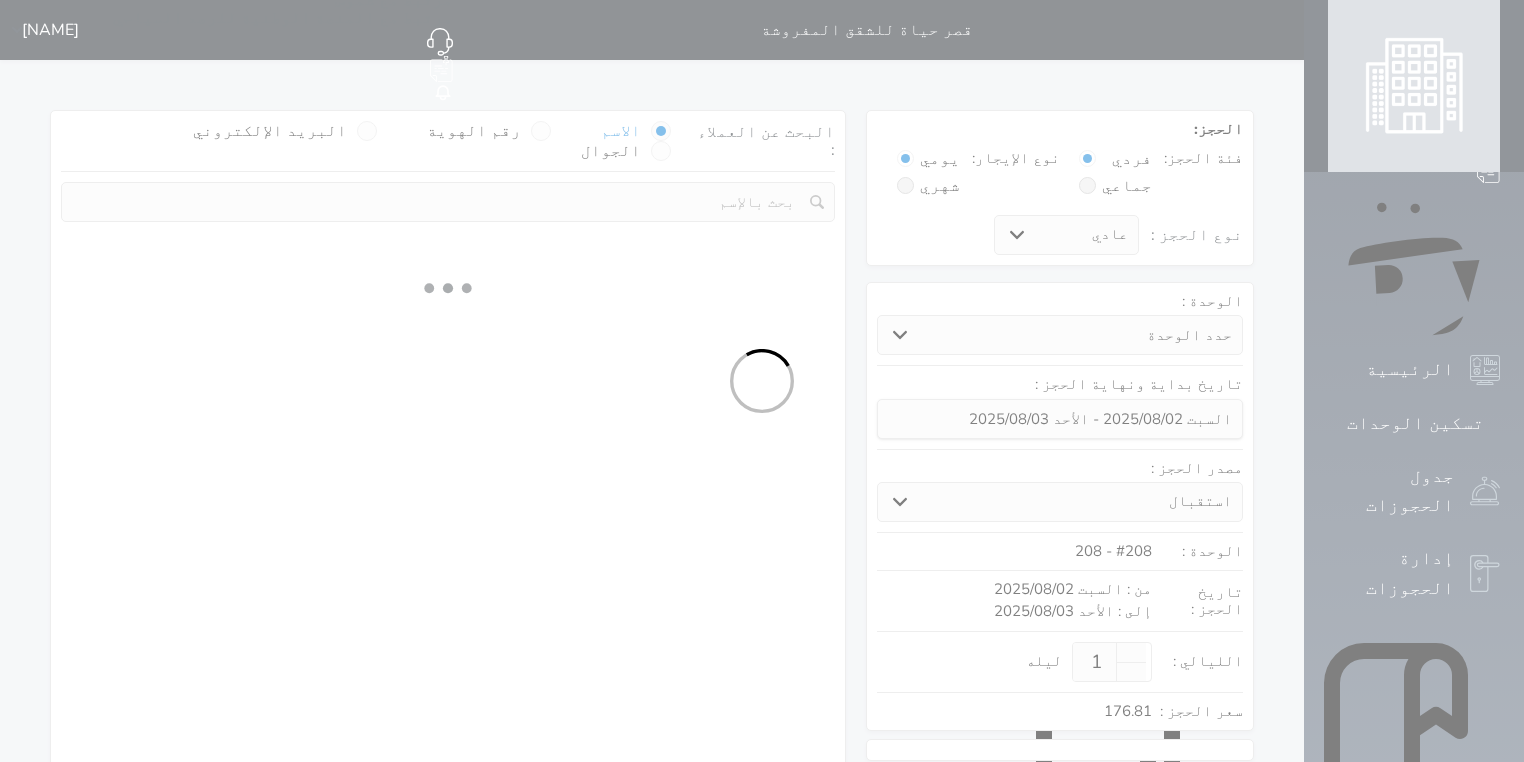 select 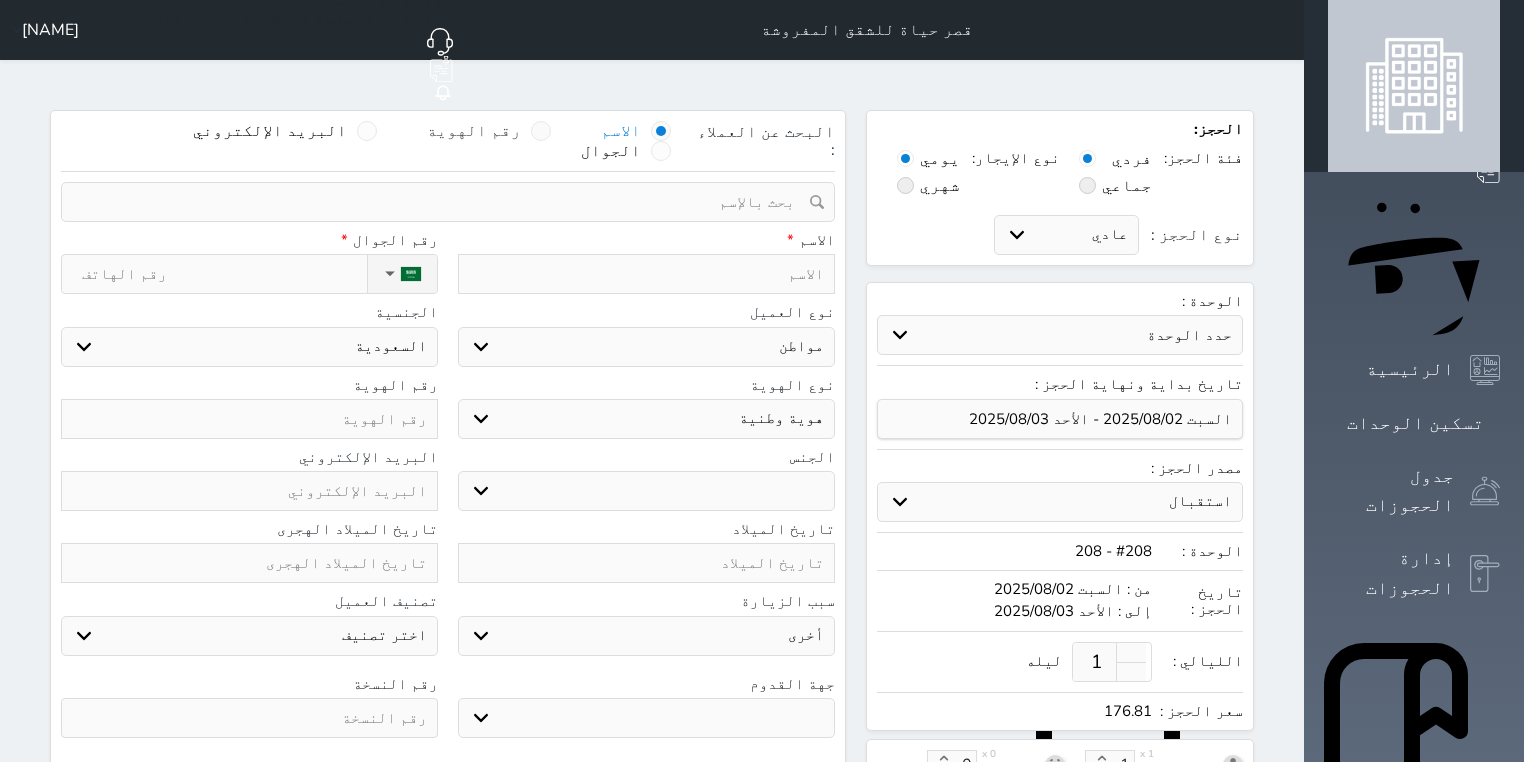 select 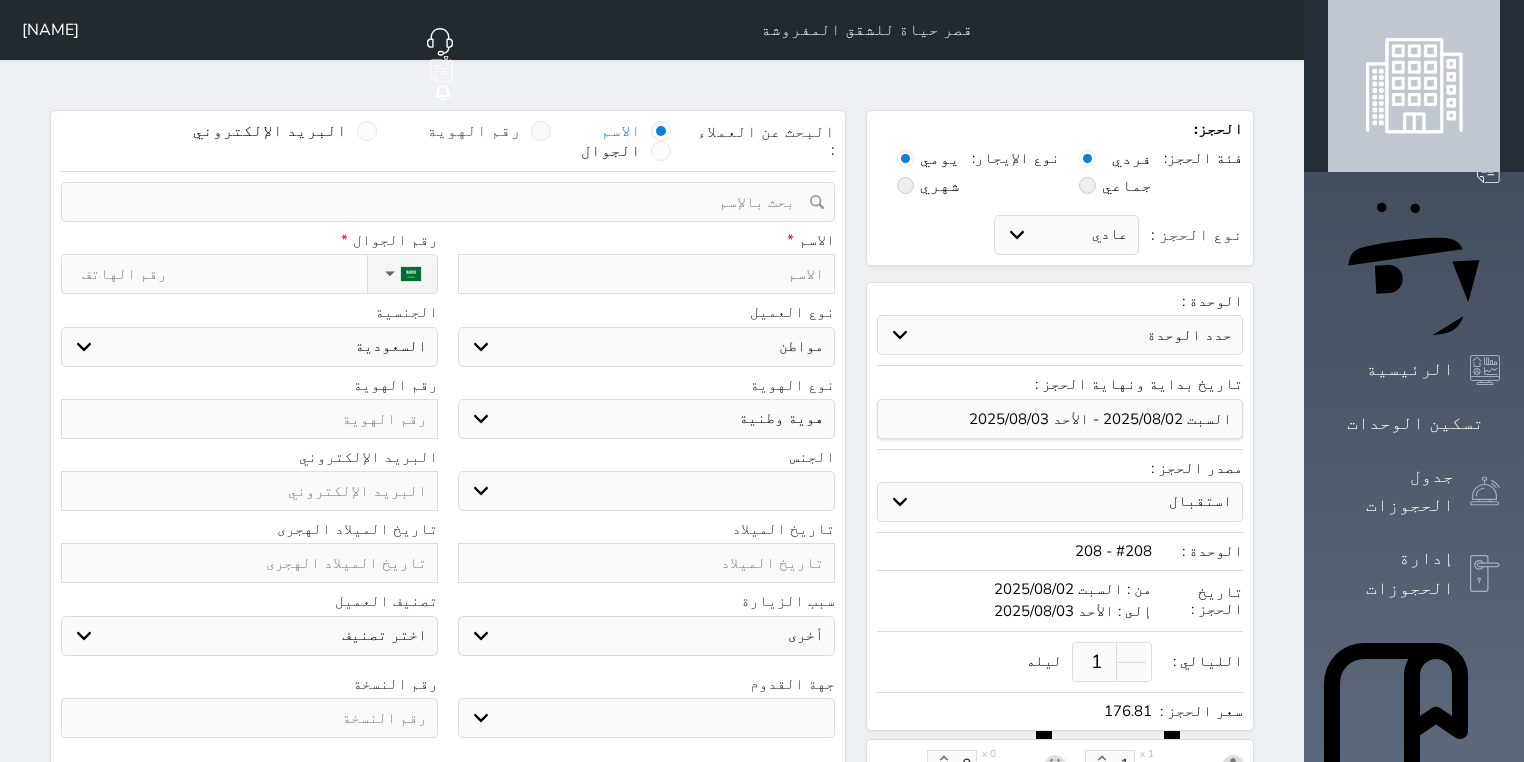 select 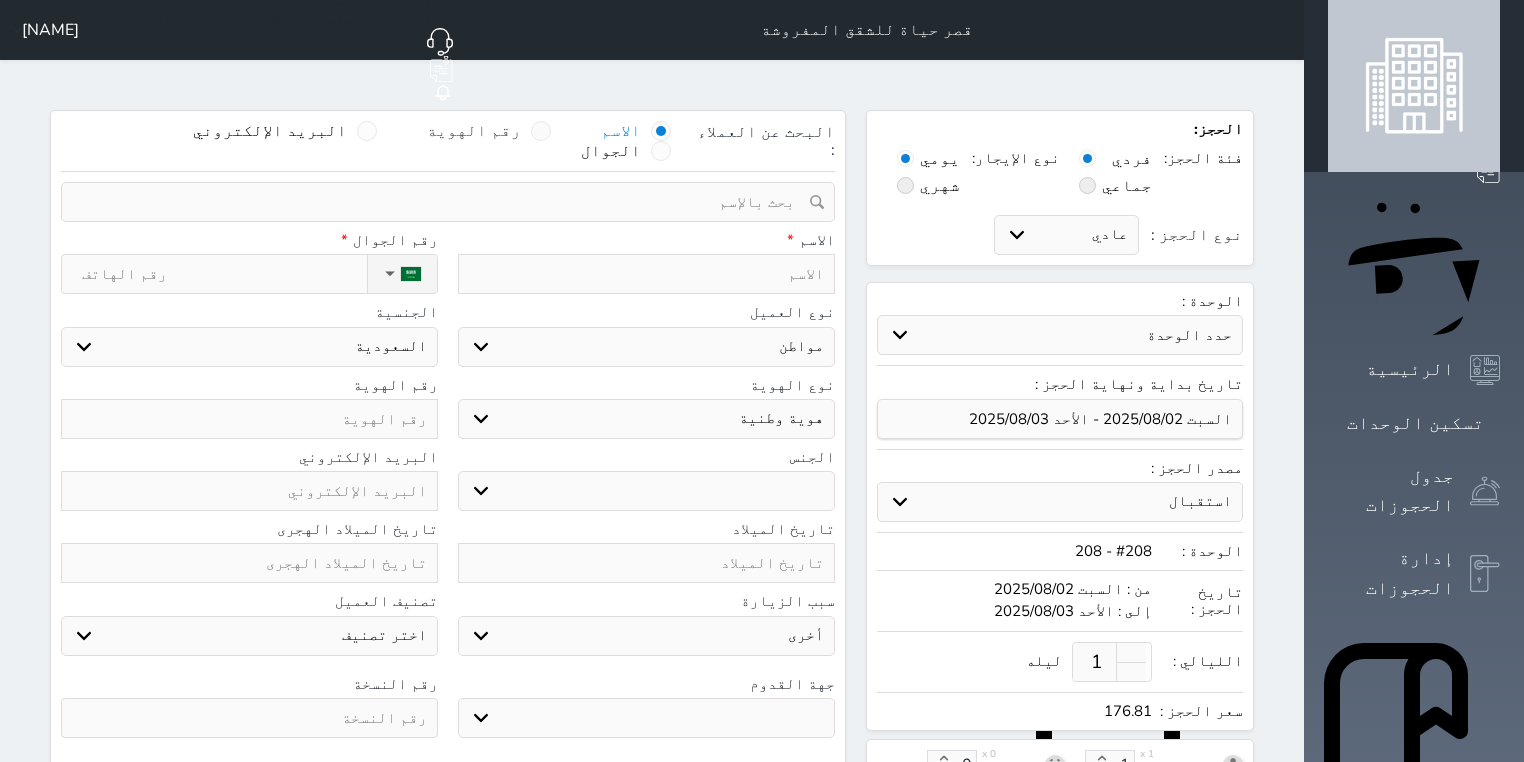 select 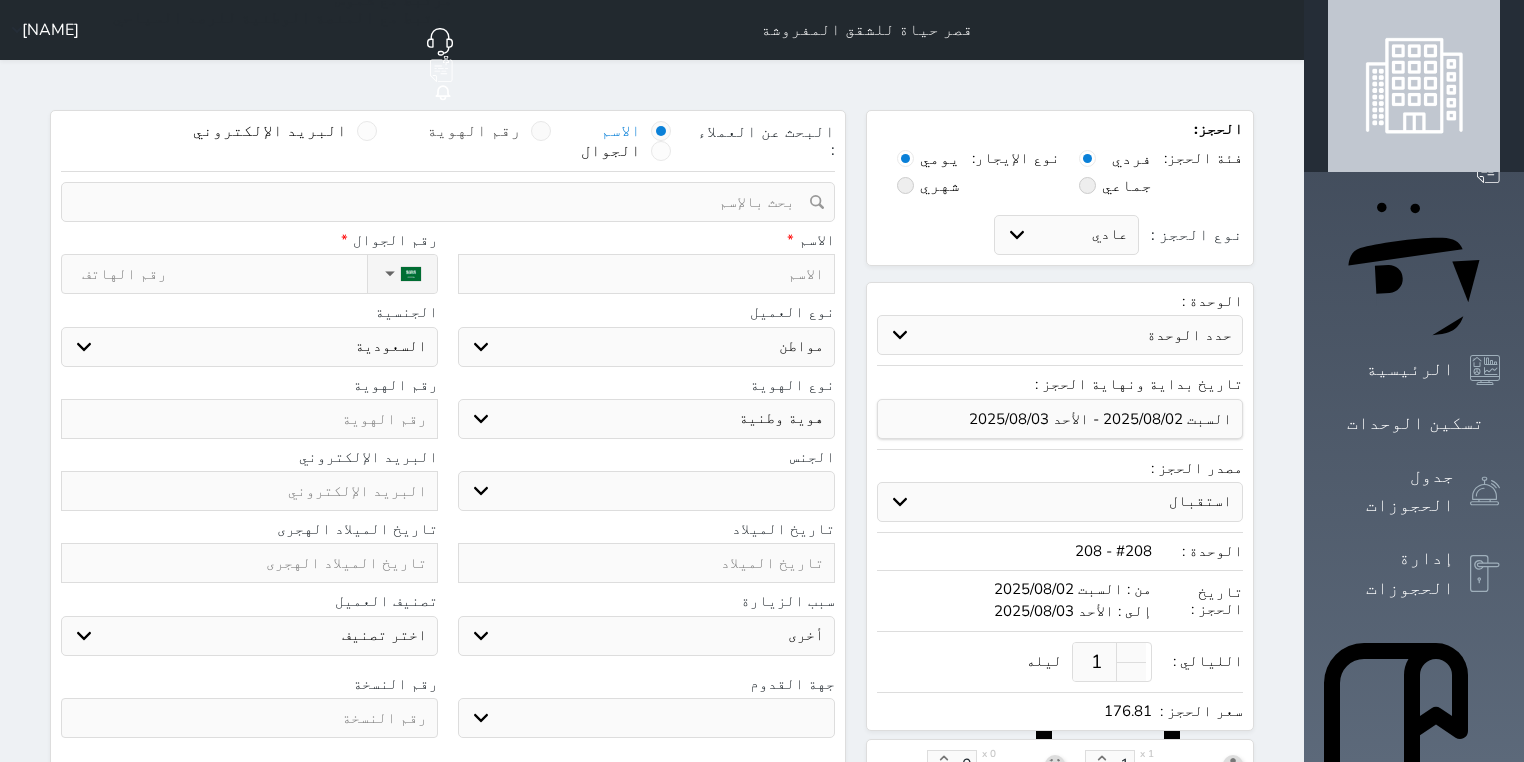 select 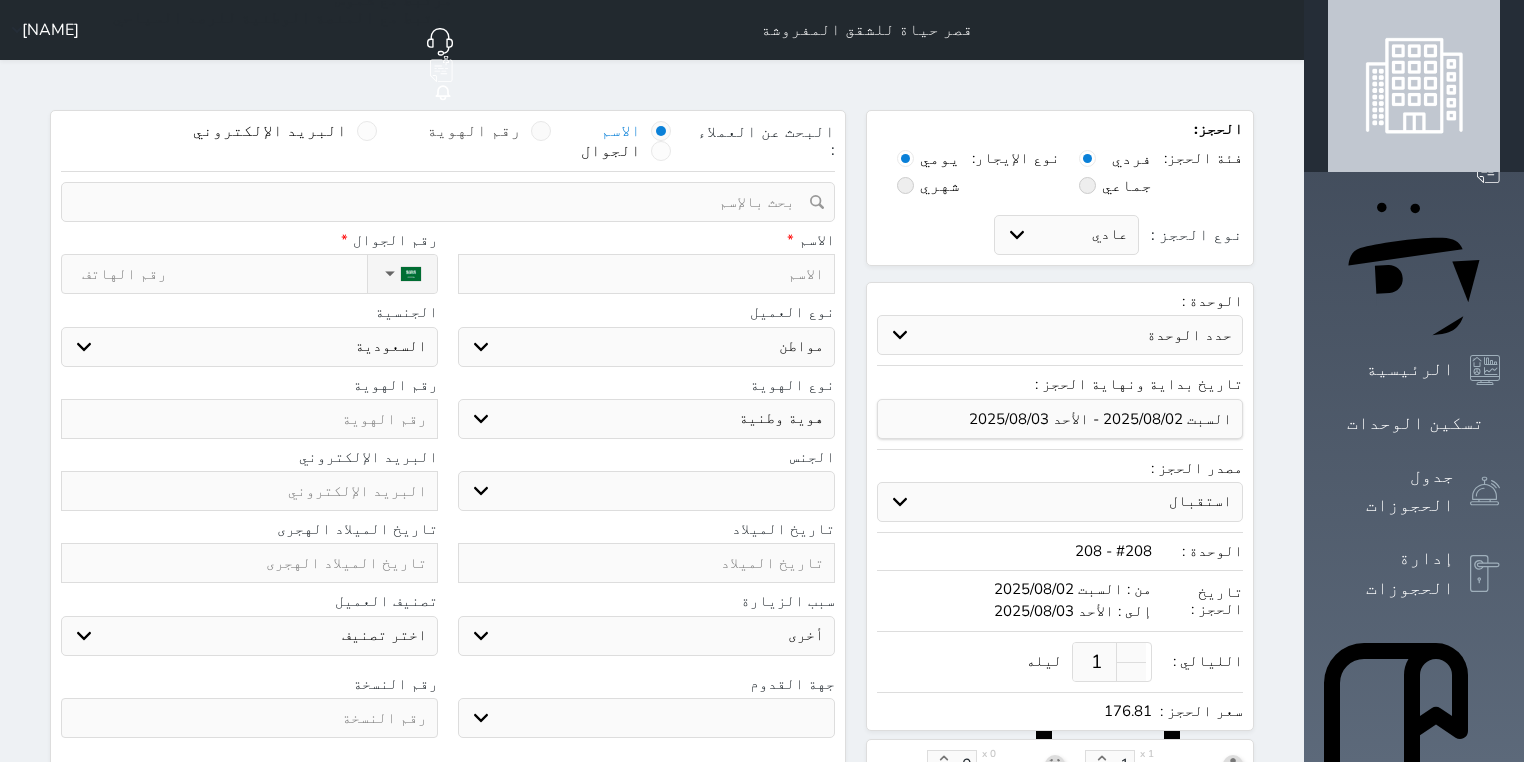 click at bounding box center (541, 131) 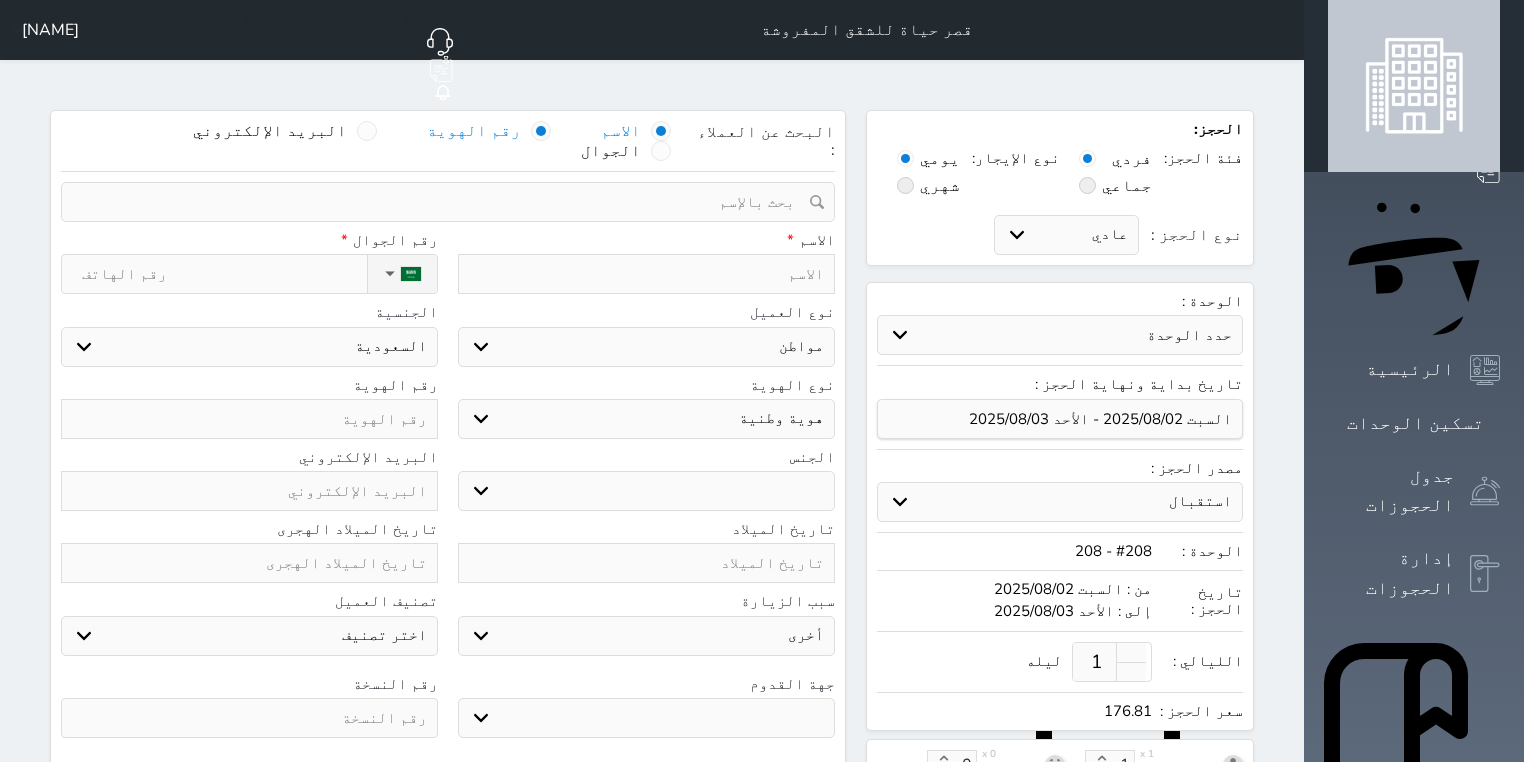 select 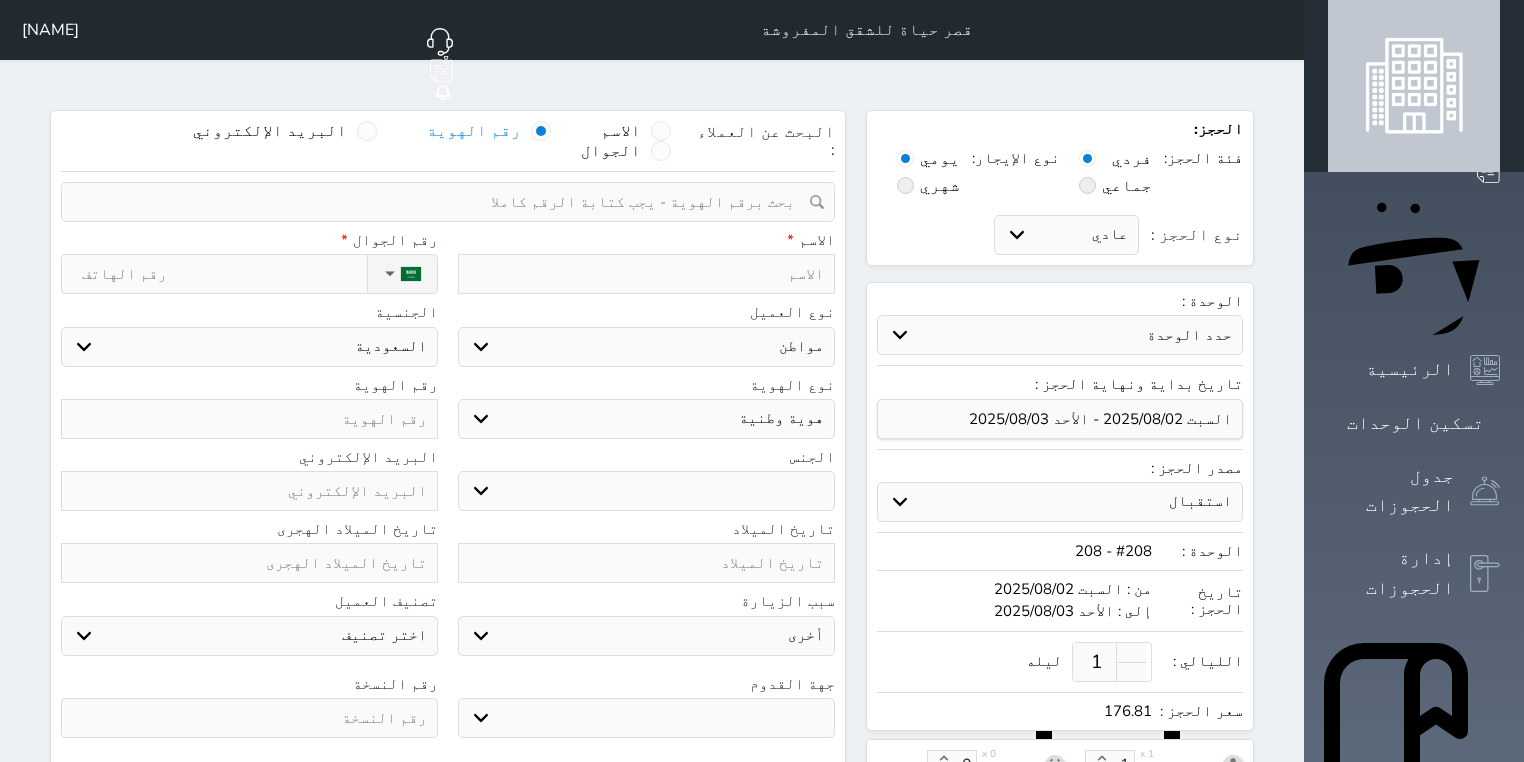 click at bounding box center [441, 202] 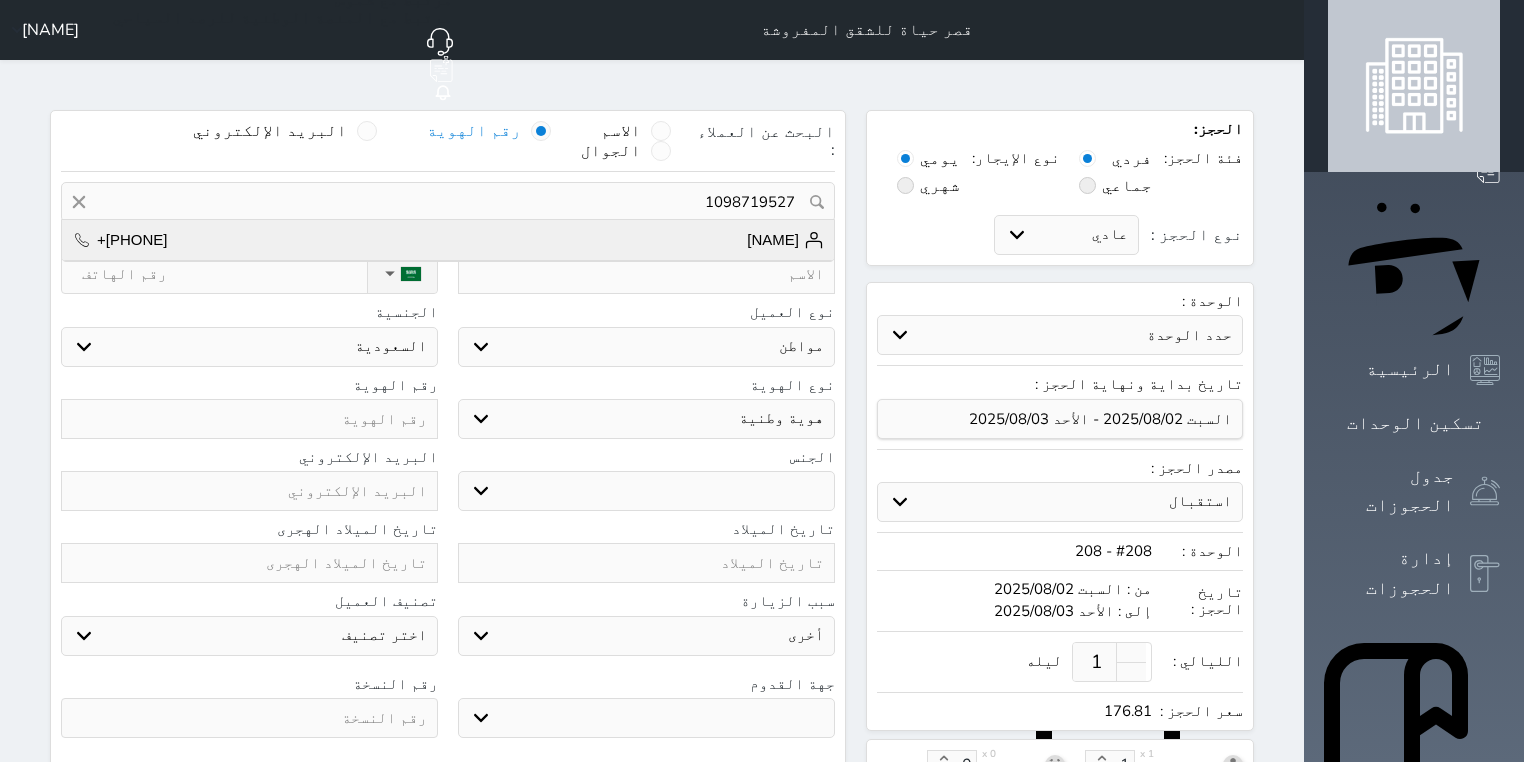 click on "نايف رحيل سويلم الشراري   +966583504239" at bounding box center [448, 240] 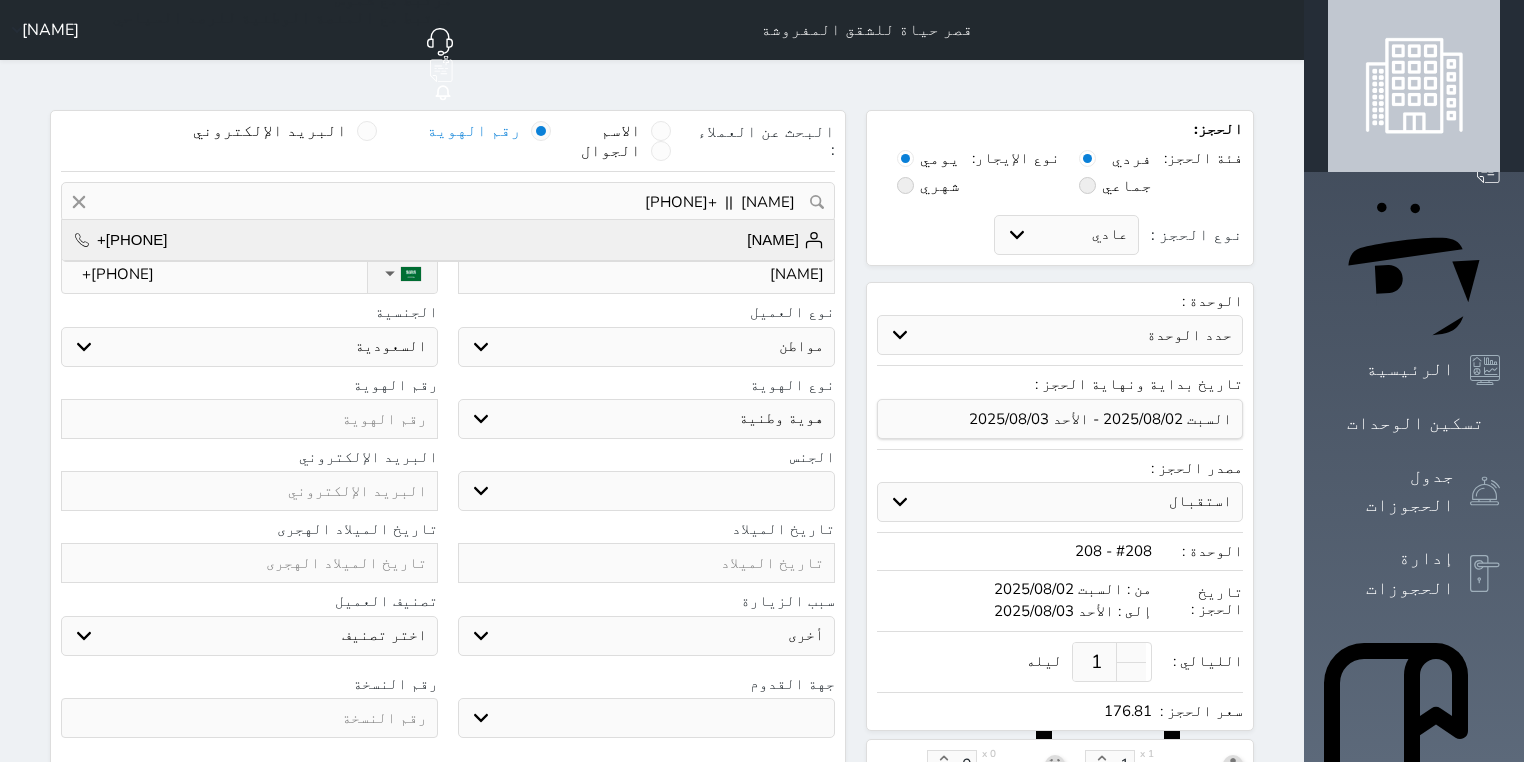 type on "1098719527" 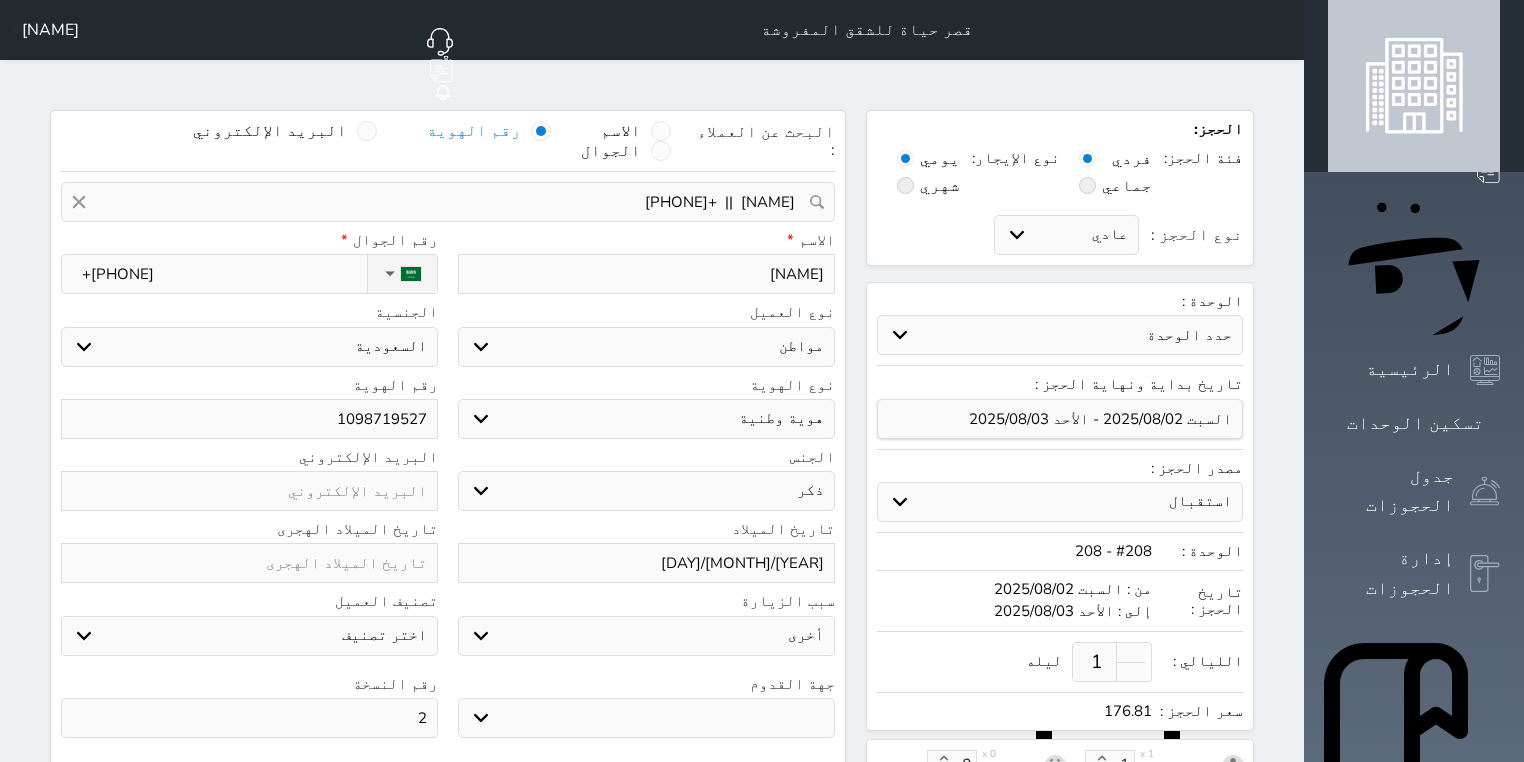 select 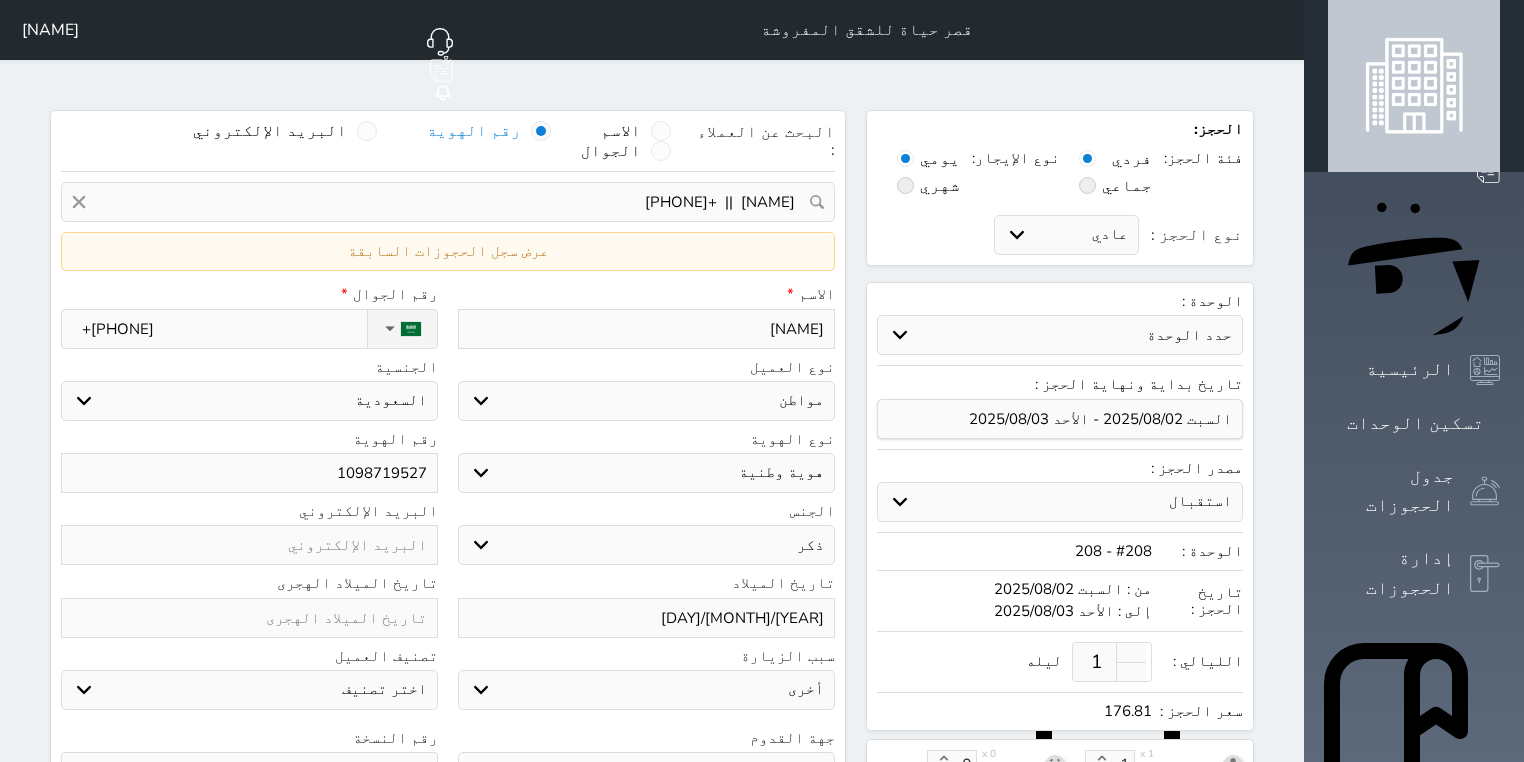click on "عرض سجل الحجوزات السابقة" at bounding box center (448, 251) 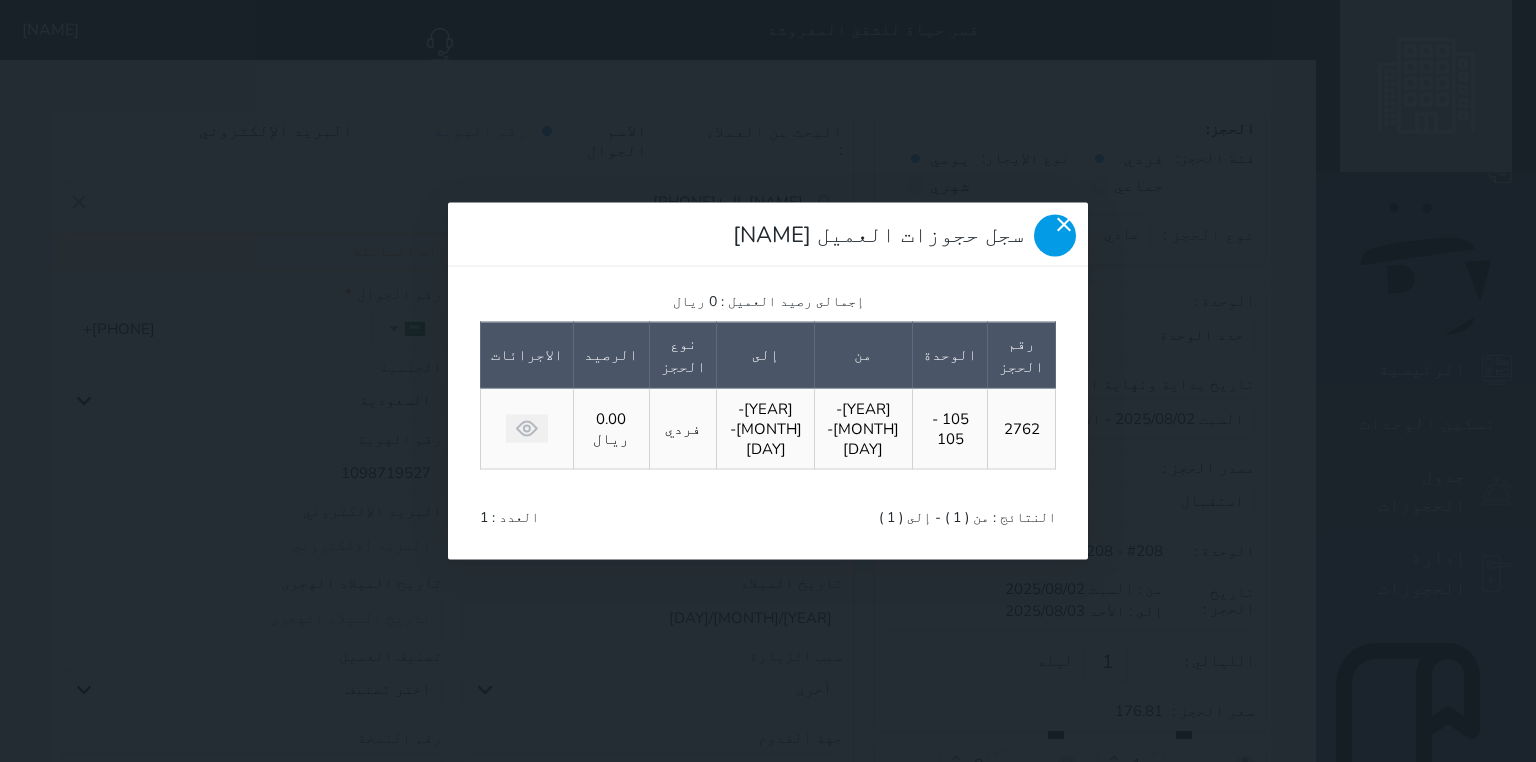 click at bounding box center [1055, 236] 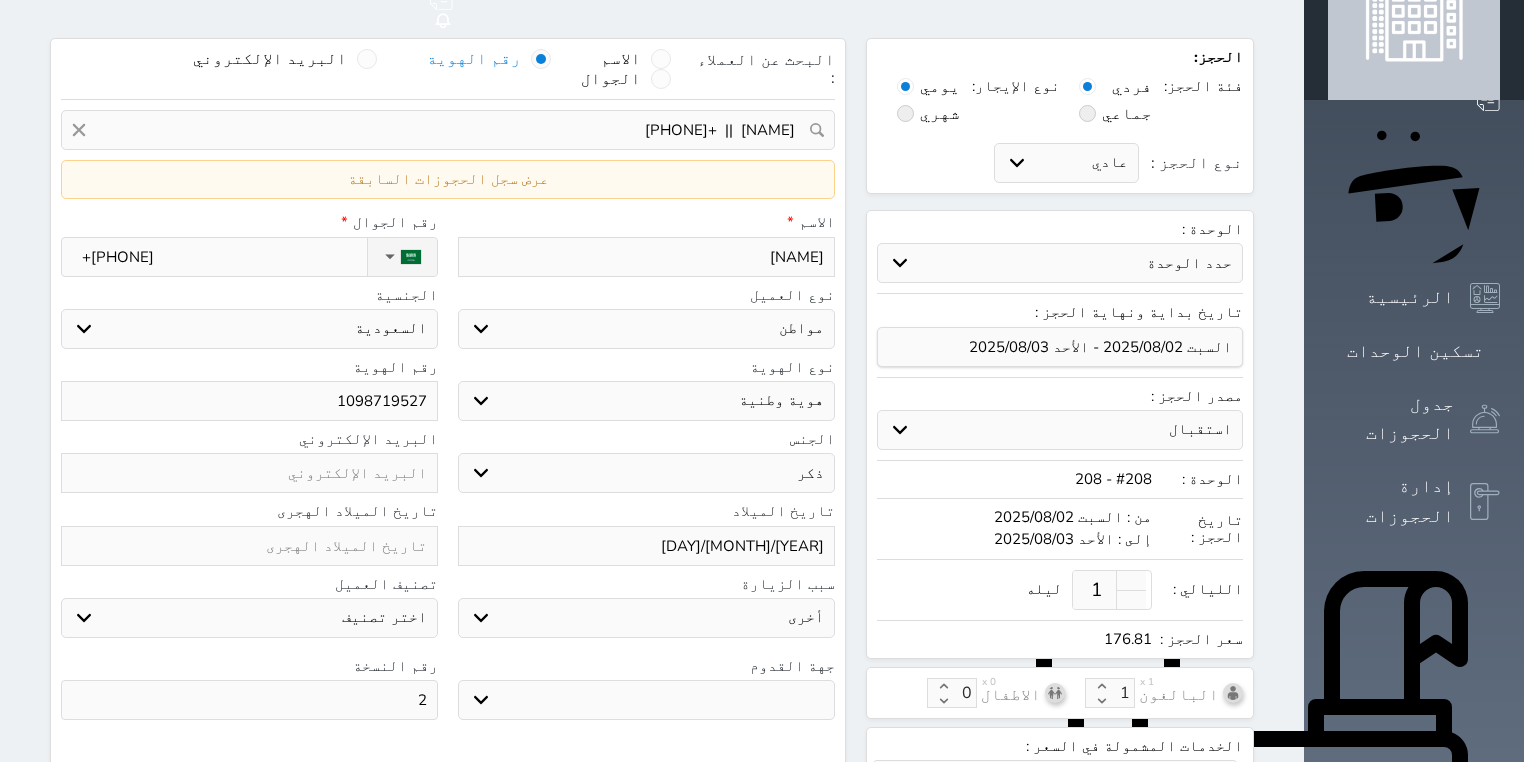 scroll, scrollTop: 0, scrollLeft: 0, axis: both 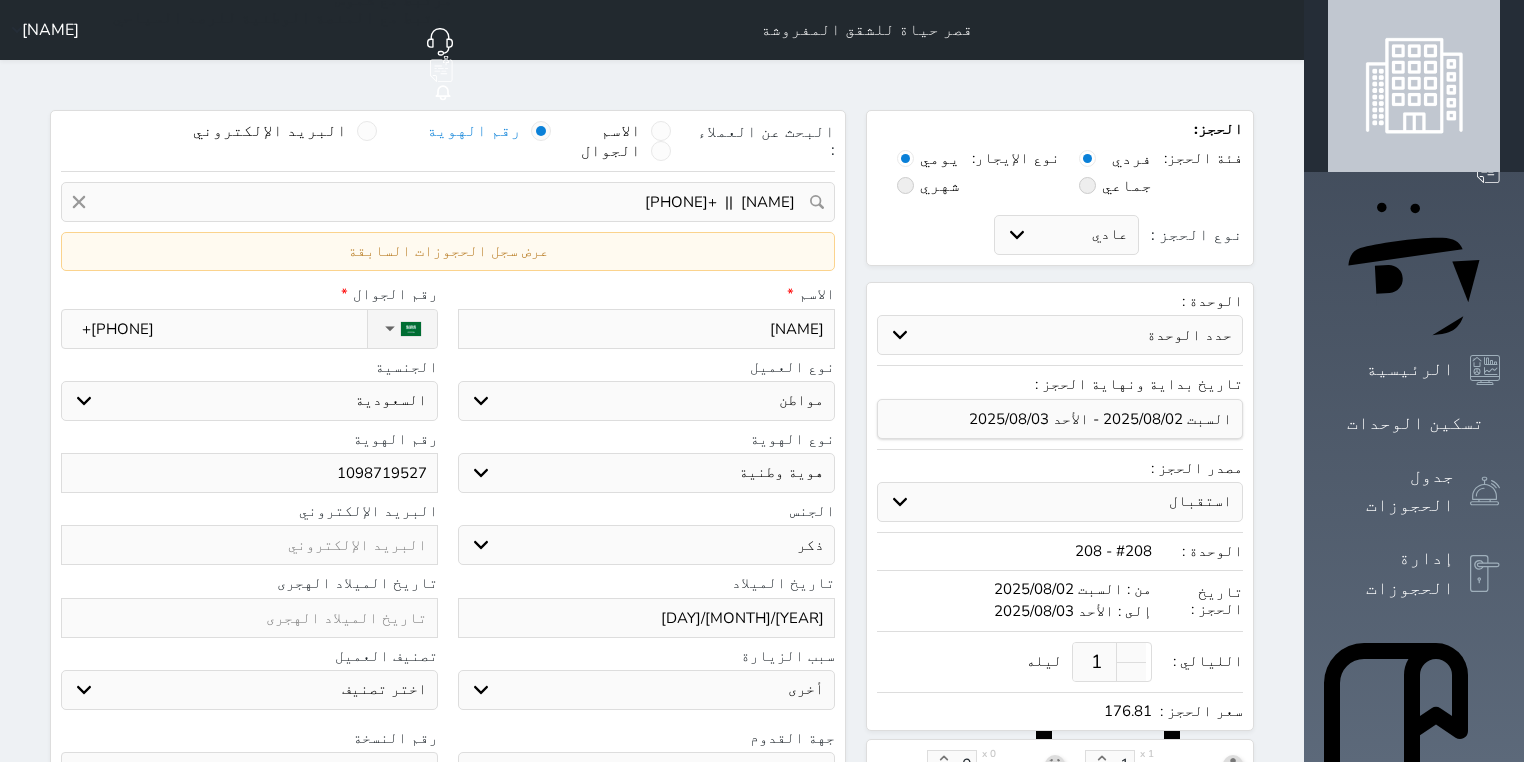 click on "1098719527" at bounding box center (249, 473) 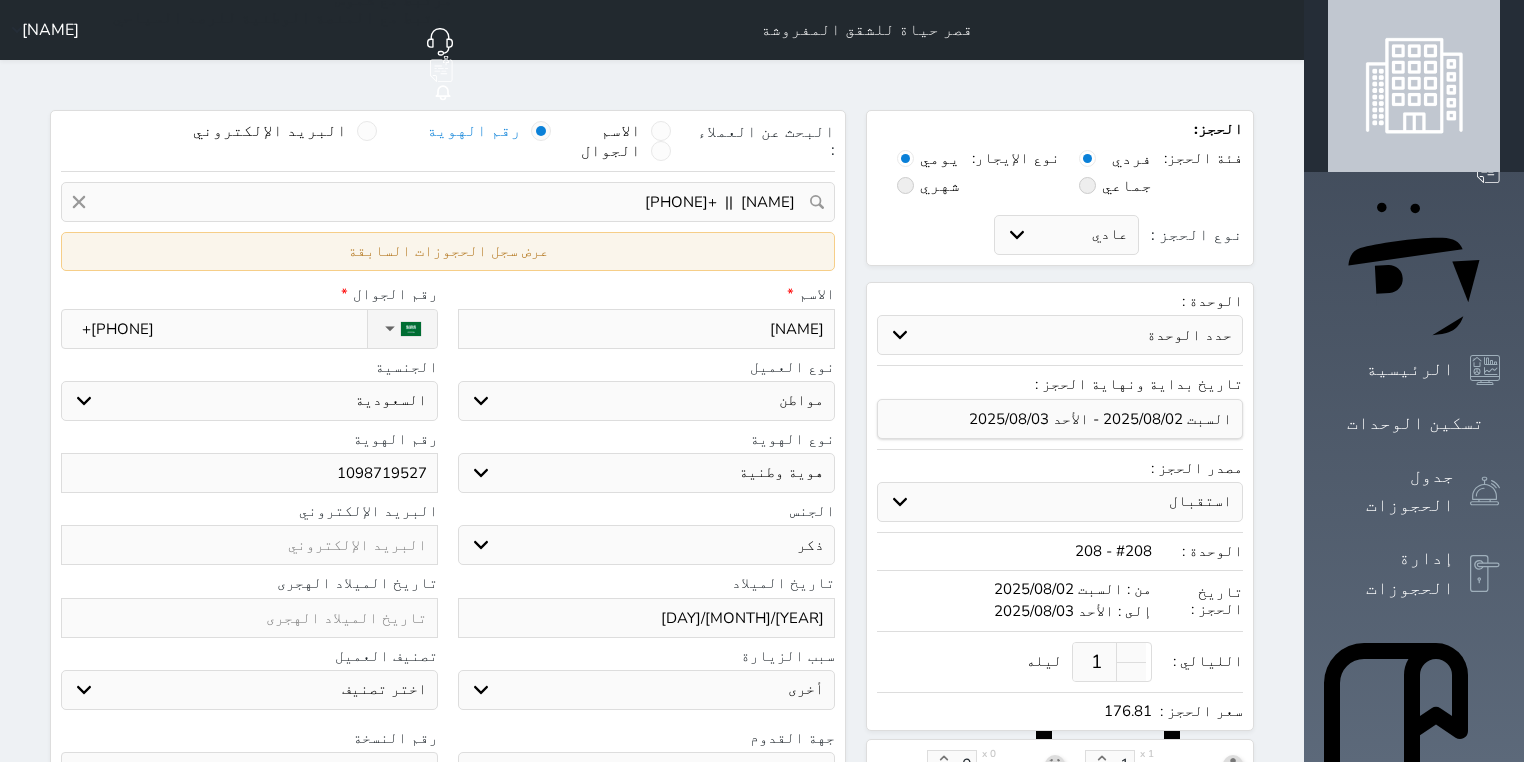 click on "عرض سجل الحجوزات السابقة" at bounding box center (448, 251) 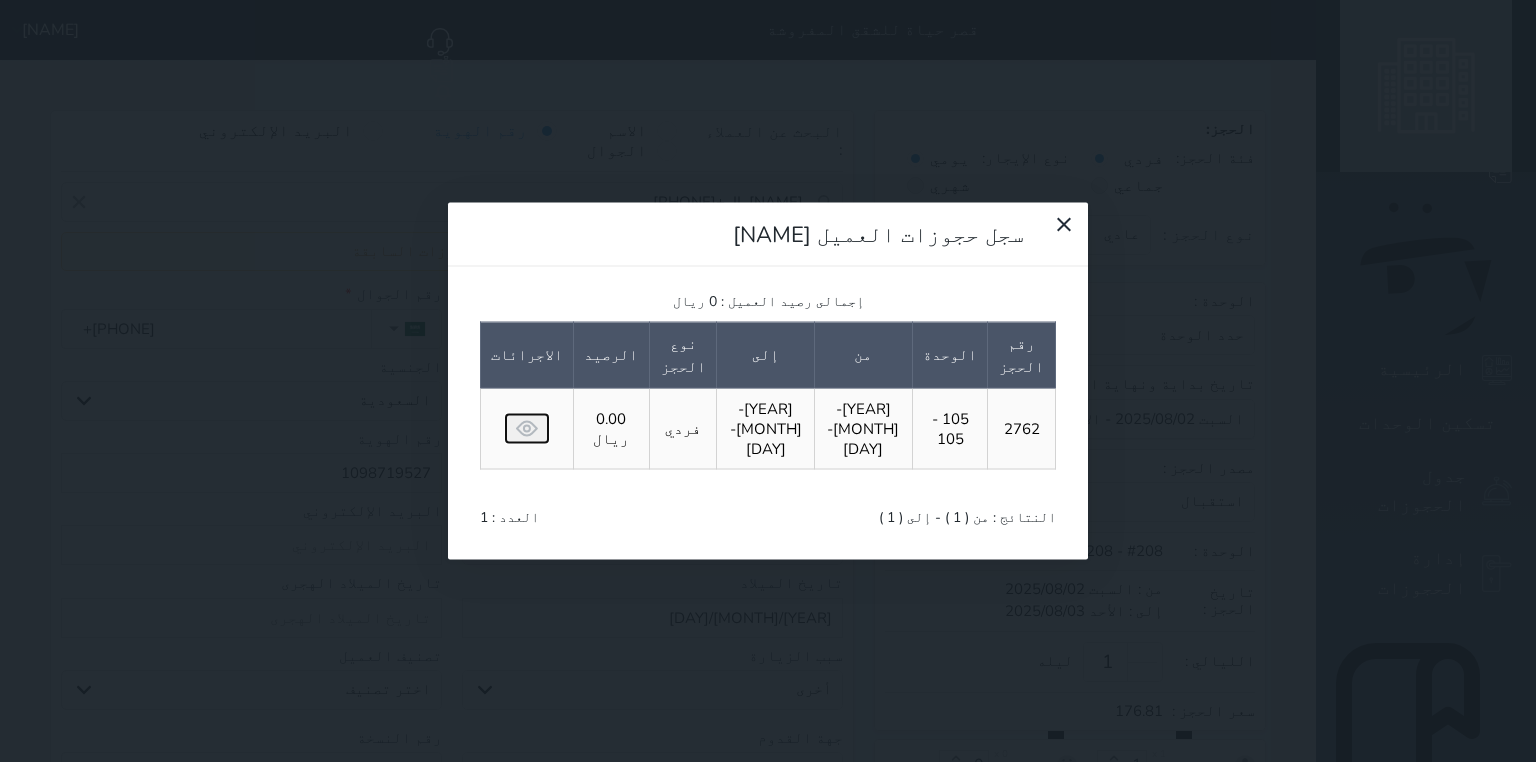 click 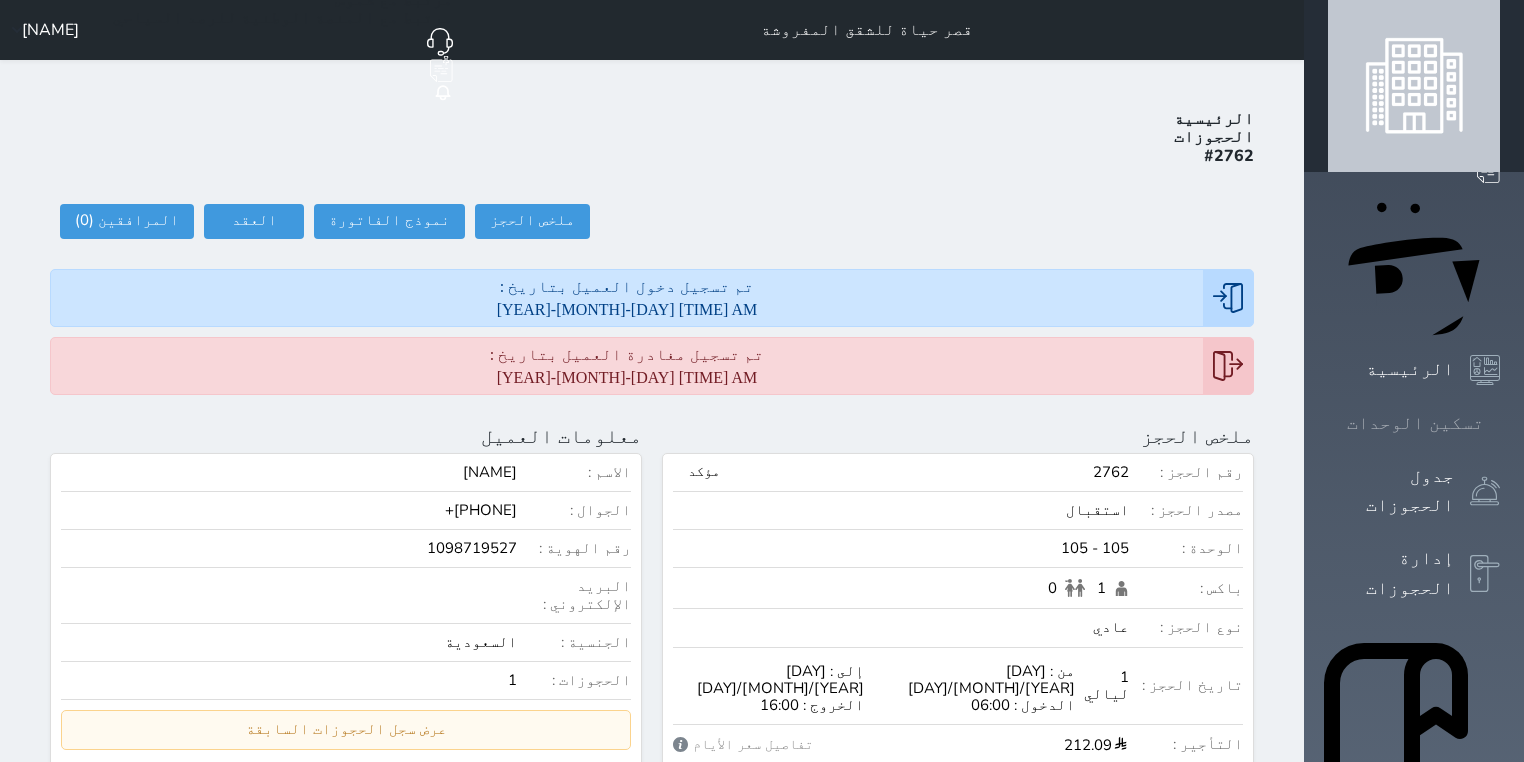 click at bounding box center (1500, 423) 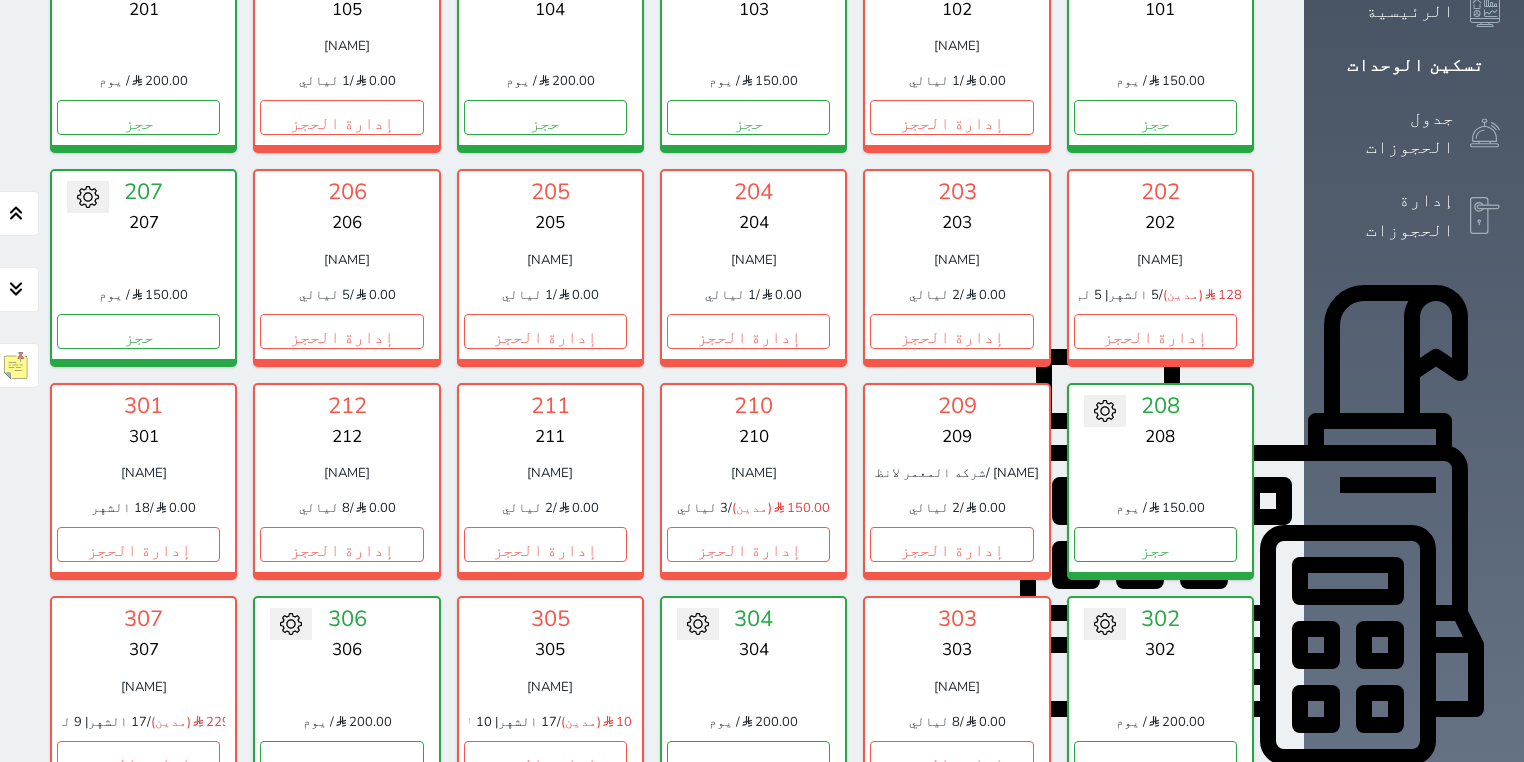 scroll, scrollTop: 398, scrollLeft: 0, axis: vertical 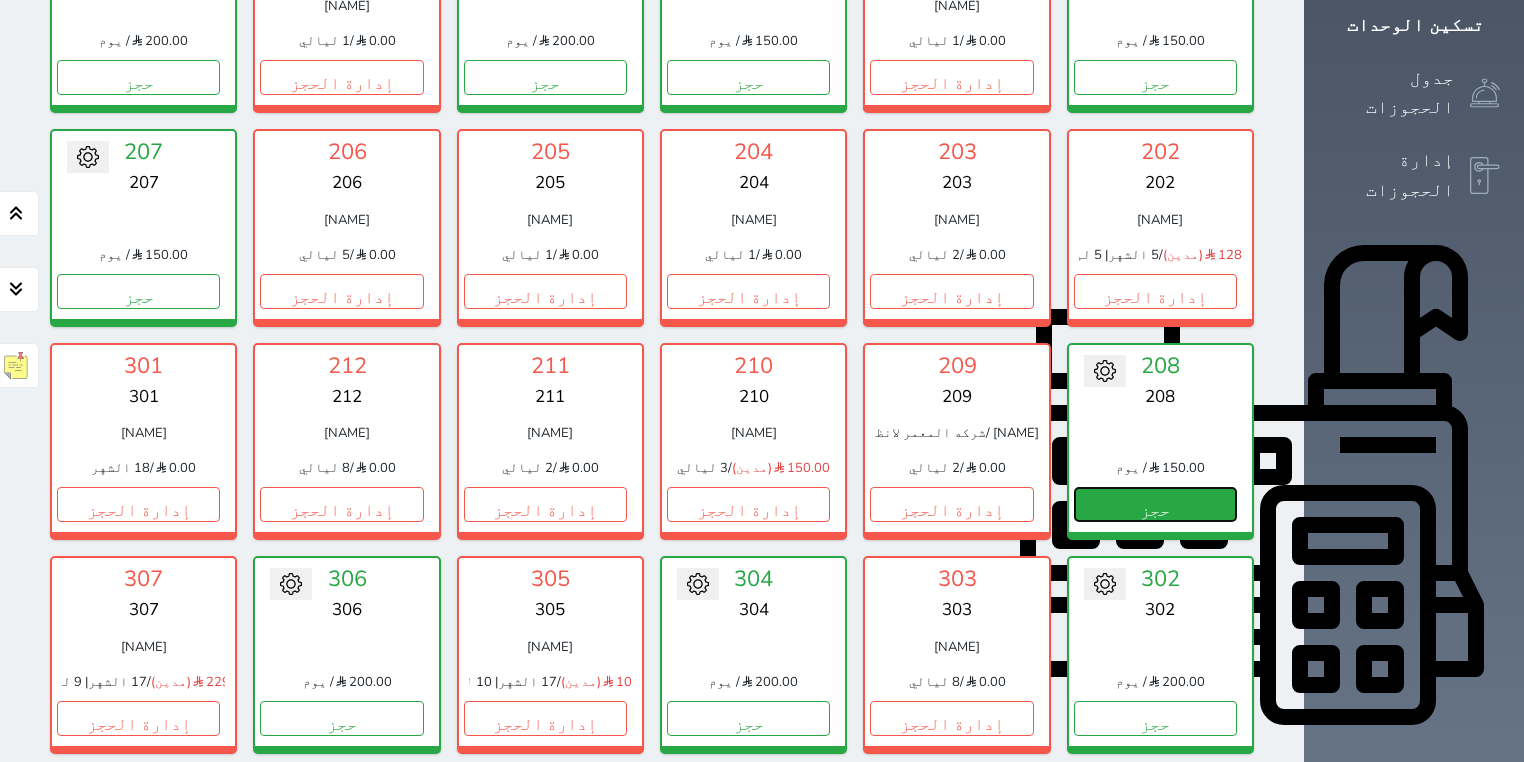 click on "حجز" at bounding box center [1155, 504] 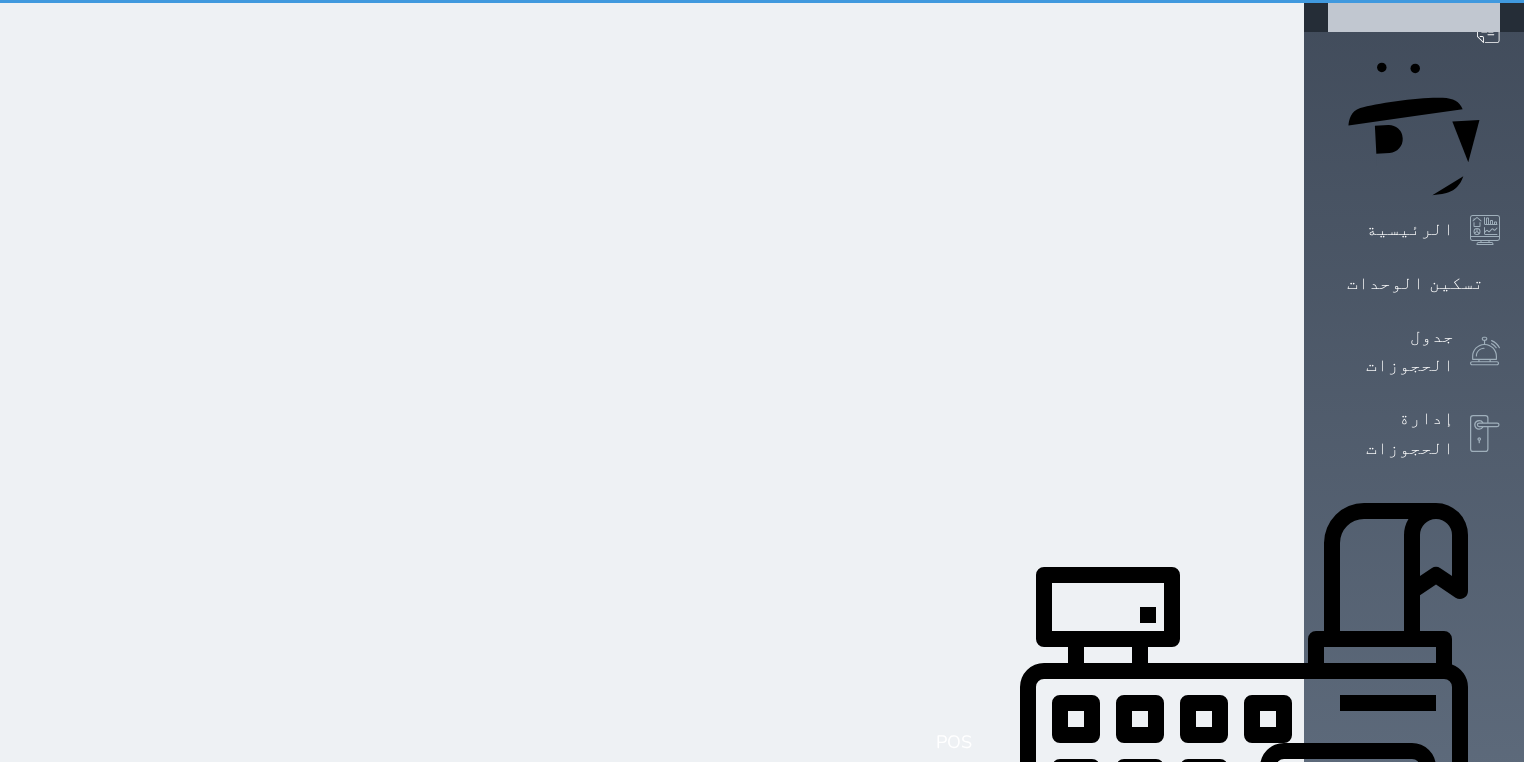 scroll, scrollTop: 0, scrollLeft: 0, axis: both 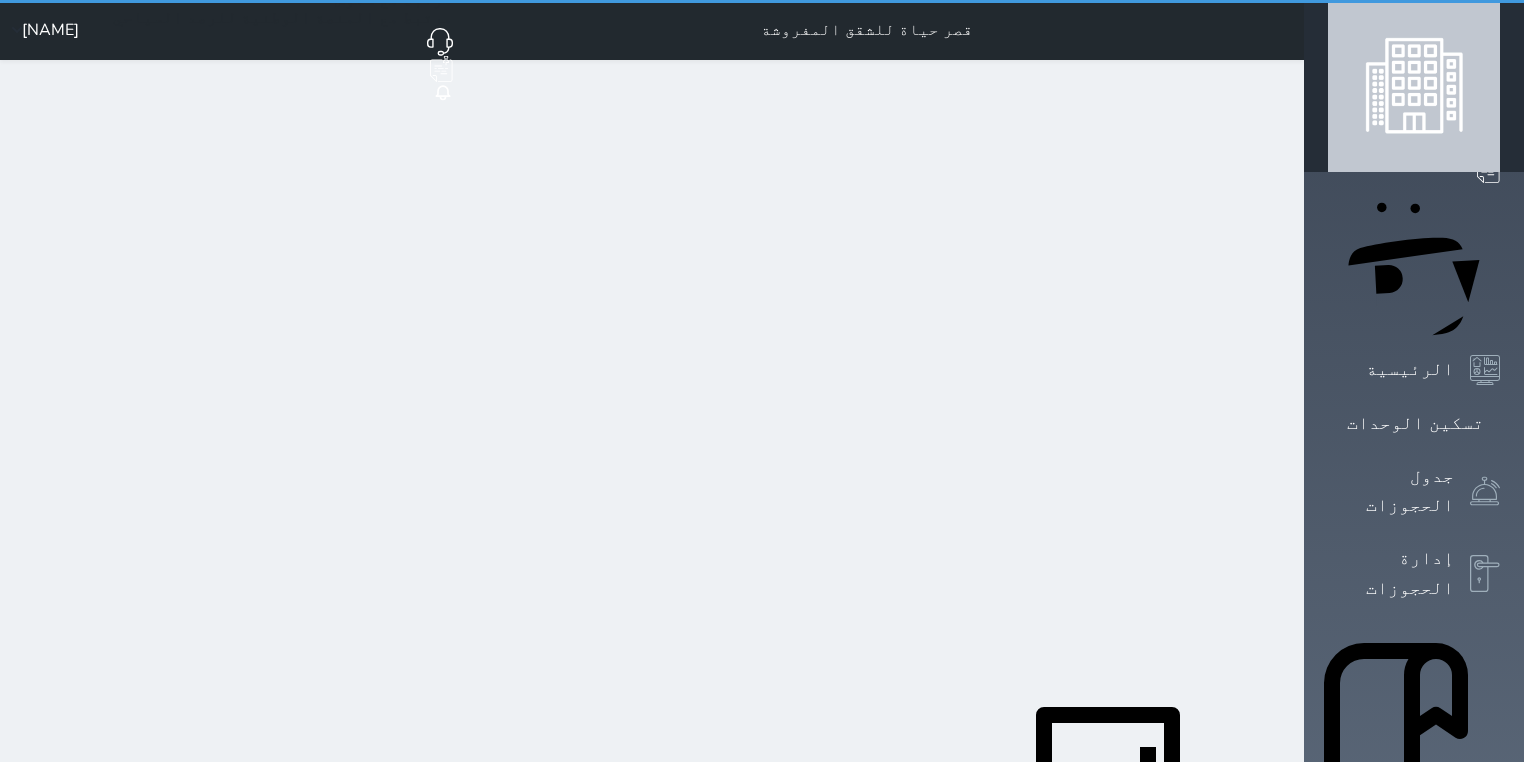 select on "1" 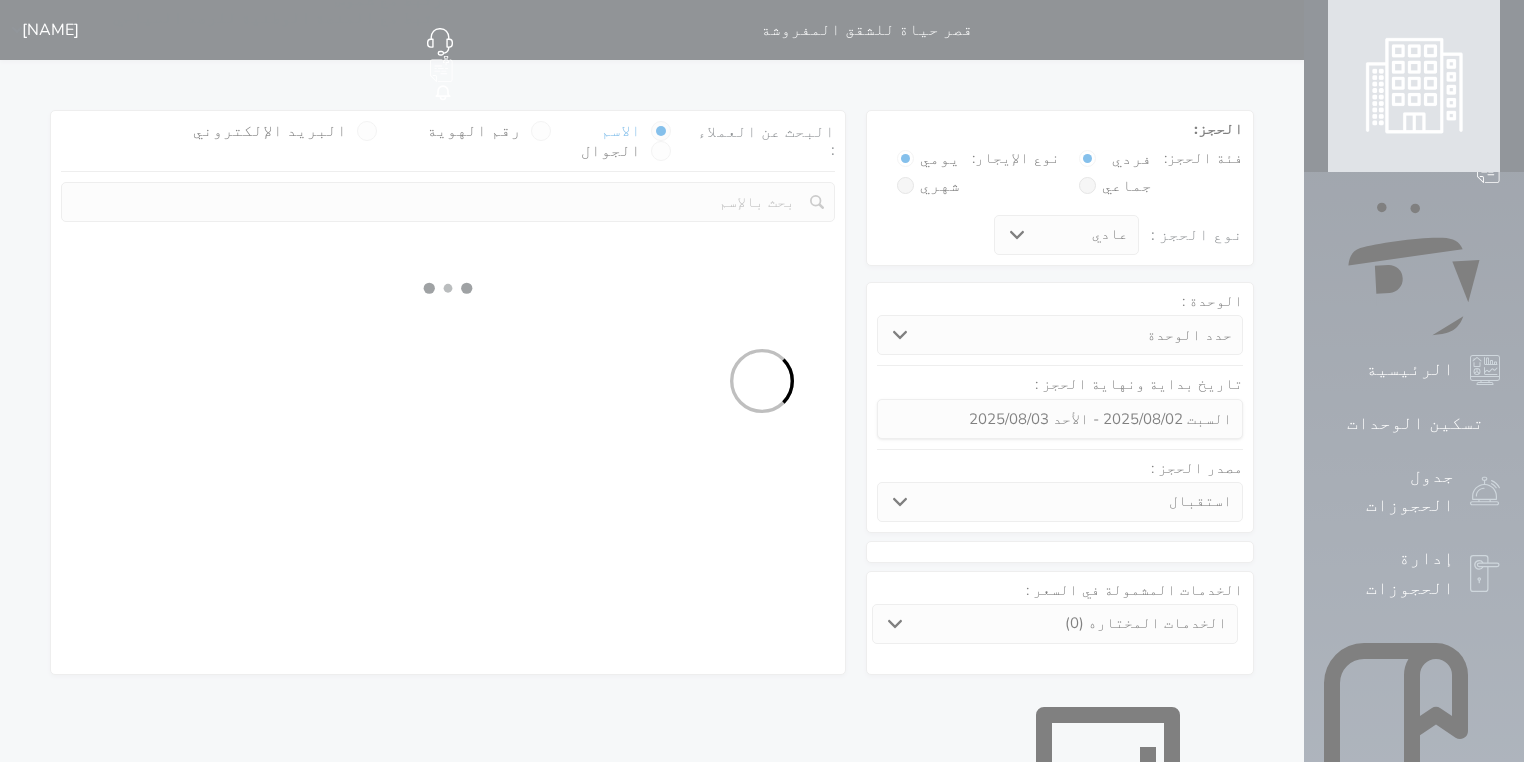 select 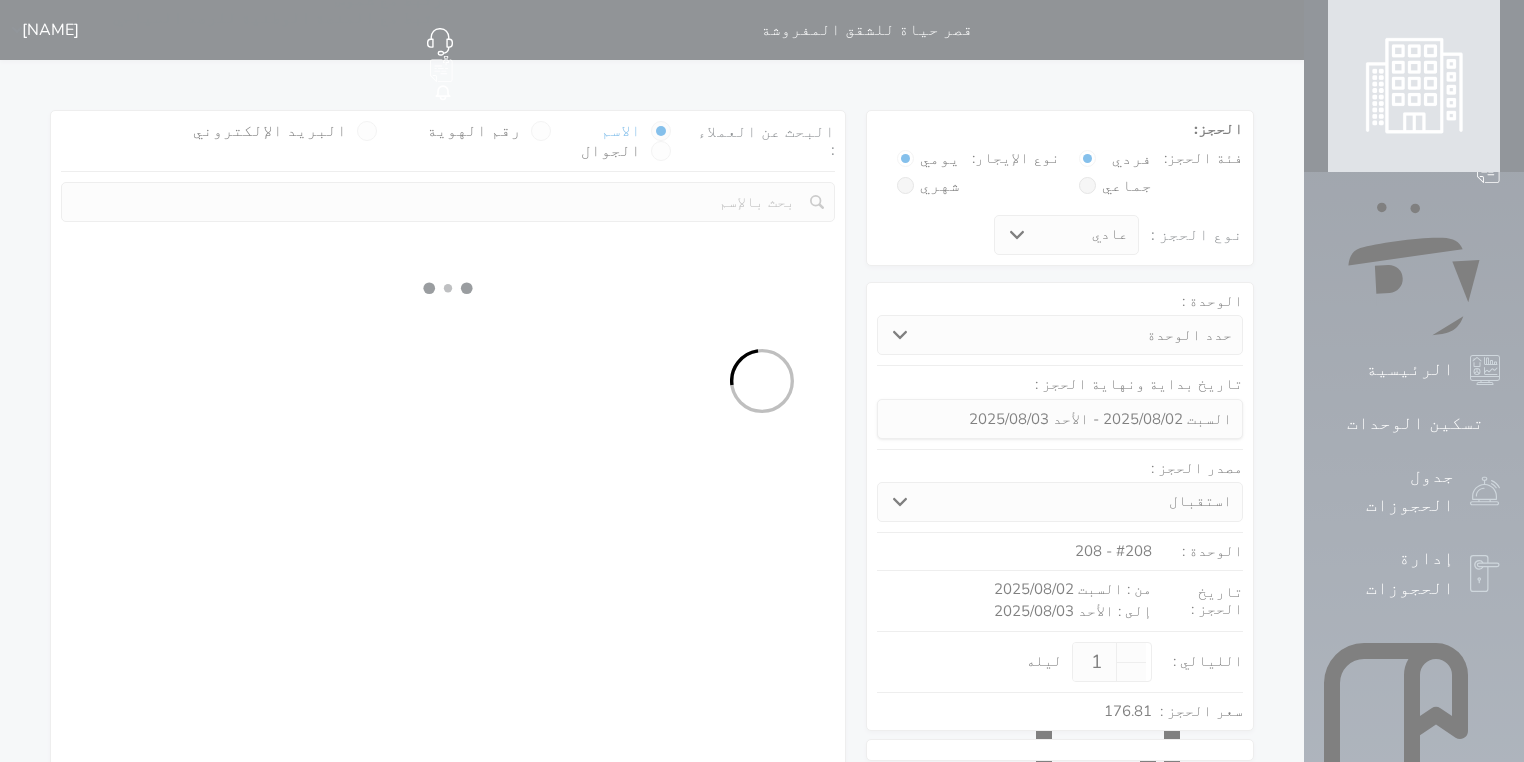select on "1" 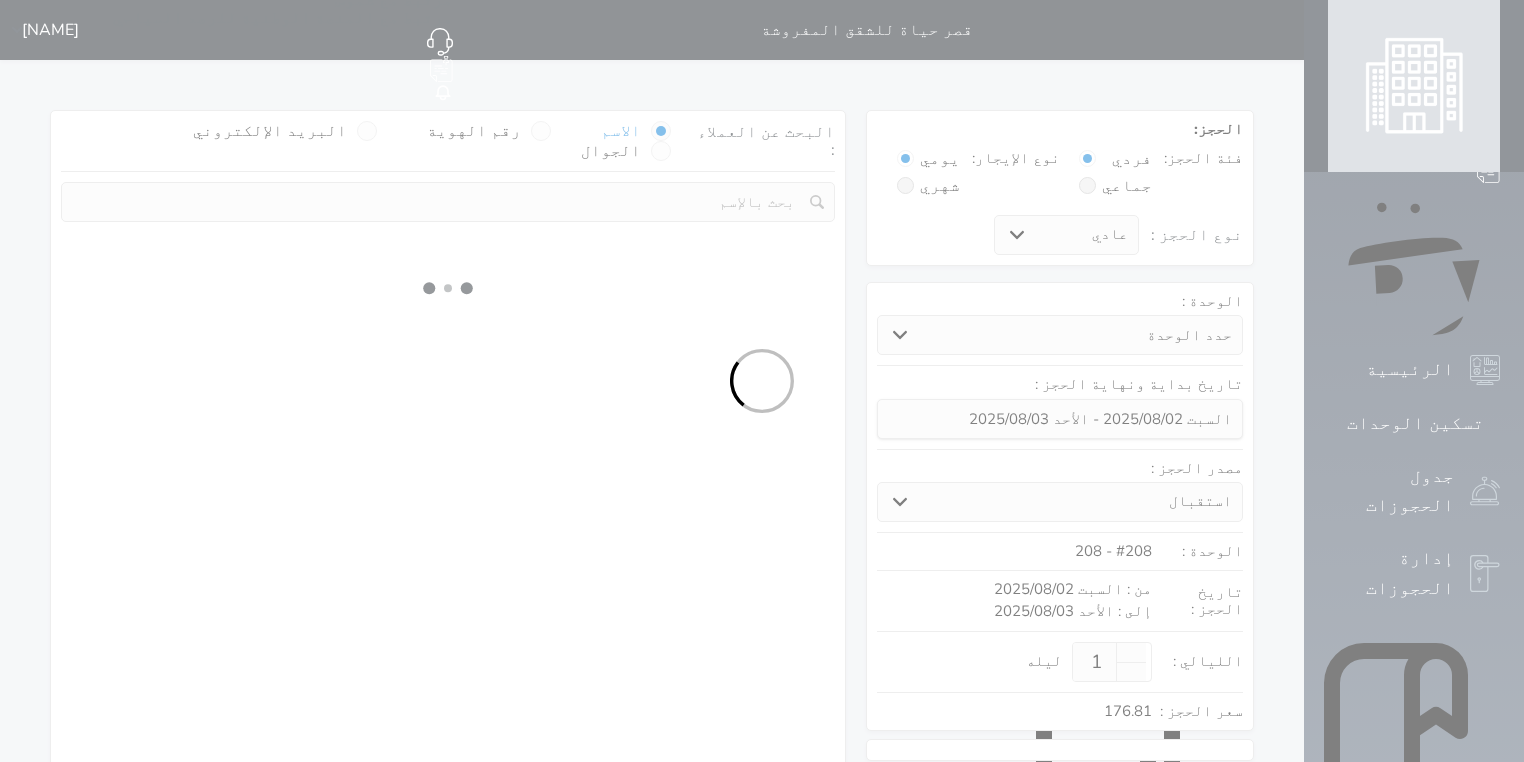 select on "113" 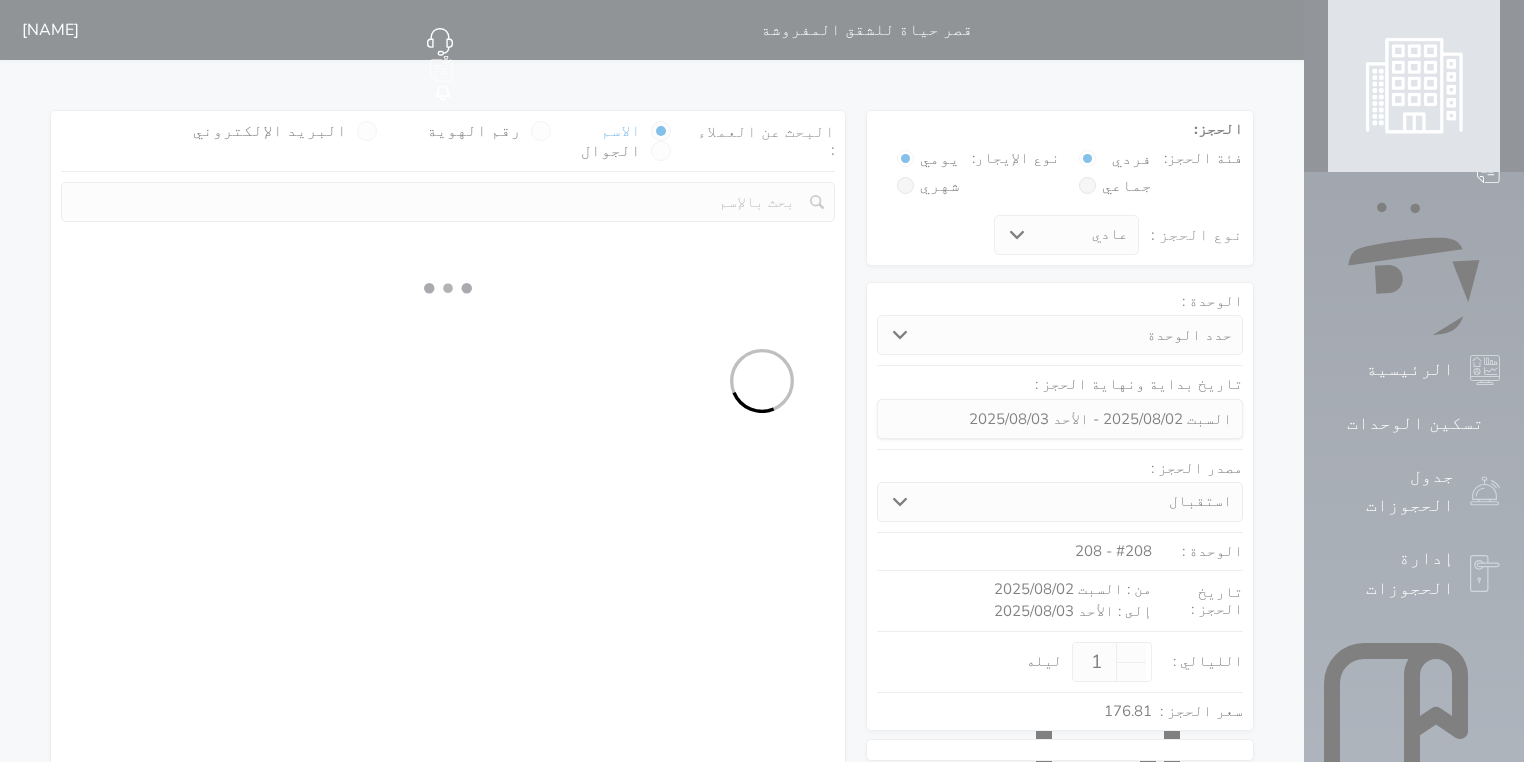 select on "1" 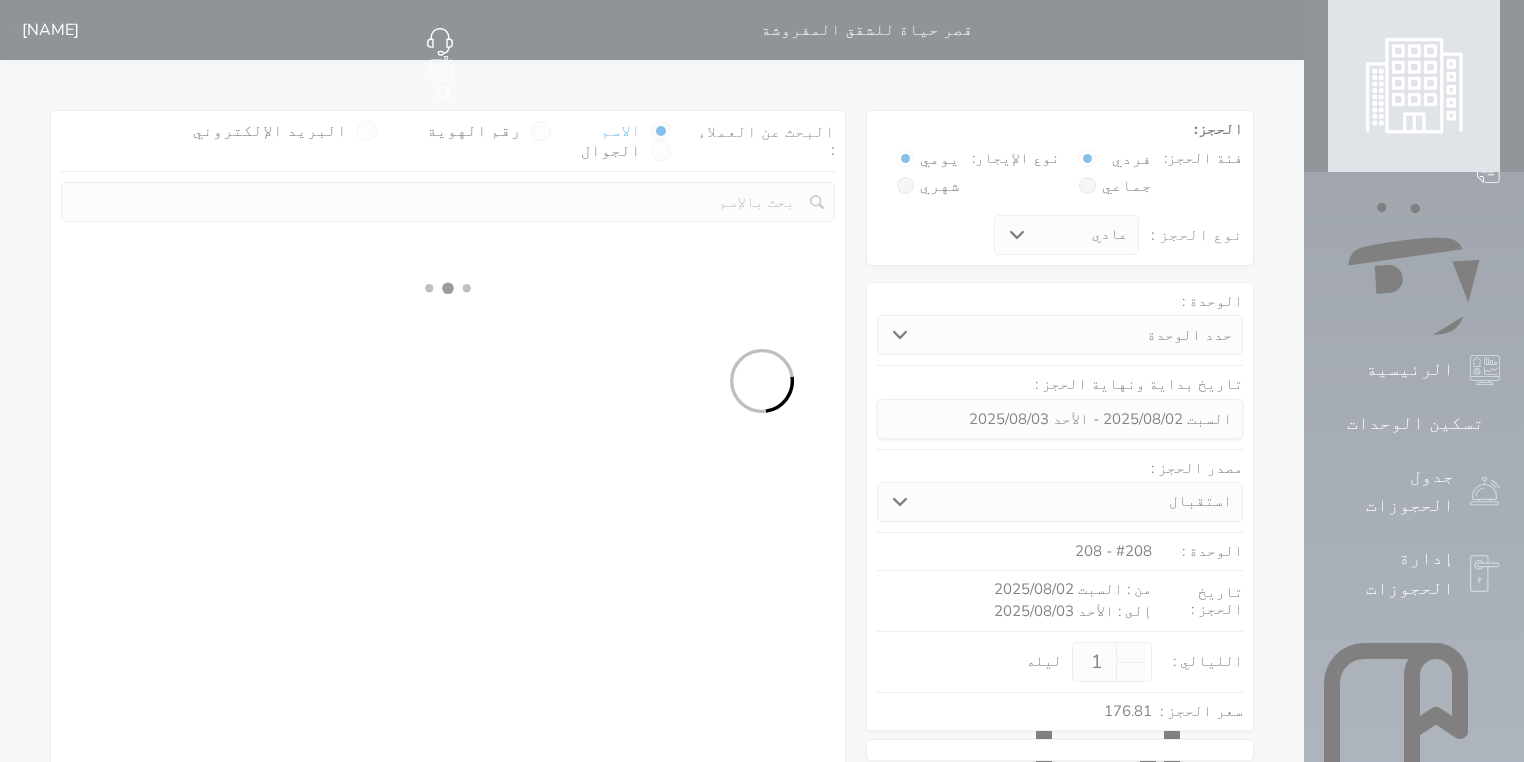 select 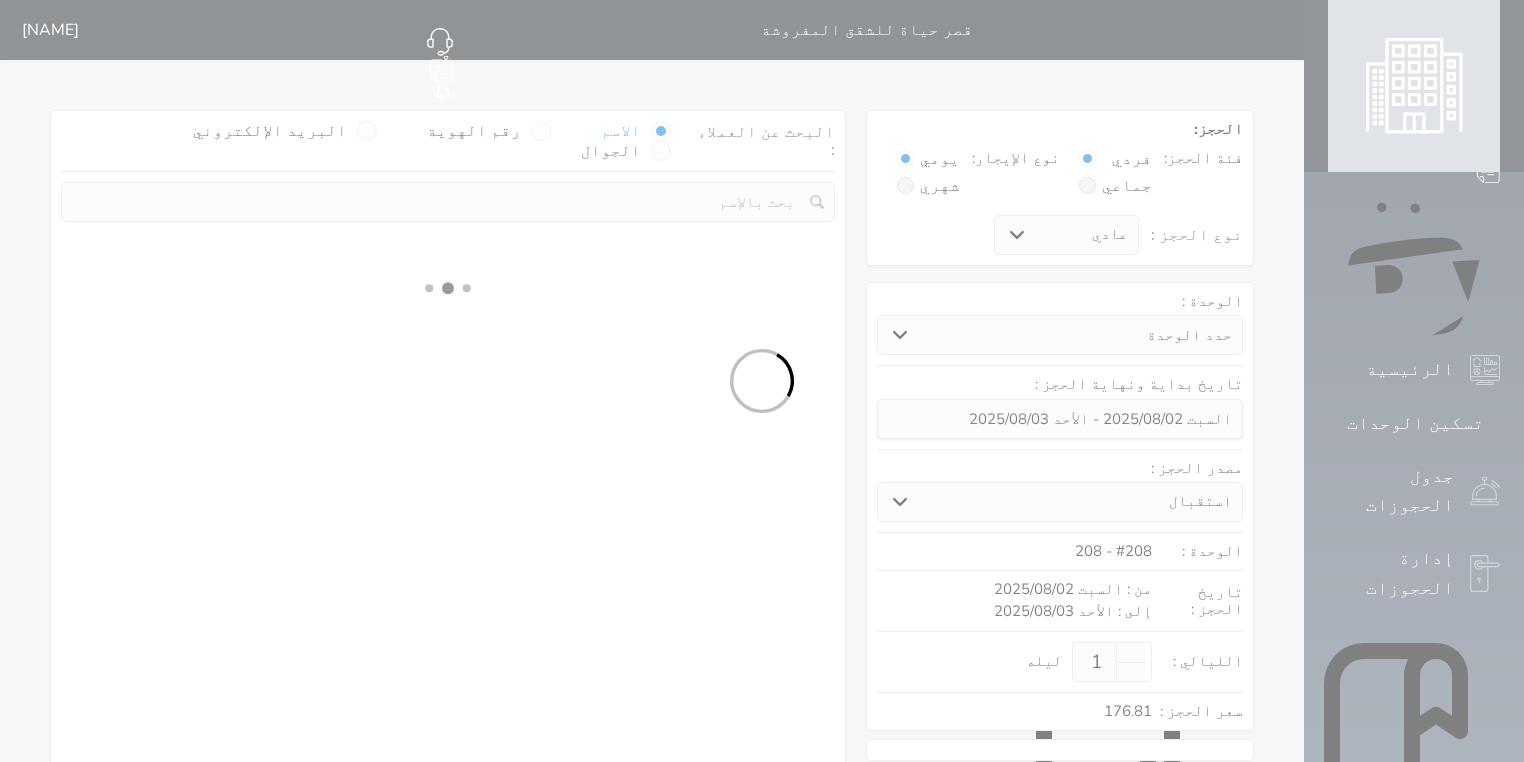 select on "7" 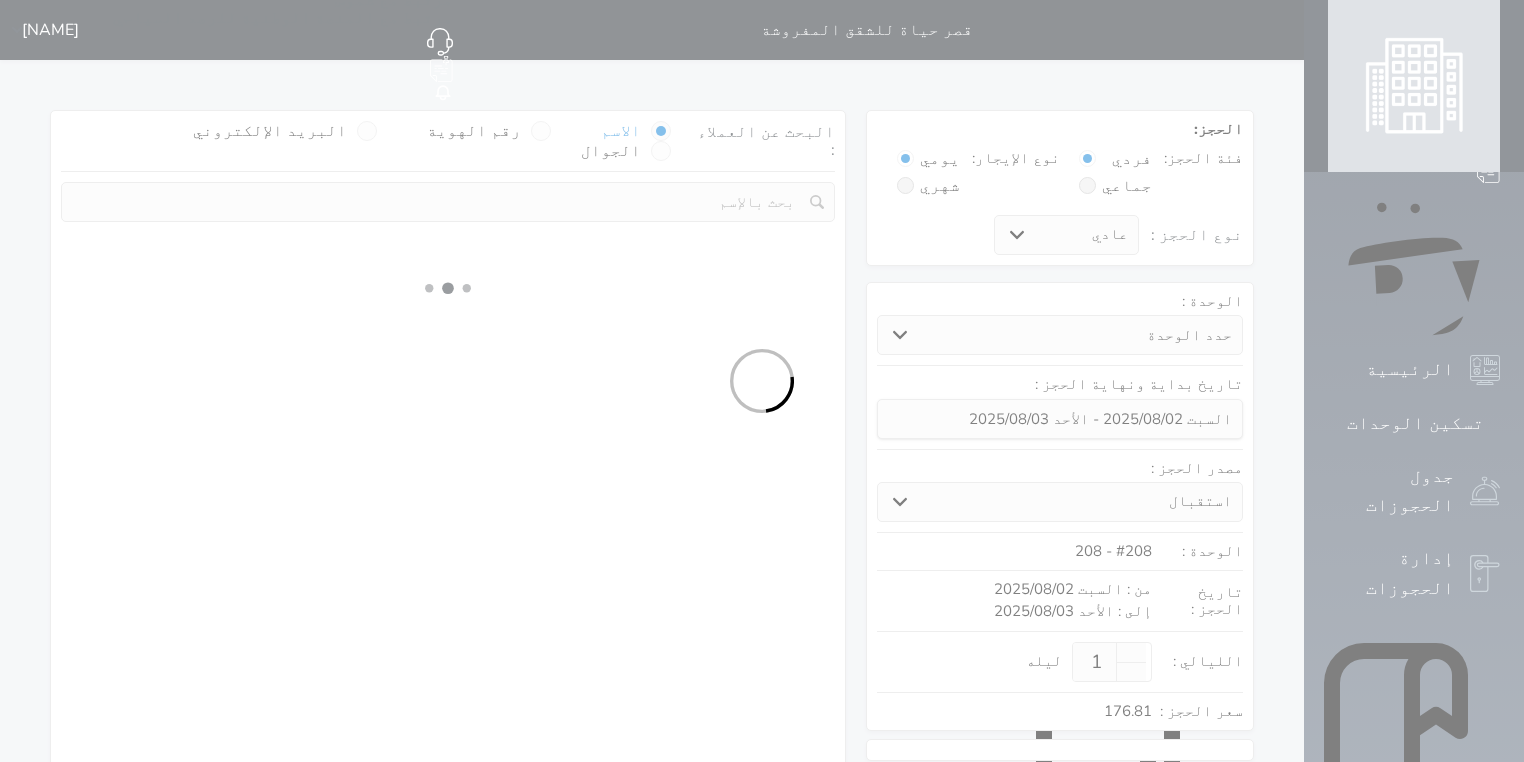 select 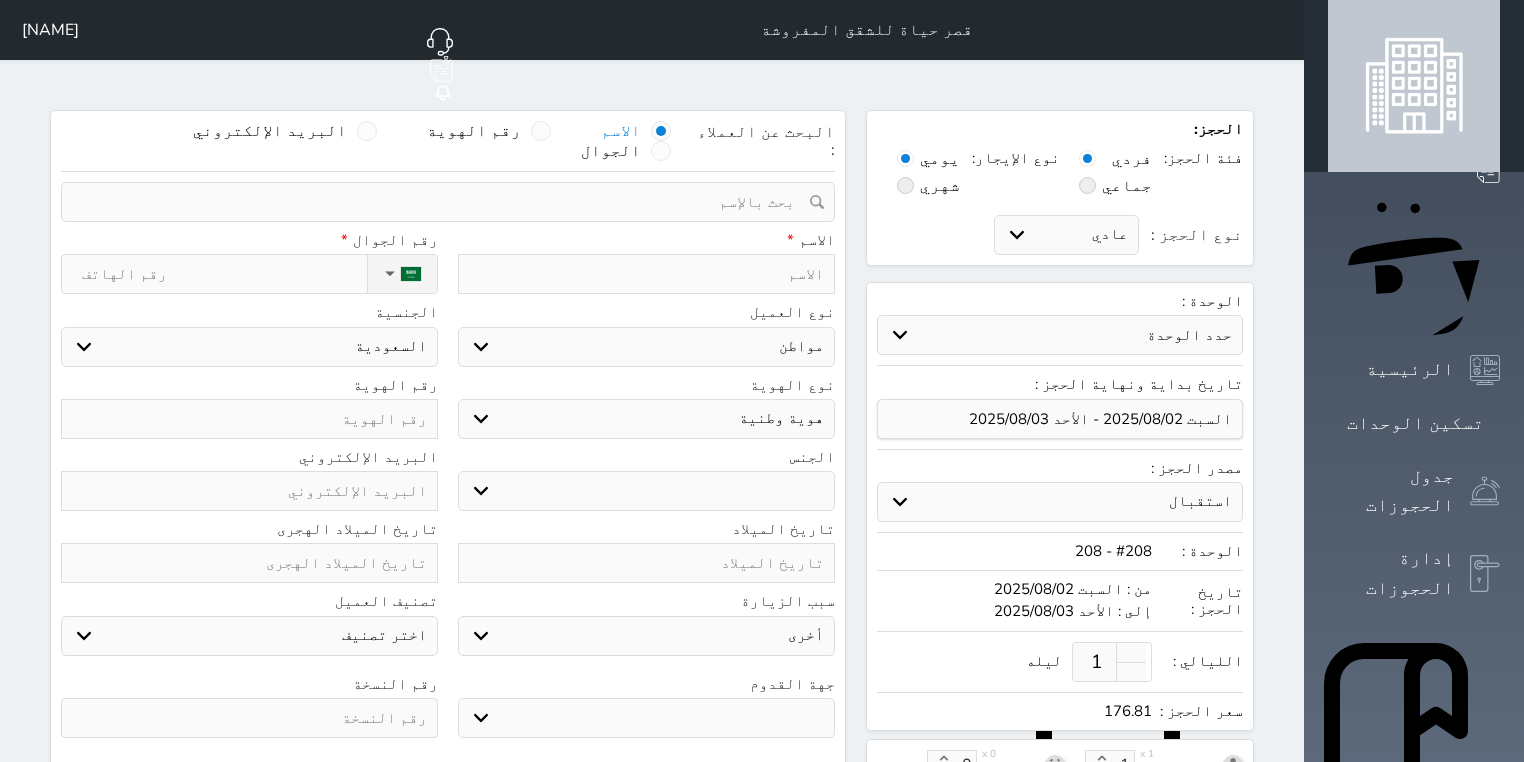 select 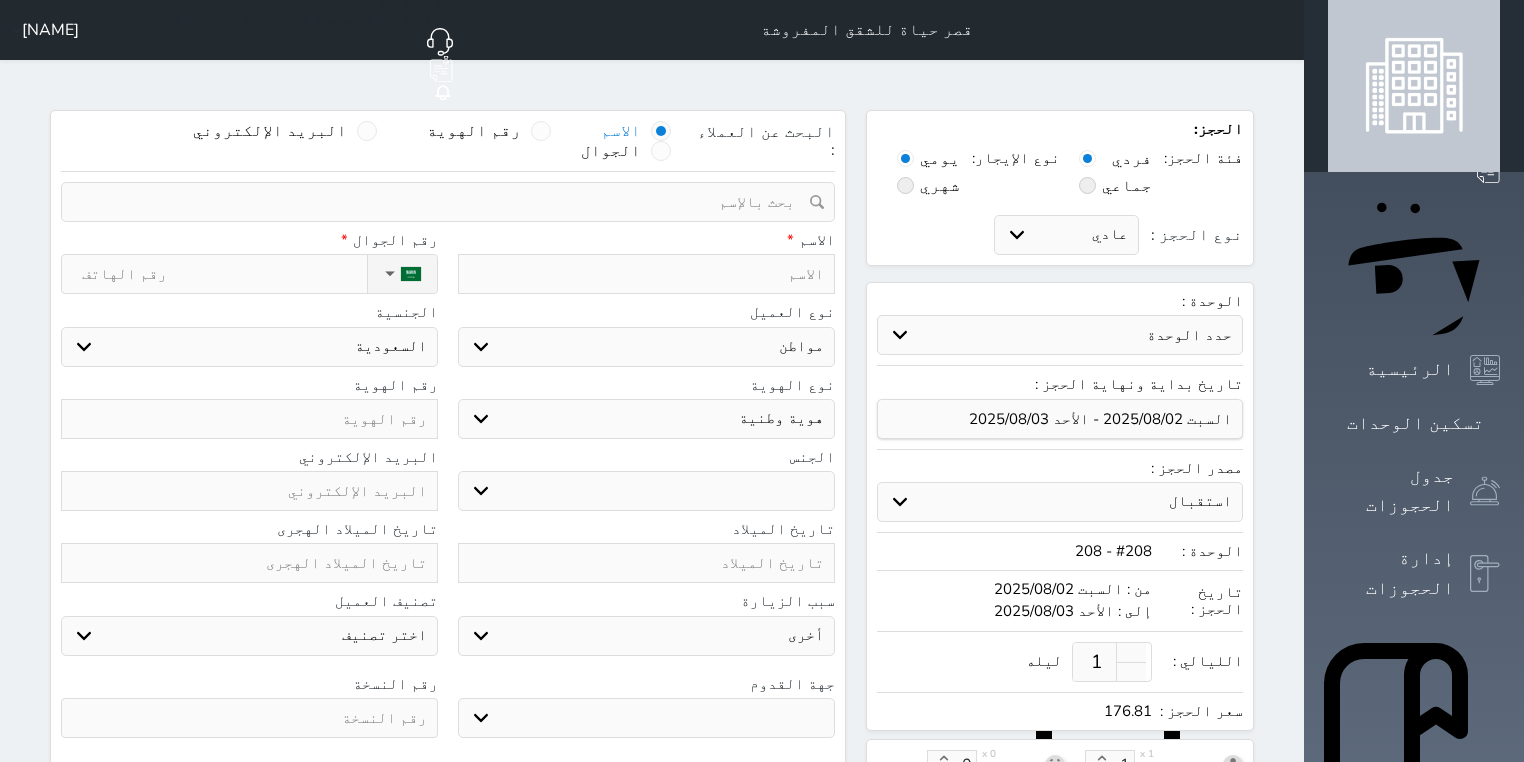 select 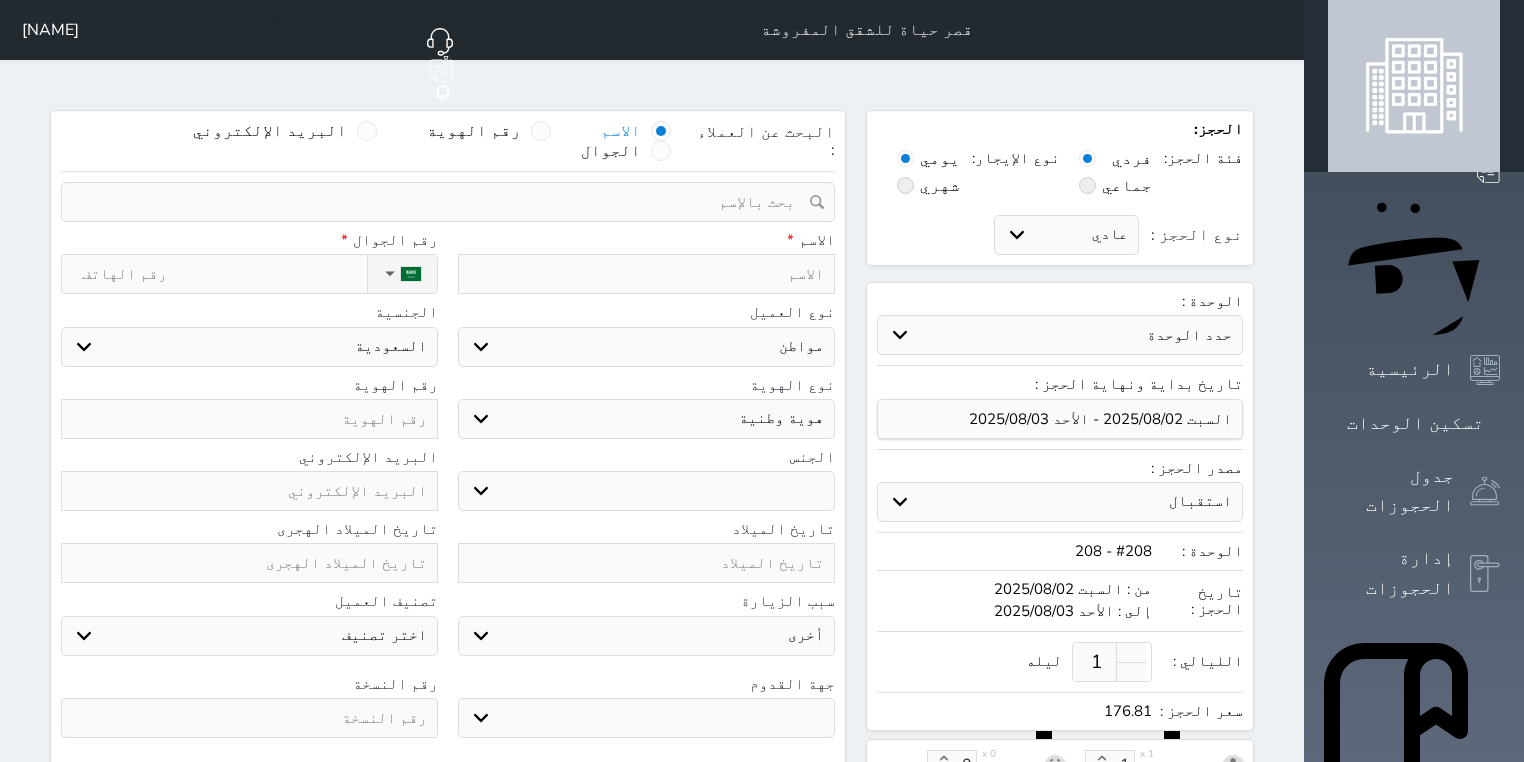 select 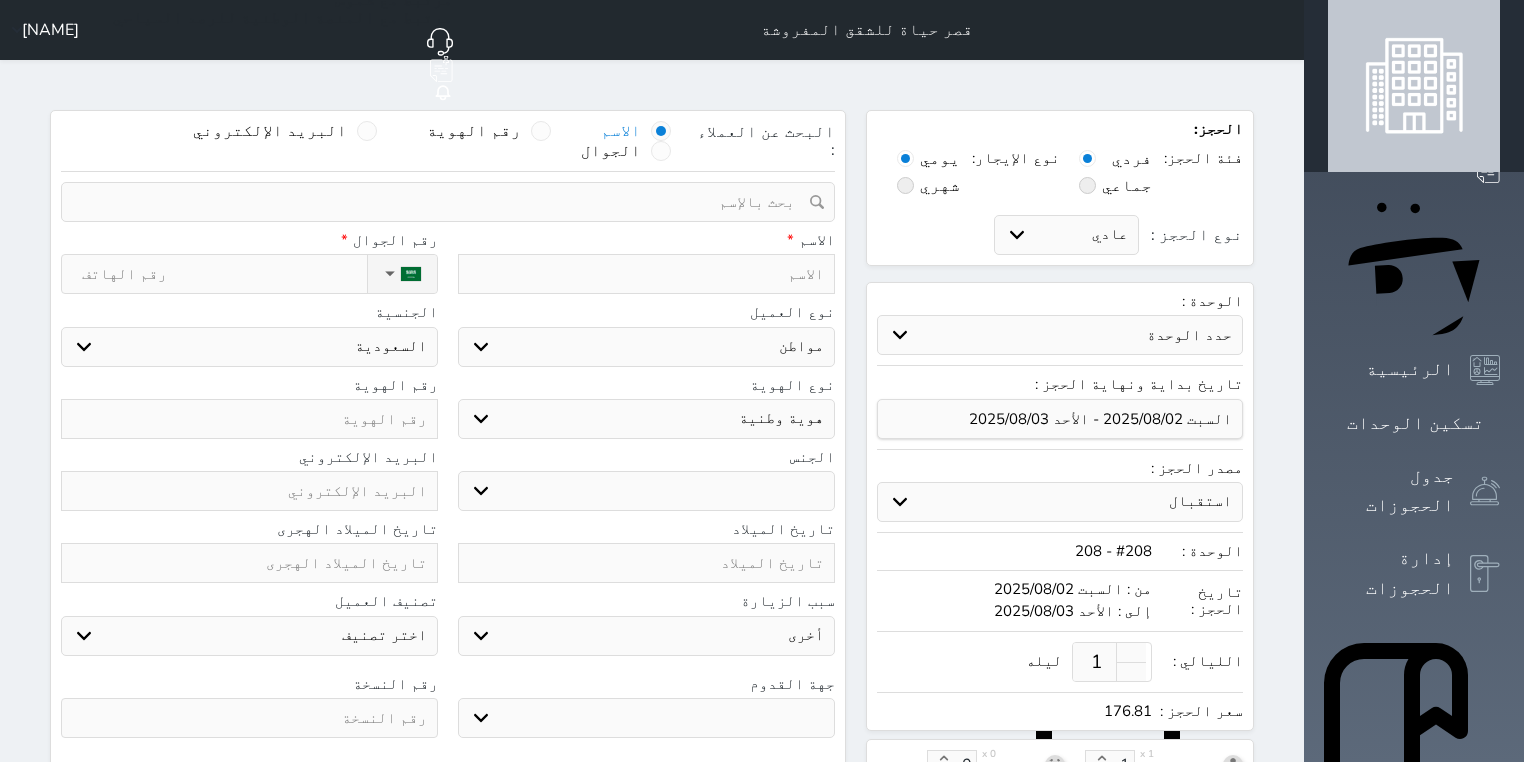 select 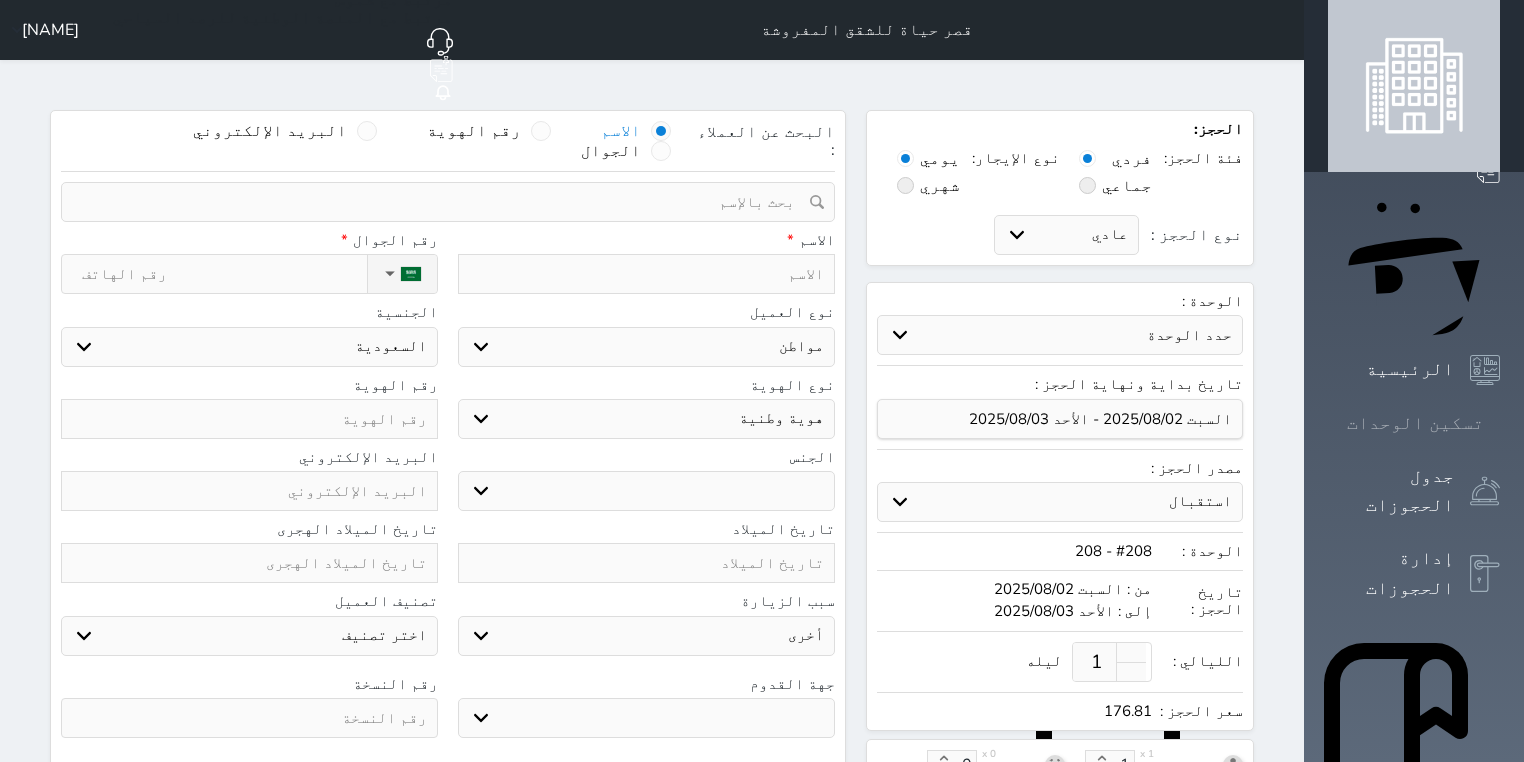 click 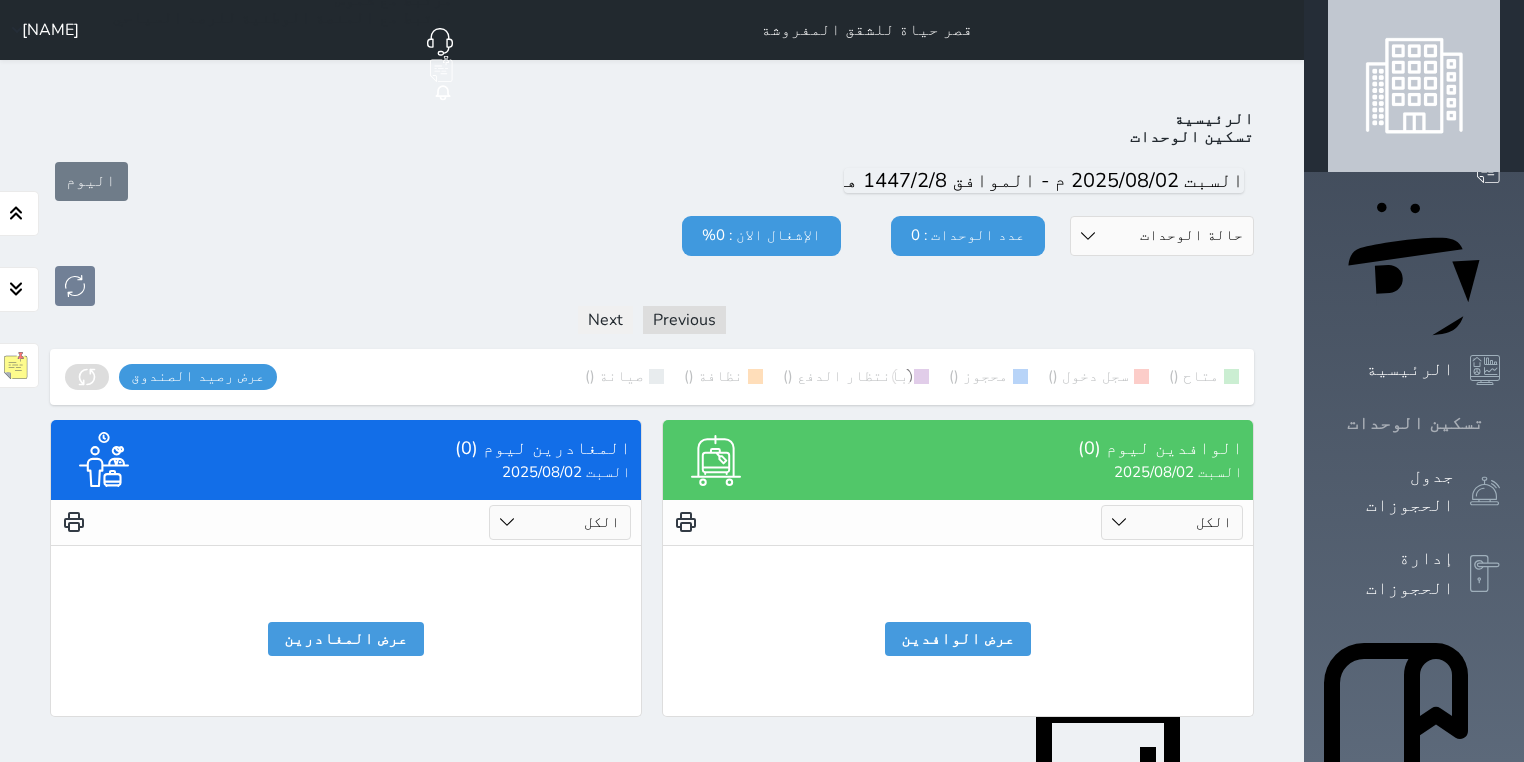 scroll, scrollTop: 78, scrollLeft: 0, axis: vertical 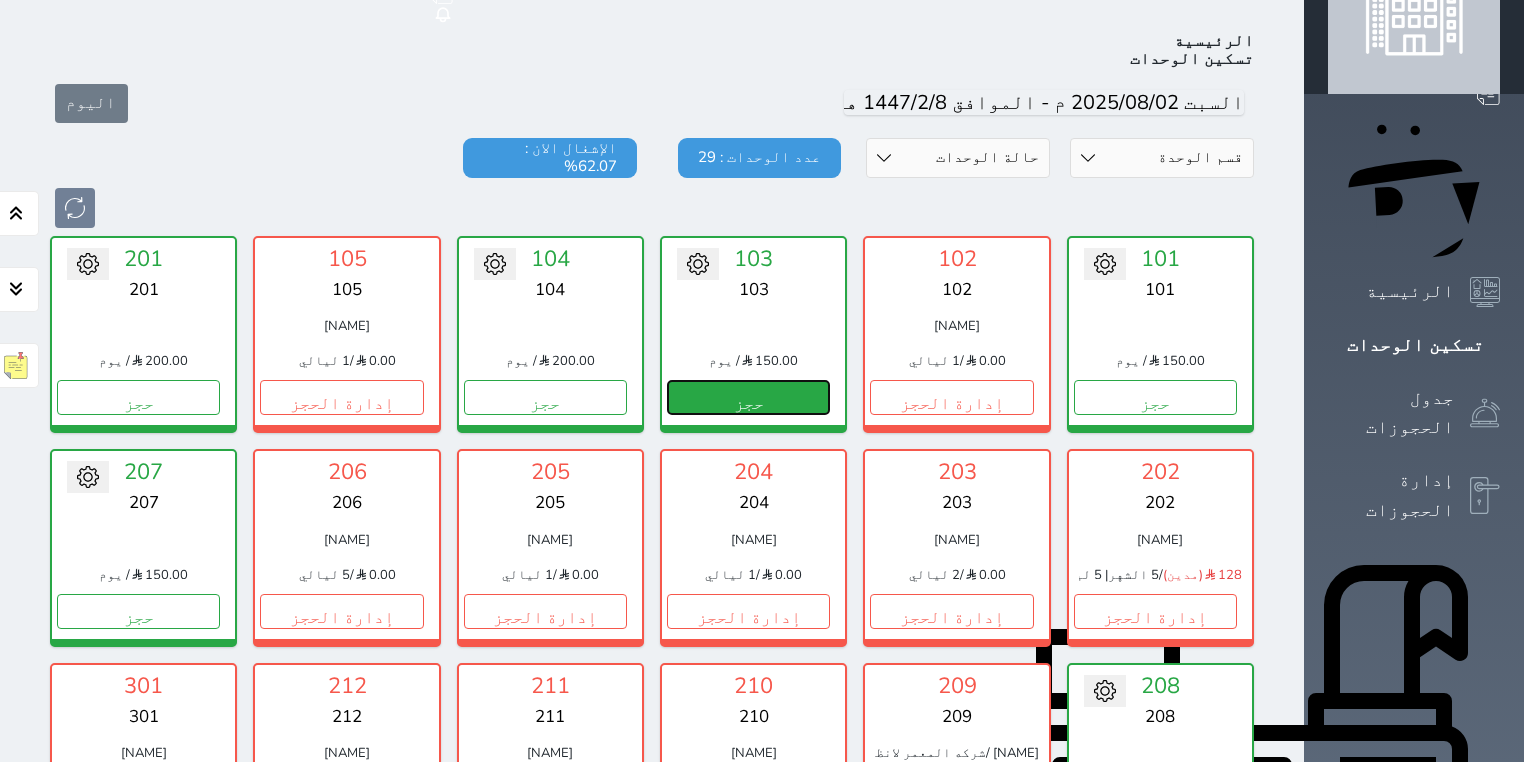 click on "حجز" at bounding box center (748, 397) 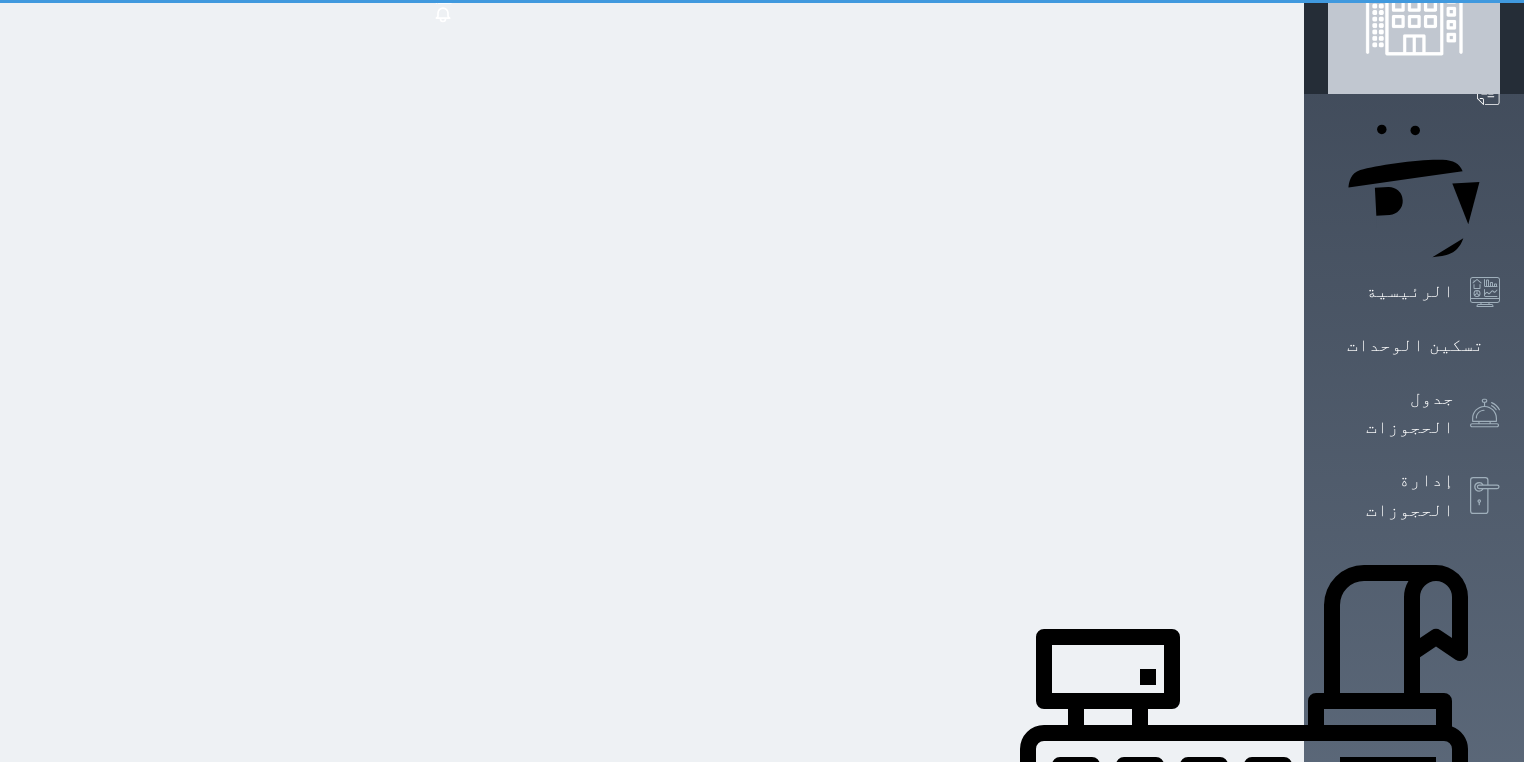 scroll, scrollTop: 0, scrollLeft: 0, axis: both 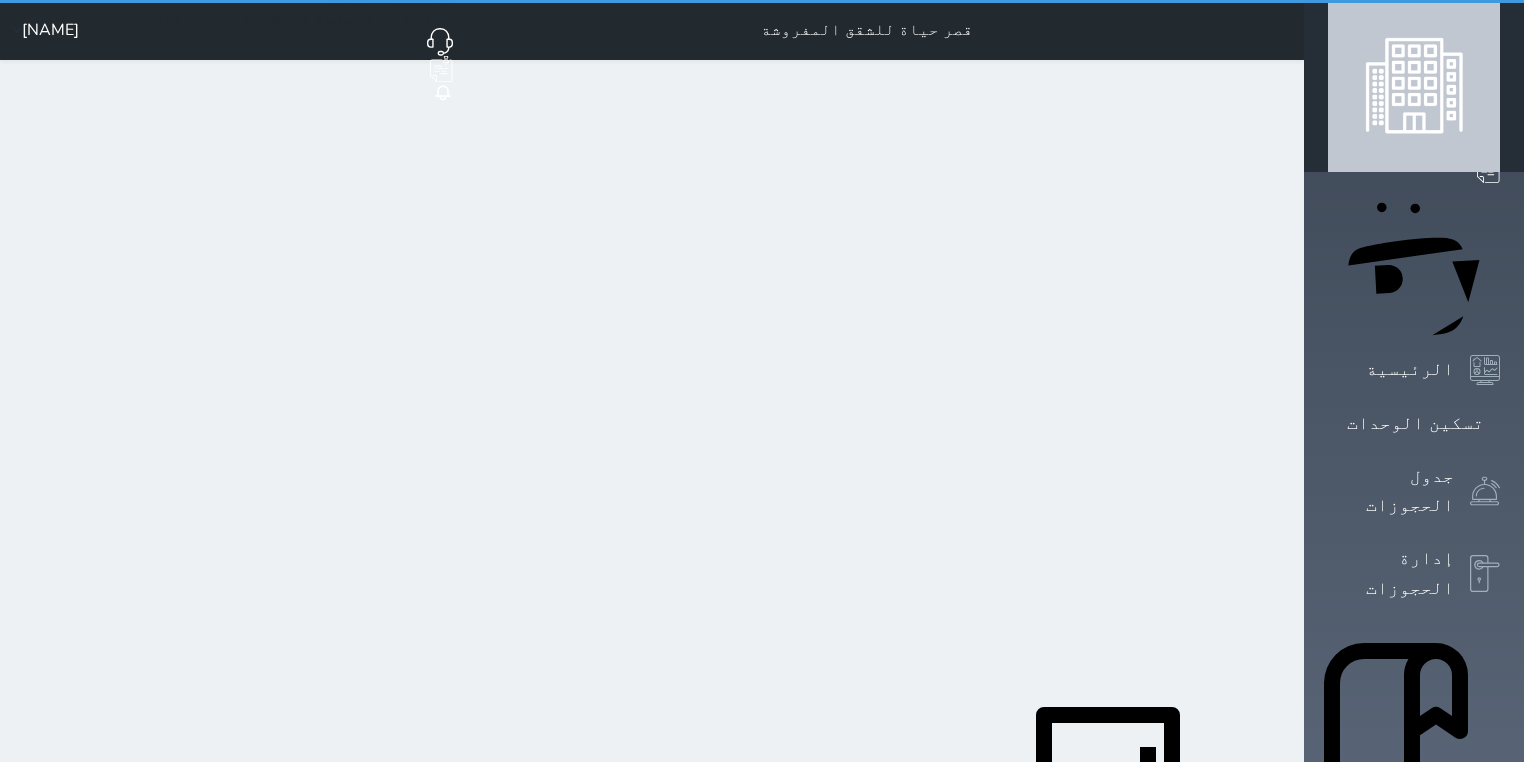 select on "1" 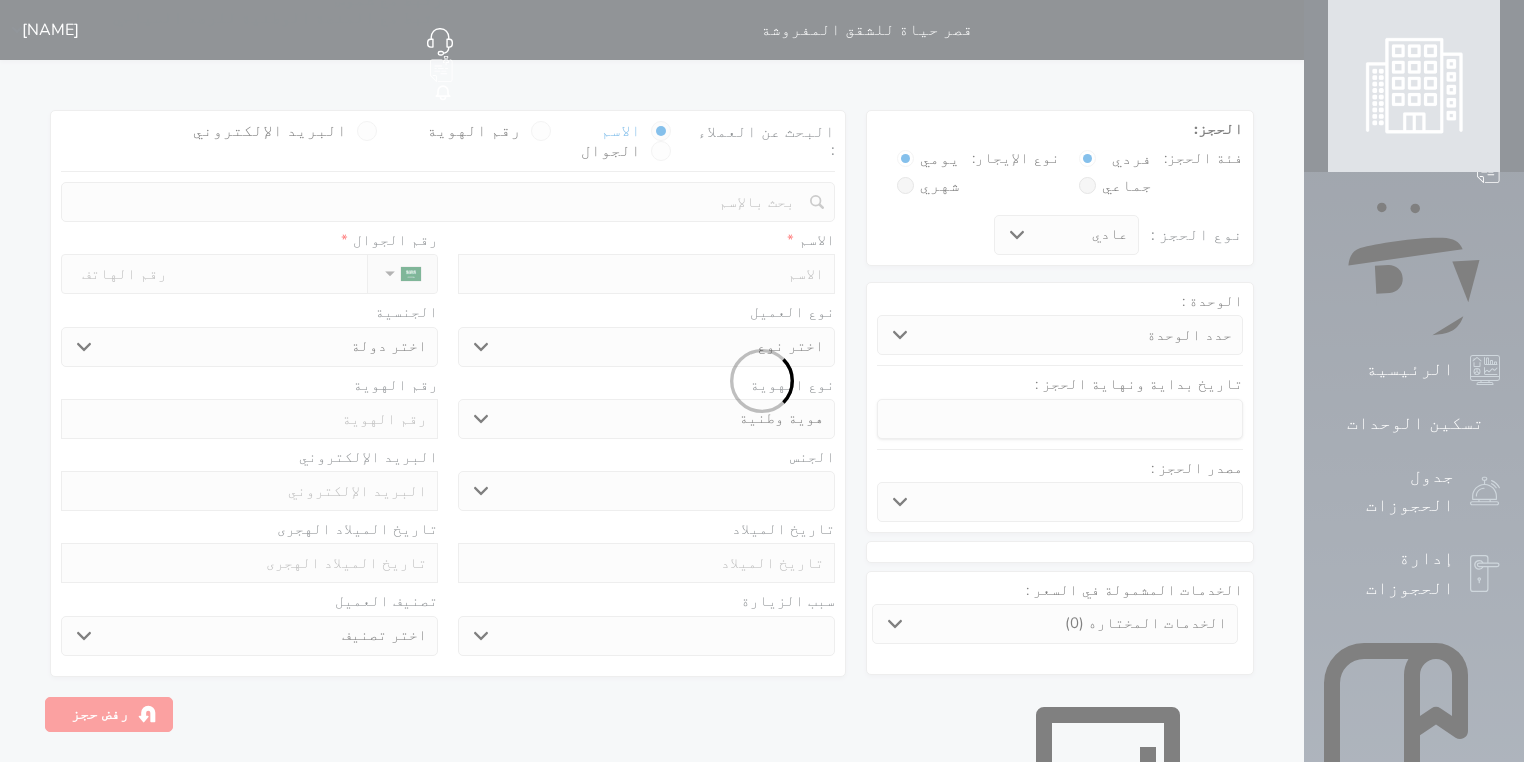 select 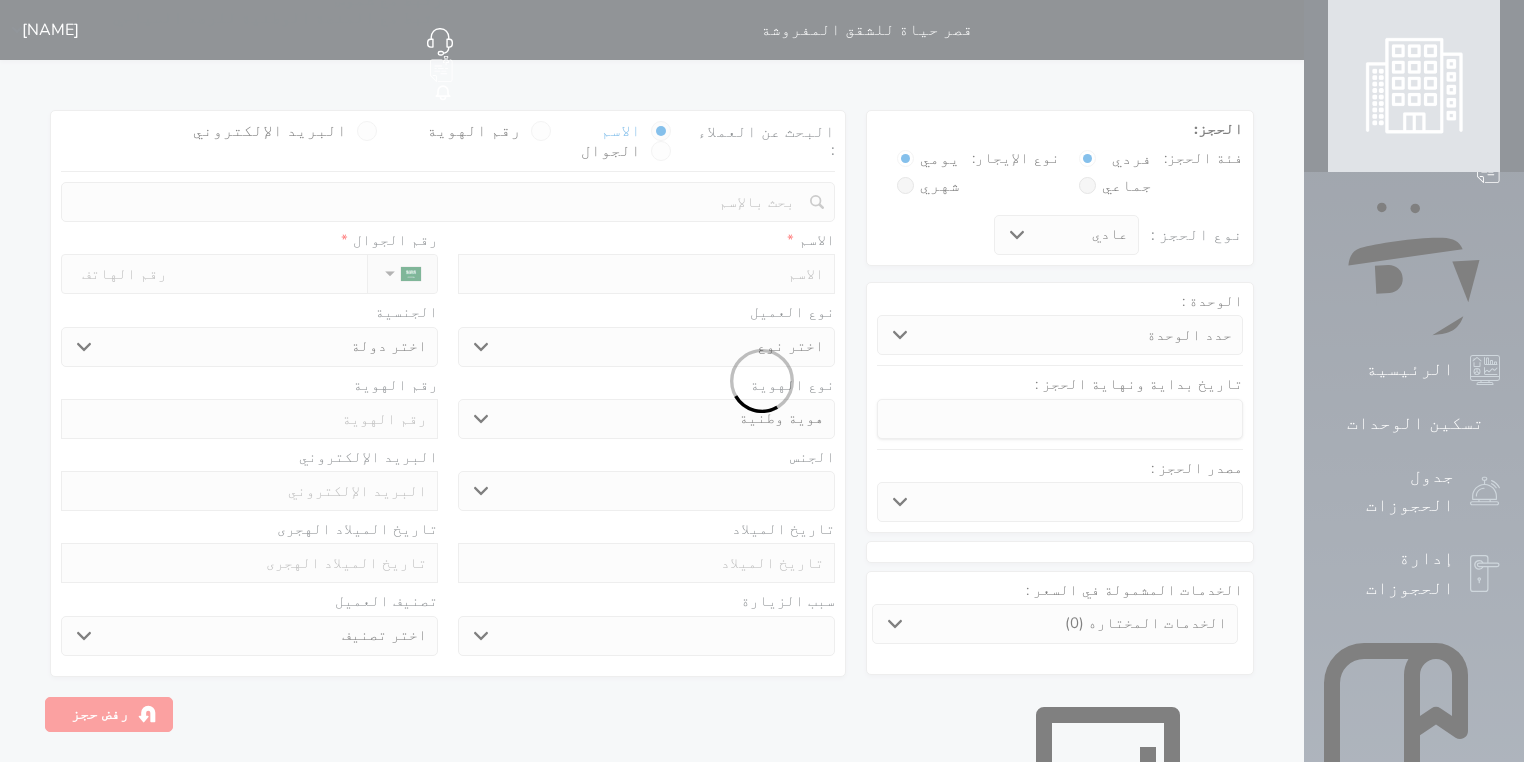 select 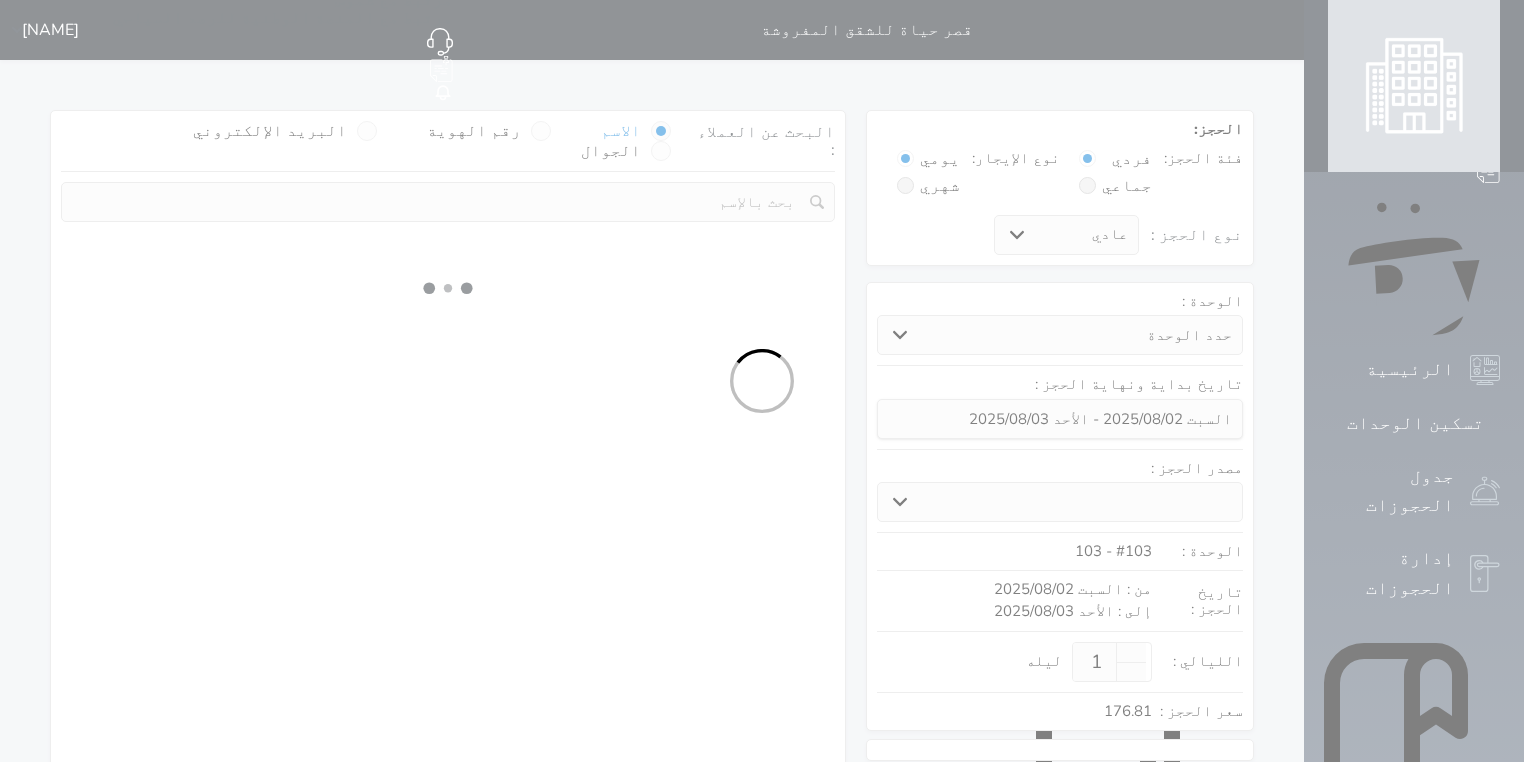 select 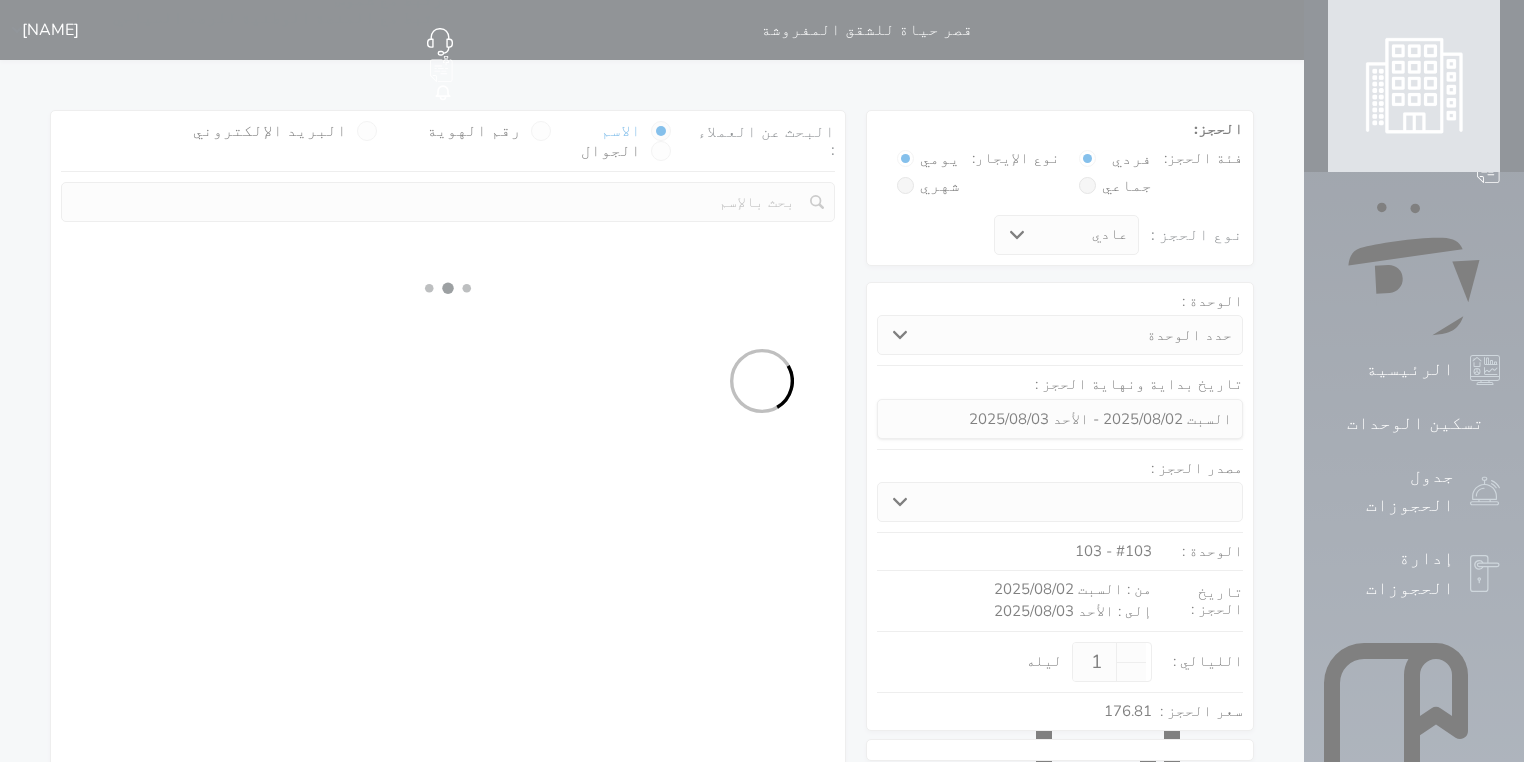 select on "1" 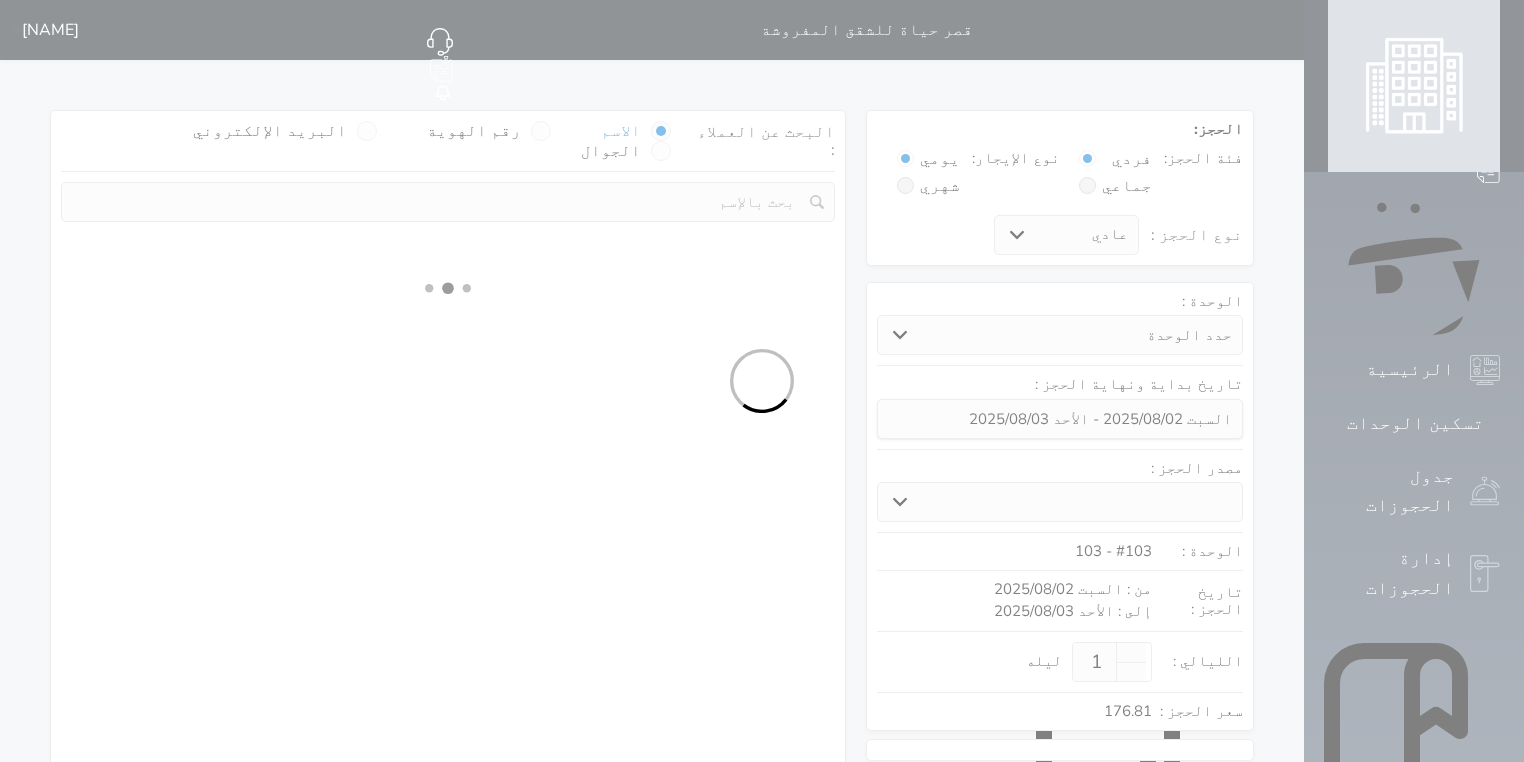 select on "113" 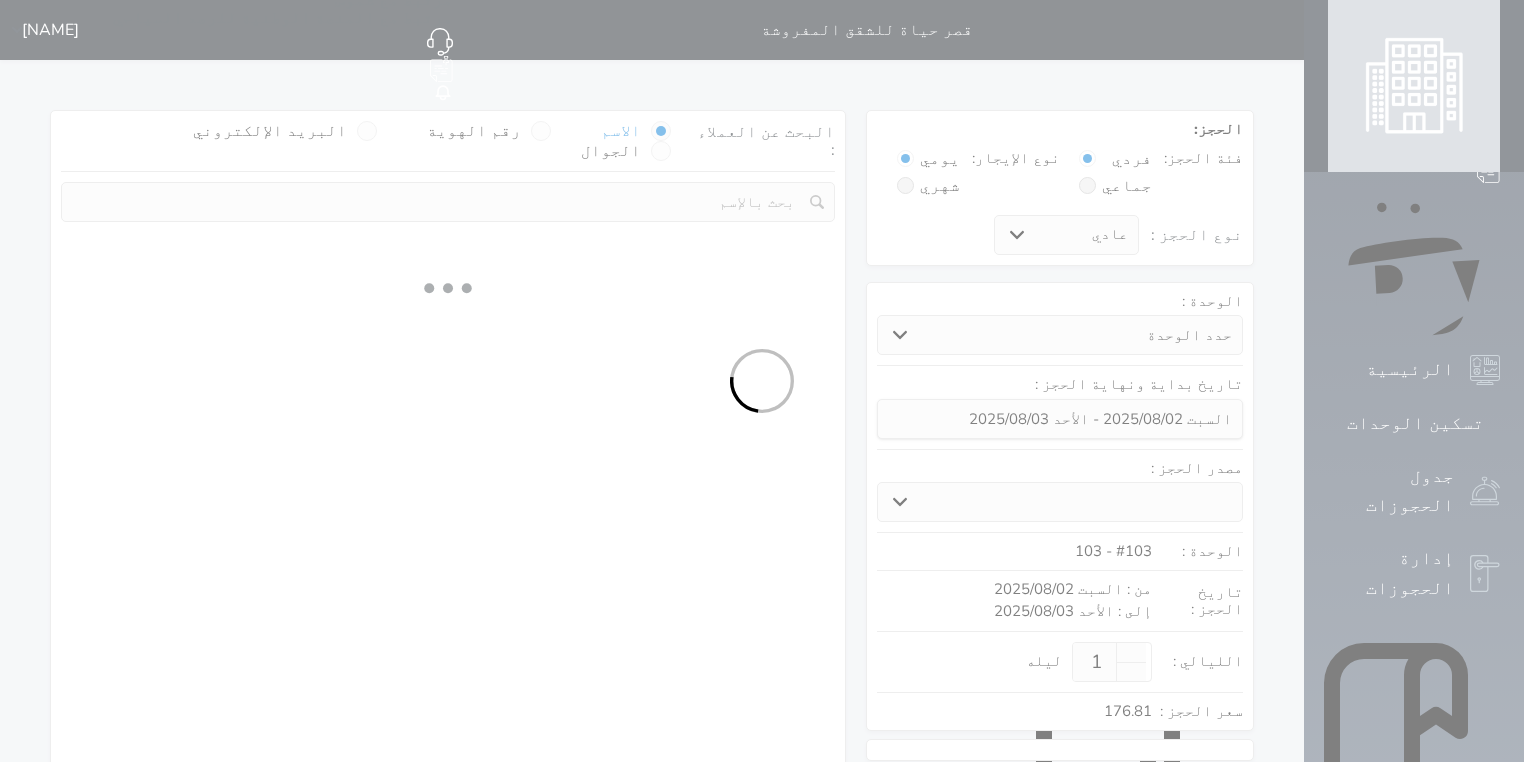 select on "1" 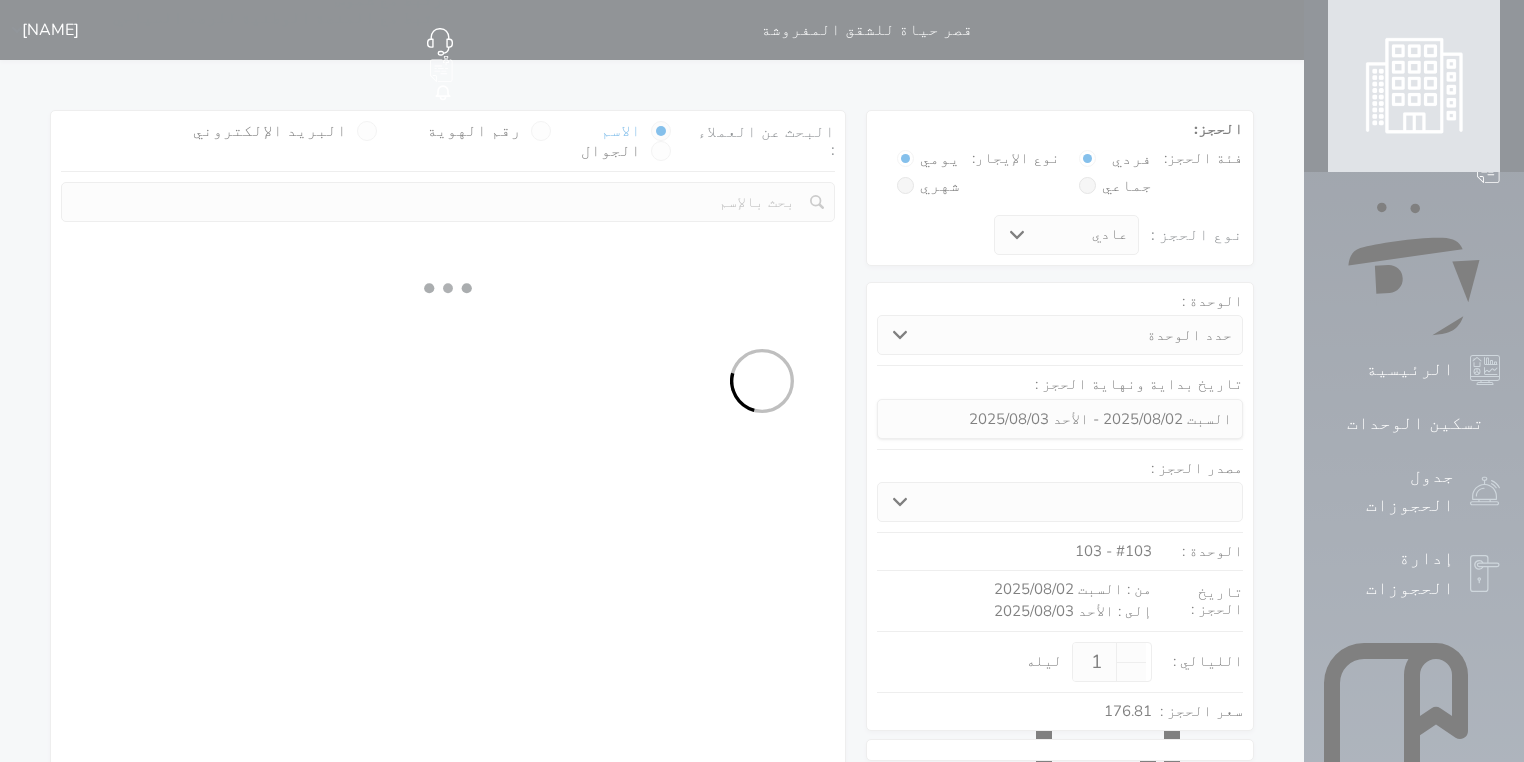 select 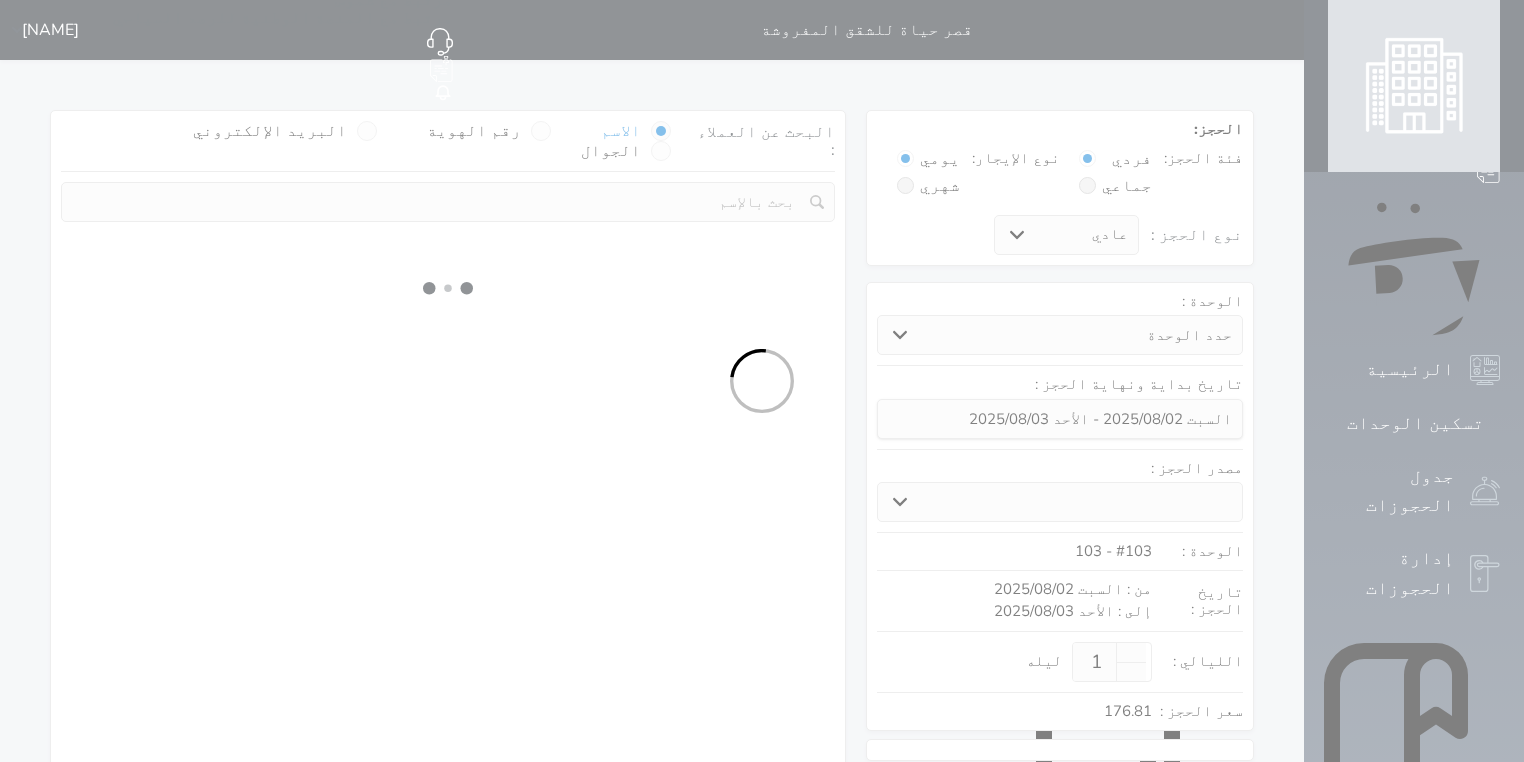 select on "7" 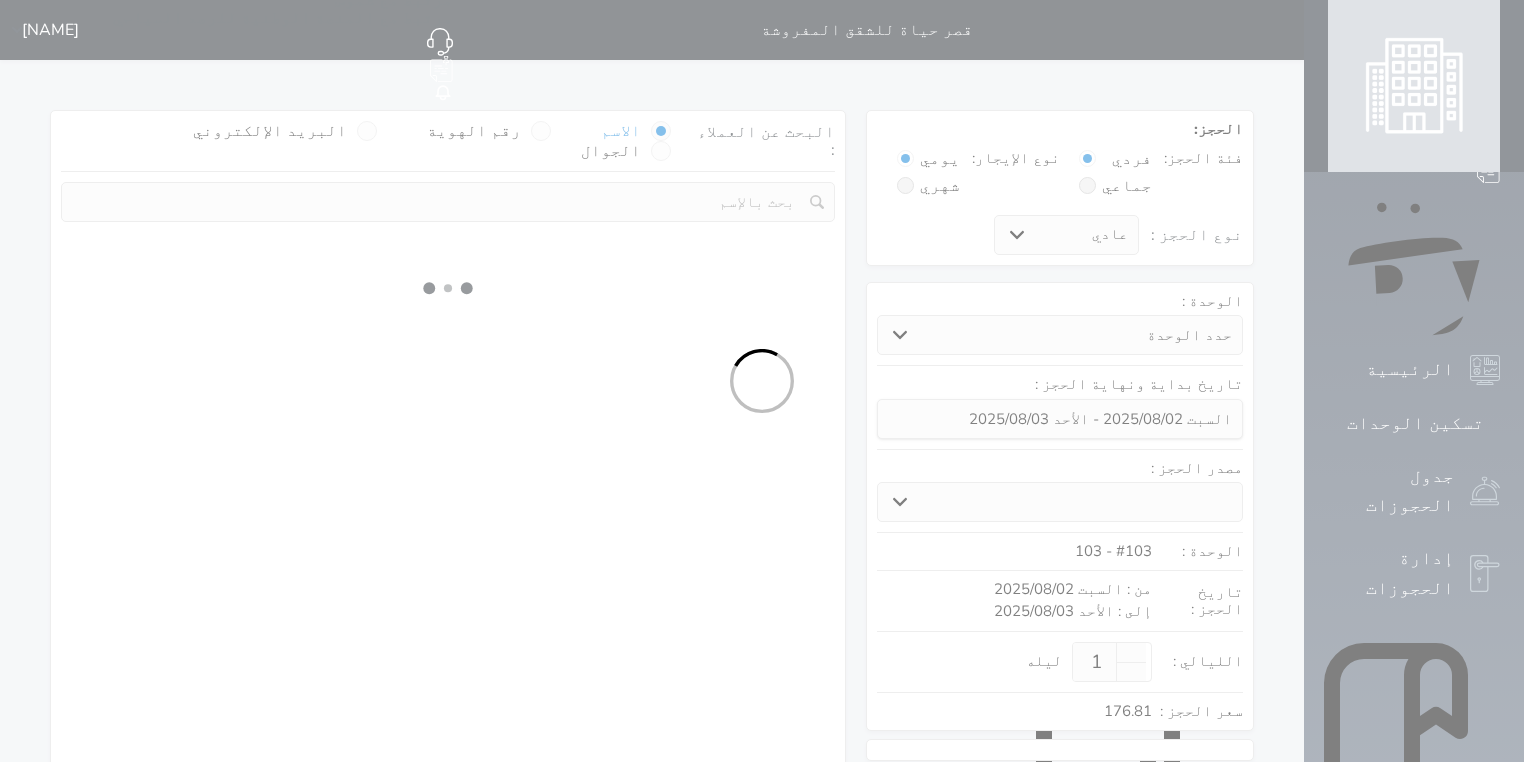 select 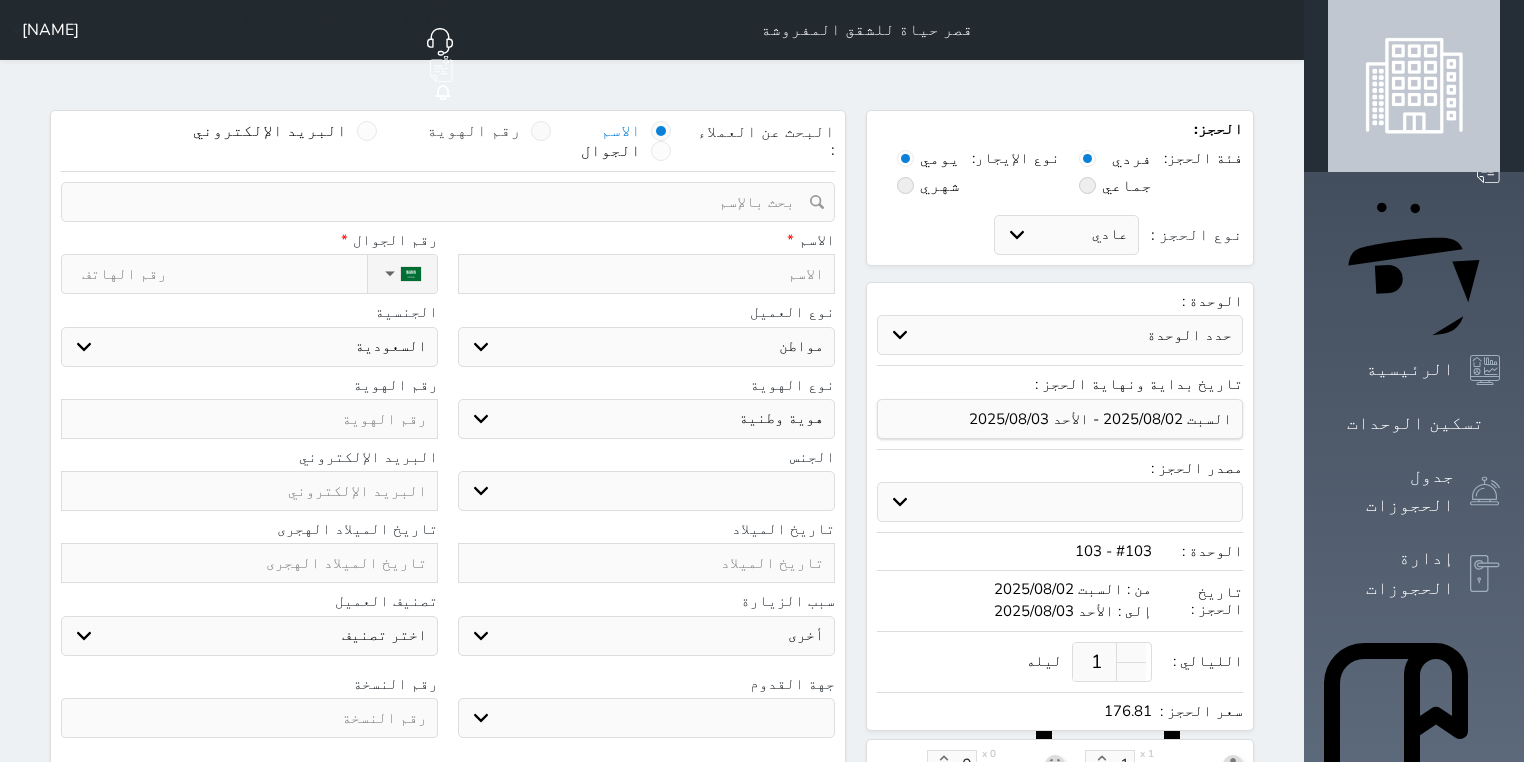 select 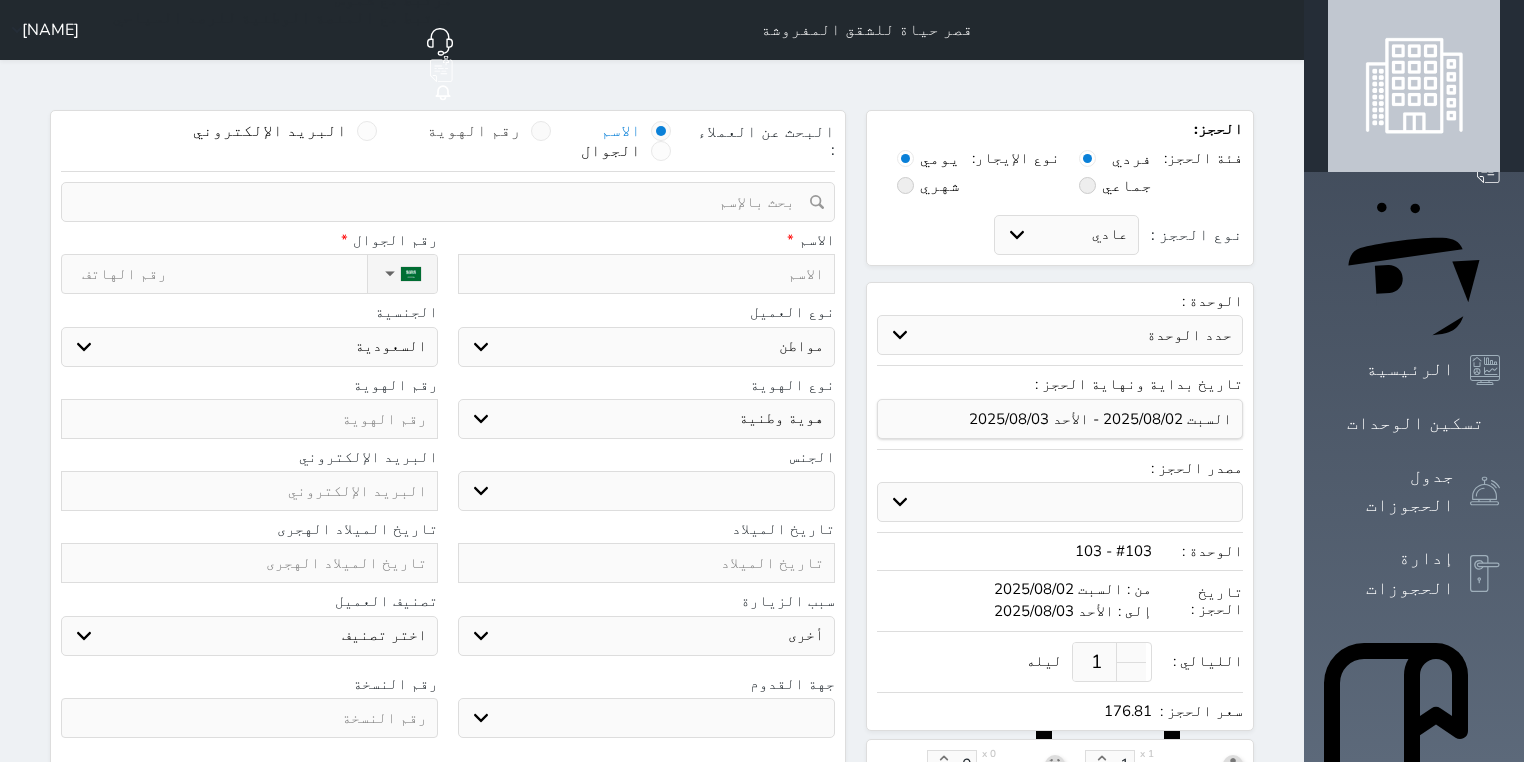 select 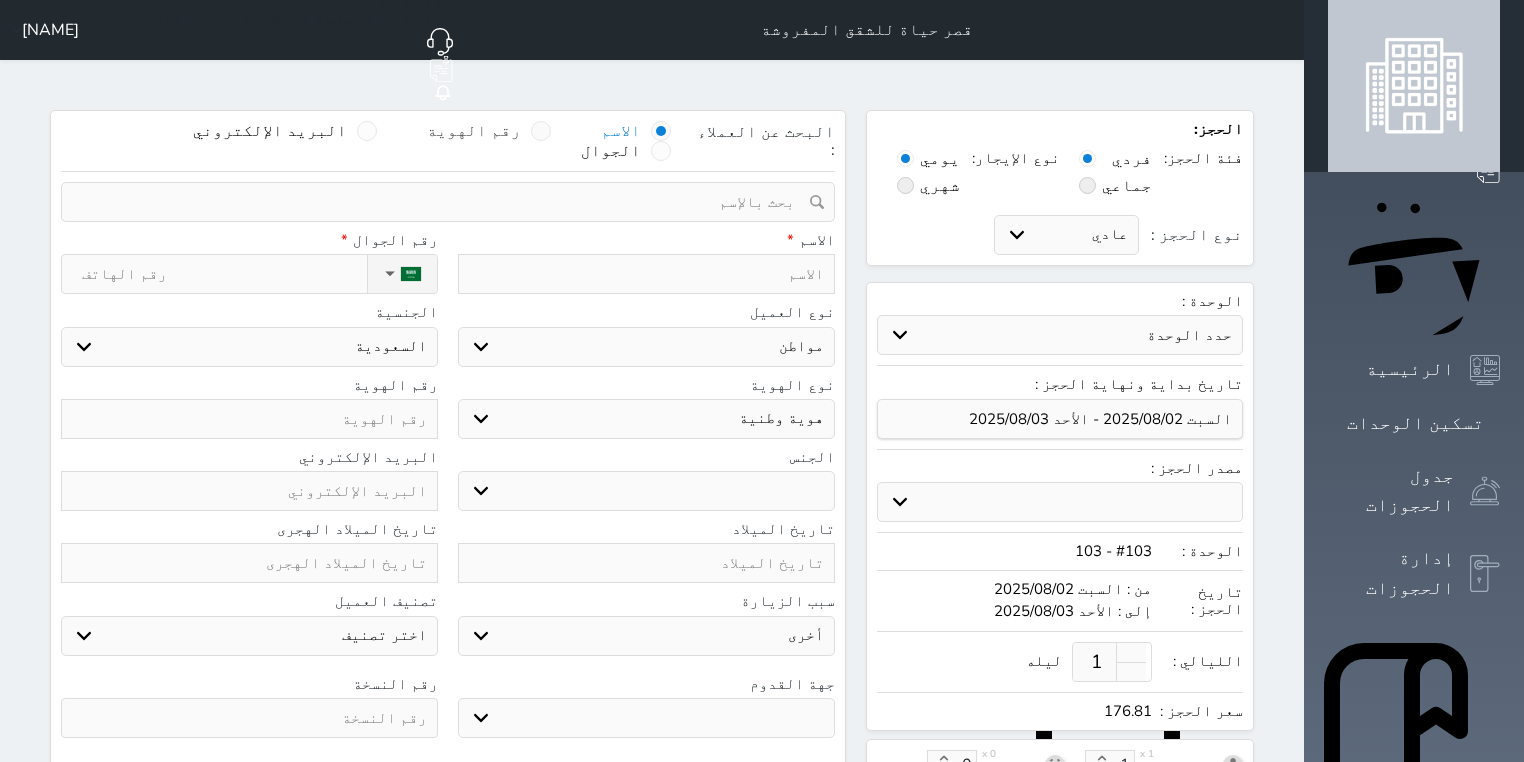click at bounding box center (541, 131) 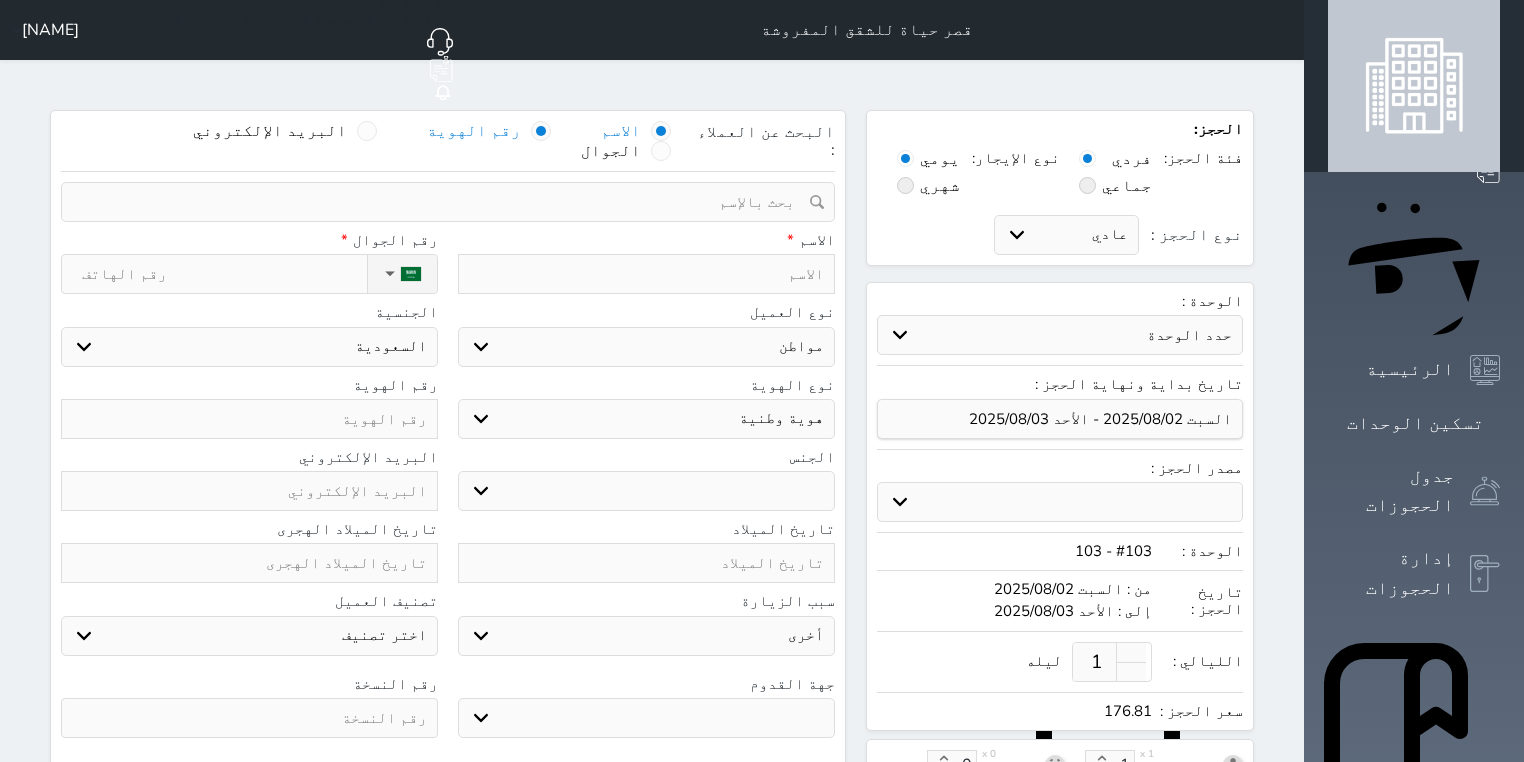 select 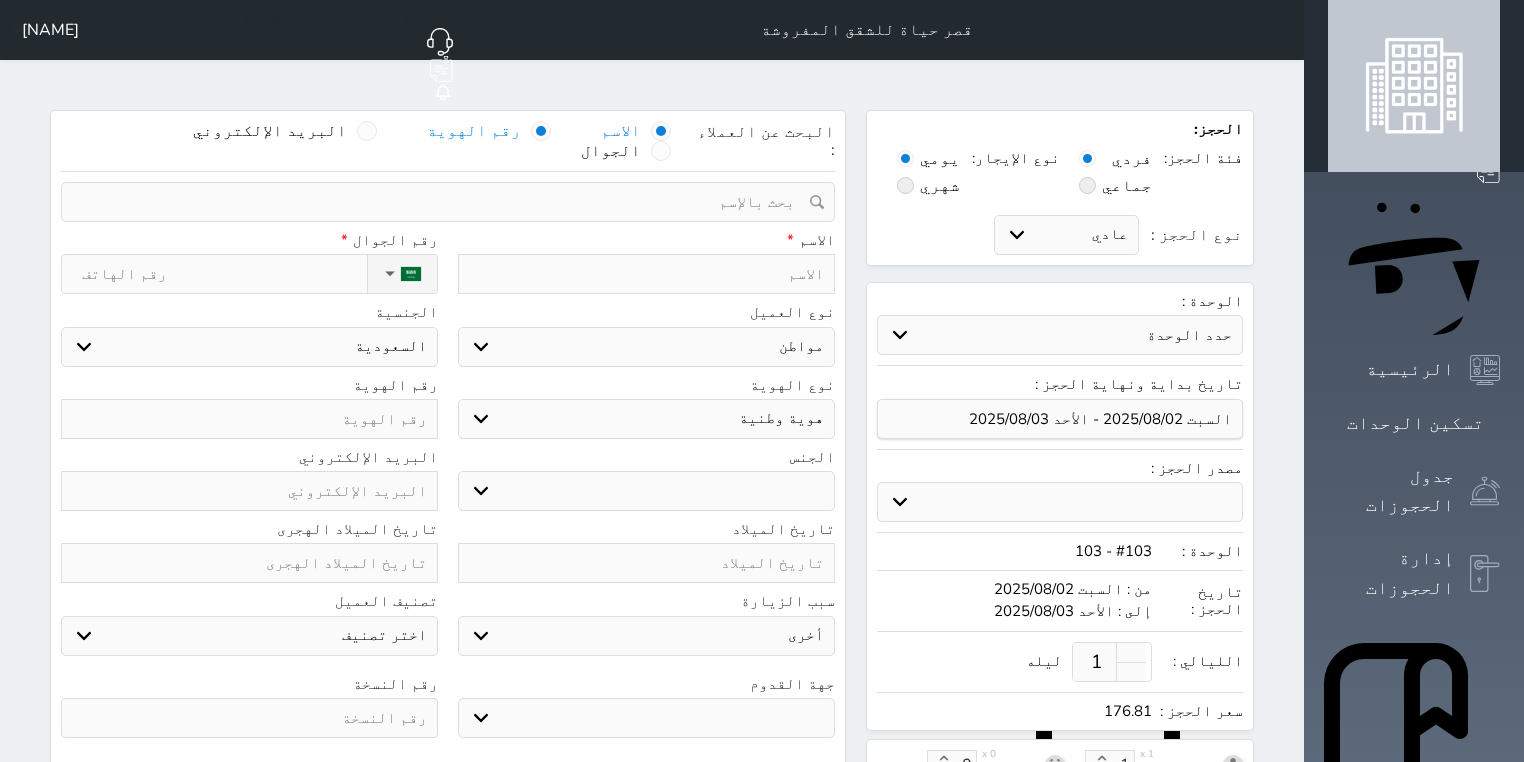select 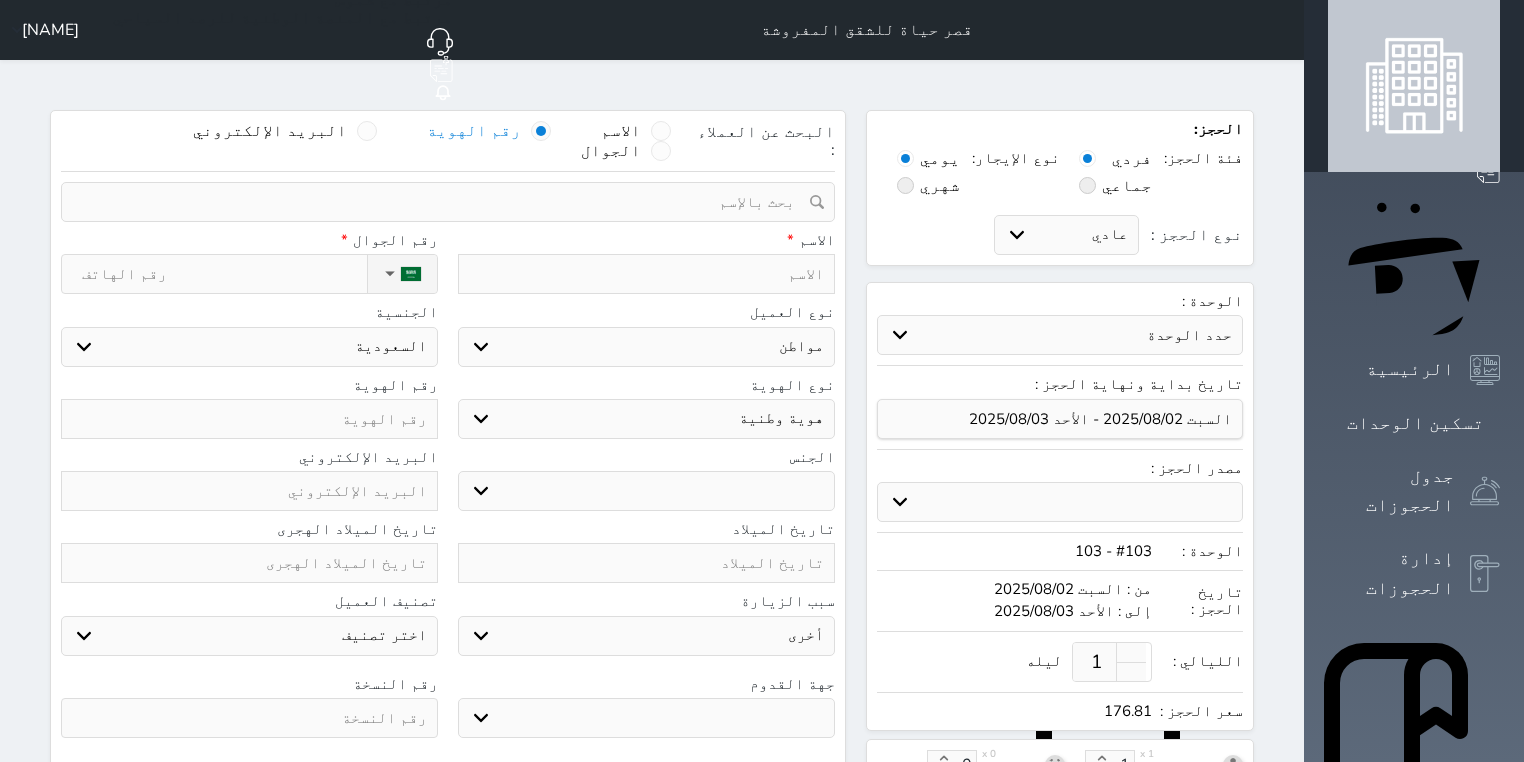select 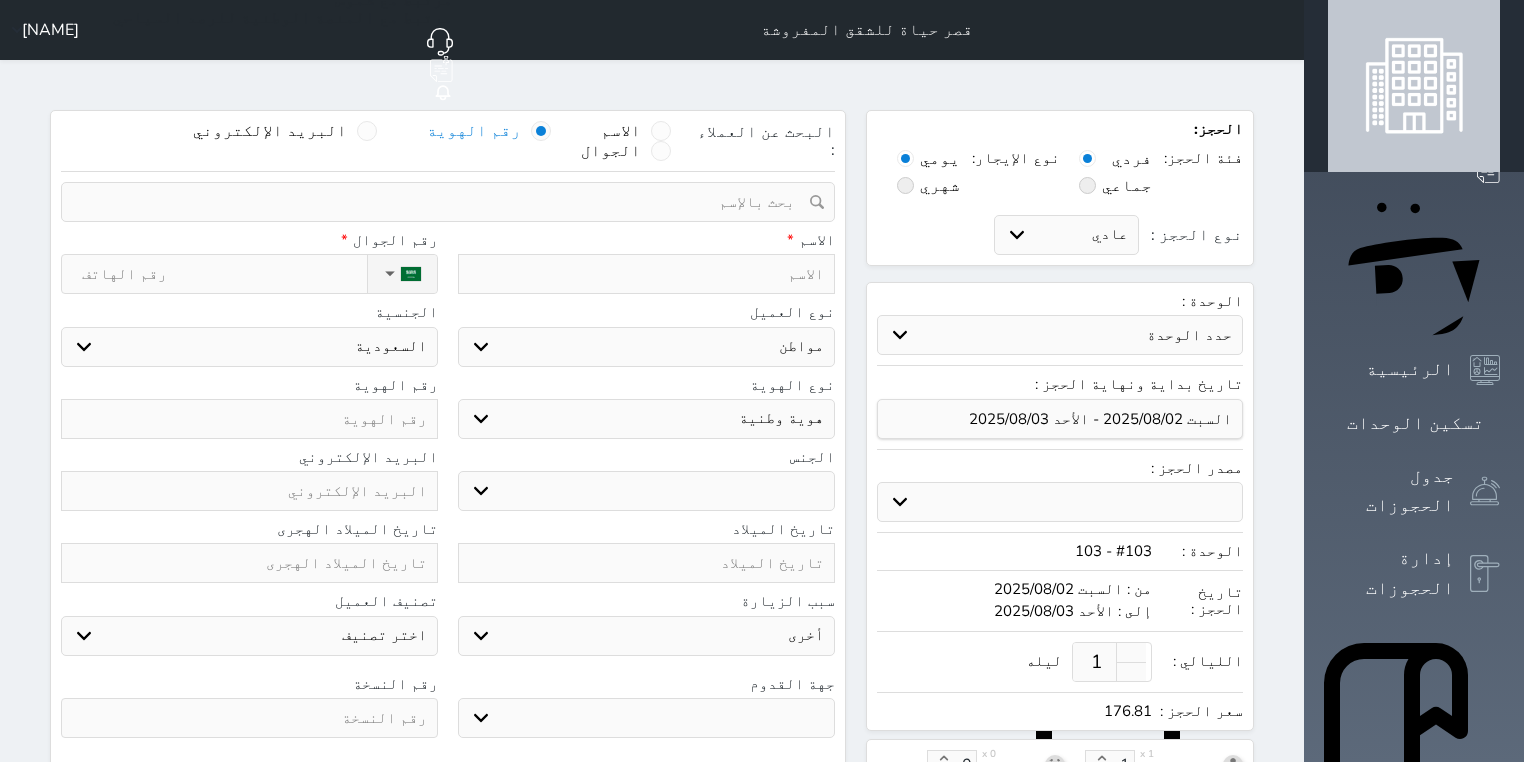 select 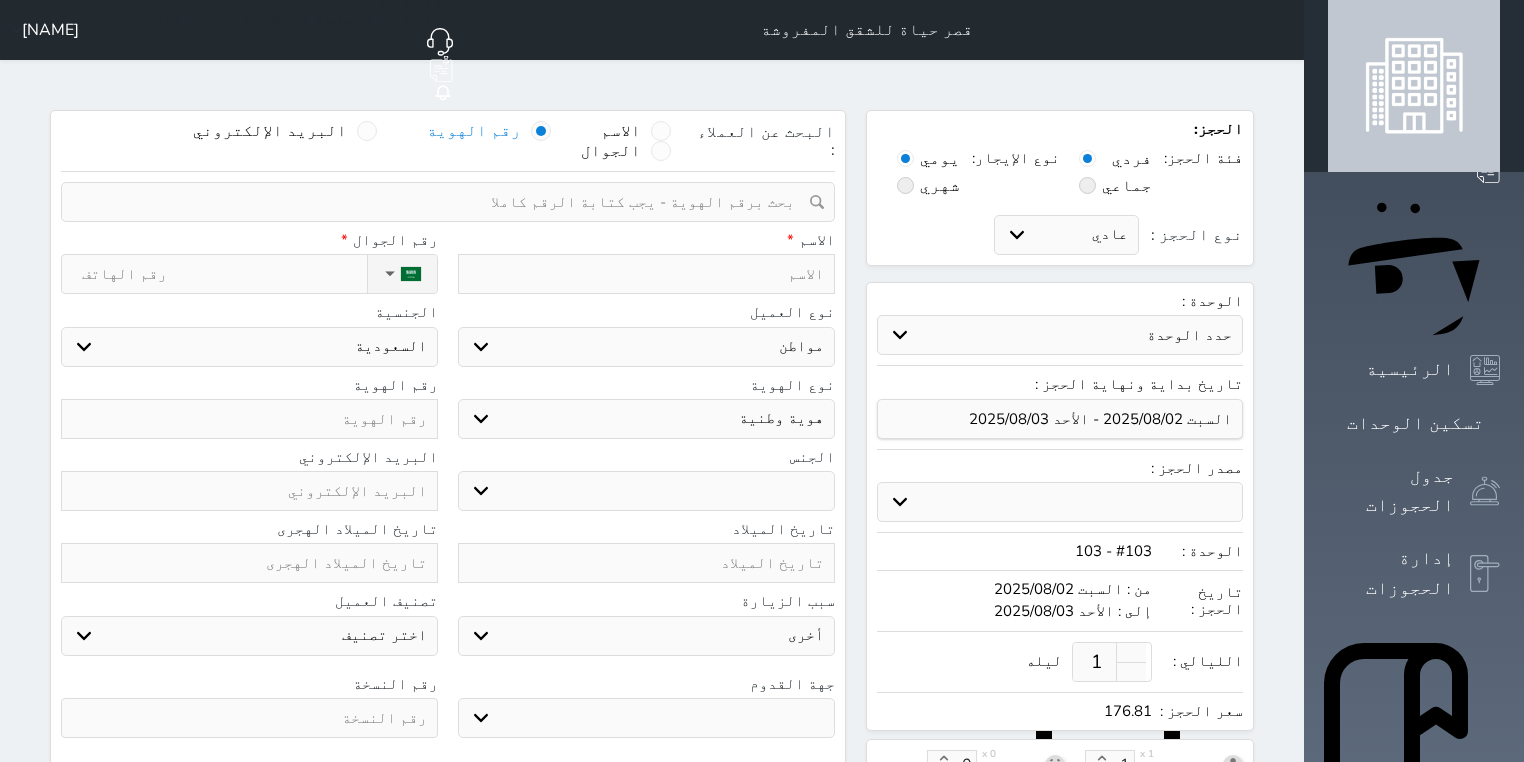 click at bounding box center (441, 202) 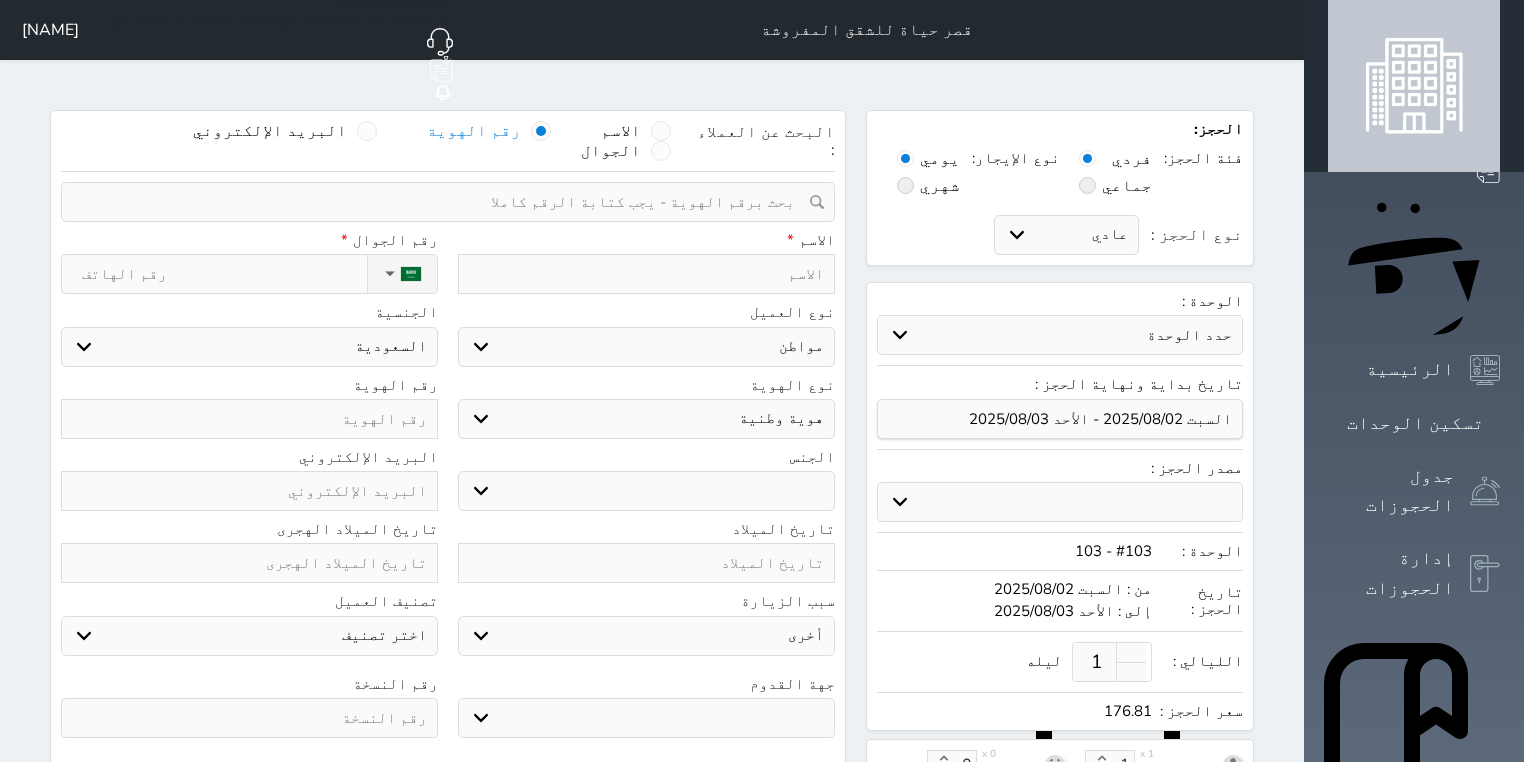 paste on "1098719527" 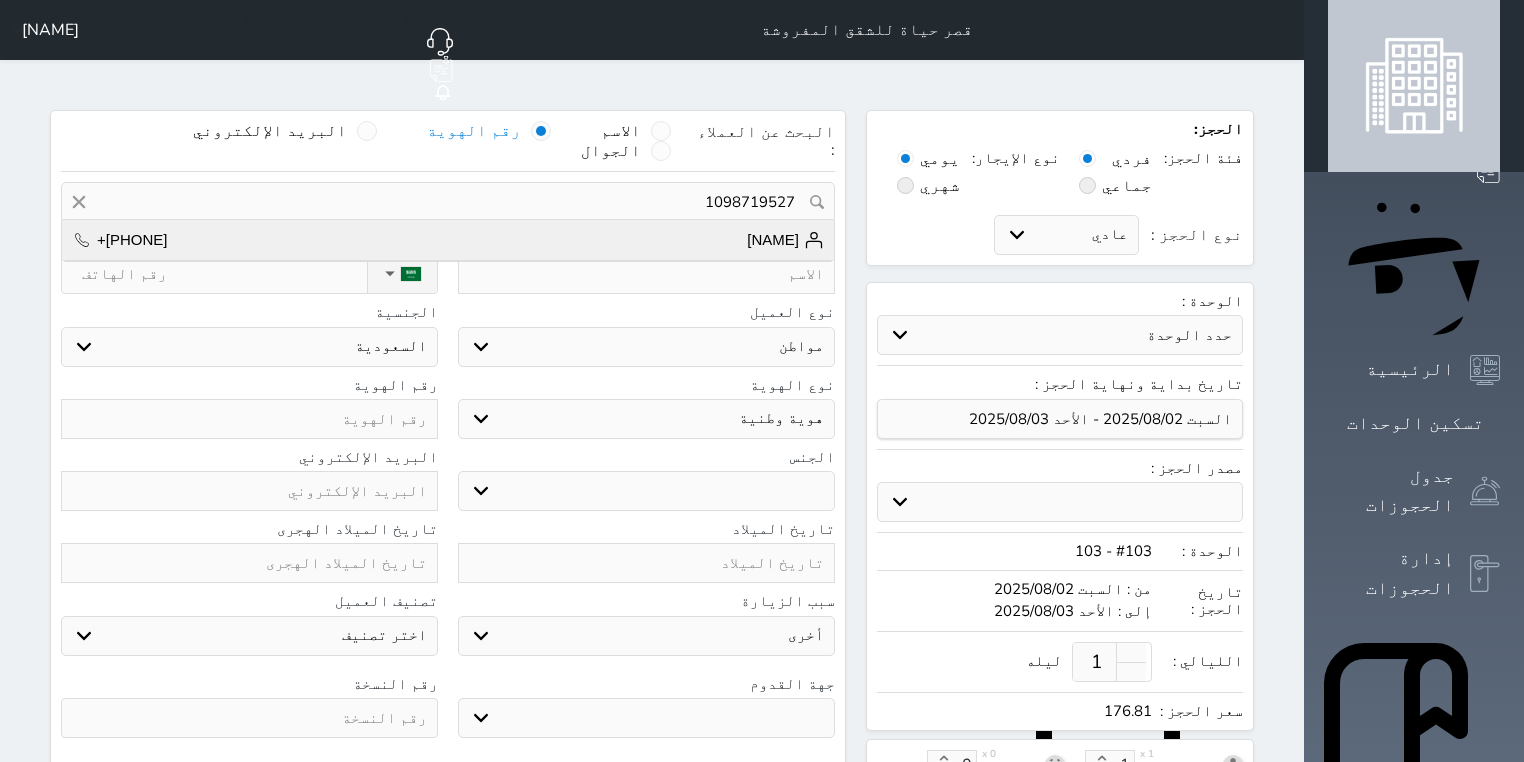 click on "نايف رحيل سويلم الشراري   +966583504239" at bounding box center [448, 240] 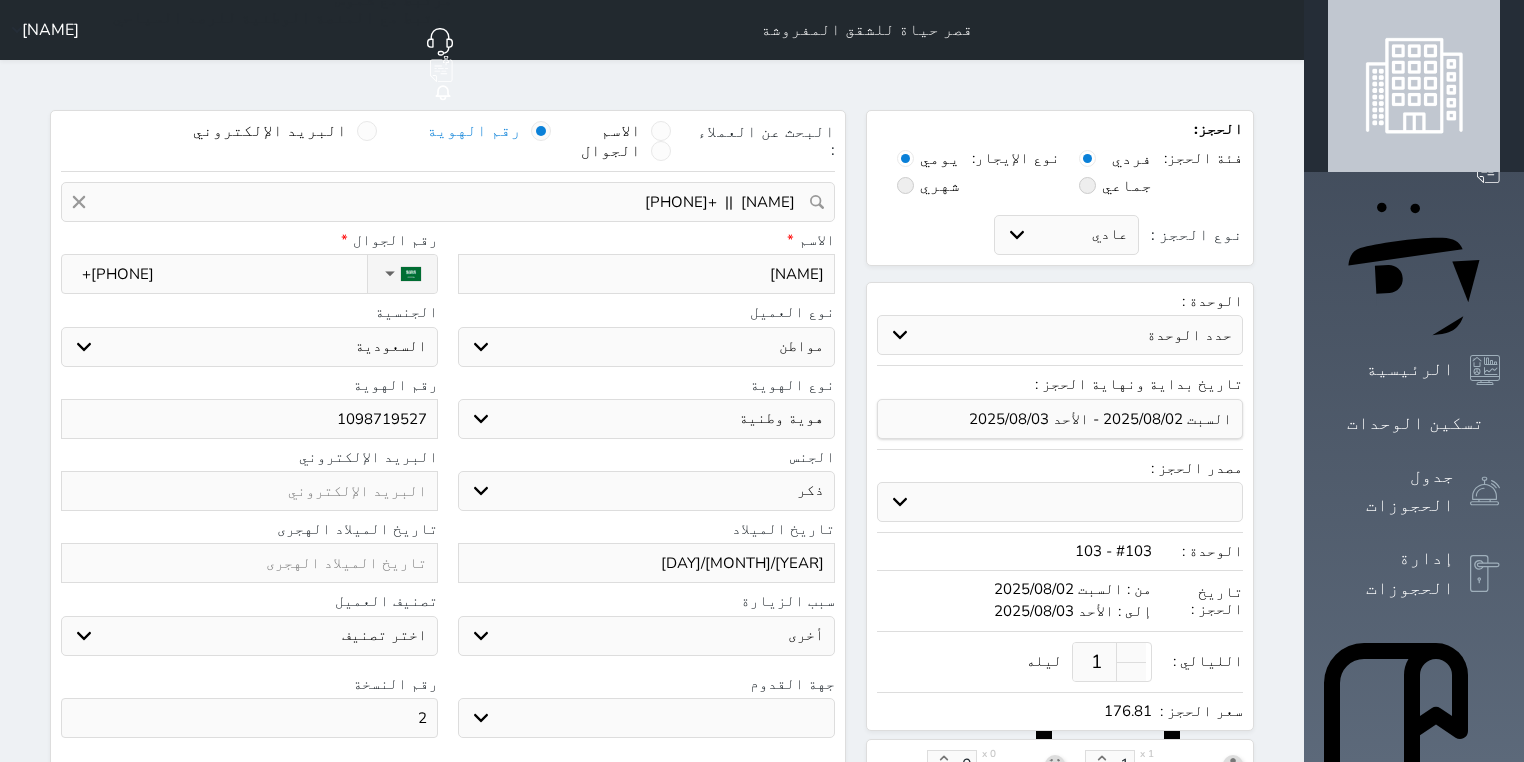 select 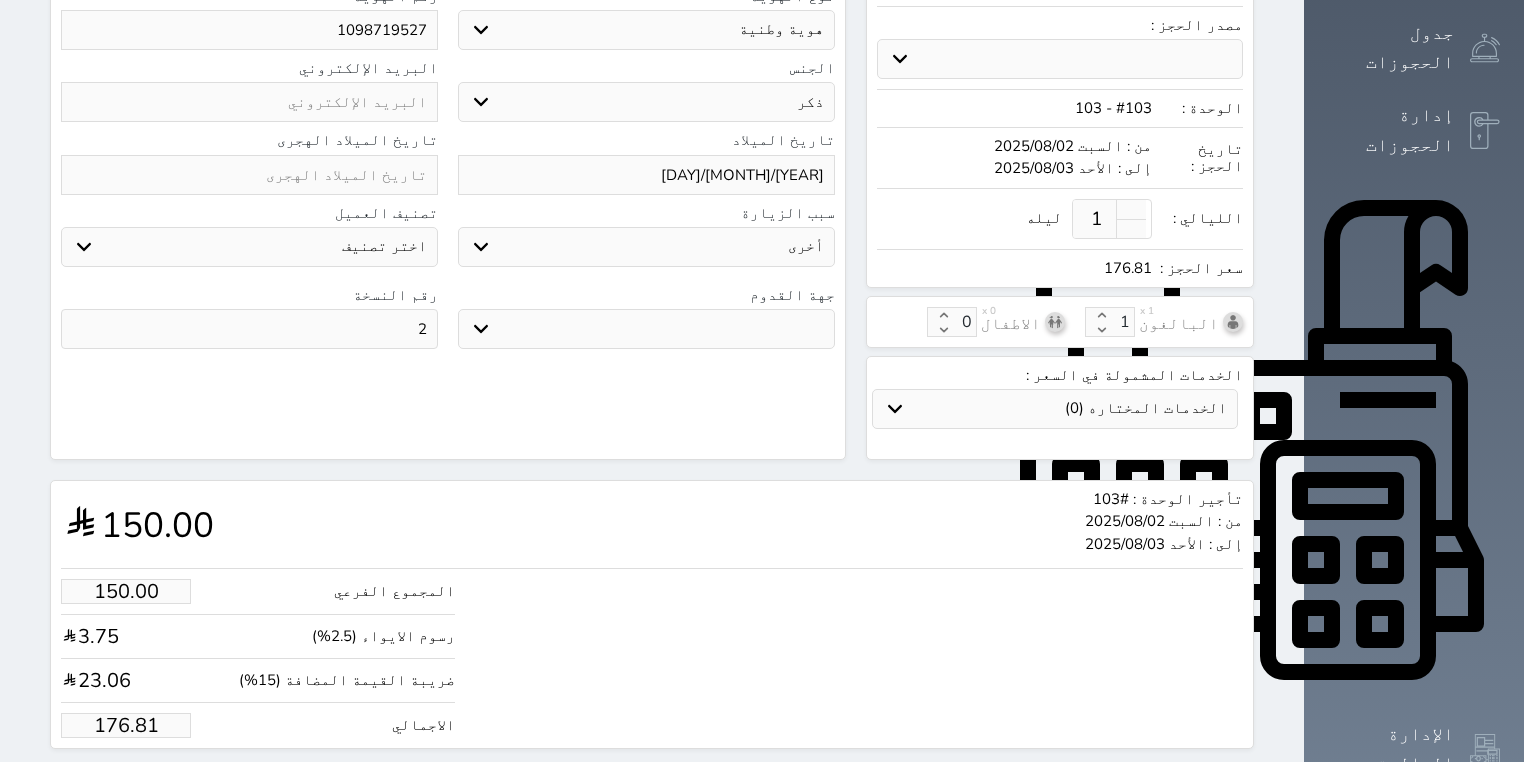 scroll, scrollTop: 465, scrollLeft: 0, axis: vertical 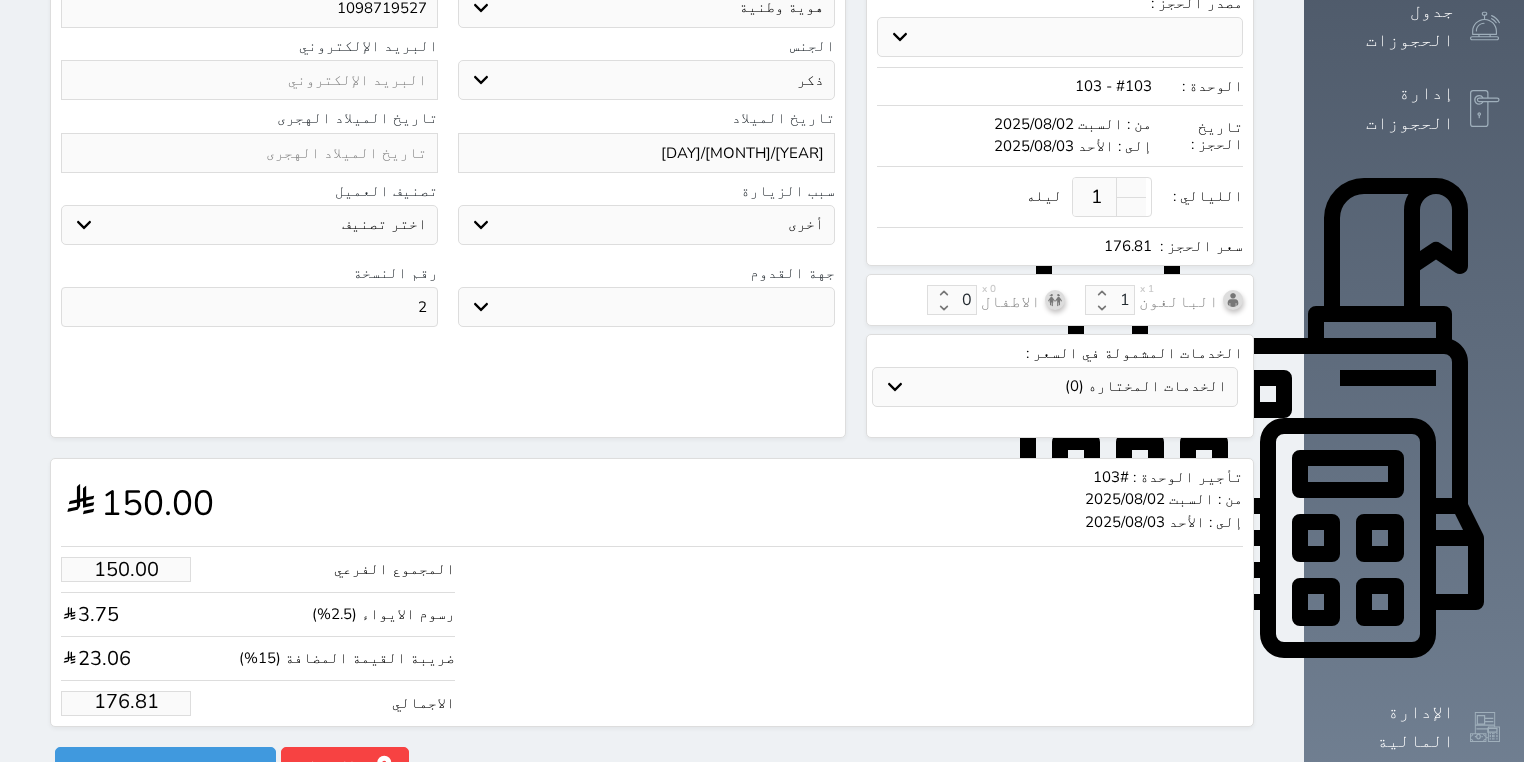 drag, startPoint x: 144, startPoint y: 672, endPoint x: 74, endPoint y: 673, distance: 70.00714 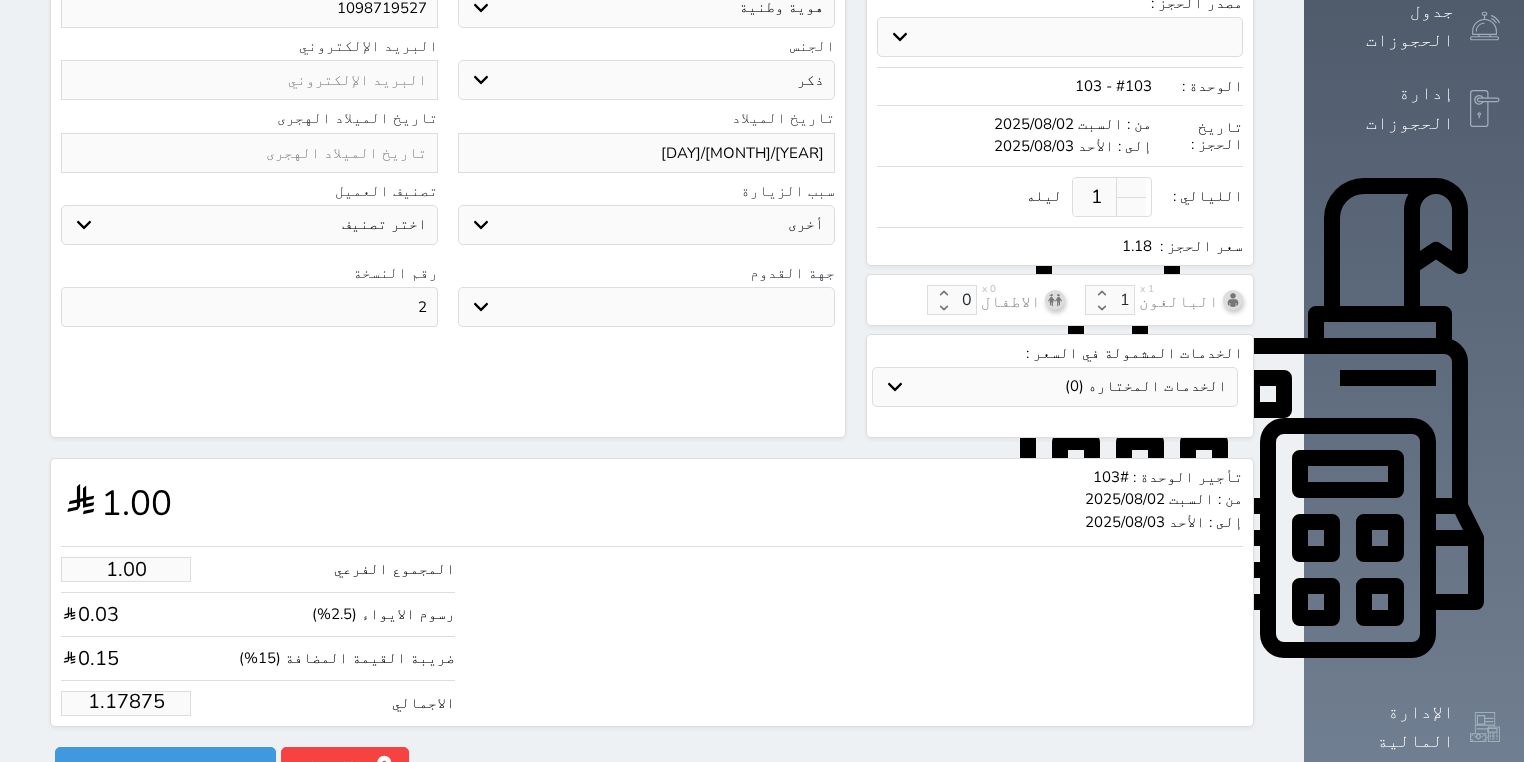 scroll, scrollTop: 0, scrollLeft: 0, axis: both 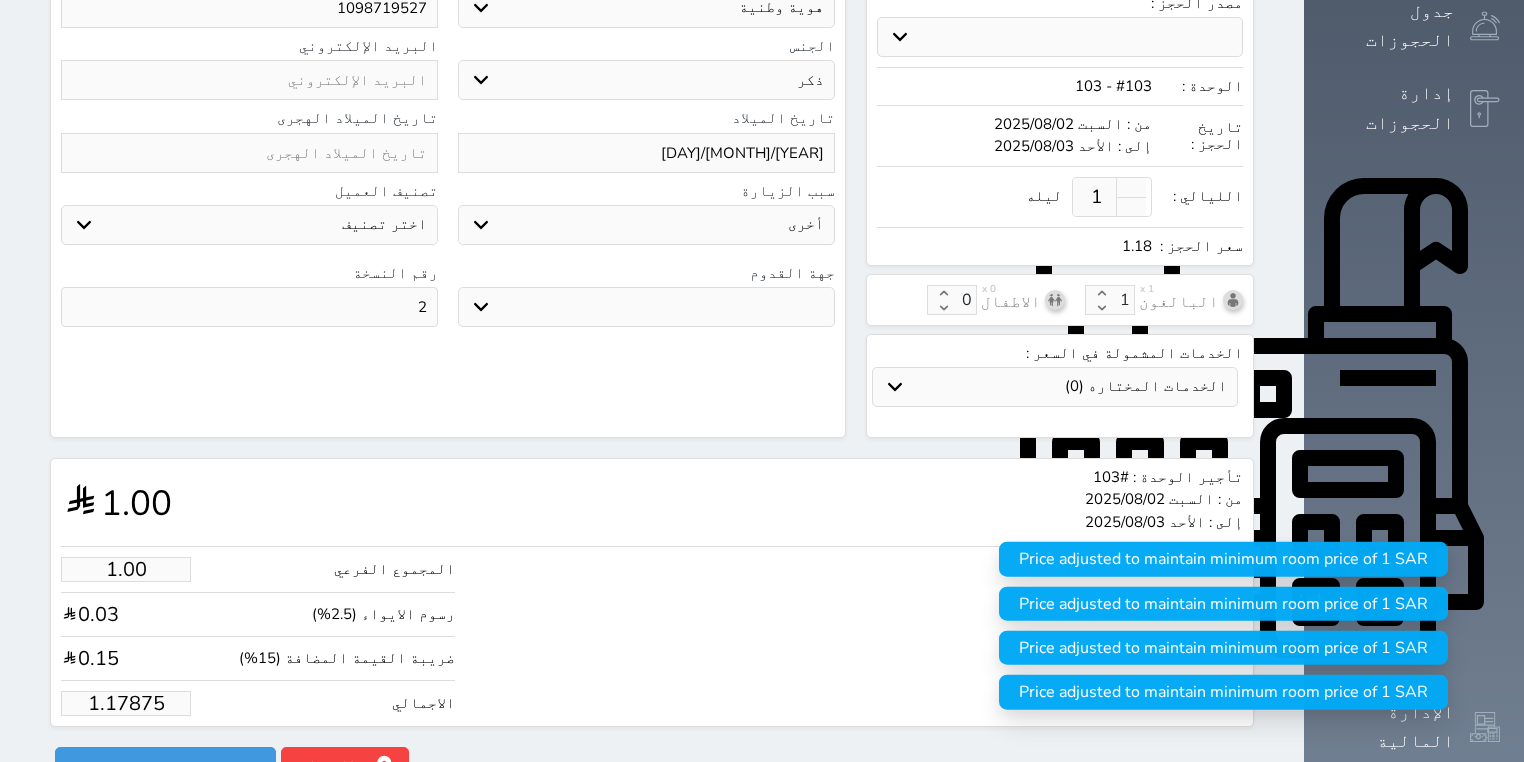 type on "1.1787" 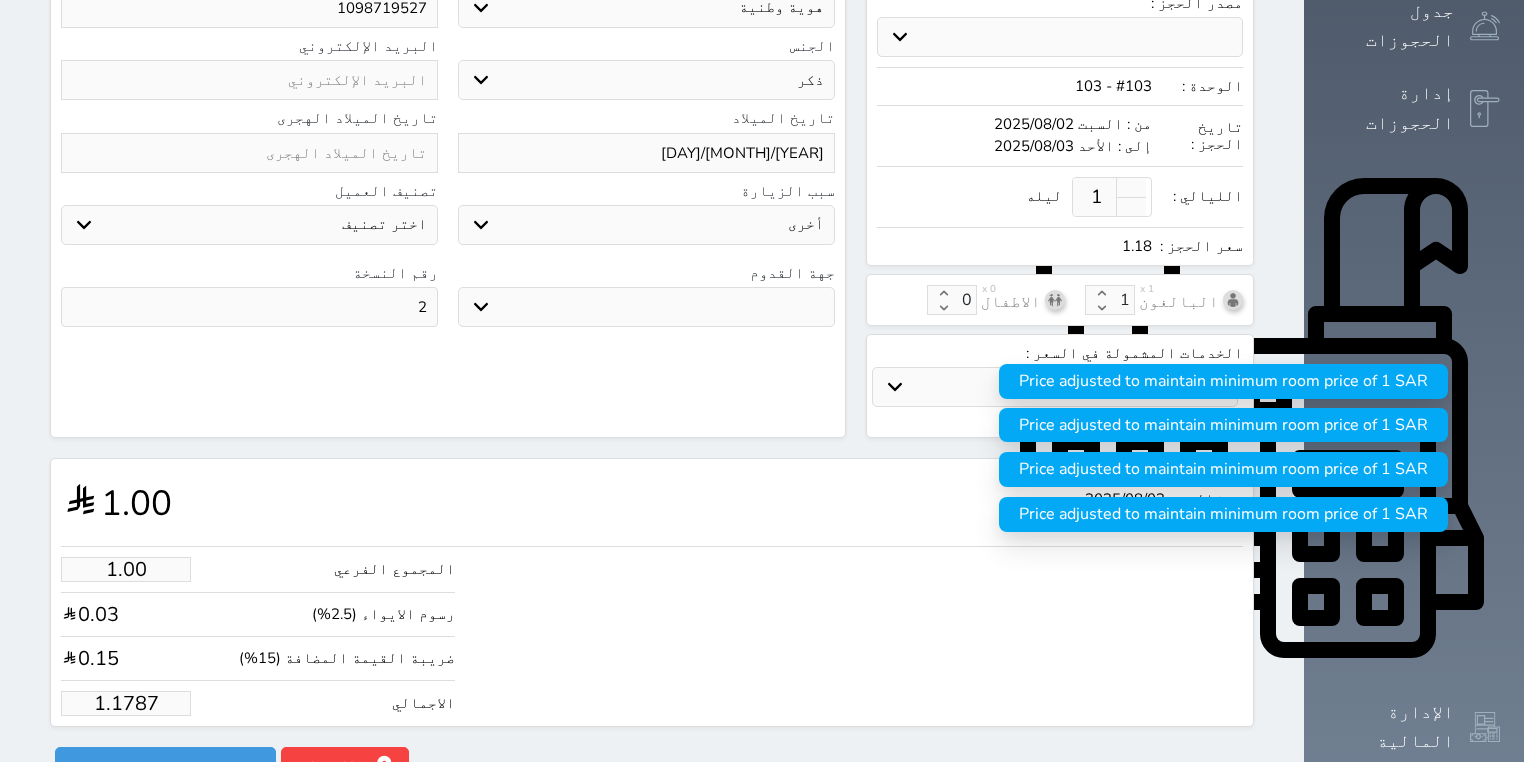 type on "1.178" 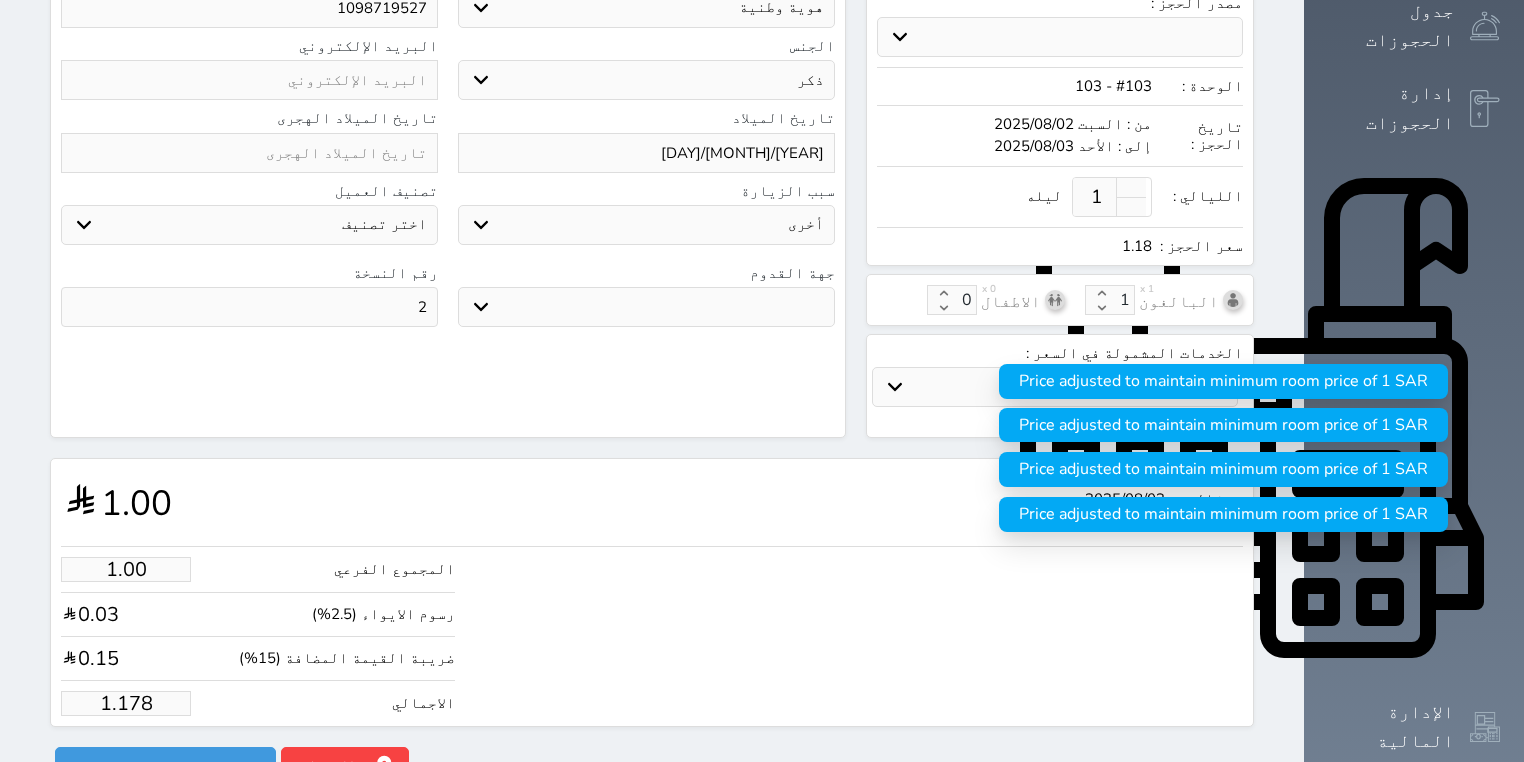 type on "1.17" 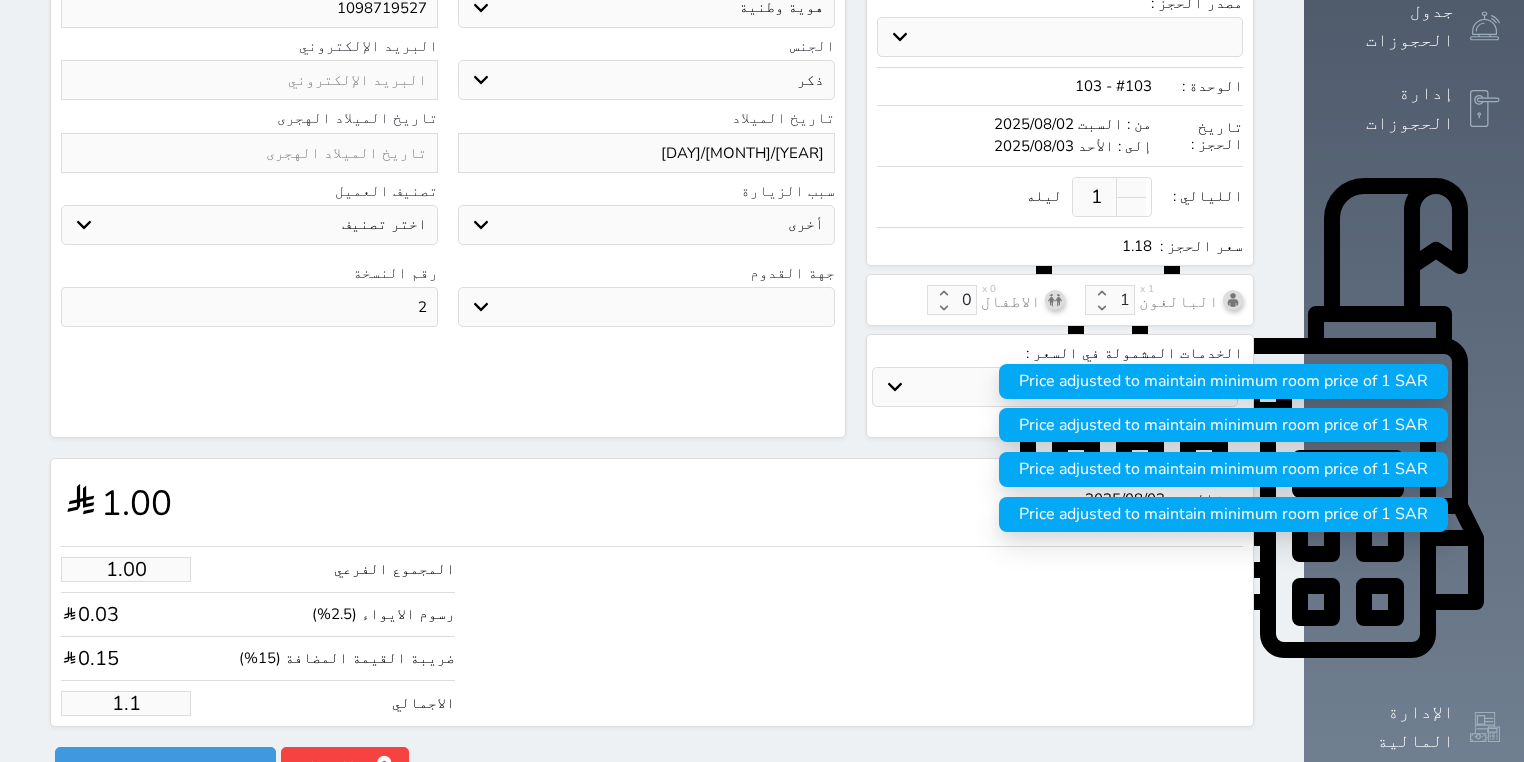 type on "1." 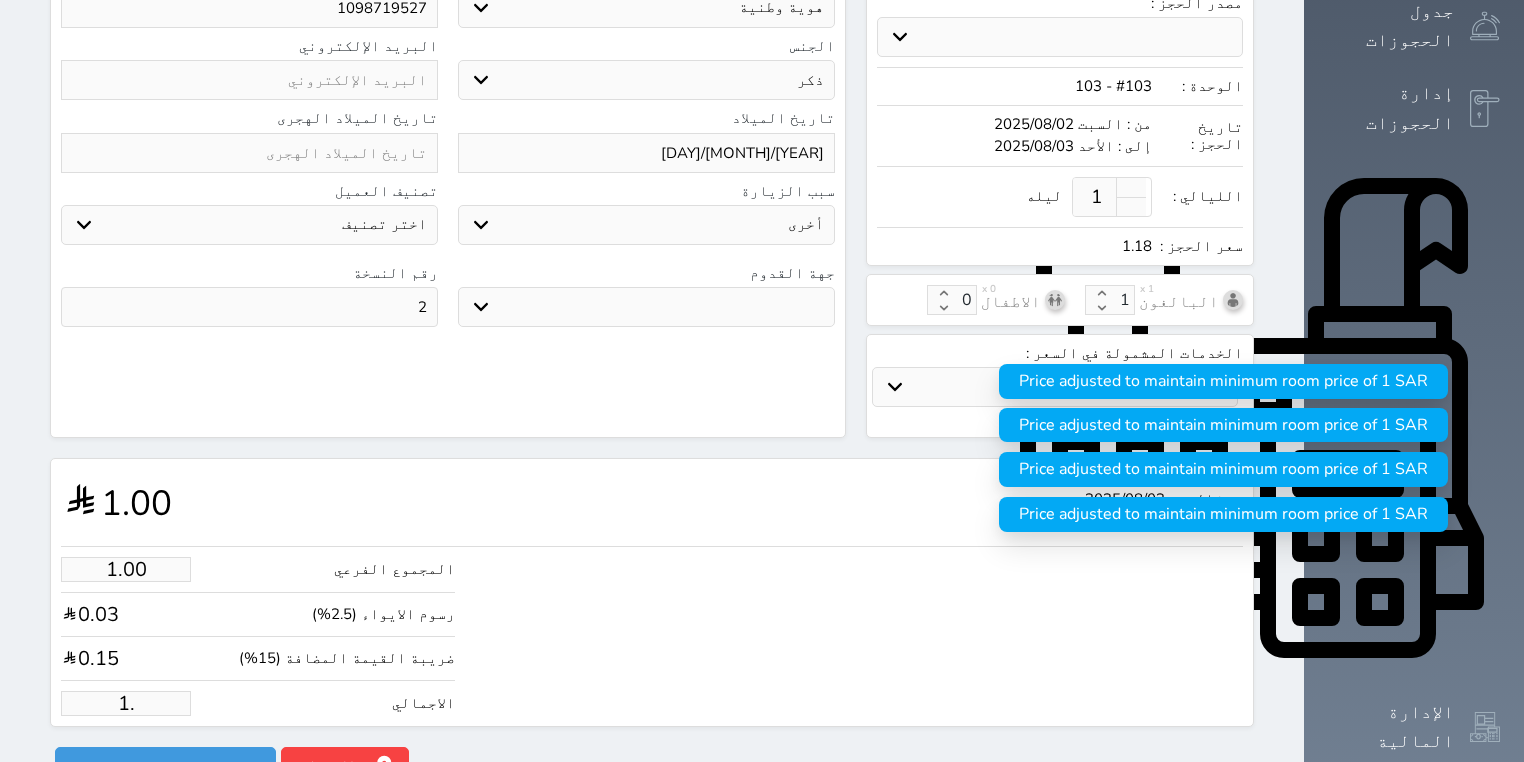 type on "1" 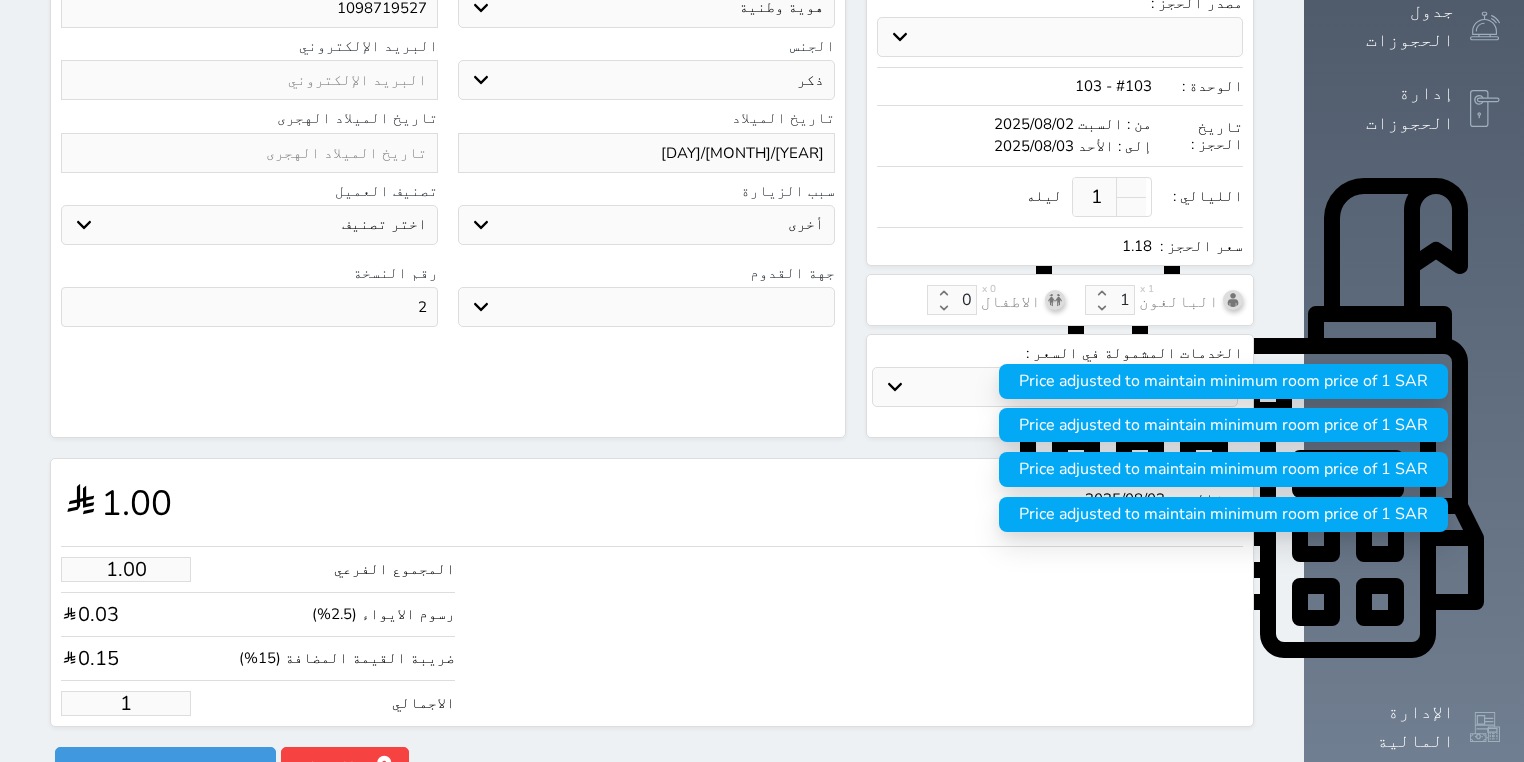 type 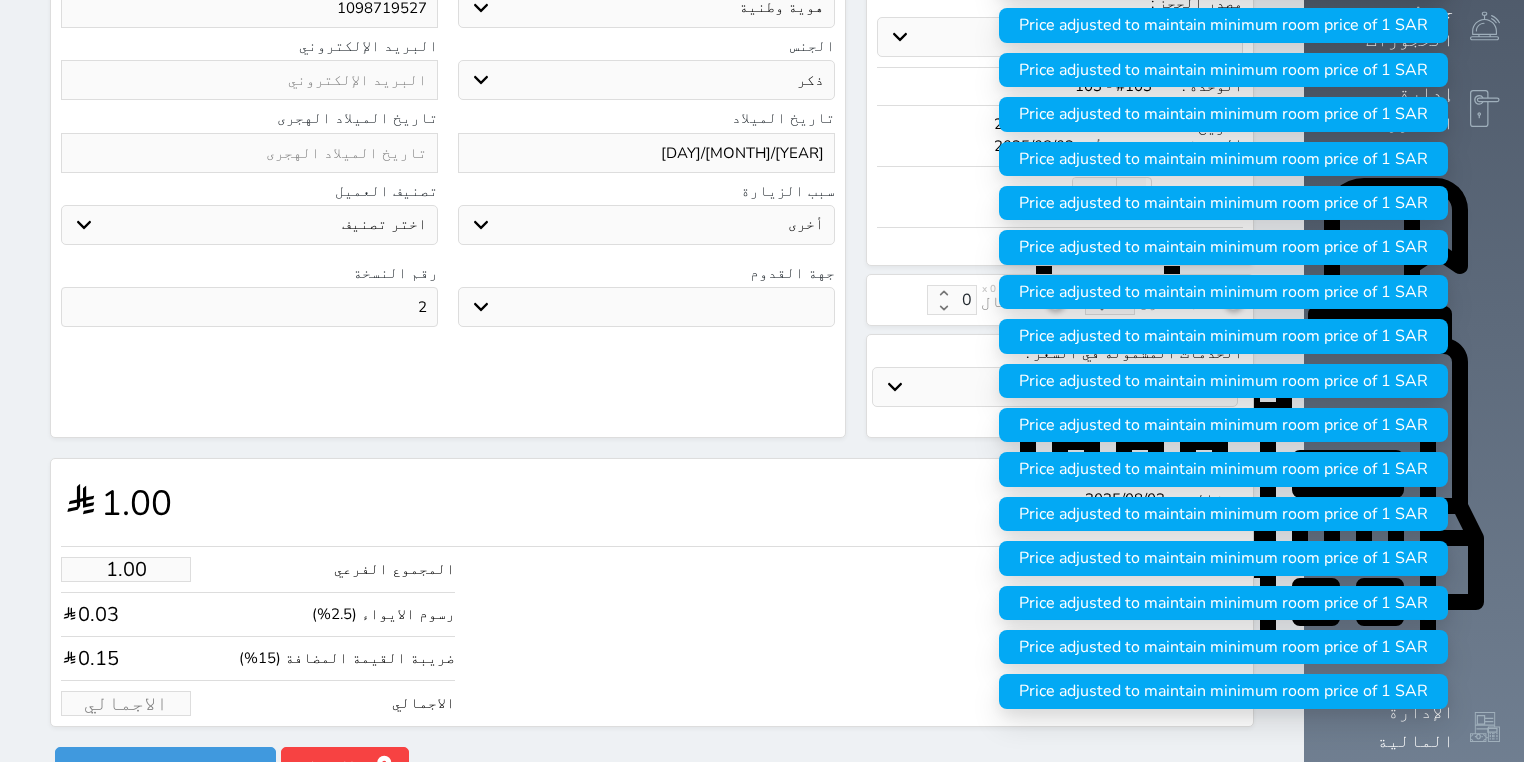 type on "1" 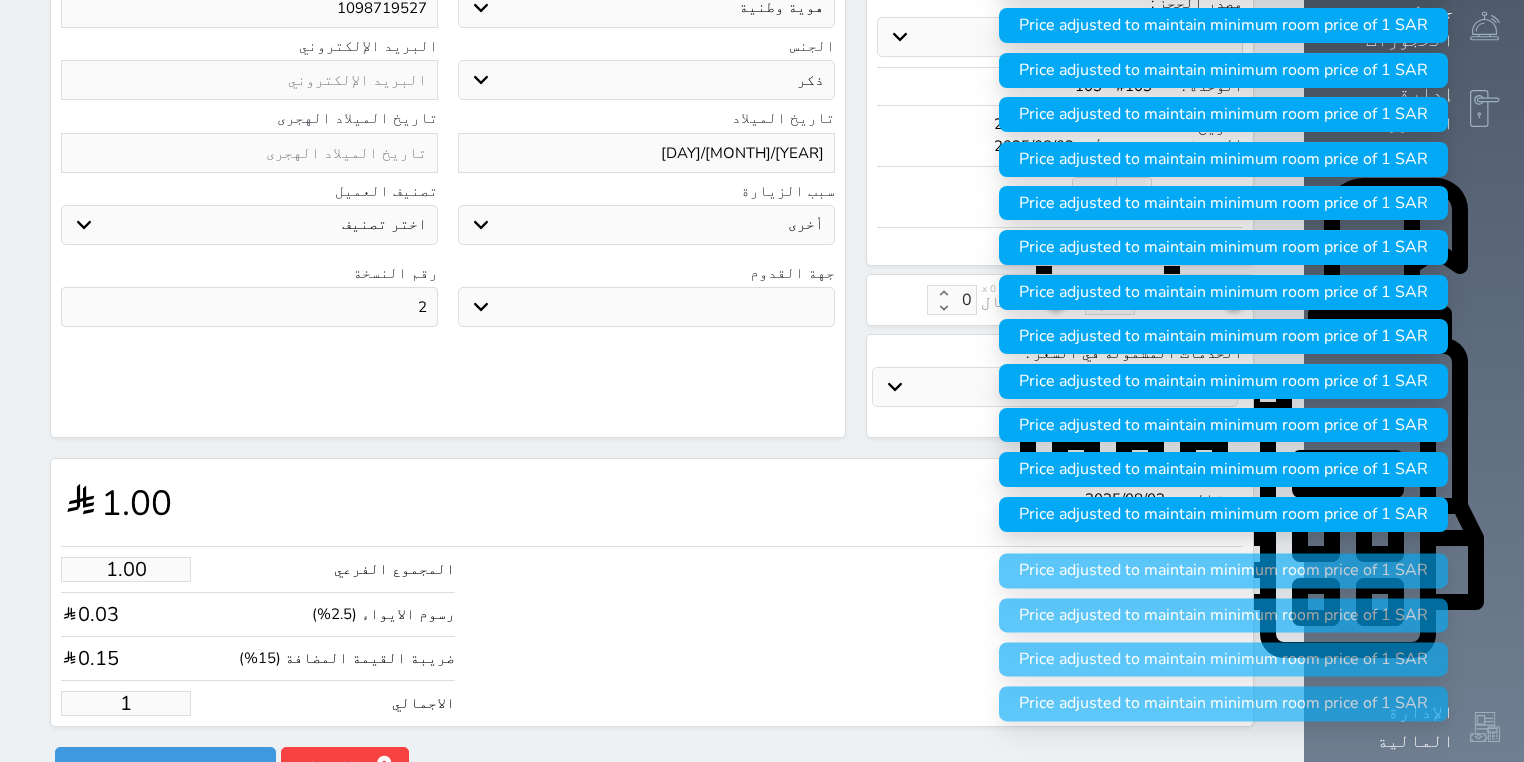 type on "11.03" 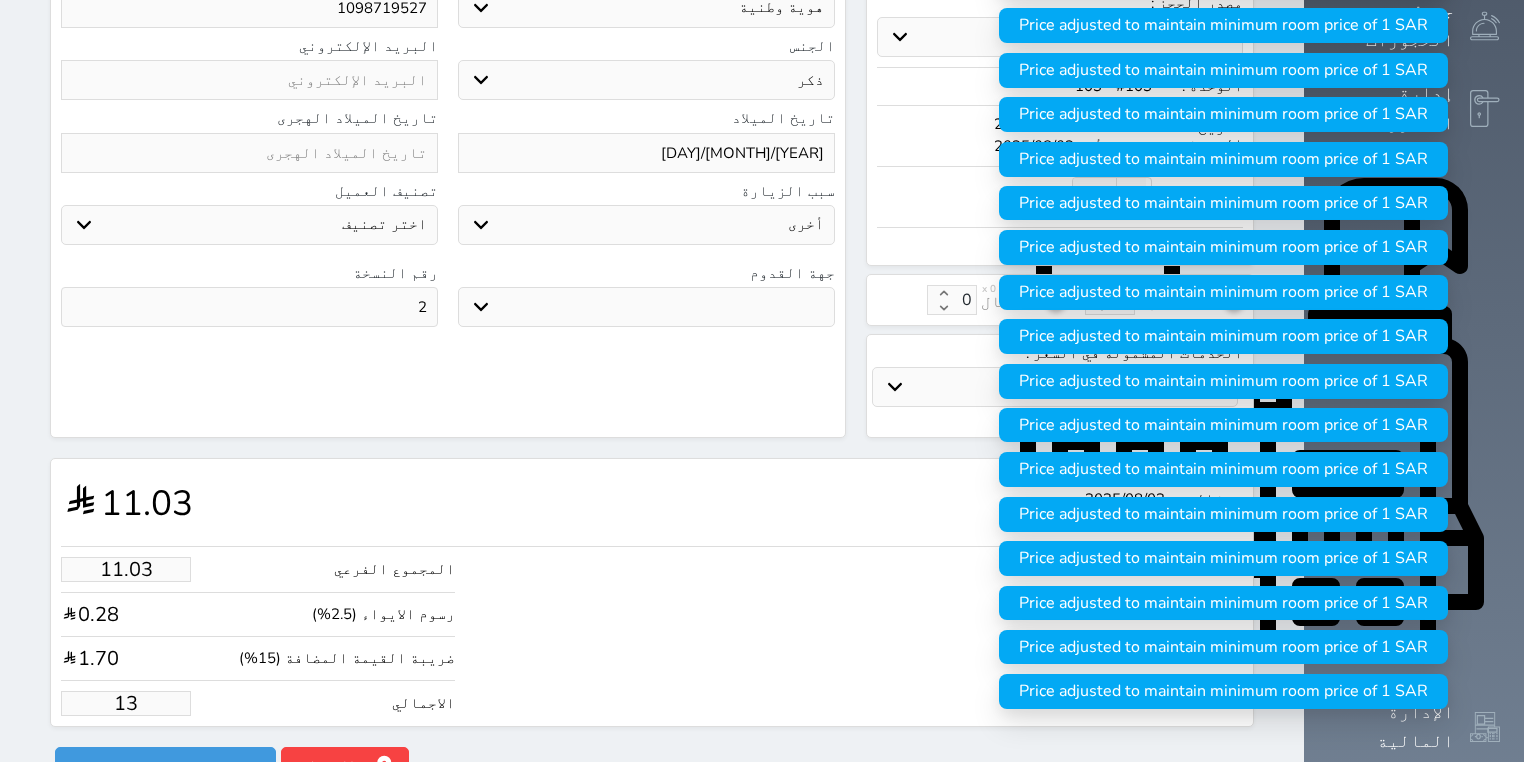 type on "110.29" 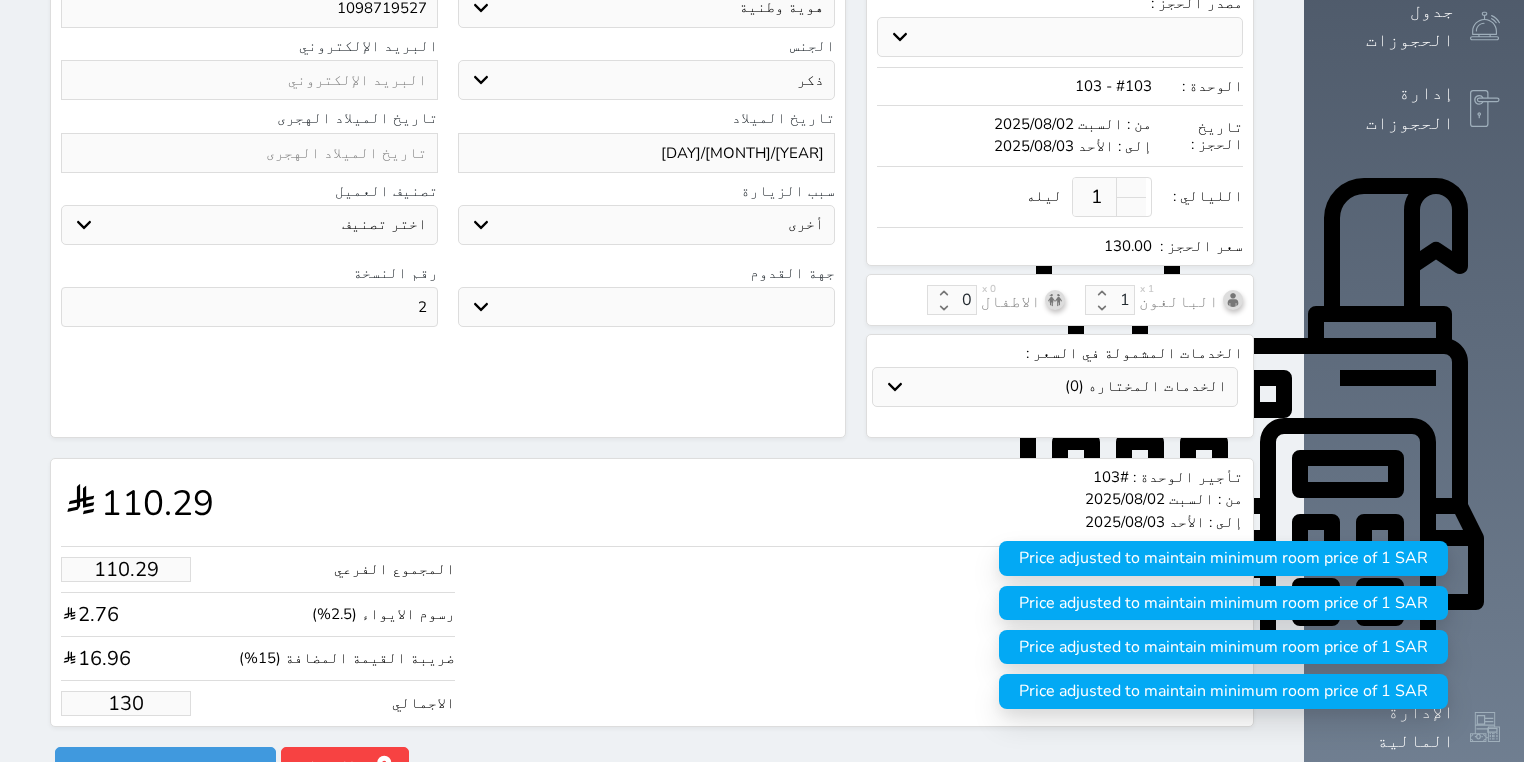 type on "130.00" 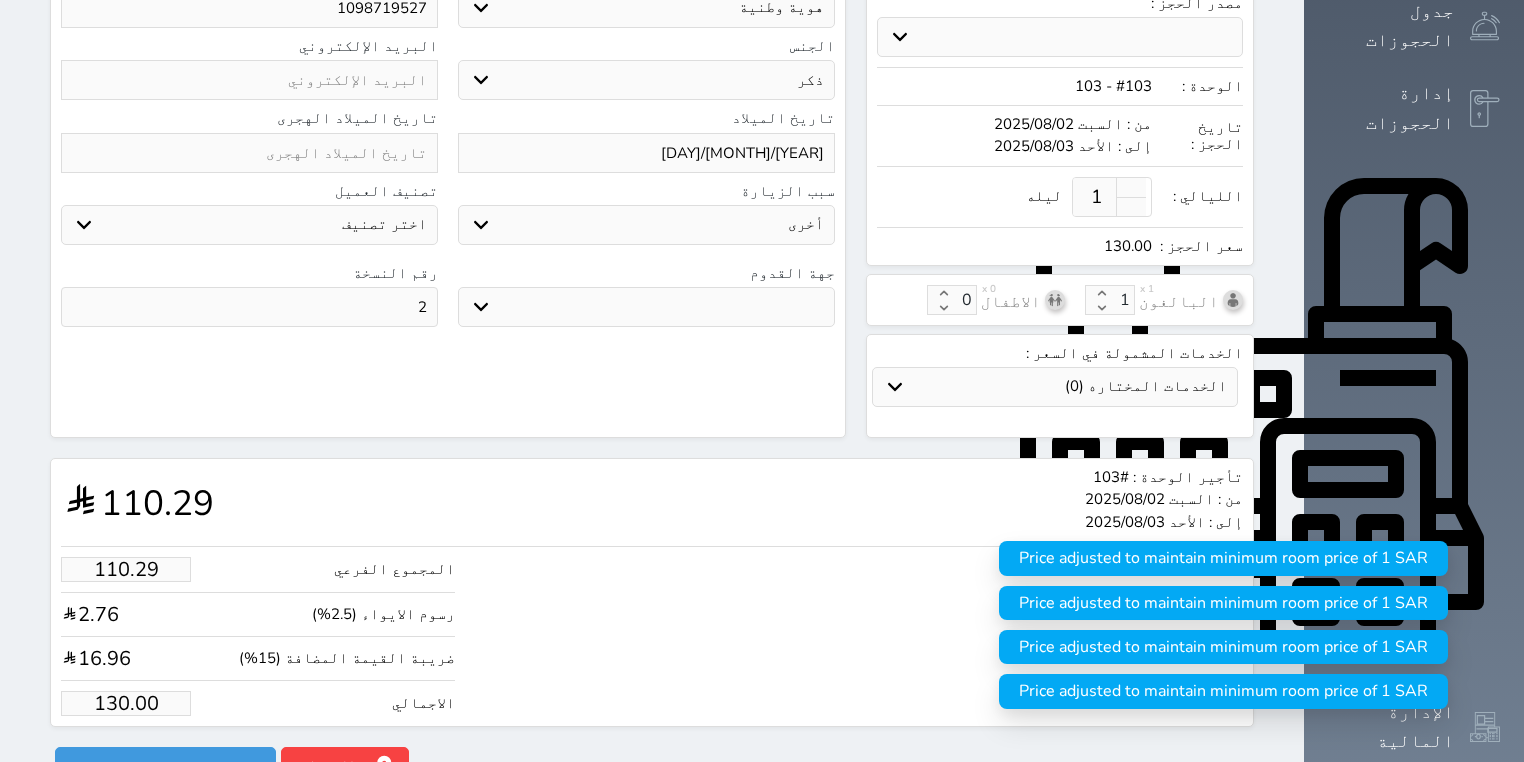 drag, startPoint x: 630, startPoint y: 535, endPoint x: 172, endPoint y: 697, distance: 485.80655 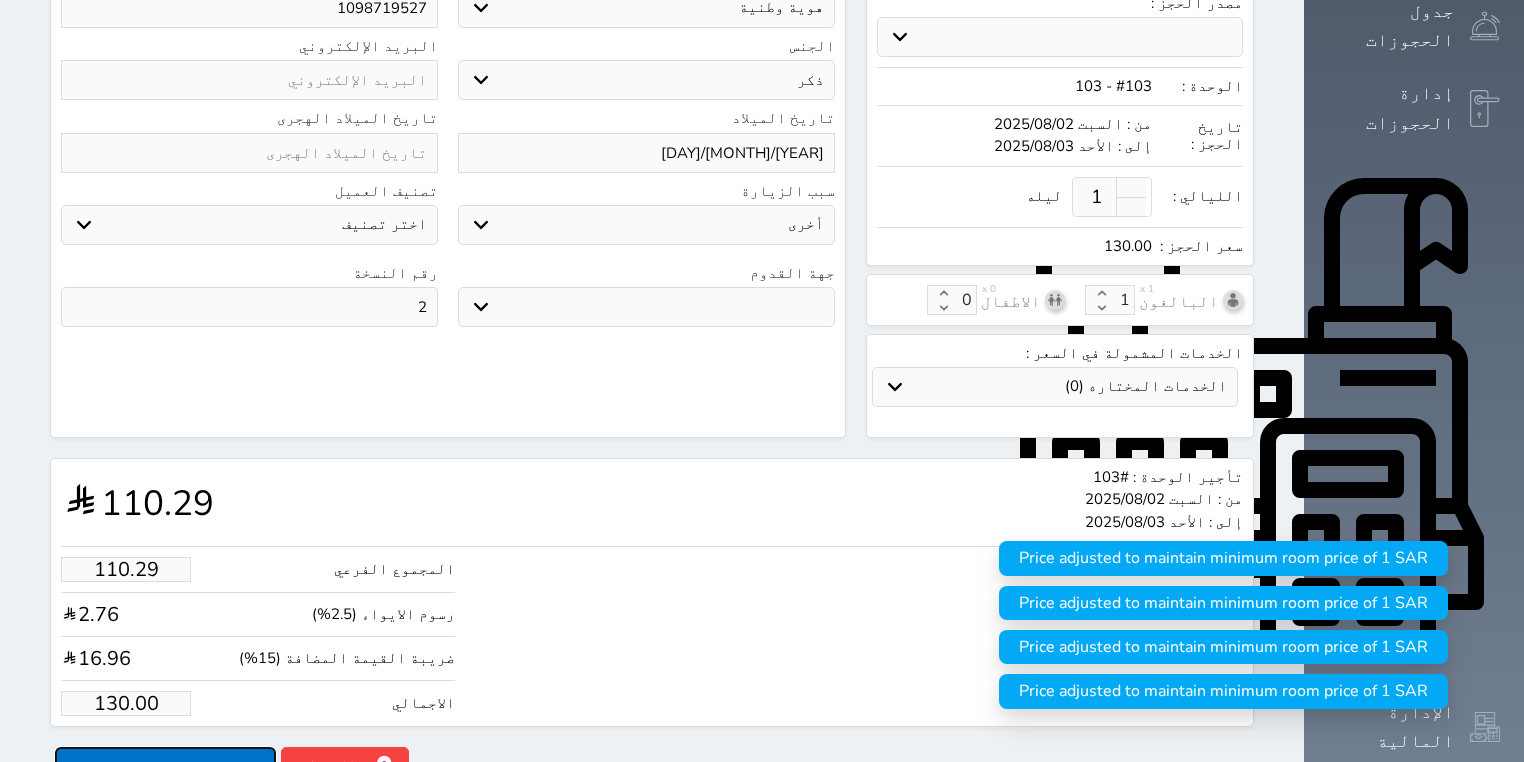 click on "حجز" at bounding box center [165, 764] 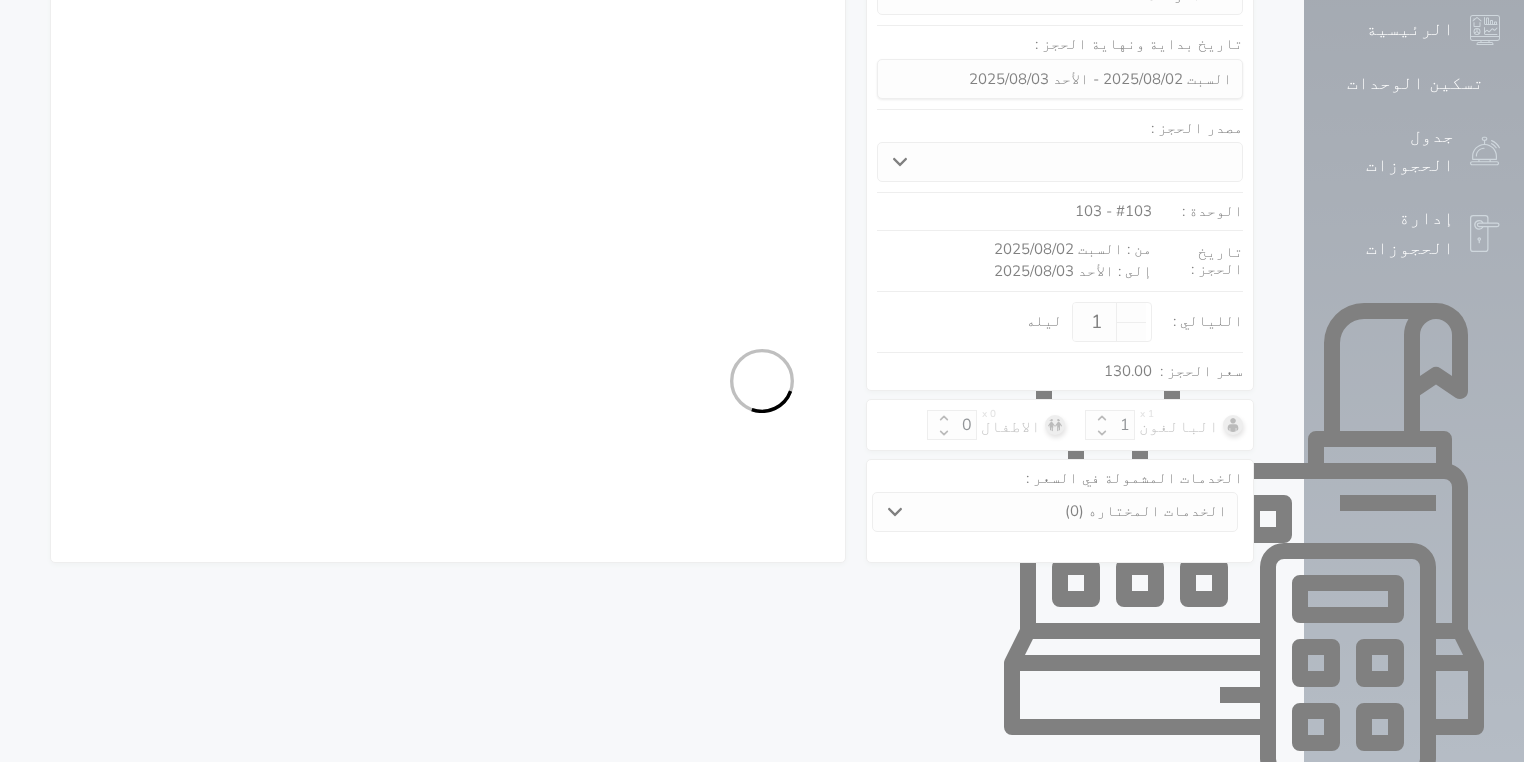 select on "1" 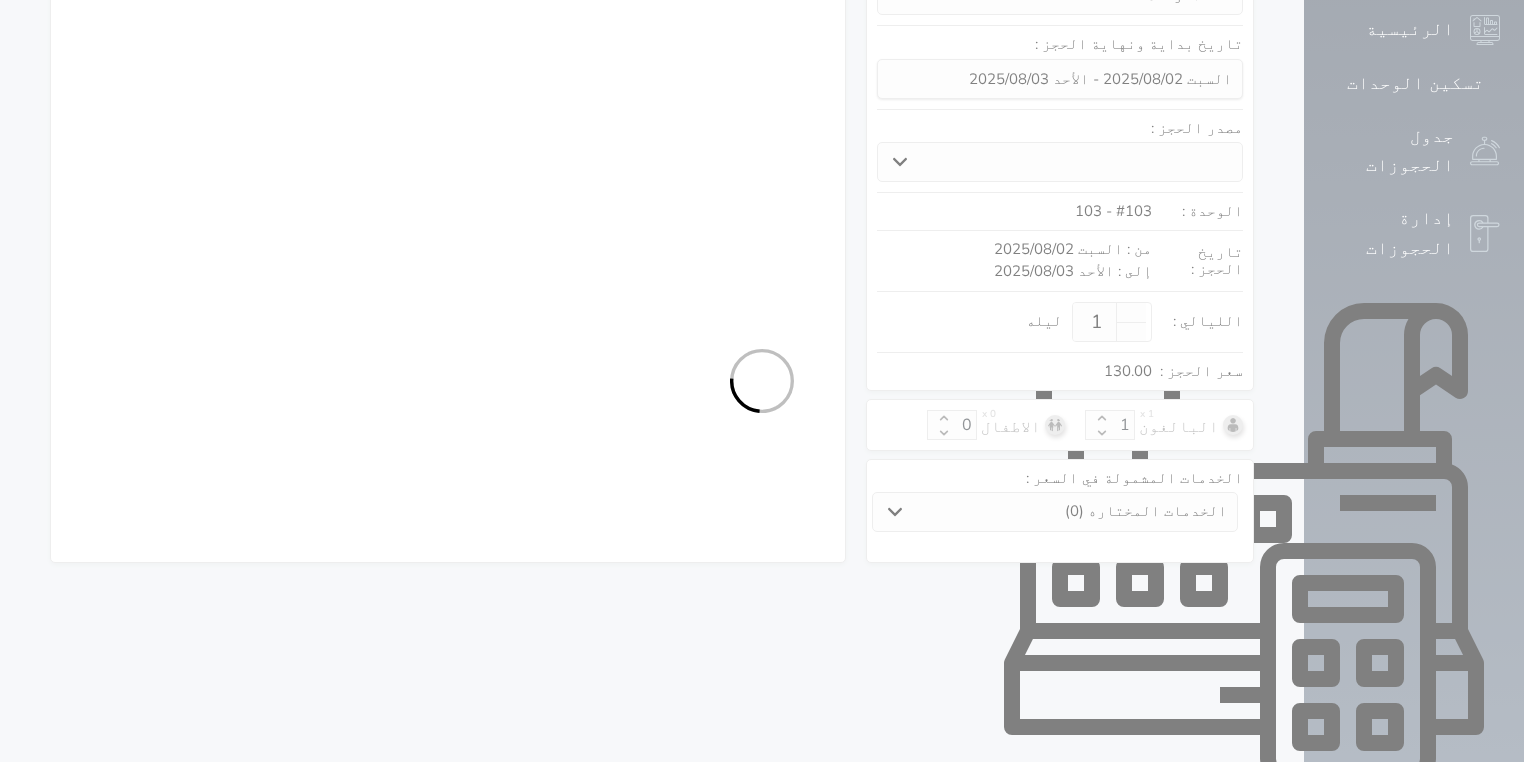 select on "113" 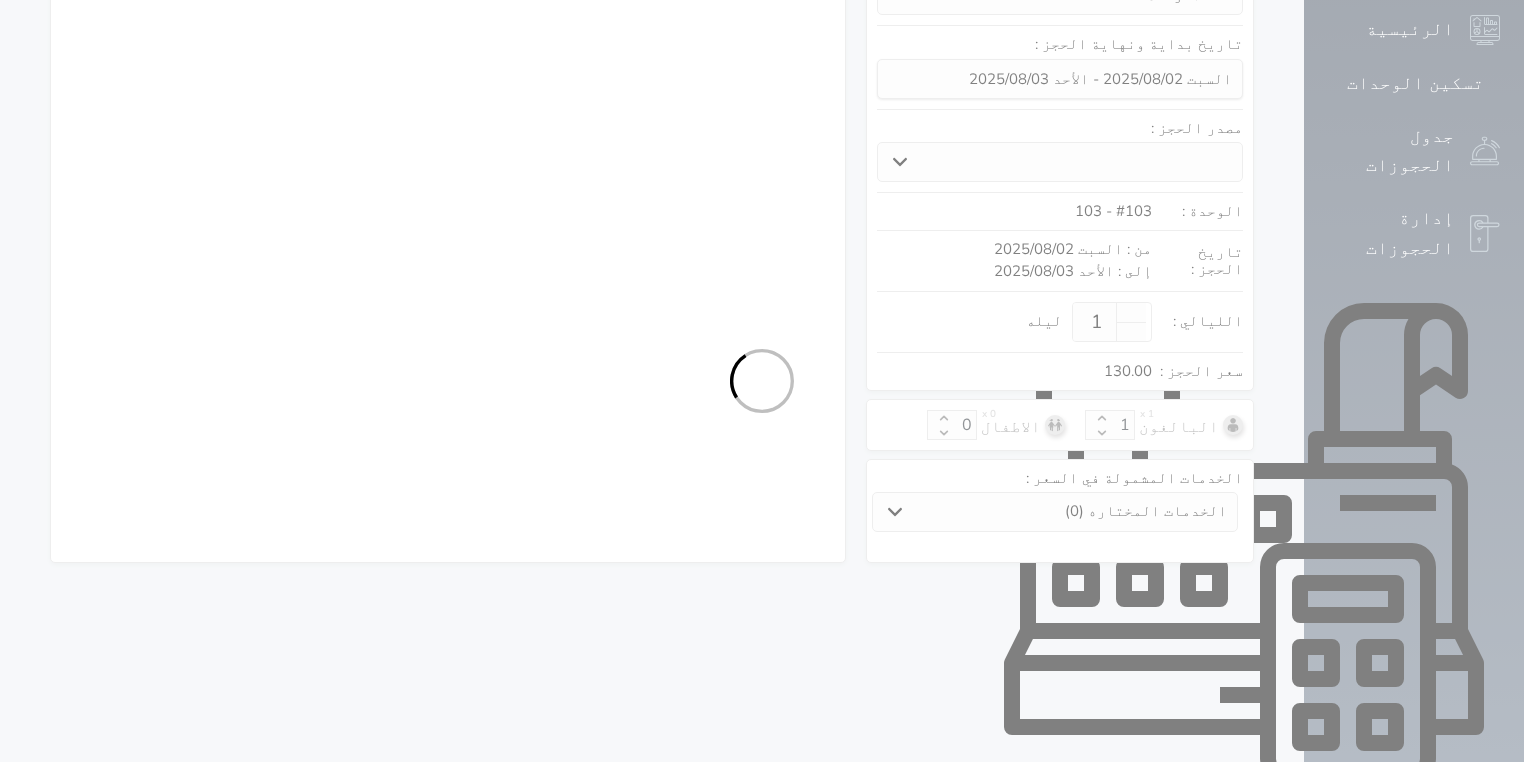 select on "1" 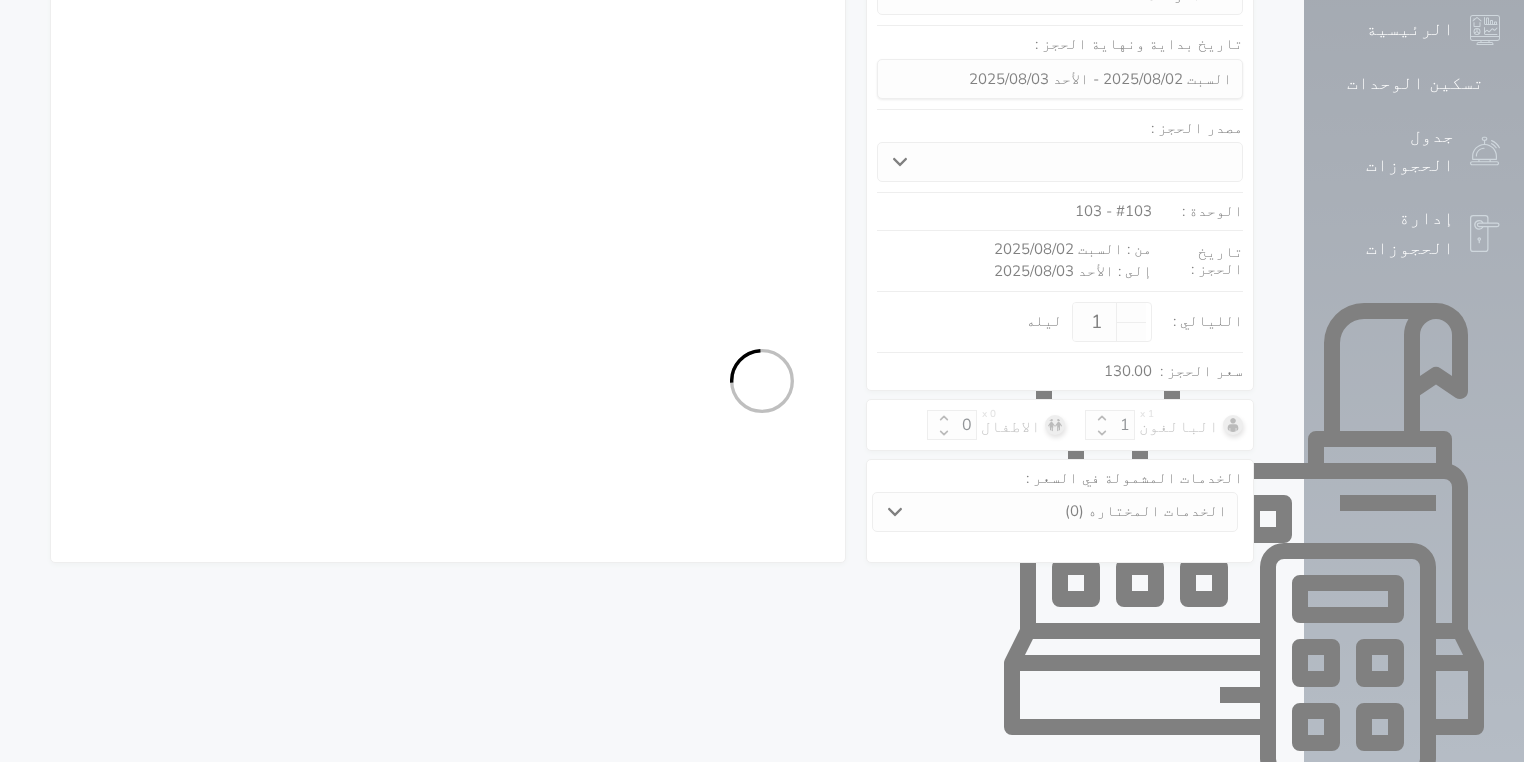 select on "7" 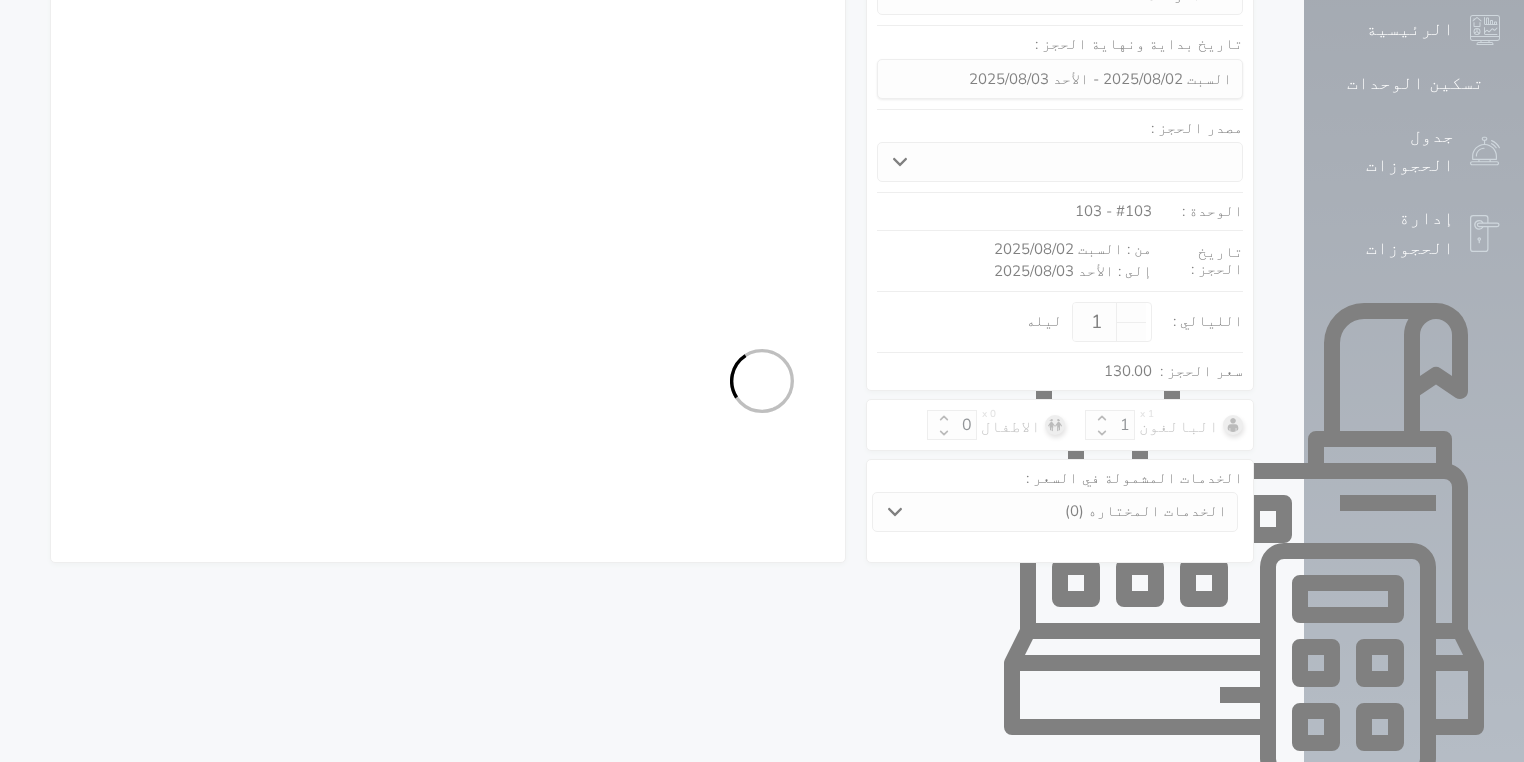 select 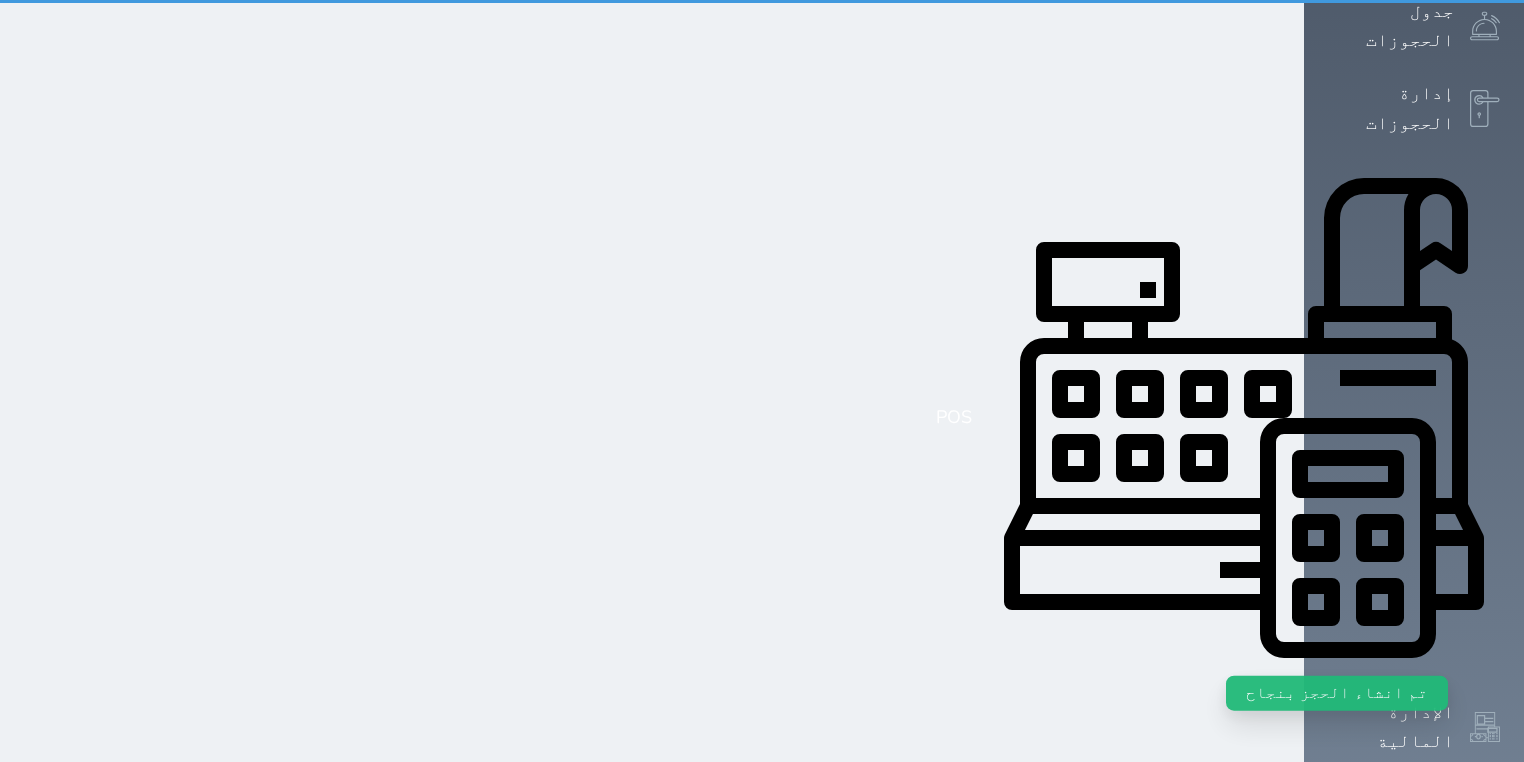 scroll, scrollTop: 0, scrollLeft: 0, axis: both 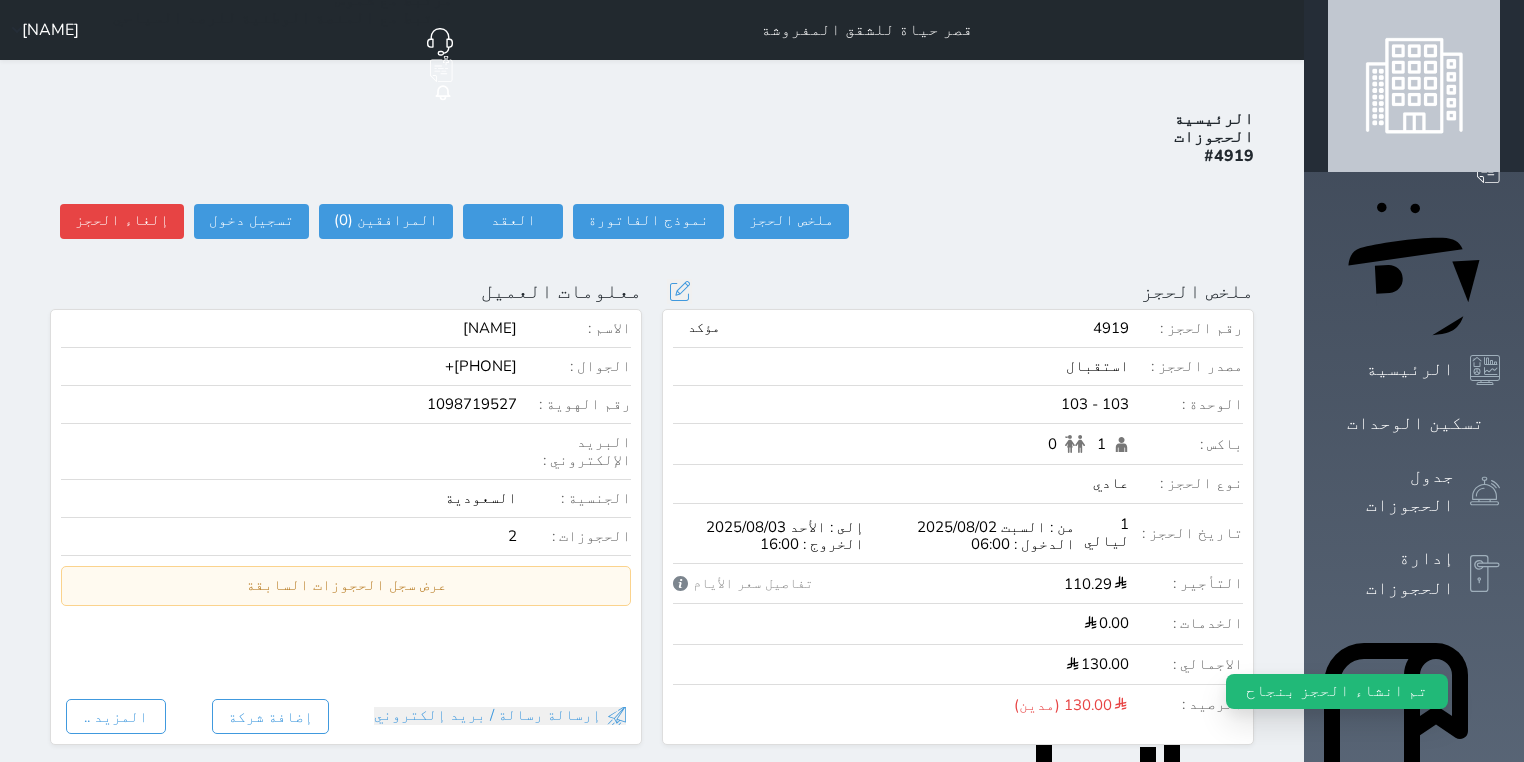 select 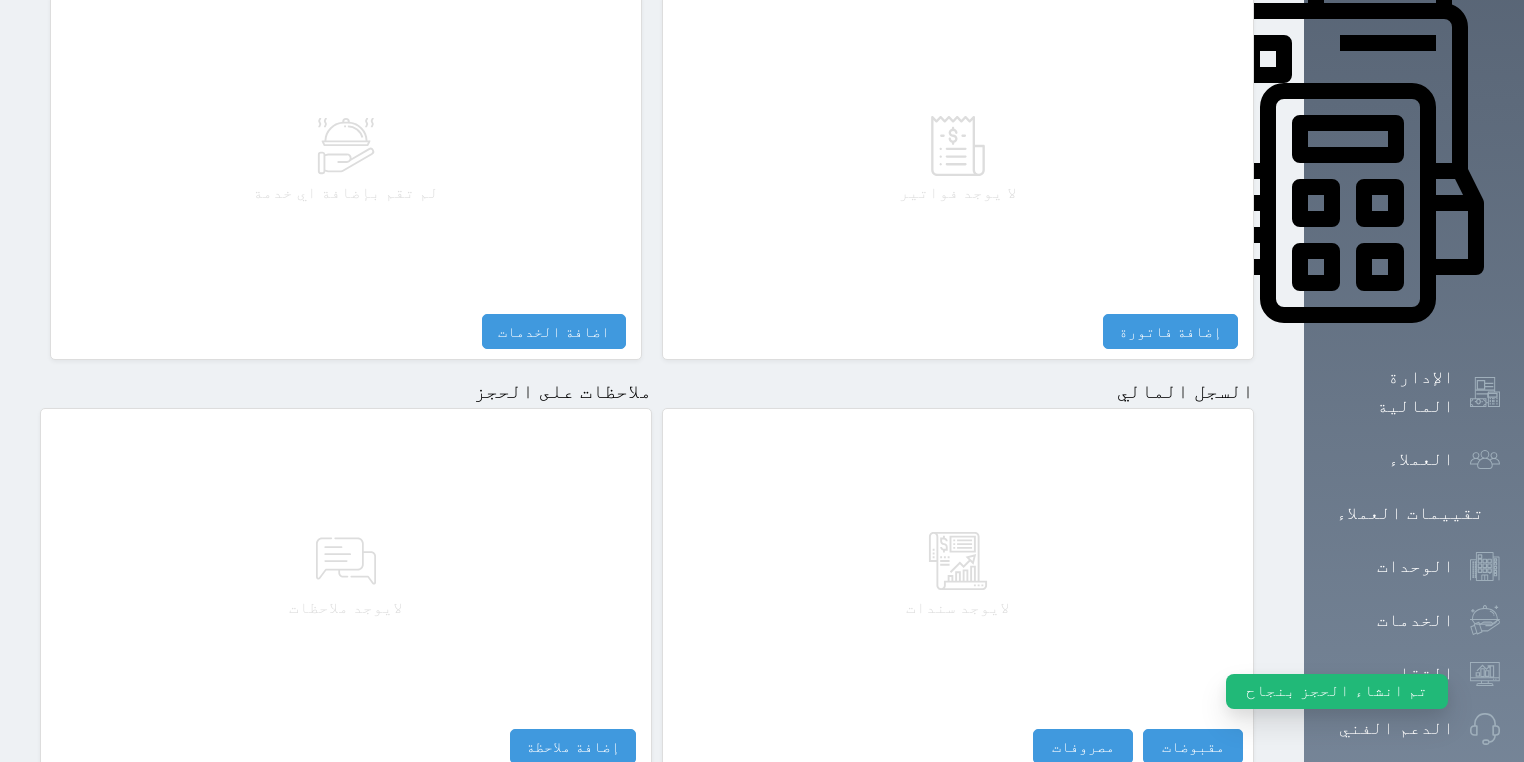 scroll, scrollTop: 937, scrollLeft: 0, axis: vertical 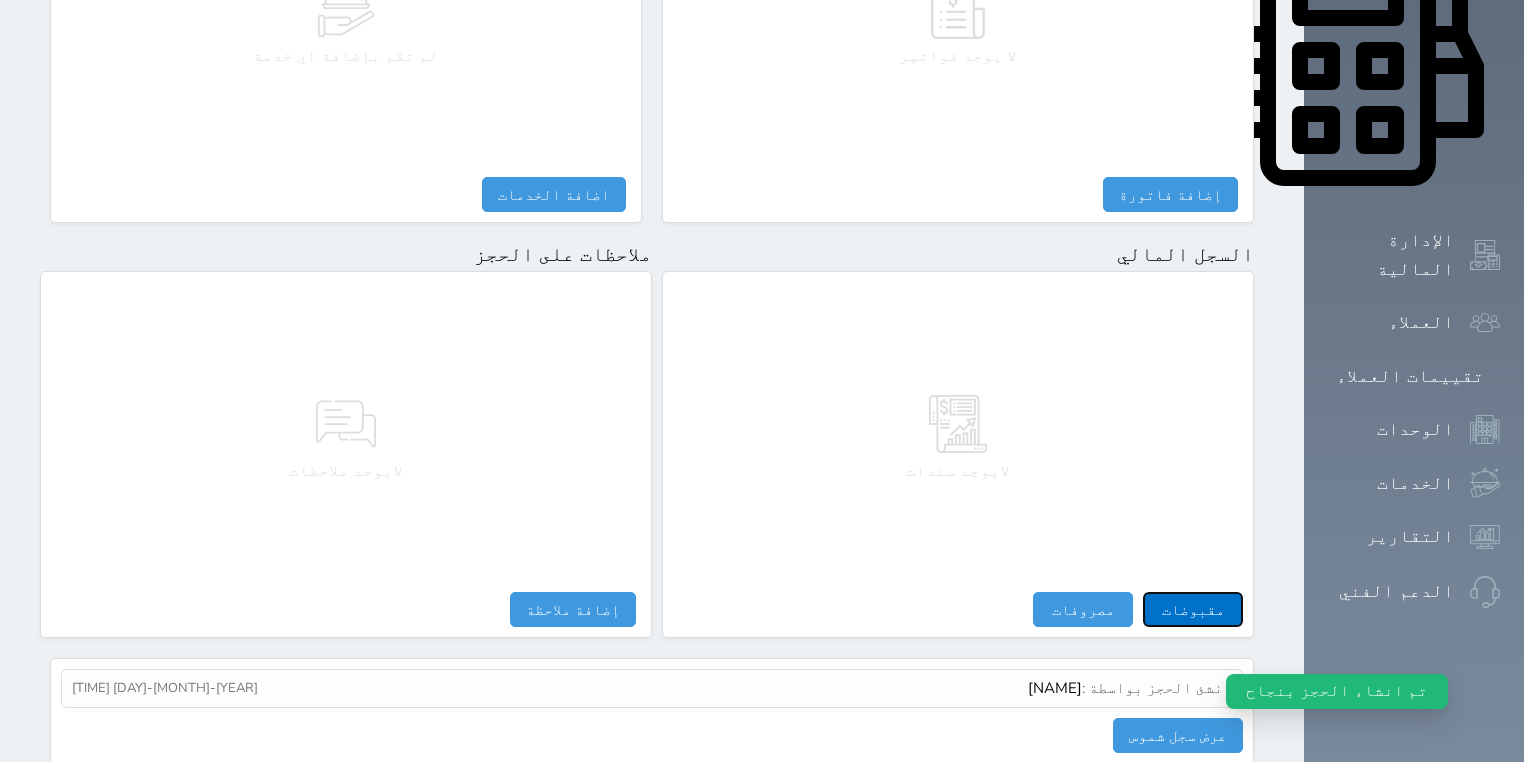 click on "مقبوضات" at bounding box center (1193, 609) 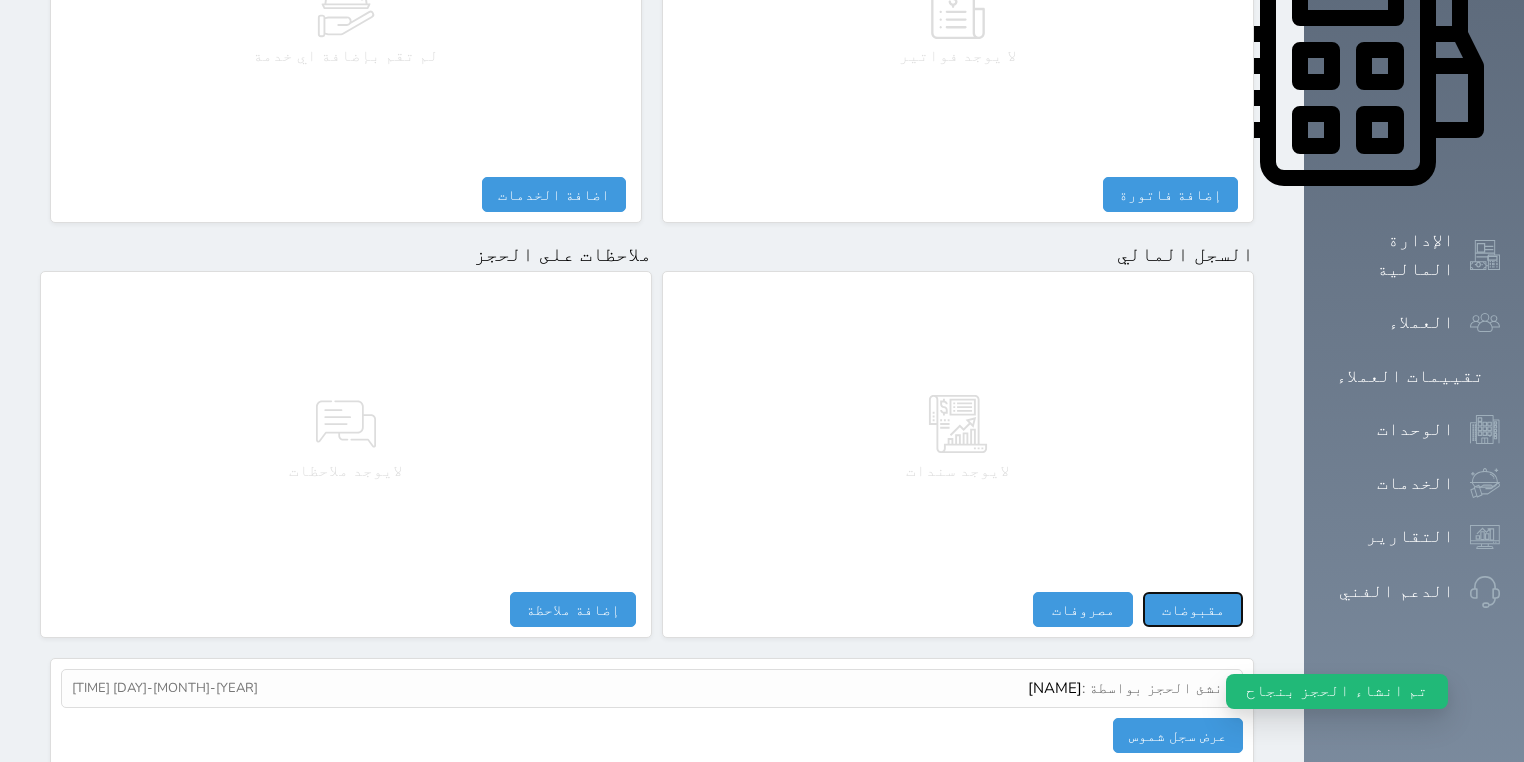 select 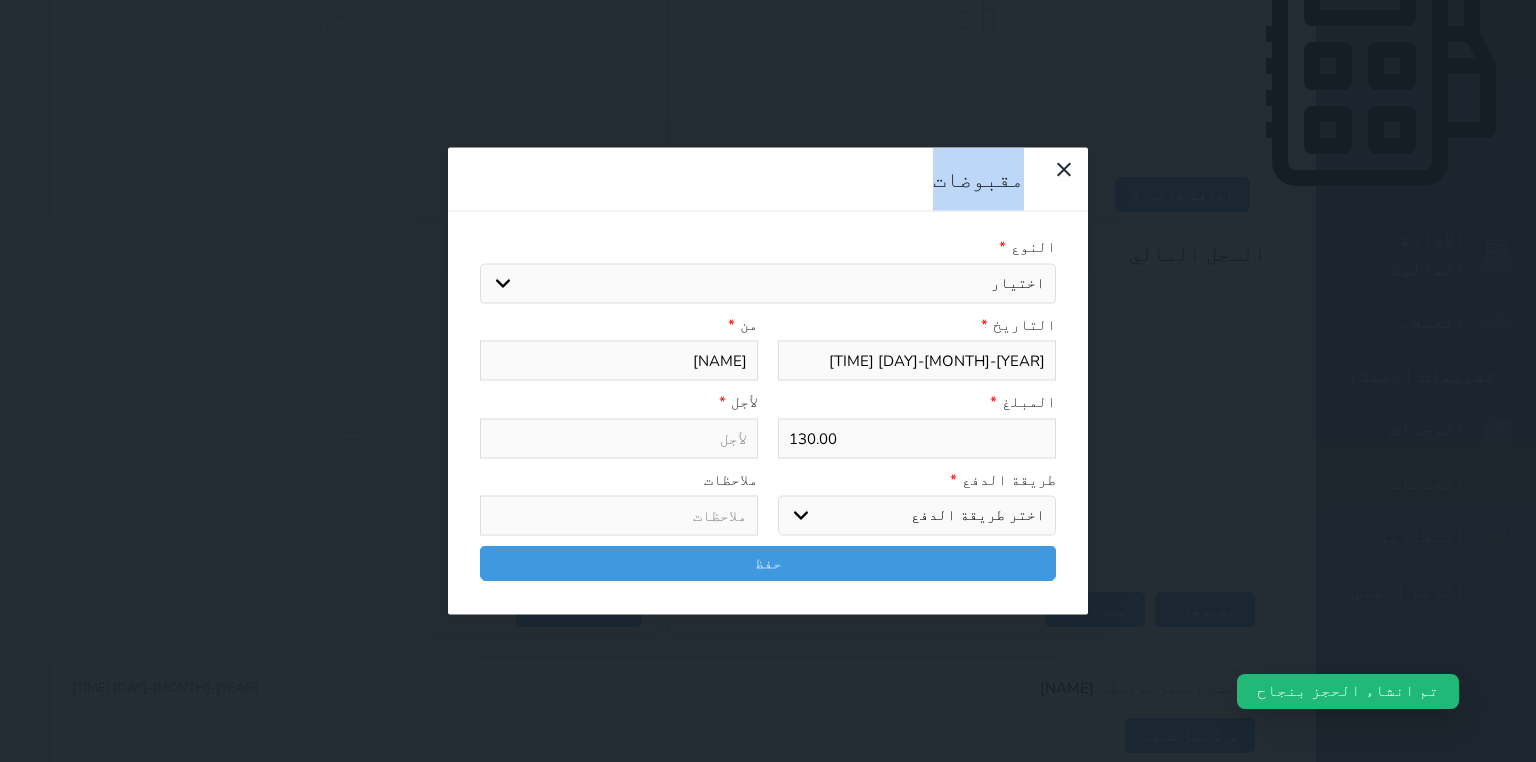 click on "مقبوضات                 النوع  *    اختيار     التاريخ *   2025-08-02 22:28   من *   نايف رحيل سويلم الشراري   المبلغ *   130.00   لأجل *     طريقة الدفع *   اختر طريقة الدفع   دفع نقدى   تحويل بنكى   مدى   بطاقة ائتمان   آجل   ملاحظات         حفظ" at bounding box center (768, 381) 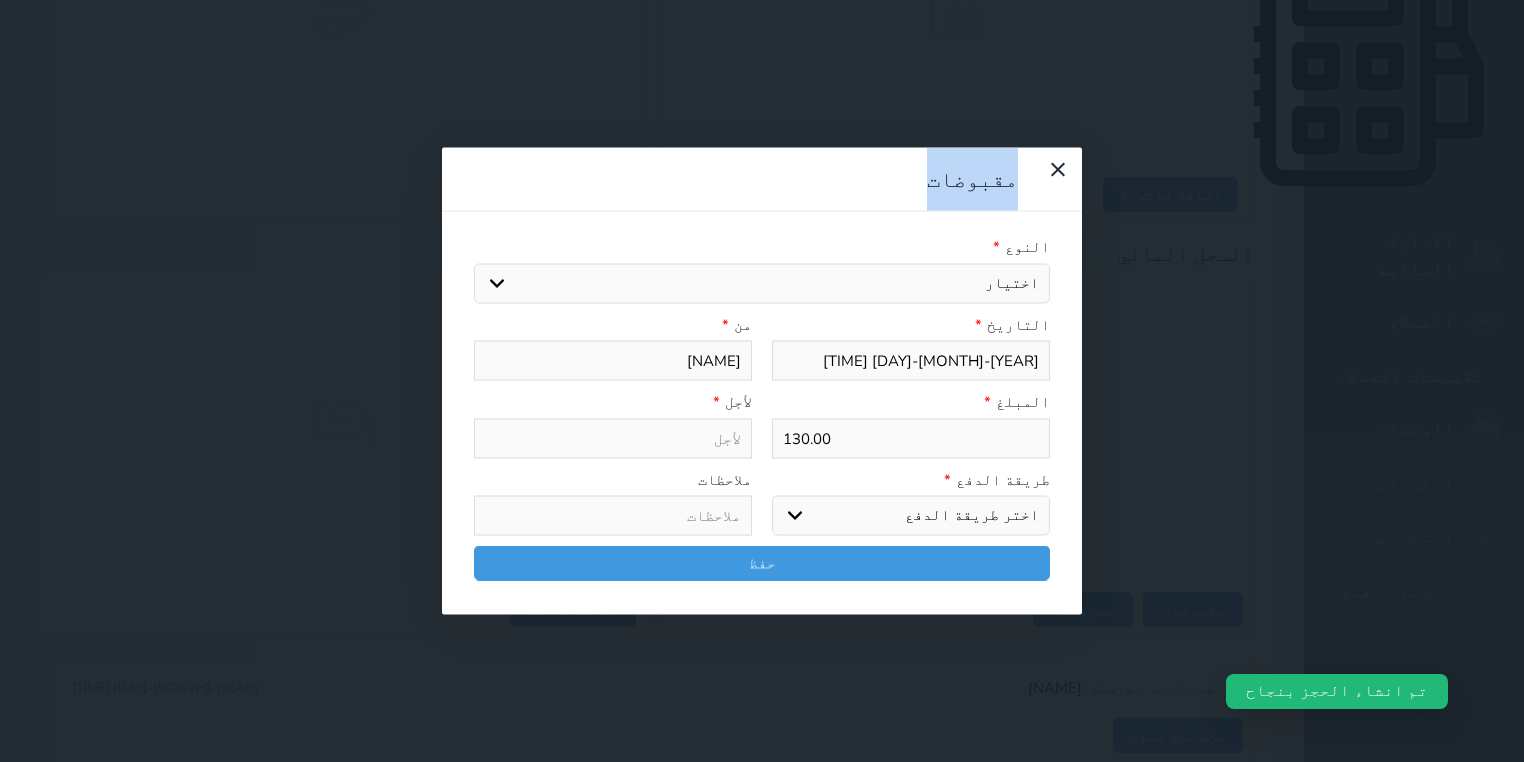 select 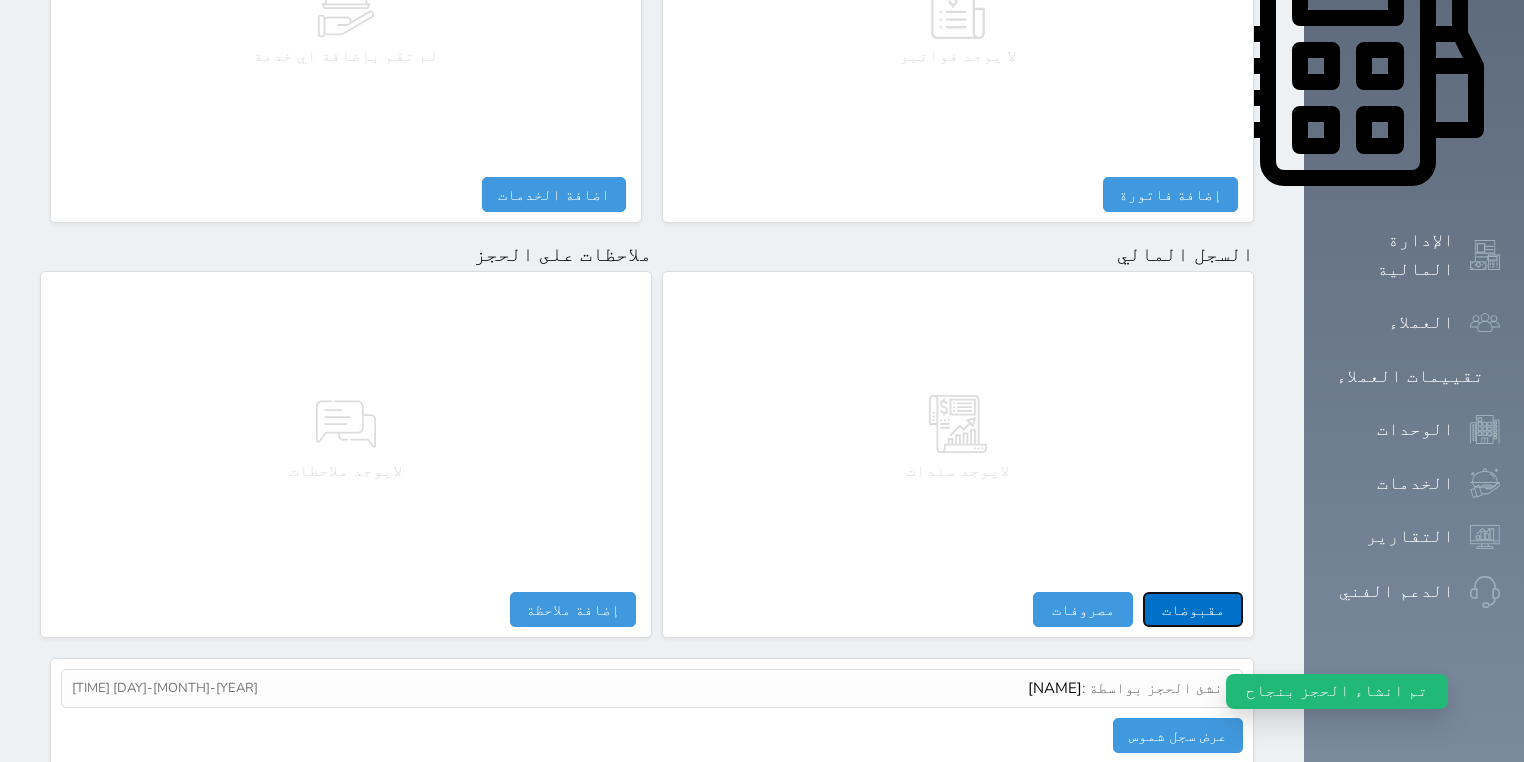 click on "مقبوضات" at bounding box center (1193, 609) 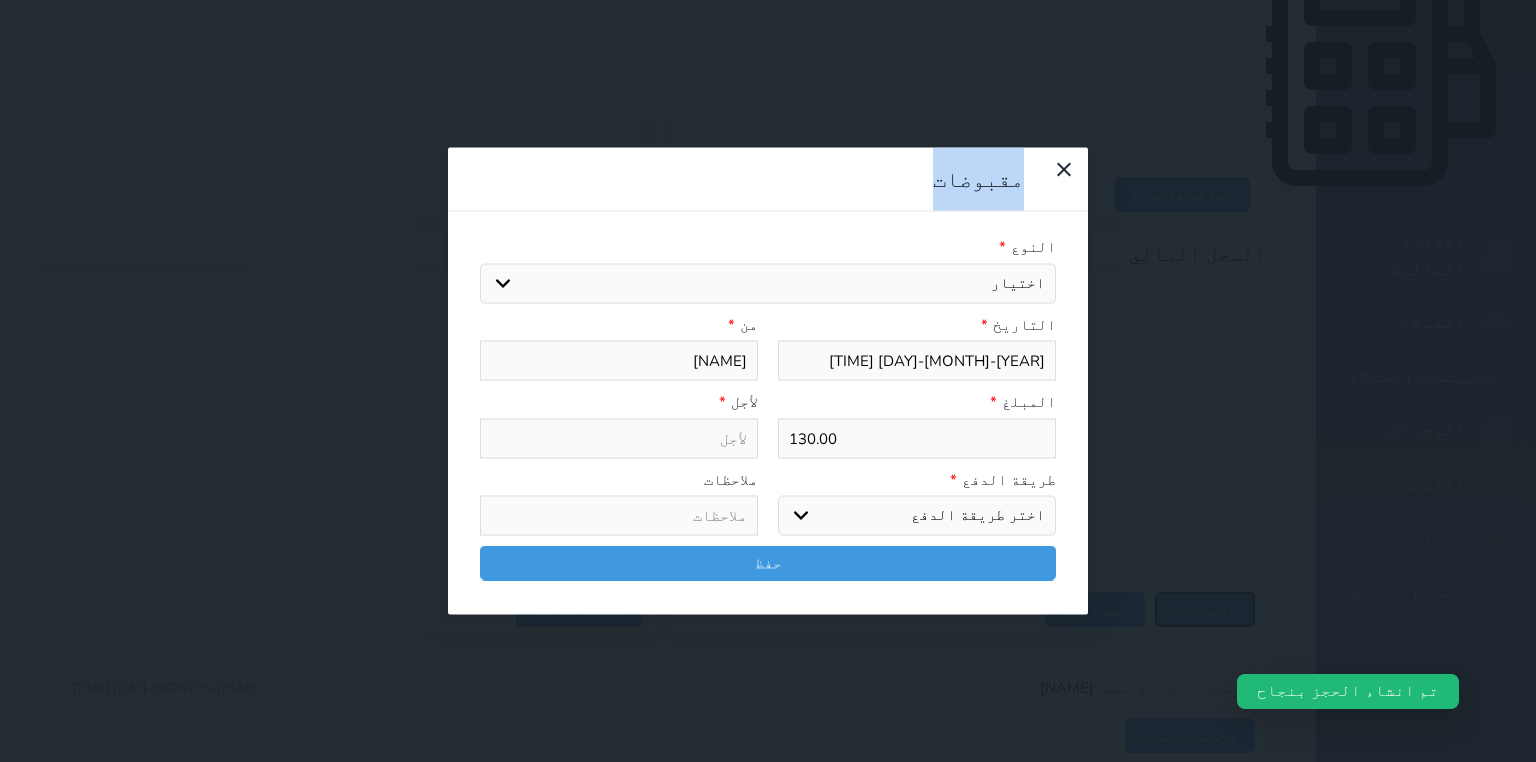 select 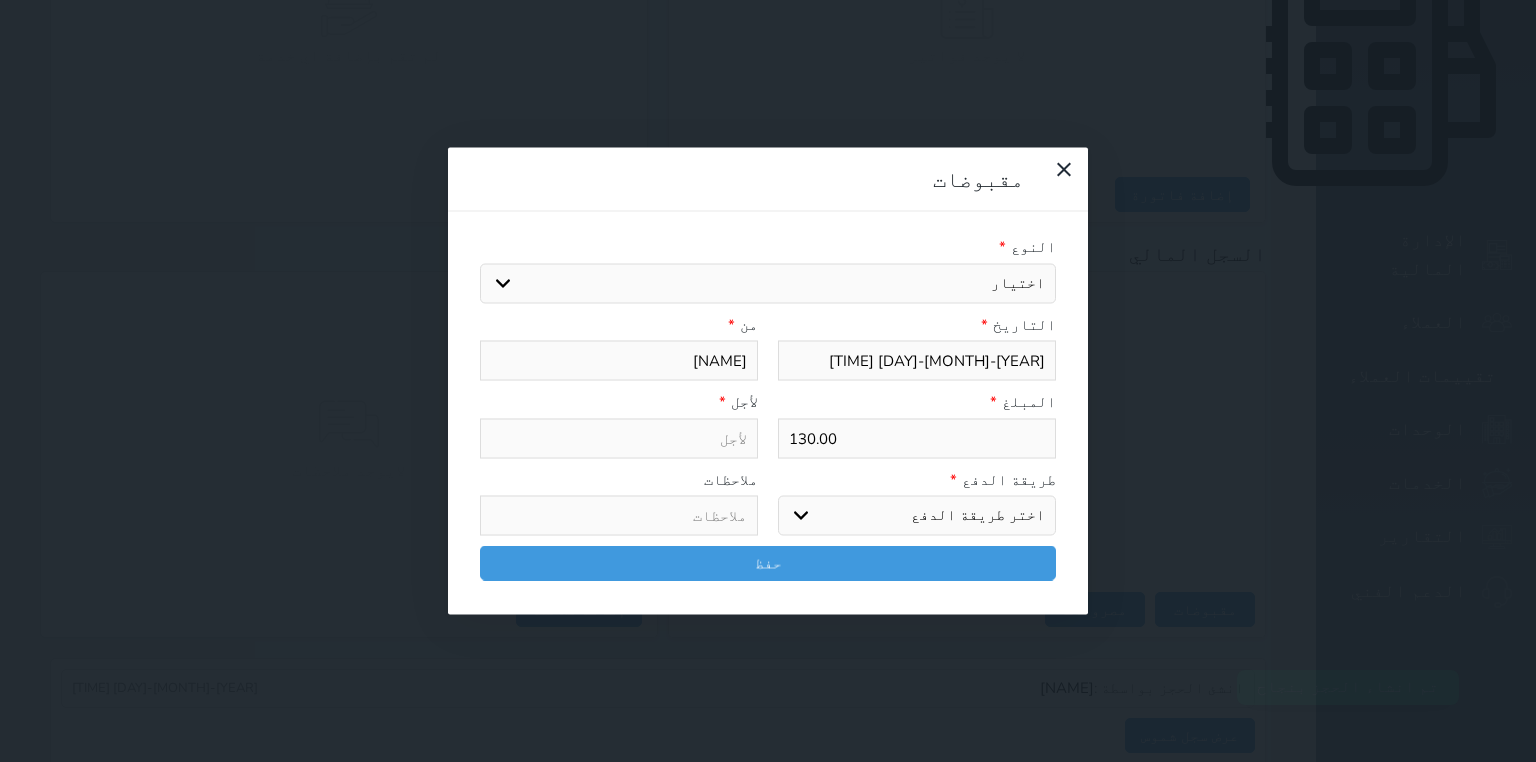 click on "النوع  *    اختيار     التاريخ *   2025-08-02 22:28   من *   نايف رحيل سويلم الشراري   المبلغ *   130.00   لأجل *     طريقة الدفع *   اختر طريقة الدفع   دفع نقدى   تحويل بنكى   مدى   بطاقة ائتمان   آجل   ملاحظات         حفظ" at bounding box center (768, 413) 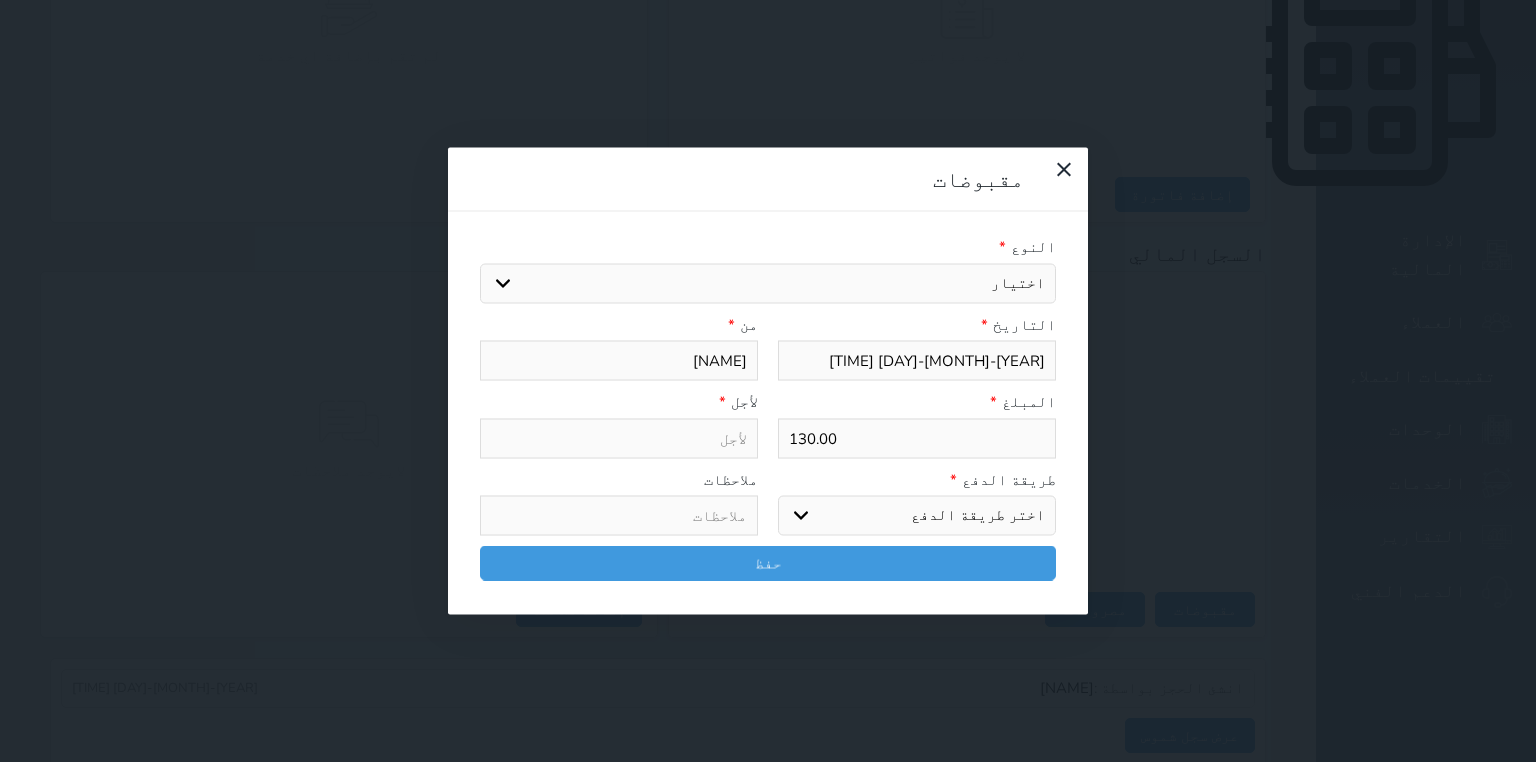 click on "اختيار" at bounding box center (768, 283) 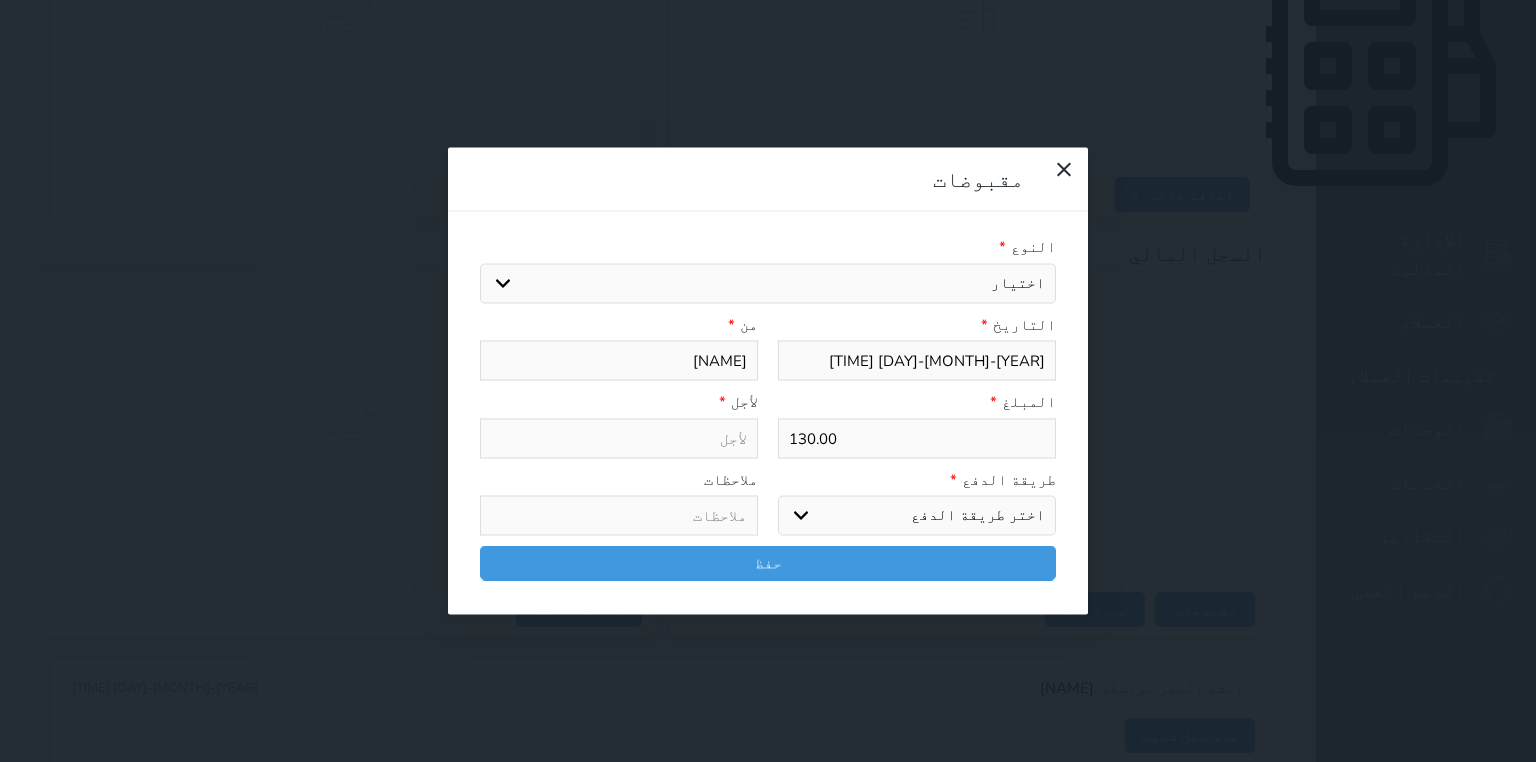 click on "اختيار" at bounding box center (768, 283) 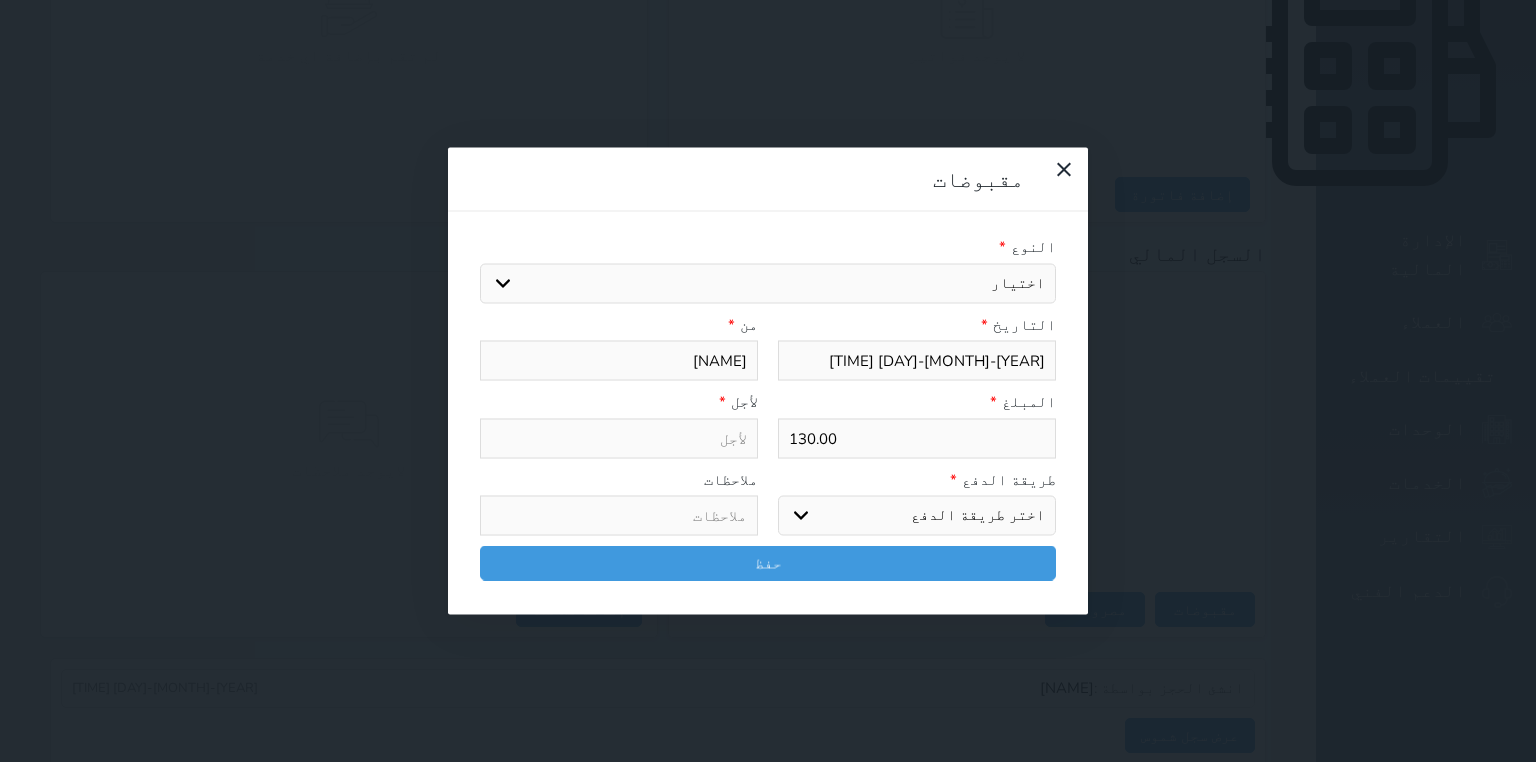 click on "مقبوضات                 النوع  *    اختيار     التاريخ *   2025-08-02 22:28   من *   نايف رحيل سويلم الشراري   المبلغ *   130.00   لأجل *     طريقة الدفع *   اختر طريقة الدفع   دفع نقدى   تحويل بنكى   مدى   بطاقة ائتمان   آجل   ملاحظات         حفظ" at bounding box center (768, 381) 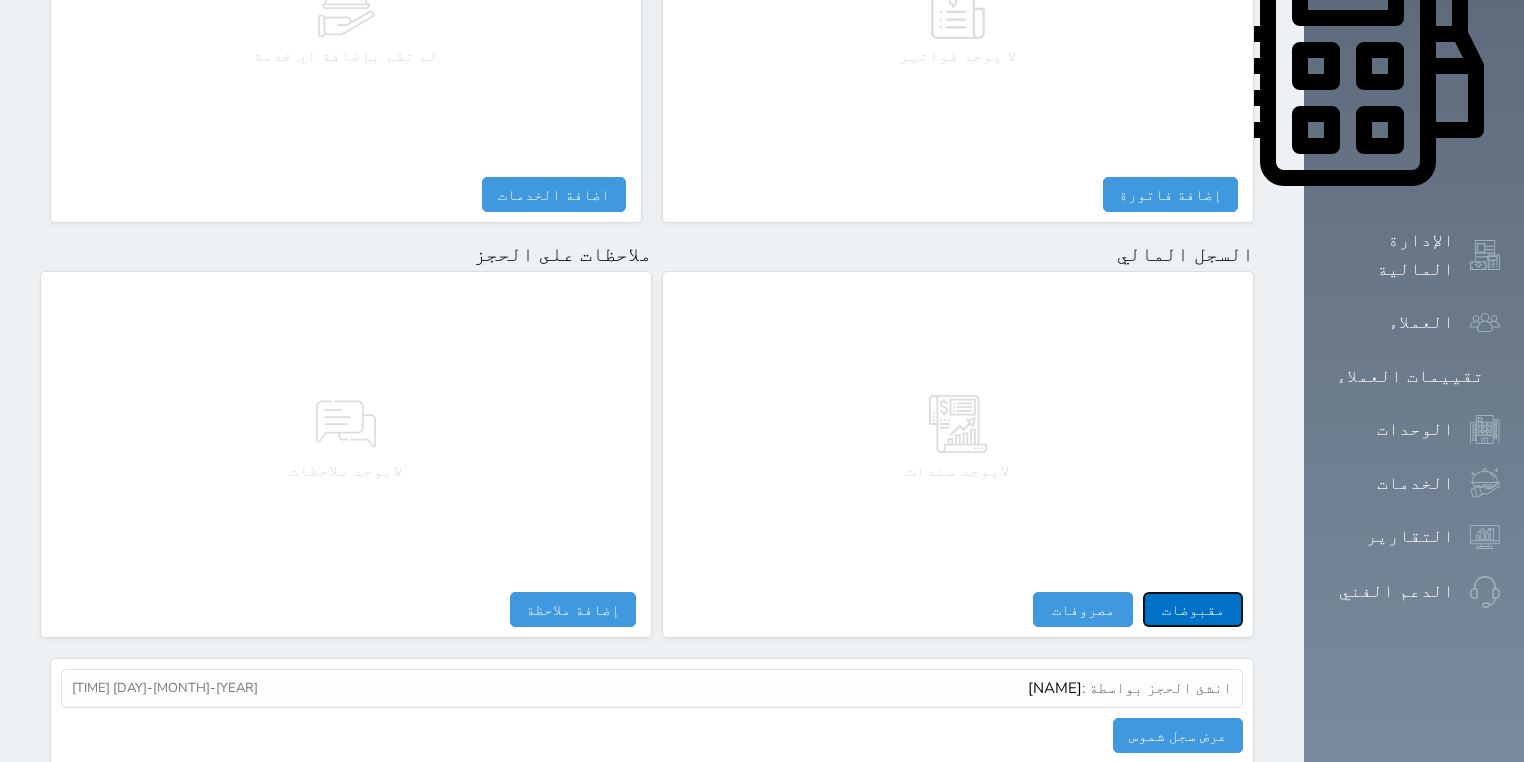 click on "مقبوضات" at bounding box center [1193, 609] 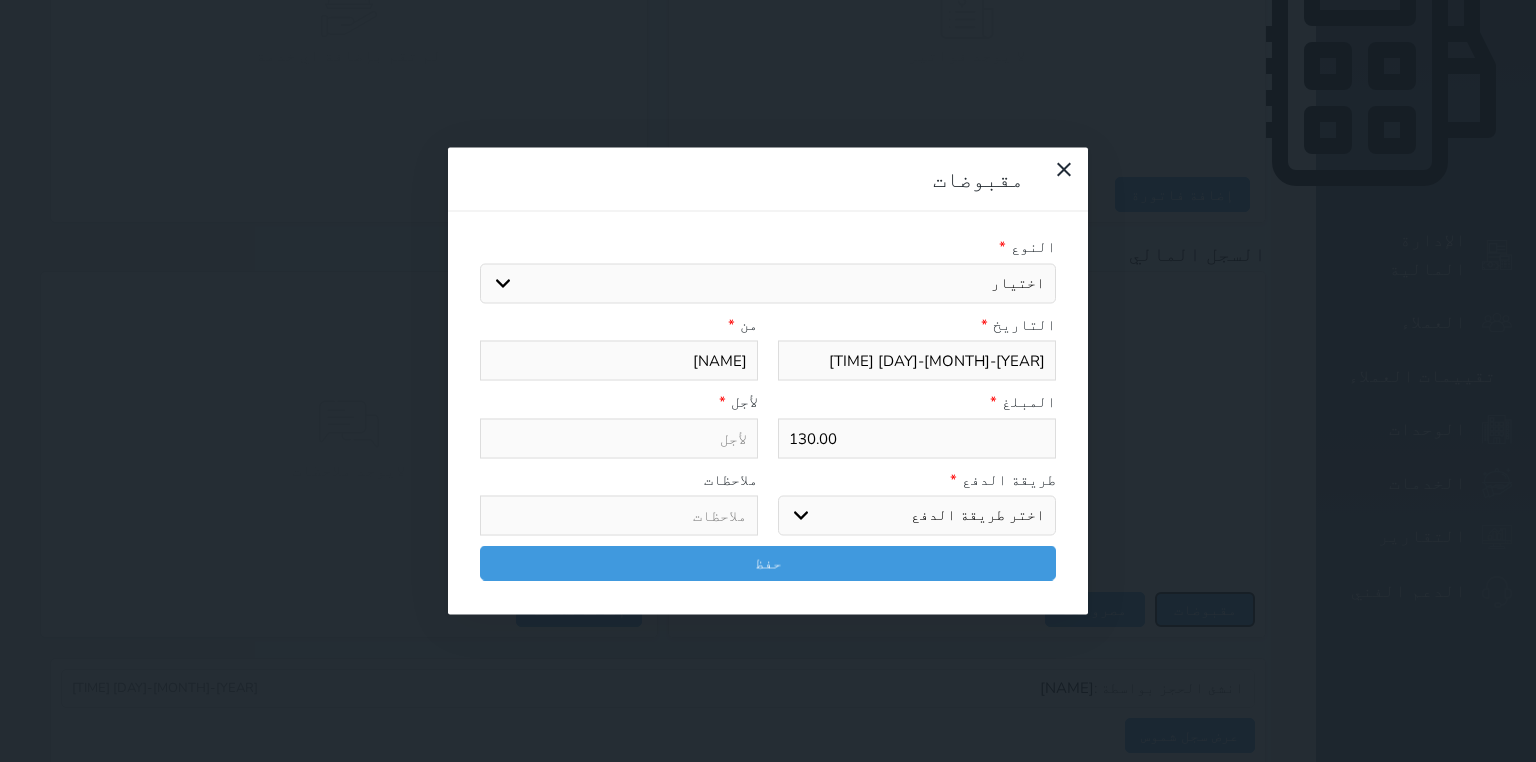 select 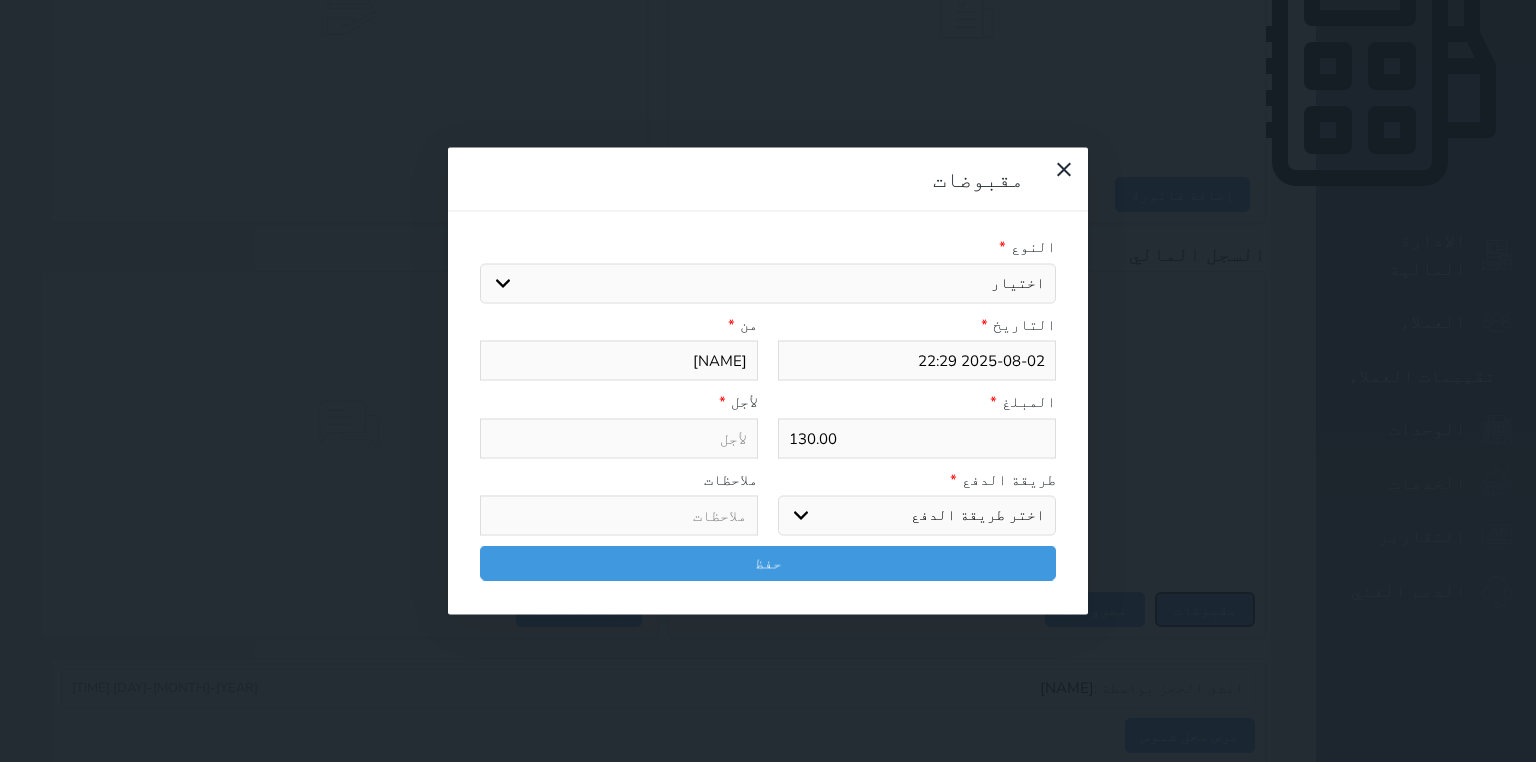 select 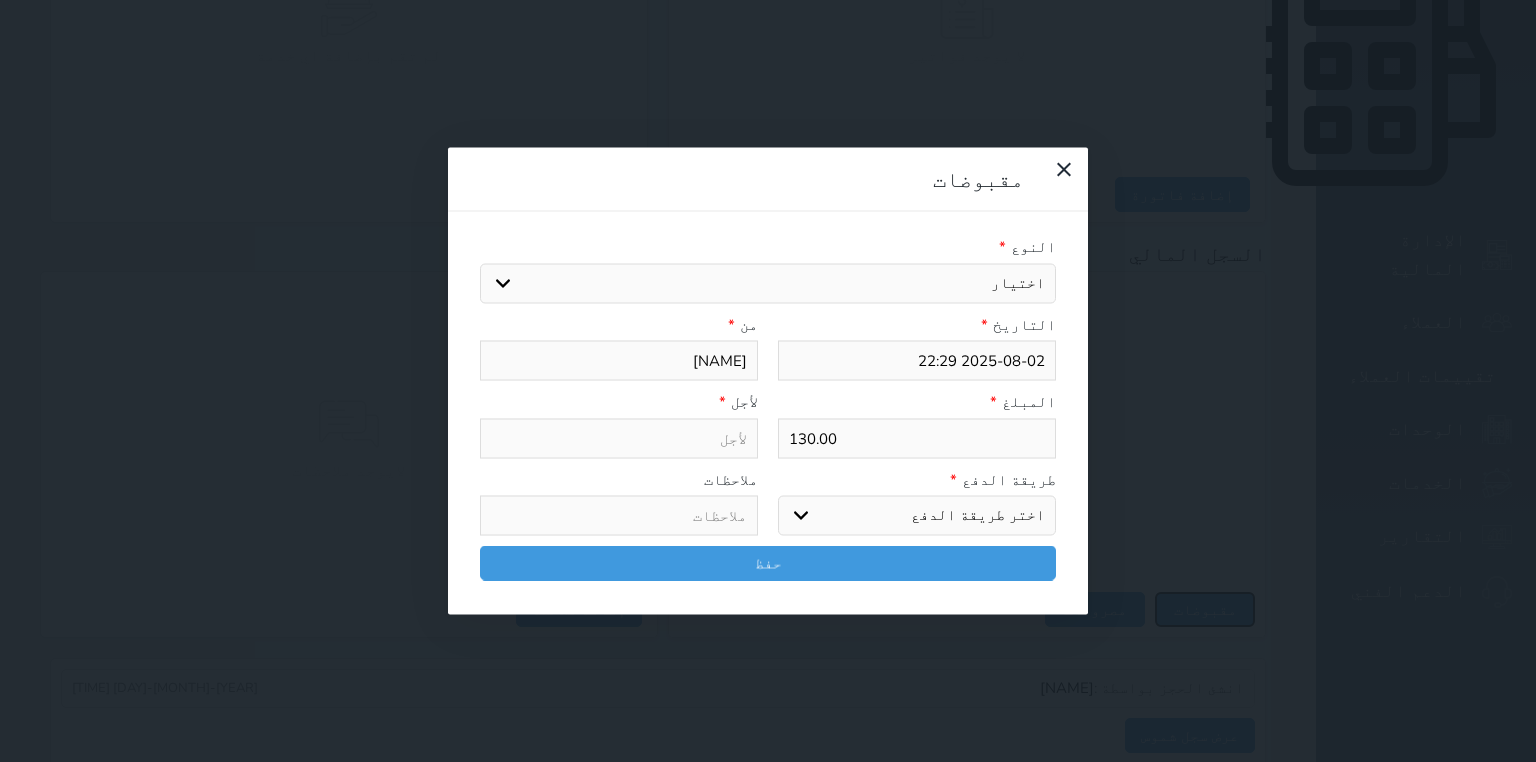 select 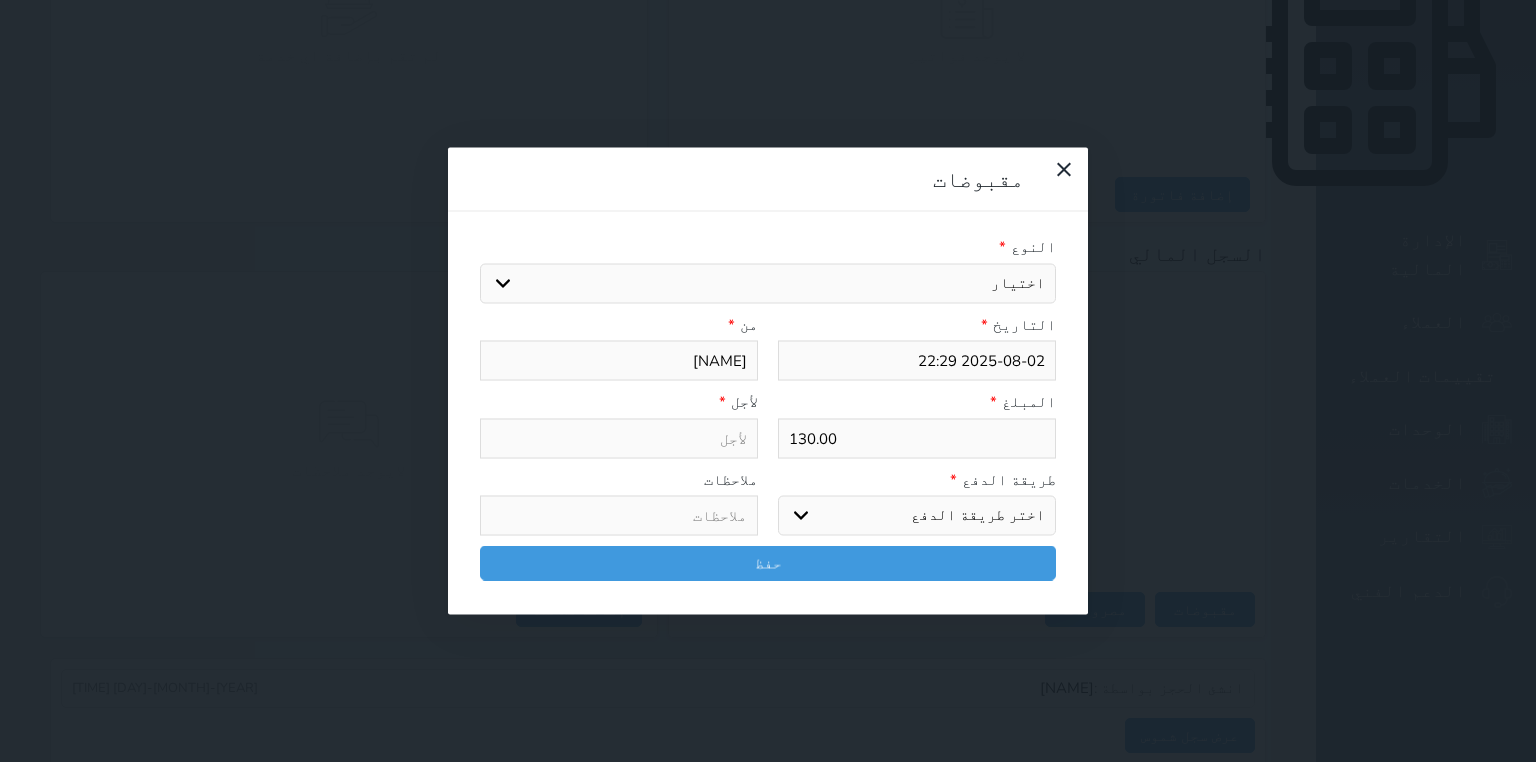 click on "اختيار   مقبوضات عامة قيمة إيجار فواتير تامين عربون لا ينطبق آخر مغسلة واي فاي - الإنترنت مواقف السيارات طعام الأغذية والمشروبات مشروبات المشروبات الباردة المشروبات الساخنة الإفطار غداء عشاء مخبز و كعك حمام سباحة الصالة الرياضية سبا و خدمات الجمال اختيار وإسقاط (خدمات النقل) ميني بار كابل - تلفزيون سرير إضافي تصفيف الشعر التسوق خدمات الجولات السياحية المنظمة خدمات الدليل السياحي" at bounding box center [768, 283] 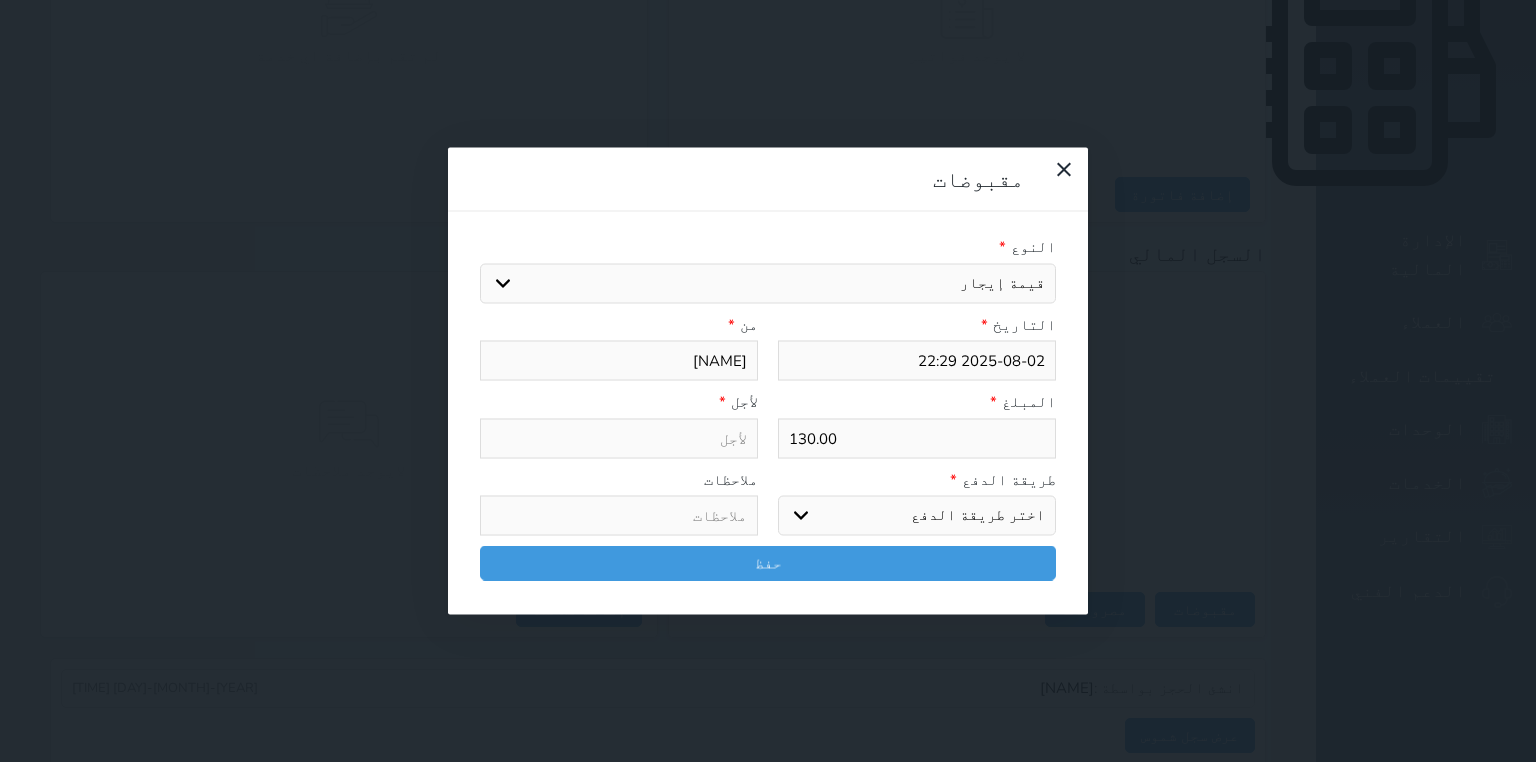 click on "اختيار   مقبوضات عامة قيمة إيجار فواتير تامين عربون لا ينطبق آخر مغسلة واي فاي - الإنترنت مواقف السيارات طعام الأغذية والمشروبات مشروبات المشروبات الباردة المشروبات الساخنة الإفطار غداء عشاء مخبز و كعك حمام سباحة الصالة الرياضية سبا و خدمات الجمال اختيار وإسقاط (خدمات النقل) ميني بار كابل - تلفزيون سرير إضافي تصفيف الشعر التسوق خدمات الجولات السياحية المنظمة خدمات الدليل السياحي" at bounding box center [768, 283] 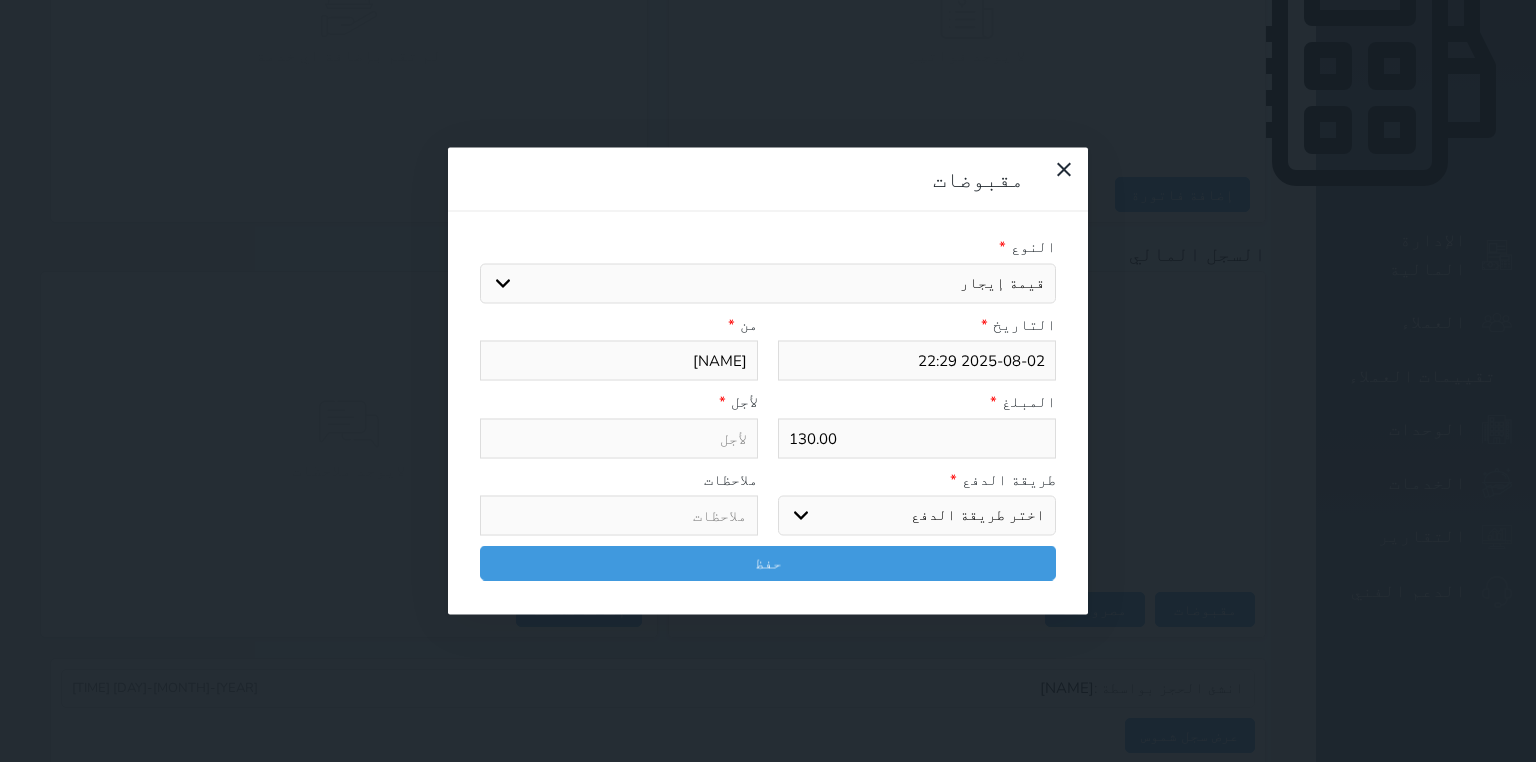 type on "قيمة إيجار - الوحدة - 103" 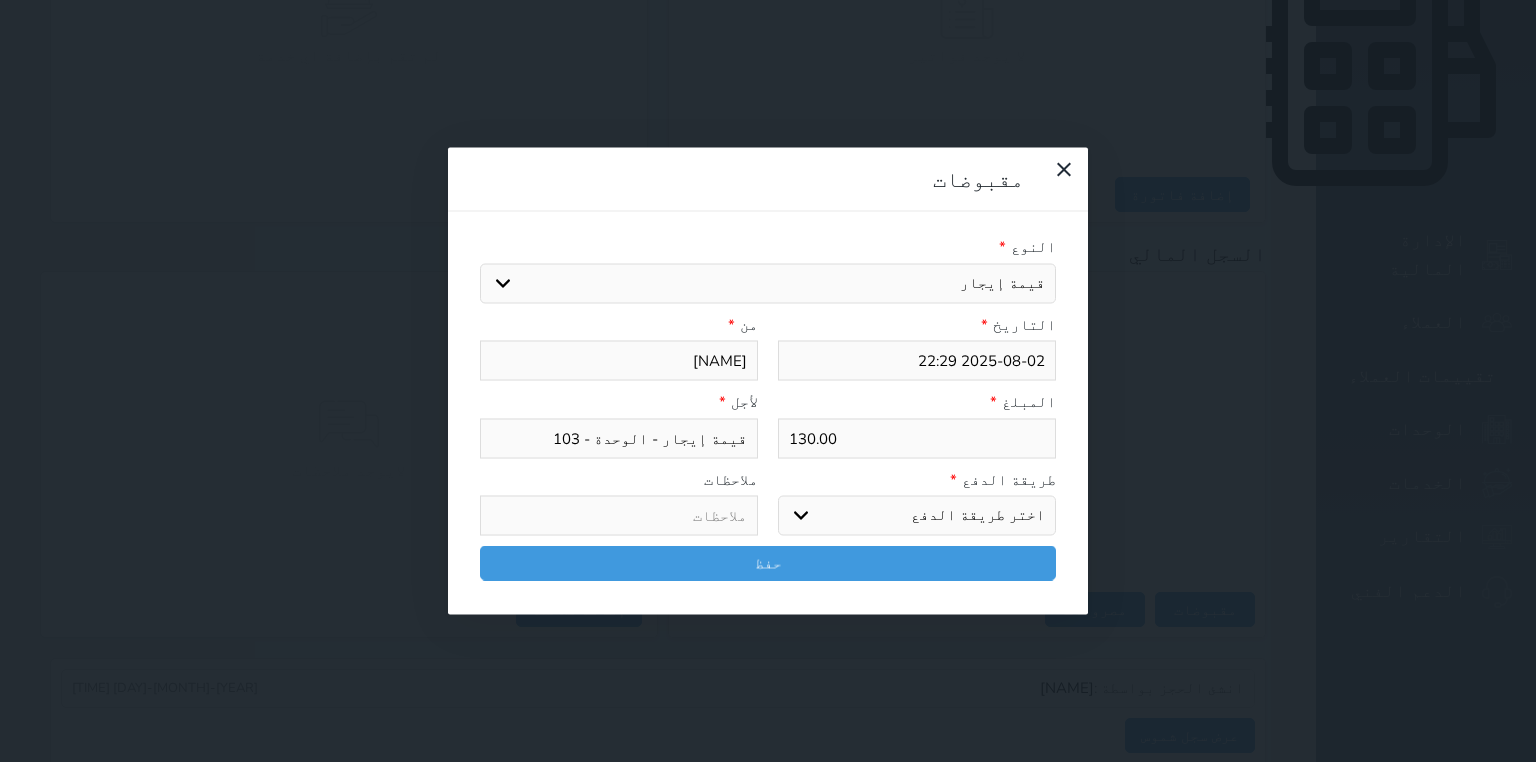 click on "اختر طريقة الدفع   دفع نقدى   تحويل بنكى   مدى   بطاقة ائتمان   آجل" at bounding box center (917, 516) 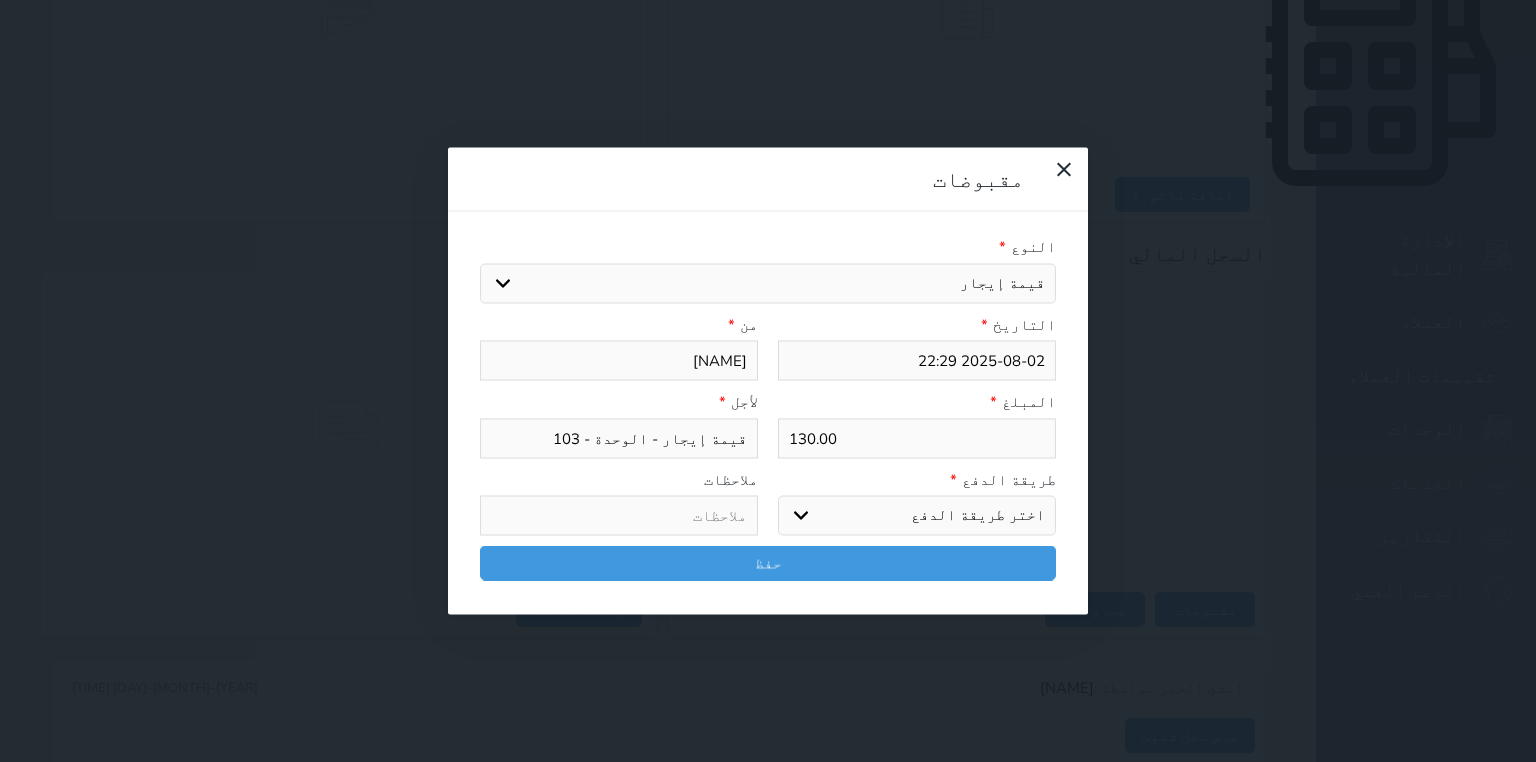 select on "cash" 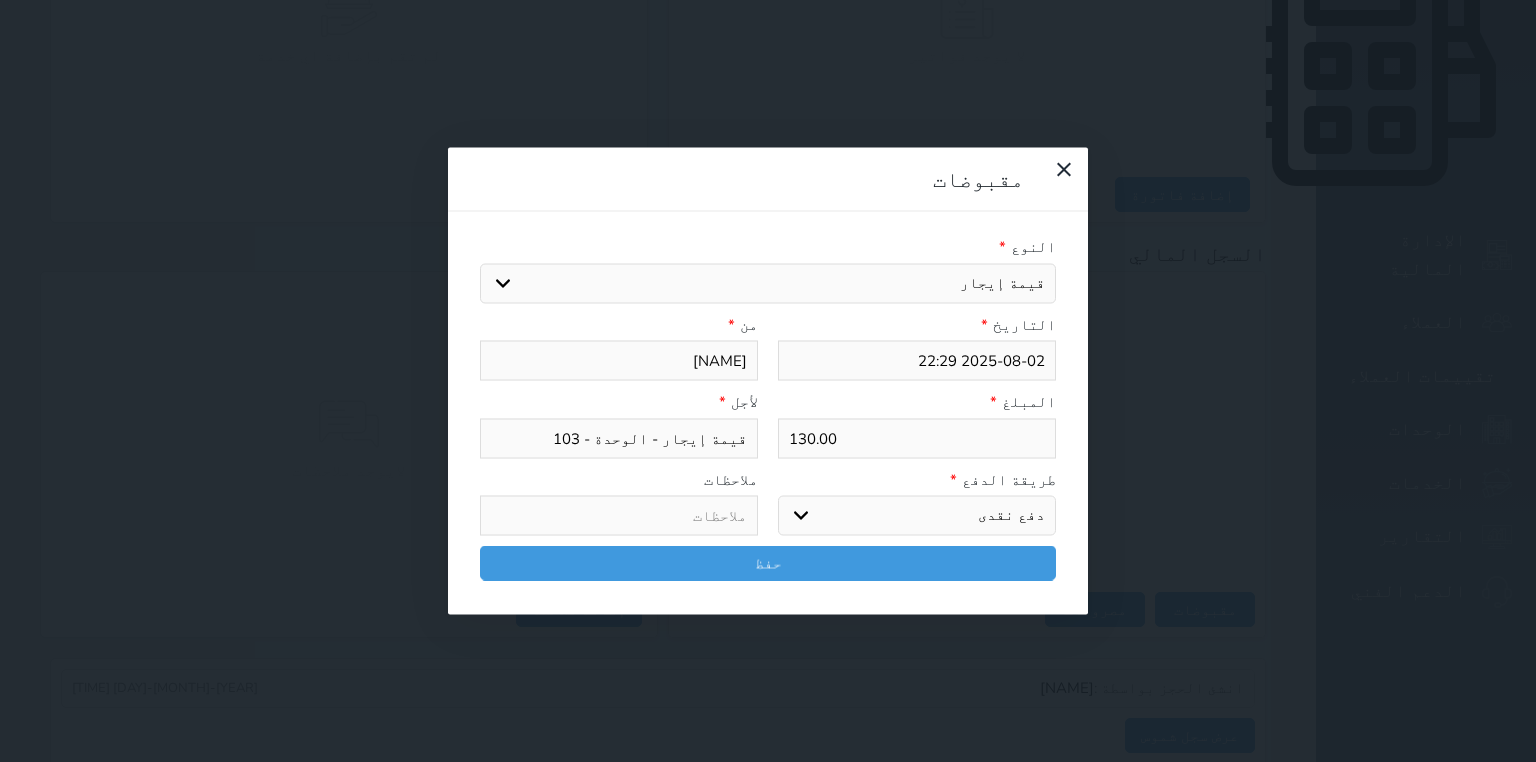 click on "اختر طريقة الدفع   دفع نقدى   تحويل بنكى   مدى   بطاقة ائتمان   آجل" at bounding box center (917, 516) 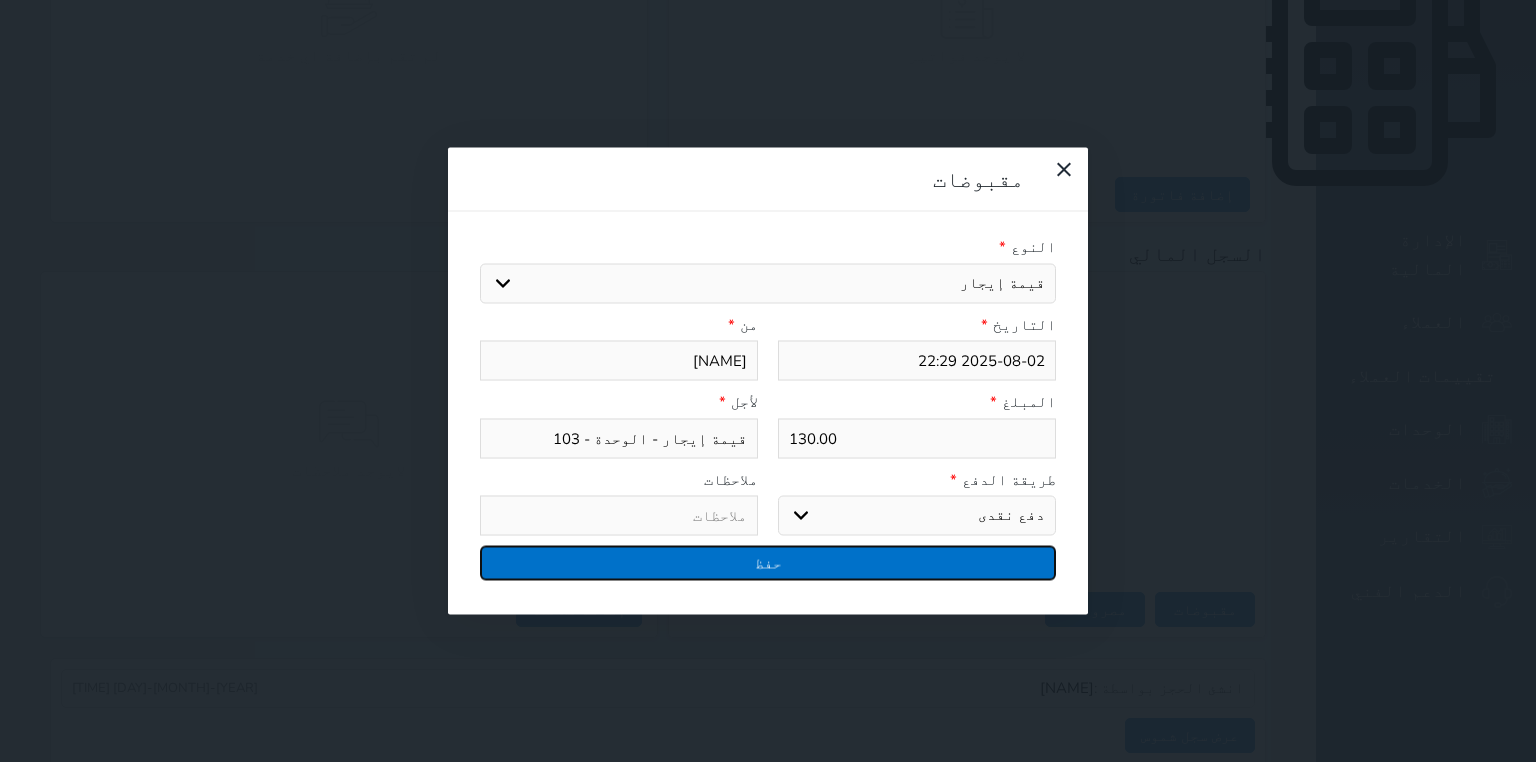 click on "حفظ" at bounding box center [768, 563] 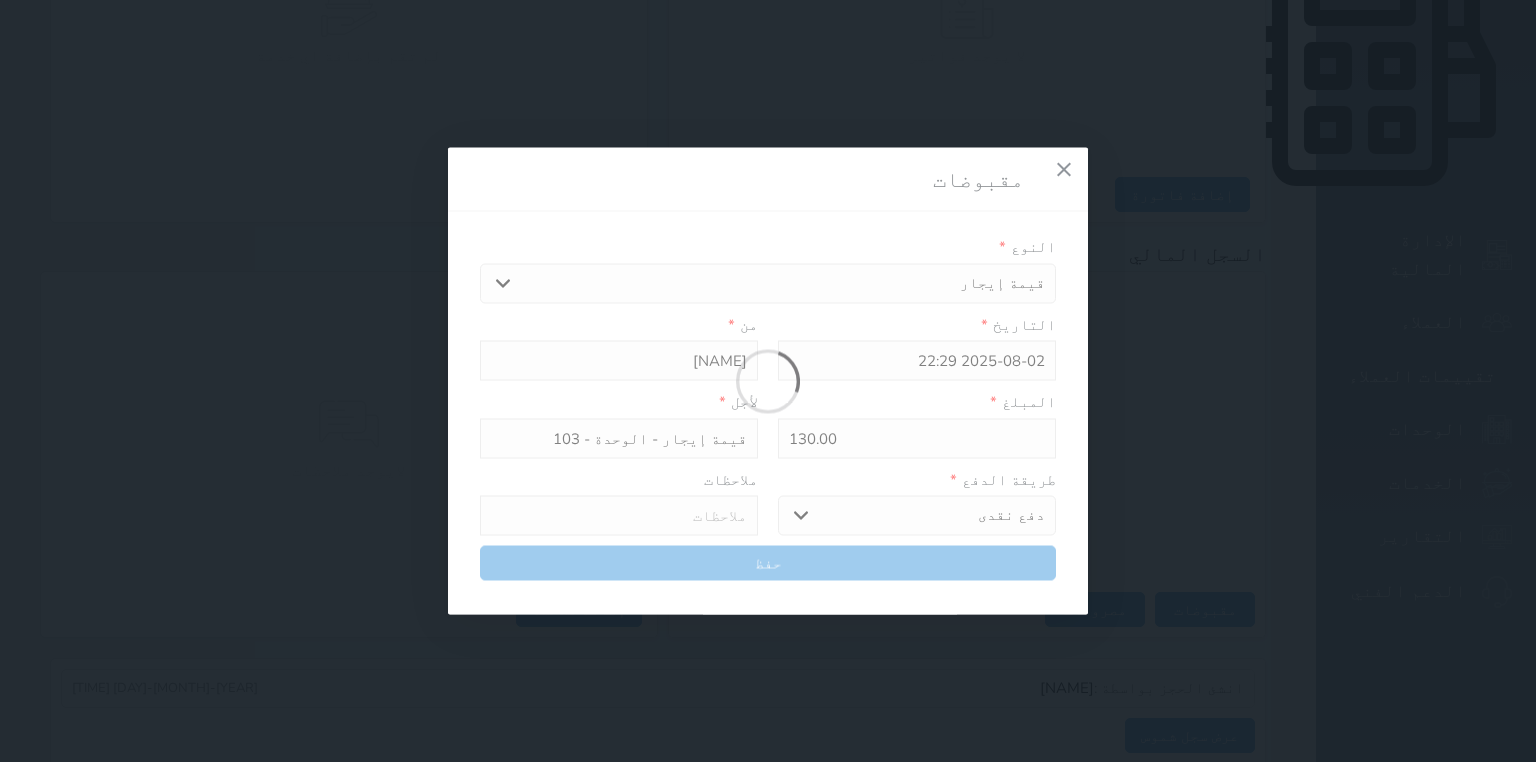 select 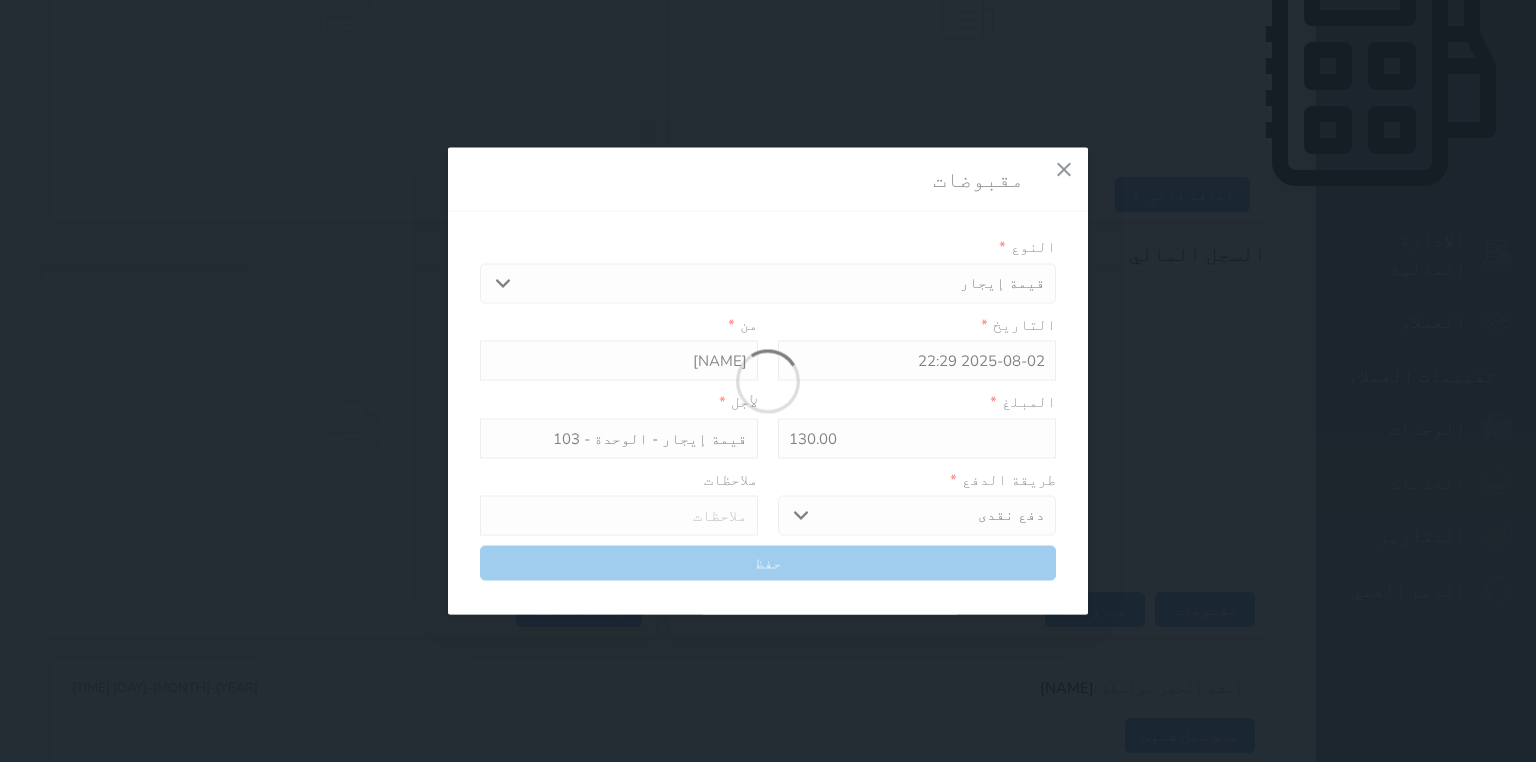 type 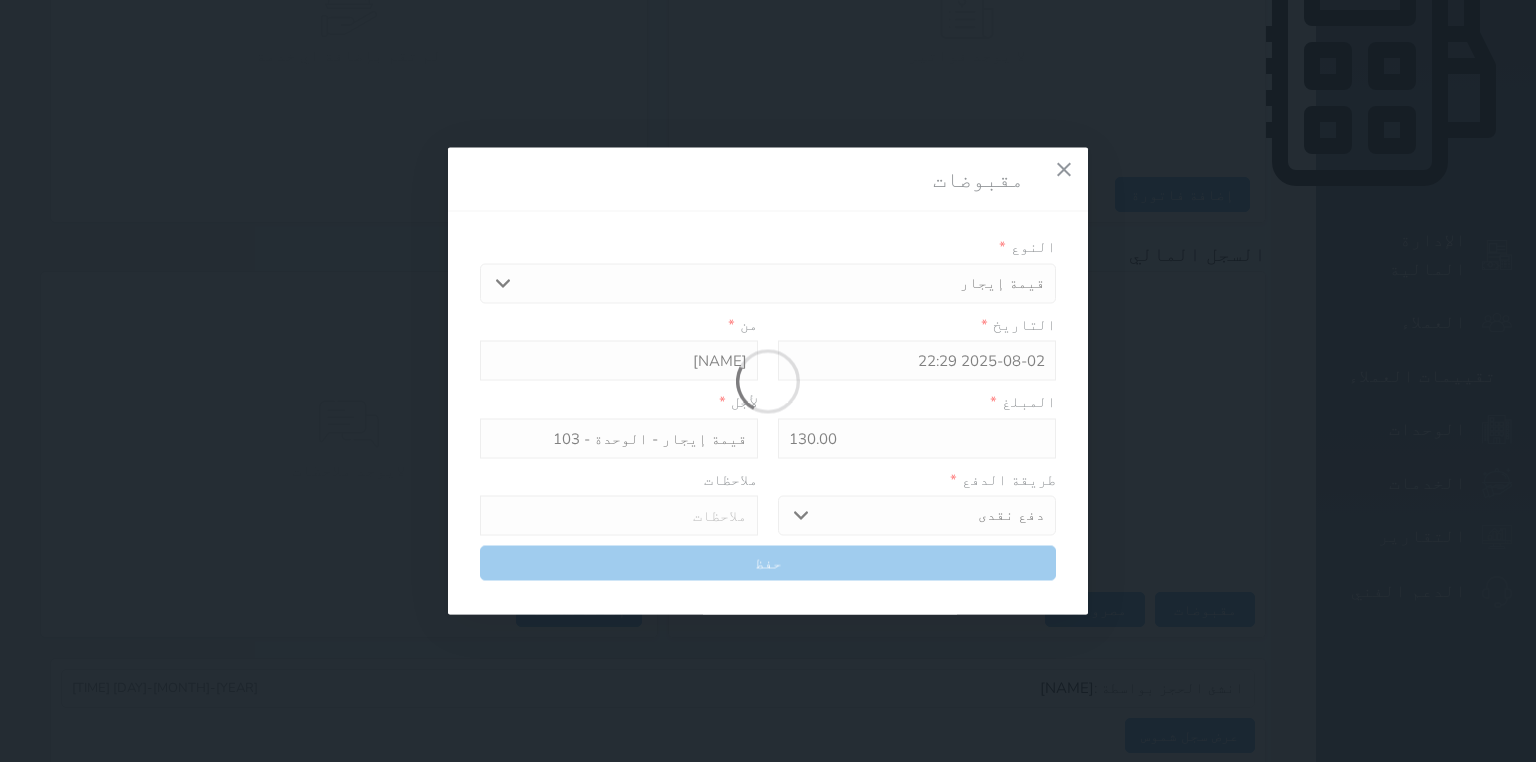 type on "0" 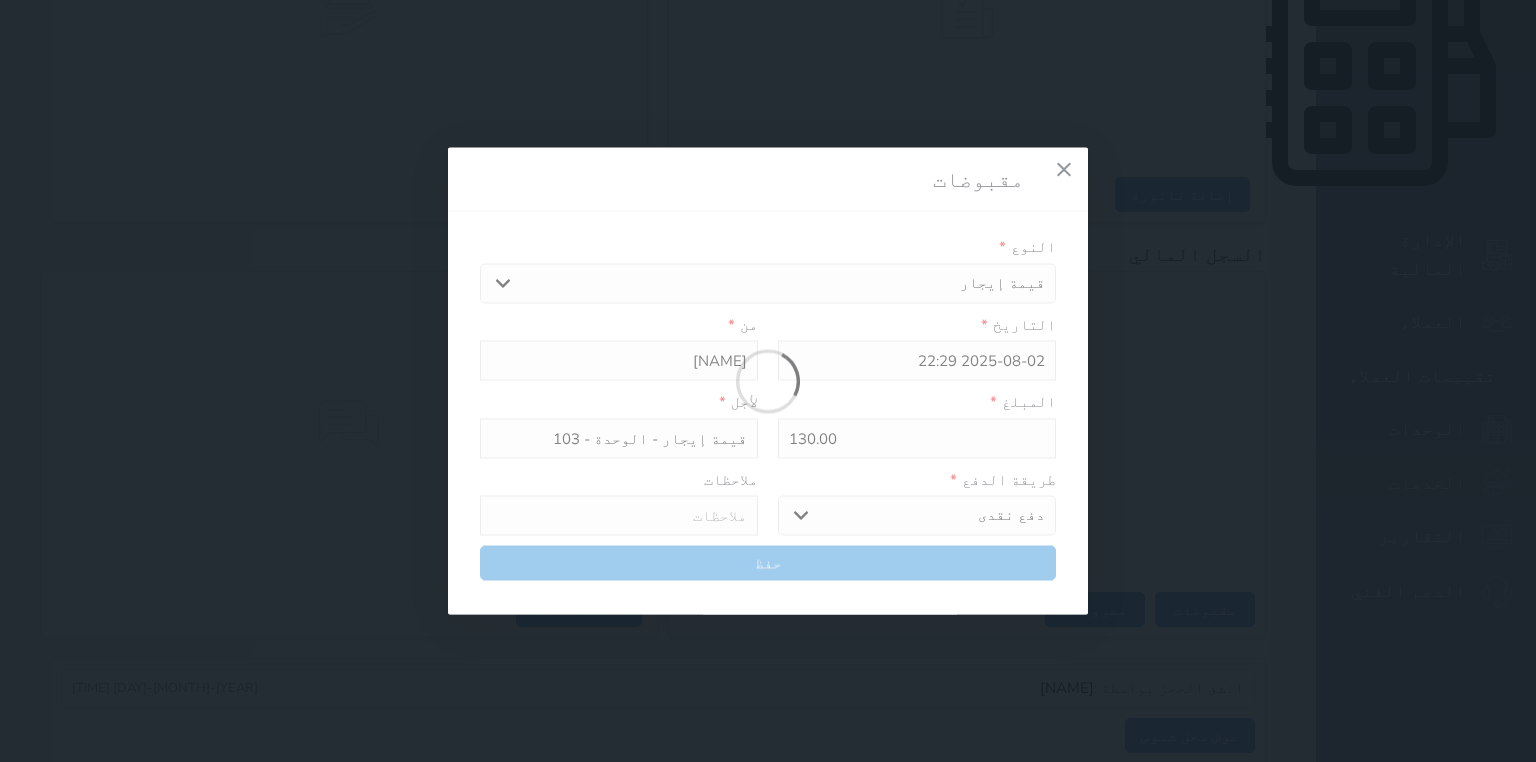 select 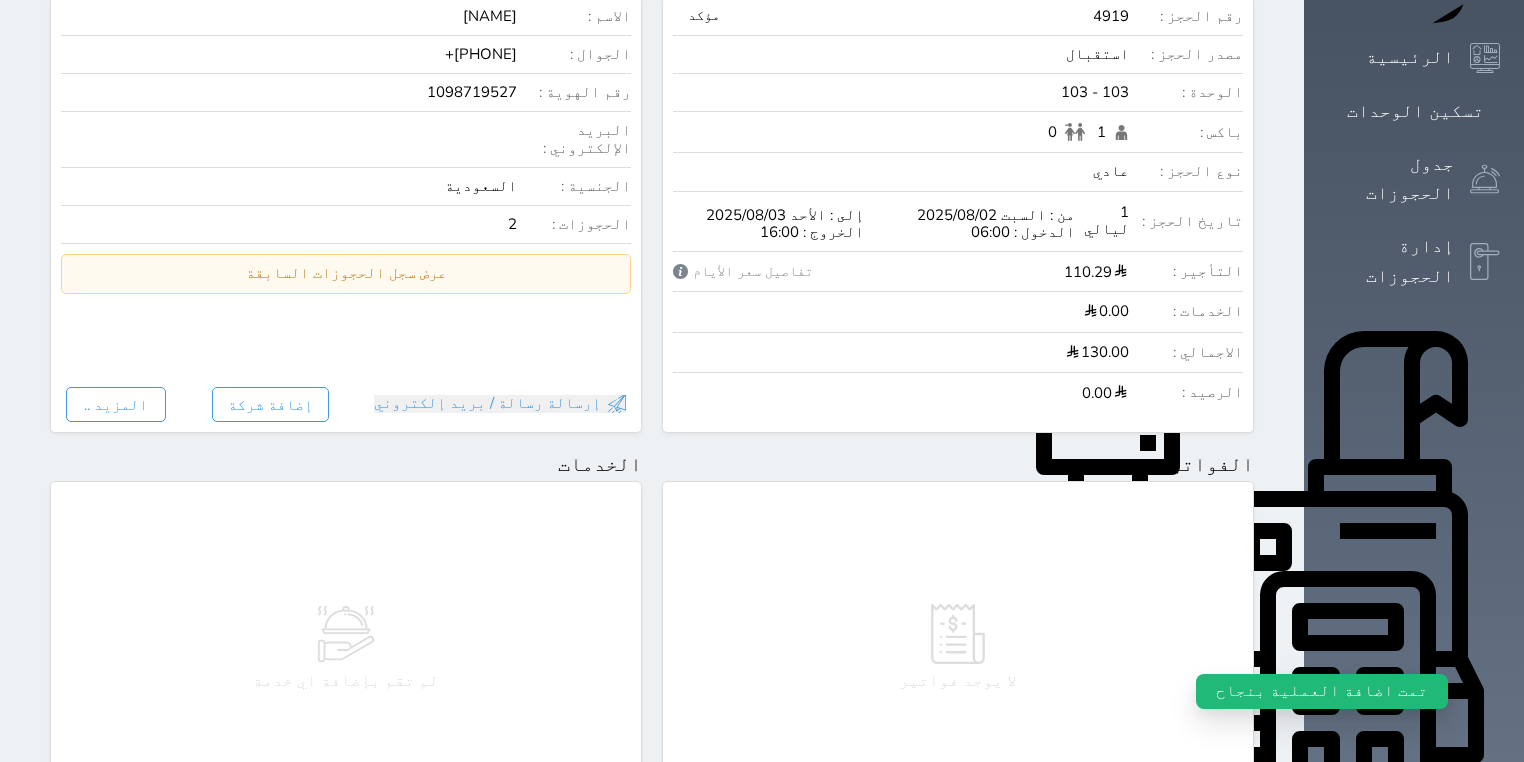 scroll, scrollTop: 0, scrollLeft: 0, axis: both 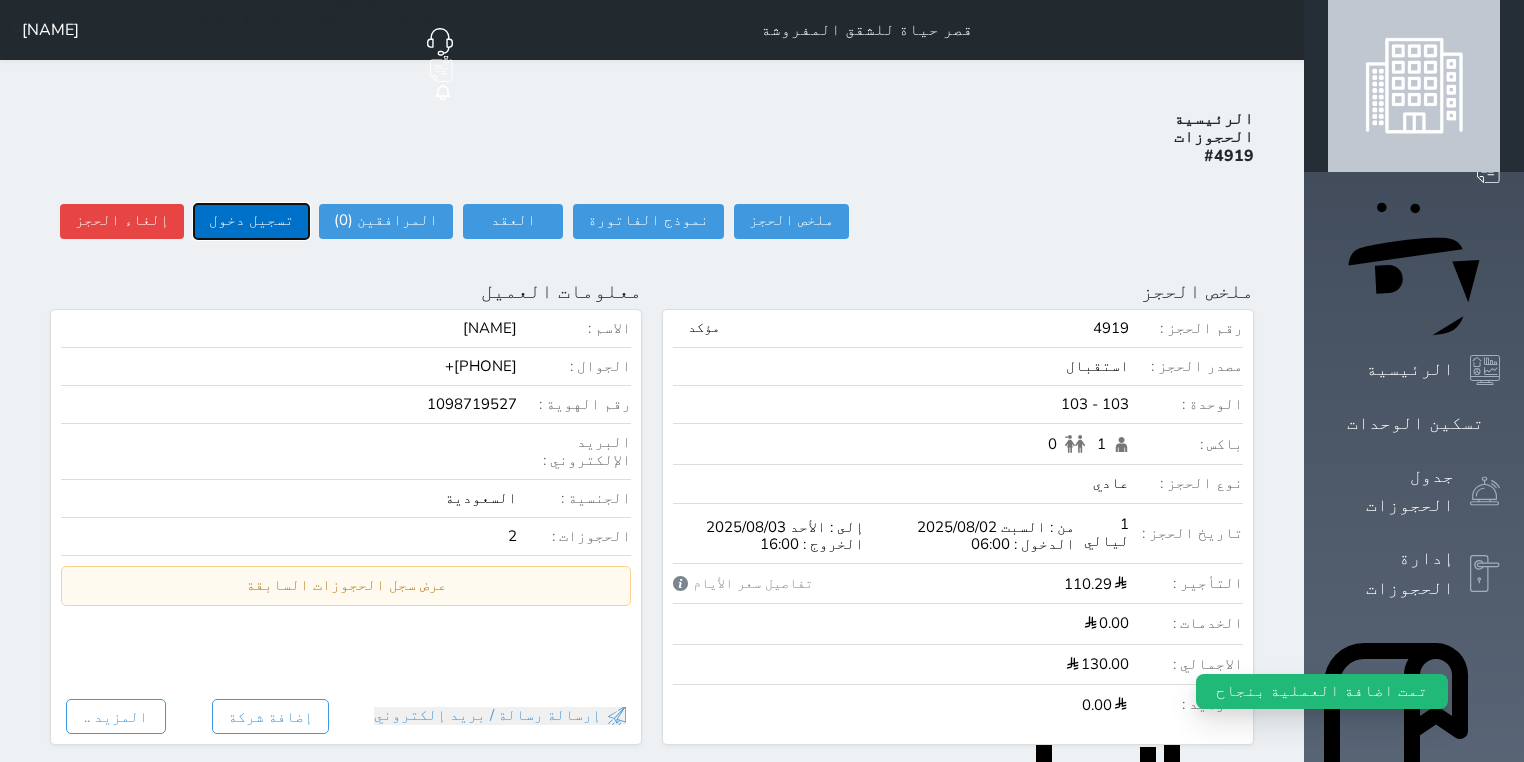 click on "تسجيل دخول" at bounding box center (251, 221) 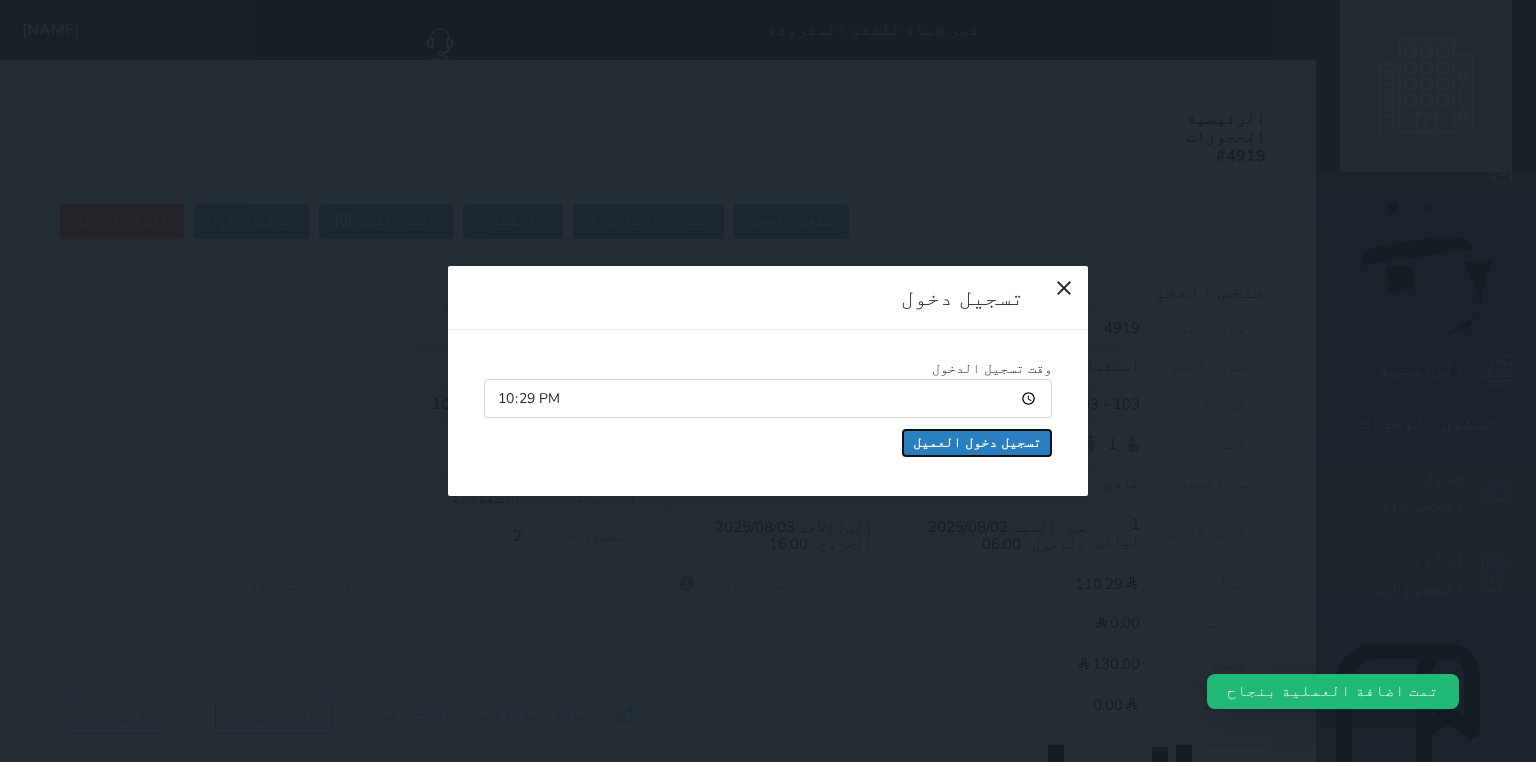 click on "تسجيل دخول العميل" at bounding box center [977, 443] 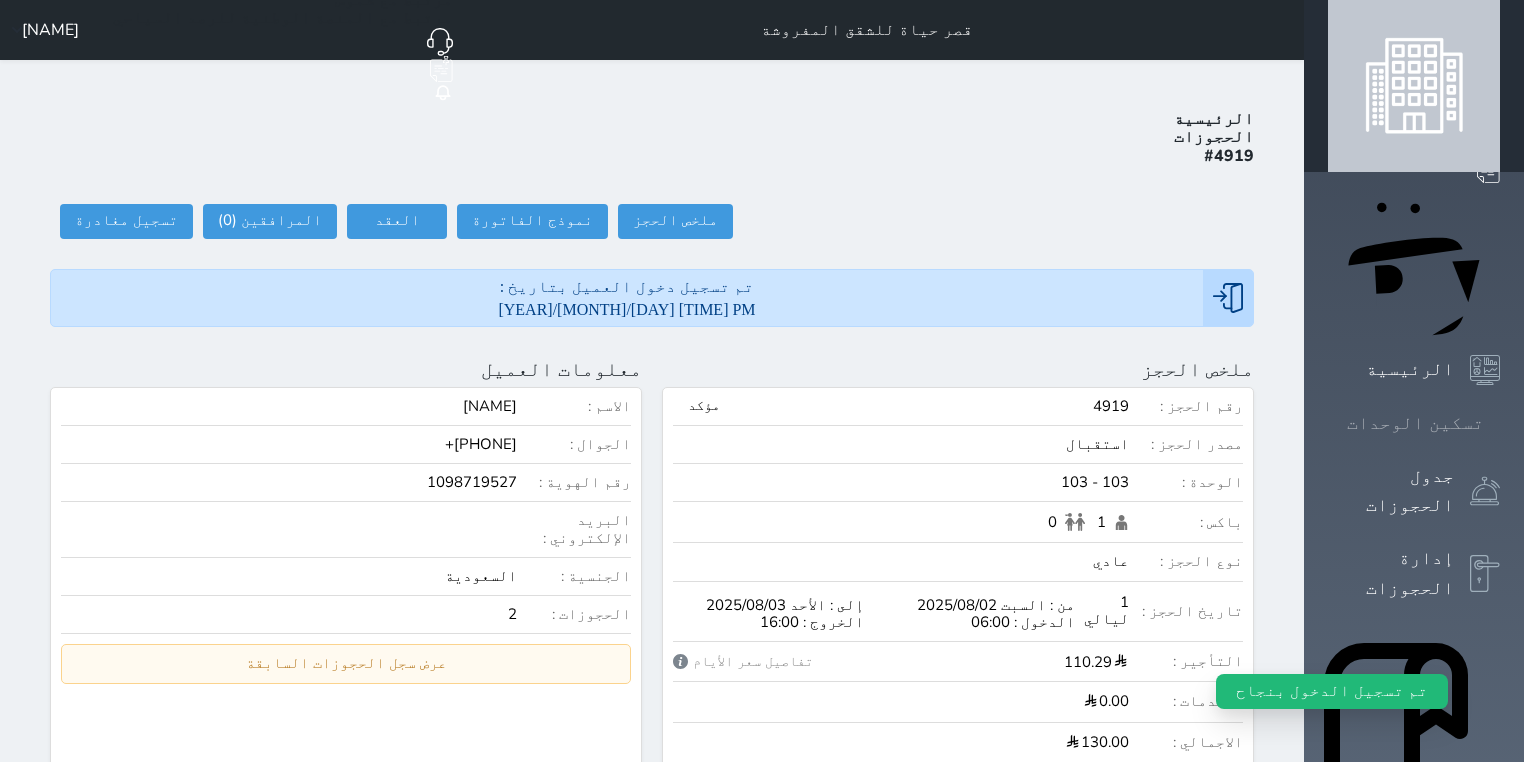click 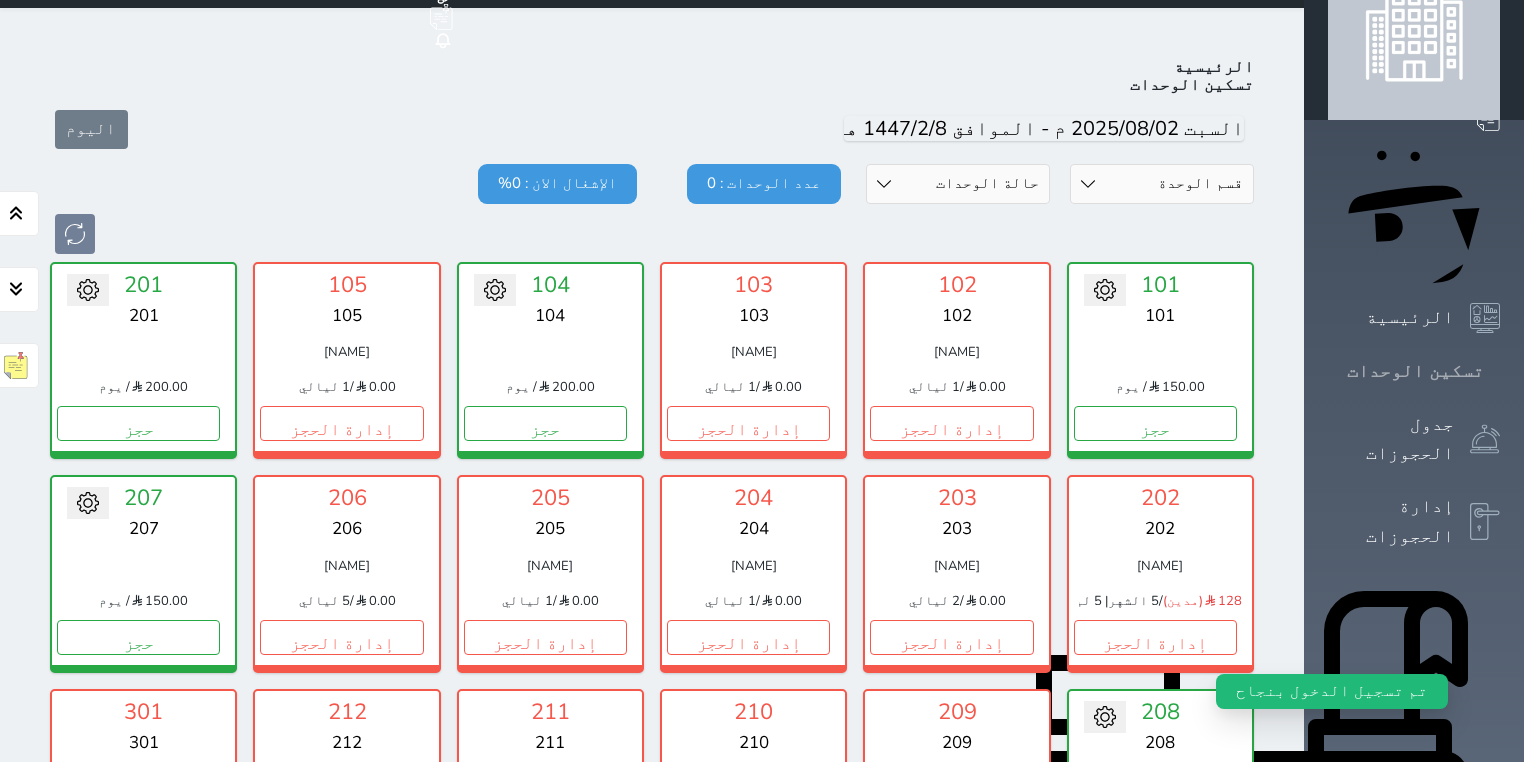 scroll, scrollTop: 78, scrollLeft: 0, axis: vertical 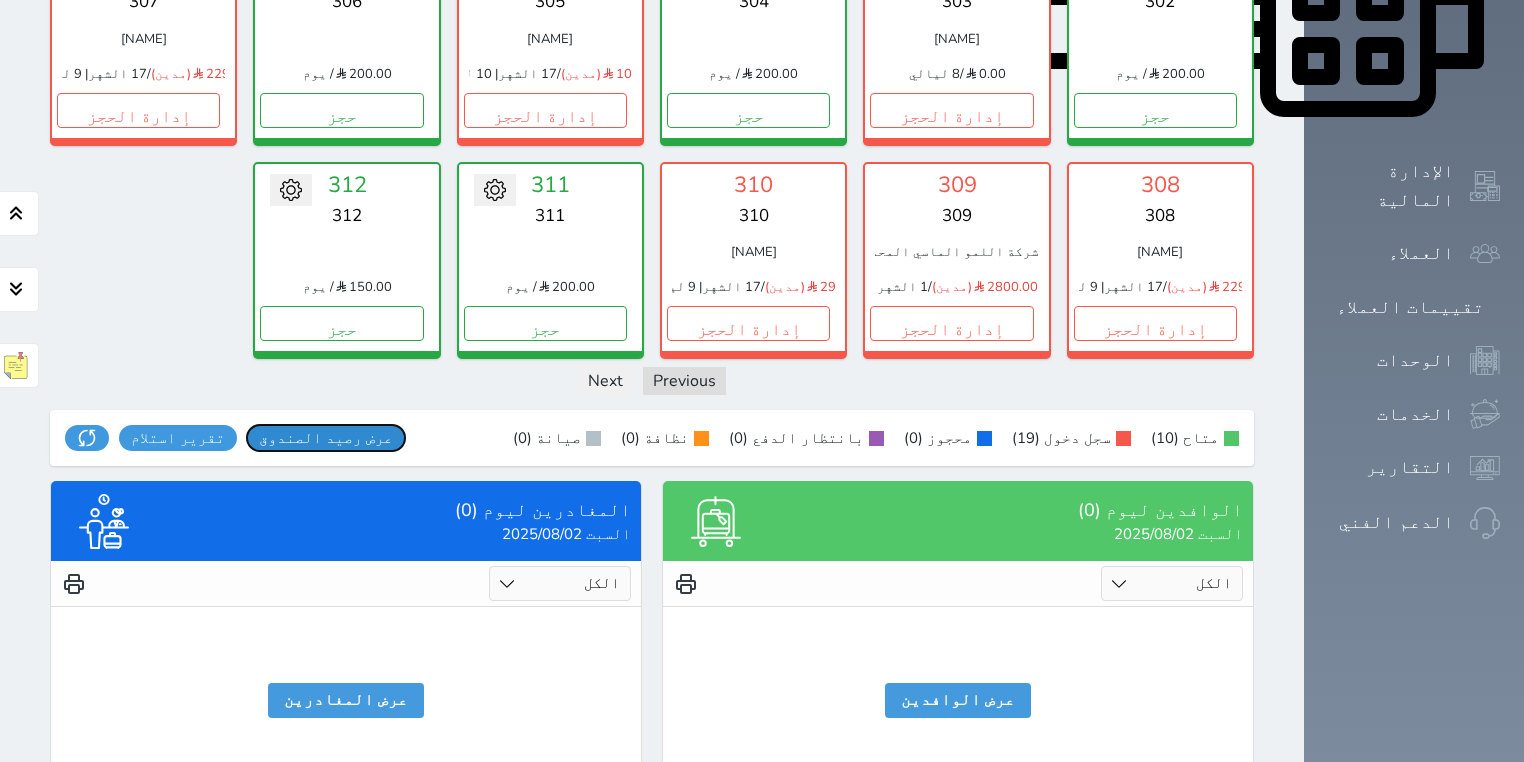 click on "عرض رصيد الصندوق" at bounding box center [326, 438] 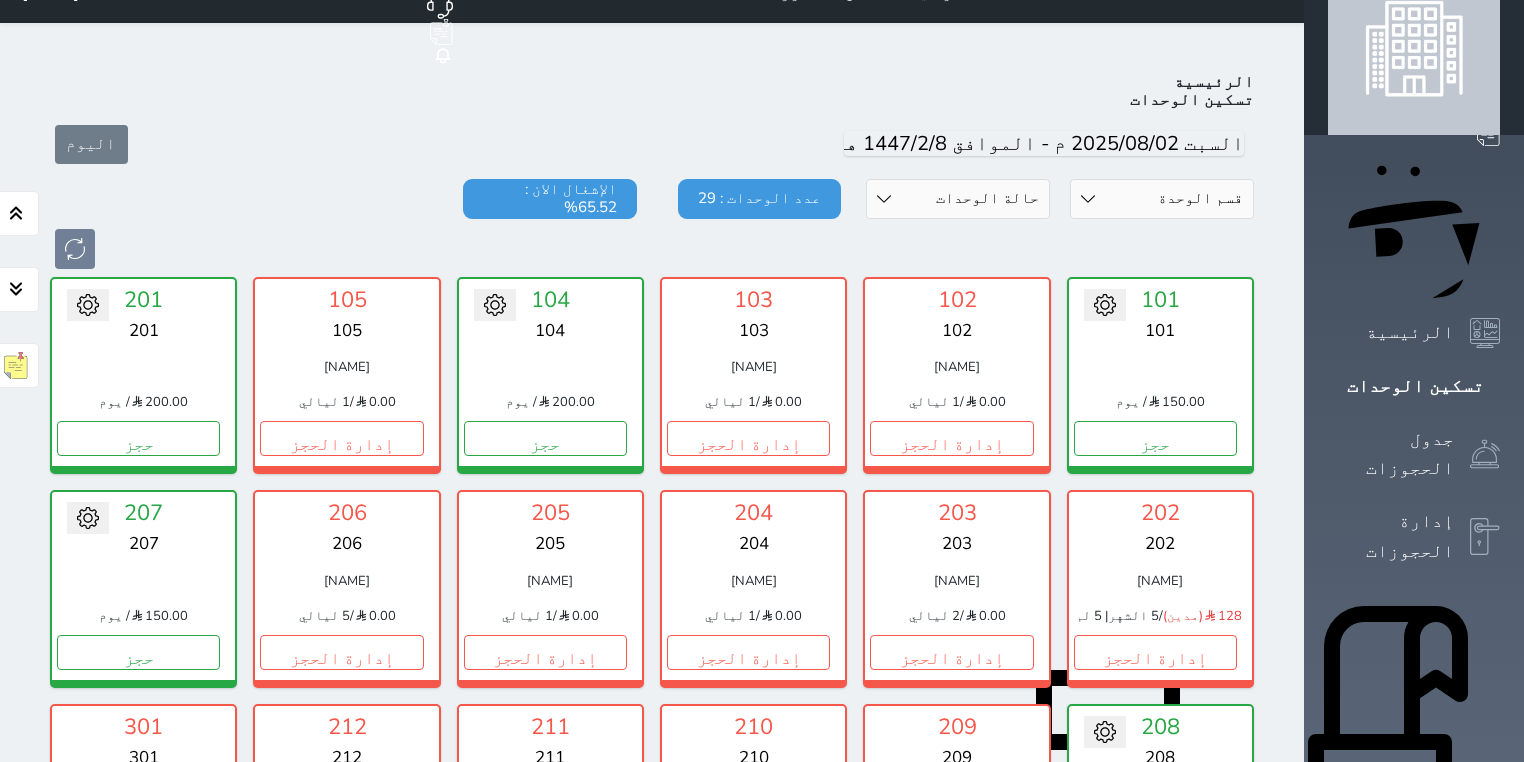 scroll, scrollTop: 0, scrollLeft: 0, axis: both 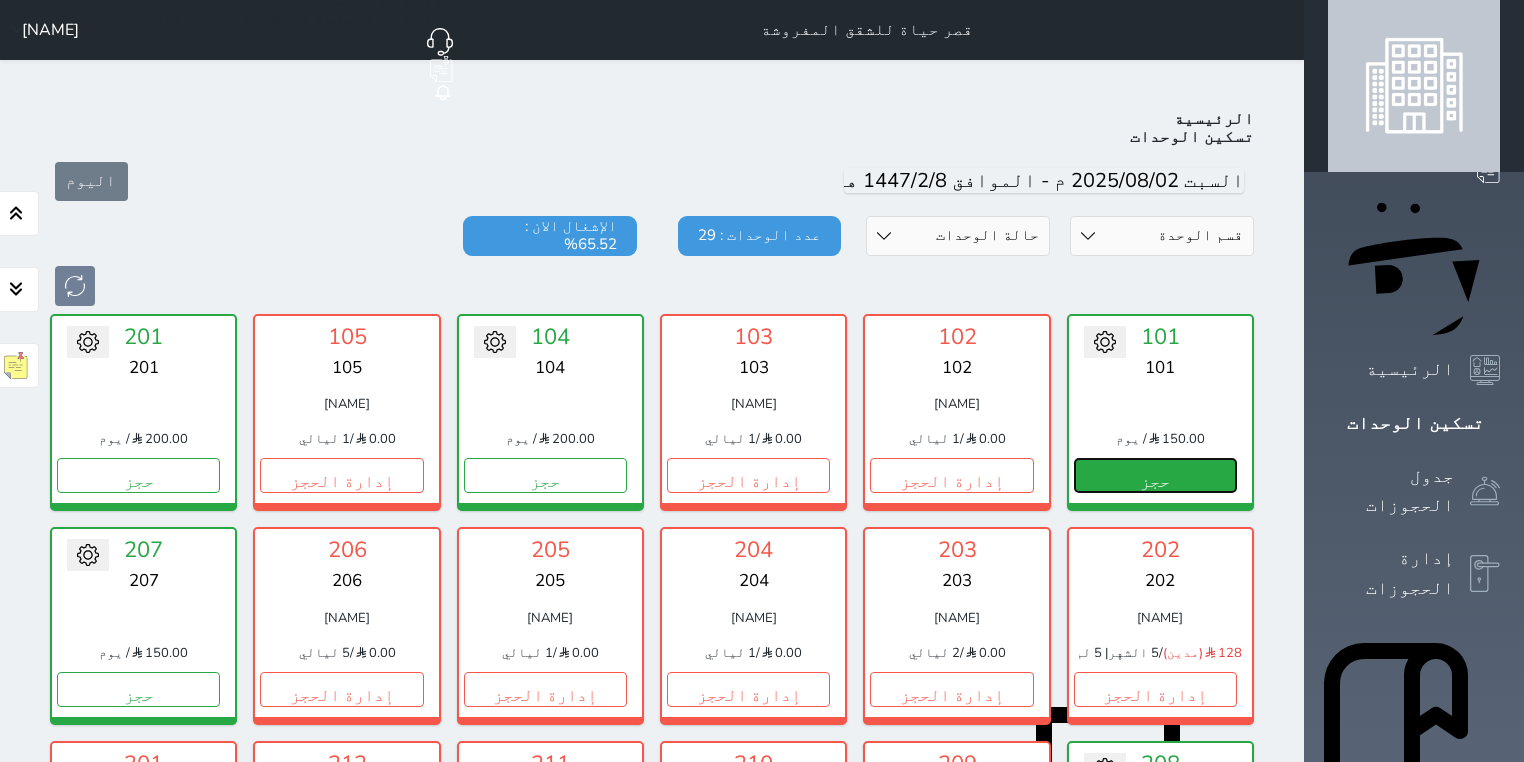 click on "حجز" at bounding box center [1155, 475] 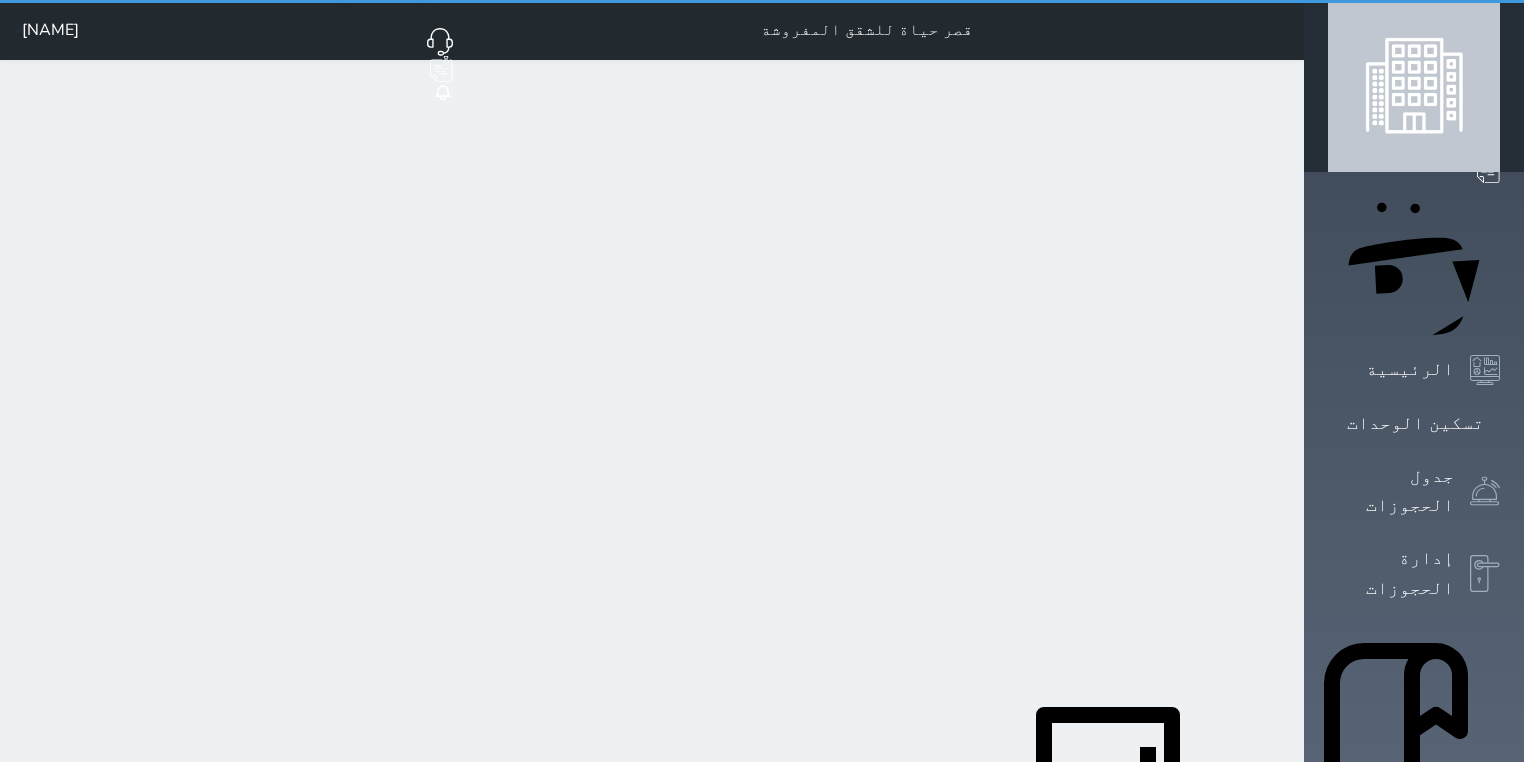 select on "1" 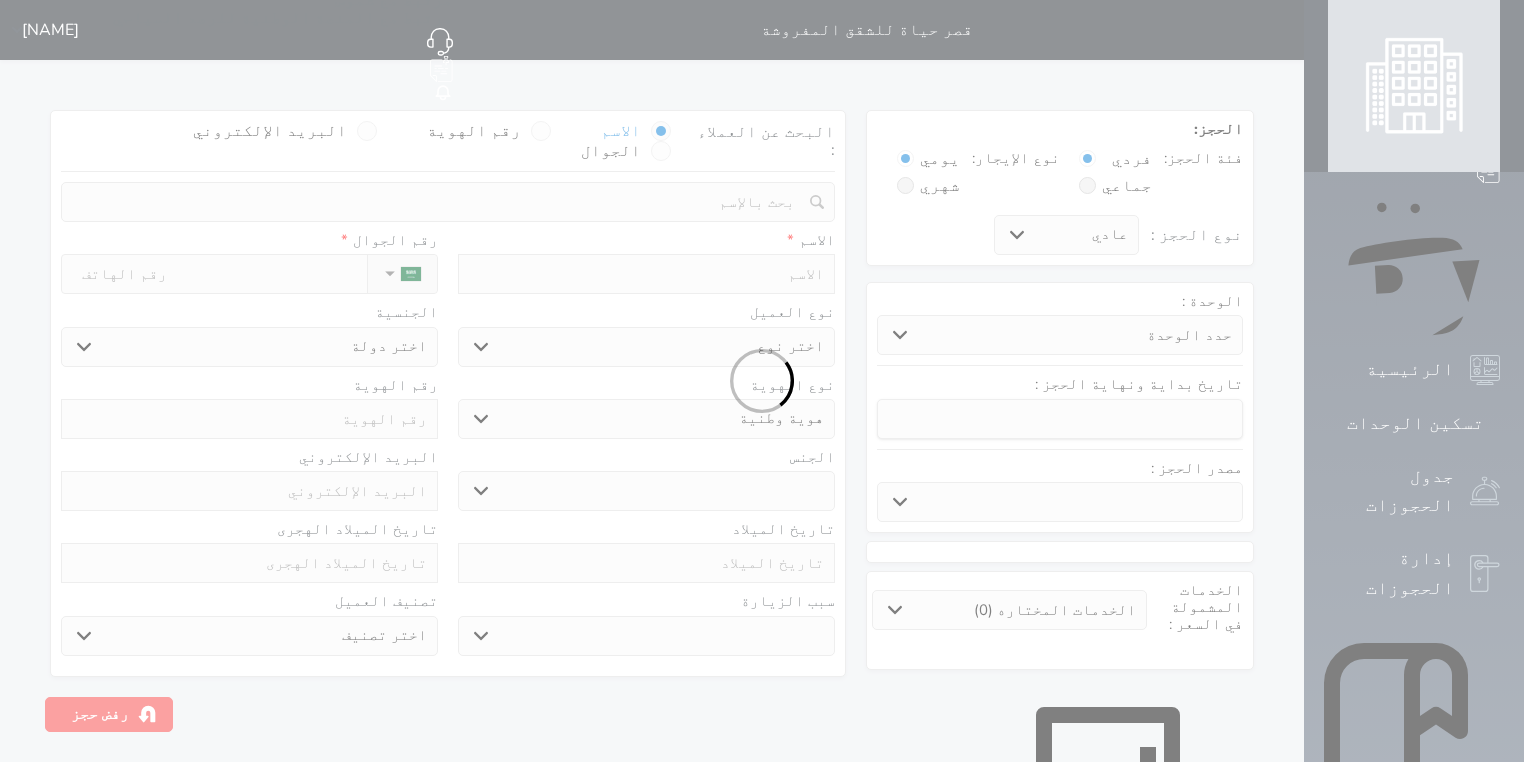 select 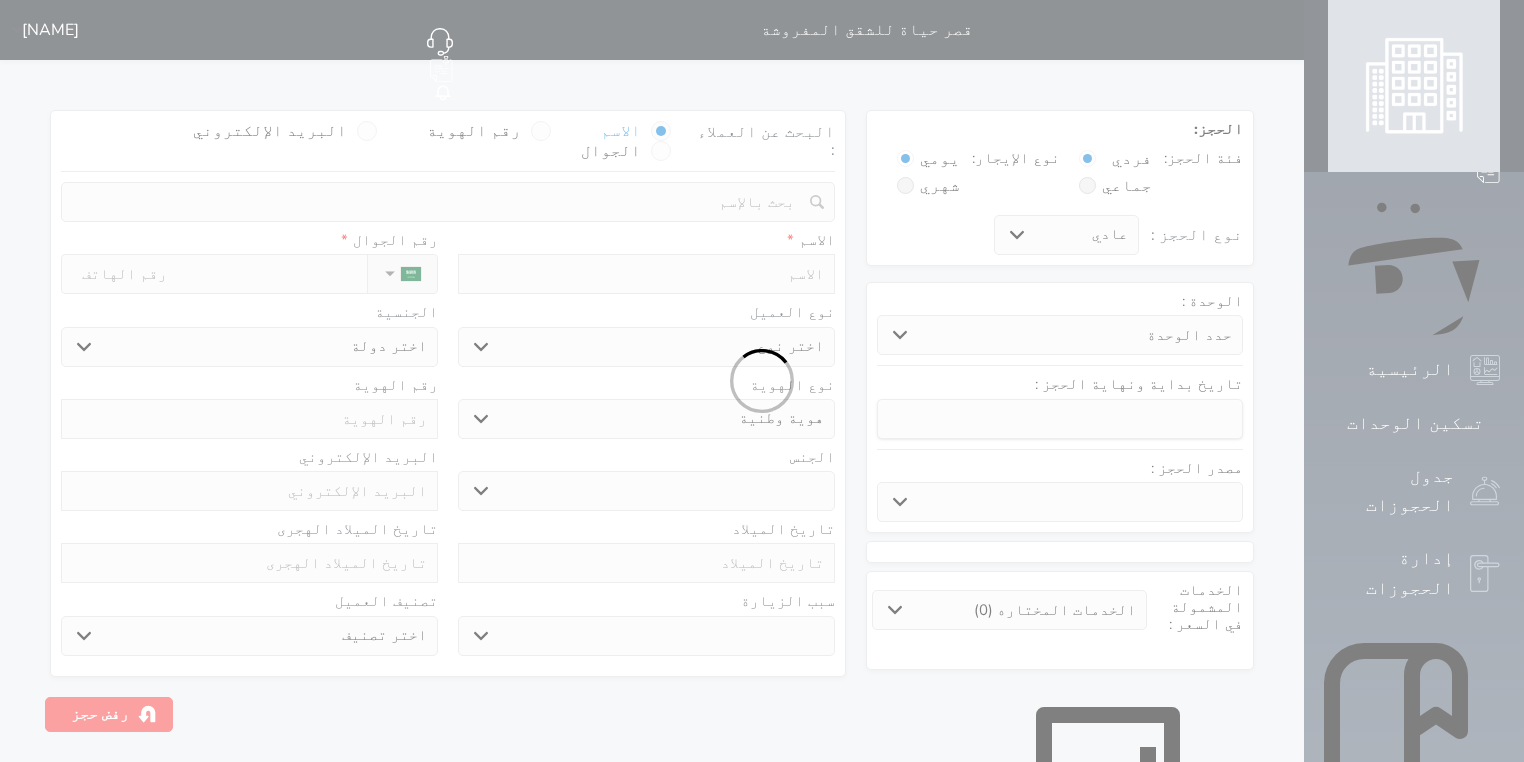 select 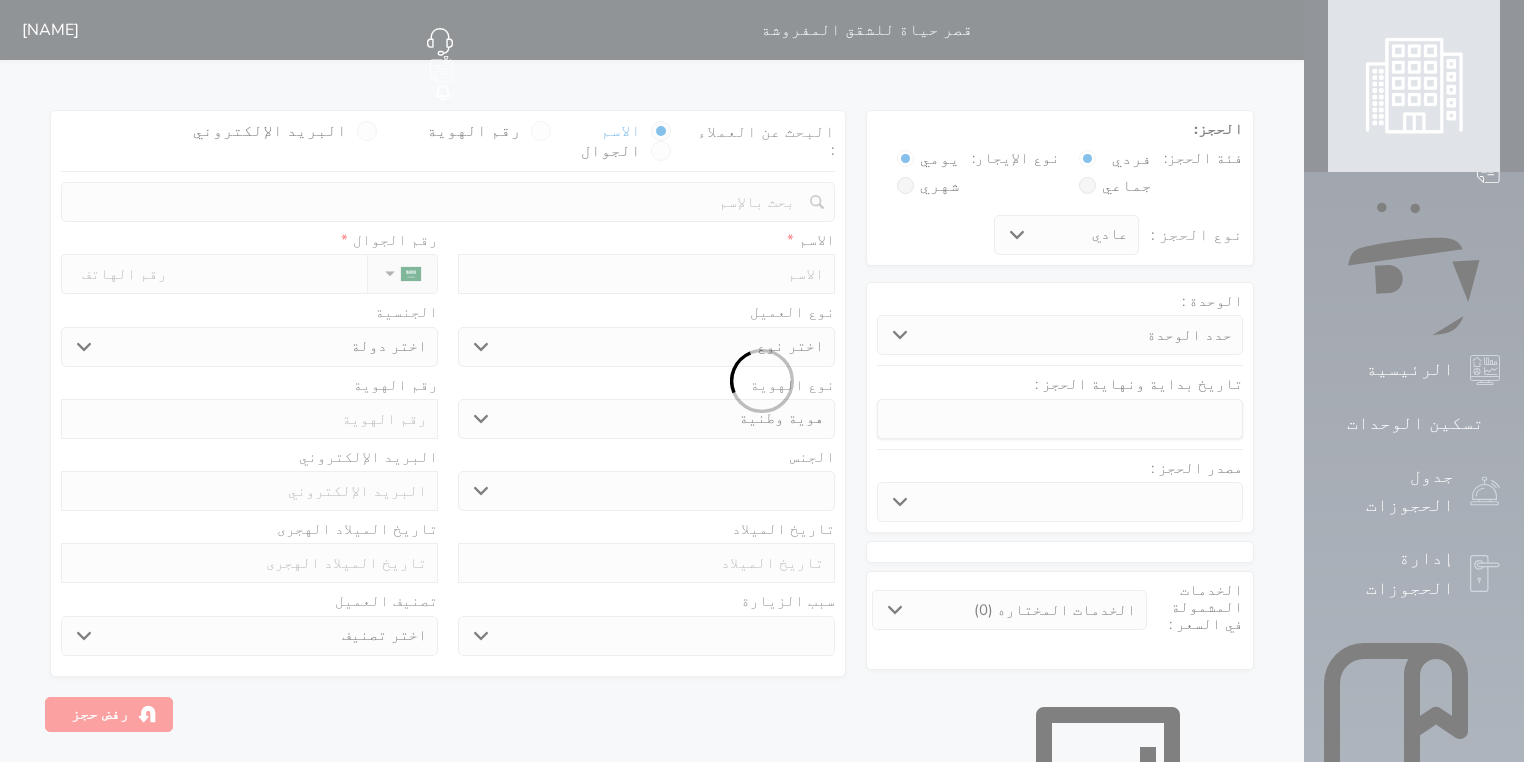 select 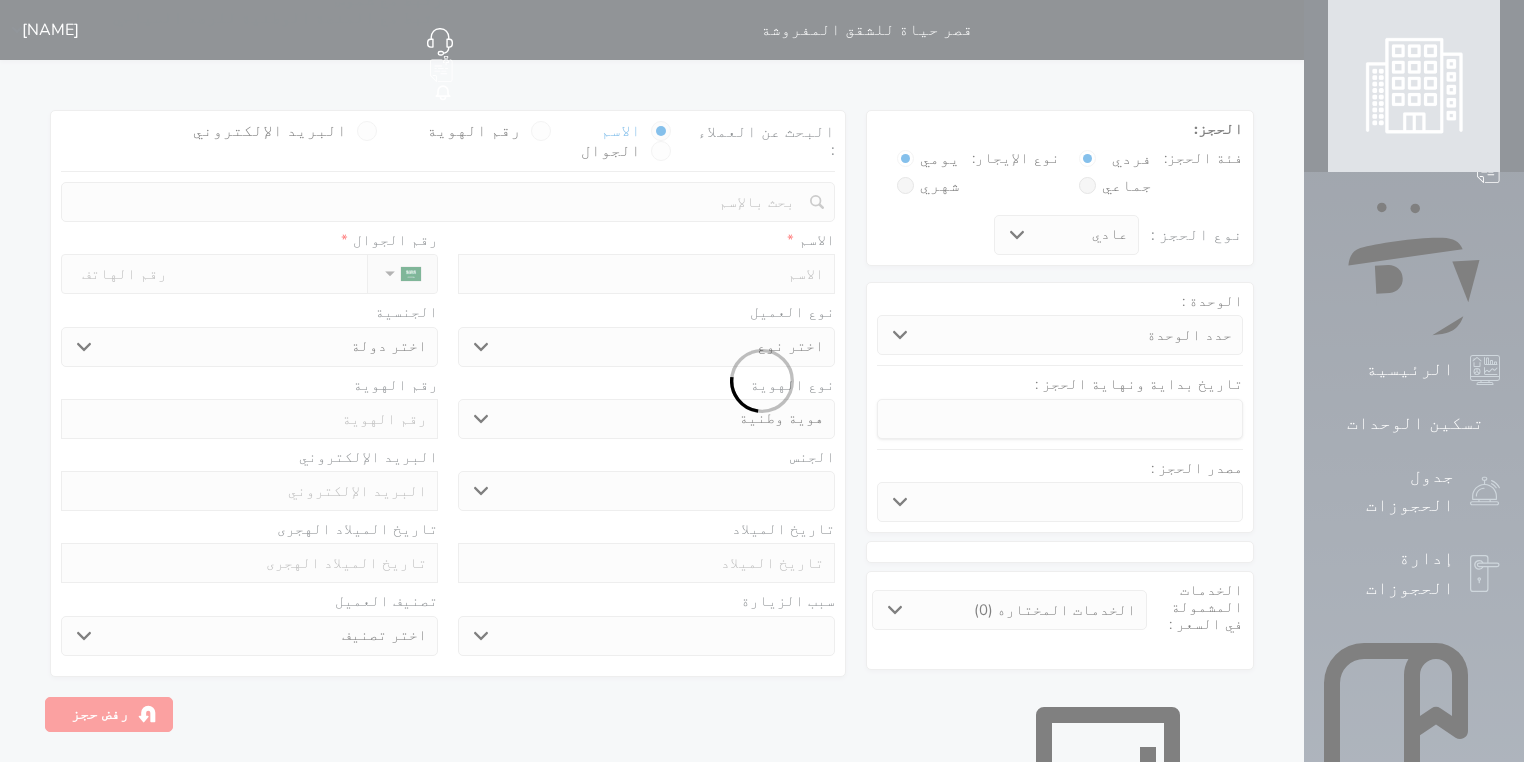 select 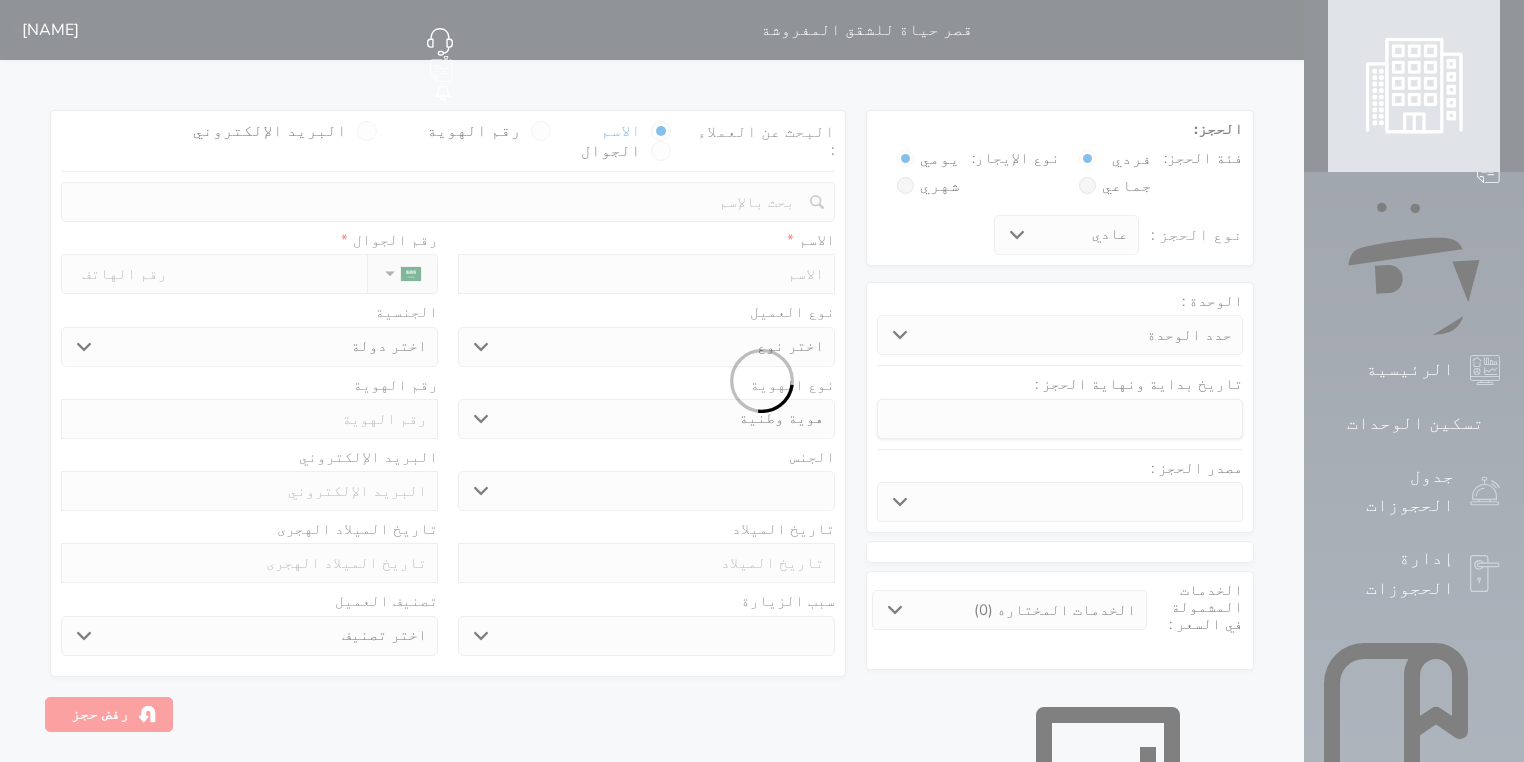 select 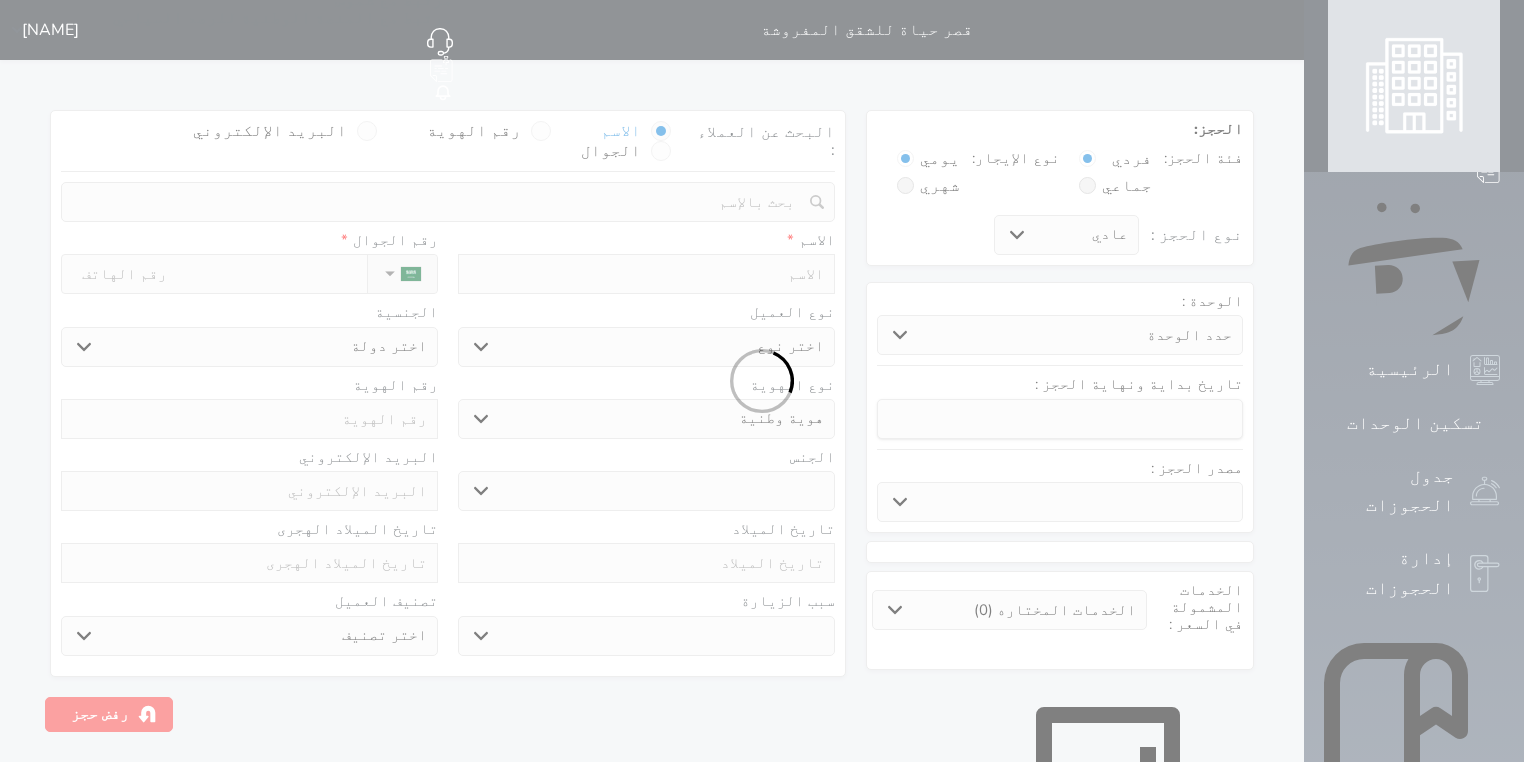 select on "28705" 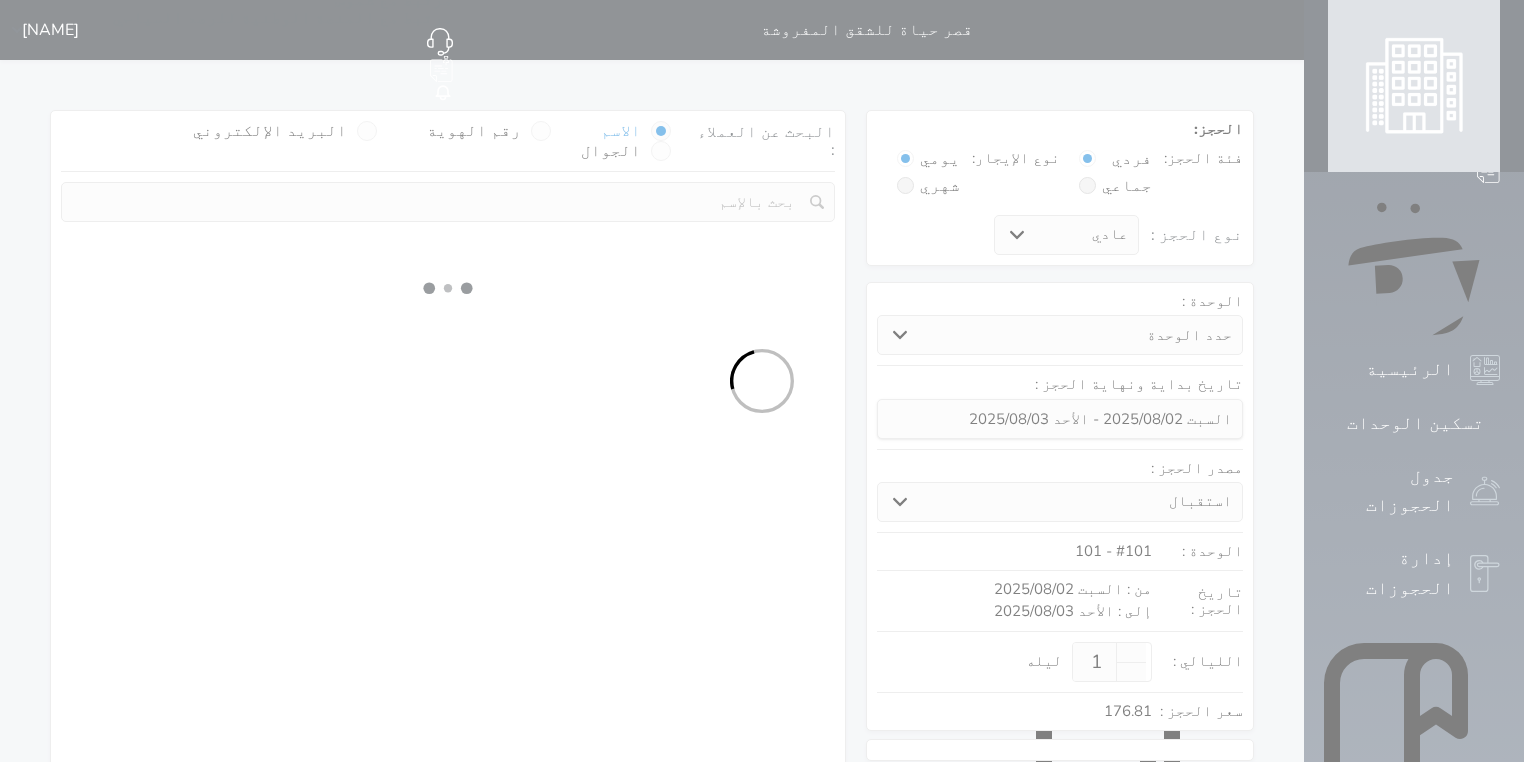 select on "65671" 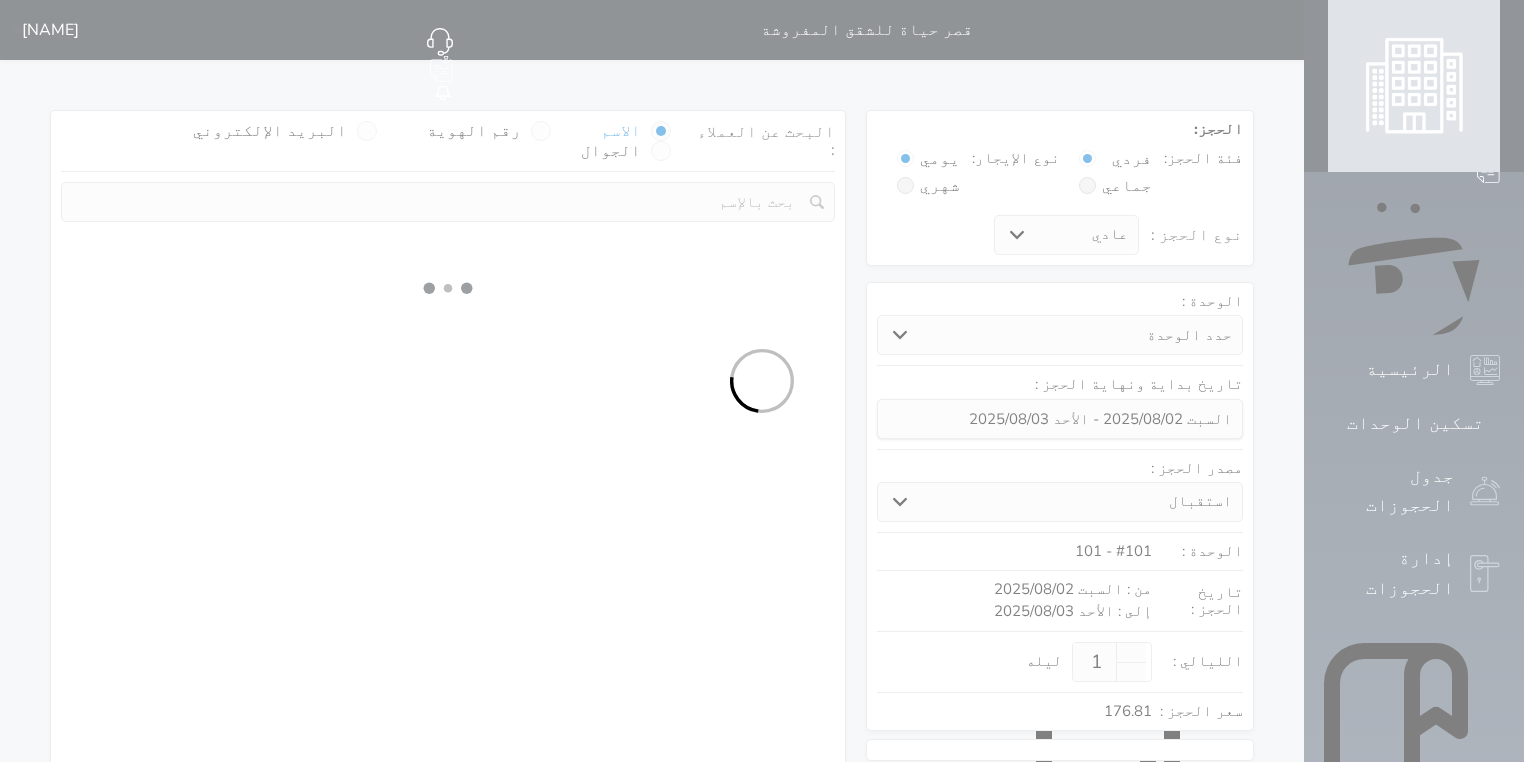 select on "1" 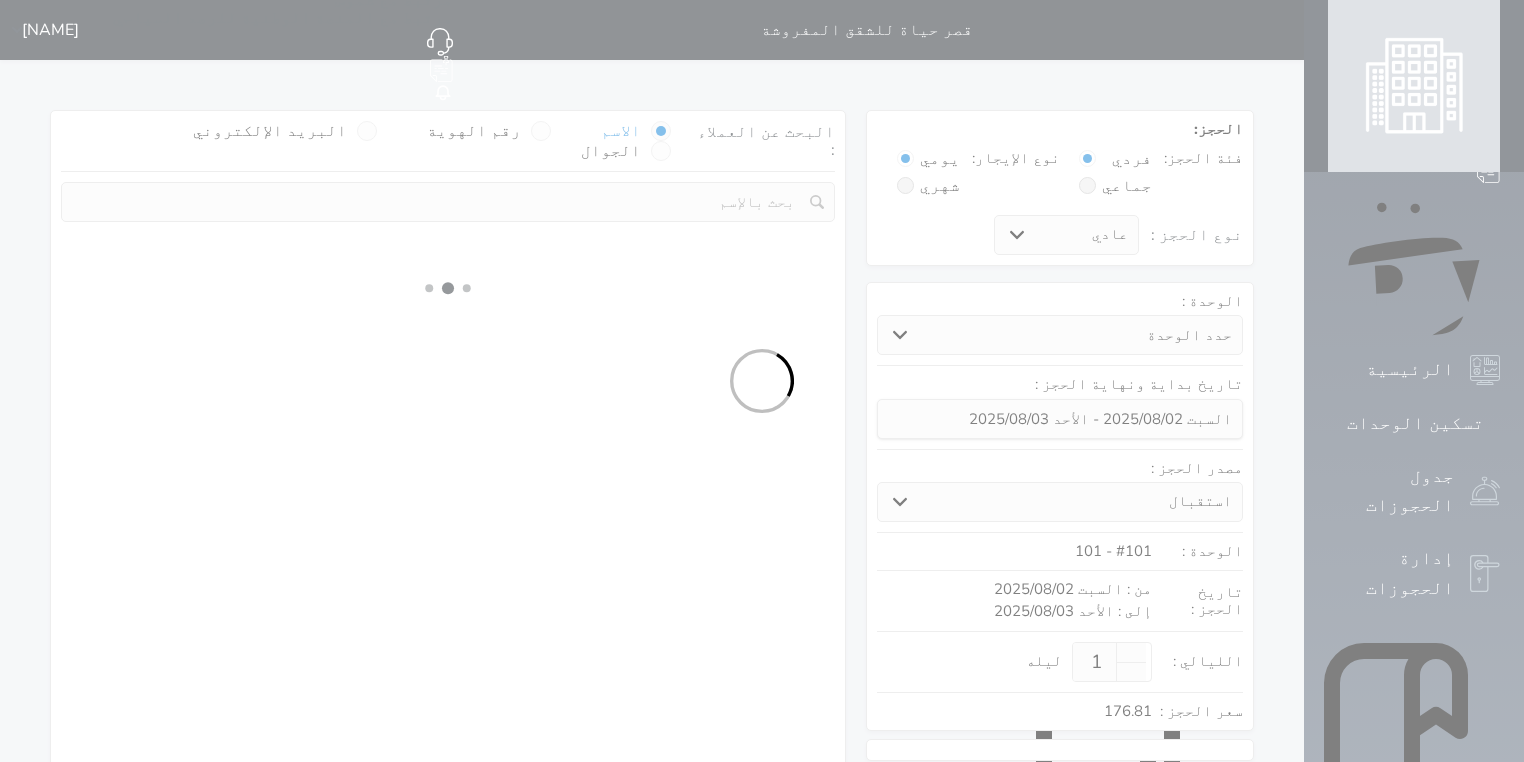 select on "113" 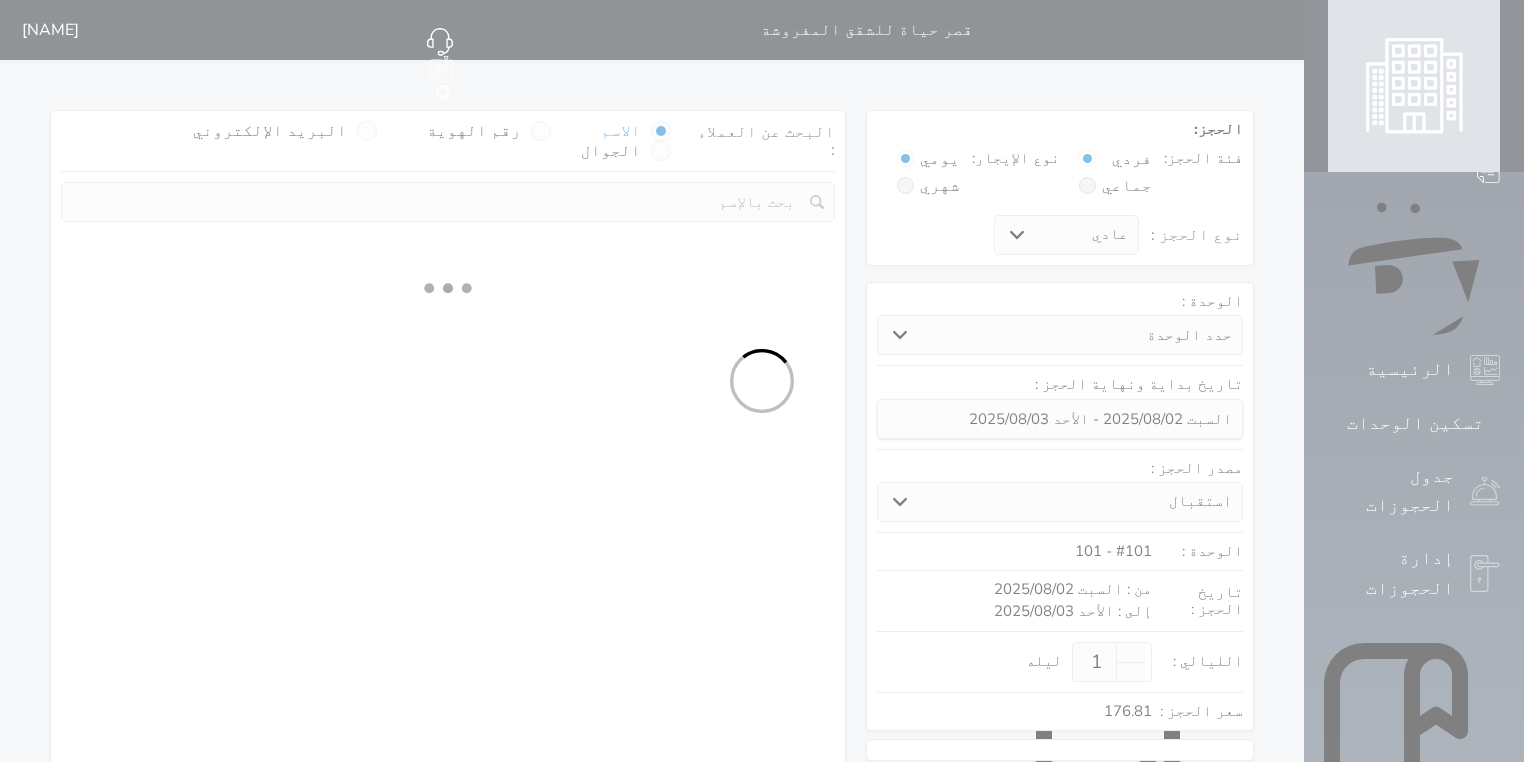 select on "1" 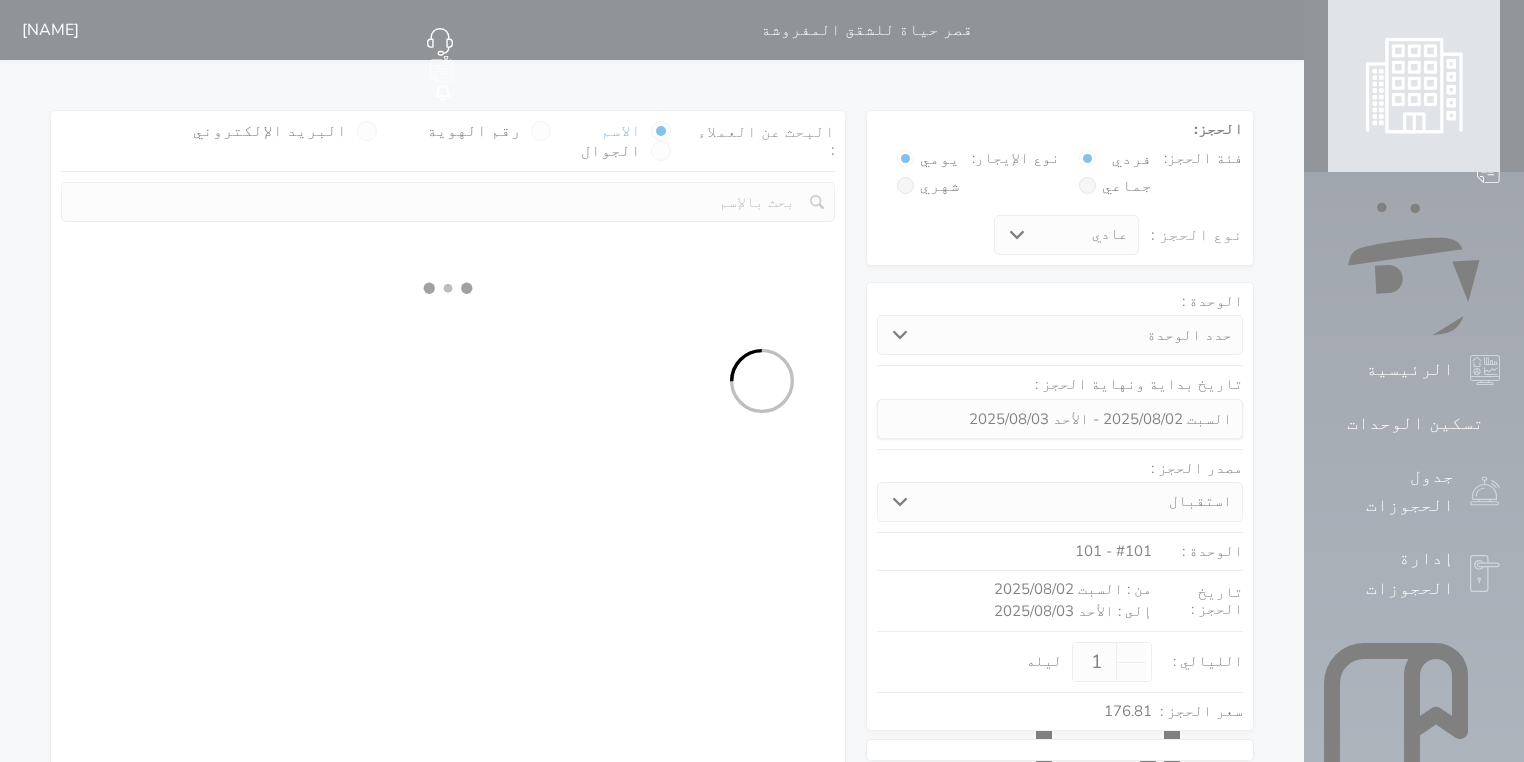 select 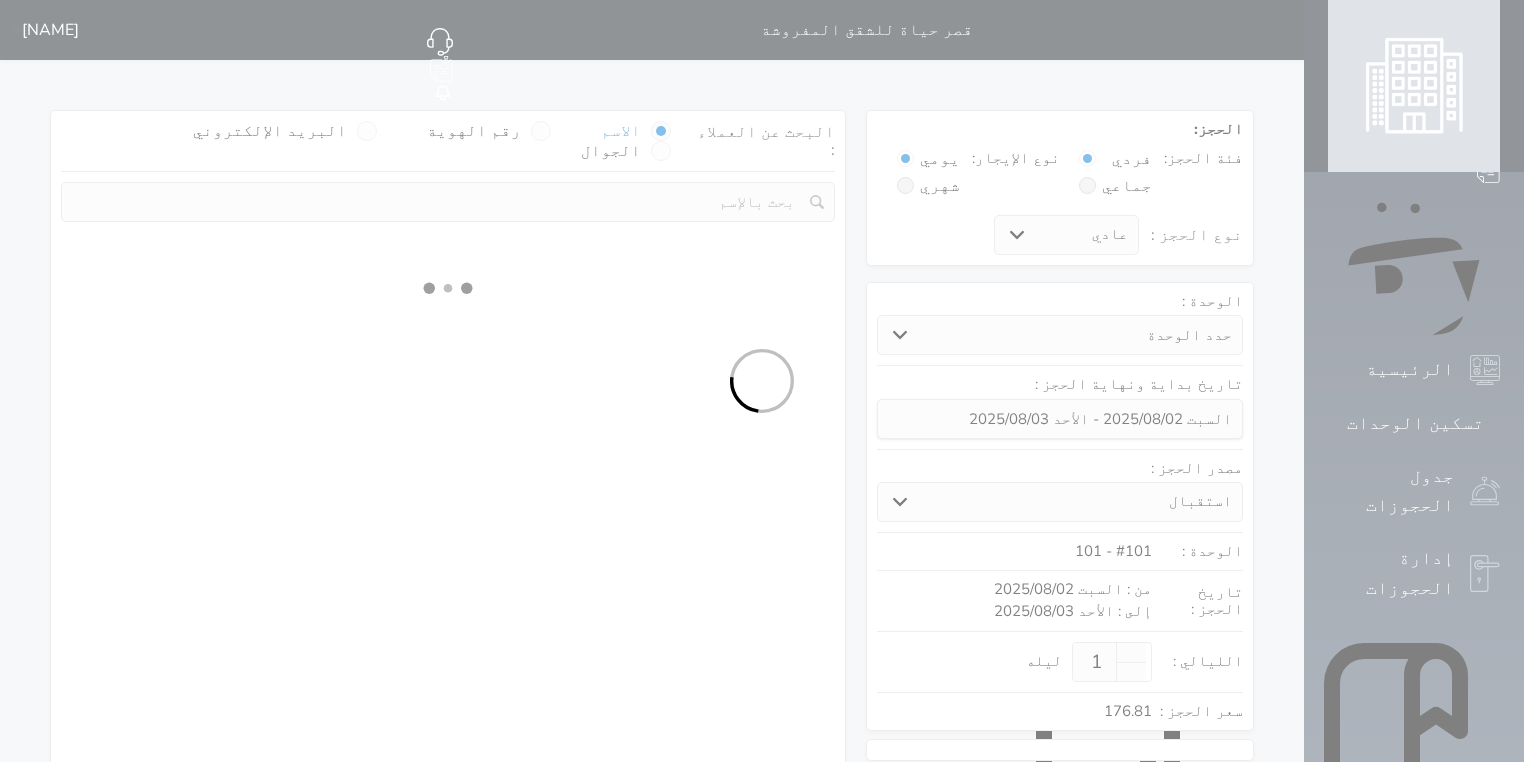 select on "7" 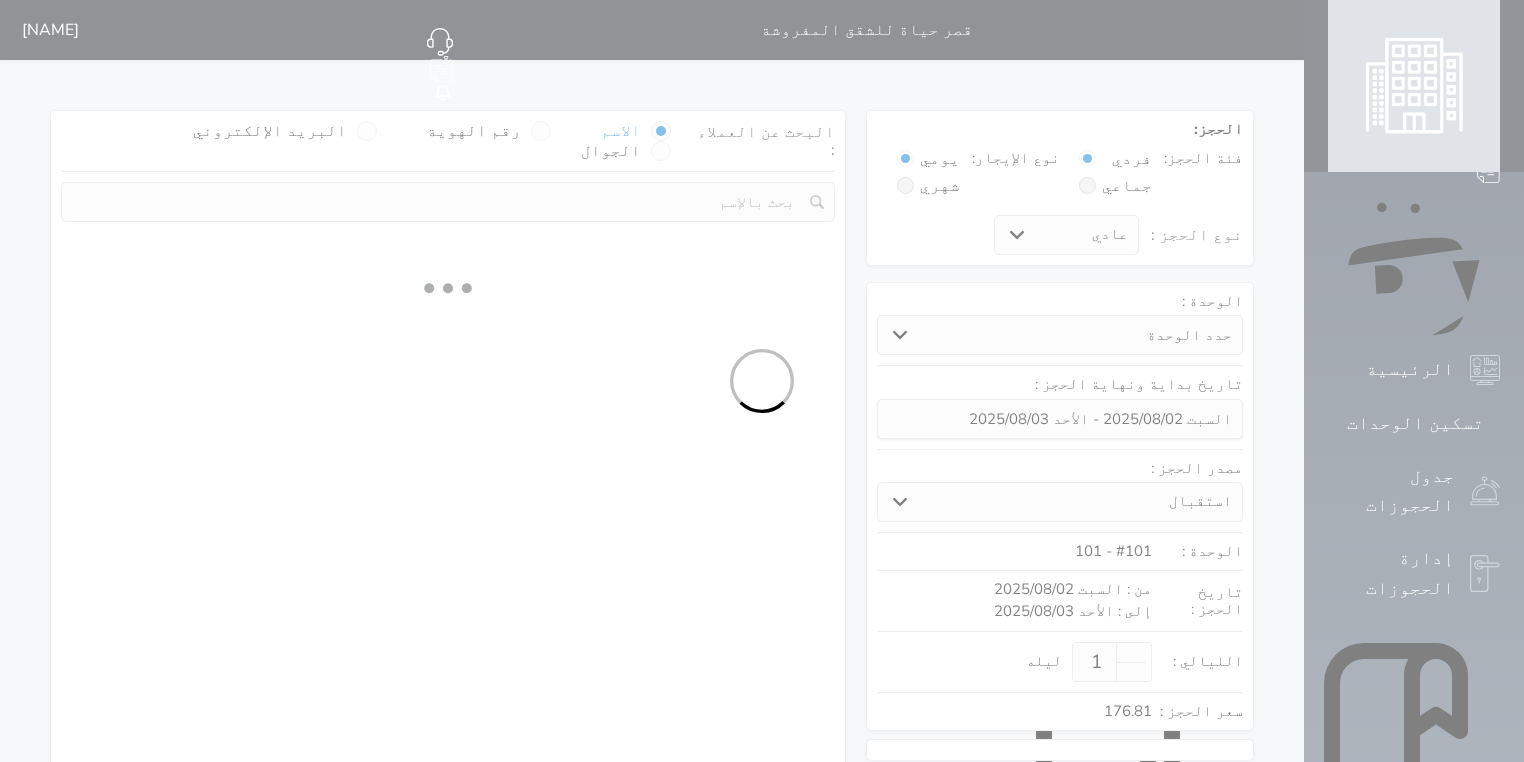 select 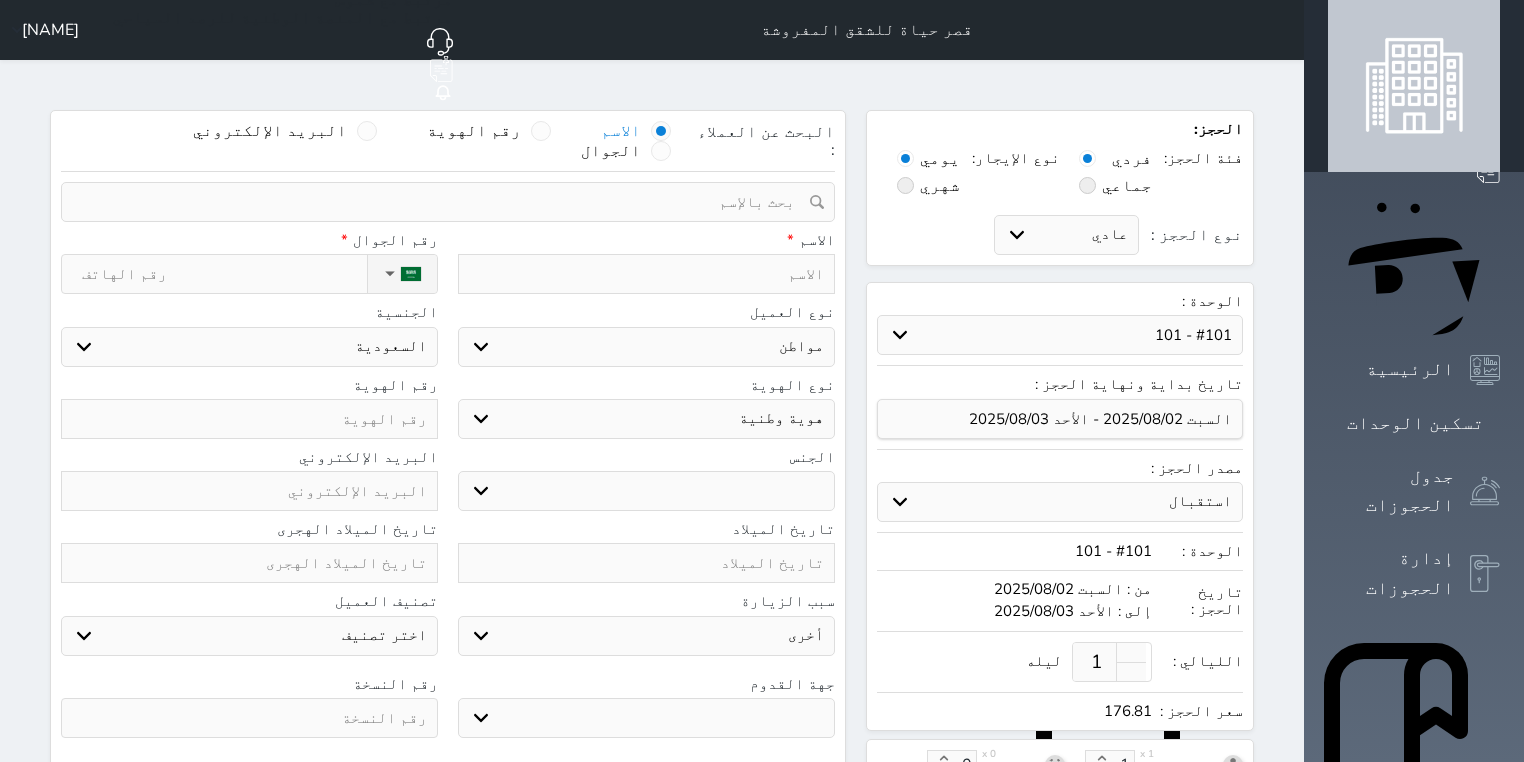select 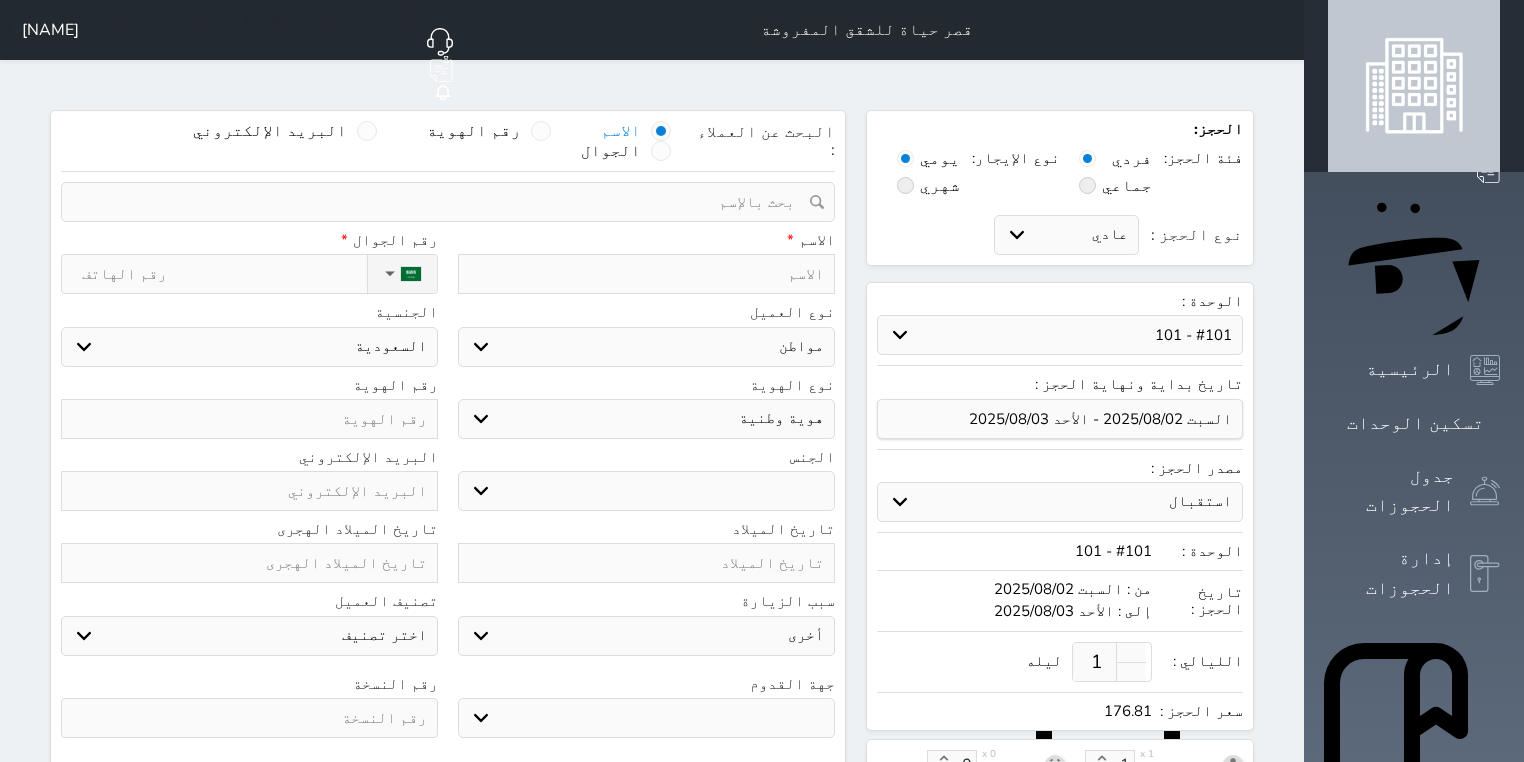 select 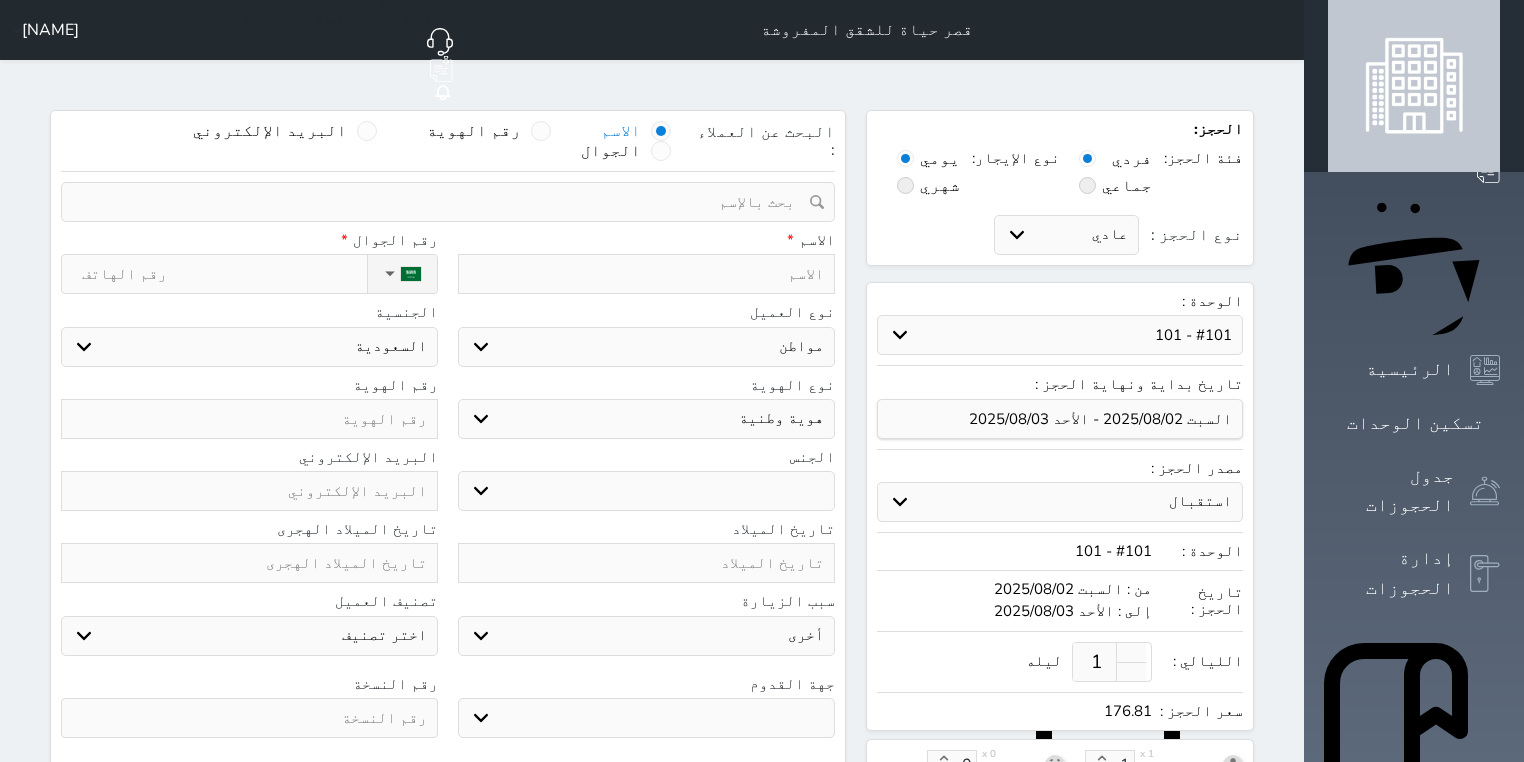 select 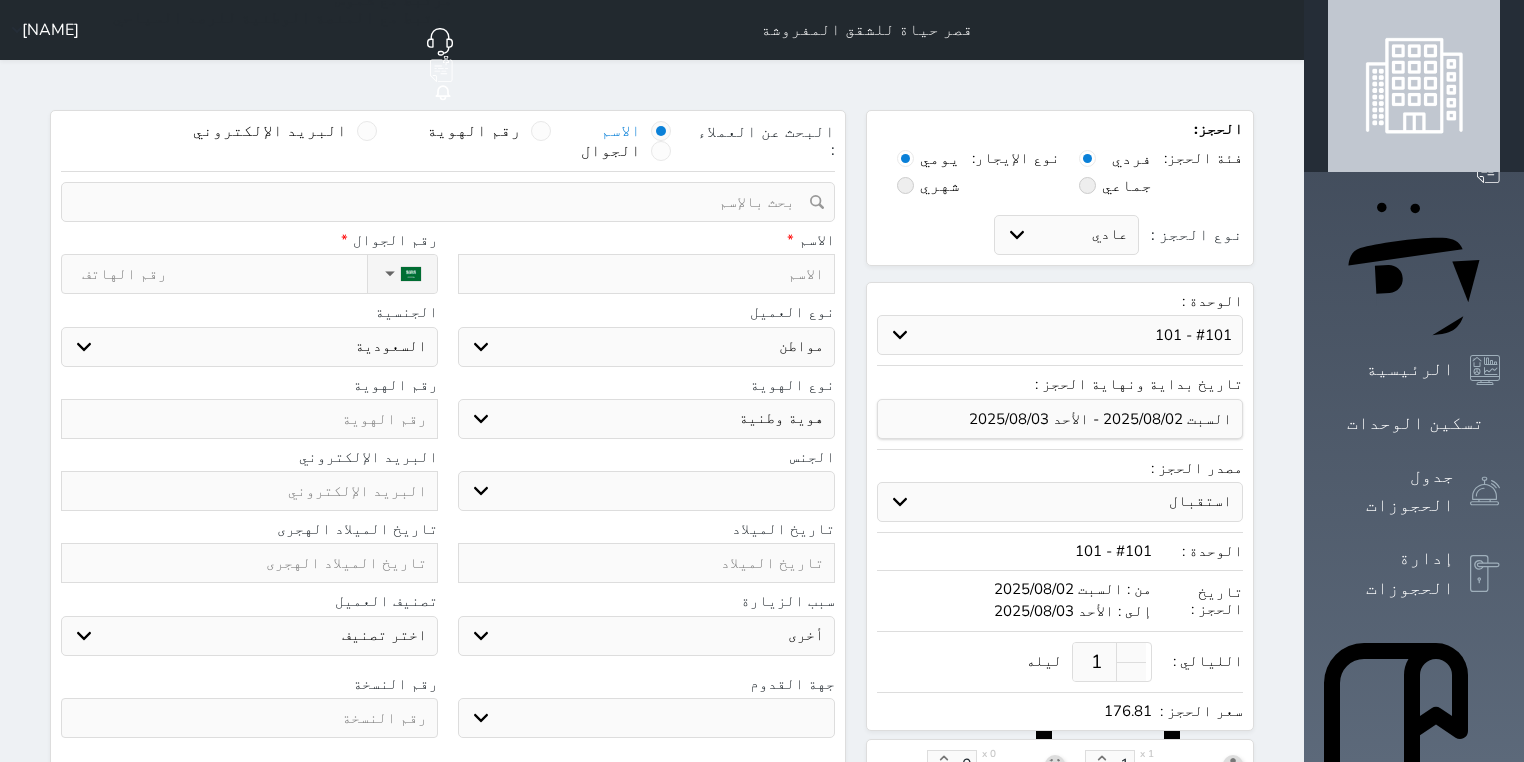 select 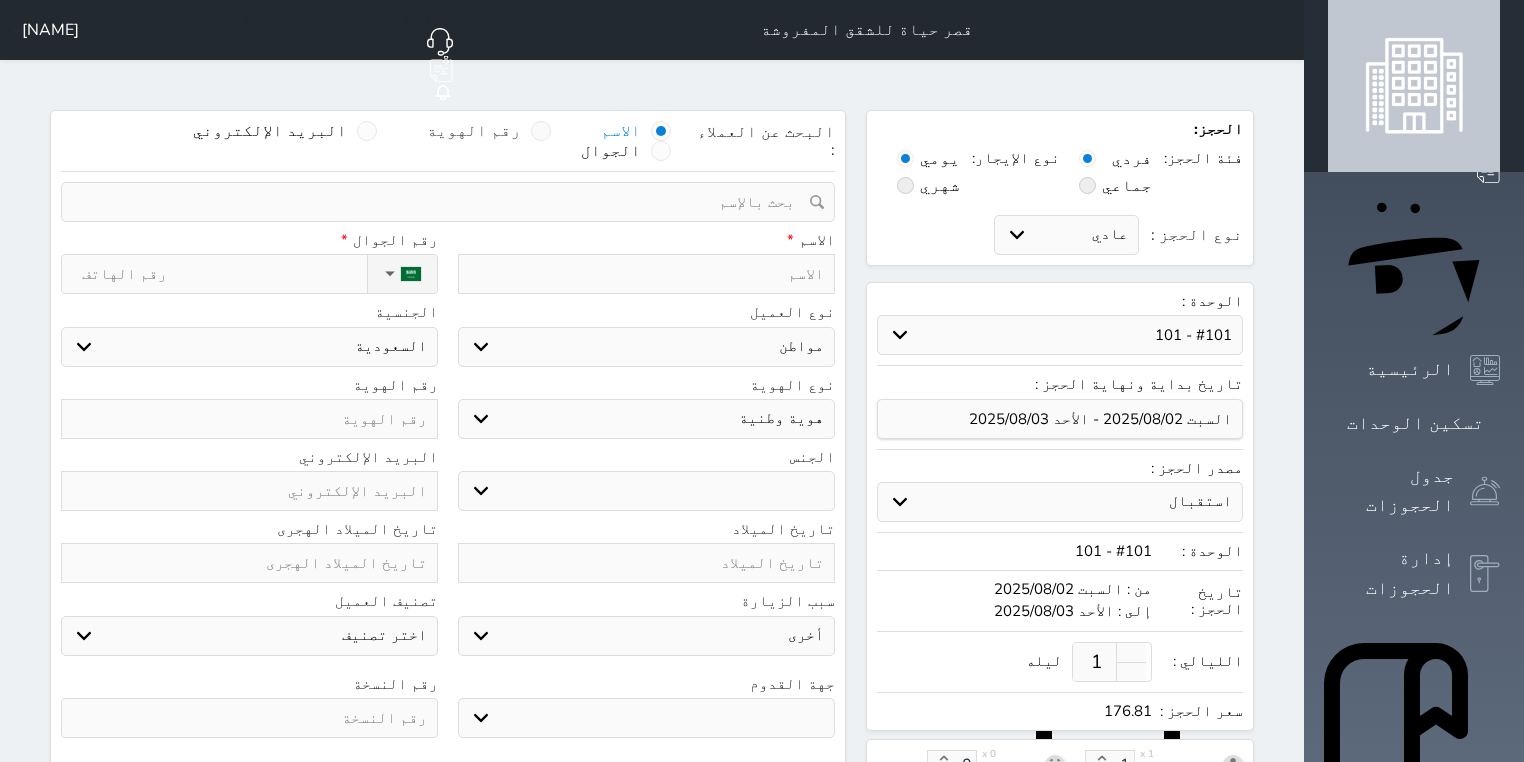 click on "رقم الهوية" at bounding box center (489, 131) 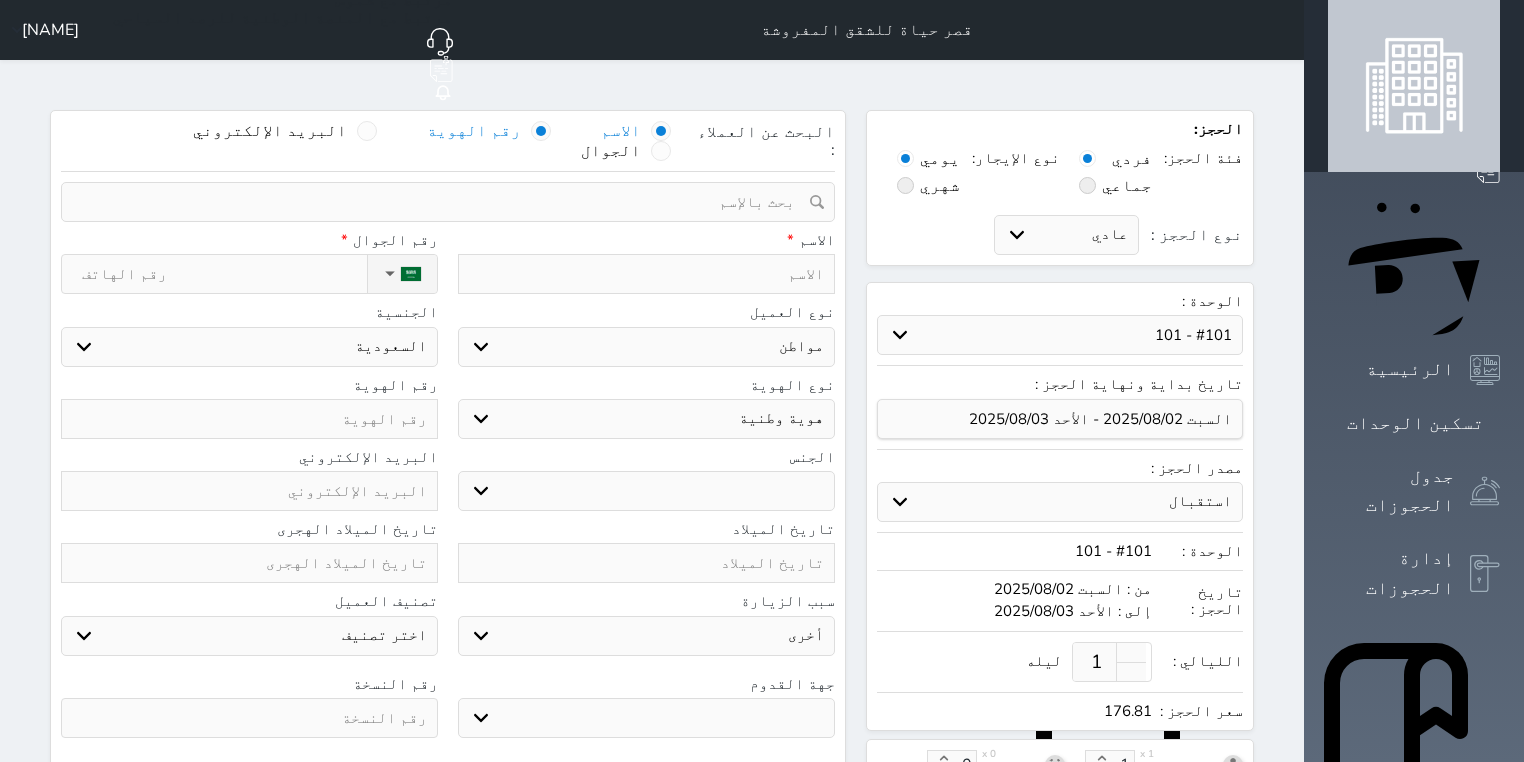 select 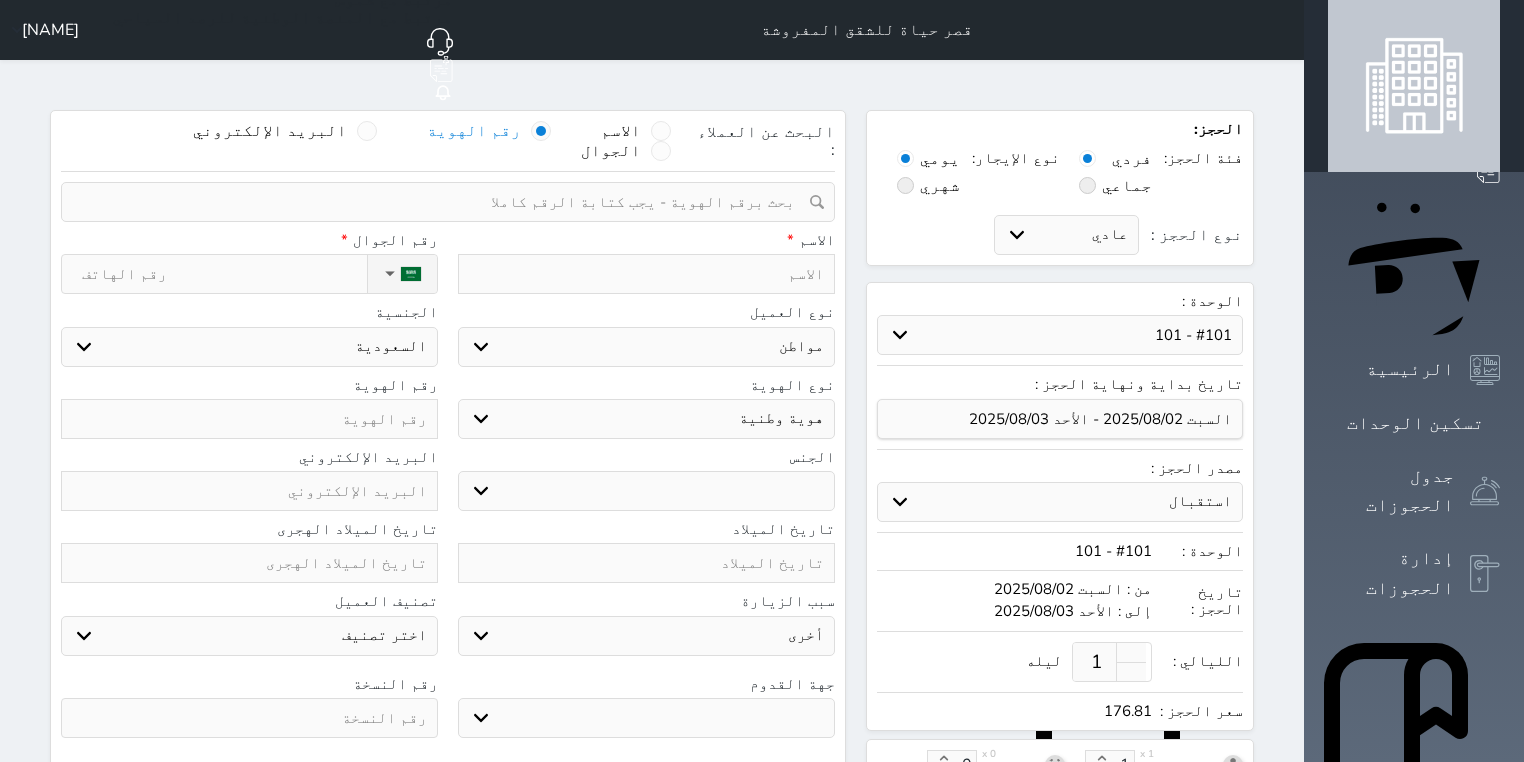 click at bounding box center (441, 202) 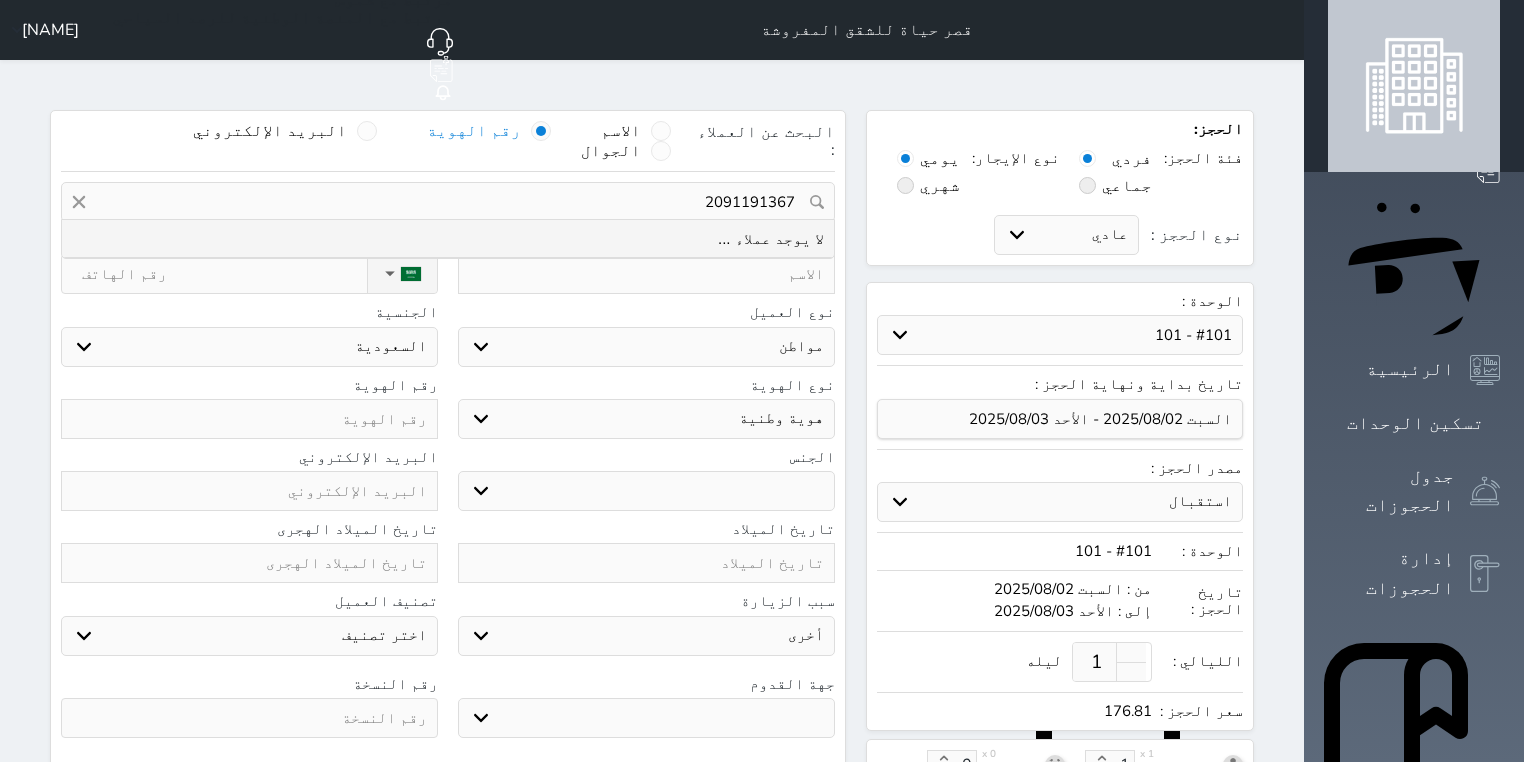 click on "2091191367" at bounding box center (448, 202) 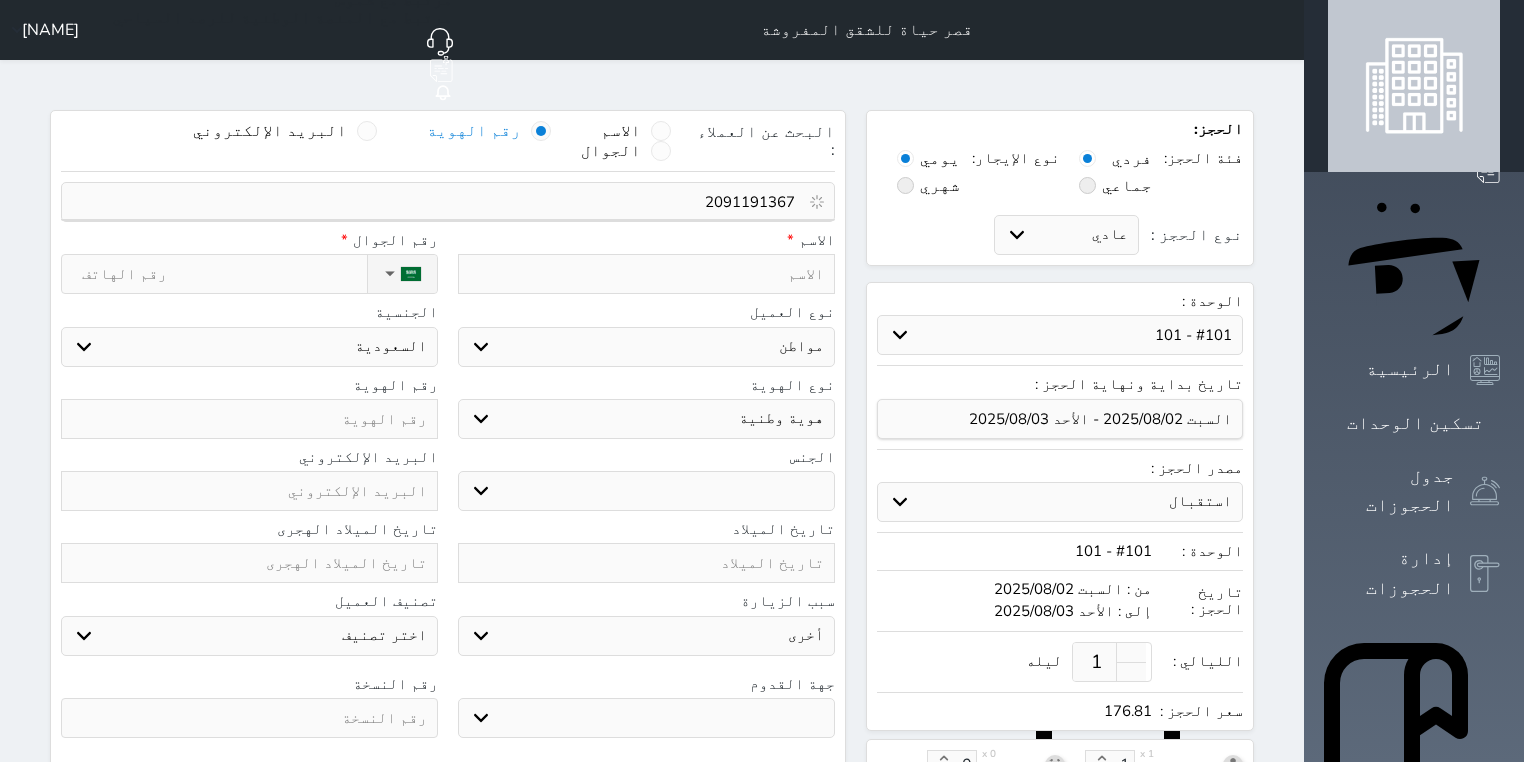 type on "2091191367" 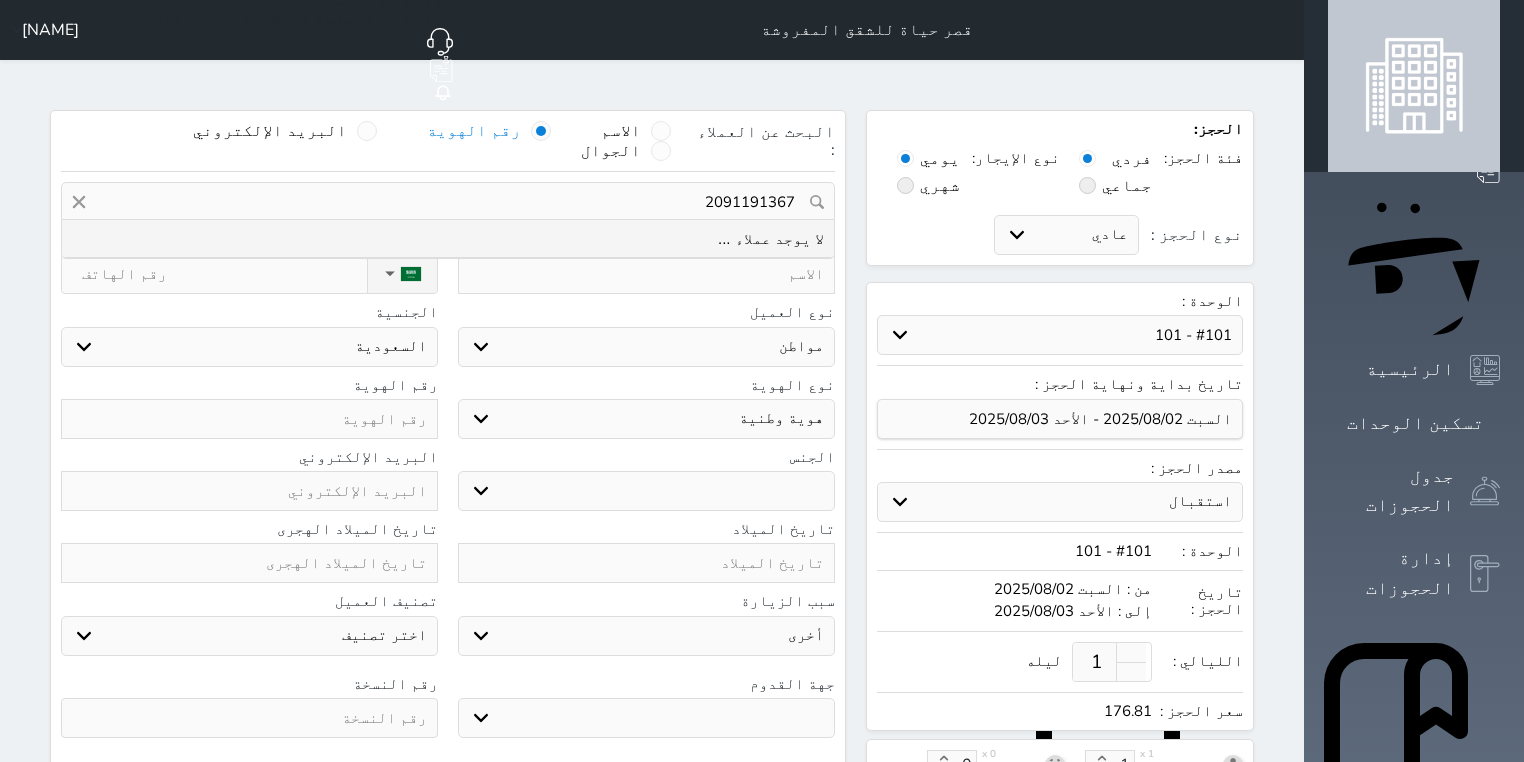 click at bounding box center [249, 419] 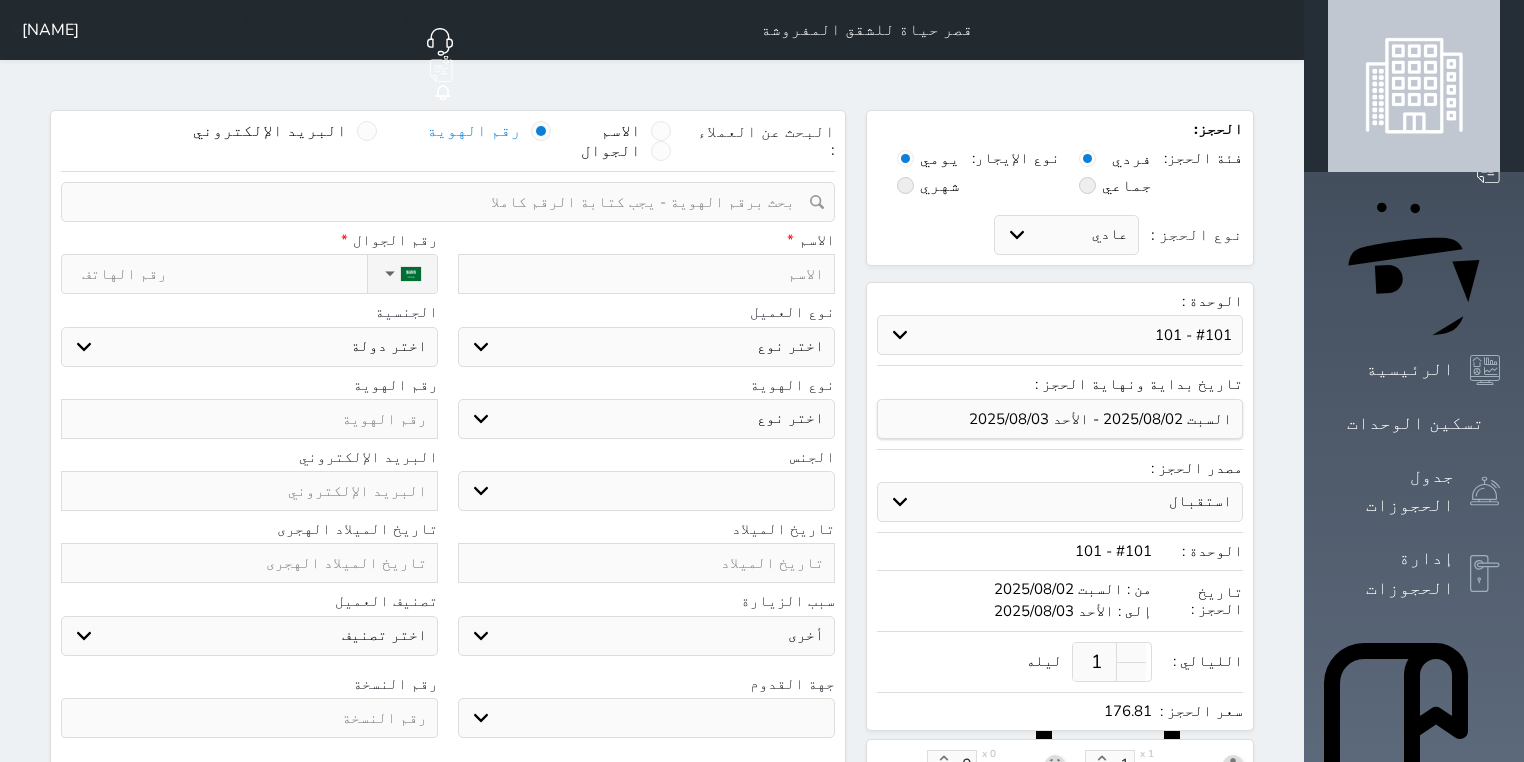 paste on "2091191367" 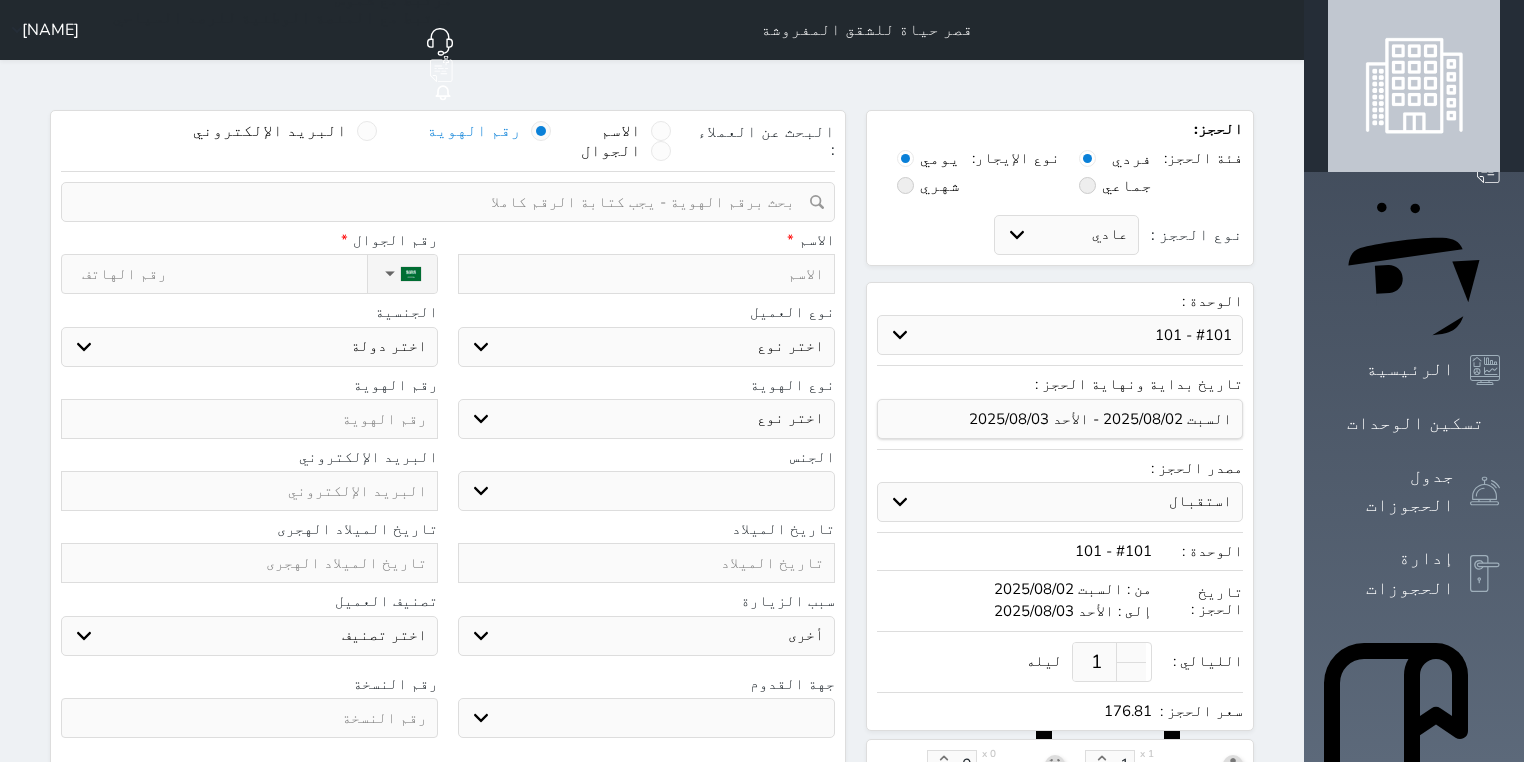 select 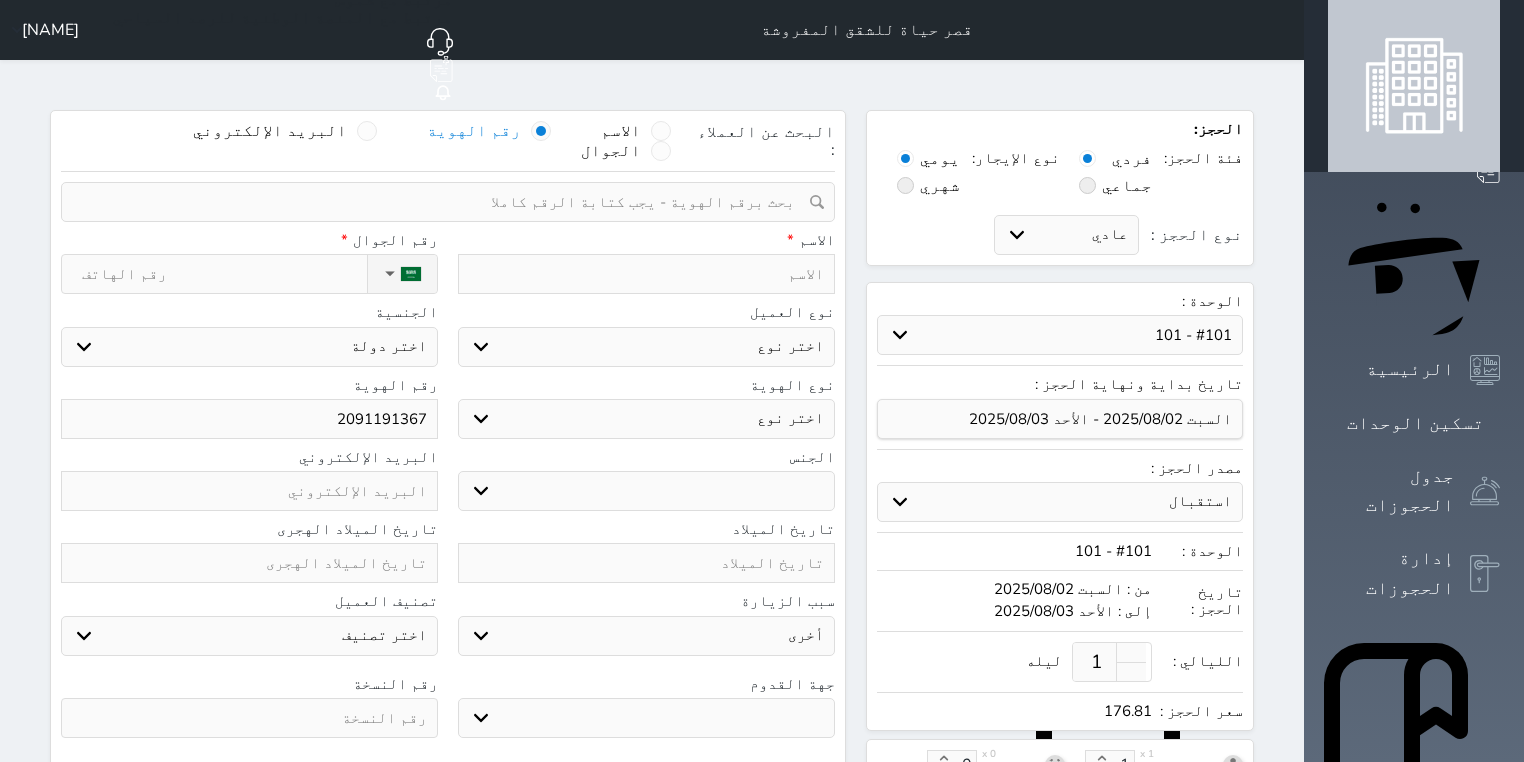 type on "2091191367" 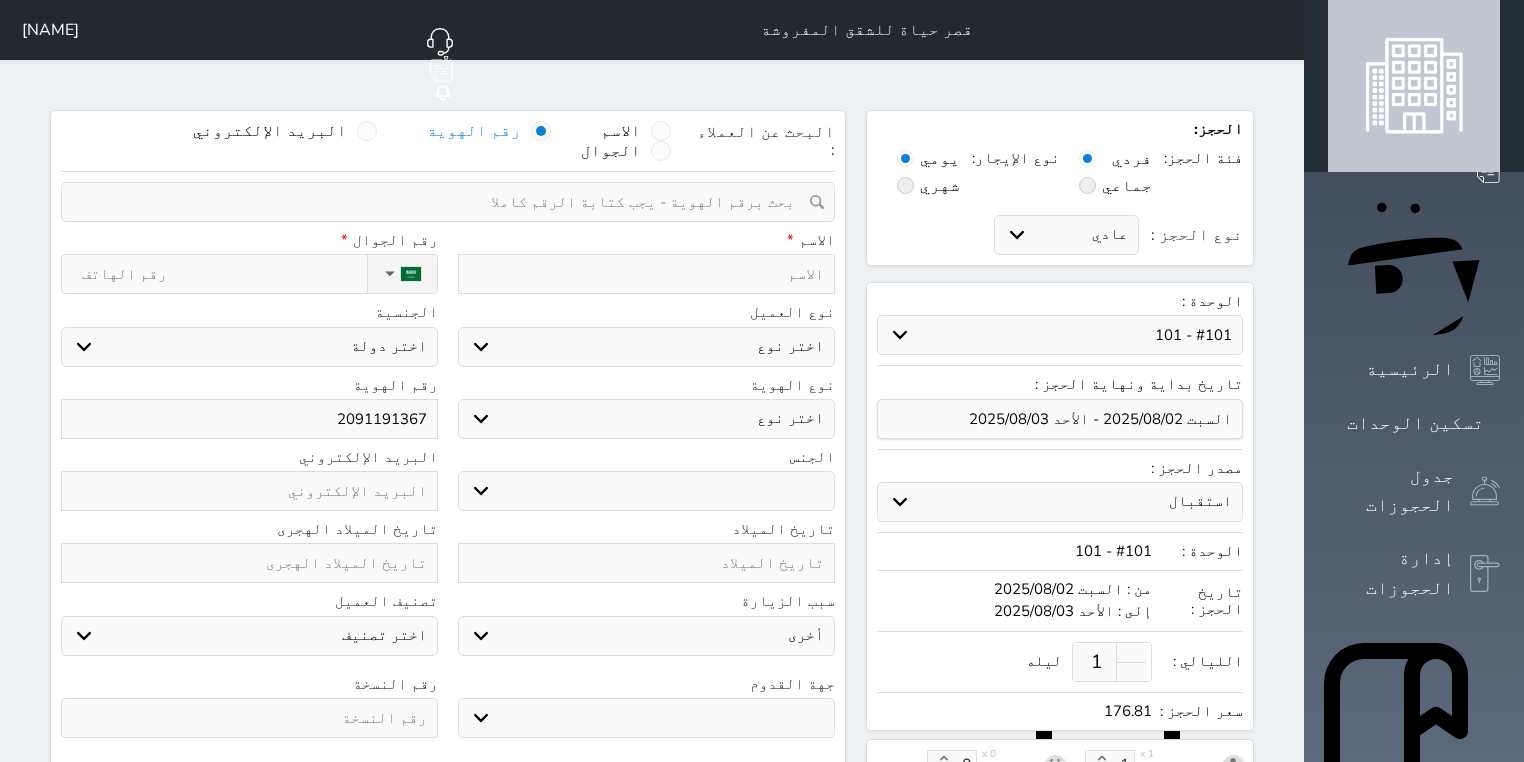 type on "l" 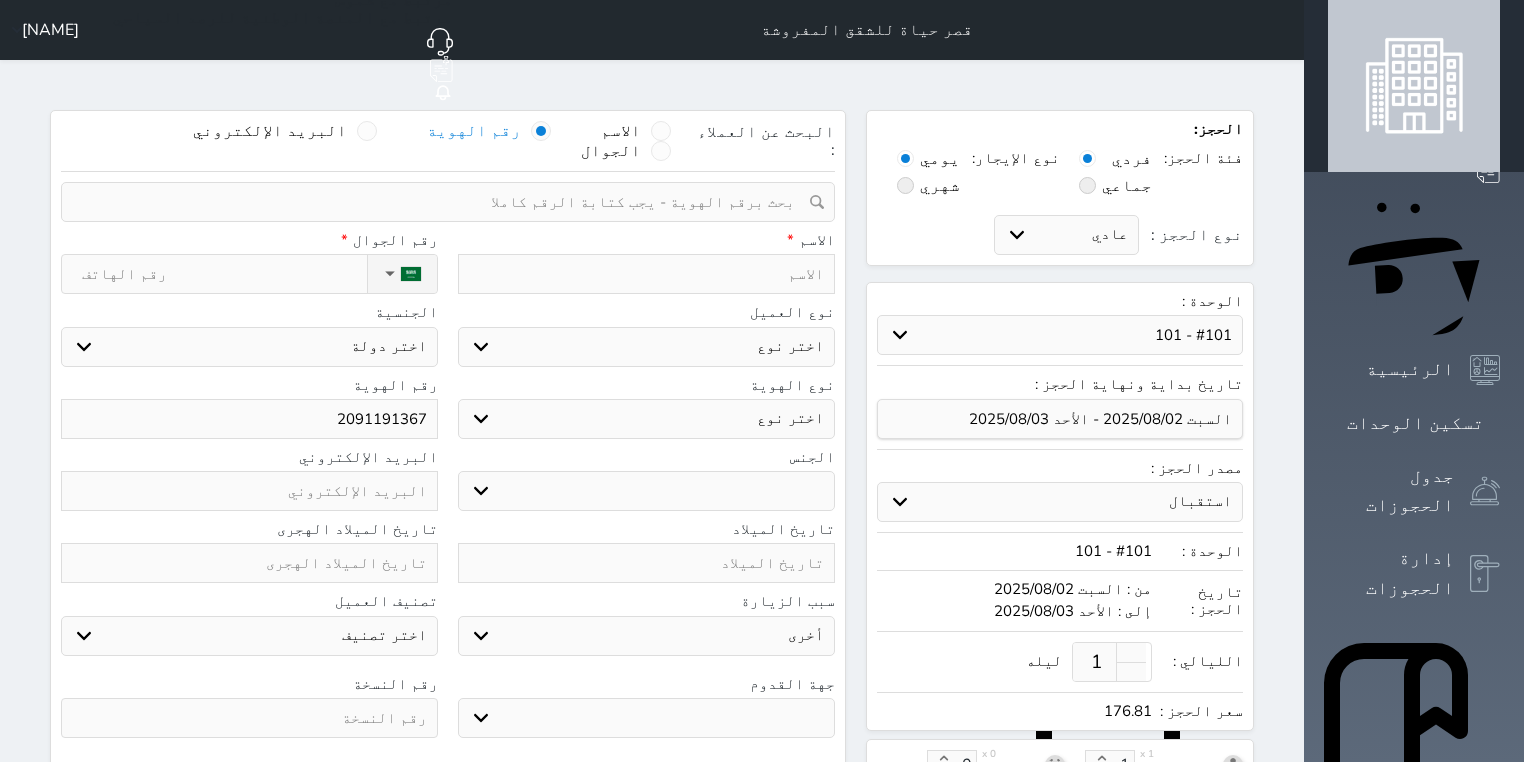 select 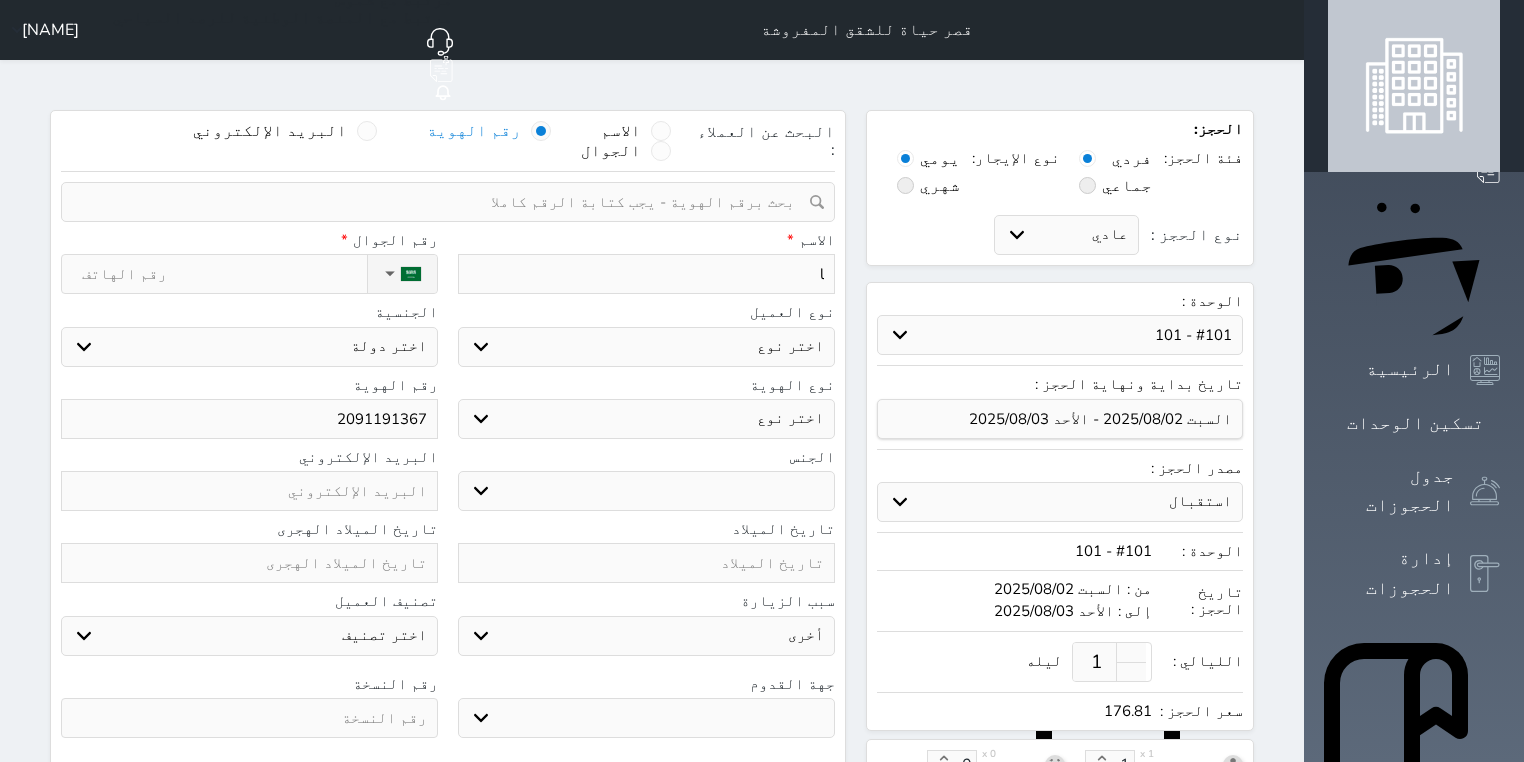 type on "lp" 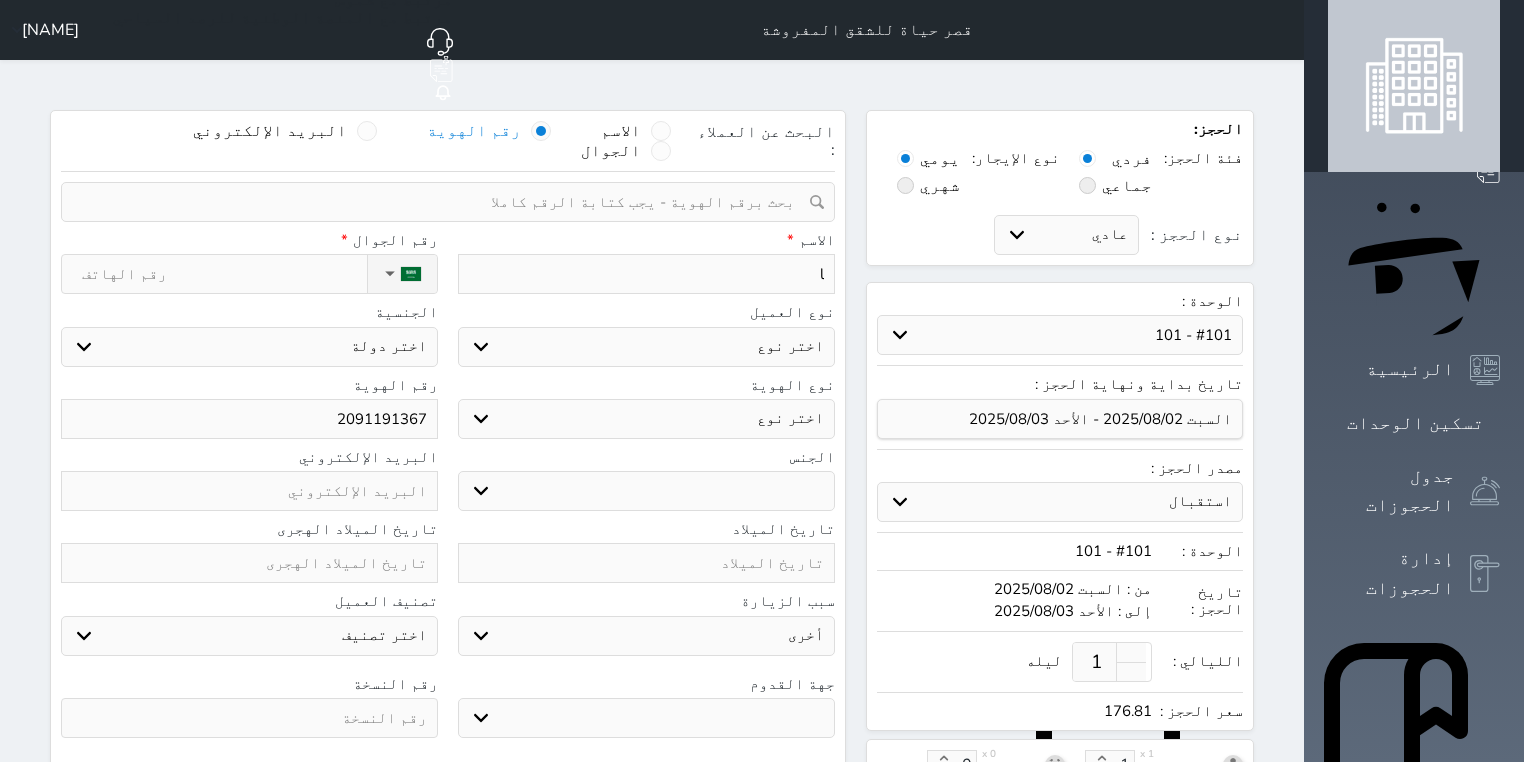 select 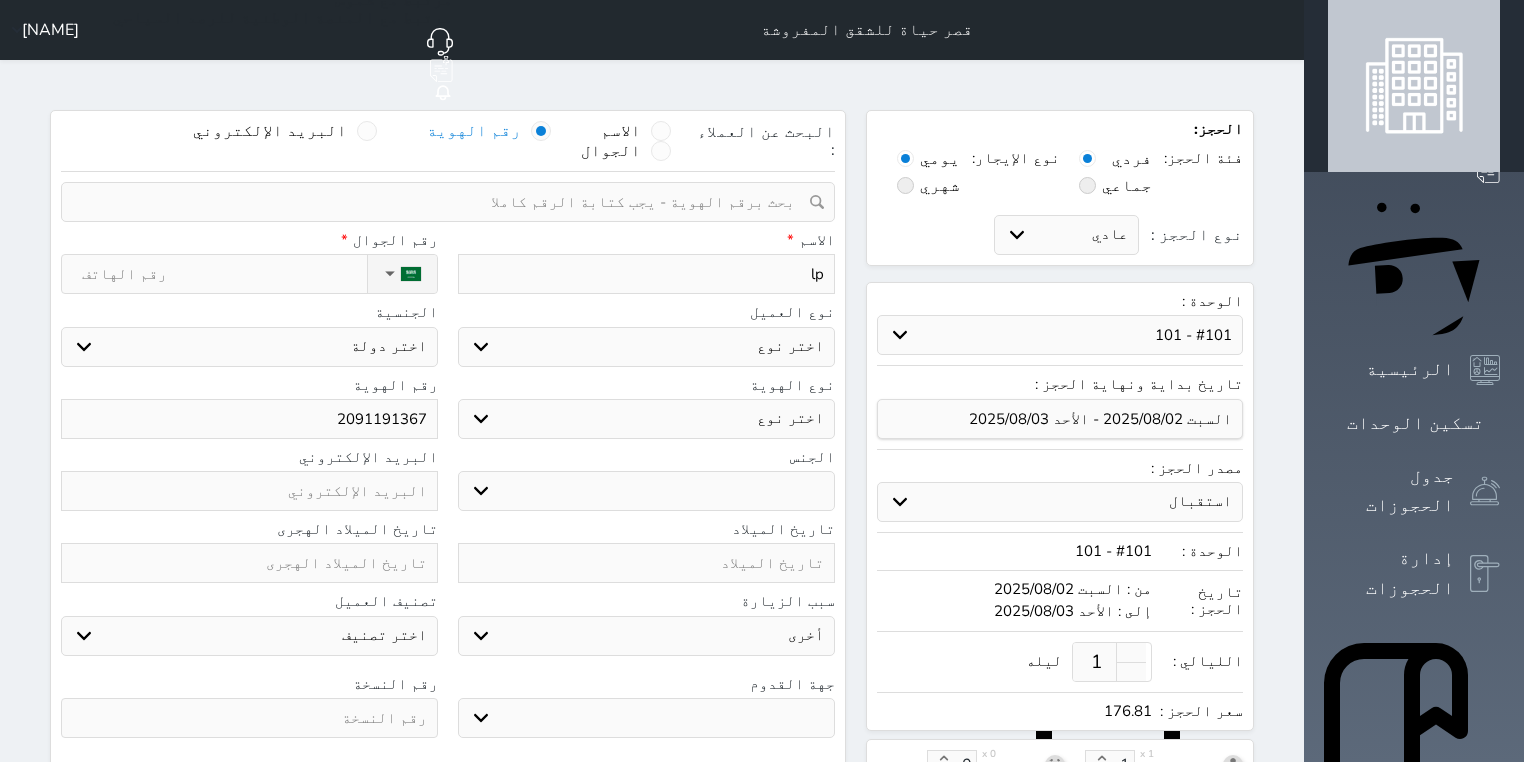 type on "lpl" 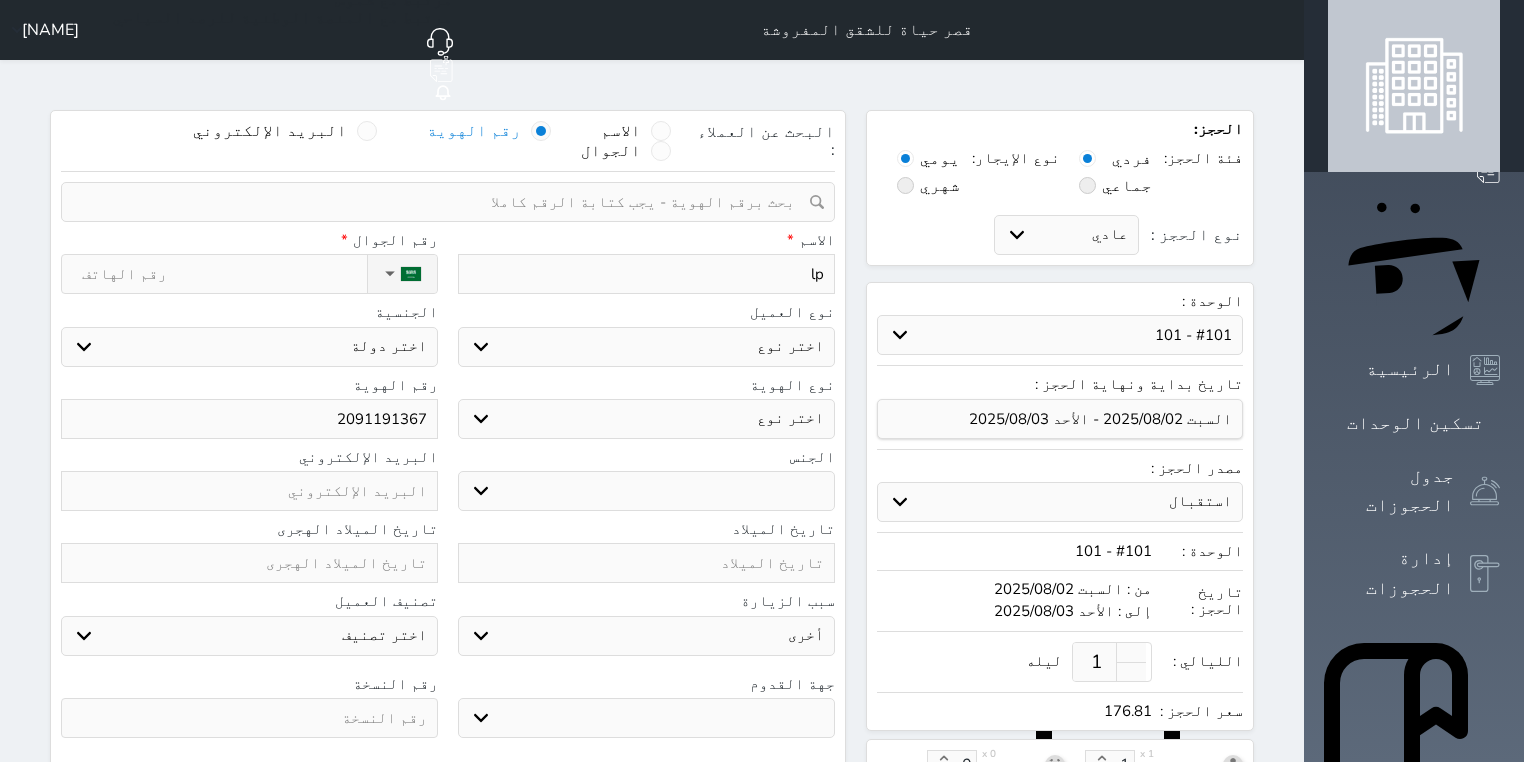 select 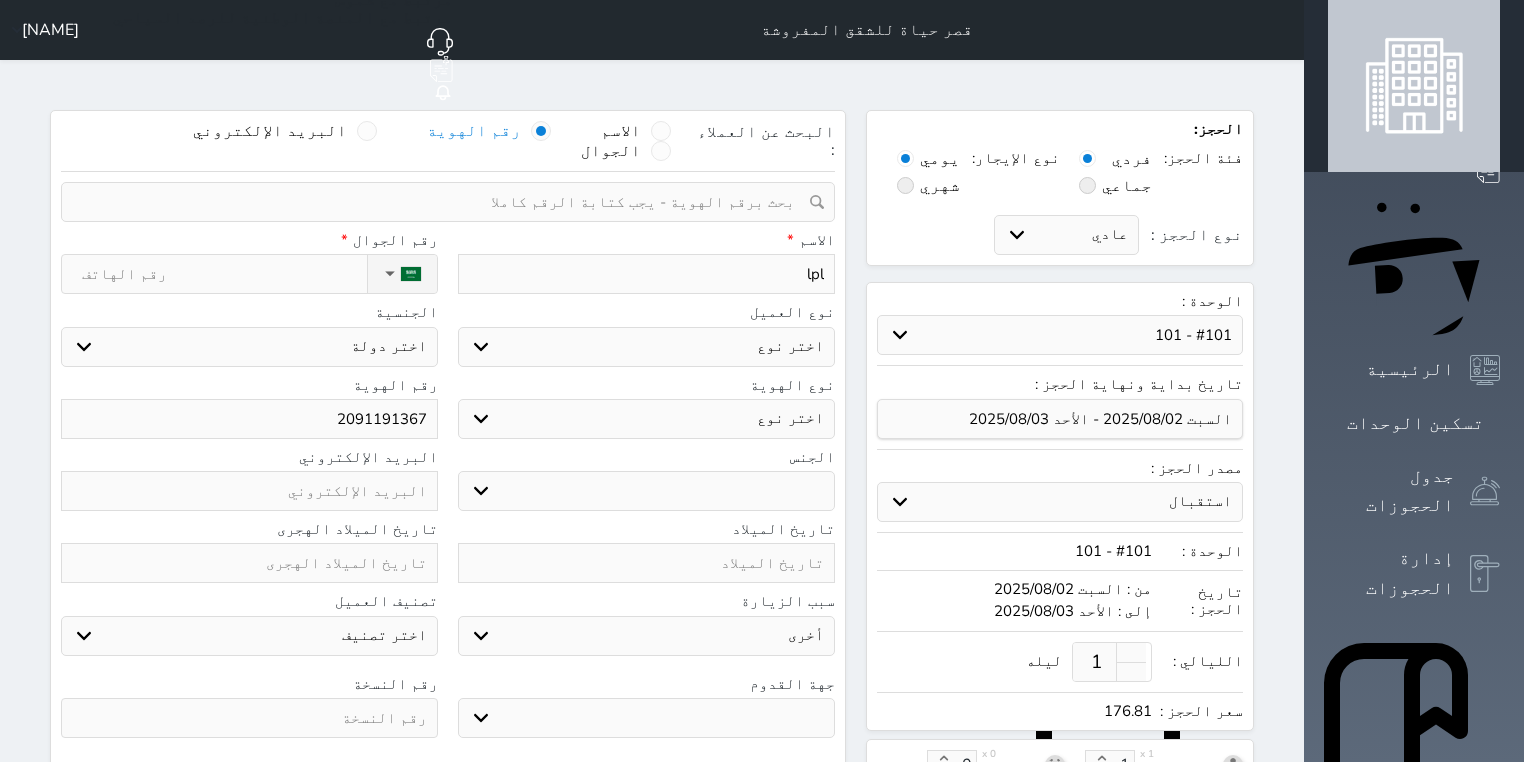 type on "lpl]" 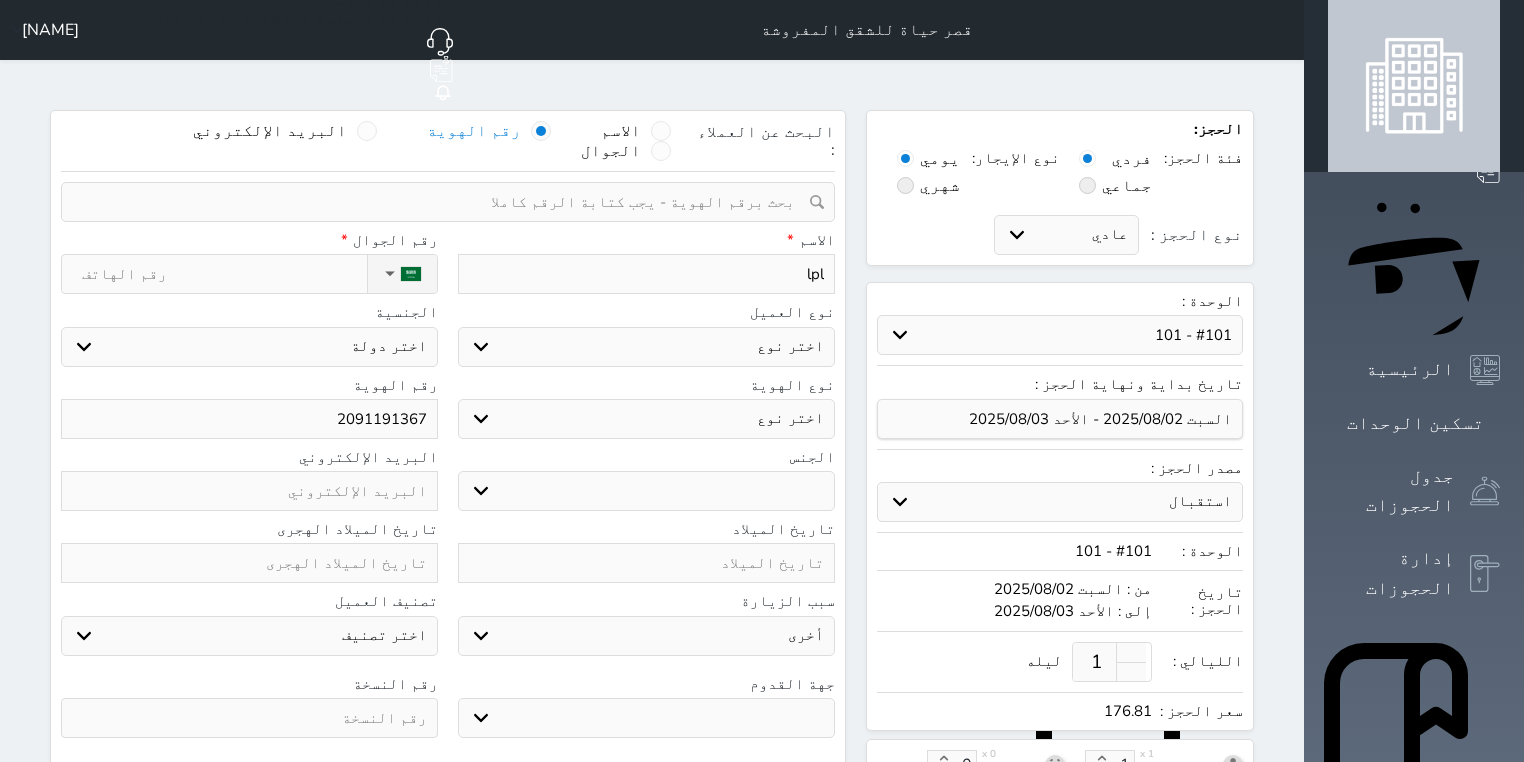 select 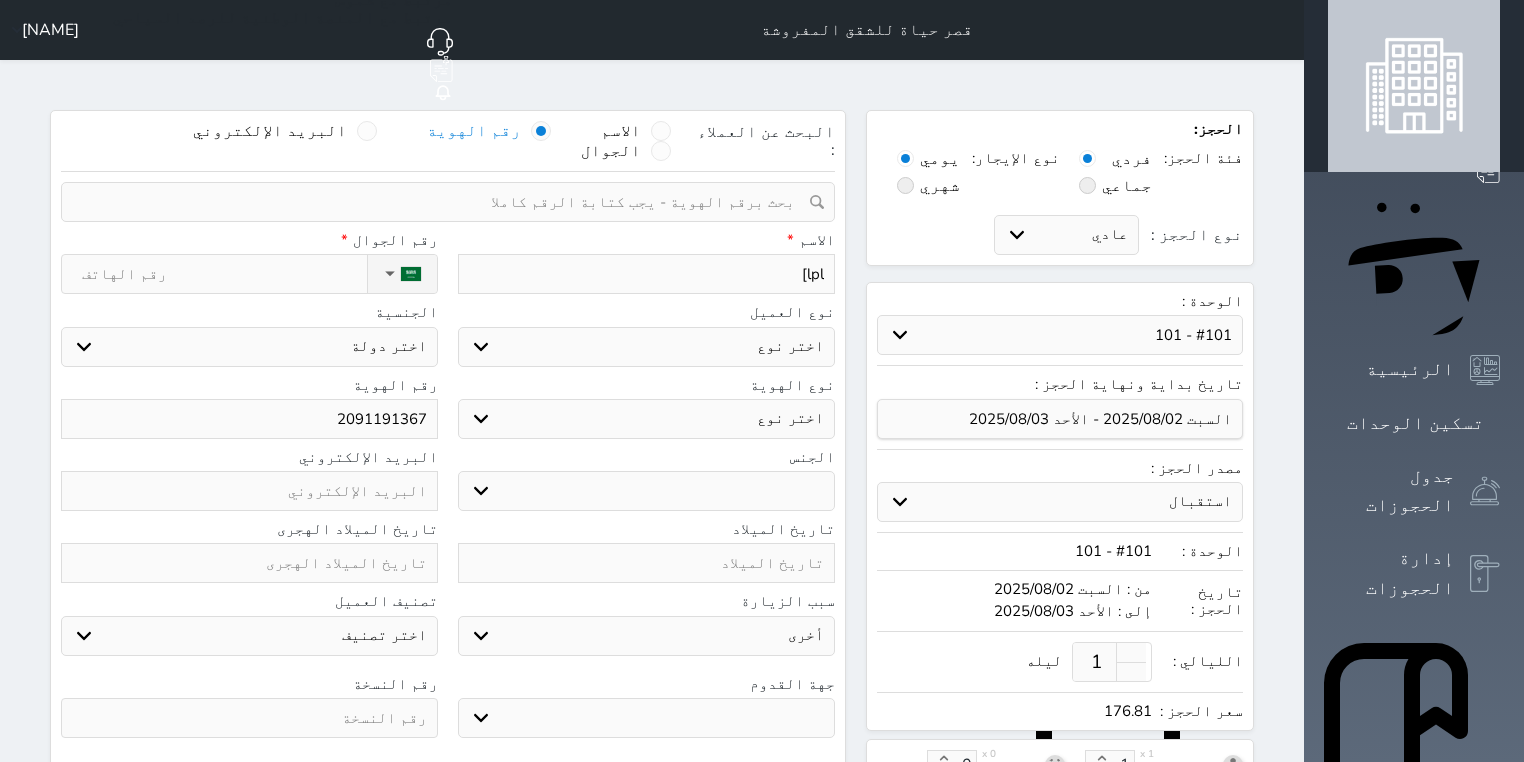 type on "lpl" 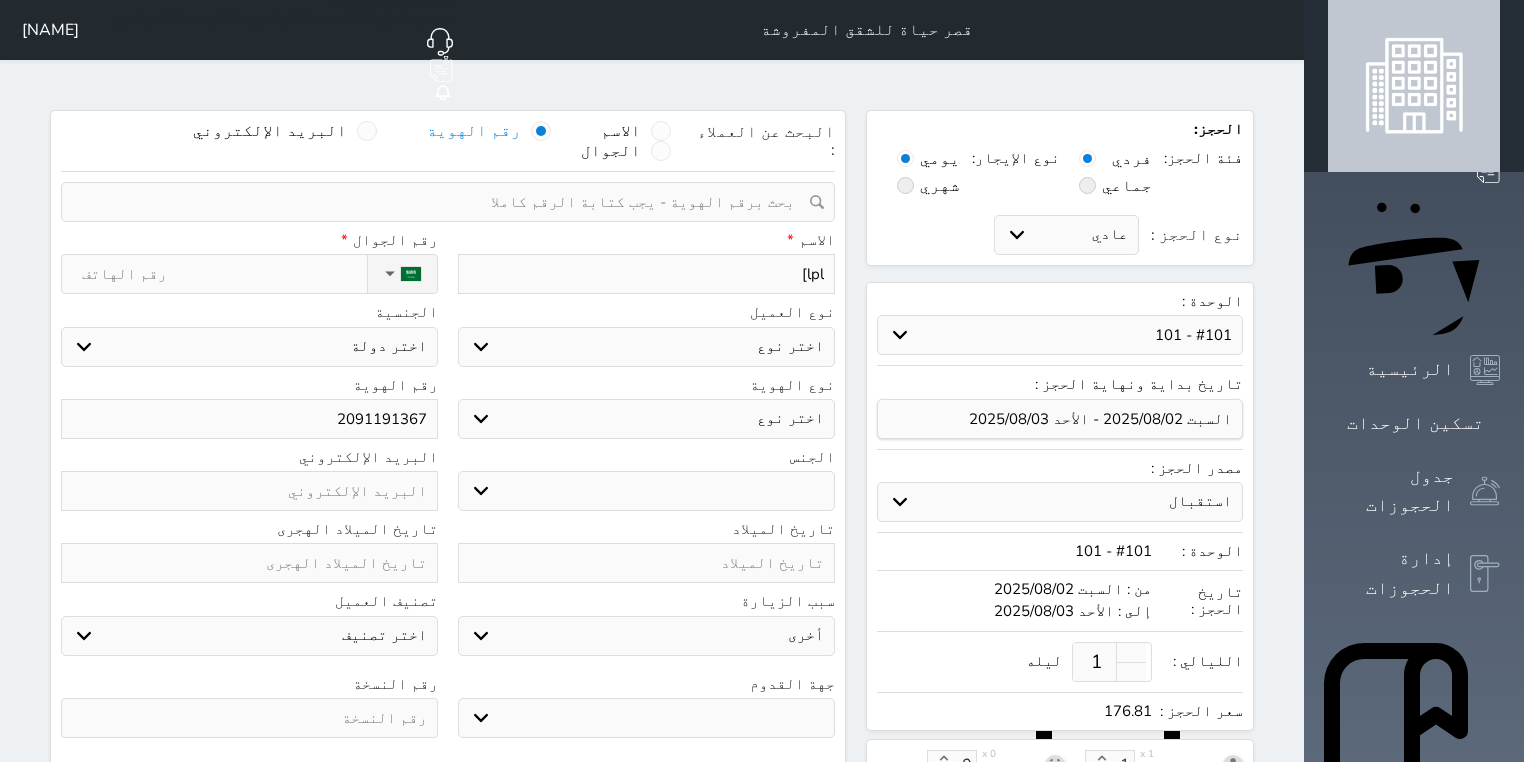 select 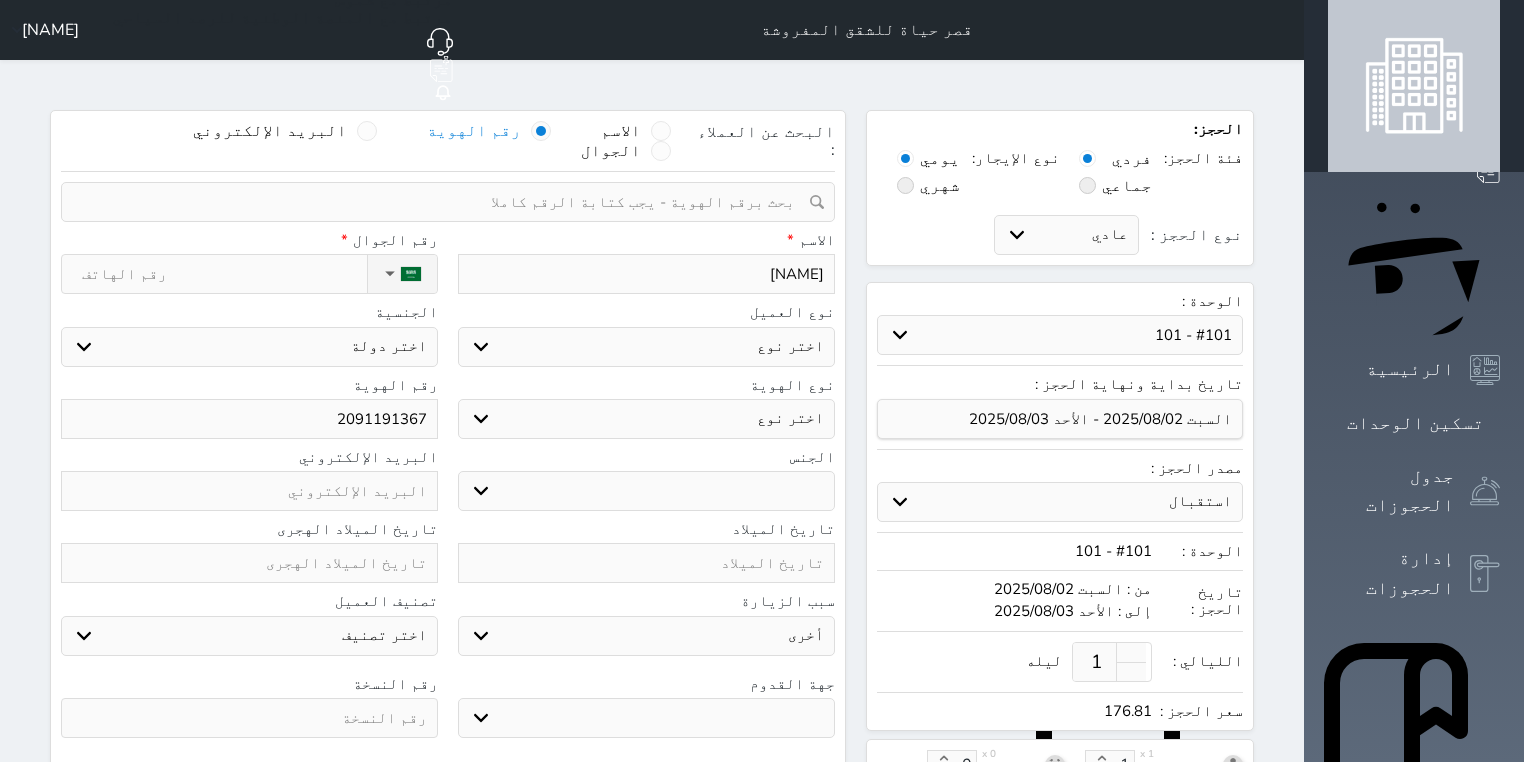 click on "اختر نوع   مواطن مواطن خليجي زائر مقيم" at bounding box center (646, 347) 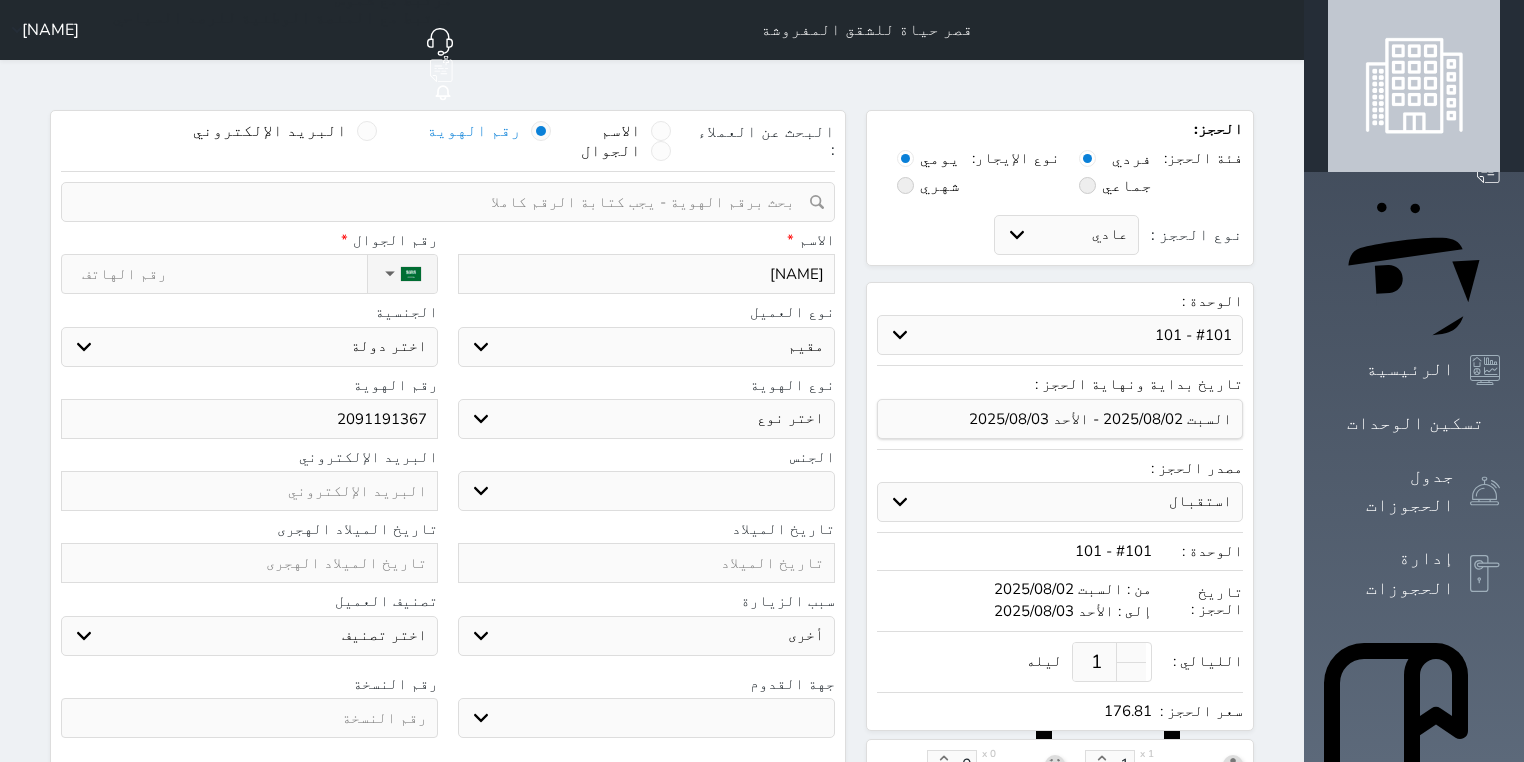 click on "اختر نوع   مواطن مواطن خليجي زائر مقيم" at bounding box center (646, 347) 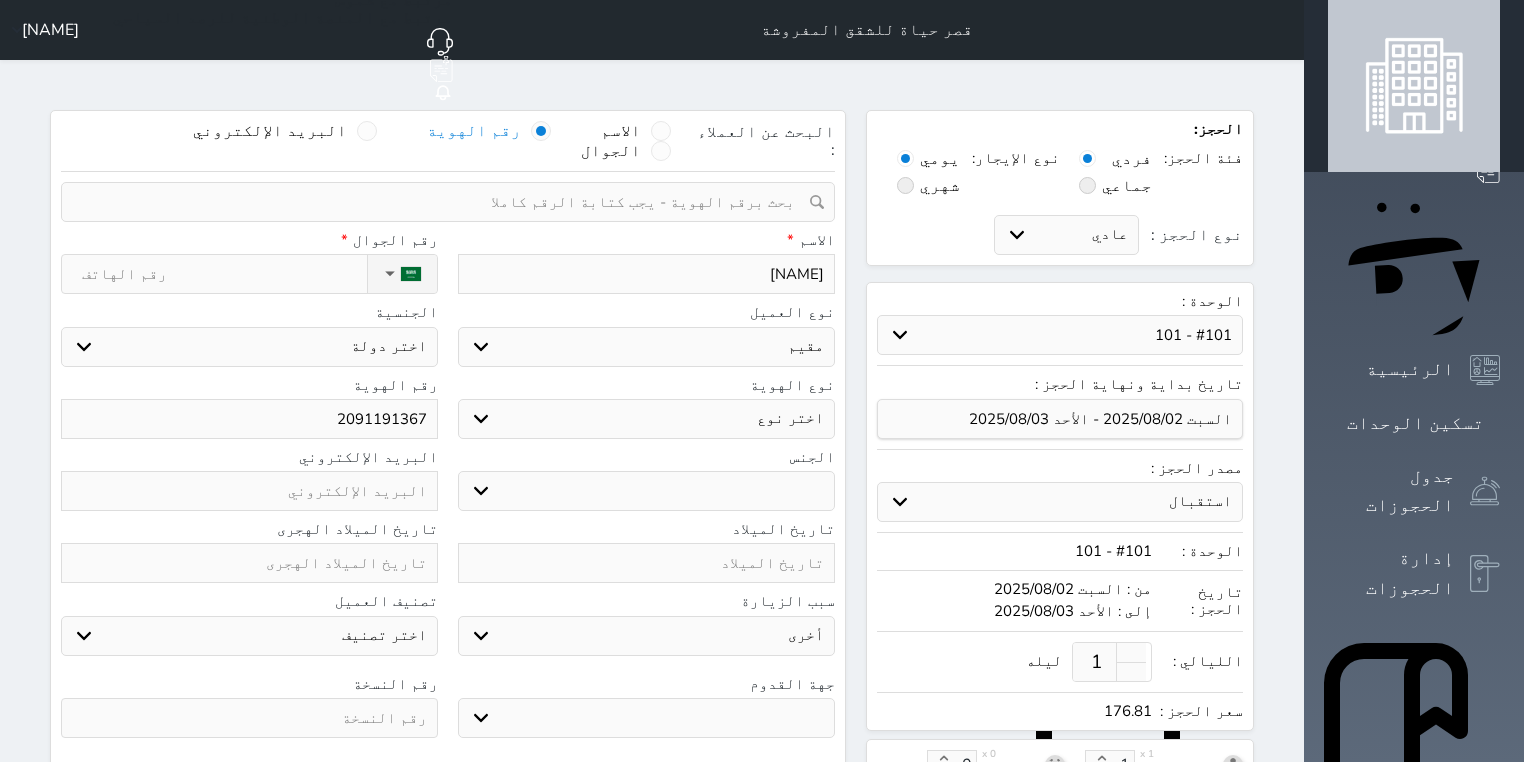 click on "اختر دولة
اثيوبيا
اجنبي بجواز سعودي
اخرى
اذربيجان
ارتيريا
ارمينيا
ازبكستان
اسبانيا
استراليا
استونيا" at bounding box center (249, 347) 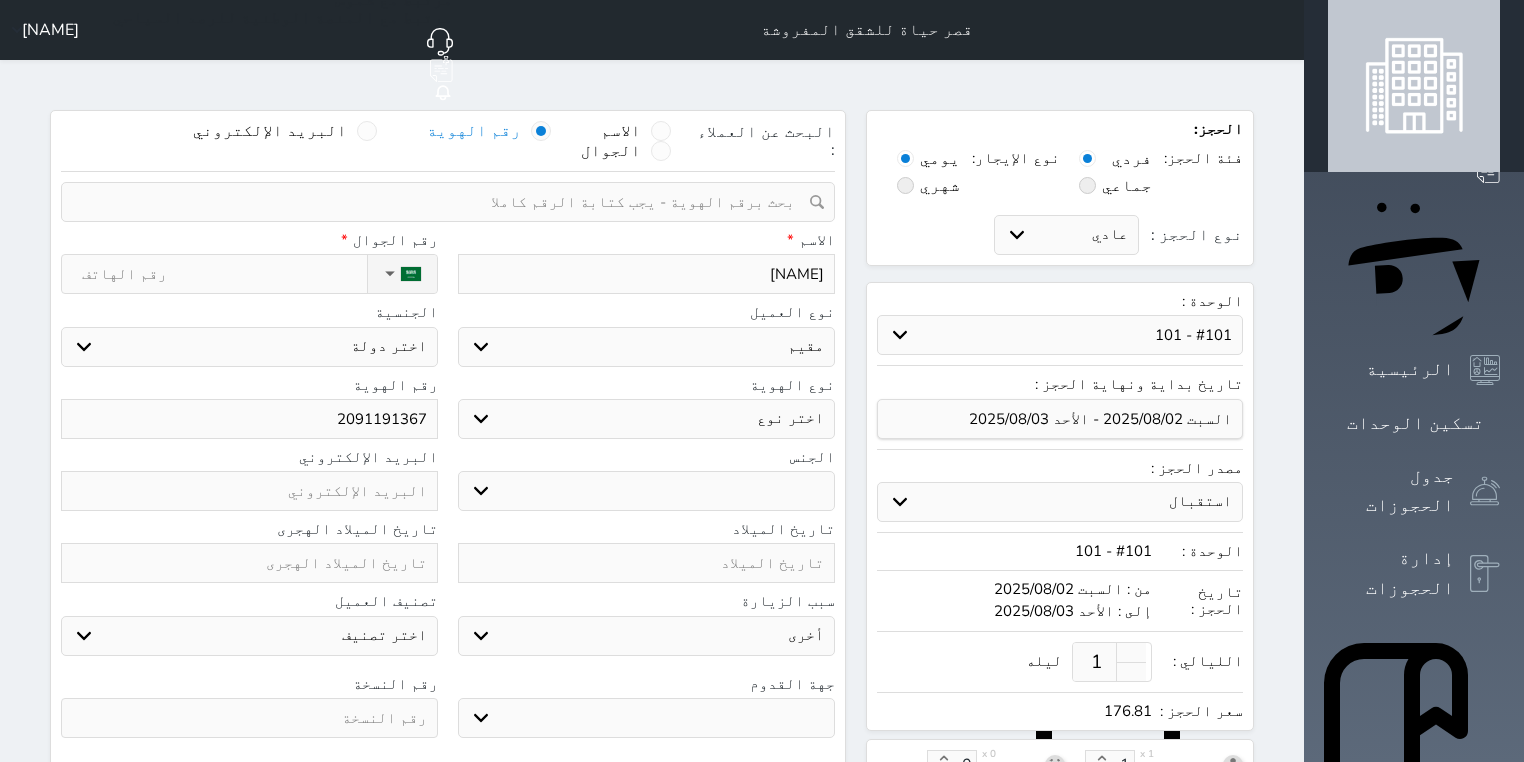 click on "نوع الحجز :" at bounding box center (224, 274) 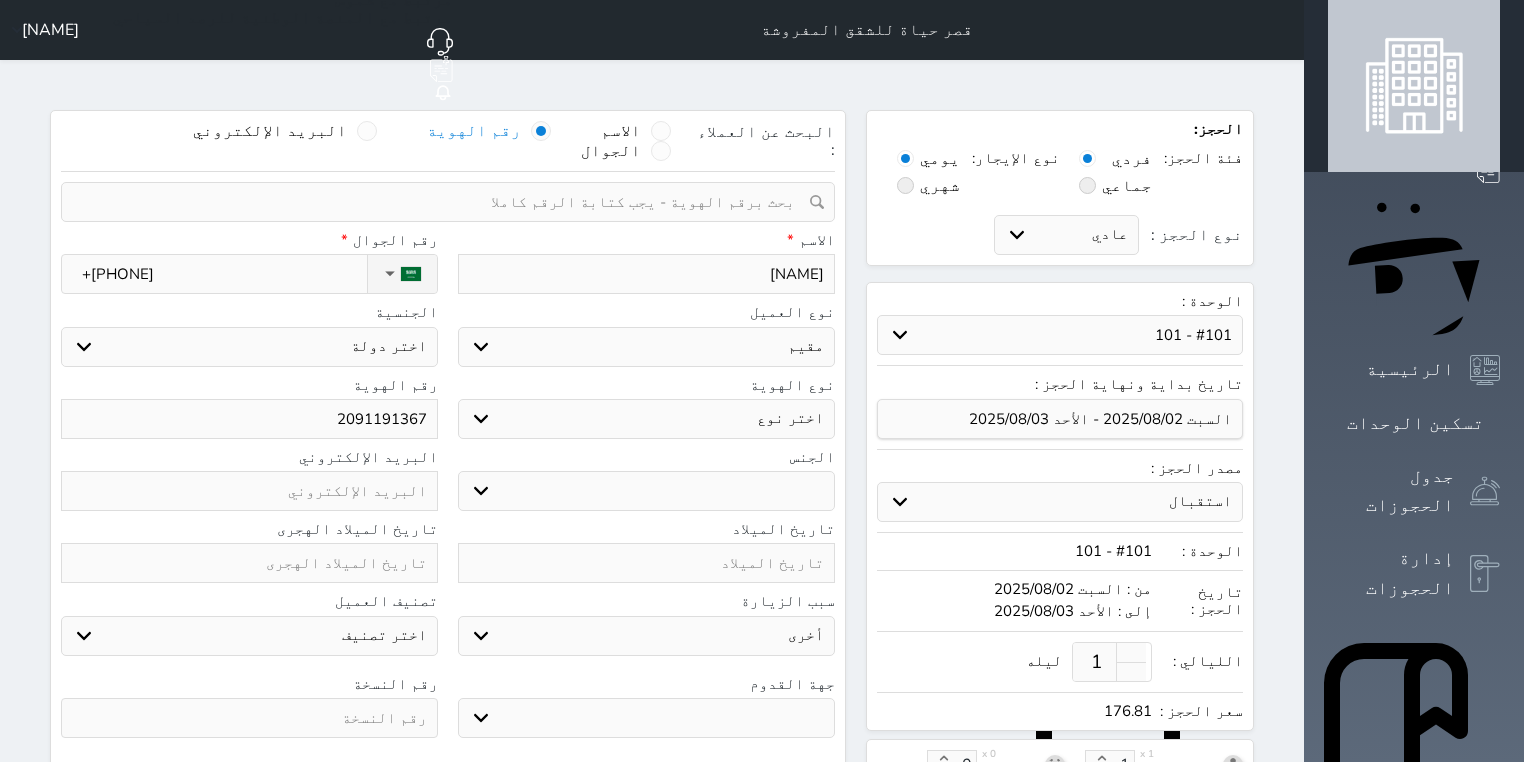 click on "اختر دولة
اثيوبيا
اجنبي بجواز سعودي
اخرى
اذربيجان
ارتيريا
ارمينيا
ازبكستان
اسبانيا
استراليا
استونيا" at bounding box center (249, 347) 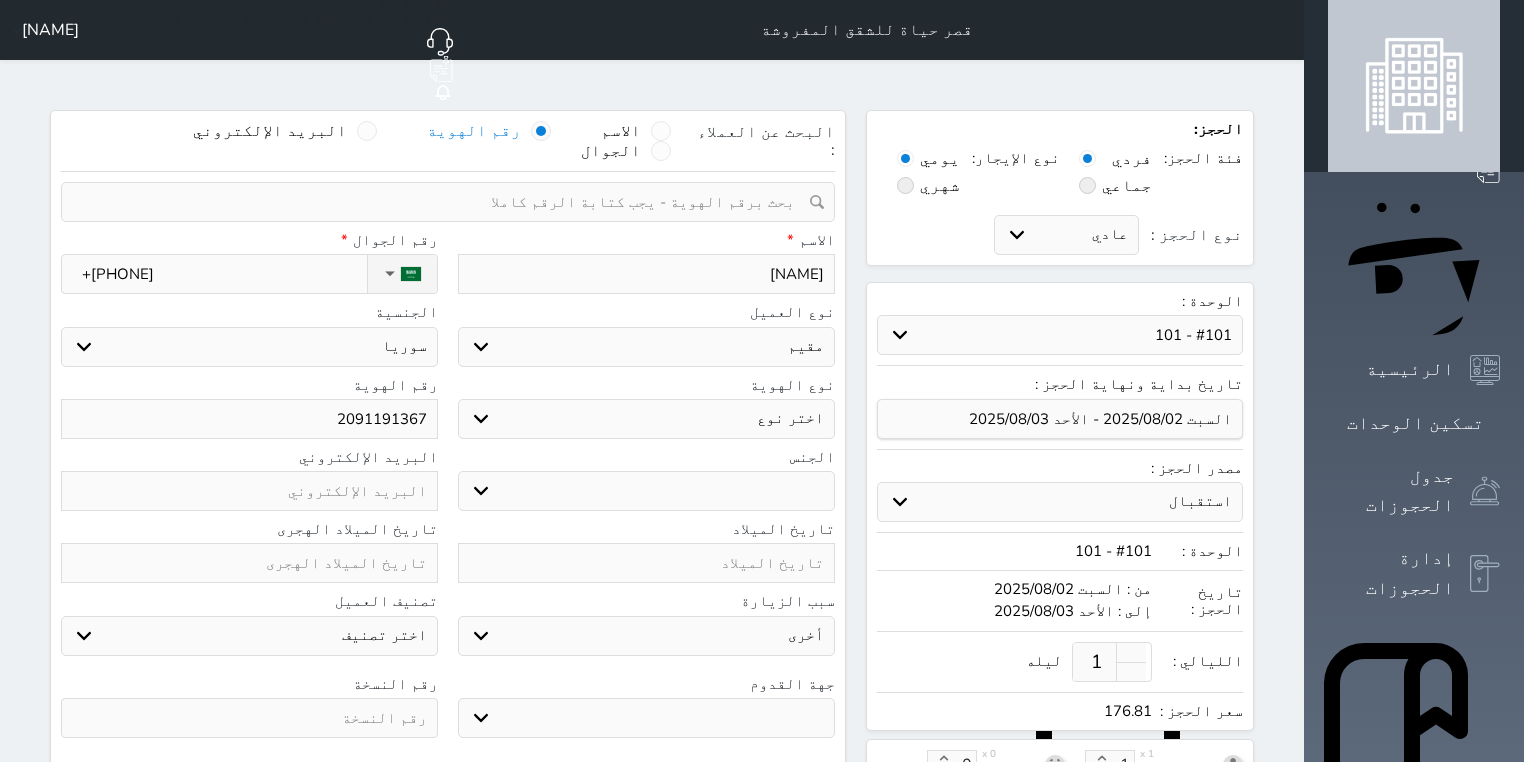 click on "اختر دولة
اثيوبيا
اجنبي بجواز سعودي
اخرى
اذربيجان
ارتيريا
ارمينيا
ازبكستان
اسبانيا
استراليا
استونيا" at bounding box center (249, 347) 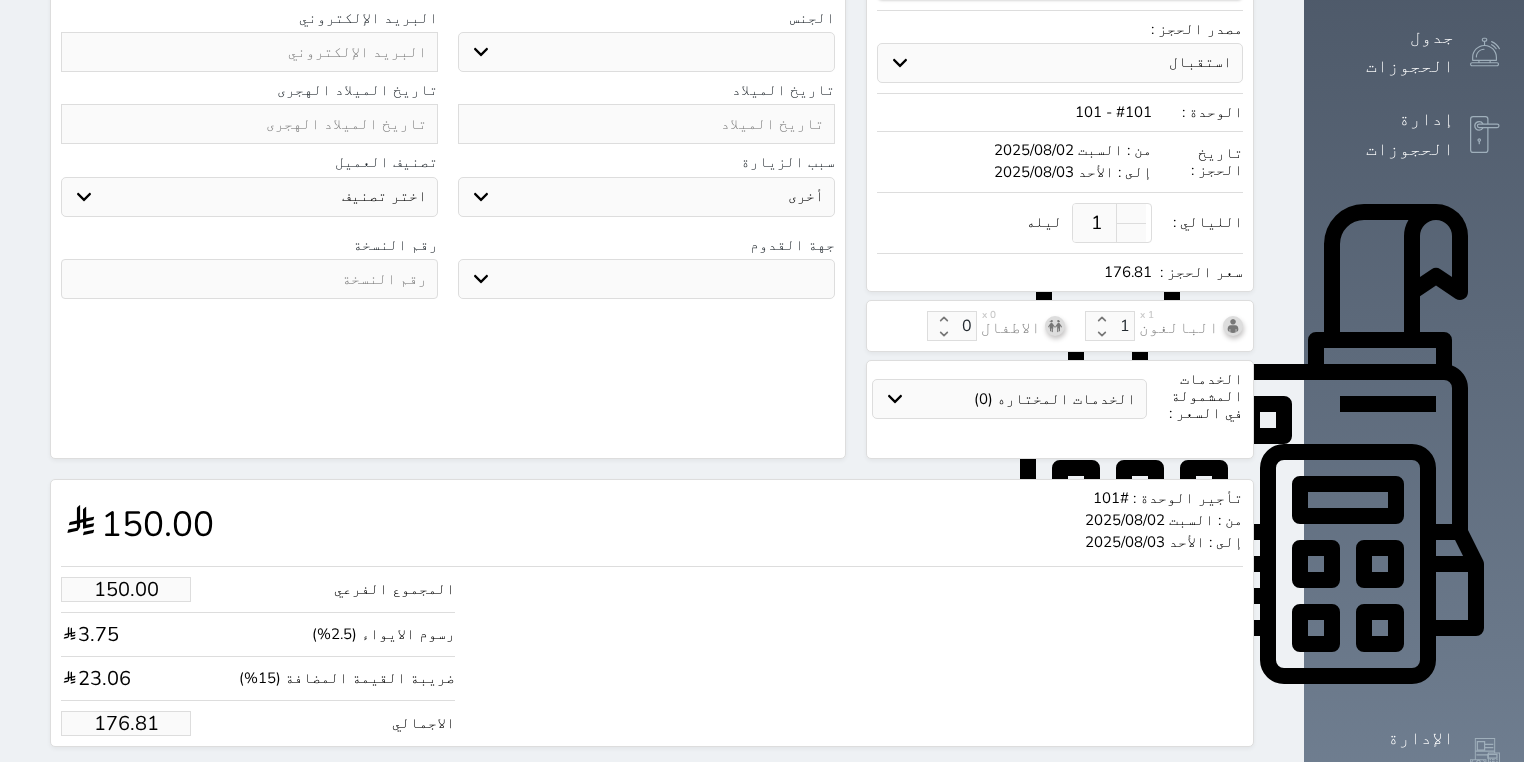 scroll, scrollTop: 460, scrollLeft: 0, axis: vertical 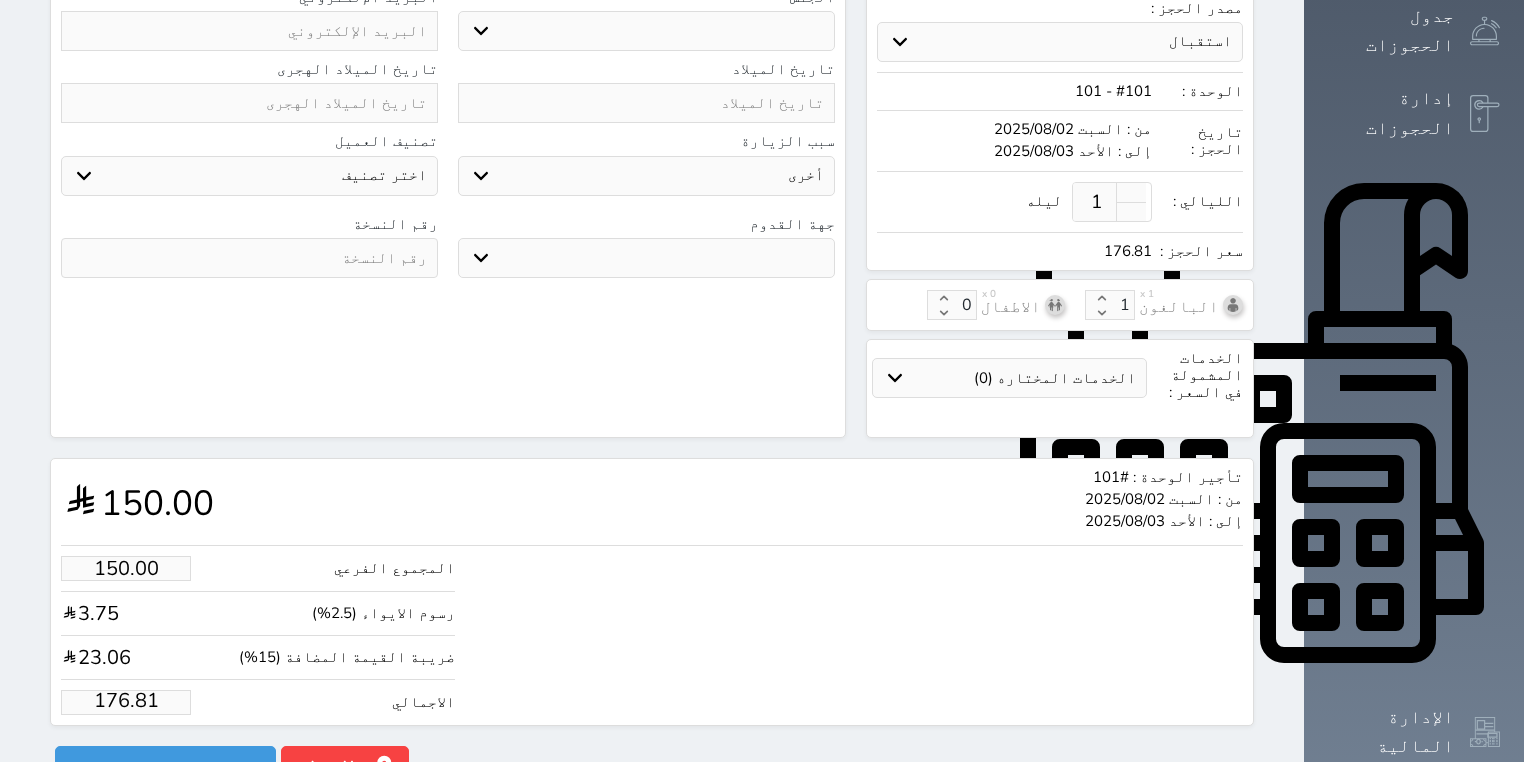 drag, startPoint x: 146, startPoint y: 668, endPoint x: 64, endPoint y: 671, distance: 82.05486 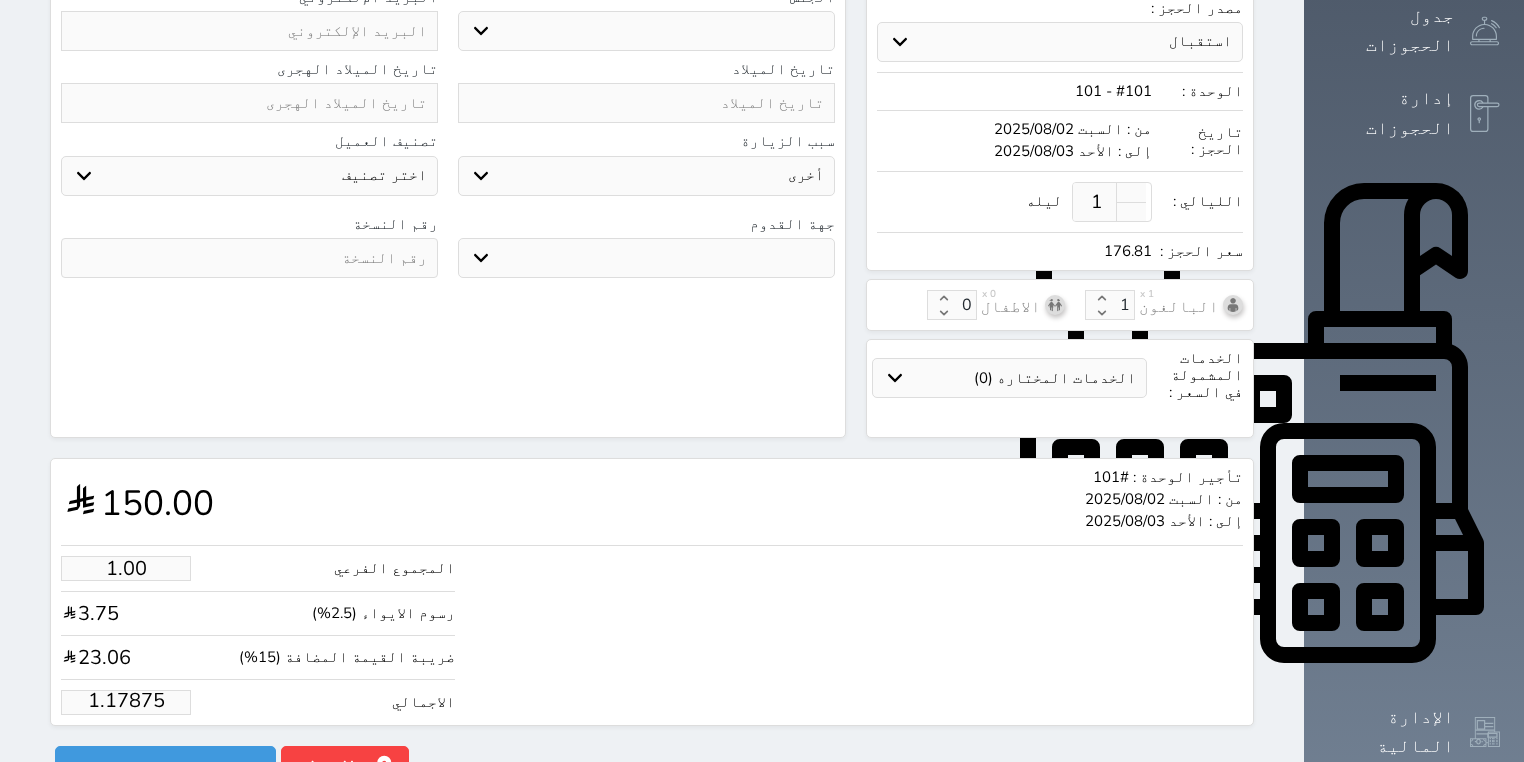 scroll, scrollTop: 0, scrollLeft: 0, axis: both 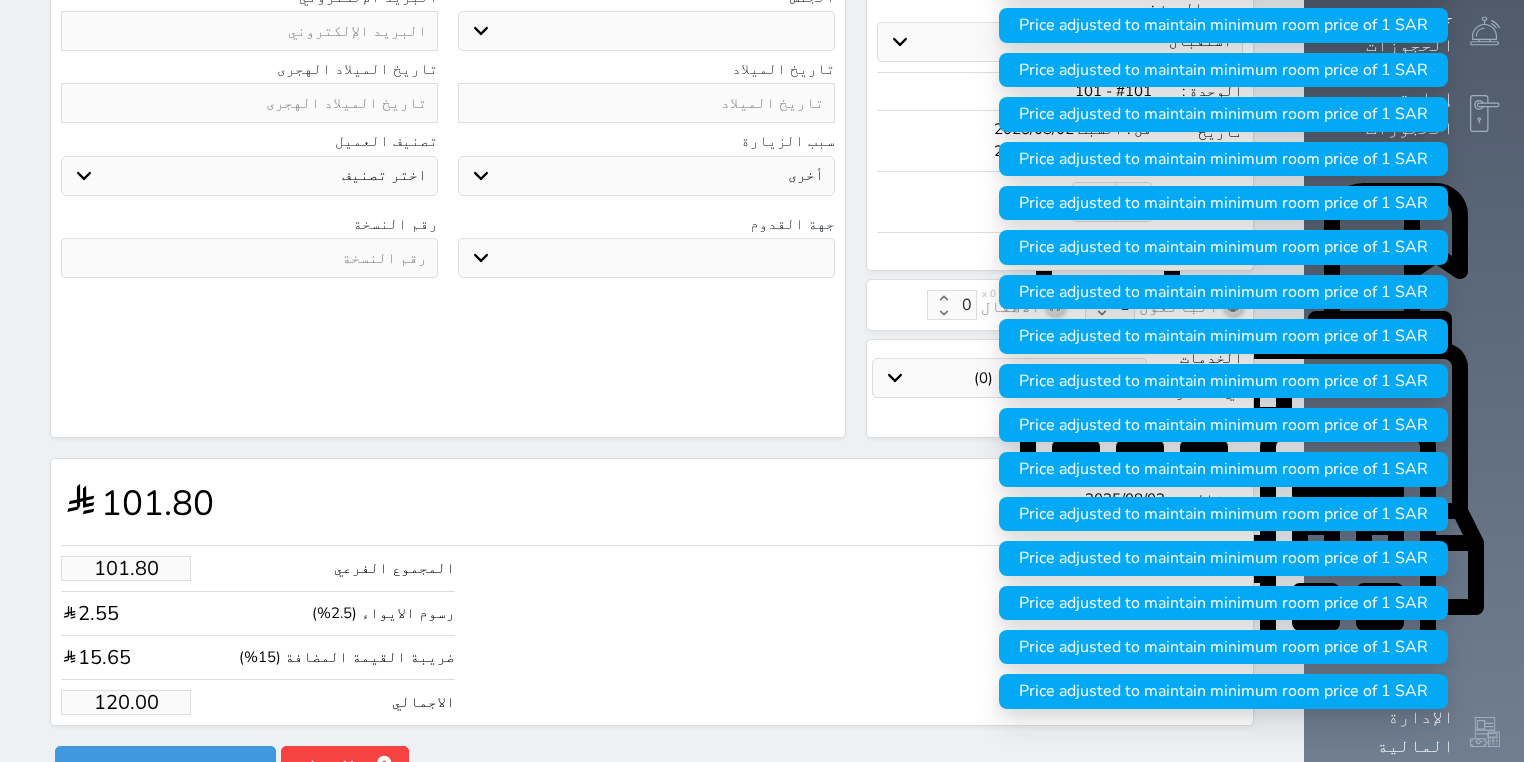 click on "المجموع الفرعي   101.80   رسوم الايواء (2.5%)    2.55    ضريبة القيمة المضافة (15%)    15.65      الاجمالي   120.00" at bounding box center (652, 630) 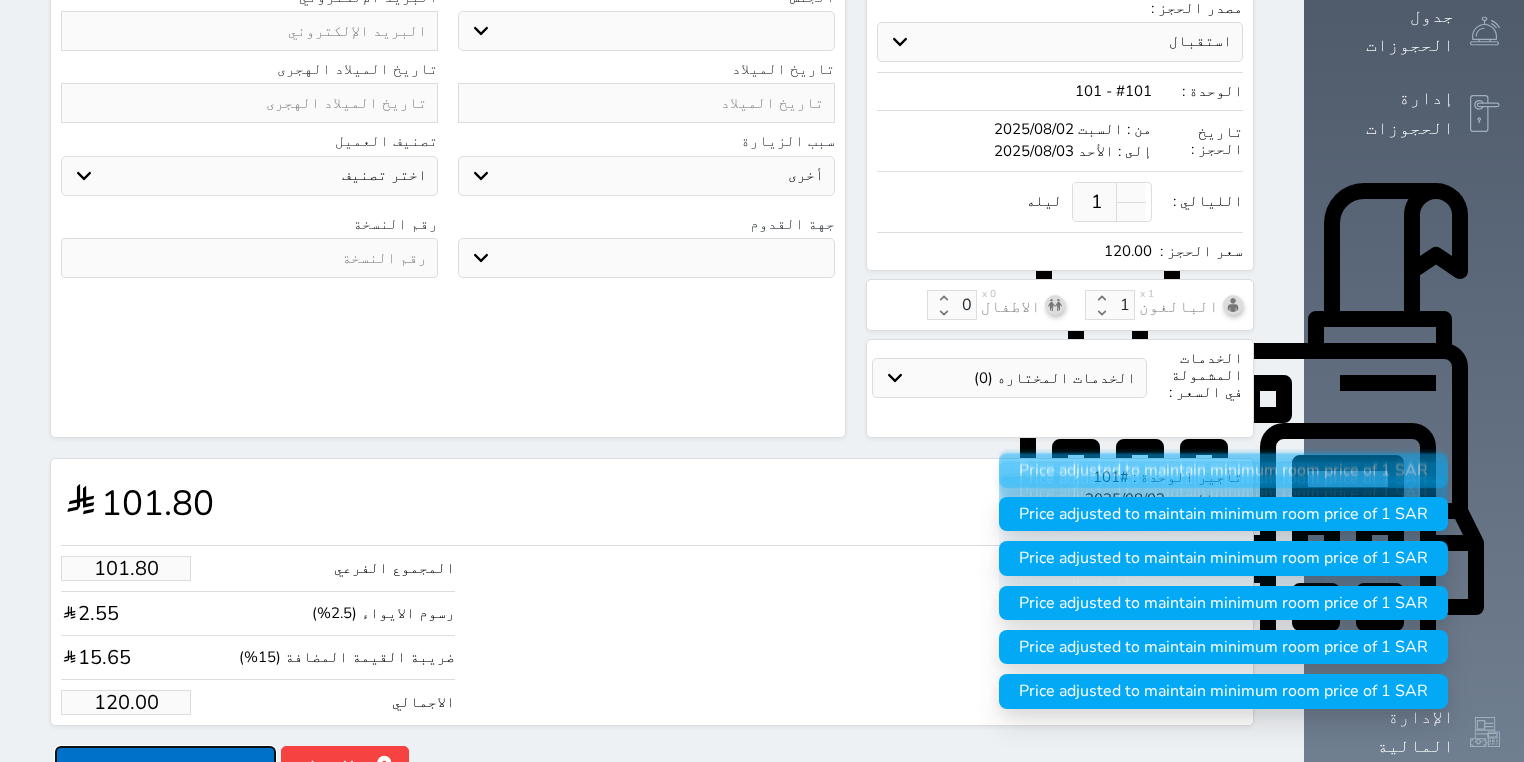 click on "حجز" at bounding box center [165, 763] 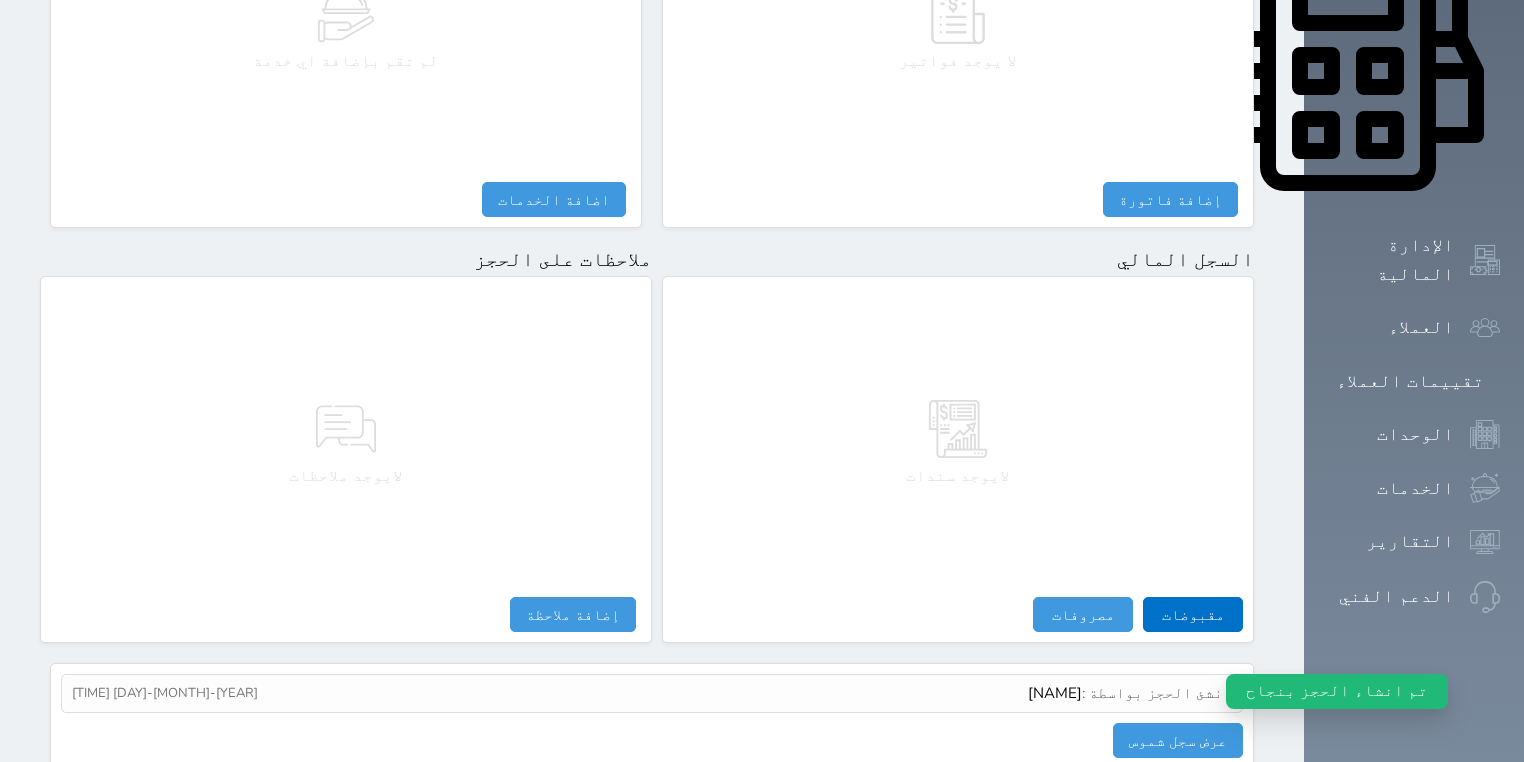 scroll, scrollTop: 937, scrollLeft: 0, axis: vertical 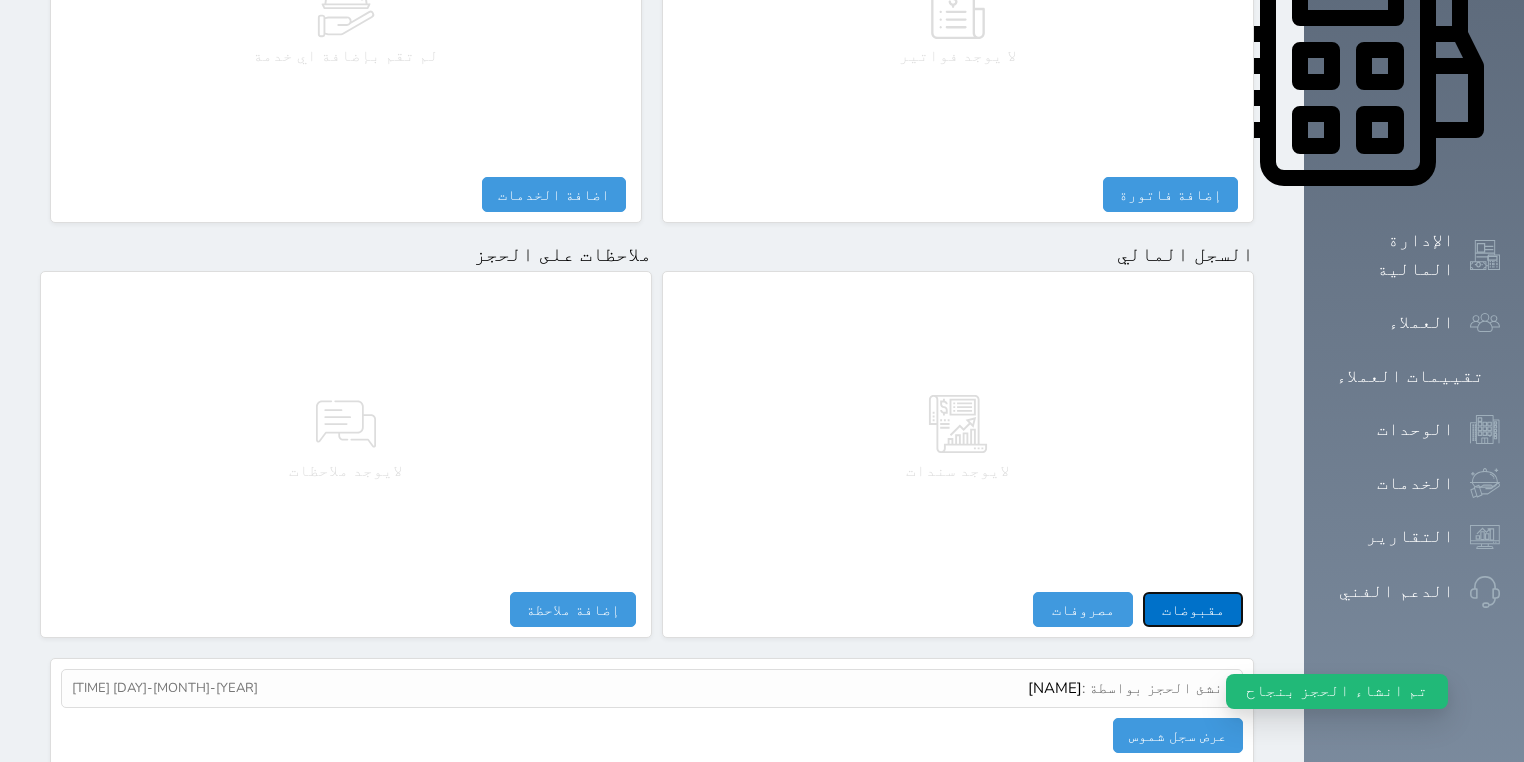 click on "مقبوضات" at bounding box center [1193, 609] 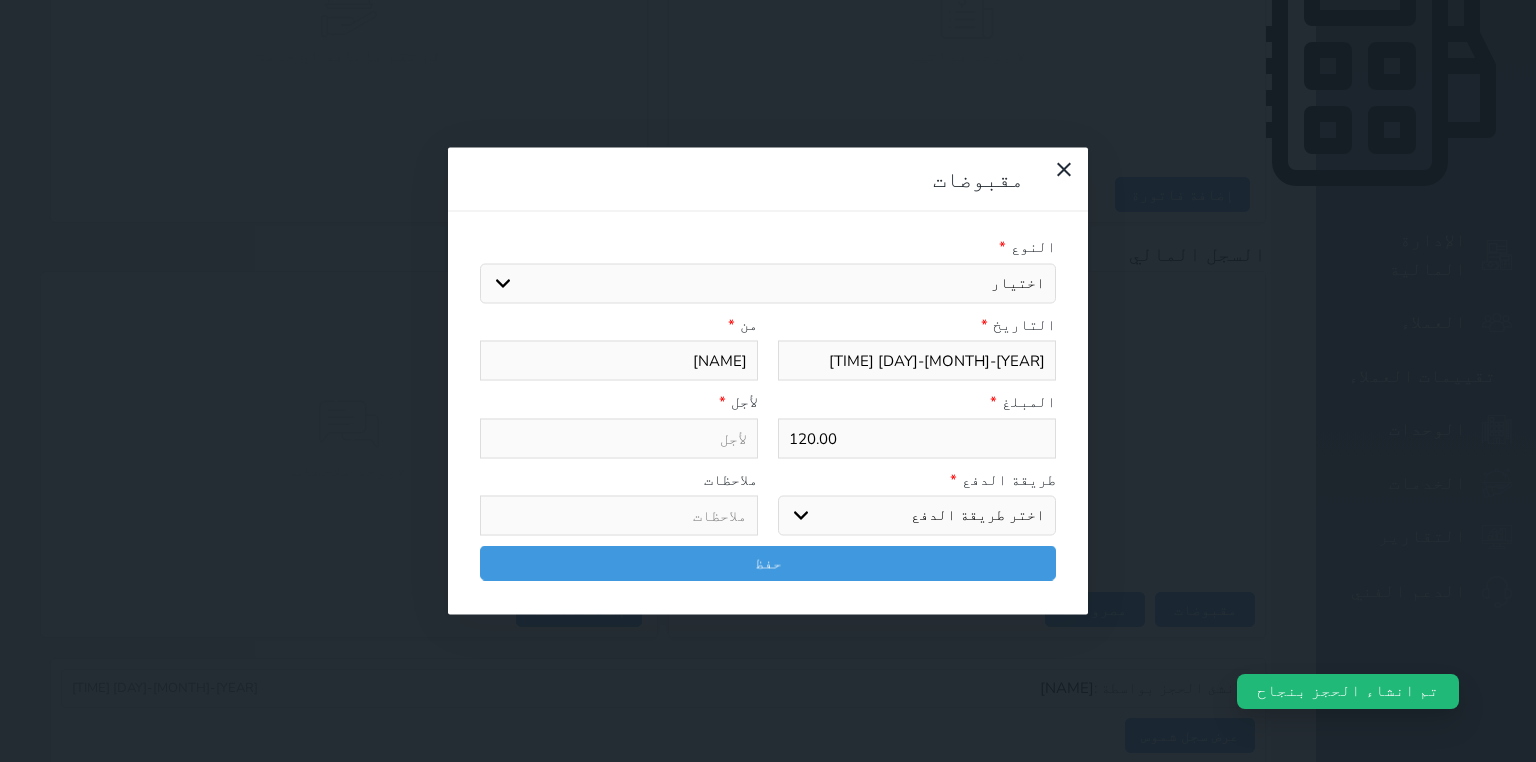 click on "اختيار   مقبوضات عامة قيمة إيجار فواتير تامين عربون لا ينطبق آخر مغسلة واي فاي - الإنترنت مواقف السيارات طعام الأغذية والمشروبات مشروبات المشروبات الباردة المشروبات الساخنة الإفطار غداء عشاء مخبز و كعك حمام سباحة الصالة الرياضية سبا و خدمات الجمال اختيار وإسقاط (خدمات النقل) ميني بار كابل - تلفزيون سرير إضافي تصفيف الشعر التسوق خدمات الجولات السياحية المنظمة خدمات الدليل السياحي" at bounding box center (768, 283) 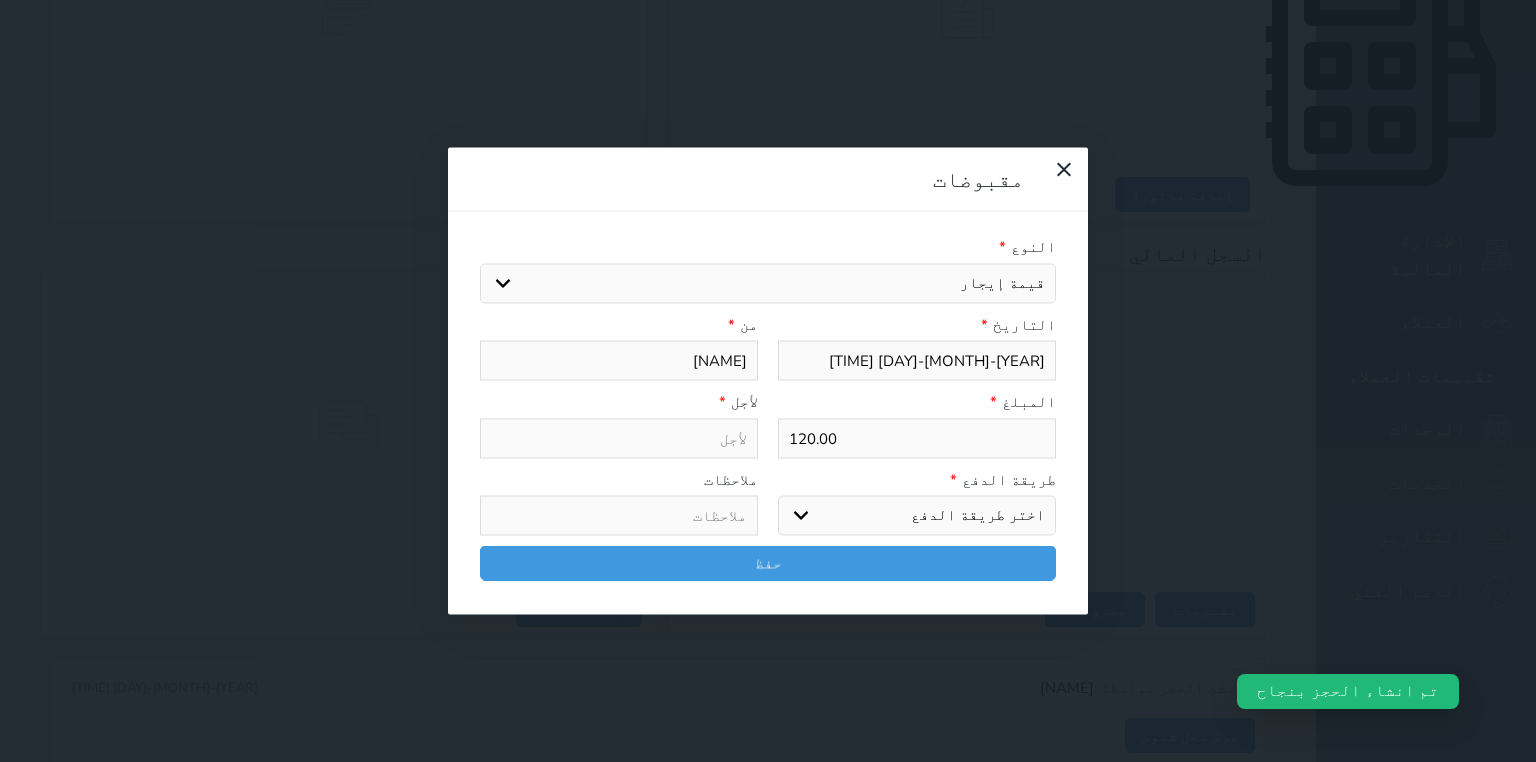 click on "اختيار   مقبوضات عامة قيمة إيجار فواتير تامين عربون لا ينطبق آخر مغسلة واي فاي - الإنترنت مواقف السيارات طعام الأغذية والمشروبات مشروبات المشروبات الباردة المشروبات الساخنة الإفطار غداء عشاء مخبز و كعك حمام سباحة الصالة الرياضية سبا و خدمات الجمال اختيار وإسقاط (خدمات النقل) ميني بار كابل - تلفزيون سرير إضافي تصفيف الشعر التسوق خدمات الجولات السياحية المنظمة خدمات الدليل السياحي" at bounding box center [768, 283] 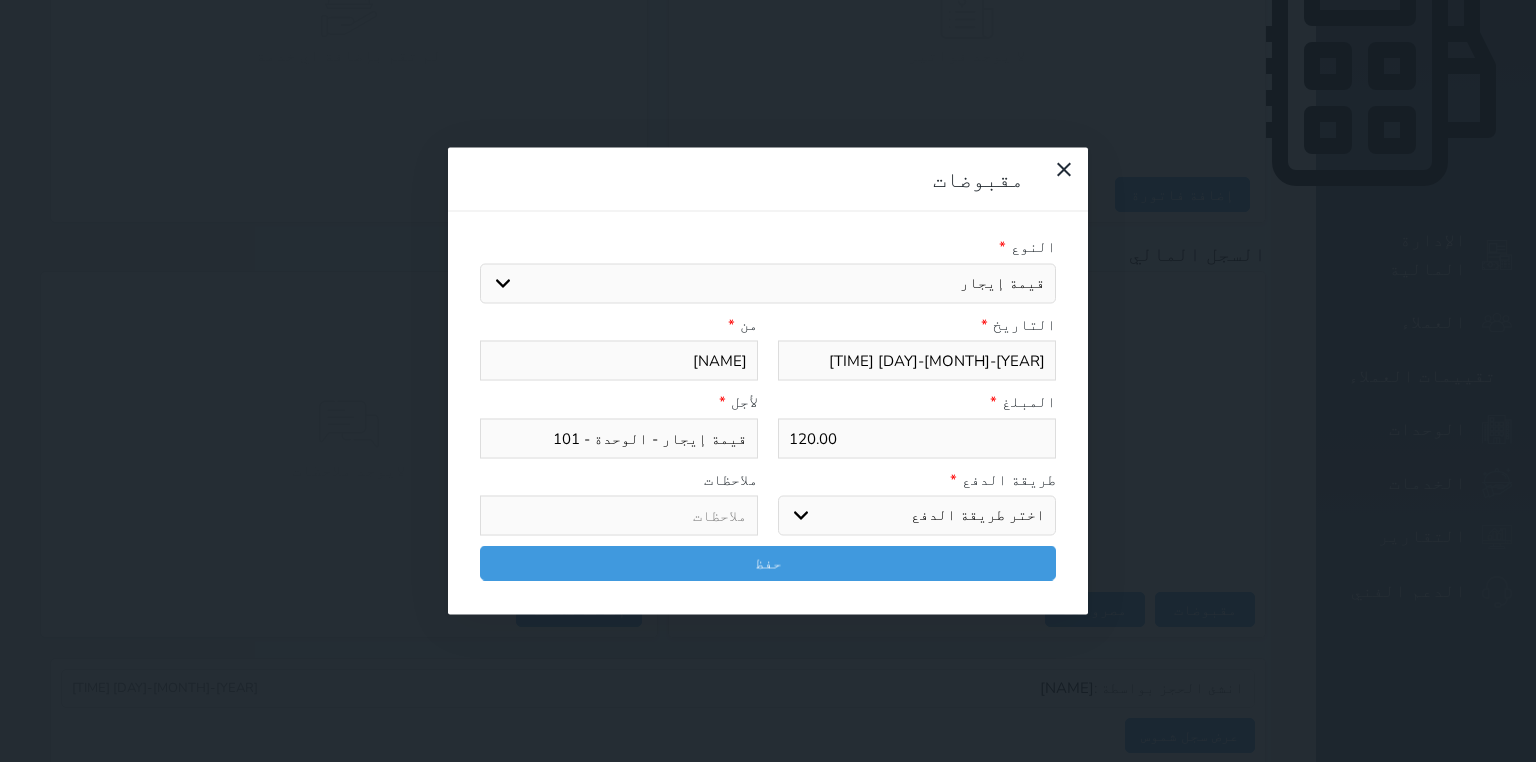 click on "اختر طريقة الدفع   دفع نقدى   تحويل بنكى   مدى   بطاقة ائتمان   آجل" at bounding box center (917, 516) 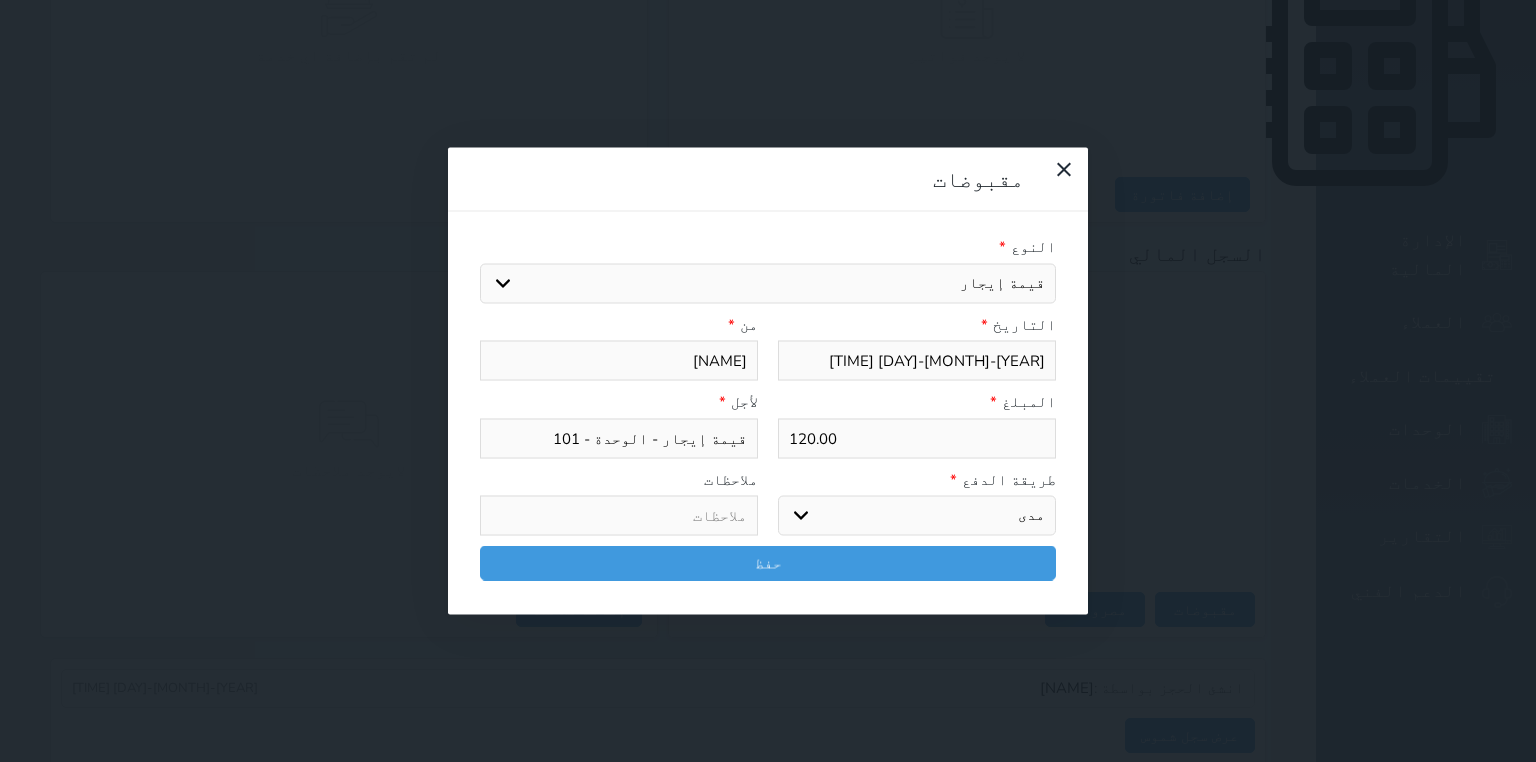 click on "اختر طريقة الدفع   دفع نقدى   تحويل بنكى   مدى   بطاقة ائتمان   آجل" at bounding box center (917, 516) 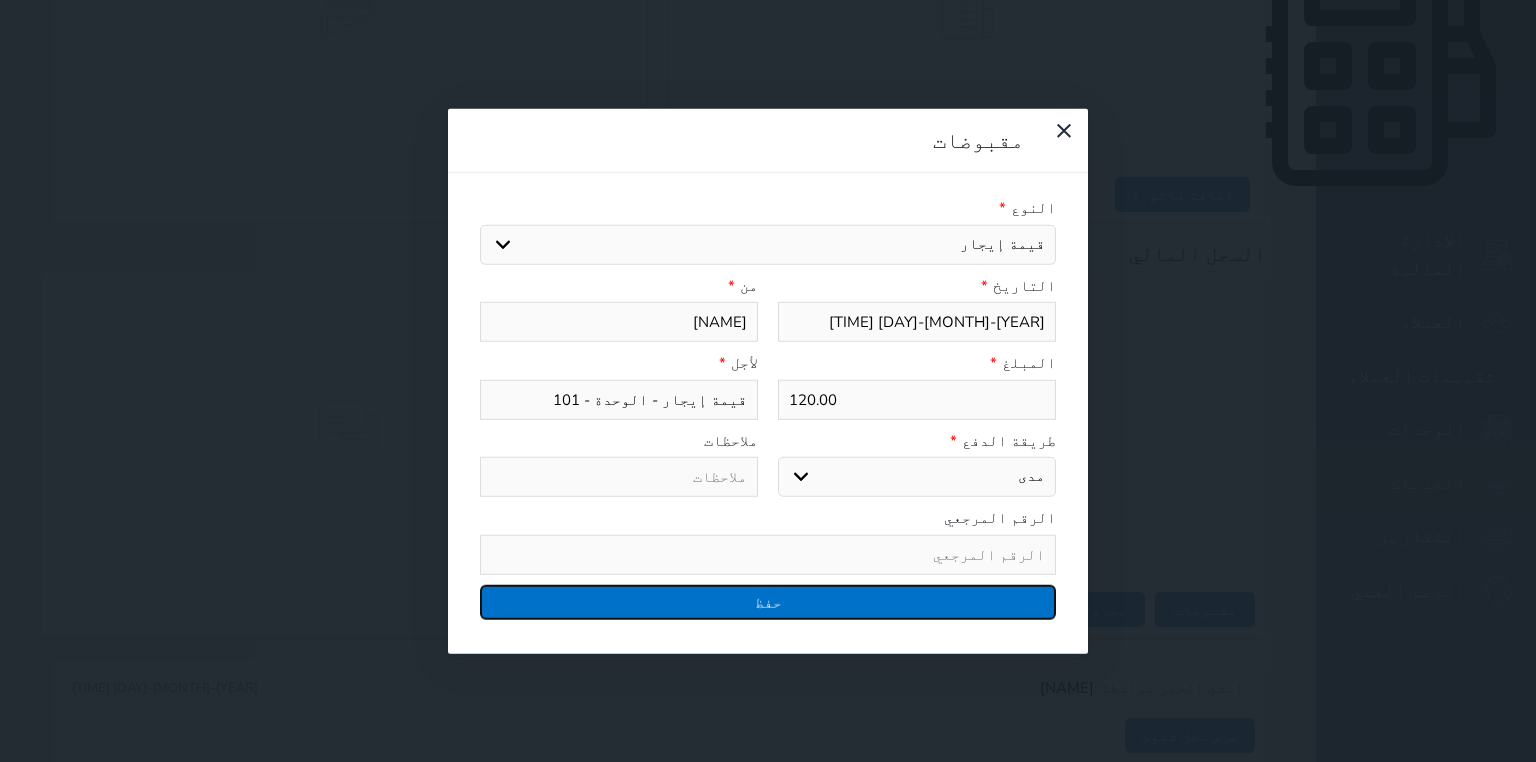 click on "حفظ" at bounding box center [768, 601] 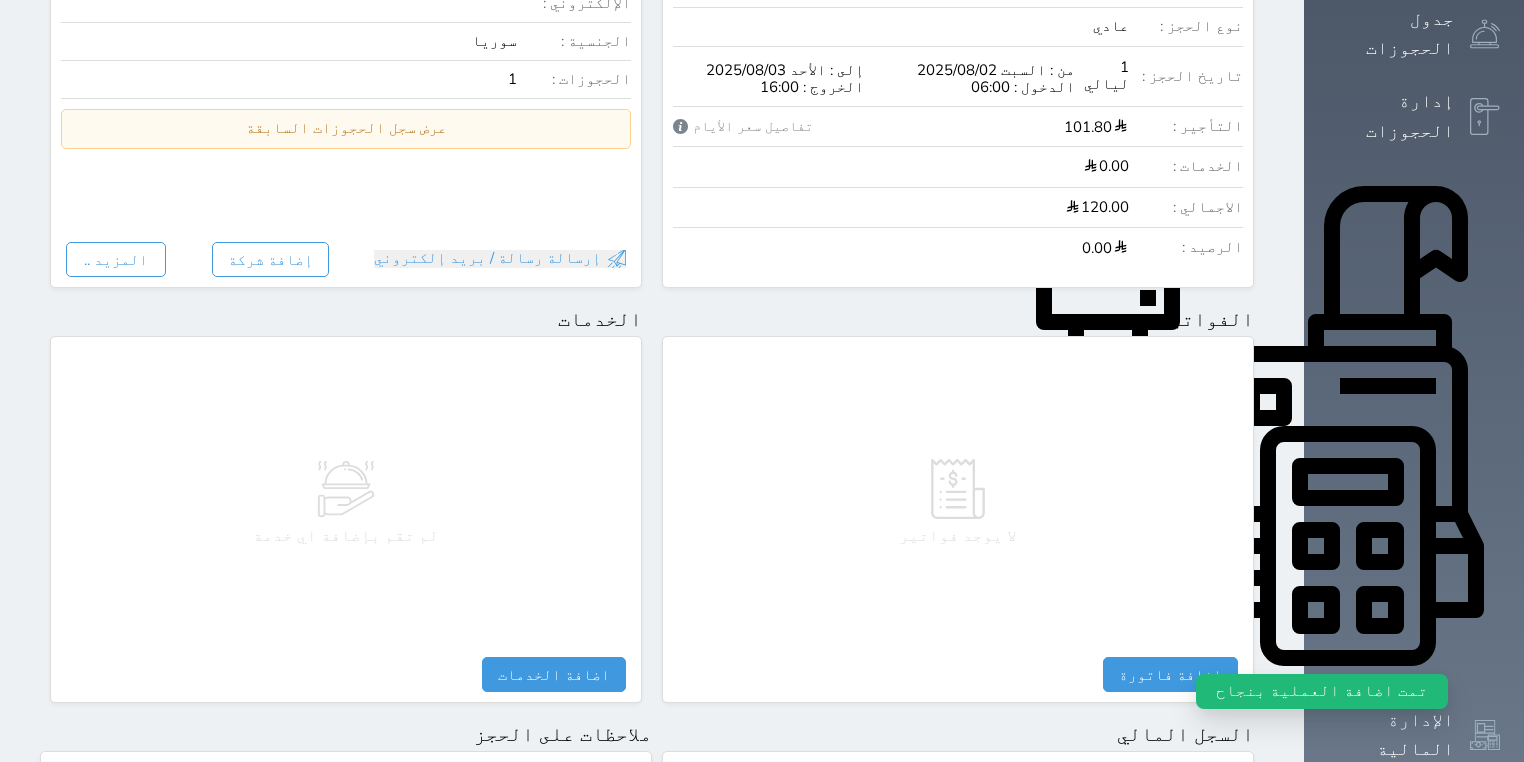 scroll, scrollTop: 0, scrollLeft: 0, axis: both 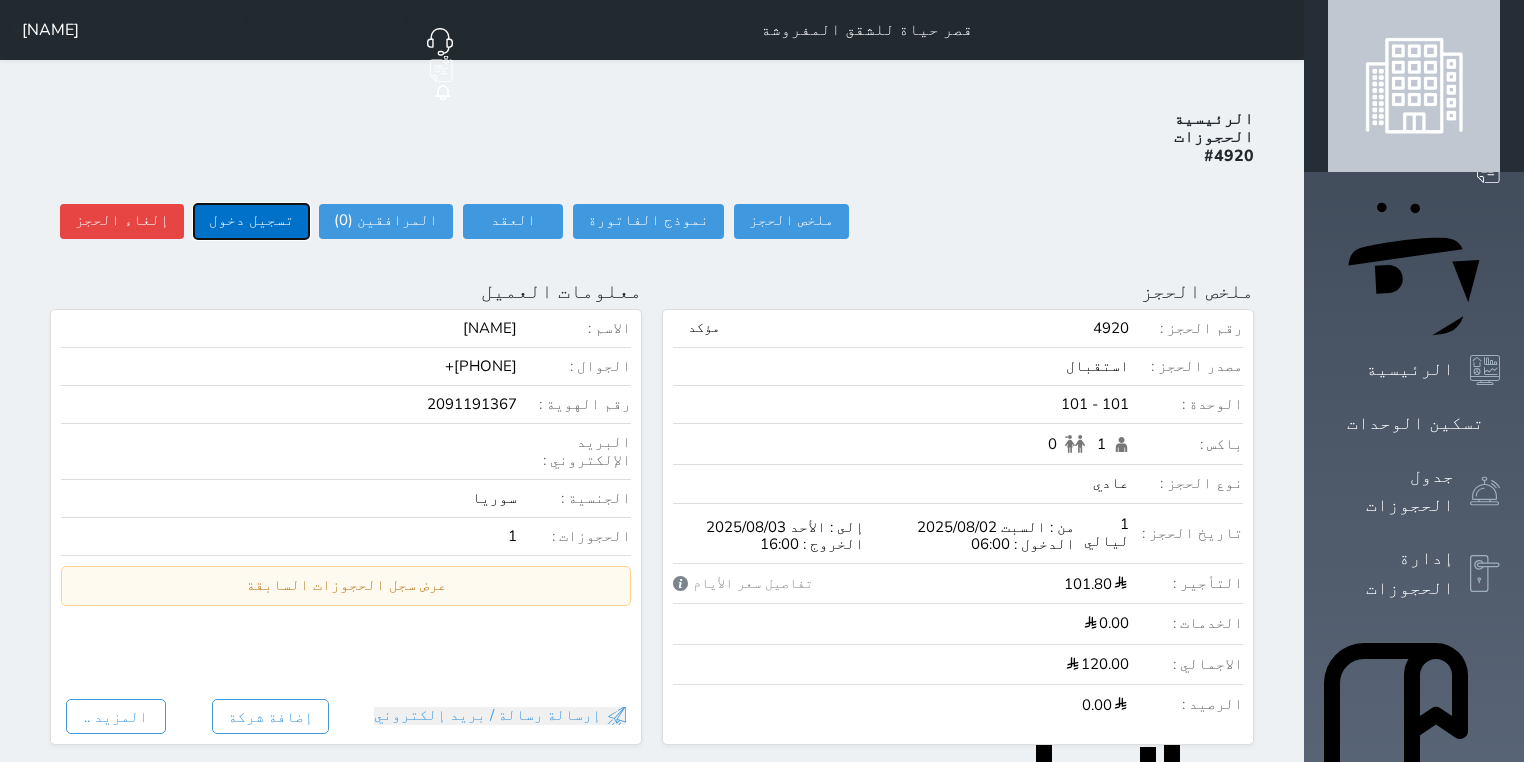 click on "تسجيل دخول" at bounding box center [251, 221] 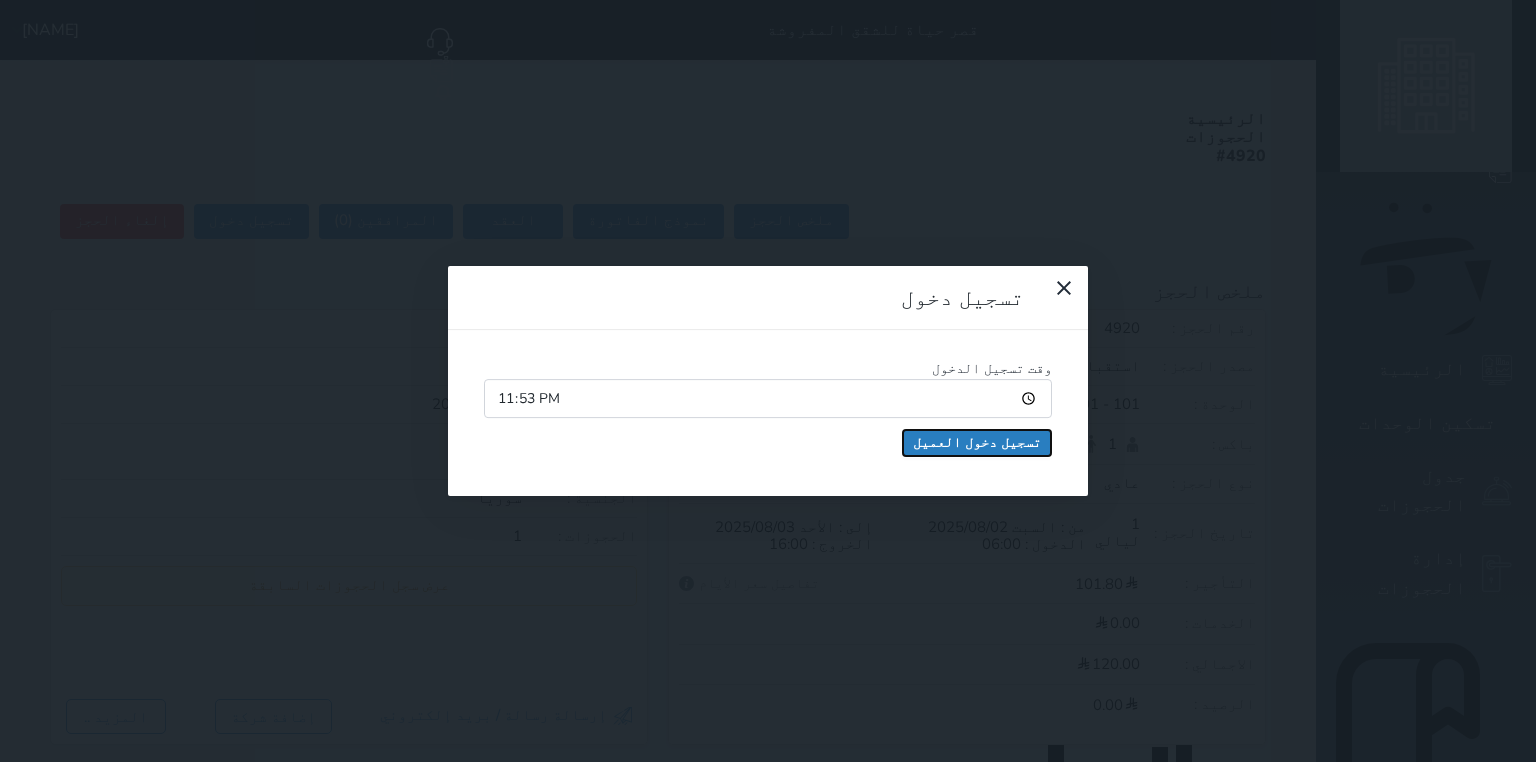 click on "تسجيل دخول العميل" at bounding box center (977, 443) 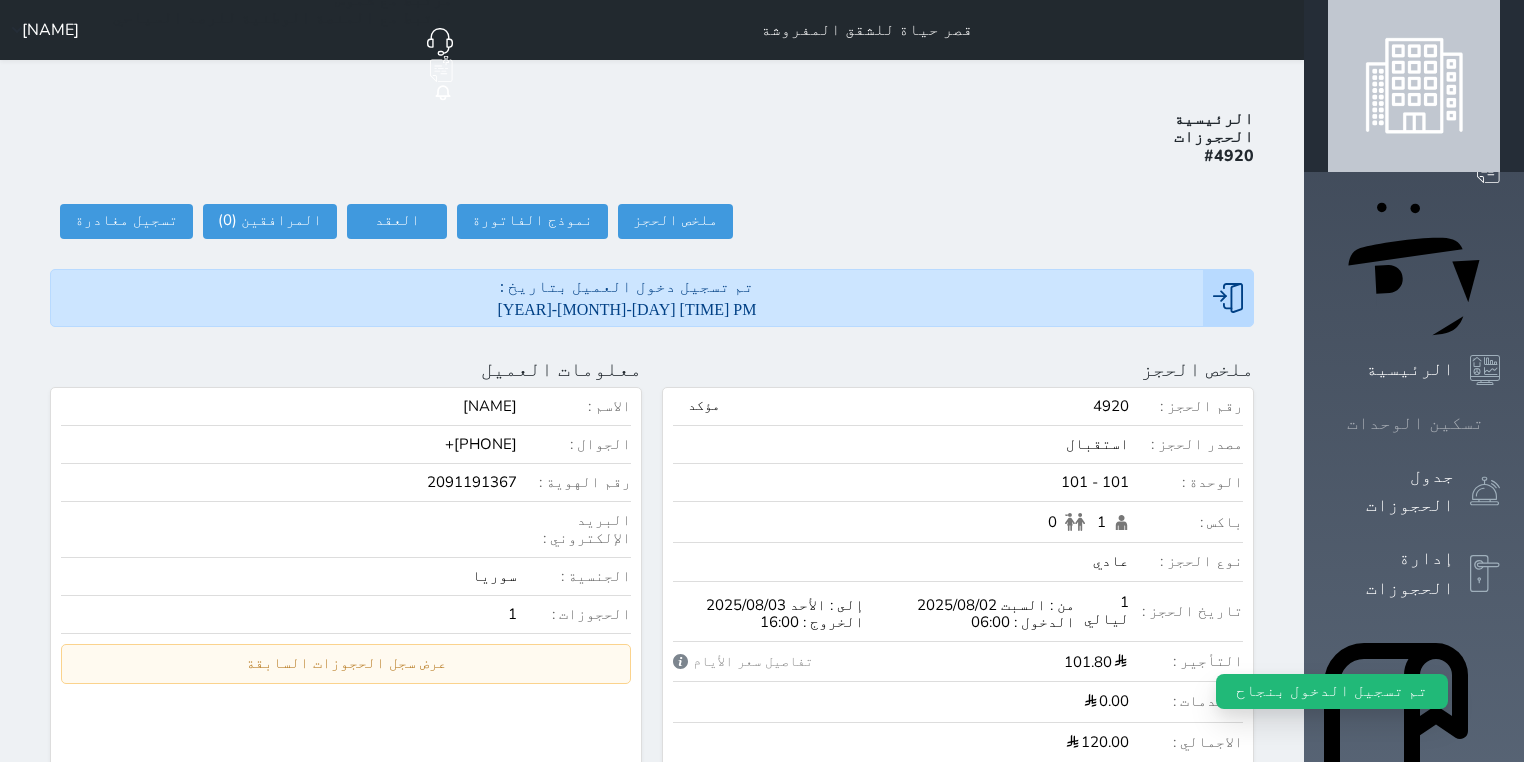 click 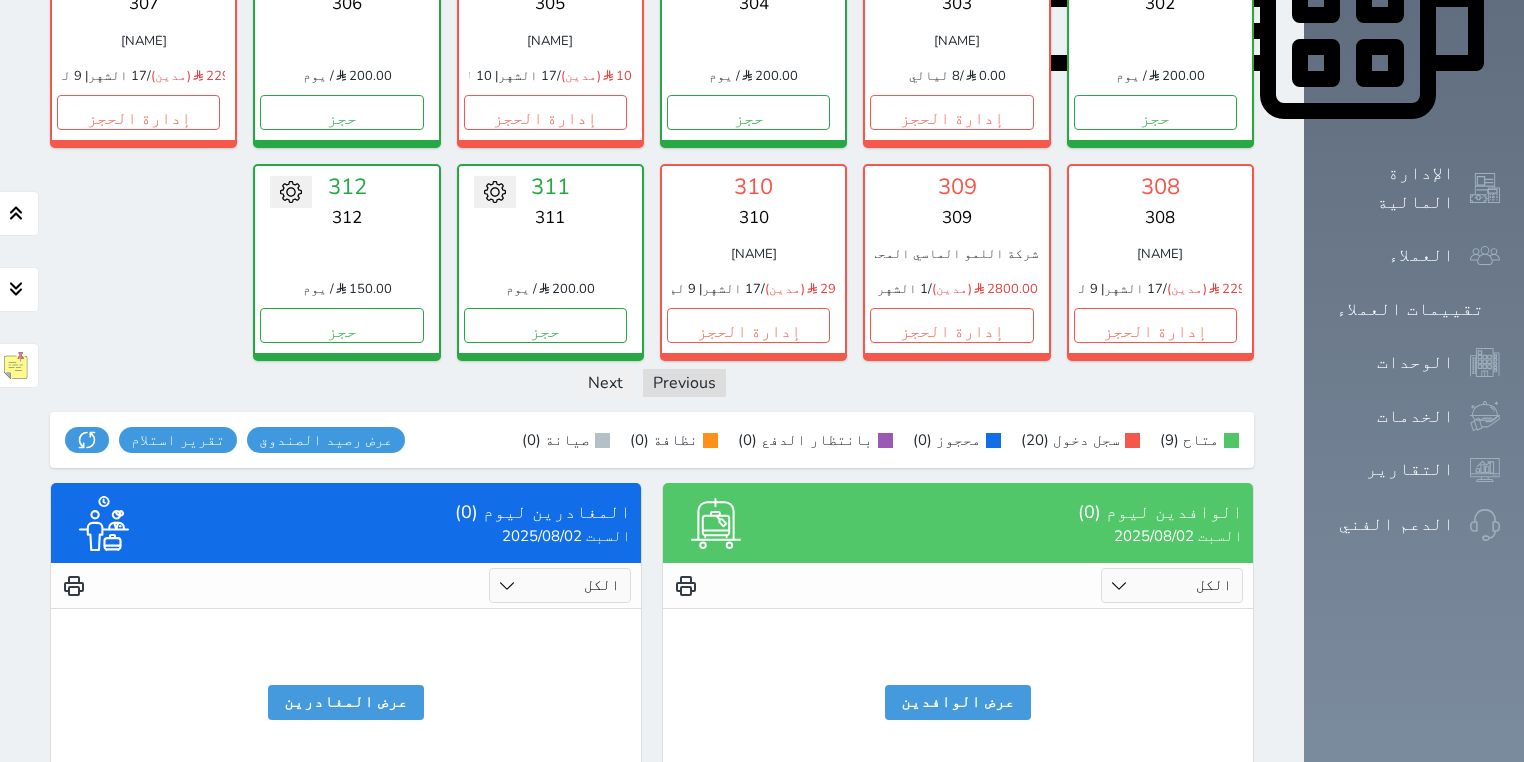 scroll, scrollTop: 1006, scrollLeft: 0, axis: vertical 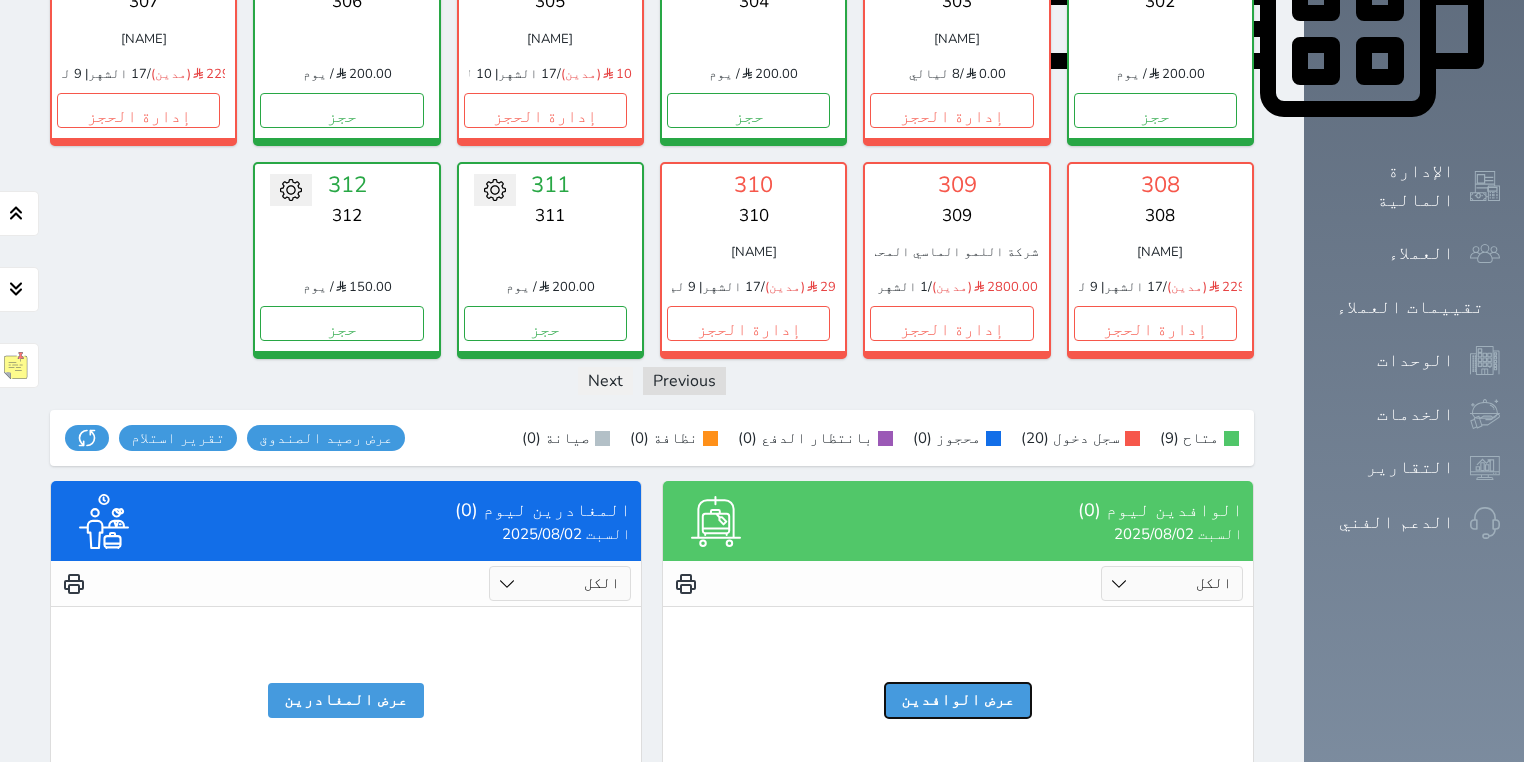 drag, startPoint x: 1060, startPoint y: 674, endPoint x: 977, endPoint y: 668, distance: 83.21658 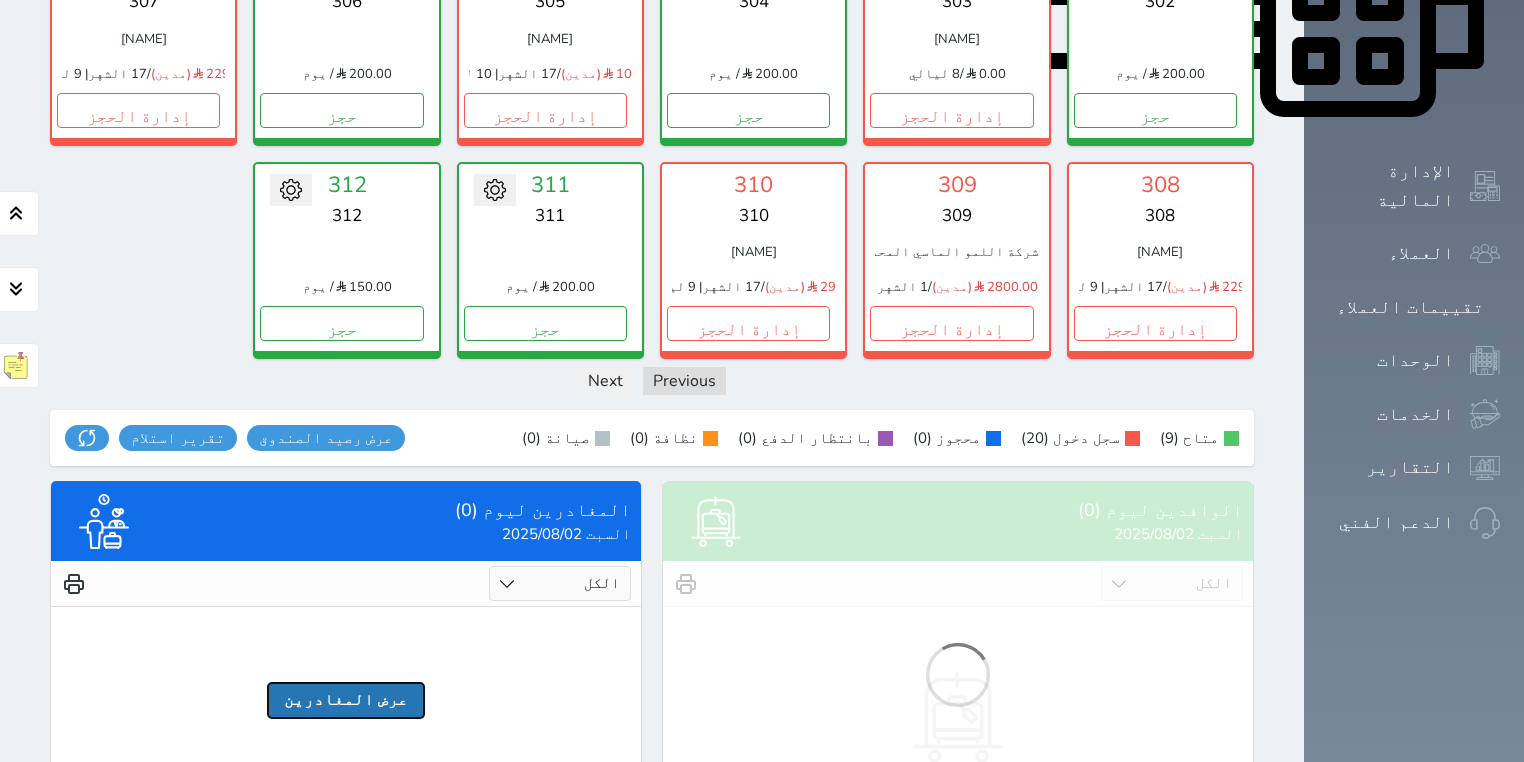 click on "عرض المغادرين" at bounding box center (346, 700) 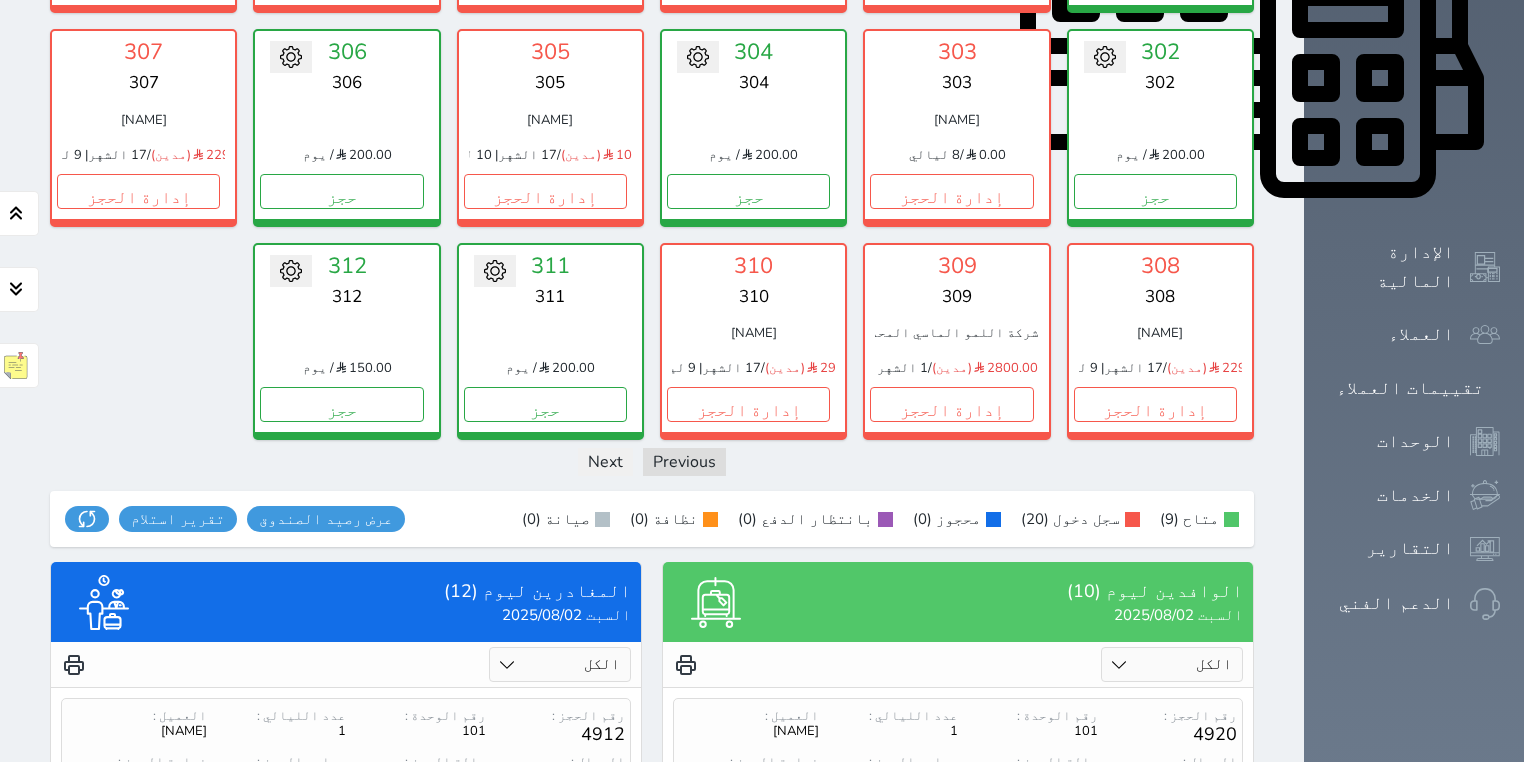 scroll, scrollTop: 926, scrollLeft: 0, axis: vertical 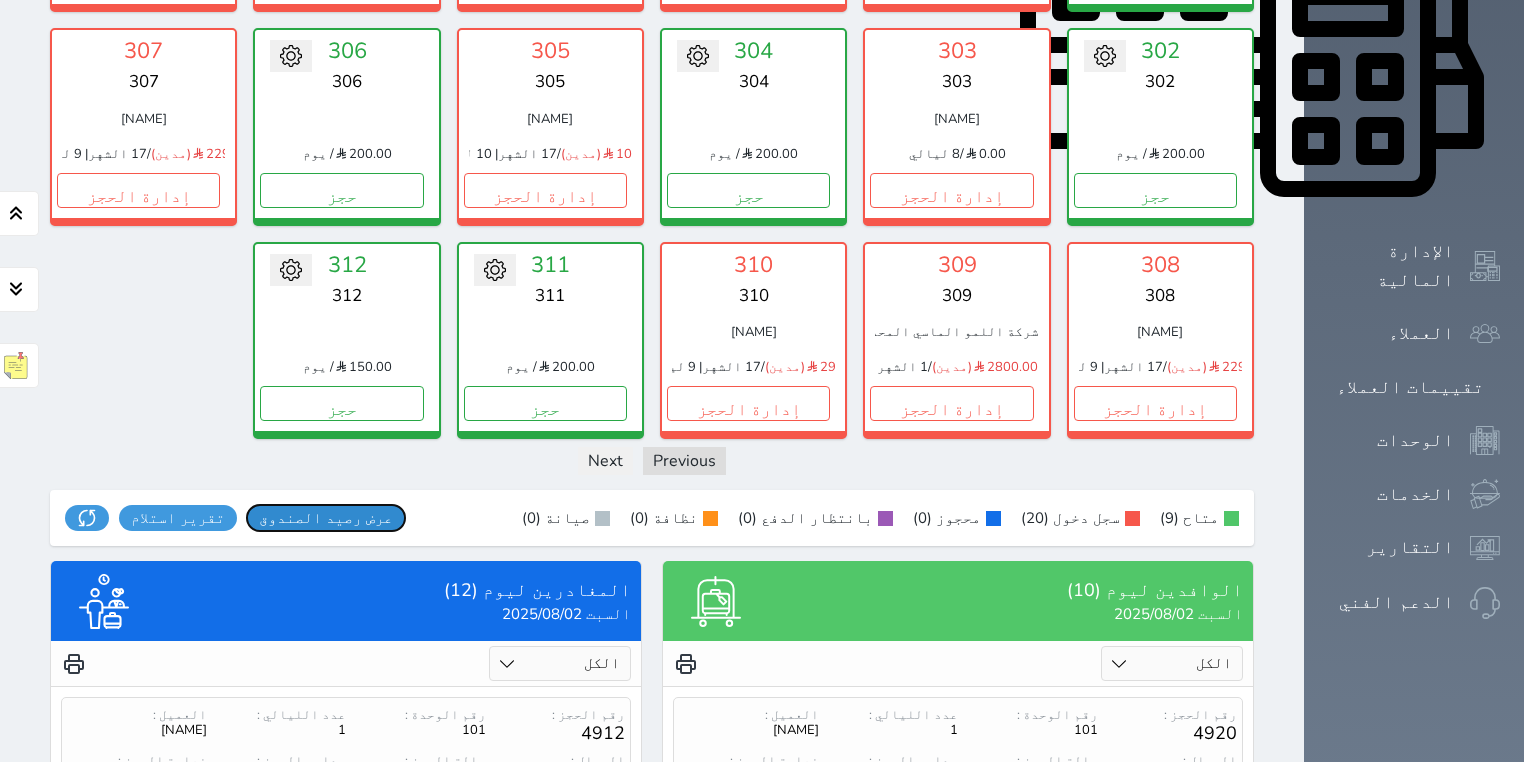 click on "عرض رصيد الصندوق" at bounding box center (326, 518) 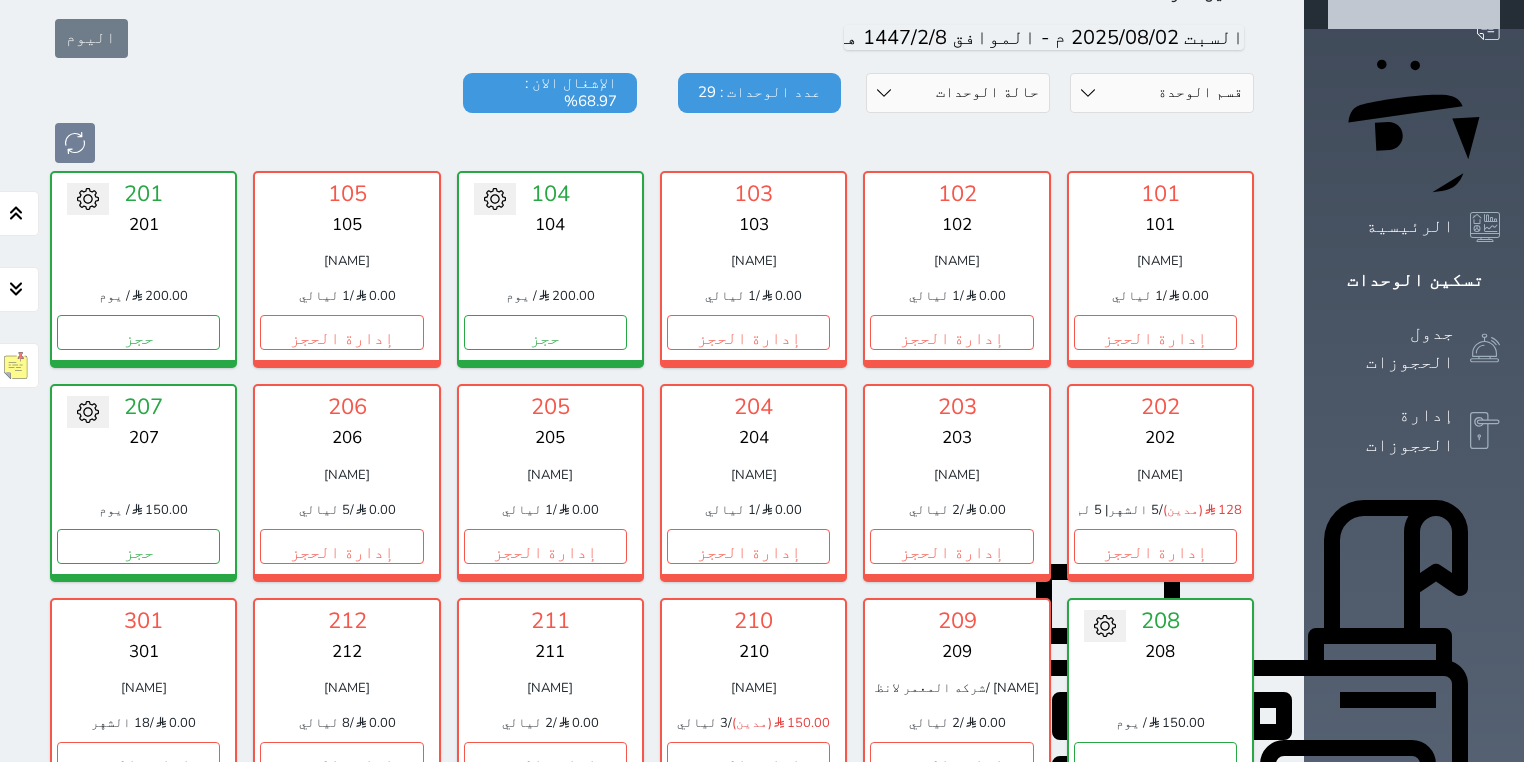scroll, scrollTop: 160, scrollLeft: 0, axis: vertical 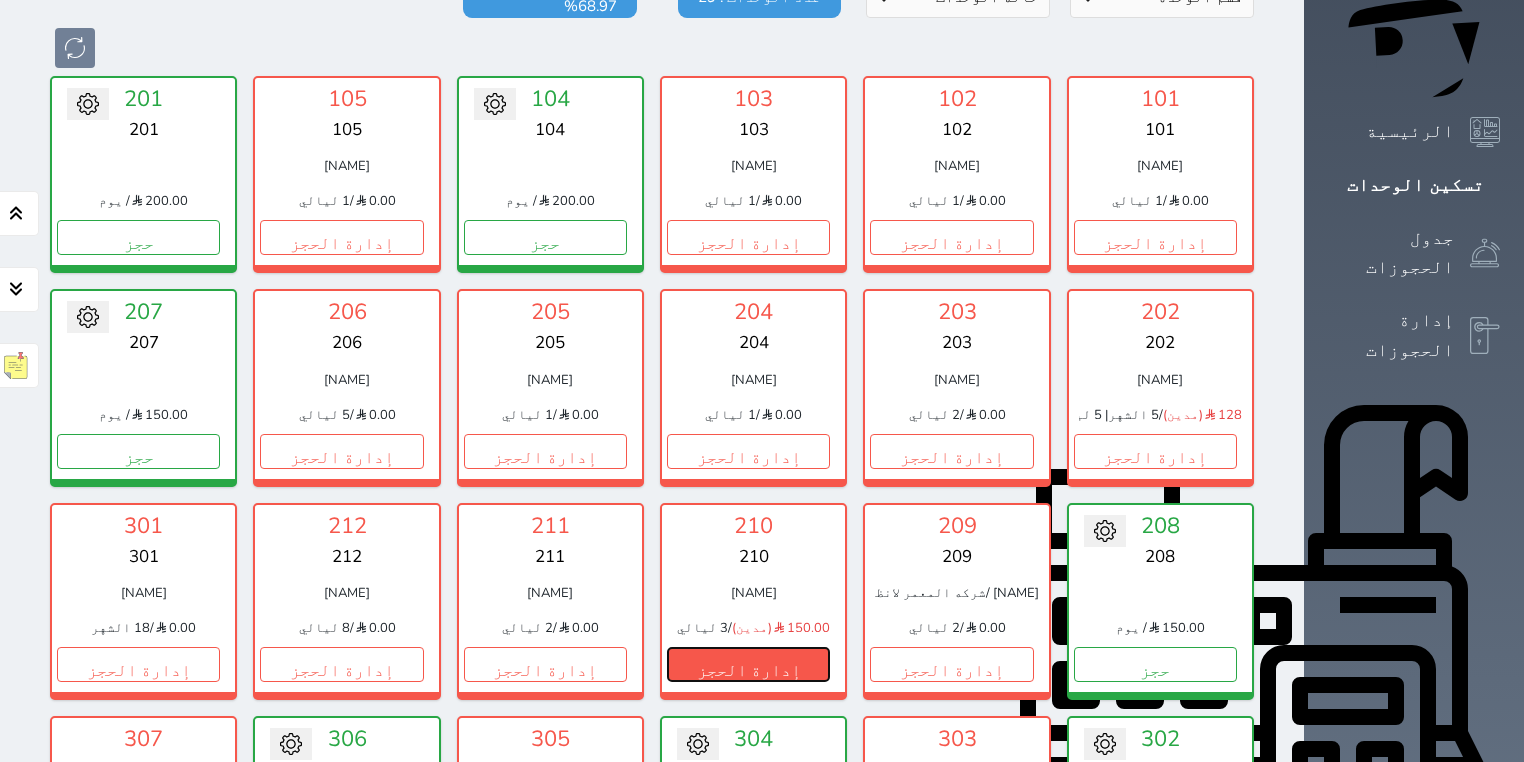 click on "إدارة الحجز" at bounding box center (748, 664) 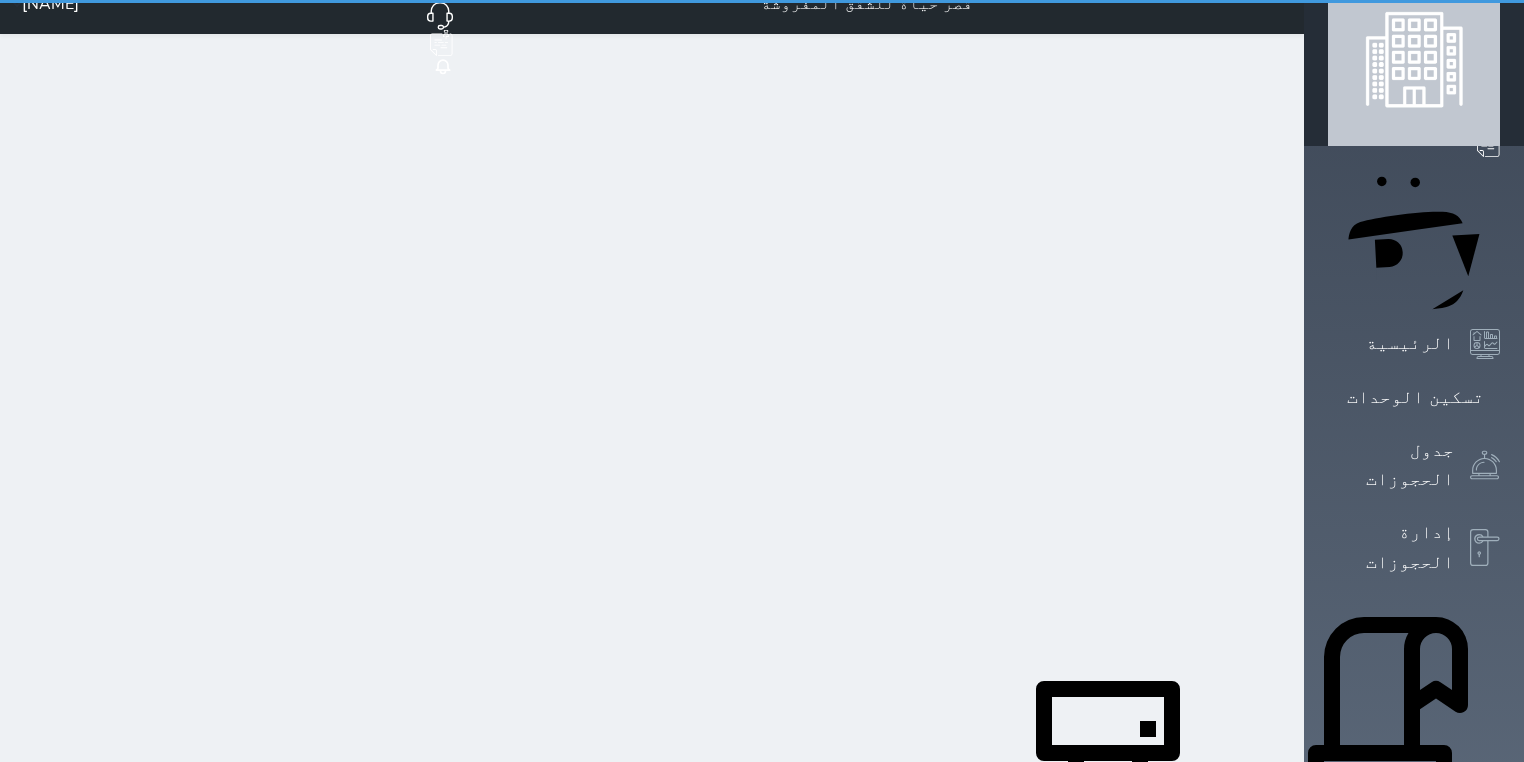 scroll, scrollTop: 0, scrollLeft: 0, axis: both 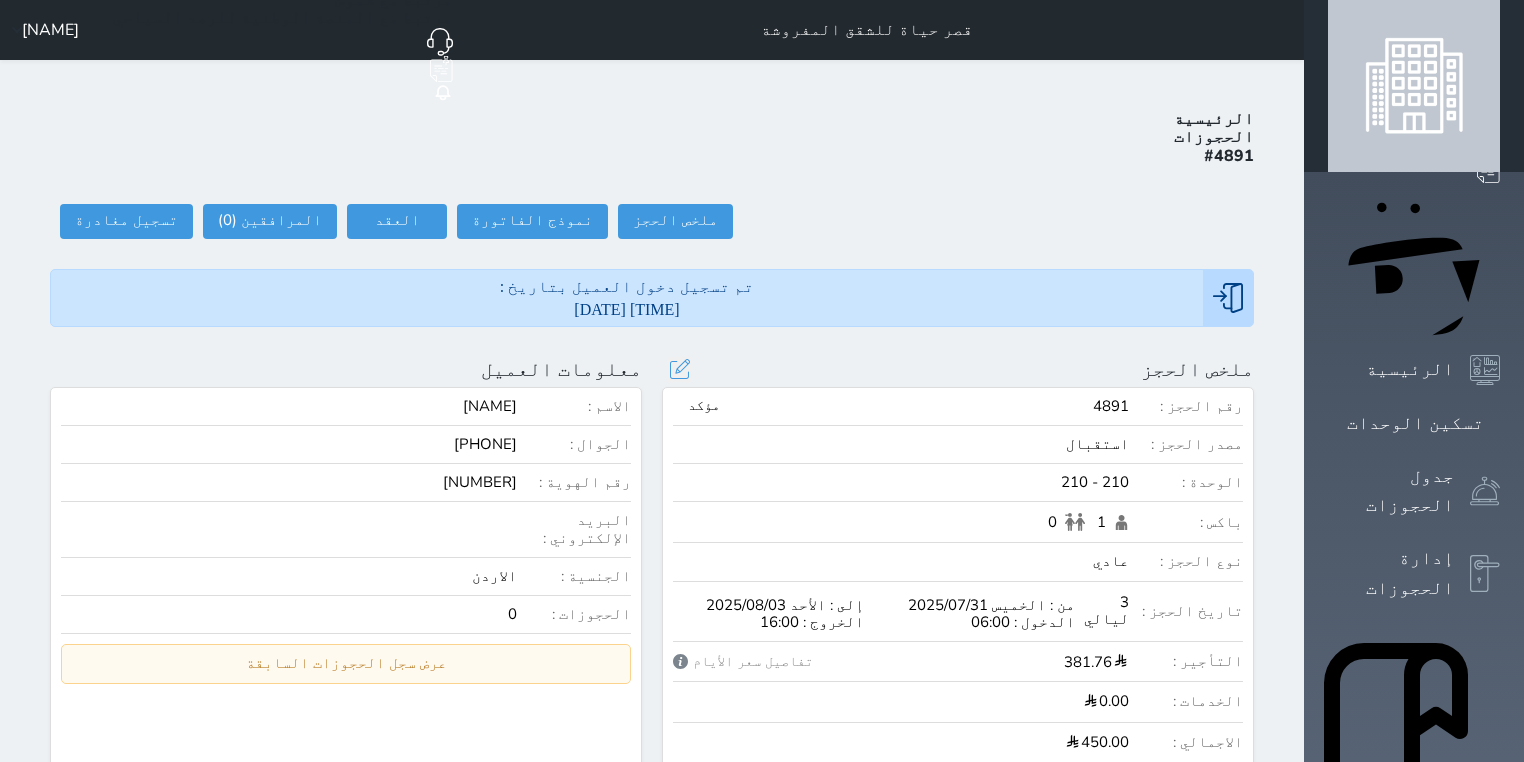select 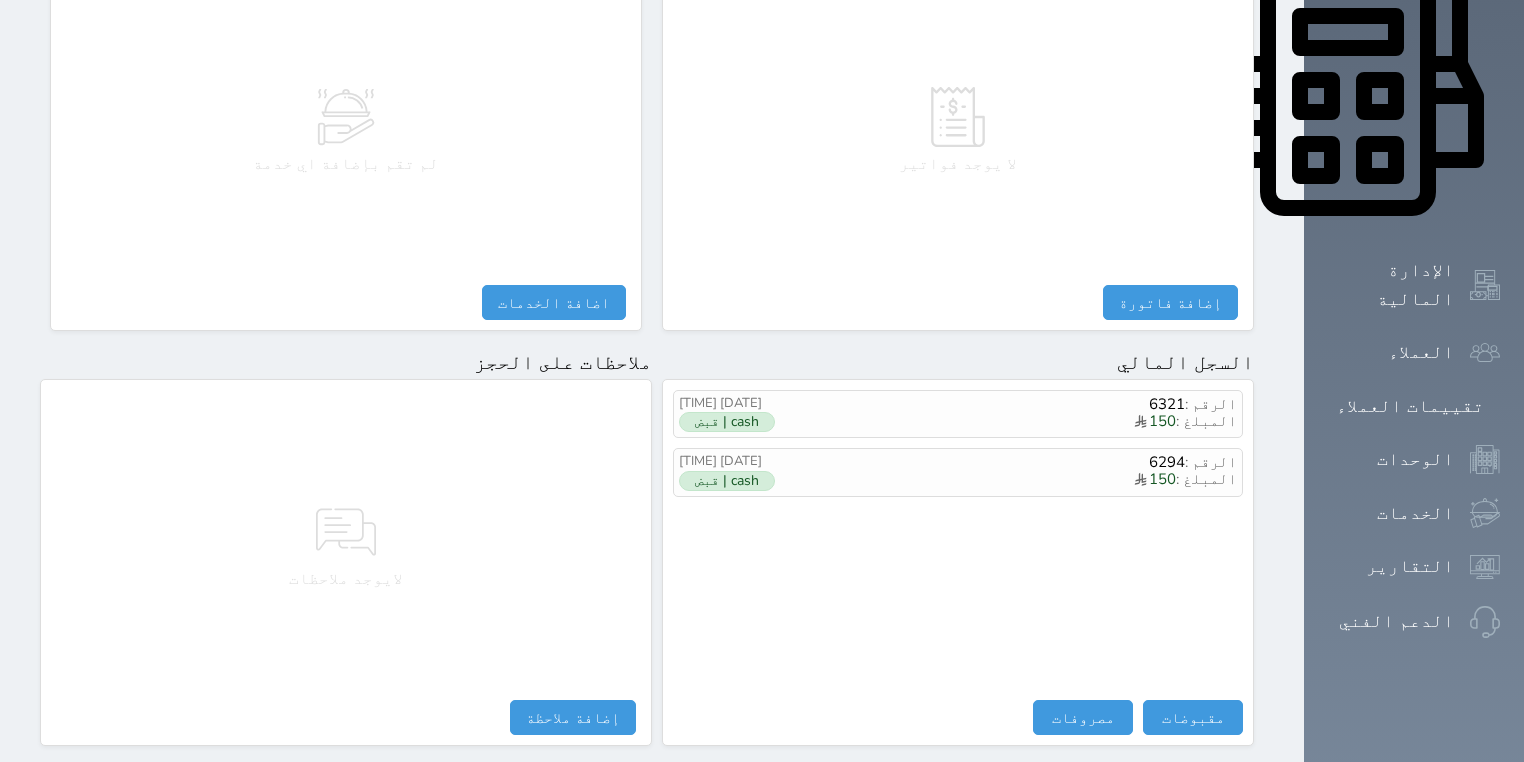 scroll, scrollTop: 1015, scrollLeft: 0, axis: vertical 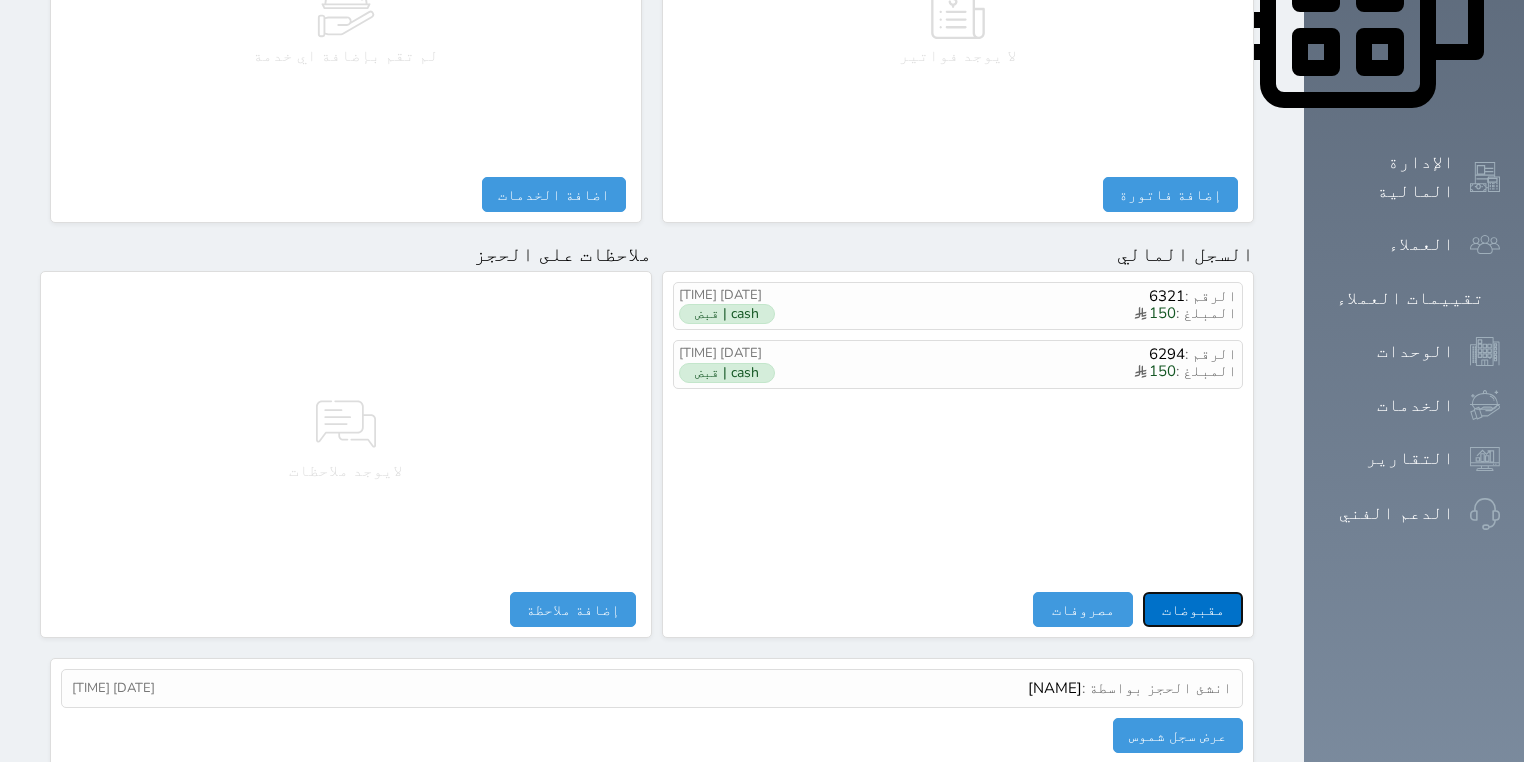 click on "مقبوضات" at bounding box center [1193, 609] 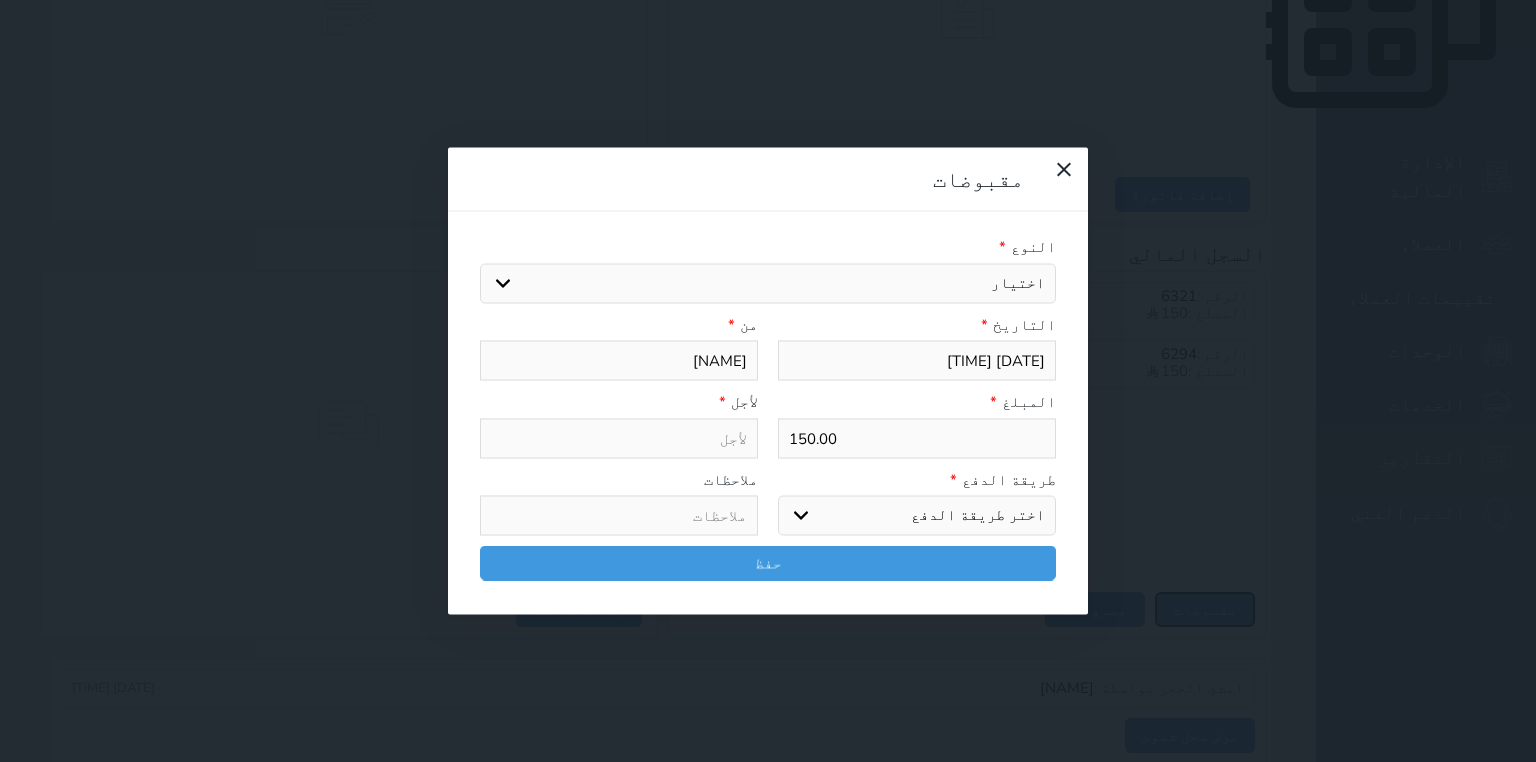 select 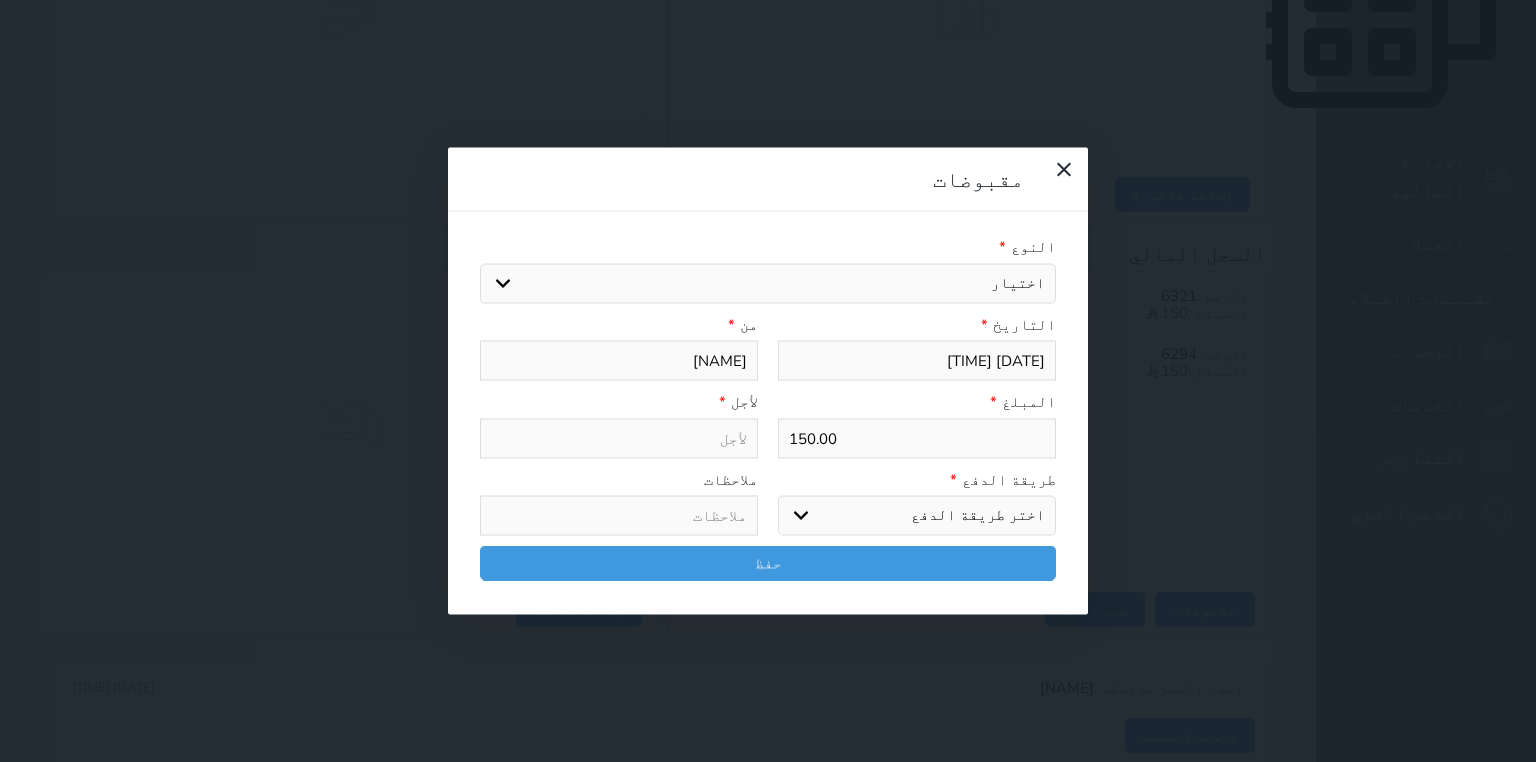 click on "اختيار   مقبوضات عامة قيمة إيجار فواتير تامين عربون لا ينطبق آخر مغسلة واي فاي - الإنترنت مواقف السيارات طعام الأغذية والمشروبات مشروبات المشروبات الباردة المشروبات الساخنة الإفطار غداء عشاء مخبز و كعك حمام سباحة الصالة الرياضية سبا و خدمات الجمال اختيار وإسقاط (خدمات النقل) ميني بار كابل - تلفزيون سرير إضافي تصفيف الشعر التسوق خدمات الجولات السياحية المنظمة خدمات الدليل السياحي" at bounding box center (768, 283) 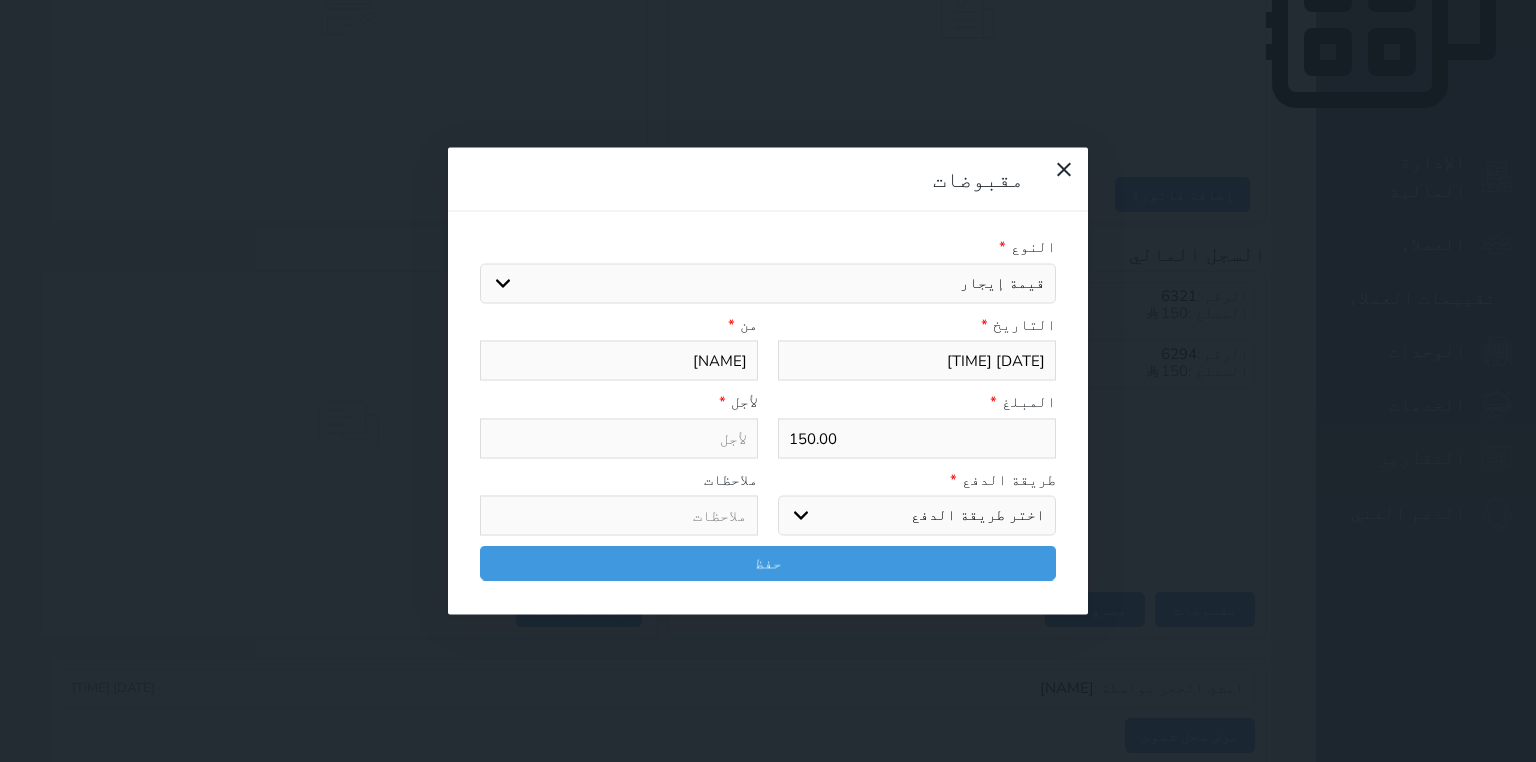 click on "اختيار   مقبوضات عامة قيمة إيجار فواتير تامين عربون لا ينطبق آخر مغسلة واي فاي - الإنترنت مواقف السيارات طعام الأغذية والمشروبات مشروبات المشروبات الباردة المشروبات الساخنة الإفطار غداء عشاء مخبز و كعك حمام سباحة الصالة الرياضية سبا و خدمات الجمال اختيار وإسقاط (خدمات النقل) ميني بار كابل - تلفزيون سرير إضافي تصفيف الشعر التسوق خدمات الجولات السياحية المنظمة خدمات الدليل السياحي" at bounding box center (768, 283) 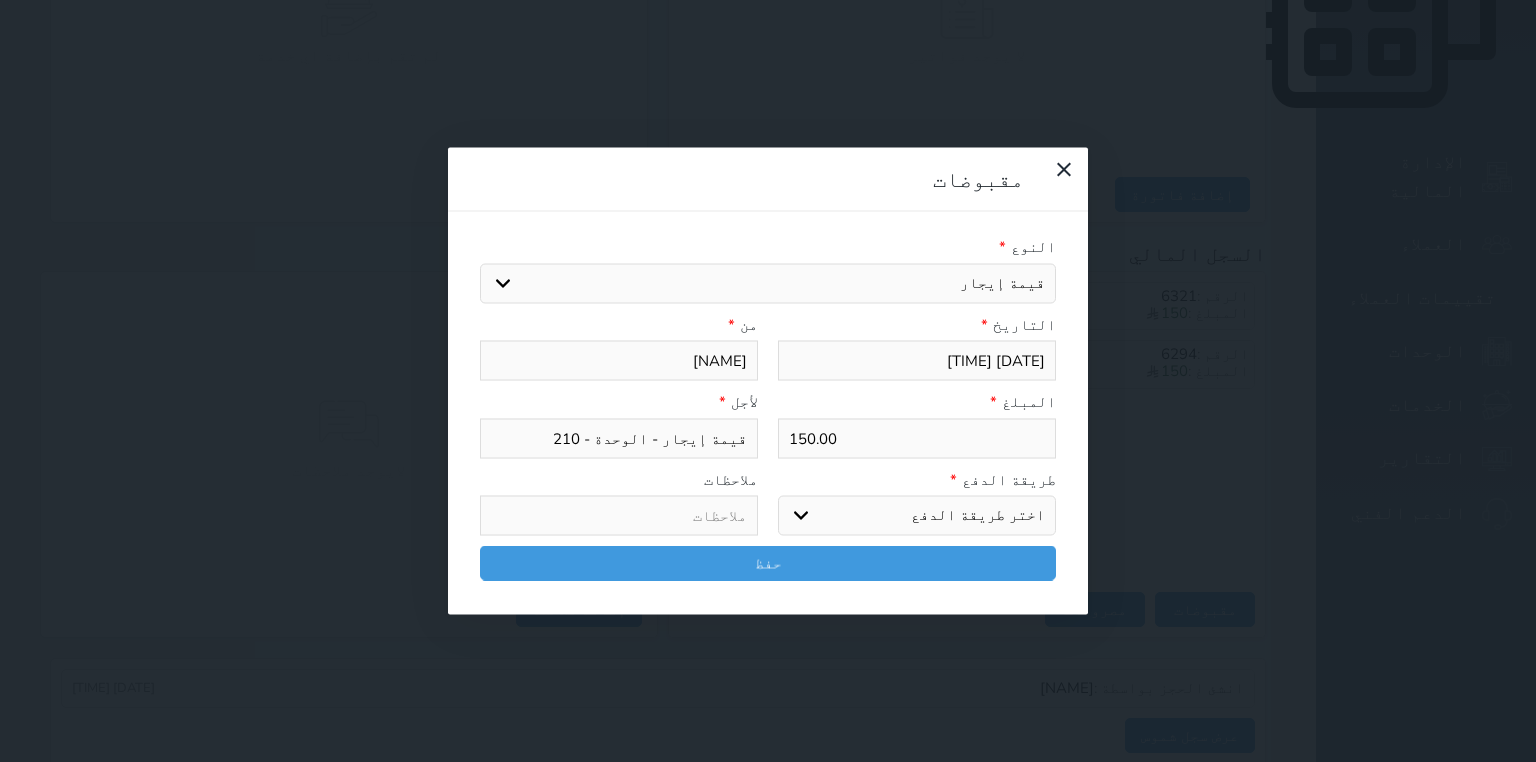 click on "اختر طريقة الدفع   دفع نقدى   تحويل بنكى   مدى   بطاقة ائتمان   آجل" at bounding box center (917, 516) 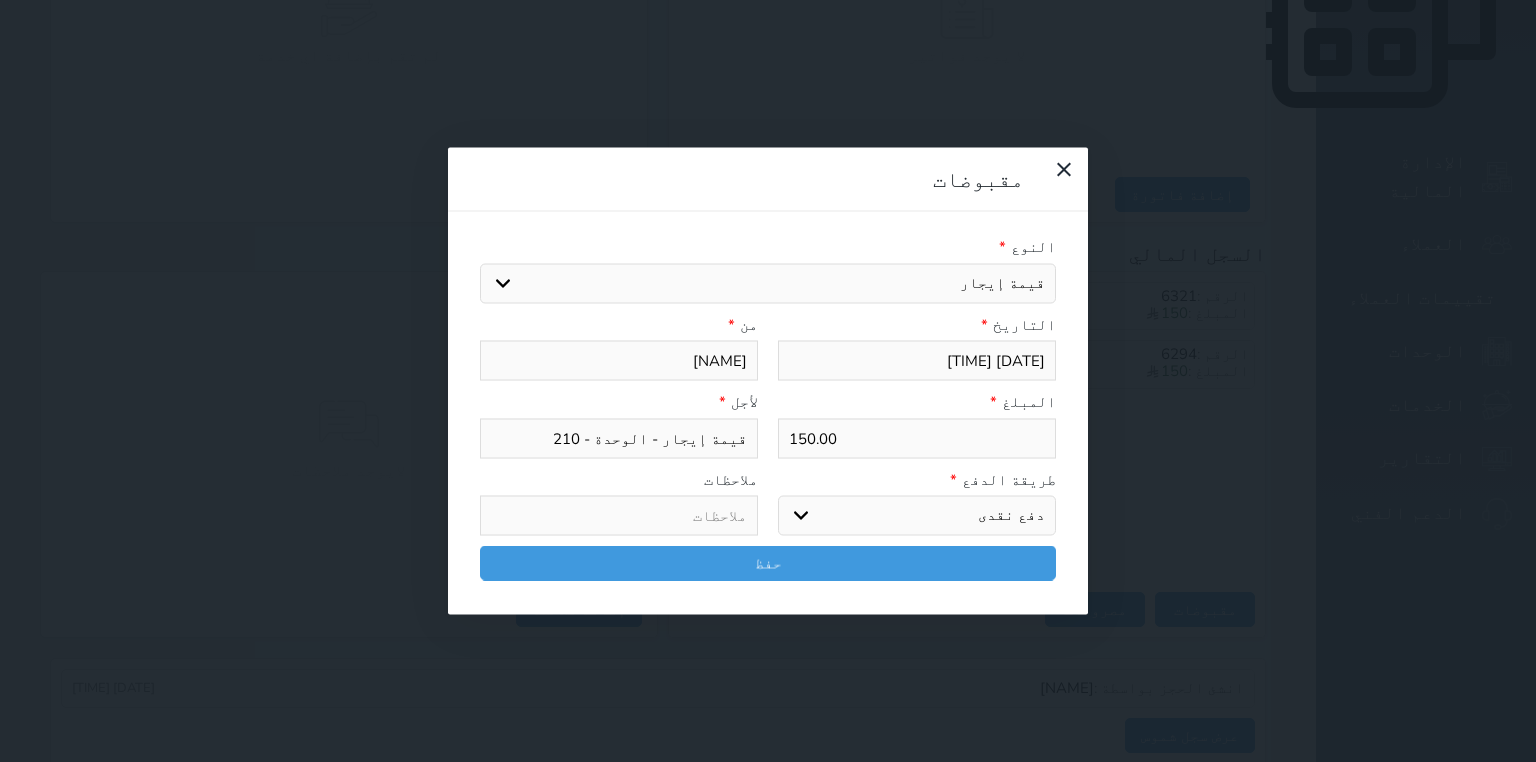 click on "اختر طريقة الدفع   دفع نقدى   تحويل بنكى   مدى   بطاقة ائتمان   آجل" at bounding box center (917, 516) 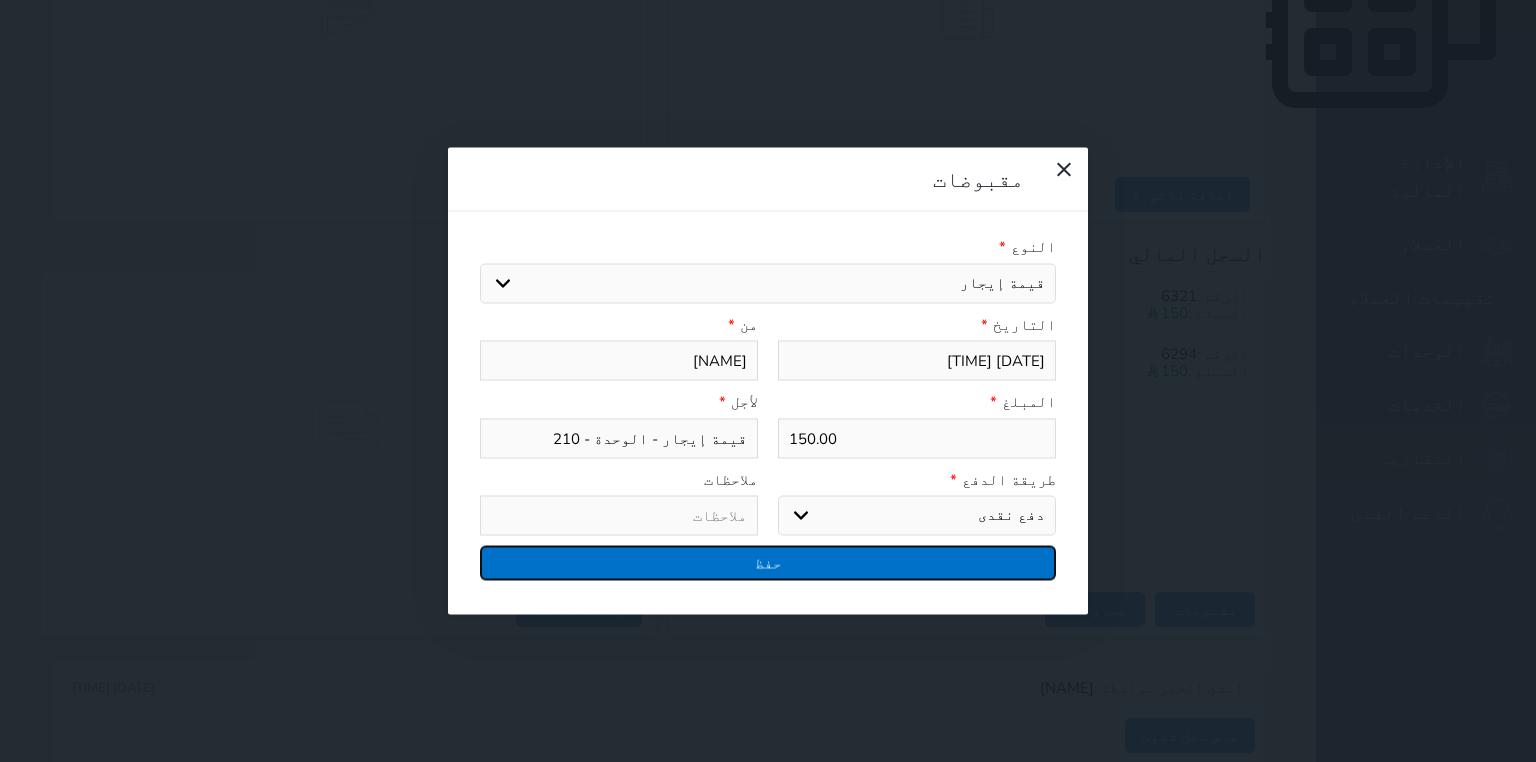 click on "حفظ" at bounding box center (768, 563) 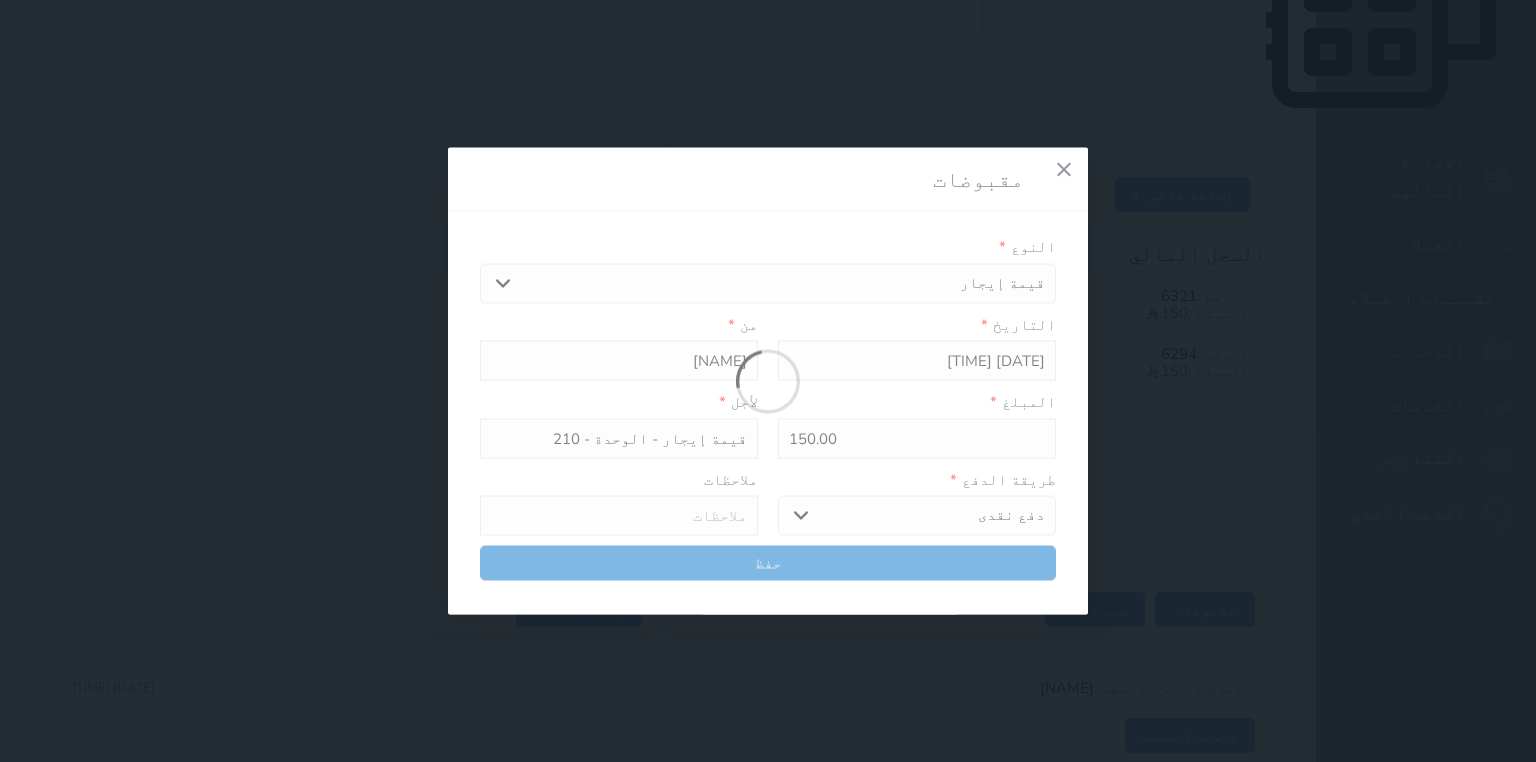 select 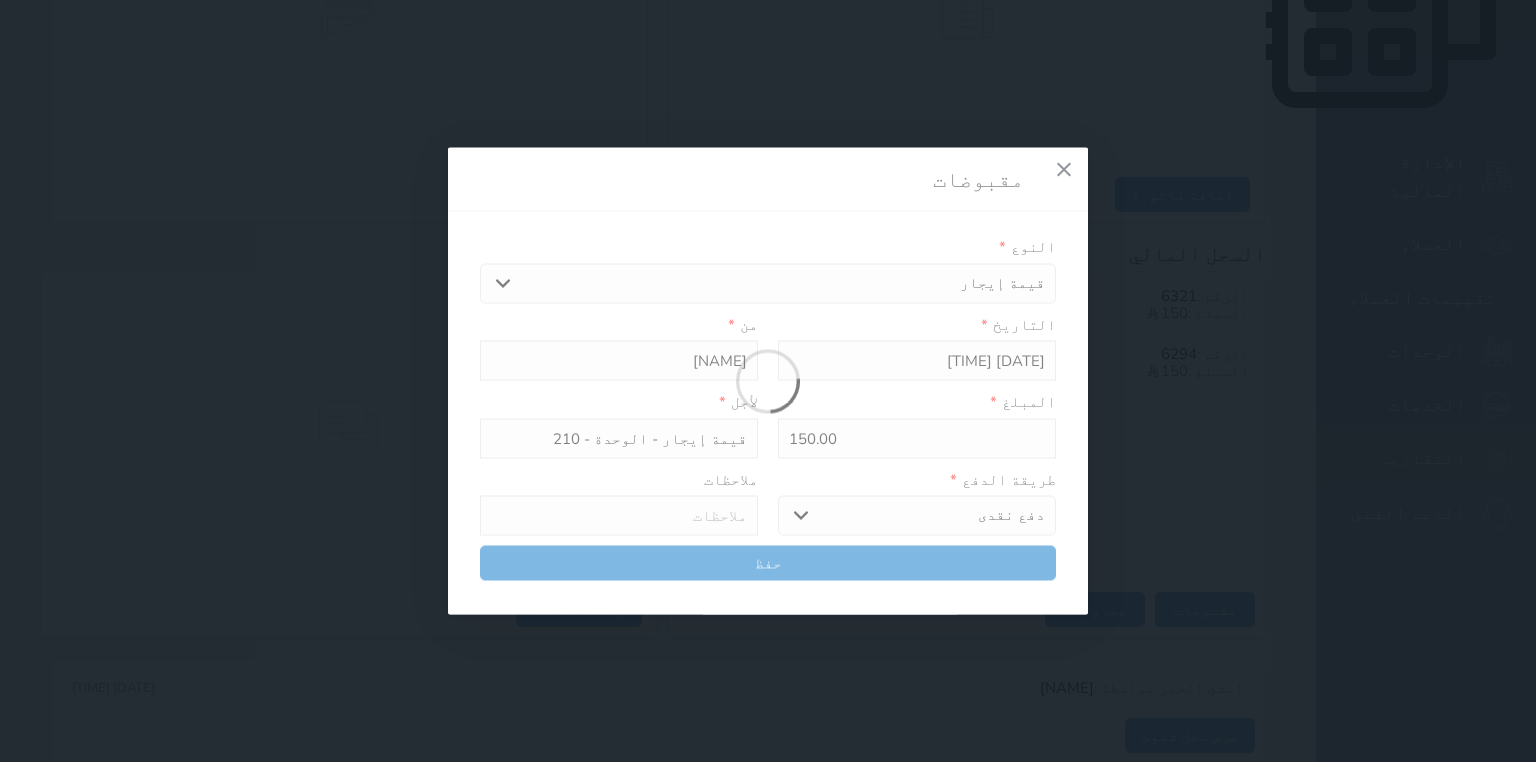 type 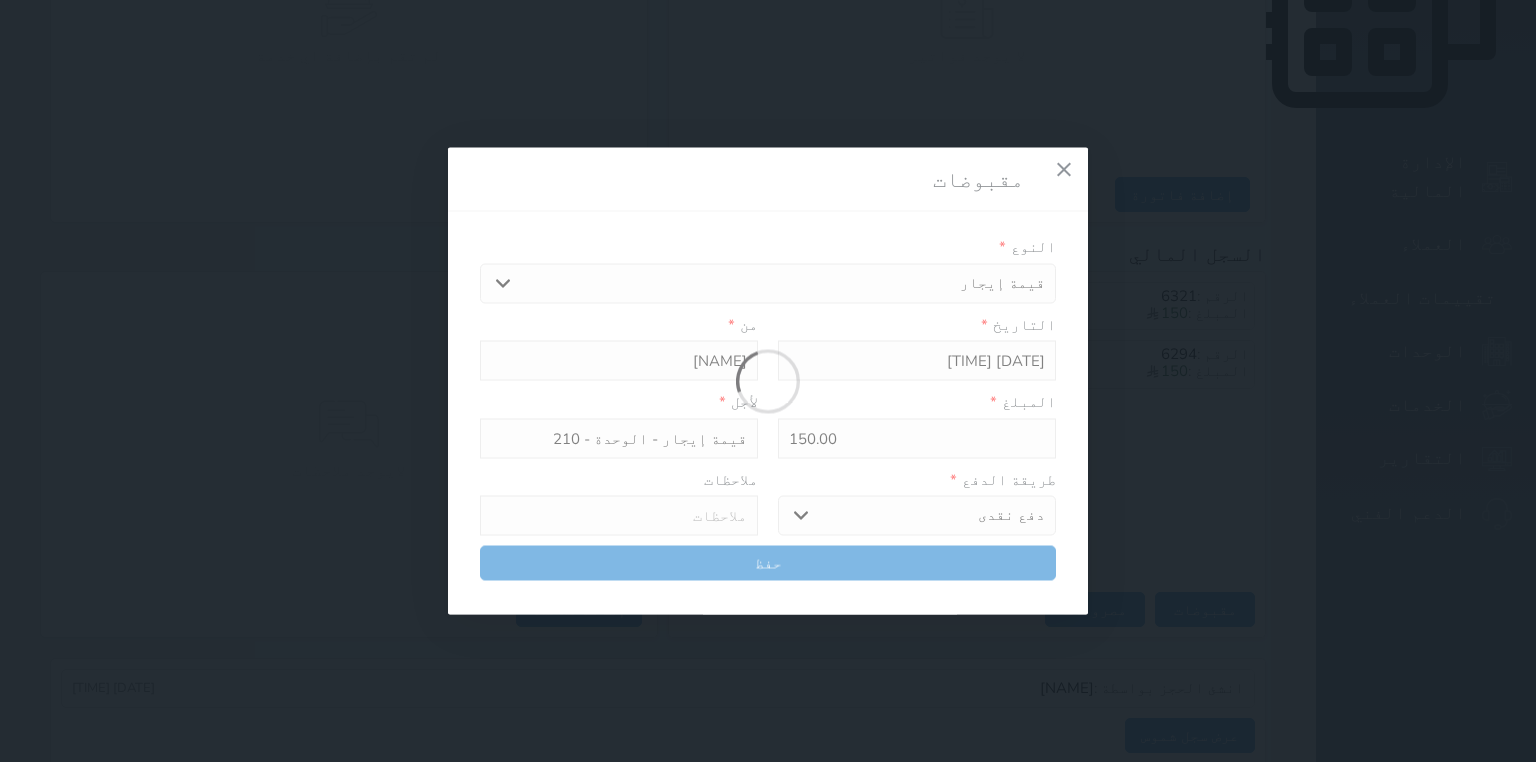 type on "0" 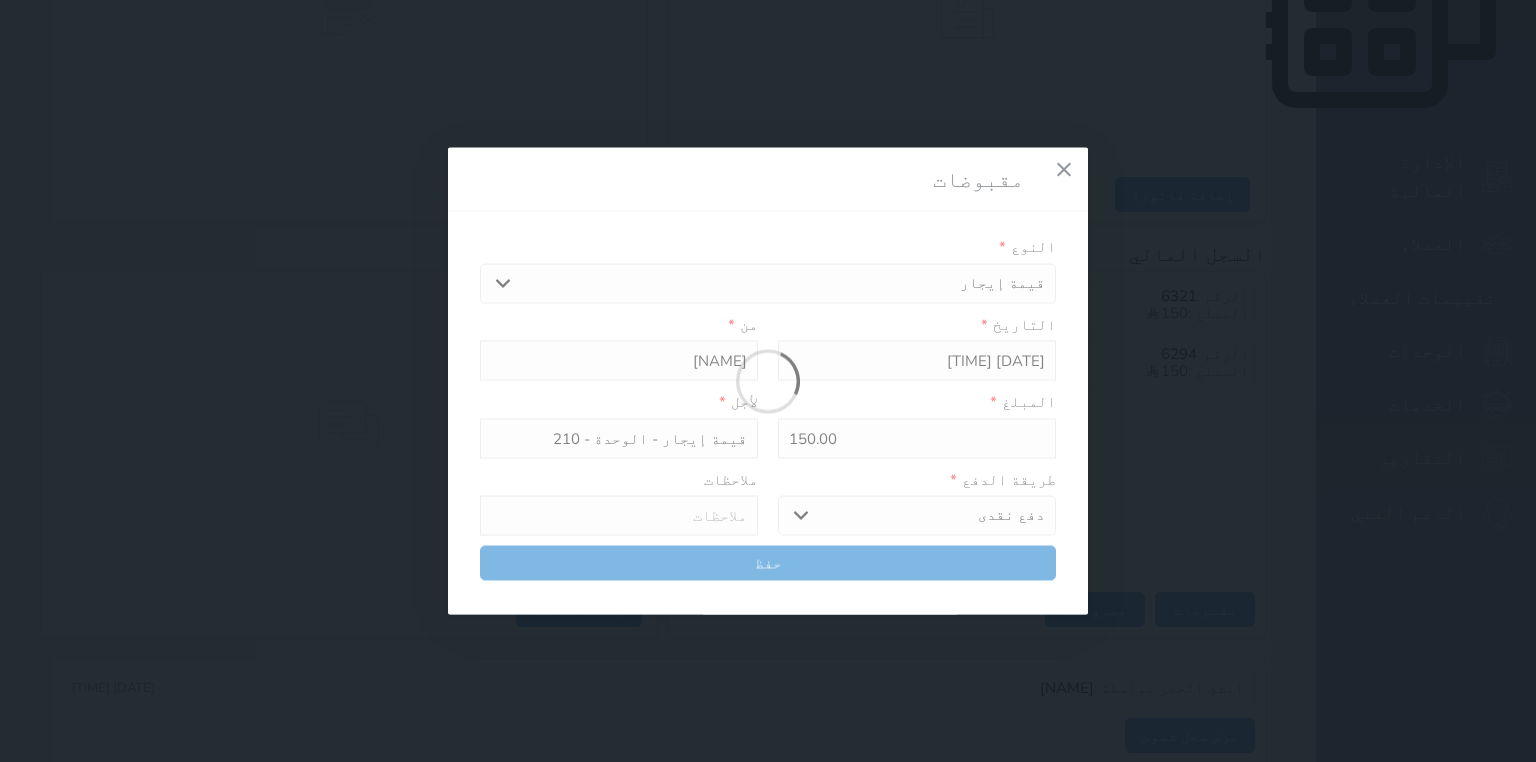 select 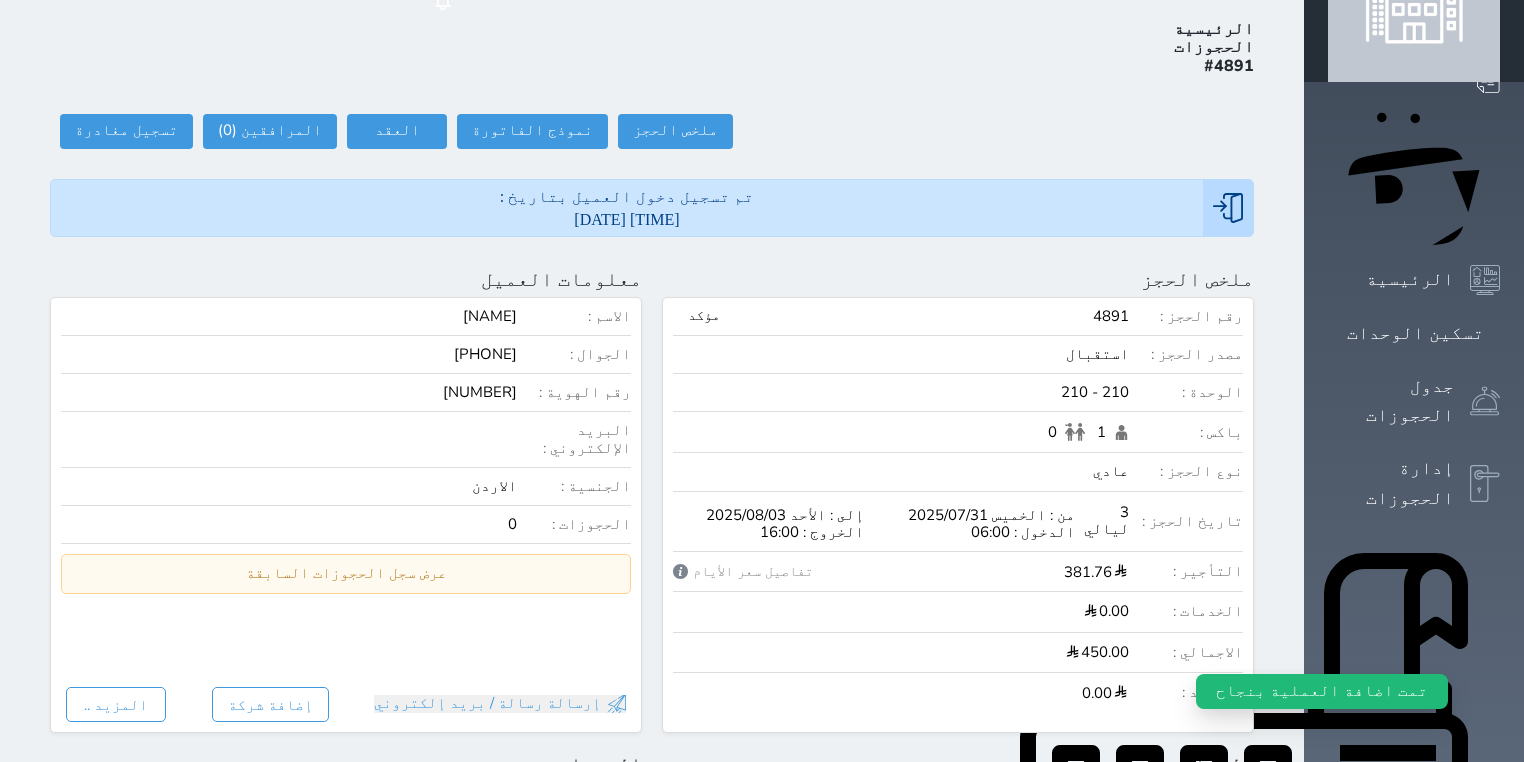 scroll, scrollTop: 0, scrollLeft: 0, axis: both 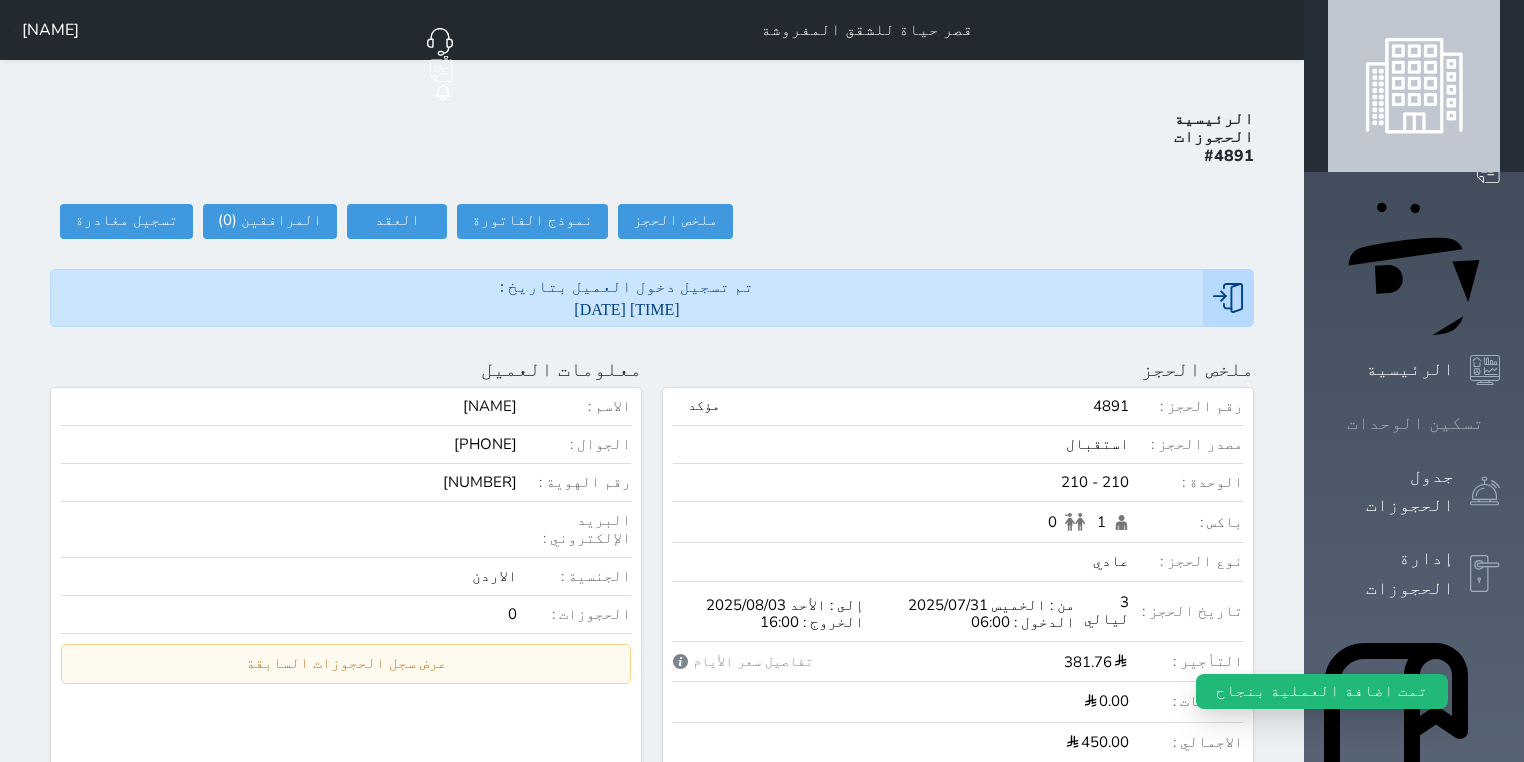 click 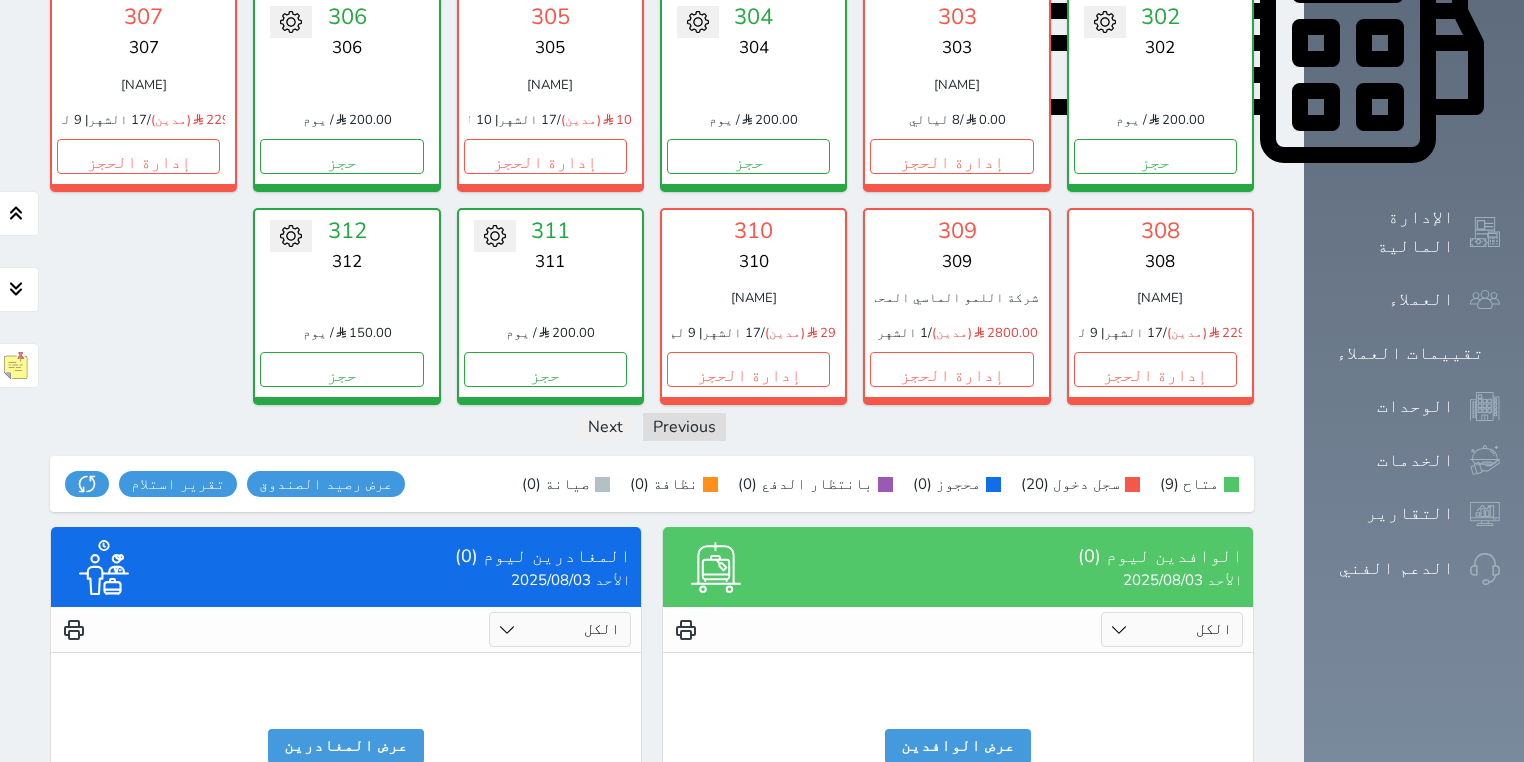 scroll, scrollTop: 1006, scrollLeft: 0, axis: vertical 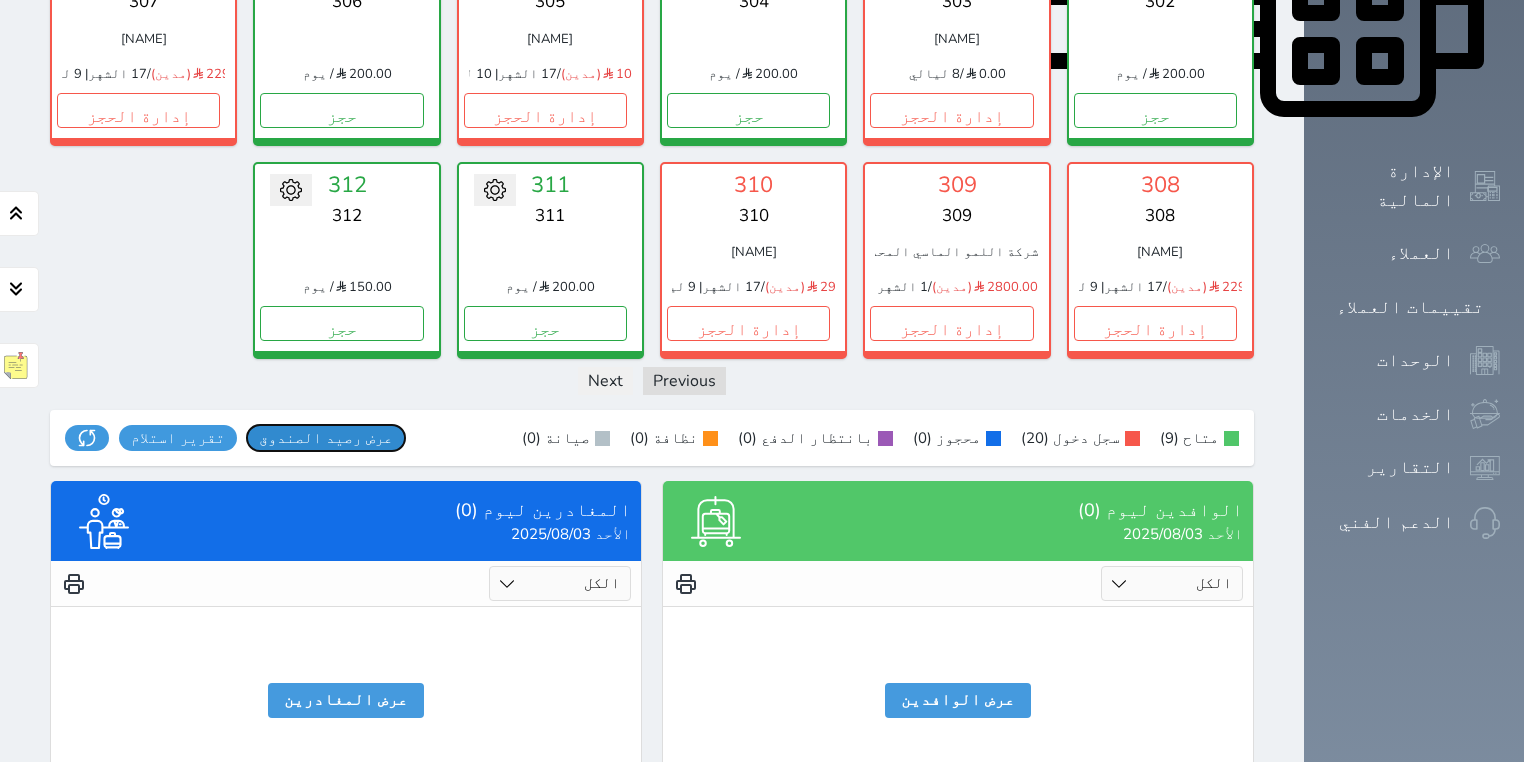 click on "عرض رصيد الصندوق" at bounding box center (326, 438) 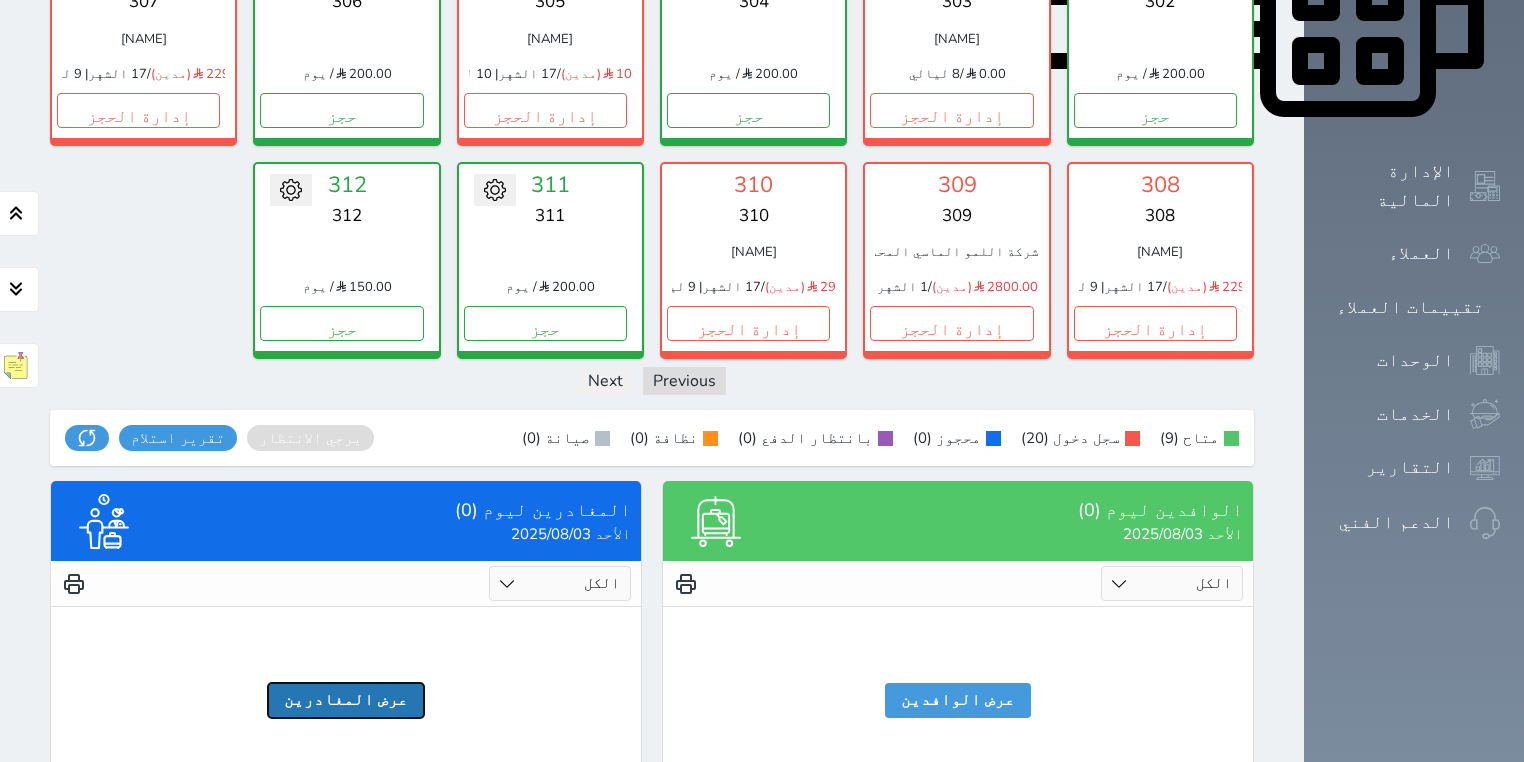 click on "عرض المغادرين" at bounding box center [346, 700] 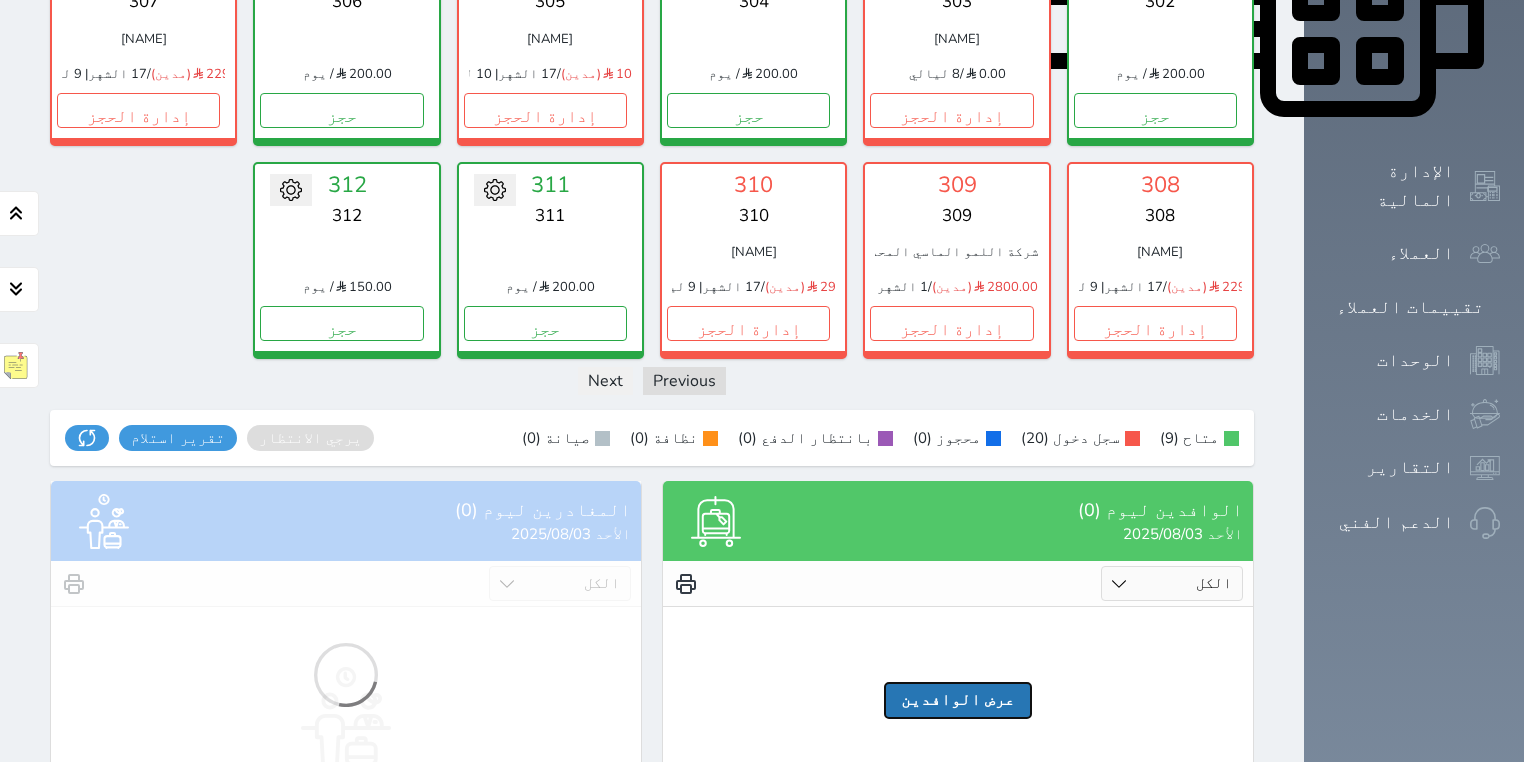click on "عرض الوافدين" at bounding box center (958, 700) 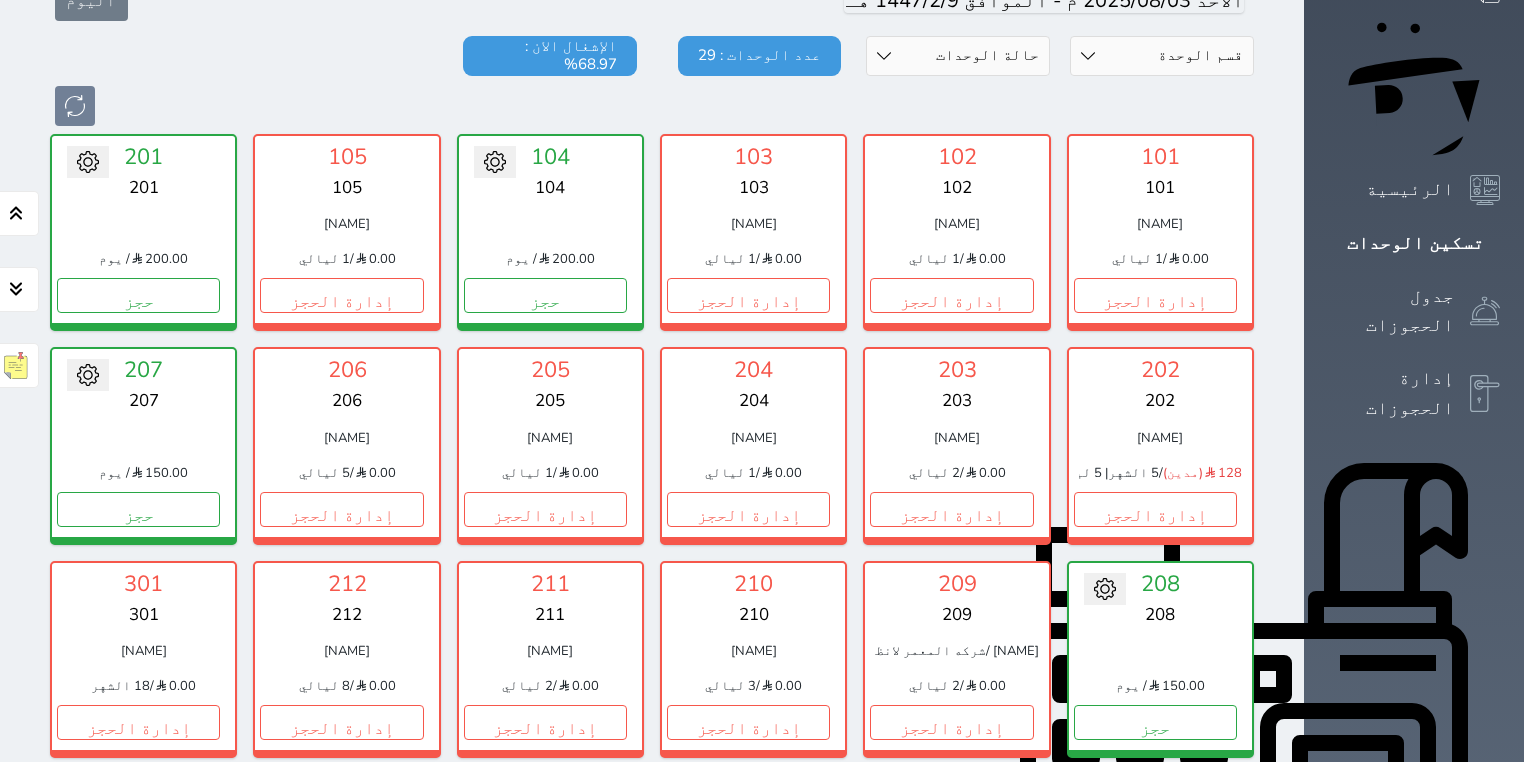 scroll, scrollTop: 160, scrollLeft: 0, axis: vertical 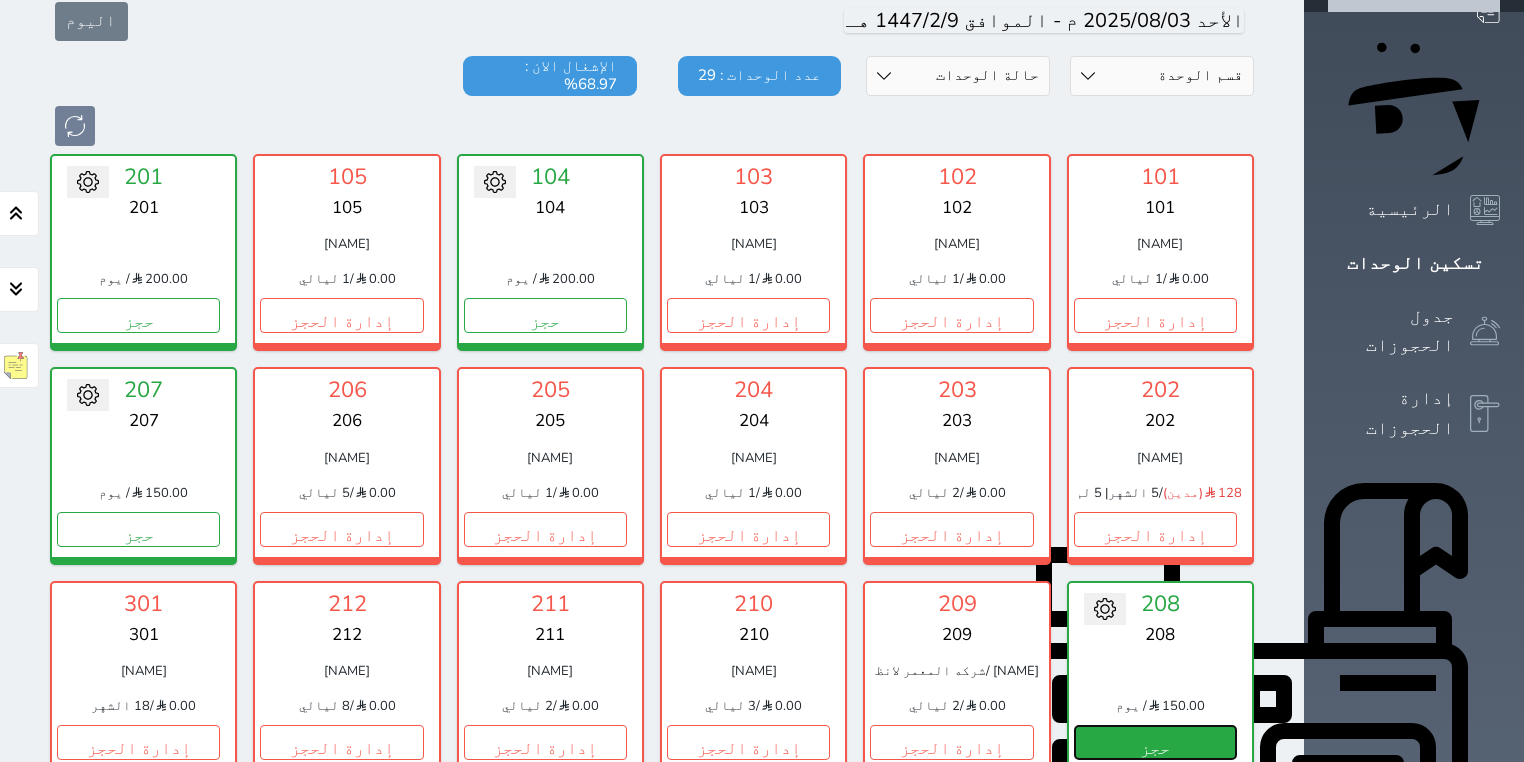 click on "حجز" at bounding box center (1155, 742) 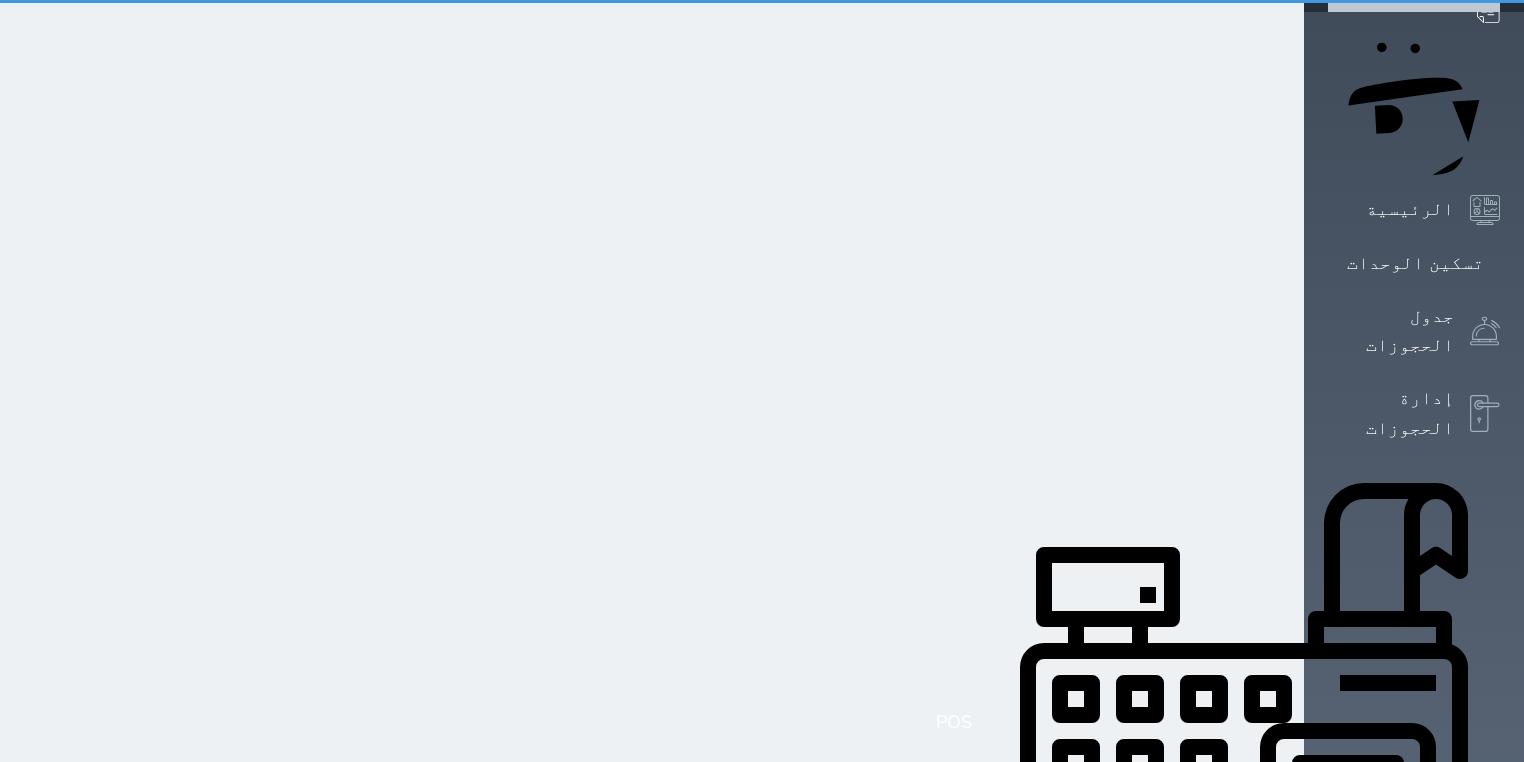 scroll, scrollTop: 48, scrollLeft: 0, axis: vertical 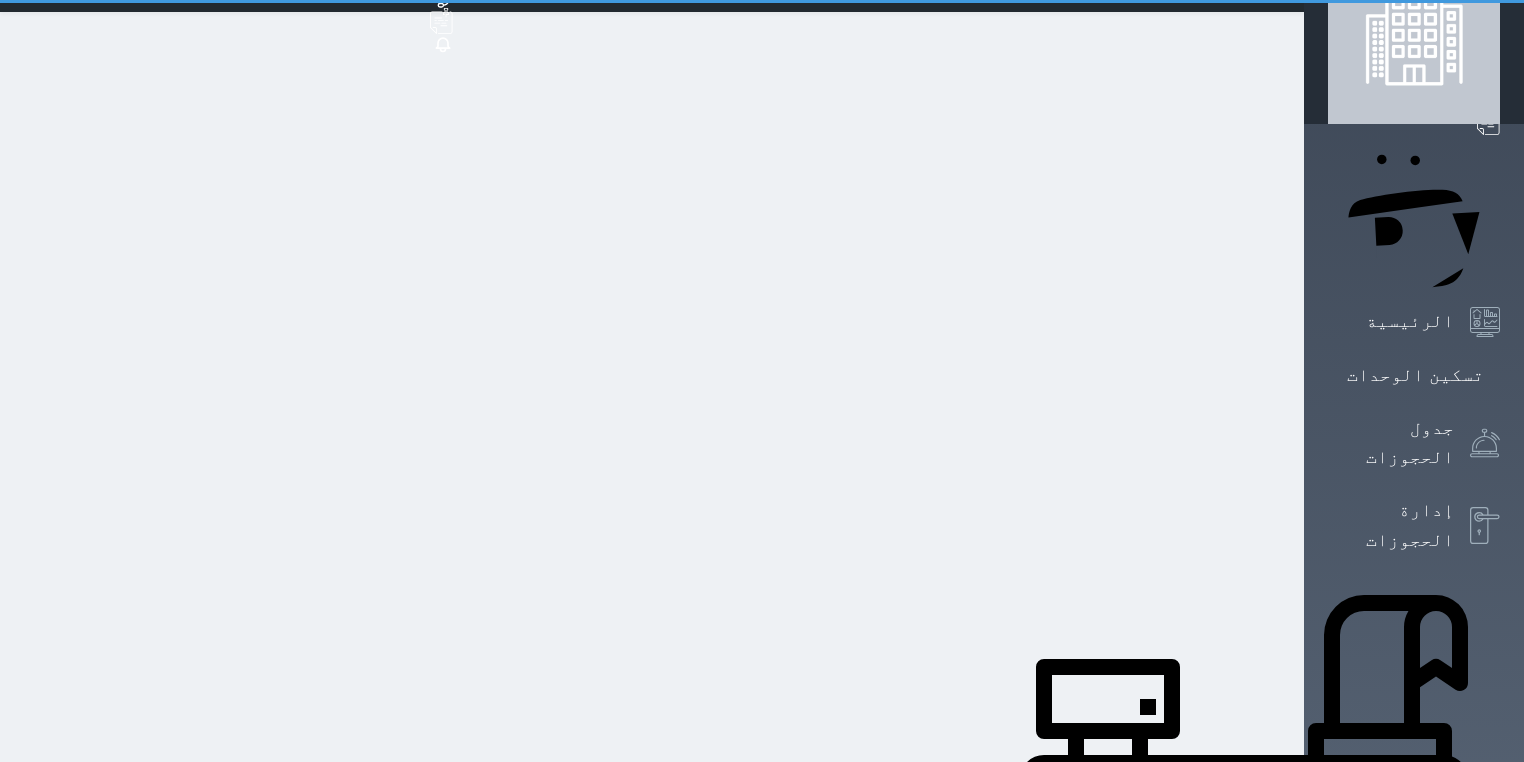 select on "1" 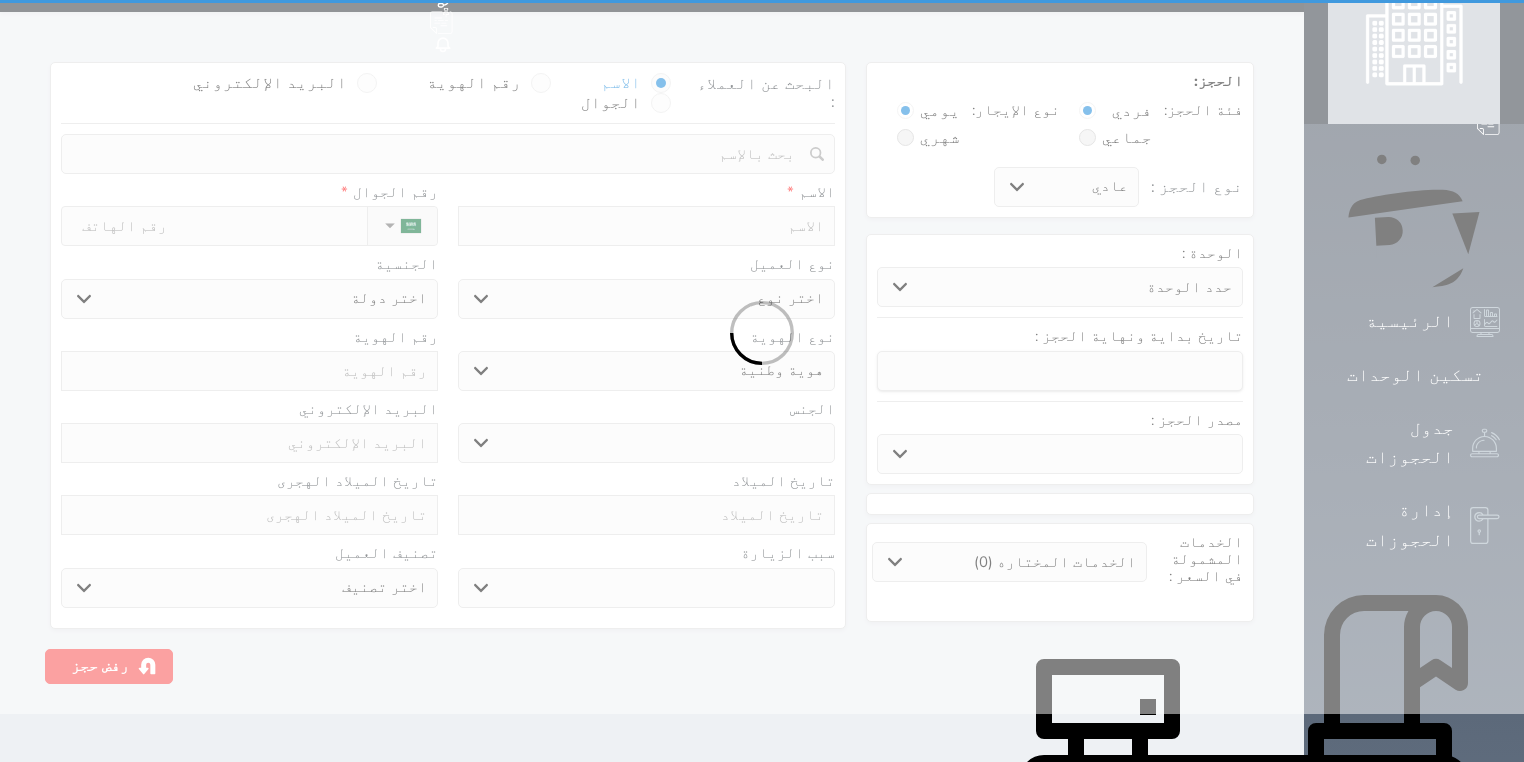 scroll, scrollTop: 0, scrollLeft: 0, axis: both 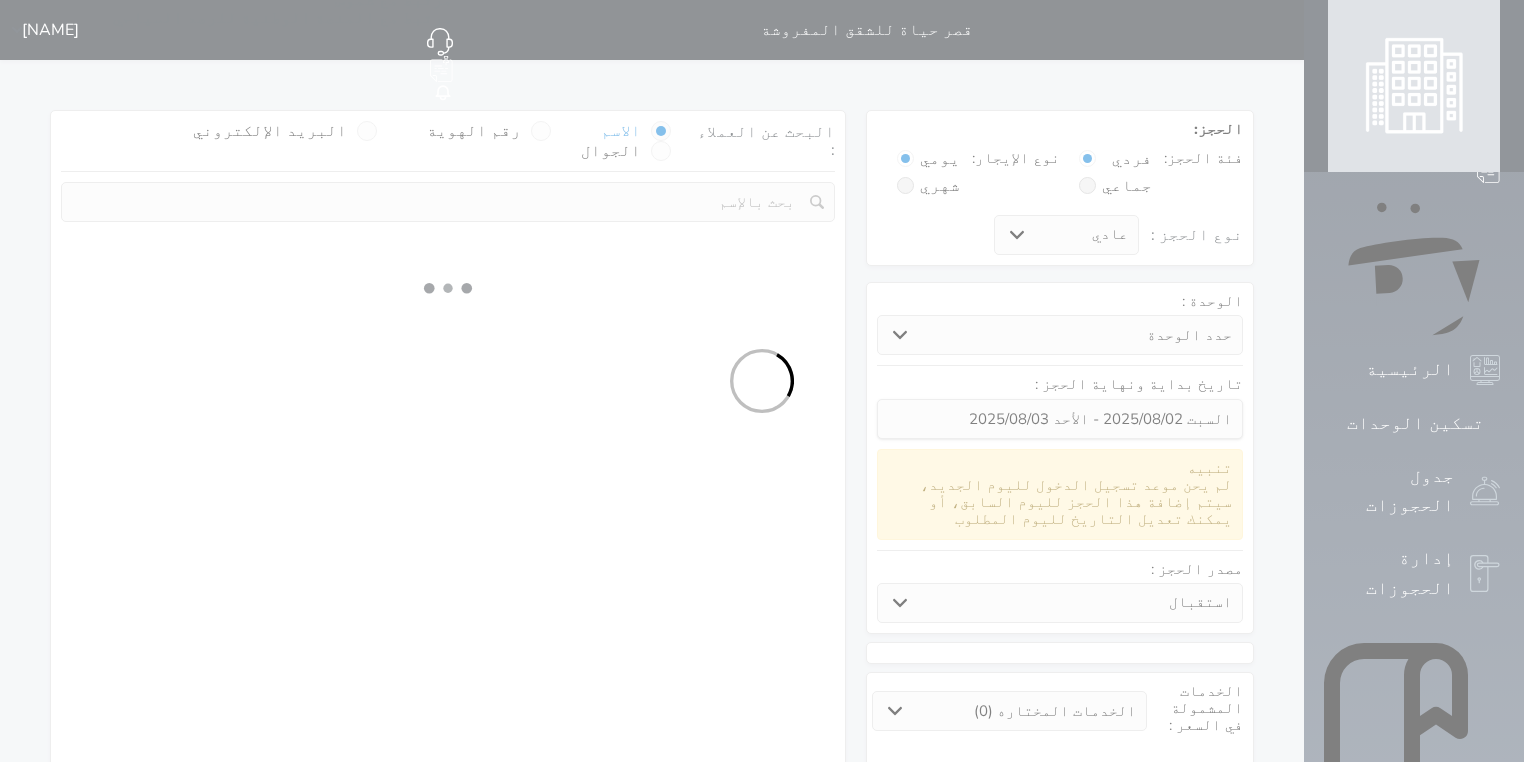 select 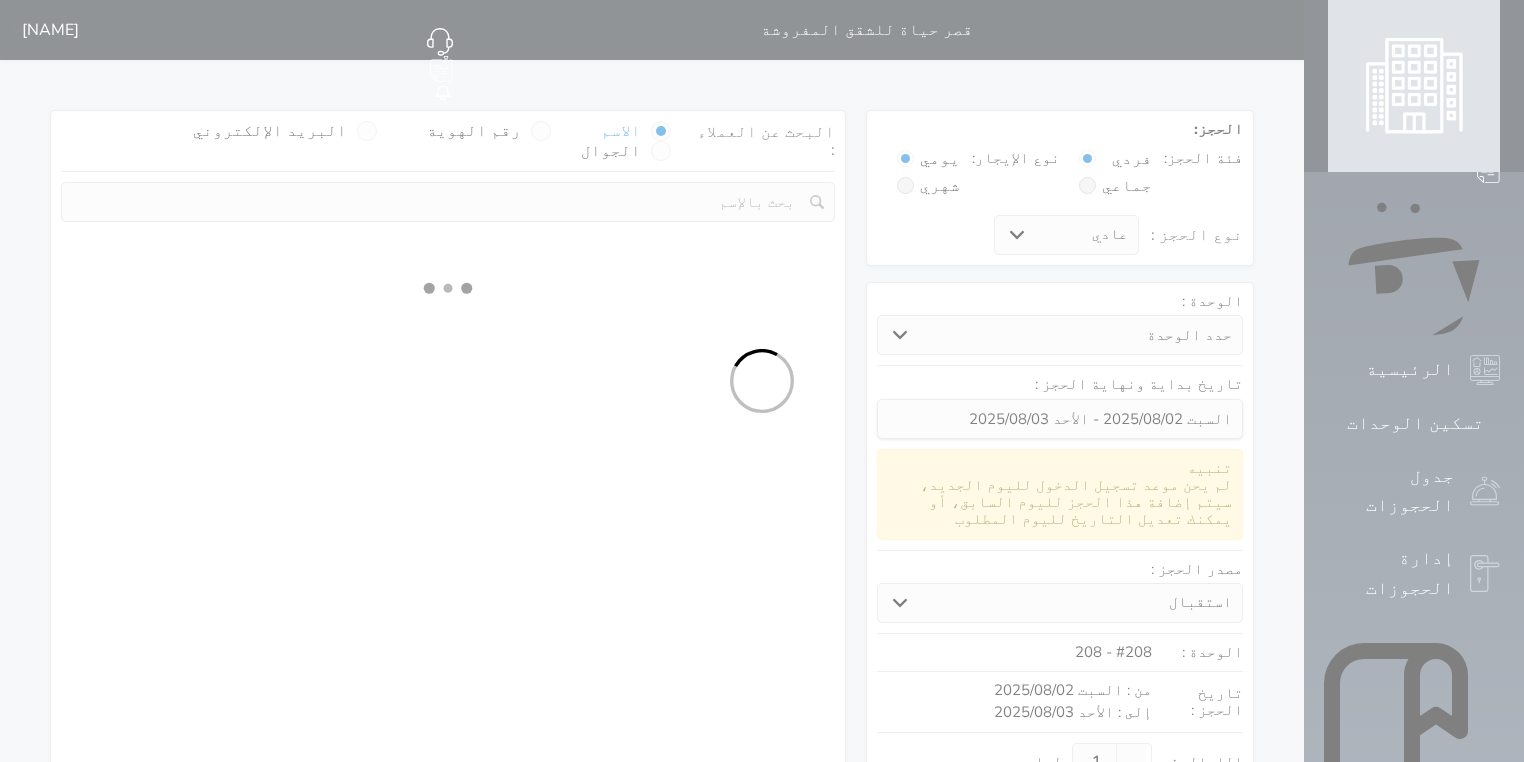 select on "1" 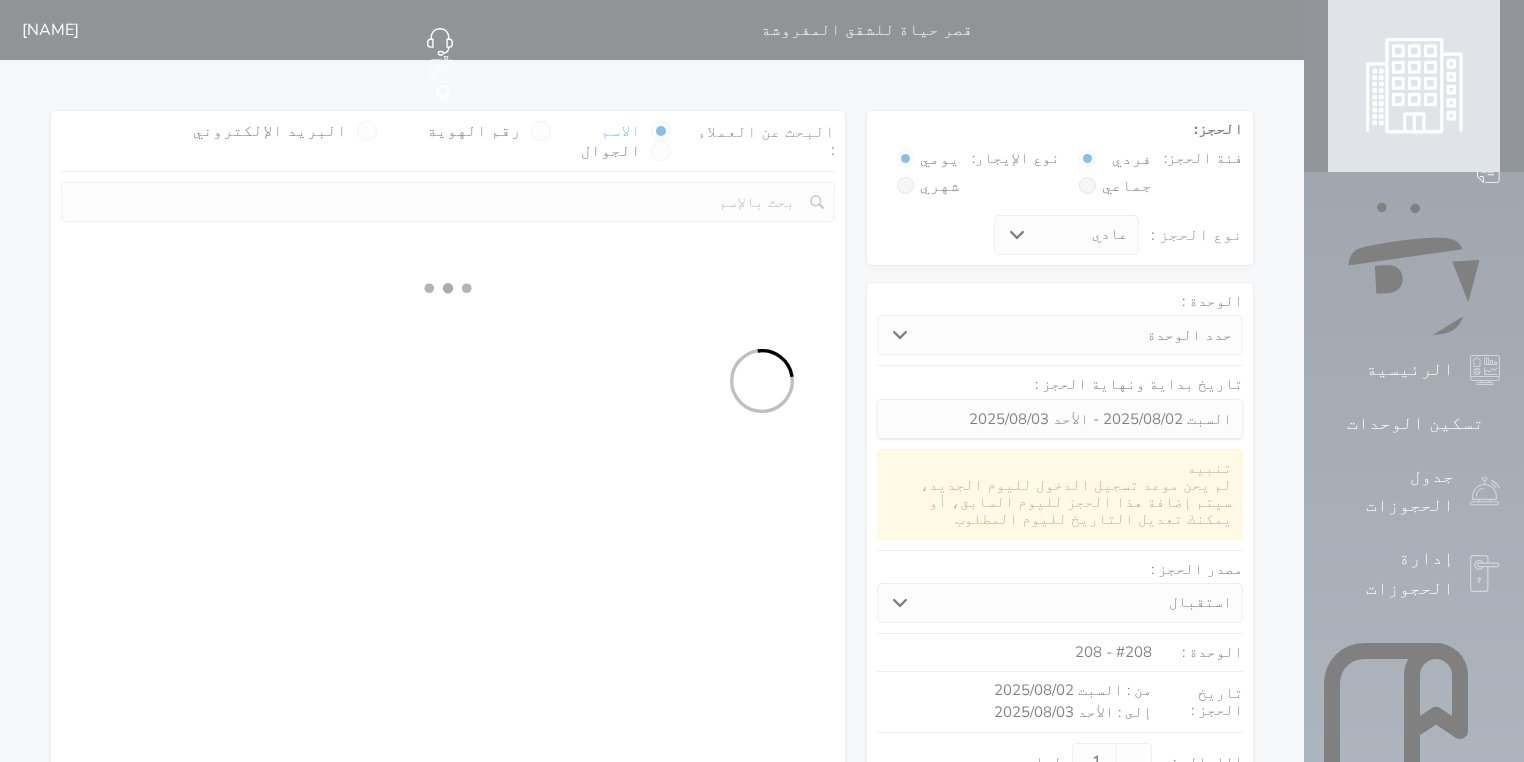 select on "113" 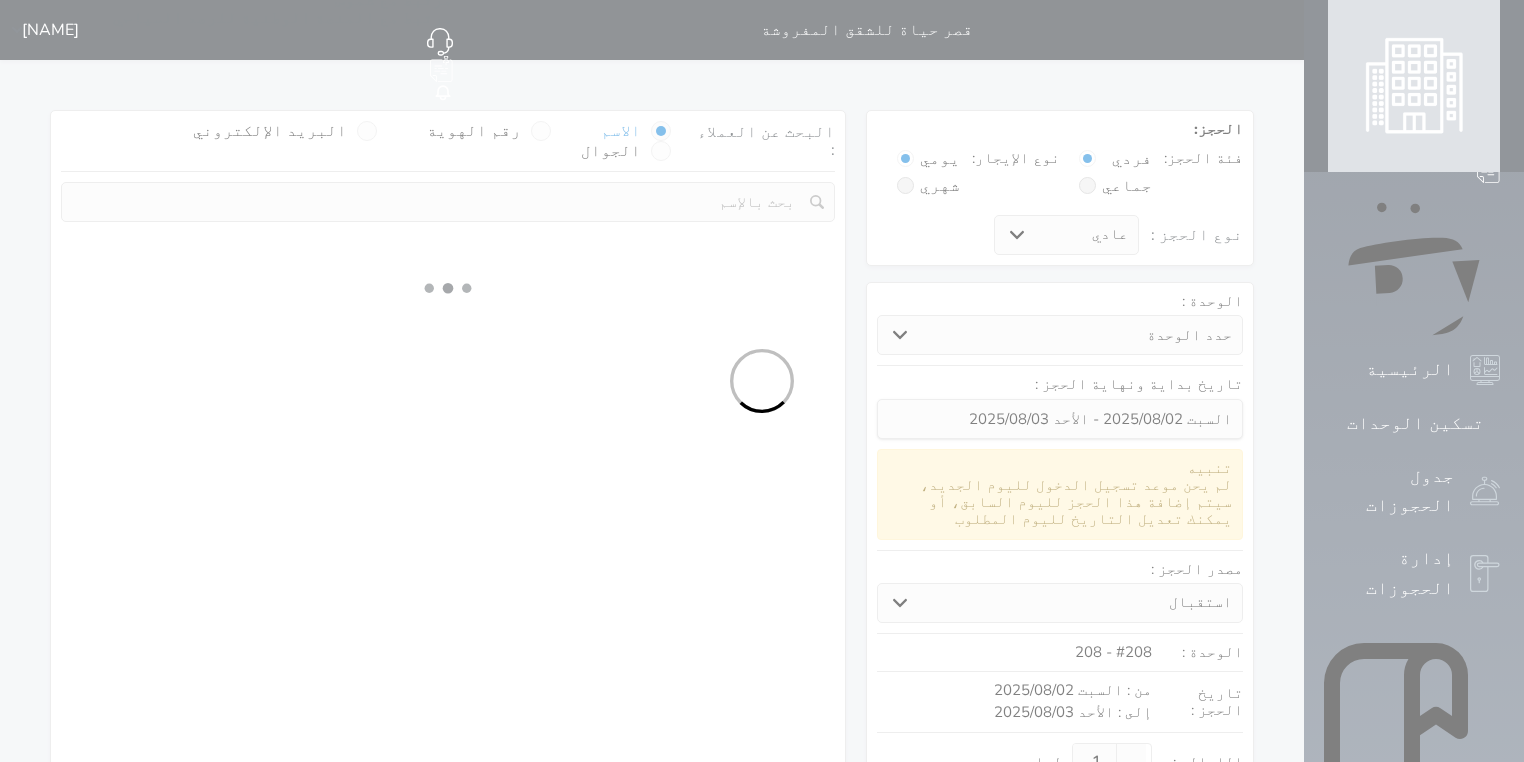 select on "1" 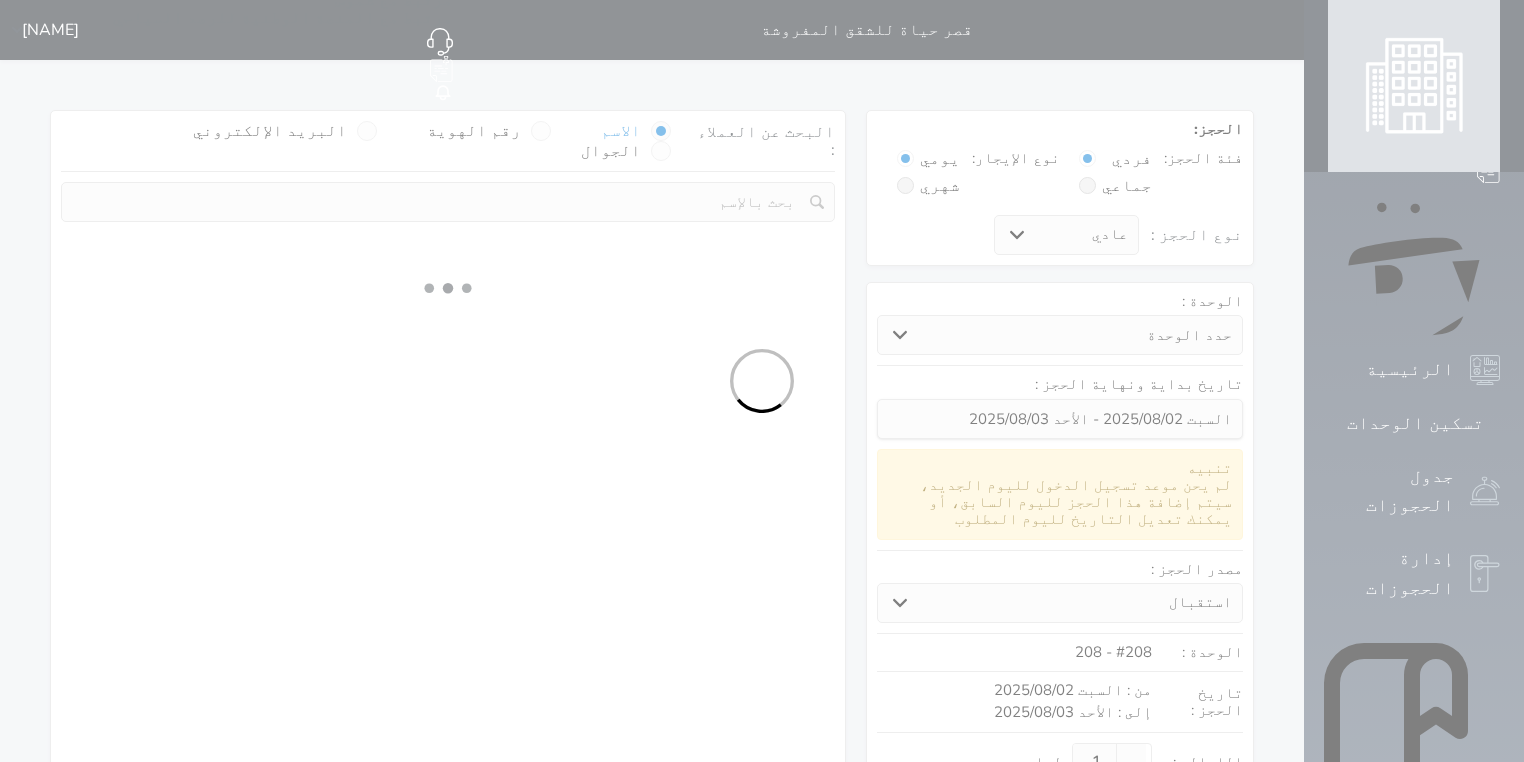 select 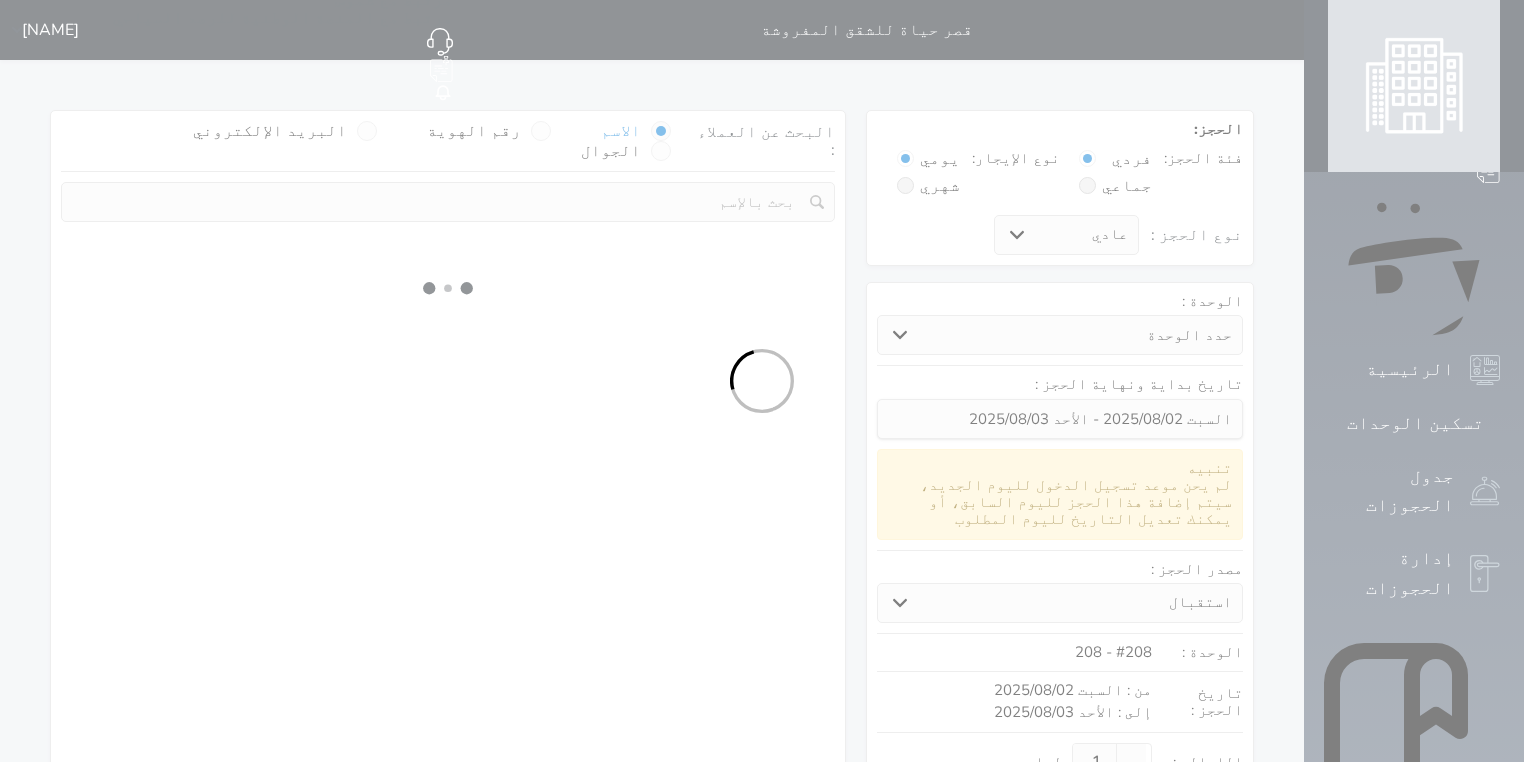 select on "7" 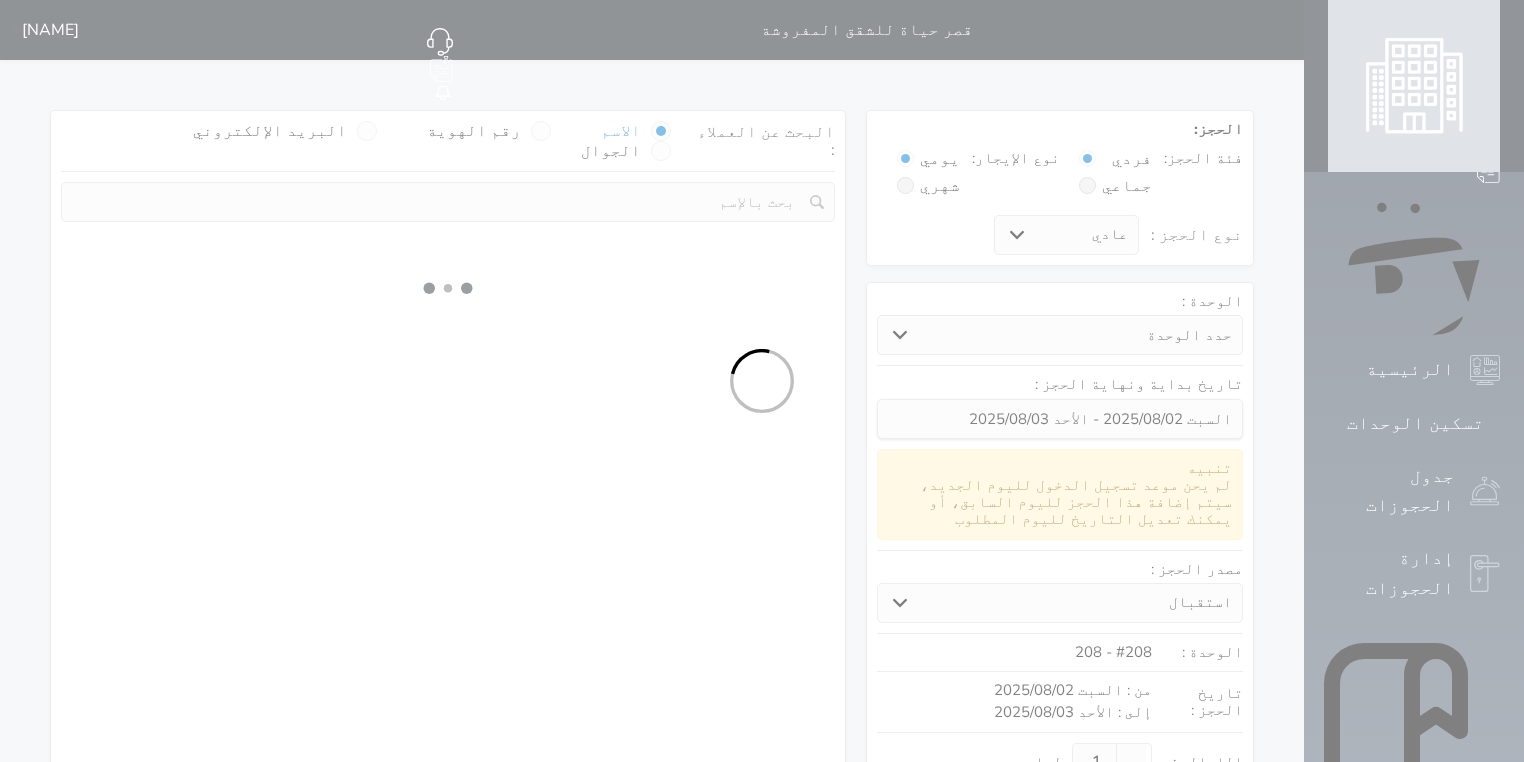 select 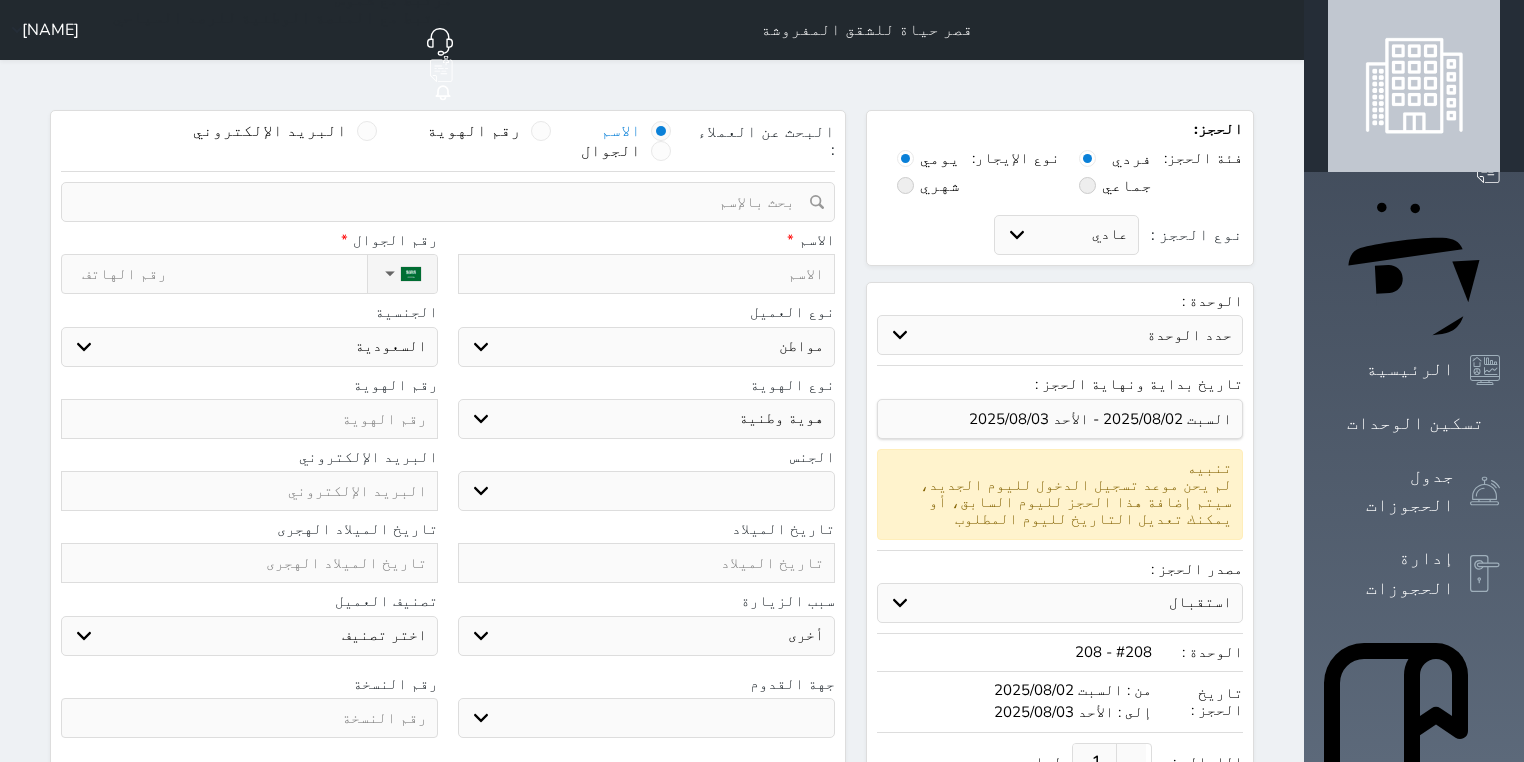 select 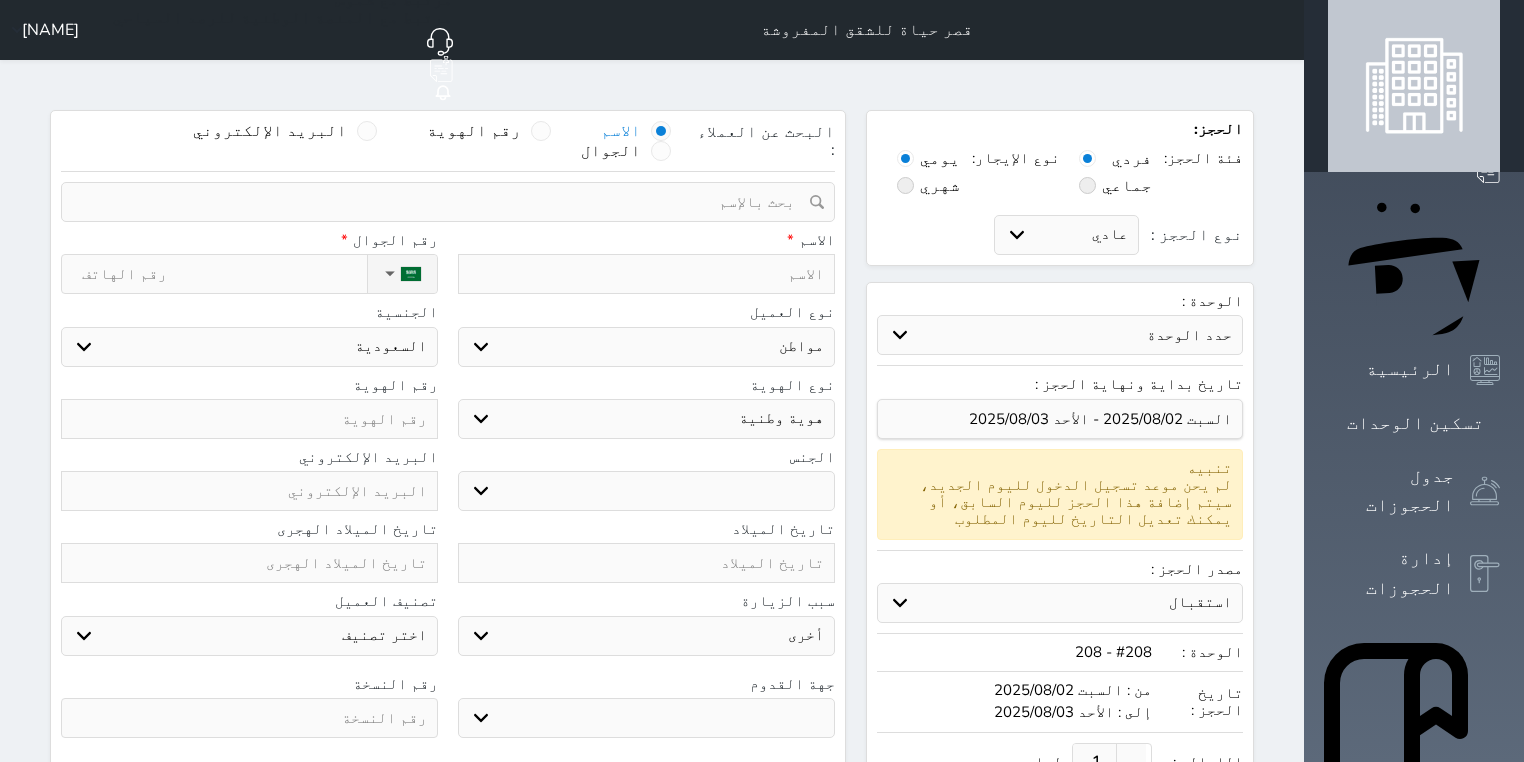 select 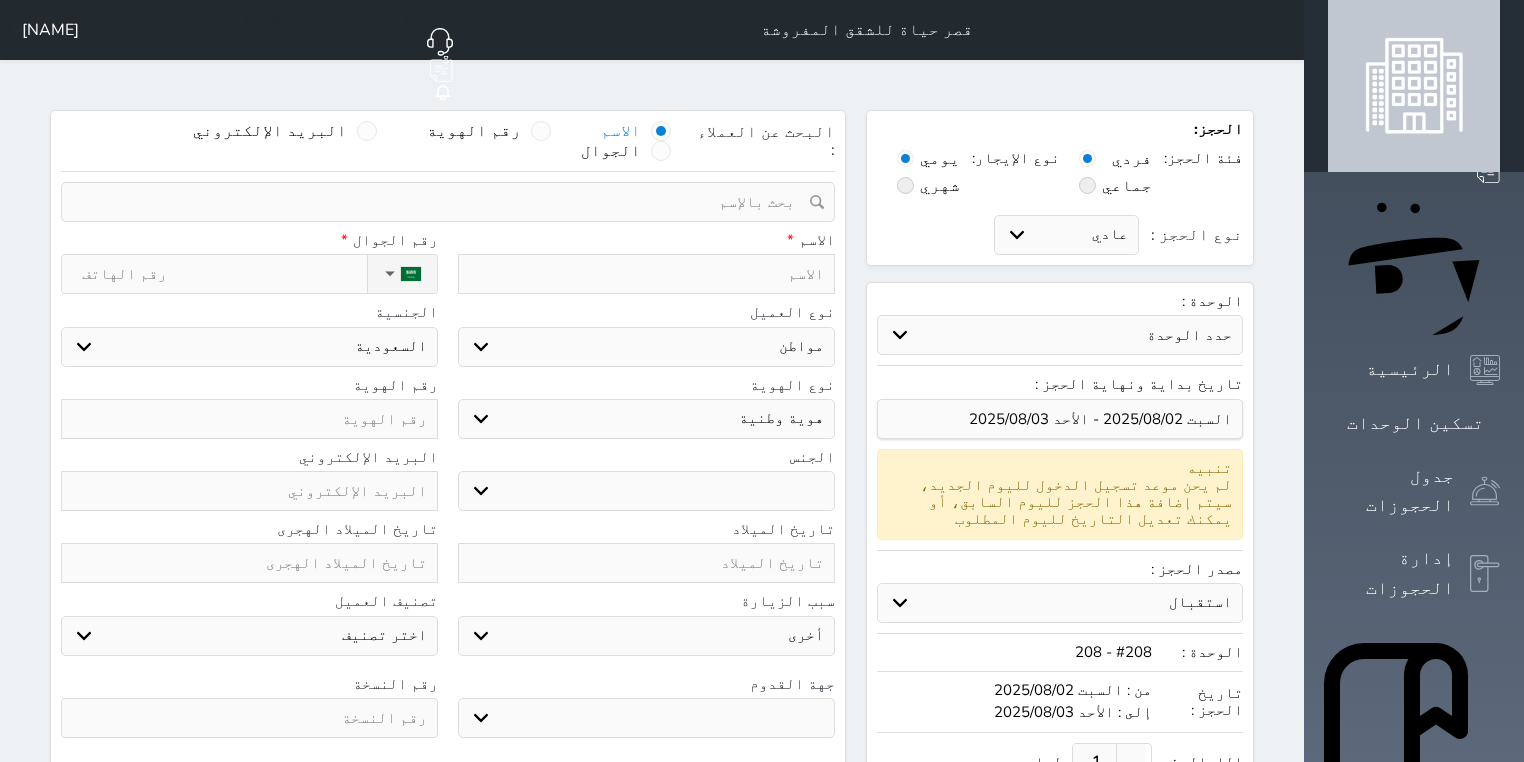 select 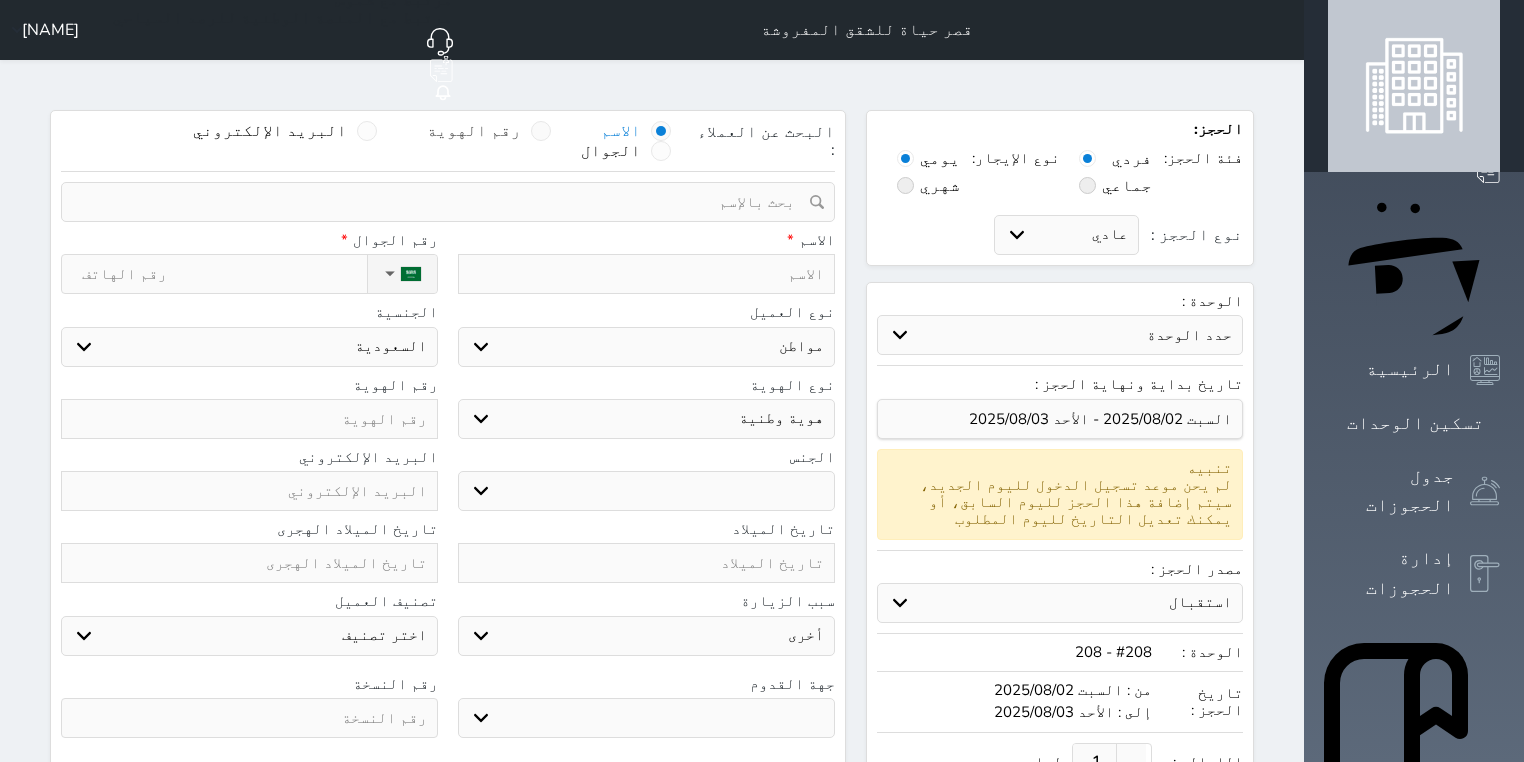 click at bounding box center (541, 131) 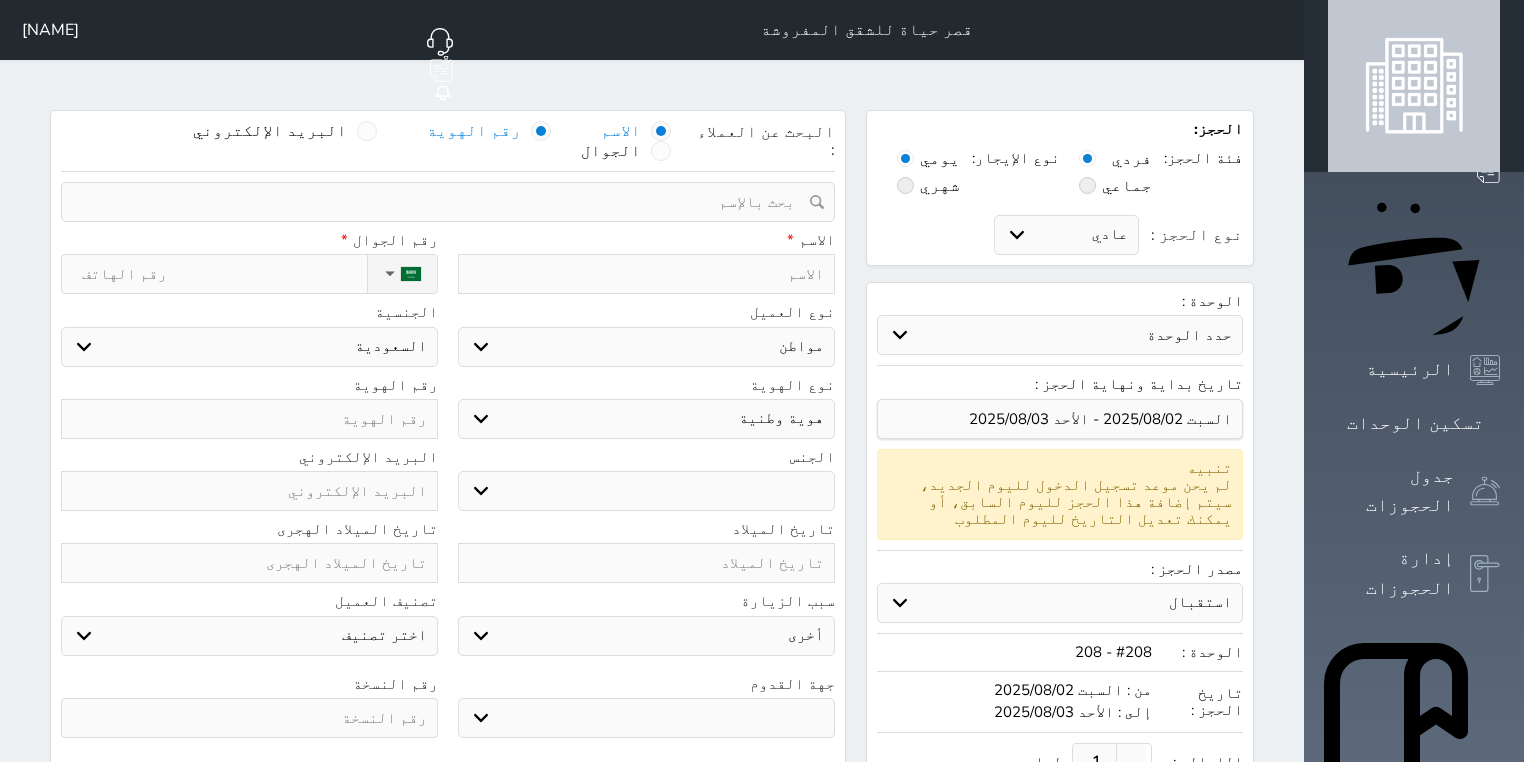 select 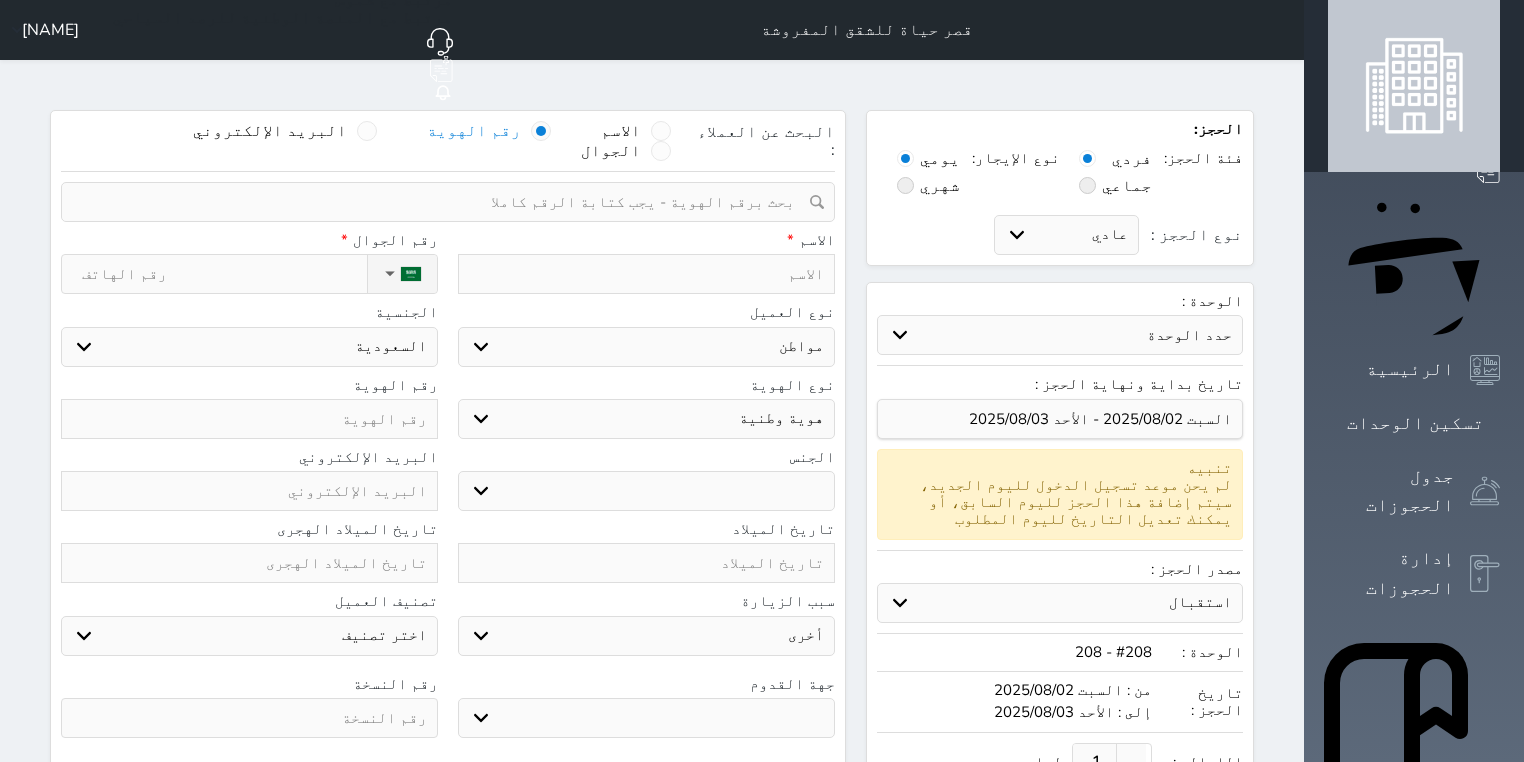 click at bounding box center (441, 202) 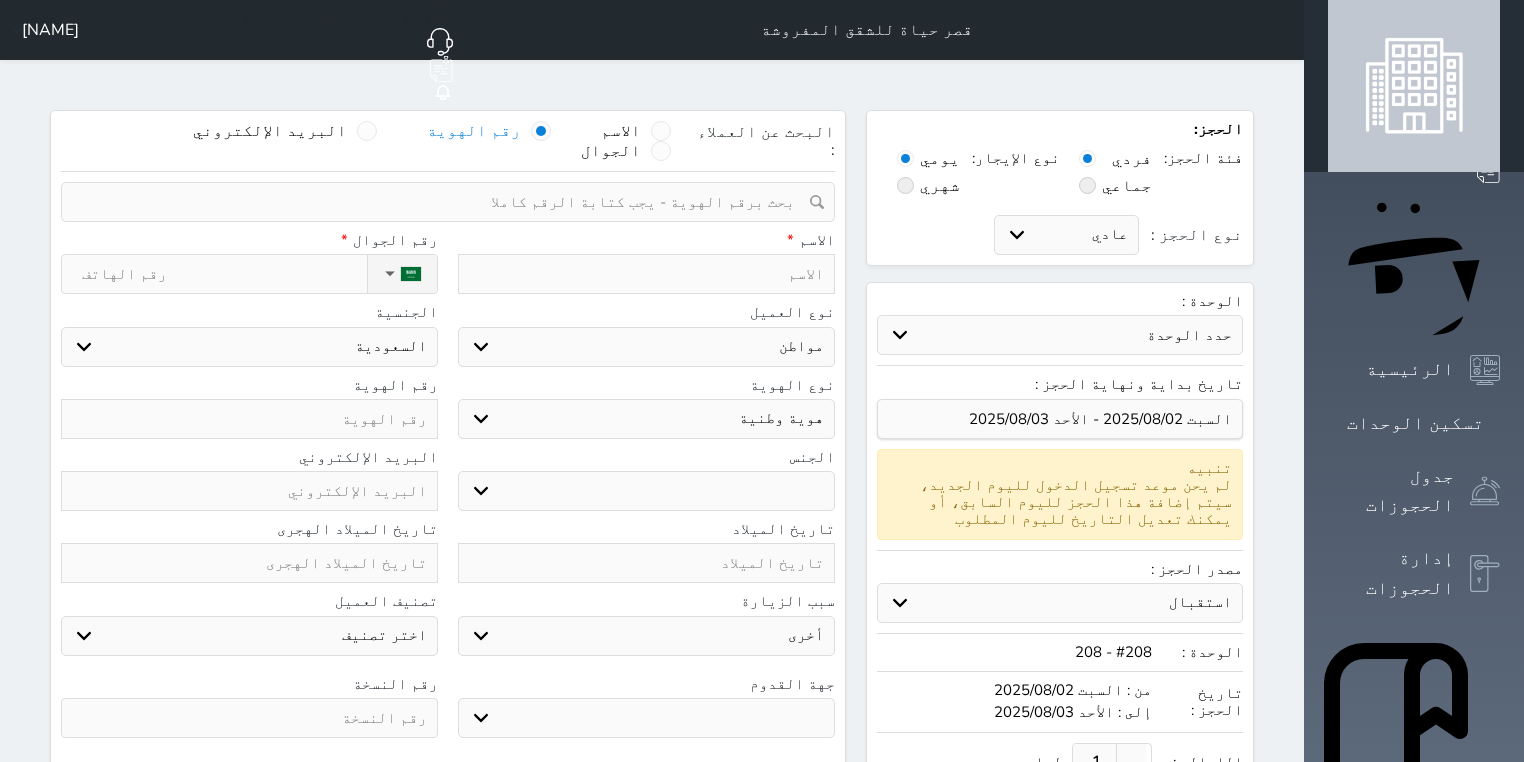 click at bounding box center [441, 202] 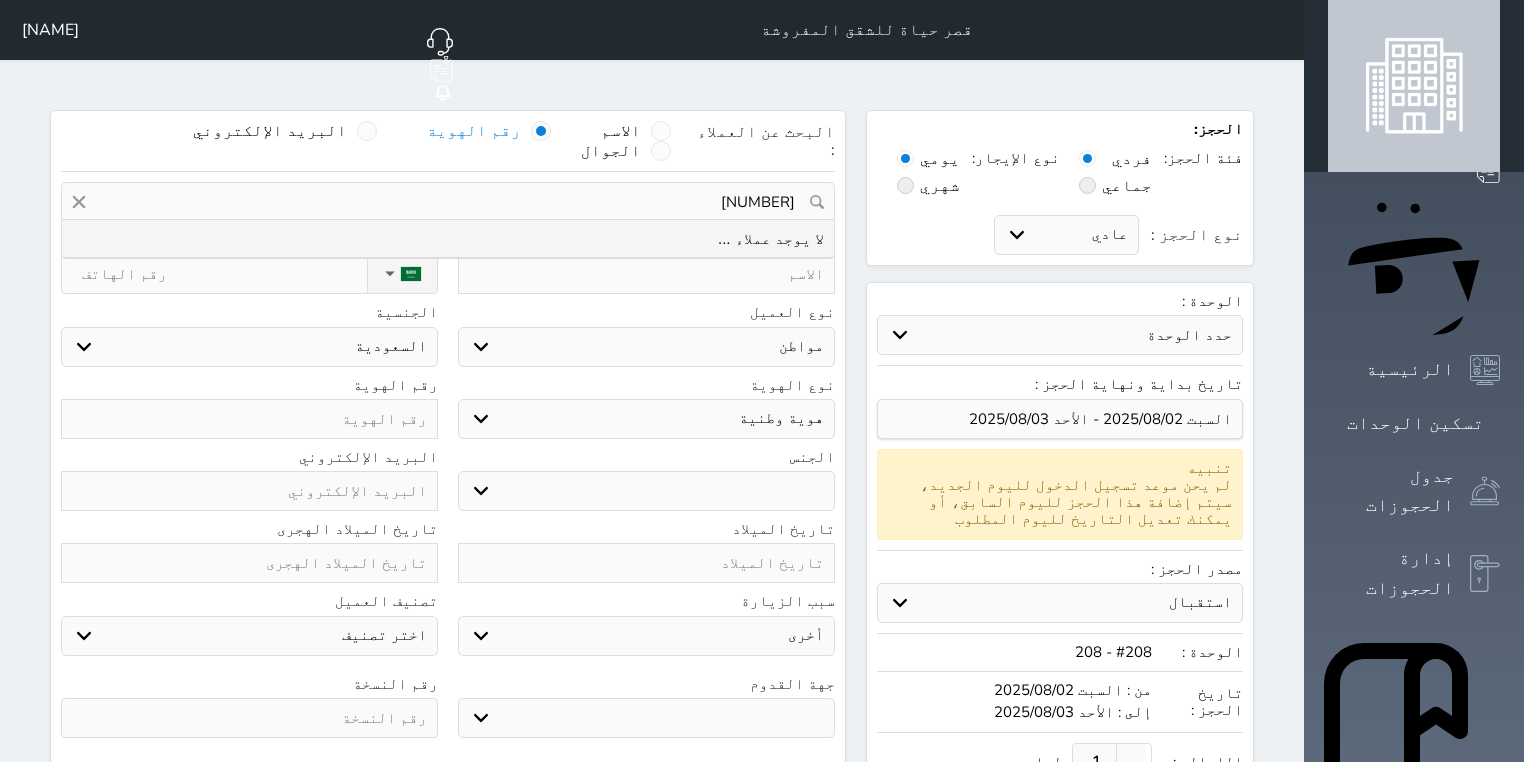 click on "2313971703" at bounding box center (448, 202) 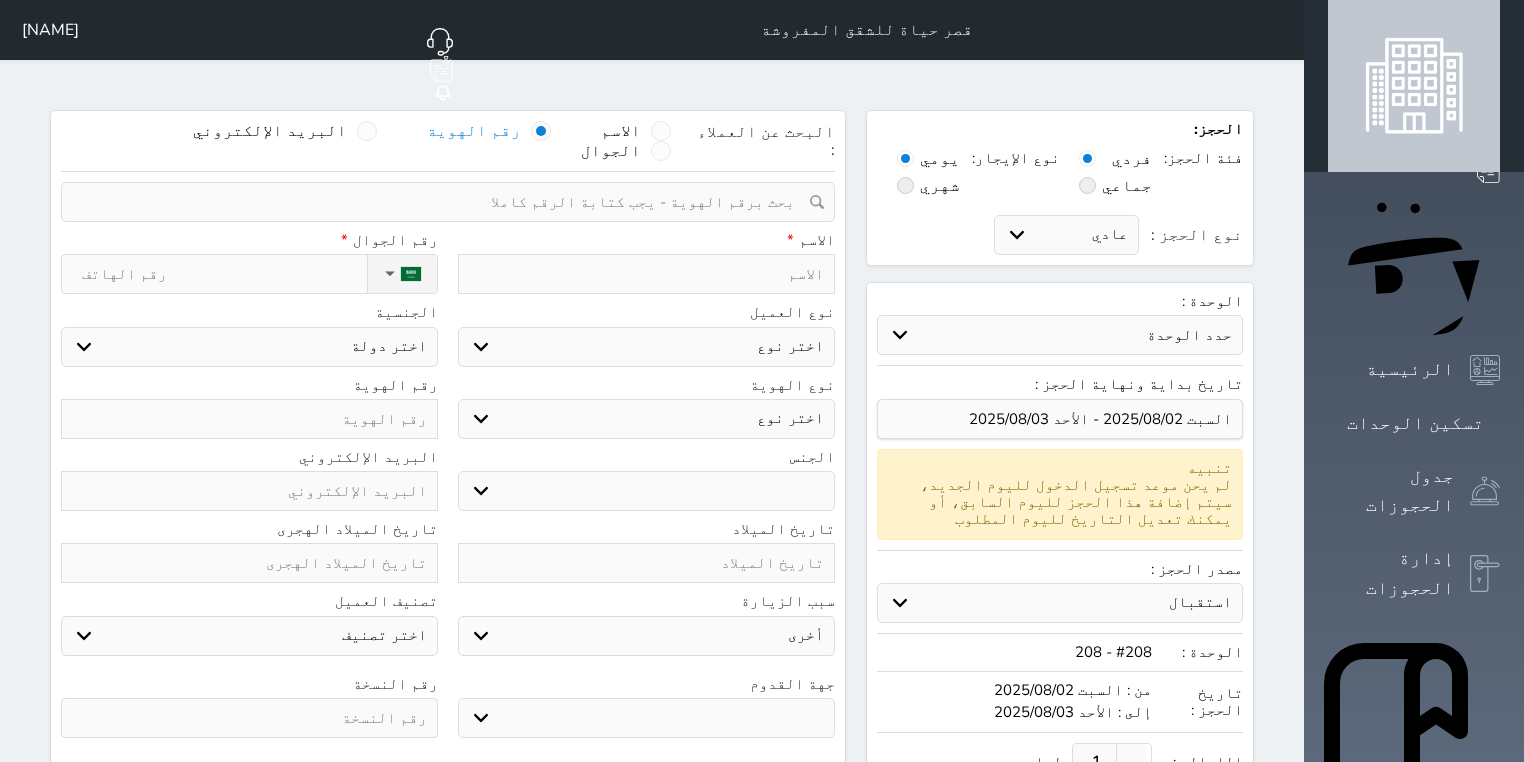 paste on "2313971703" 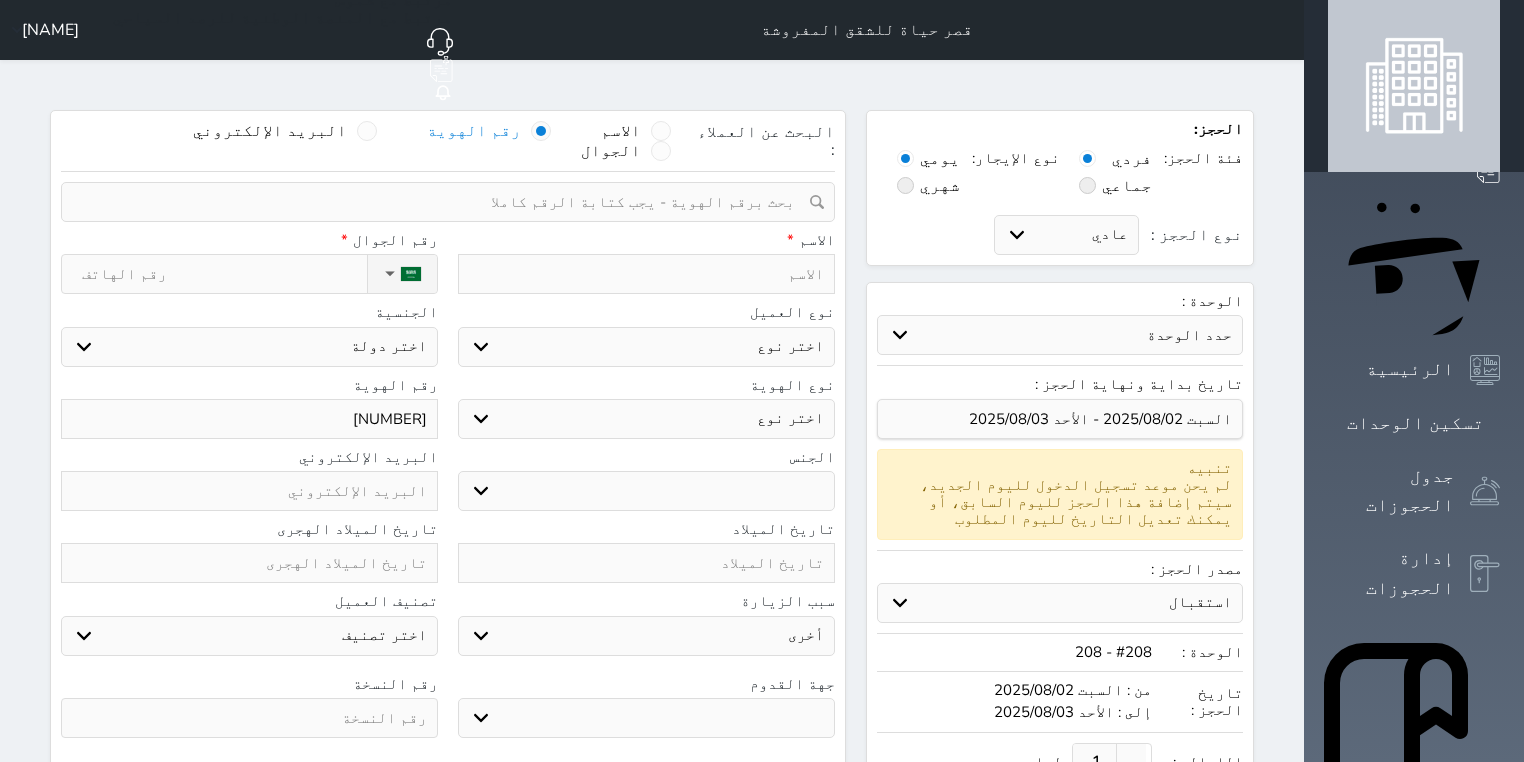 type on "2313971703" 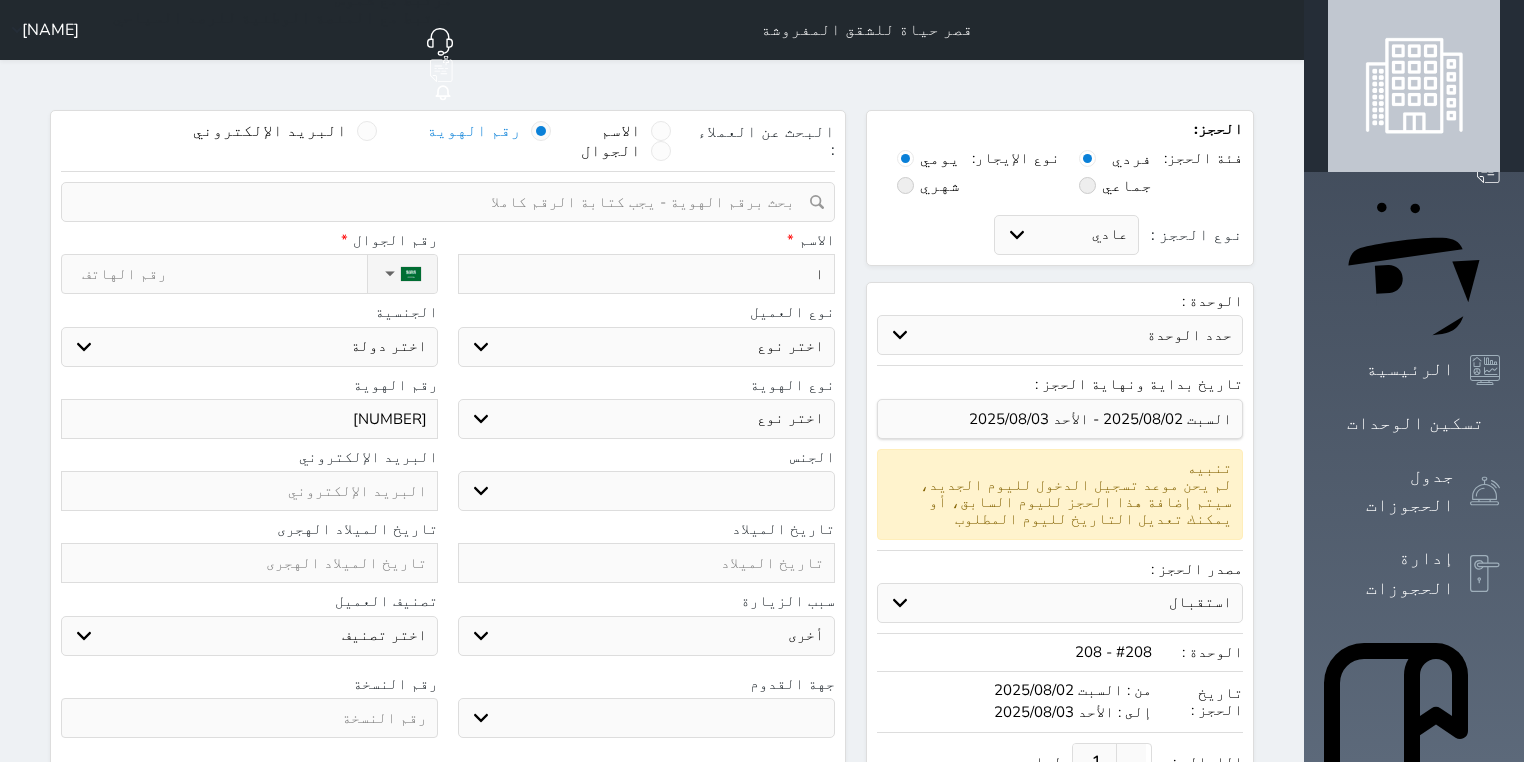 type on "اح" 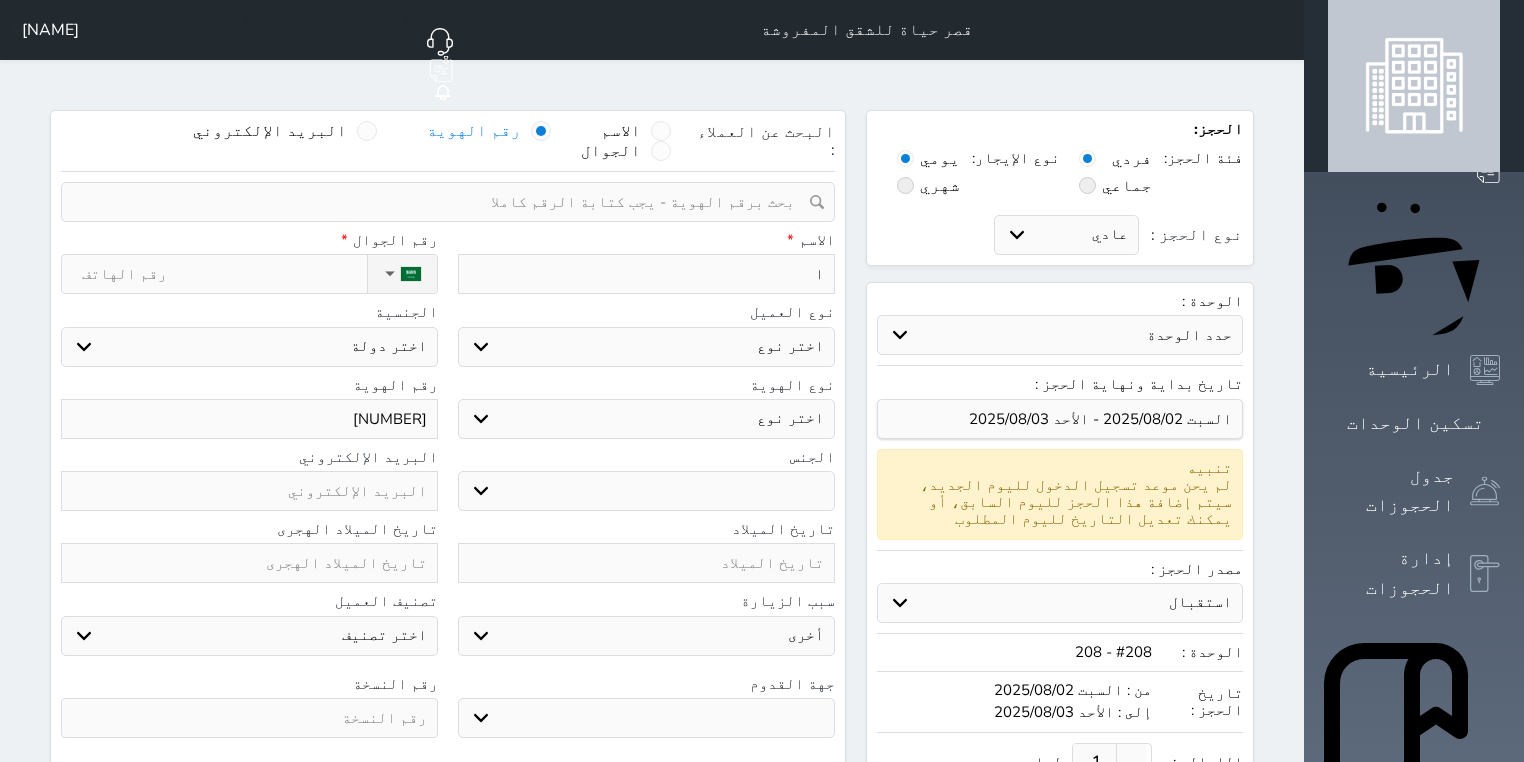 select 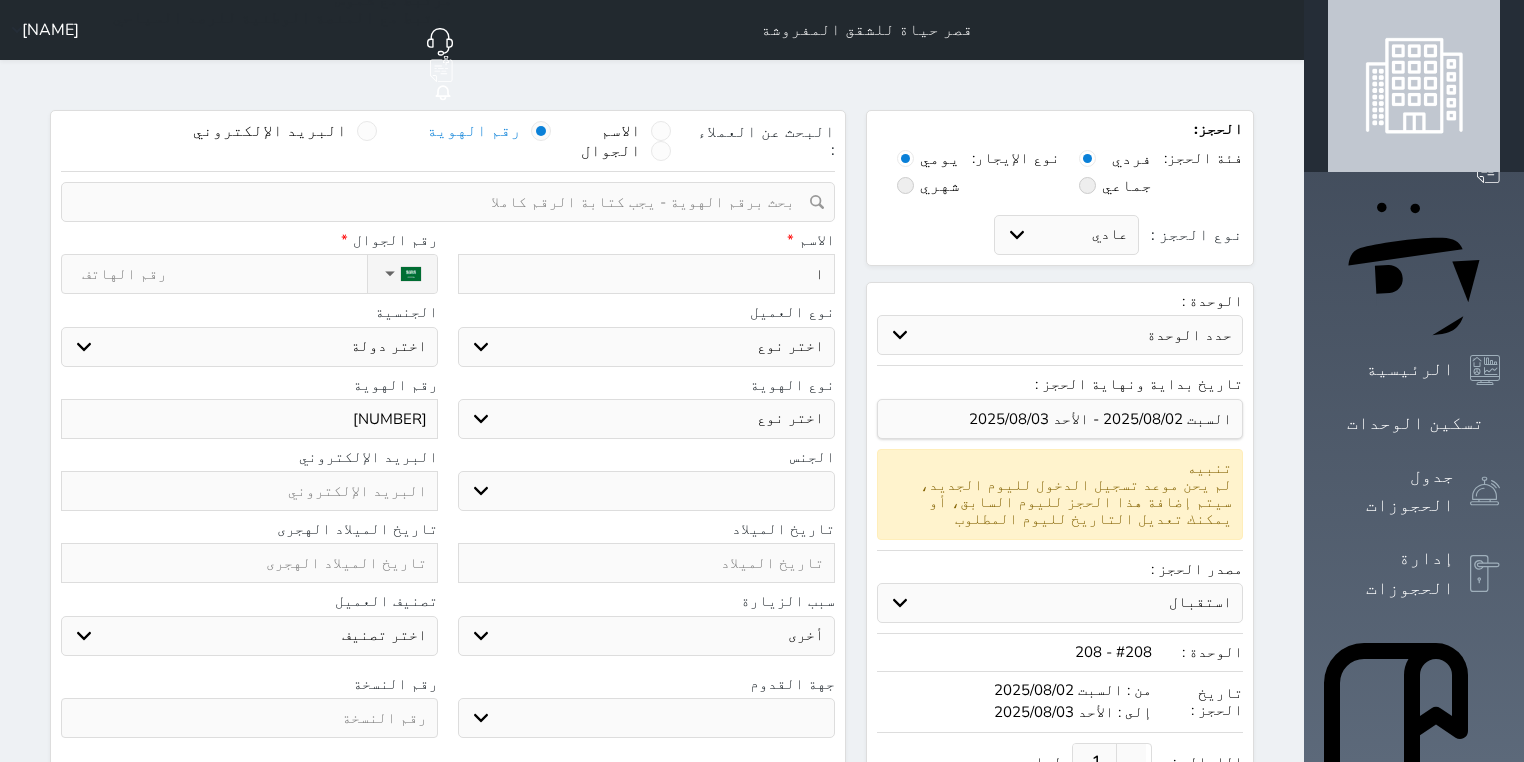 select 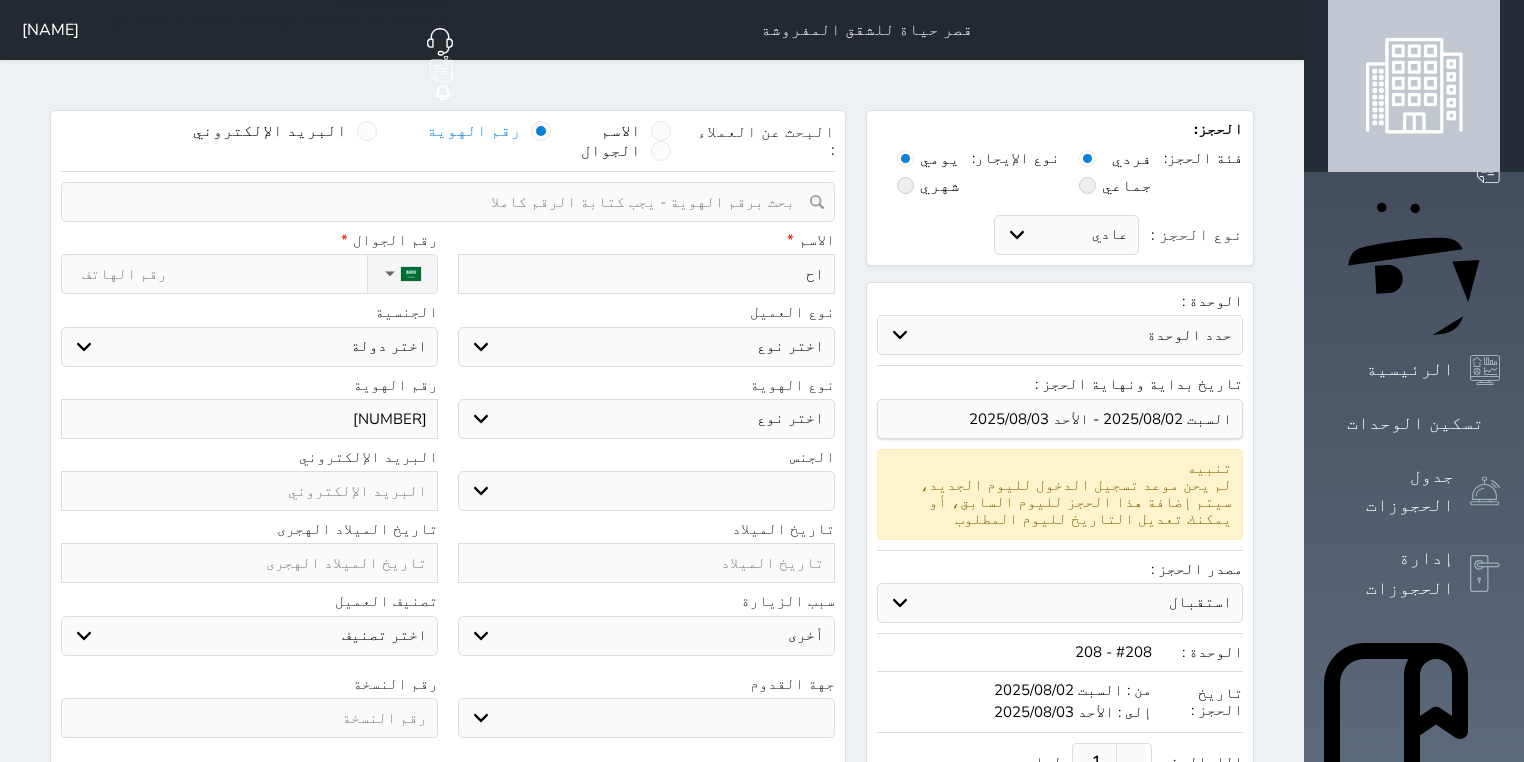 type on "احم" 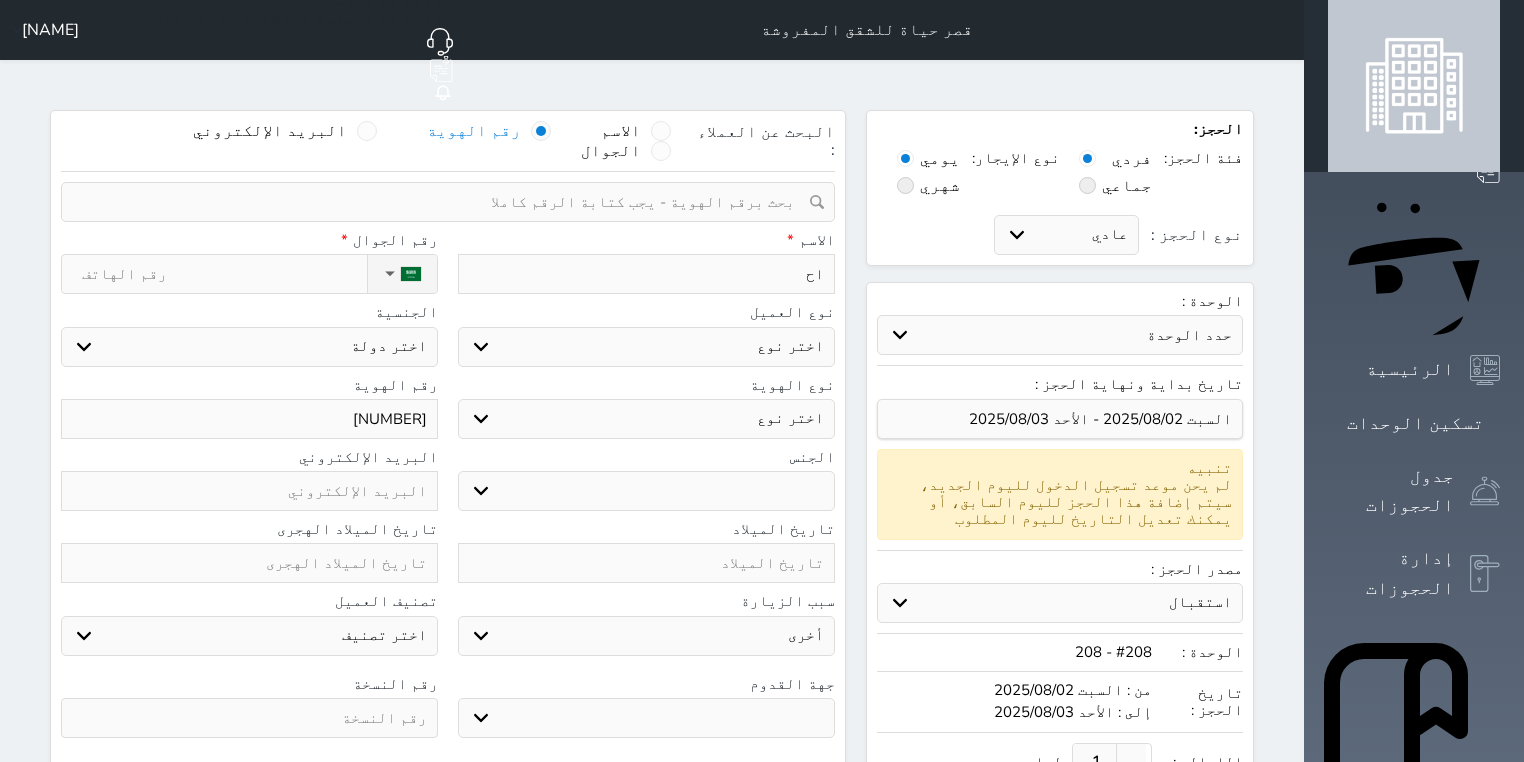select 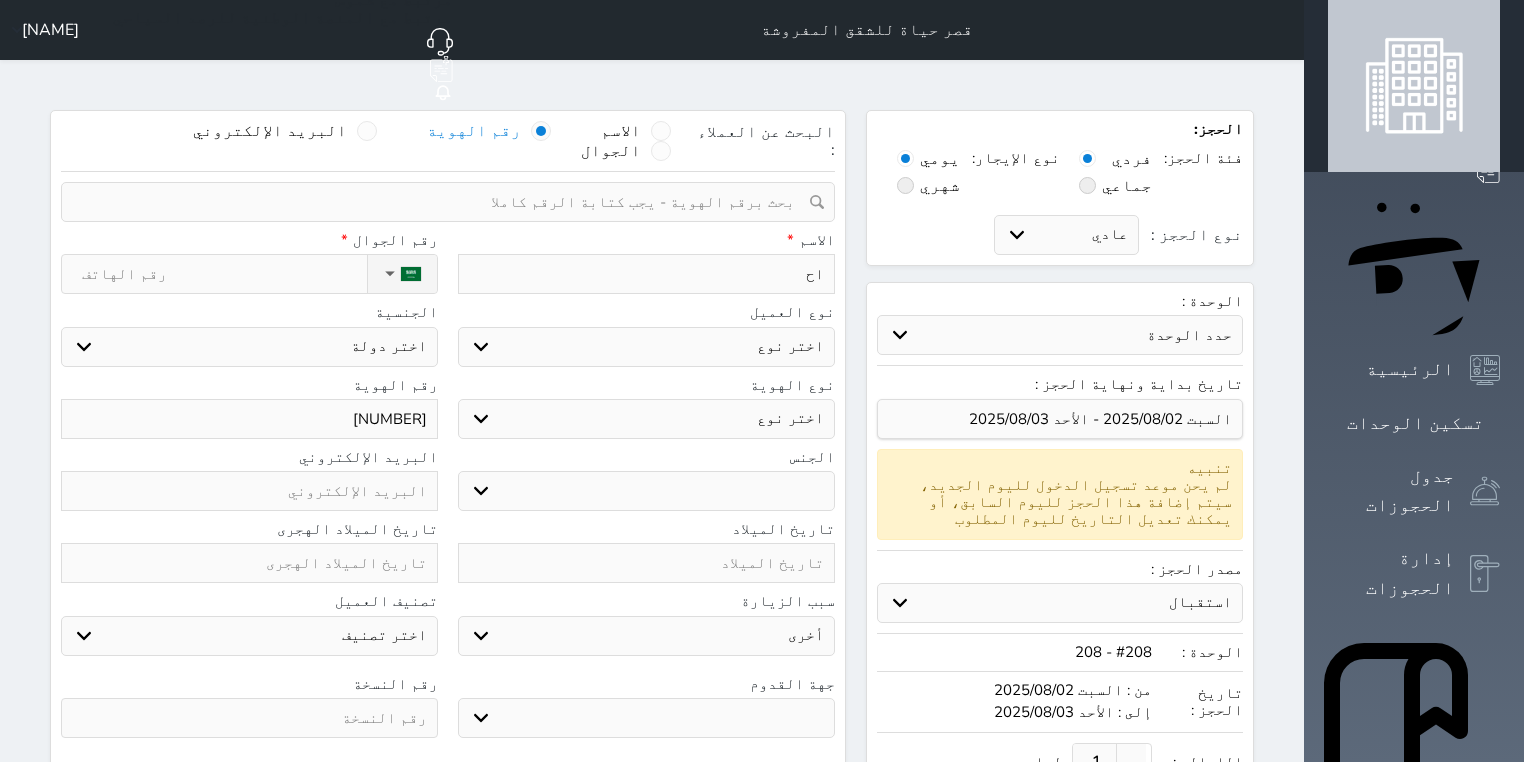 select 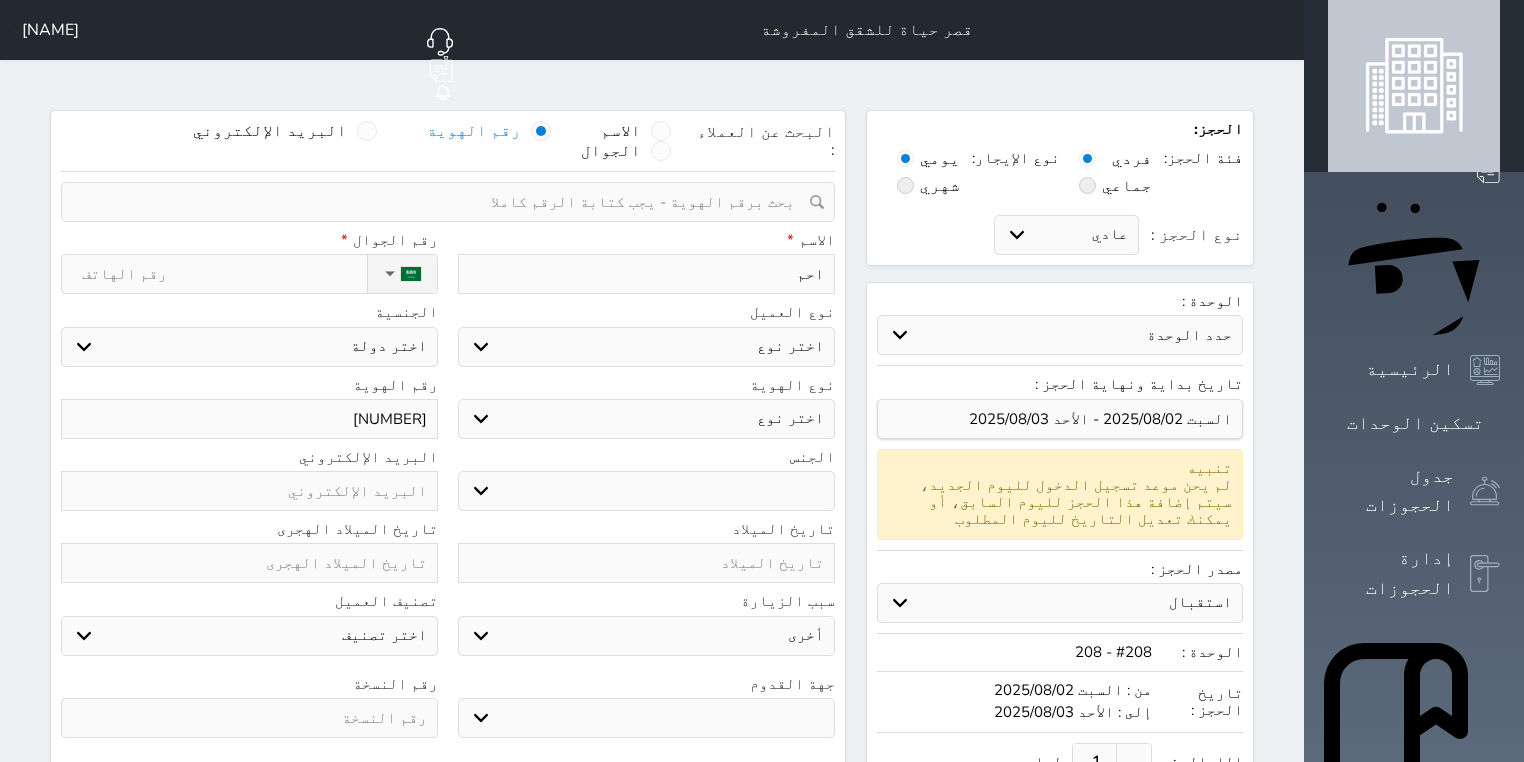 type on "احمد" 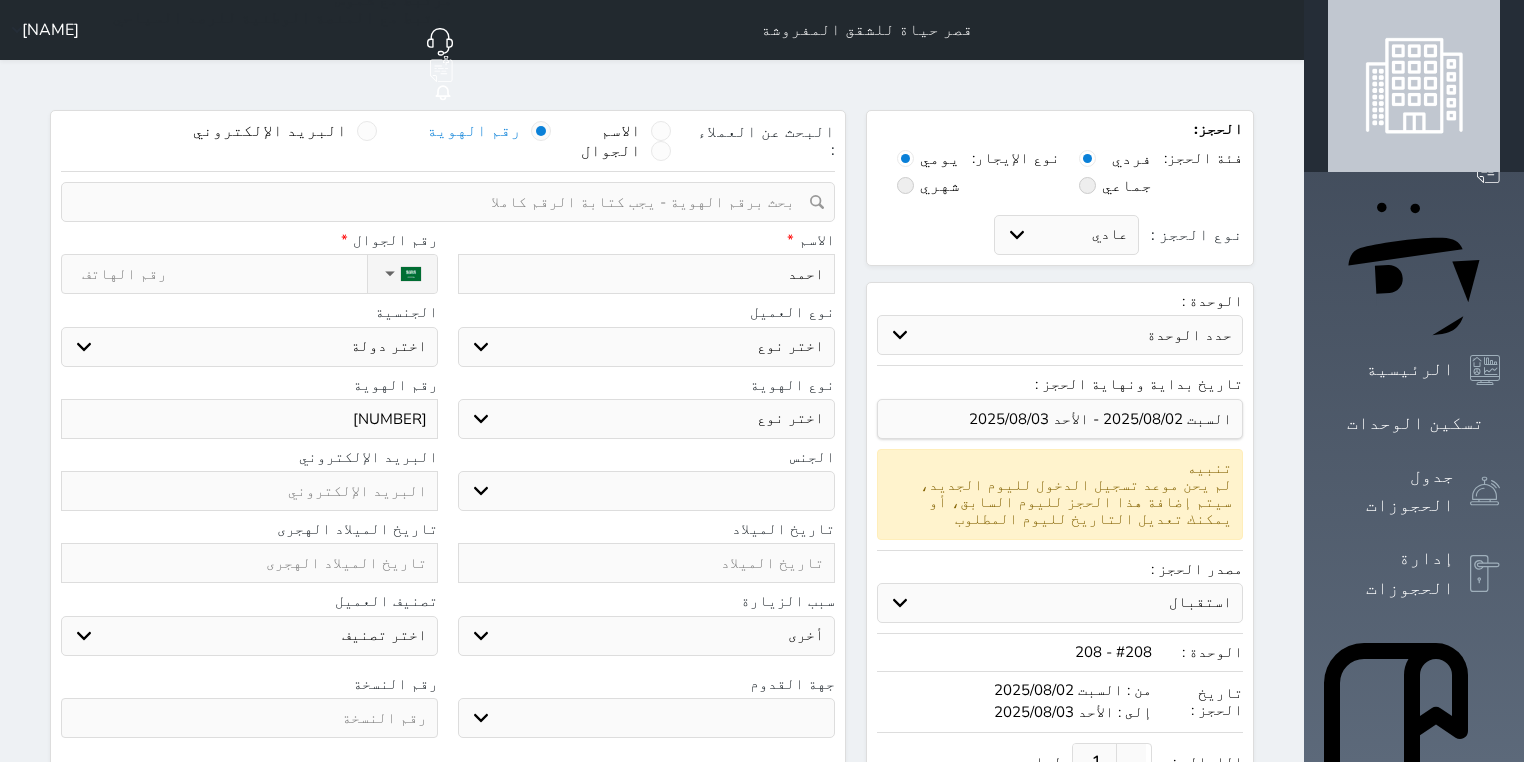 type on "احمد" 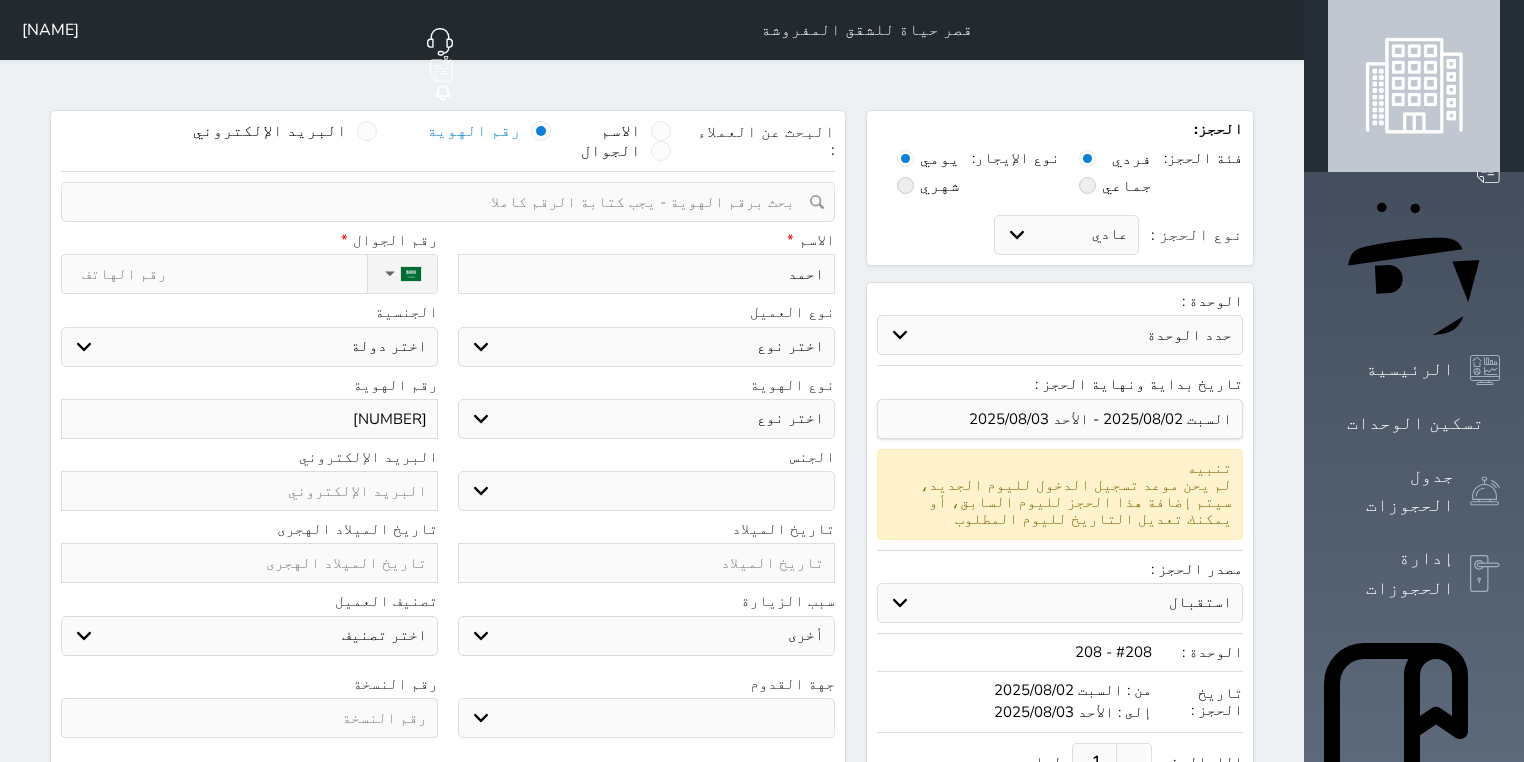 select 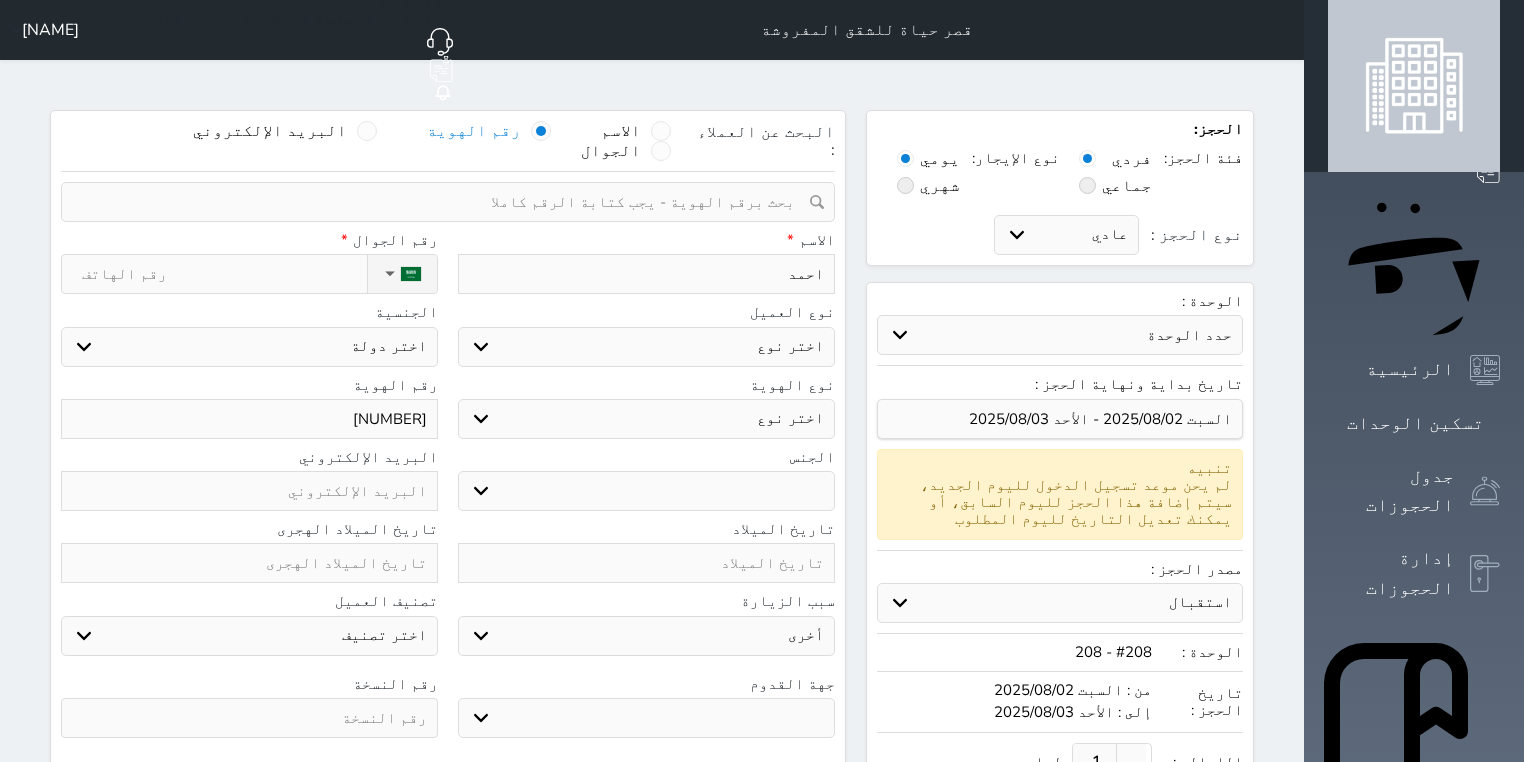 select 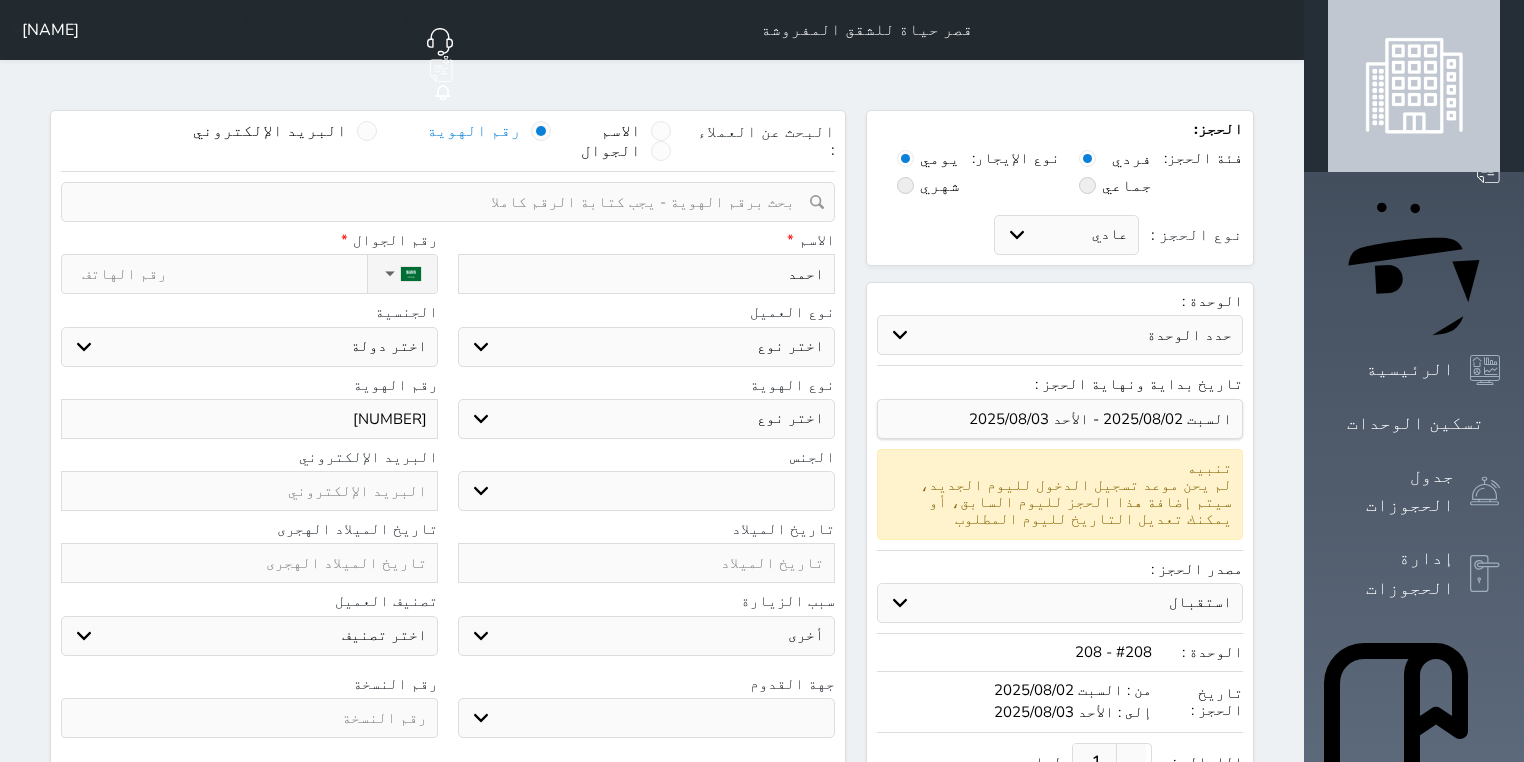 select 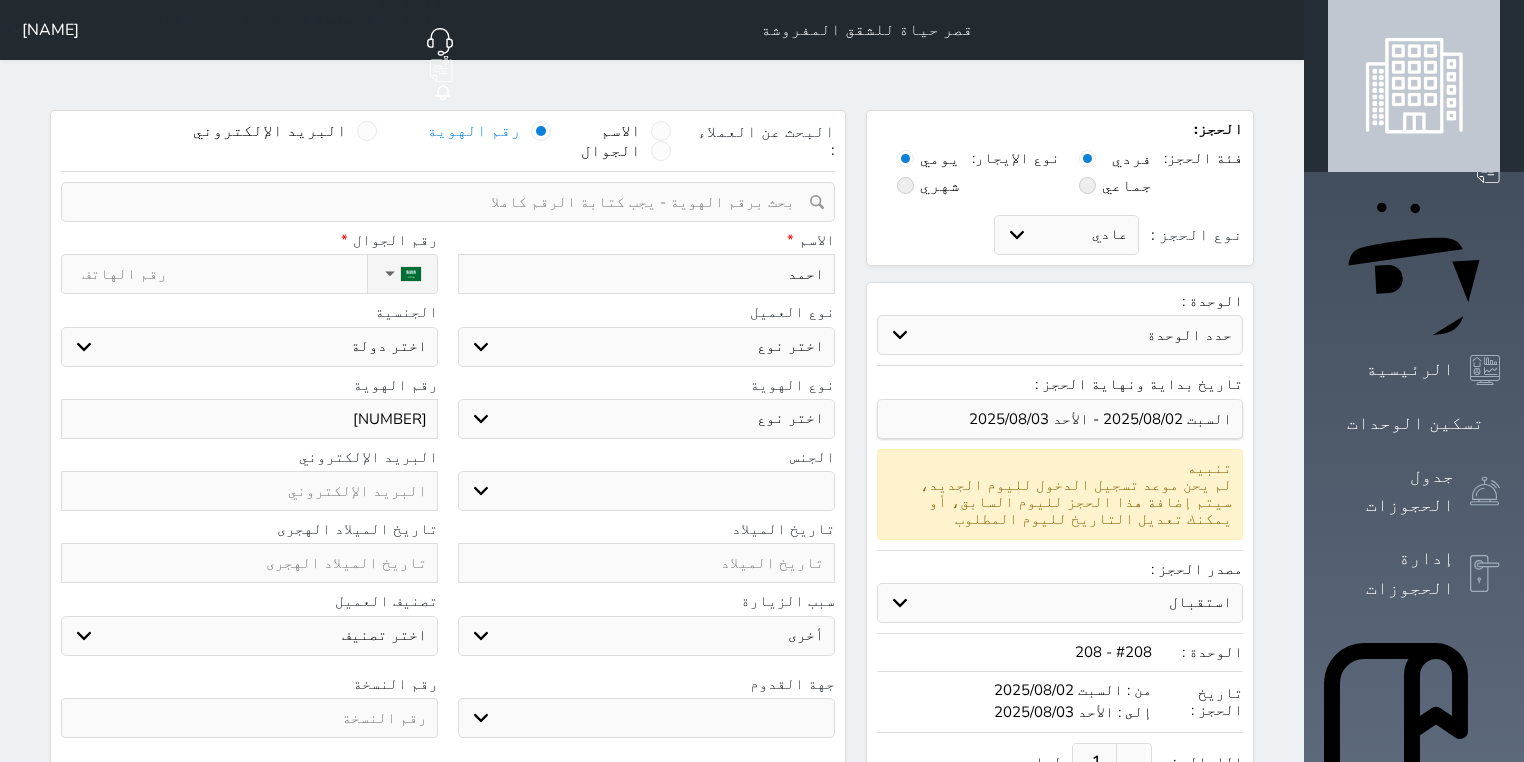 select 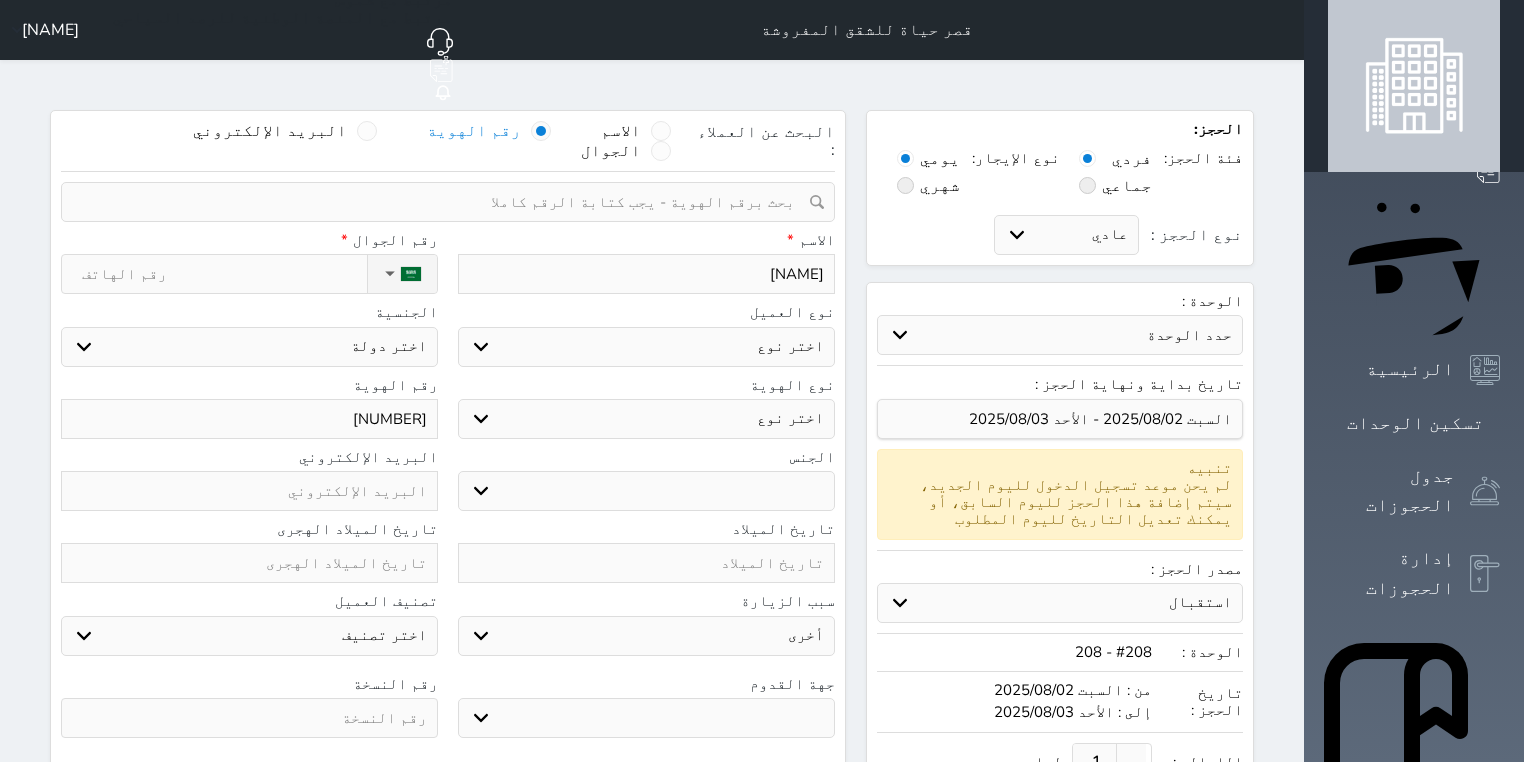 type on "احمد مح" 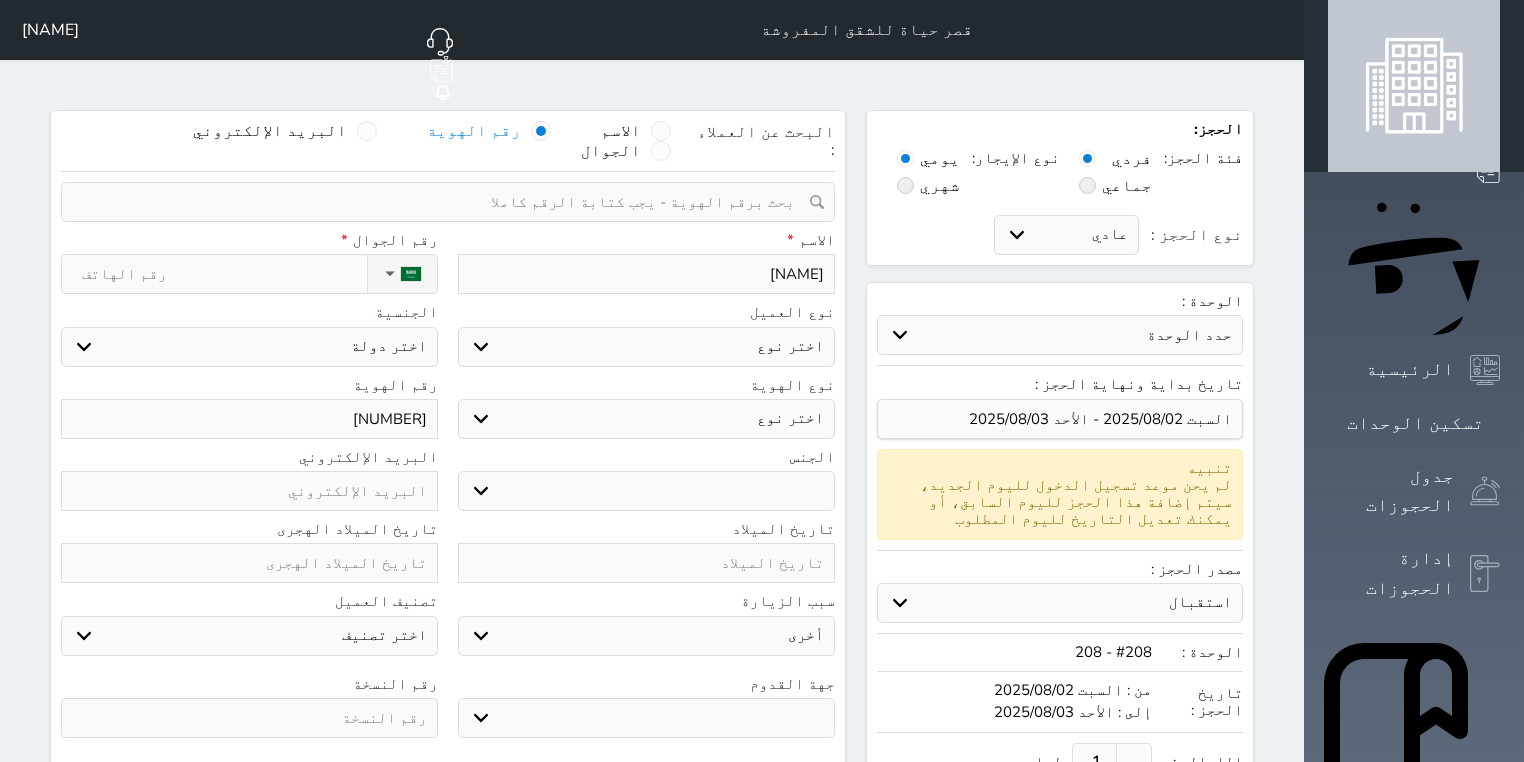 select 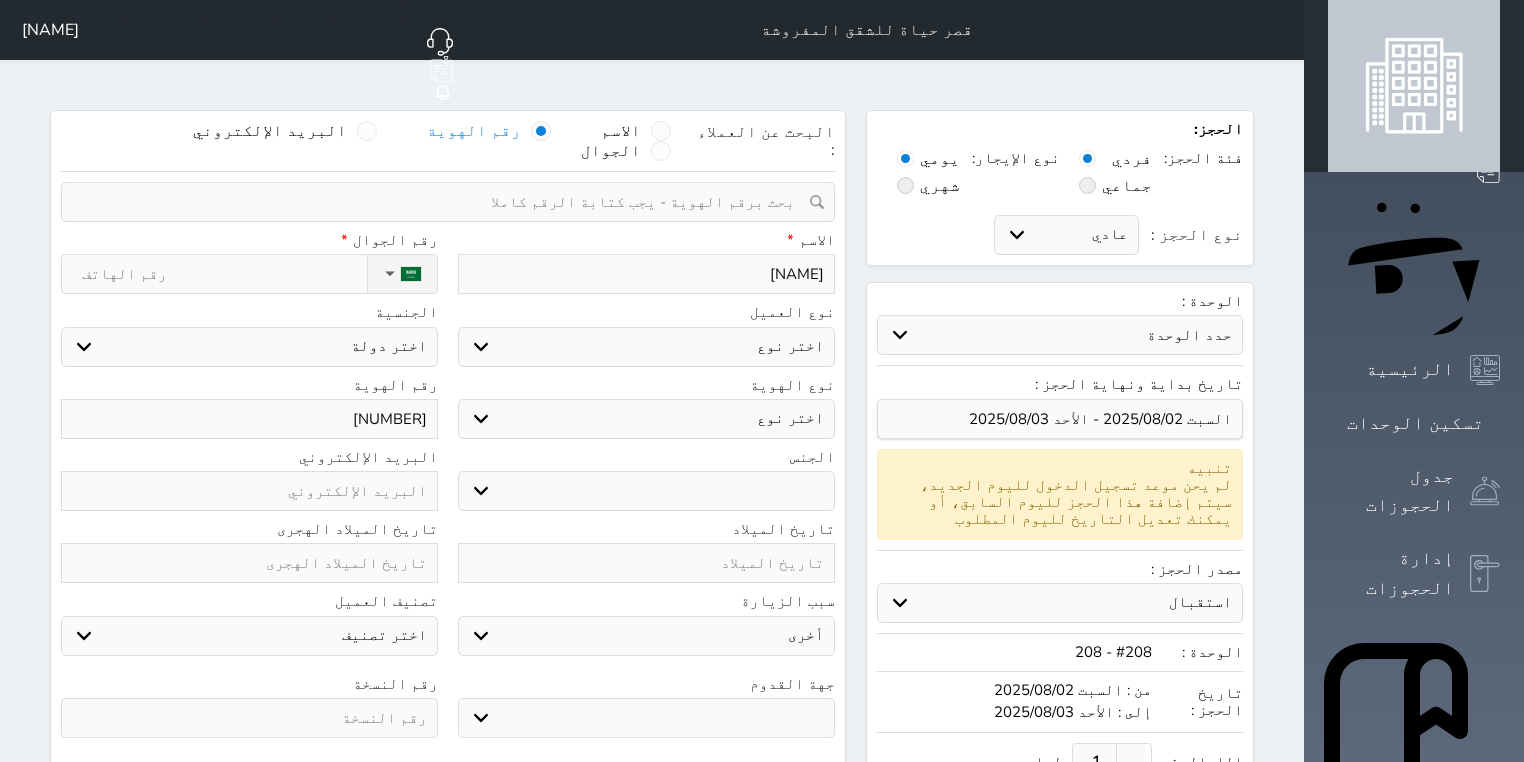 select 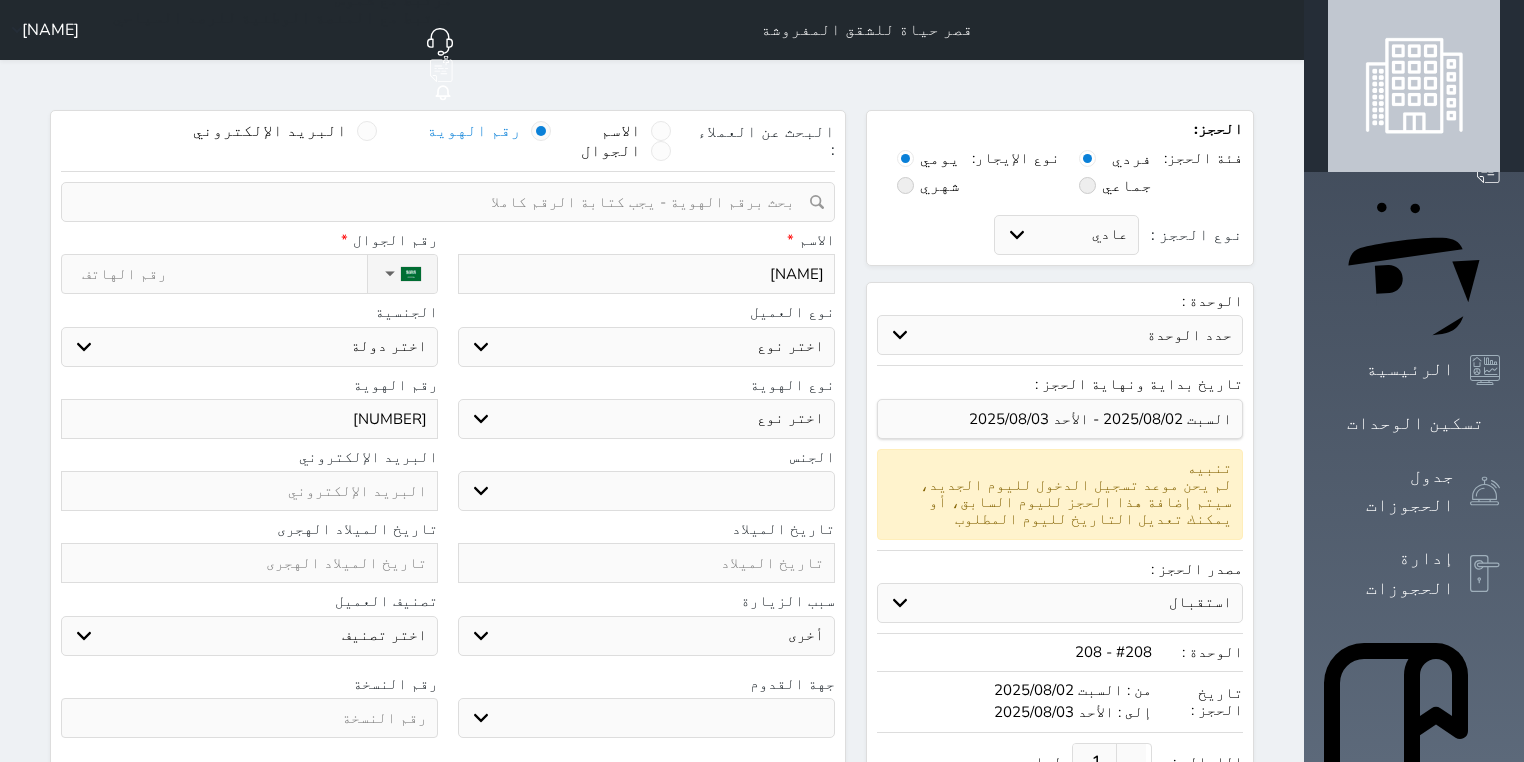 select 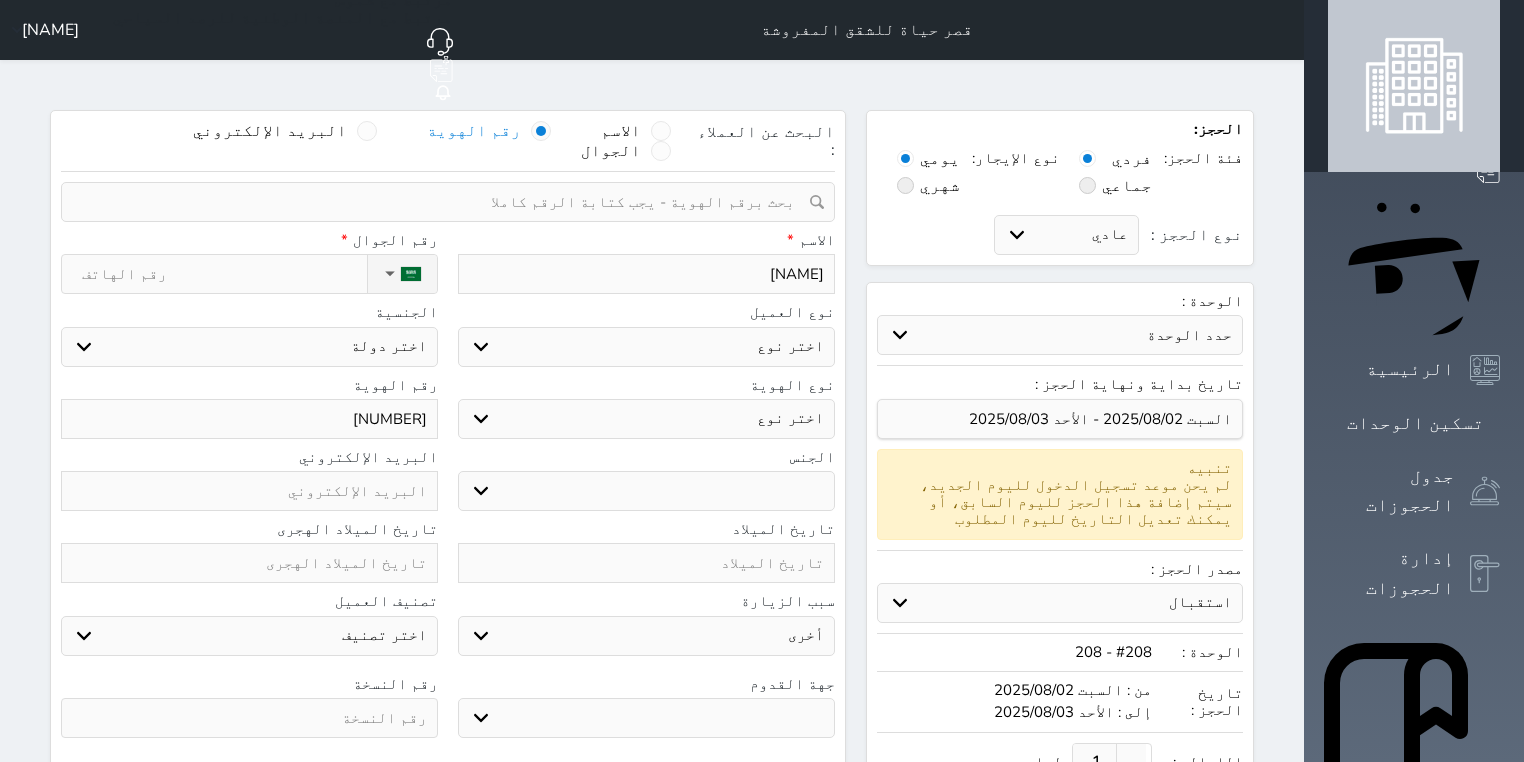 type on "احمد محم" 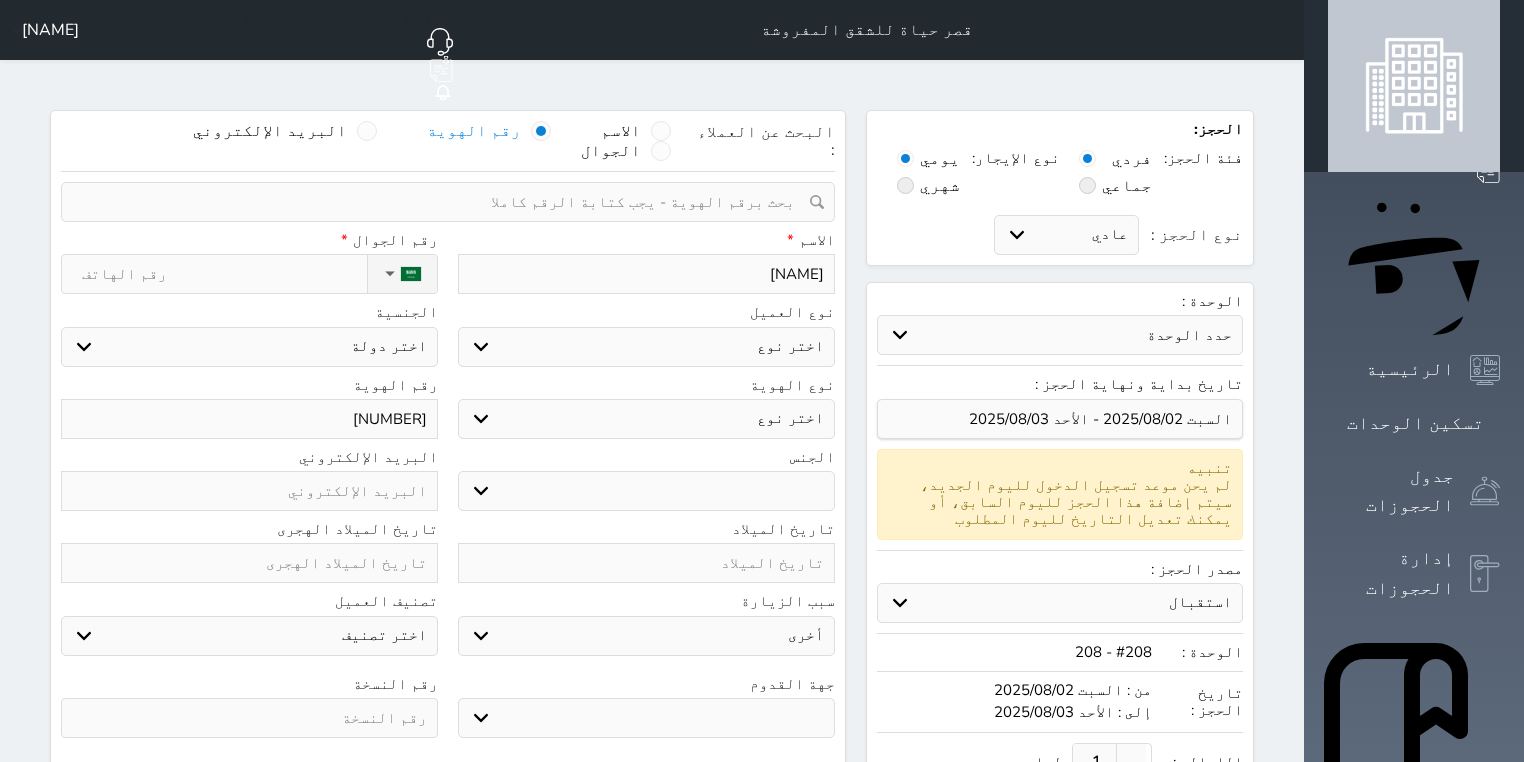 select 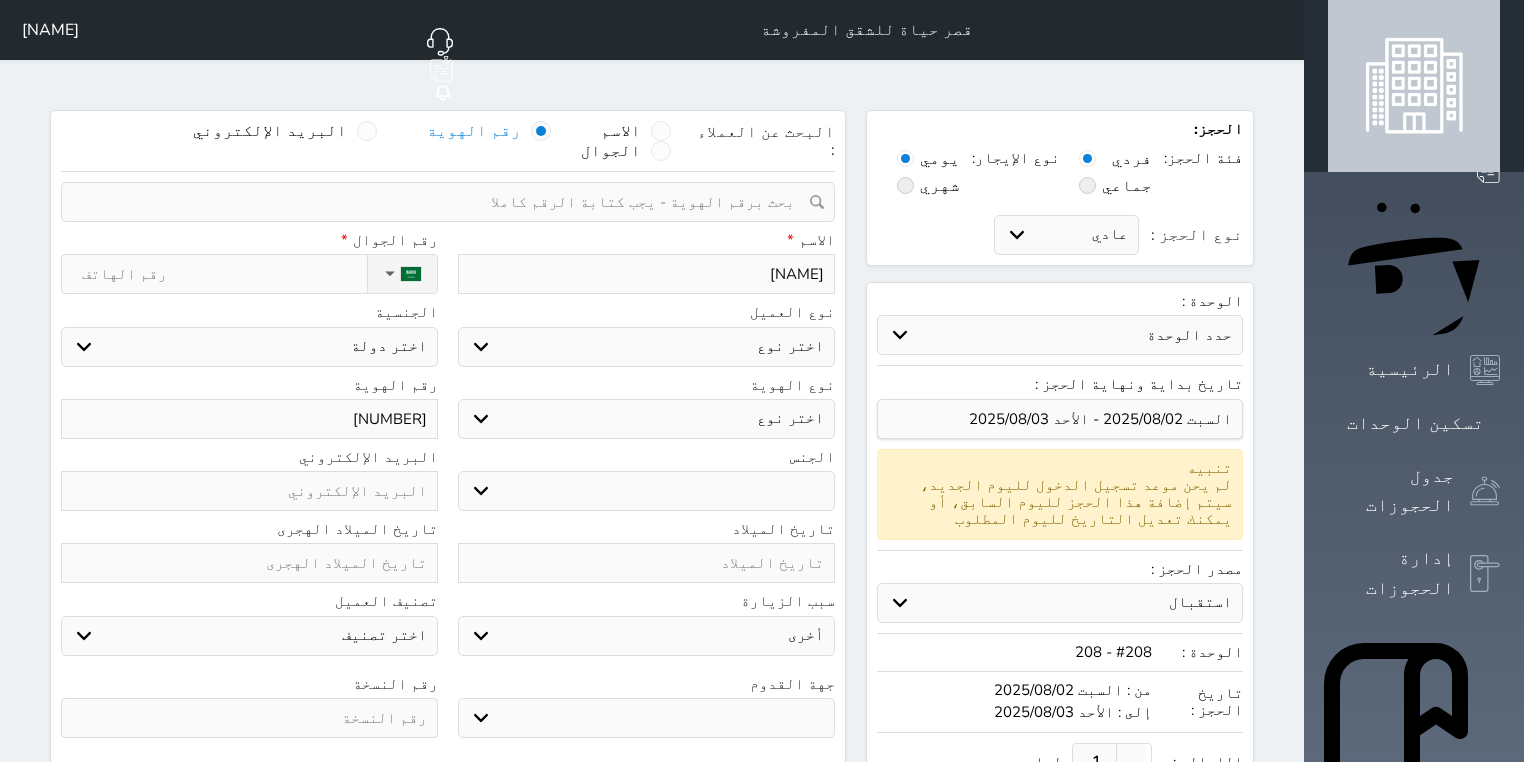 select 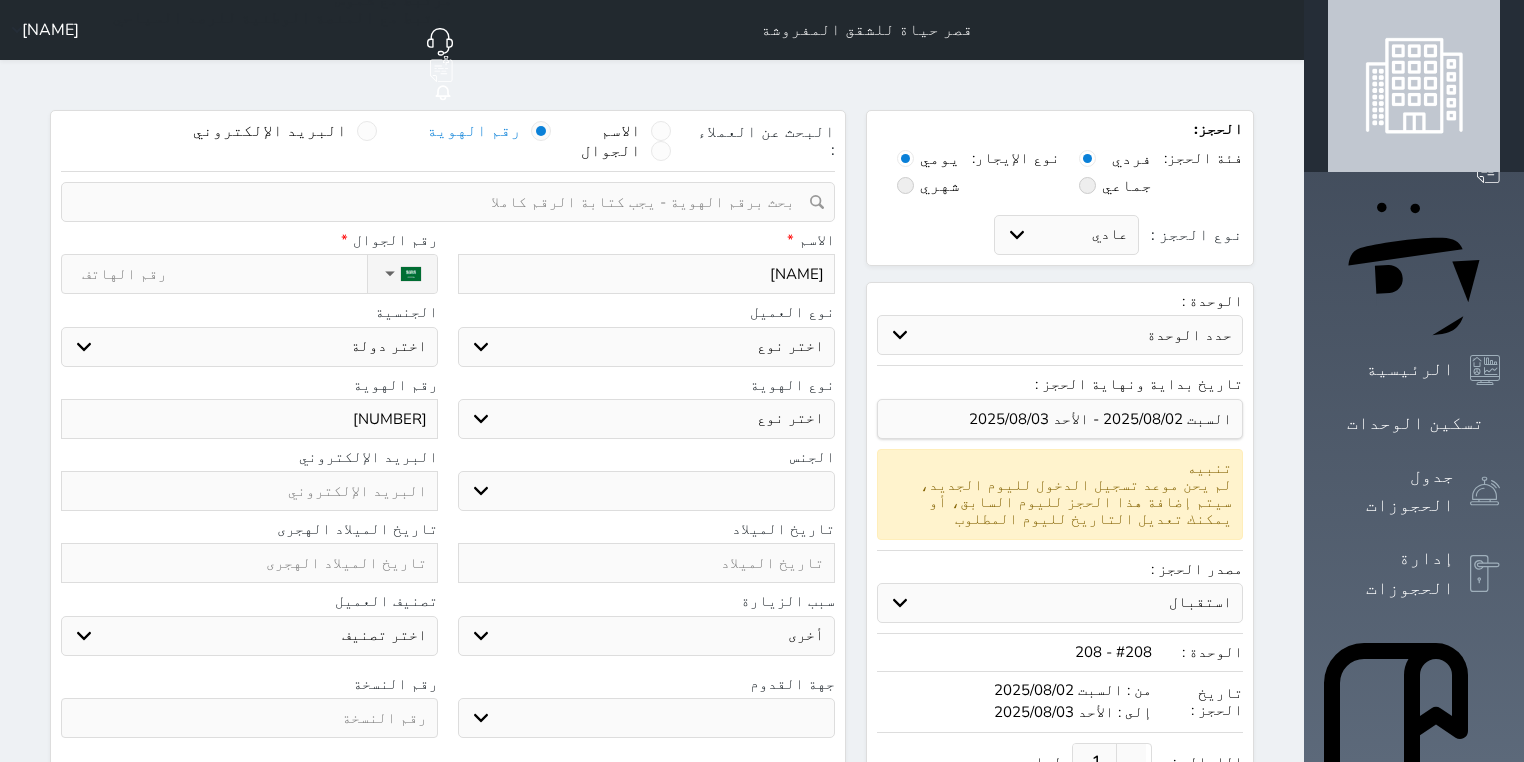 select 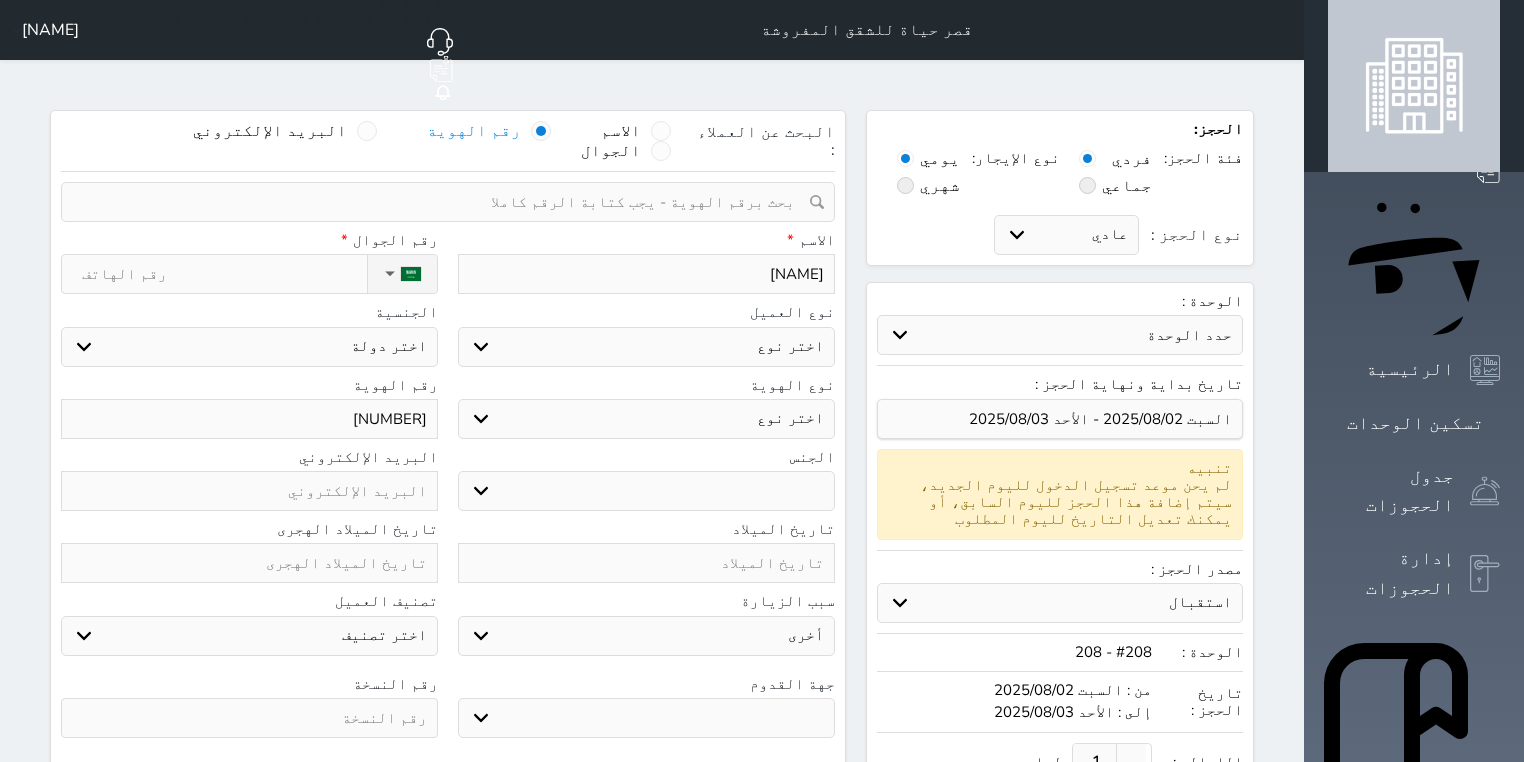 select 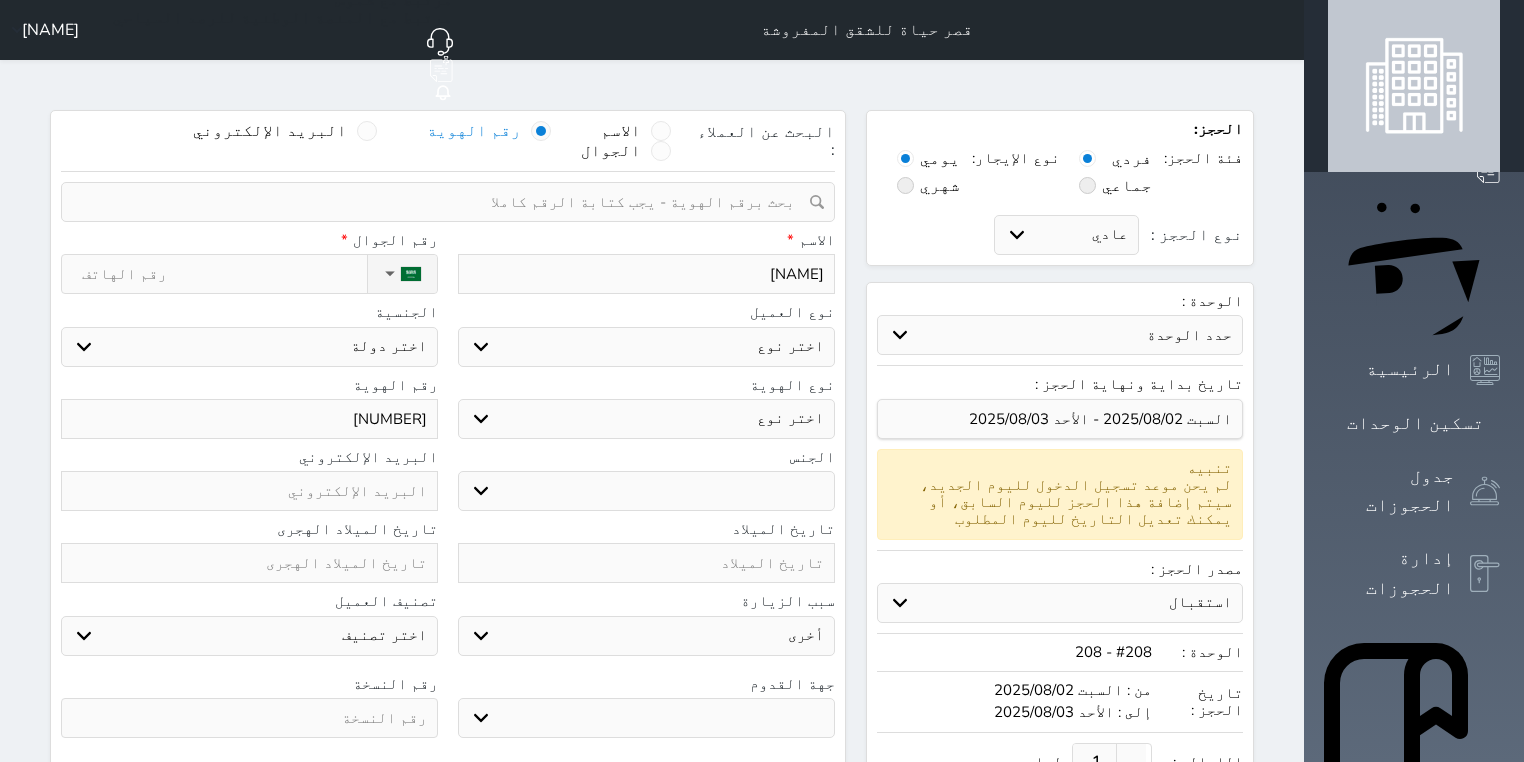 select 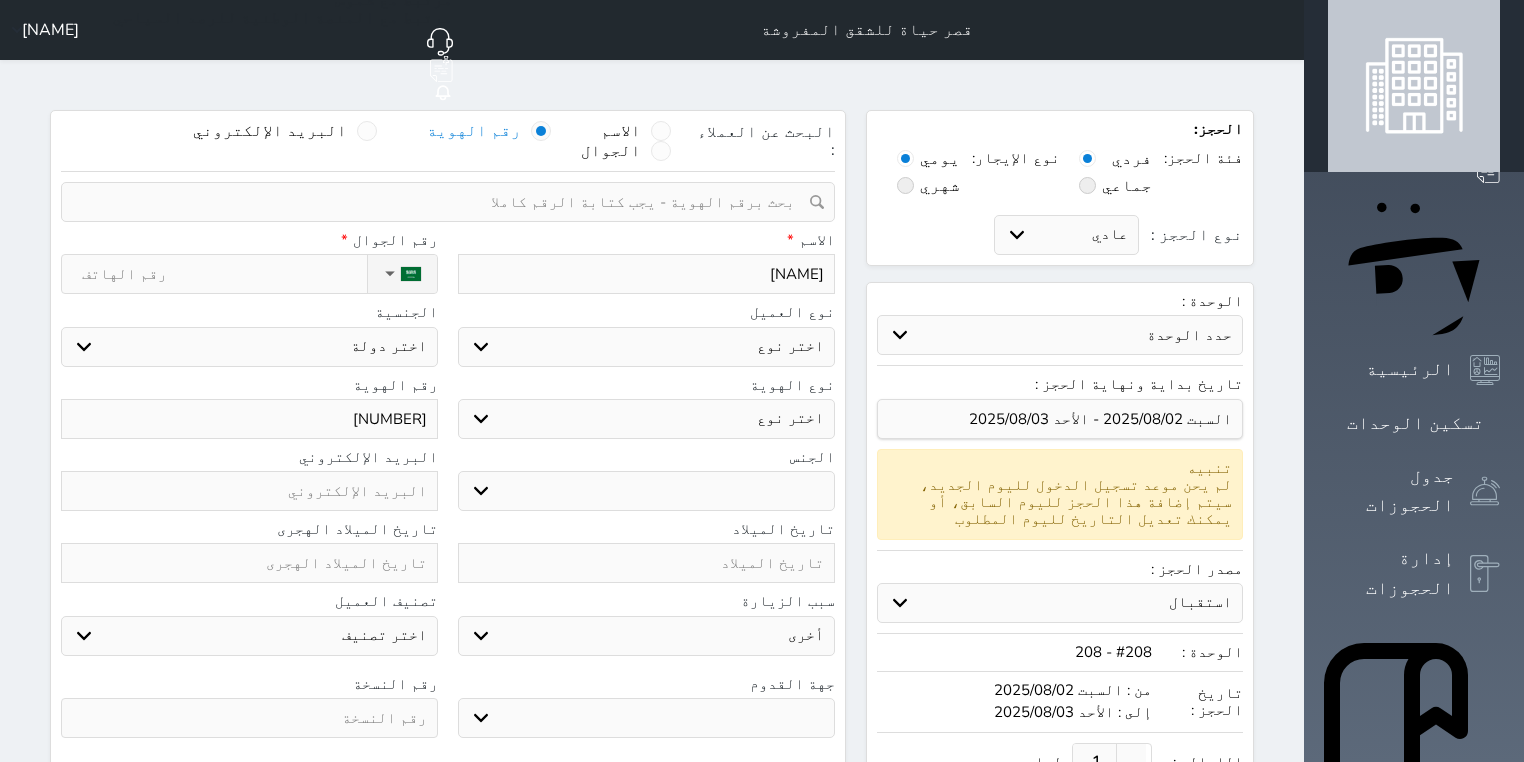 select 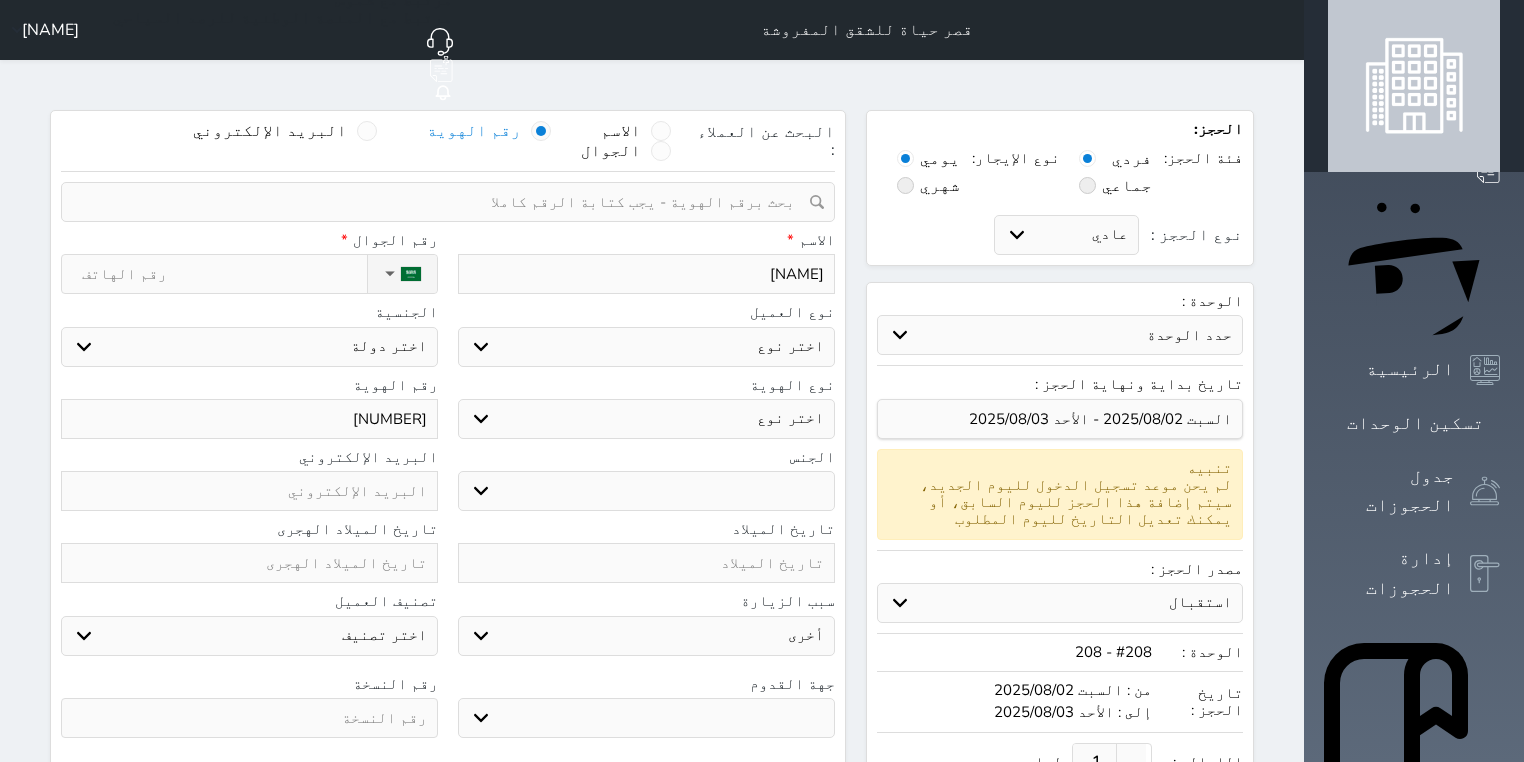 select 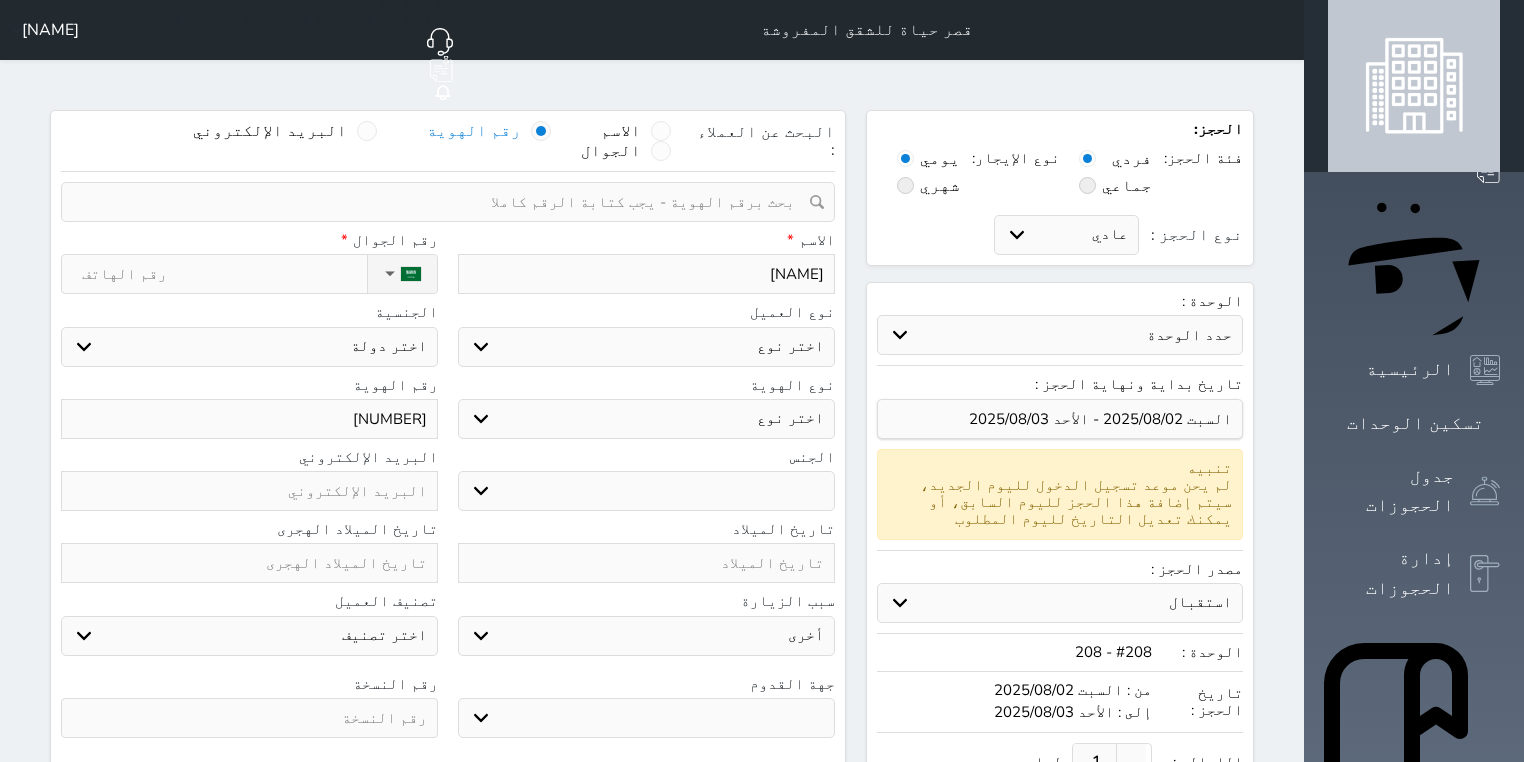 select 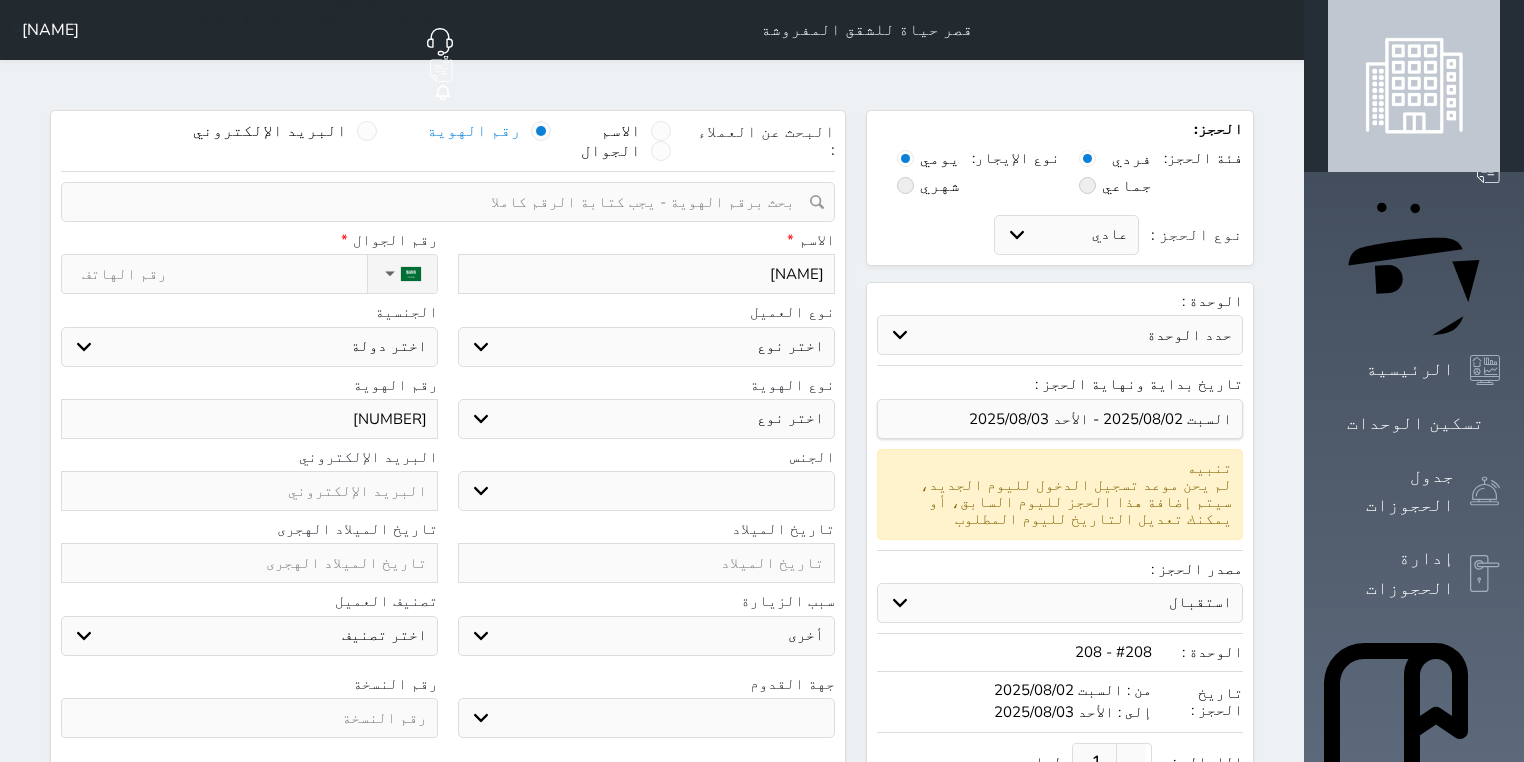 type on "احمد محمد سليمان" 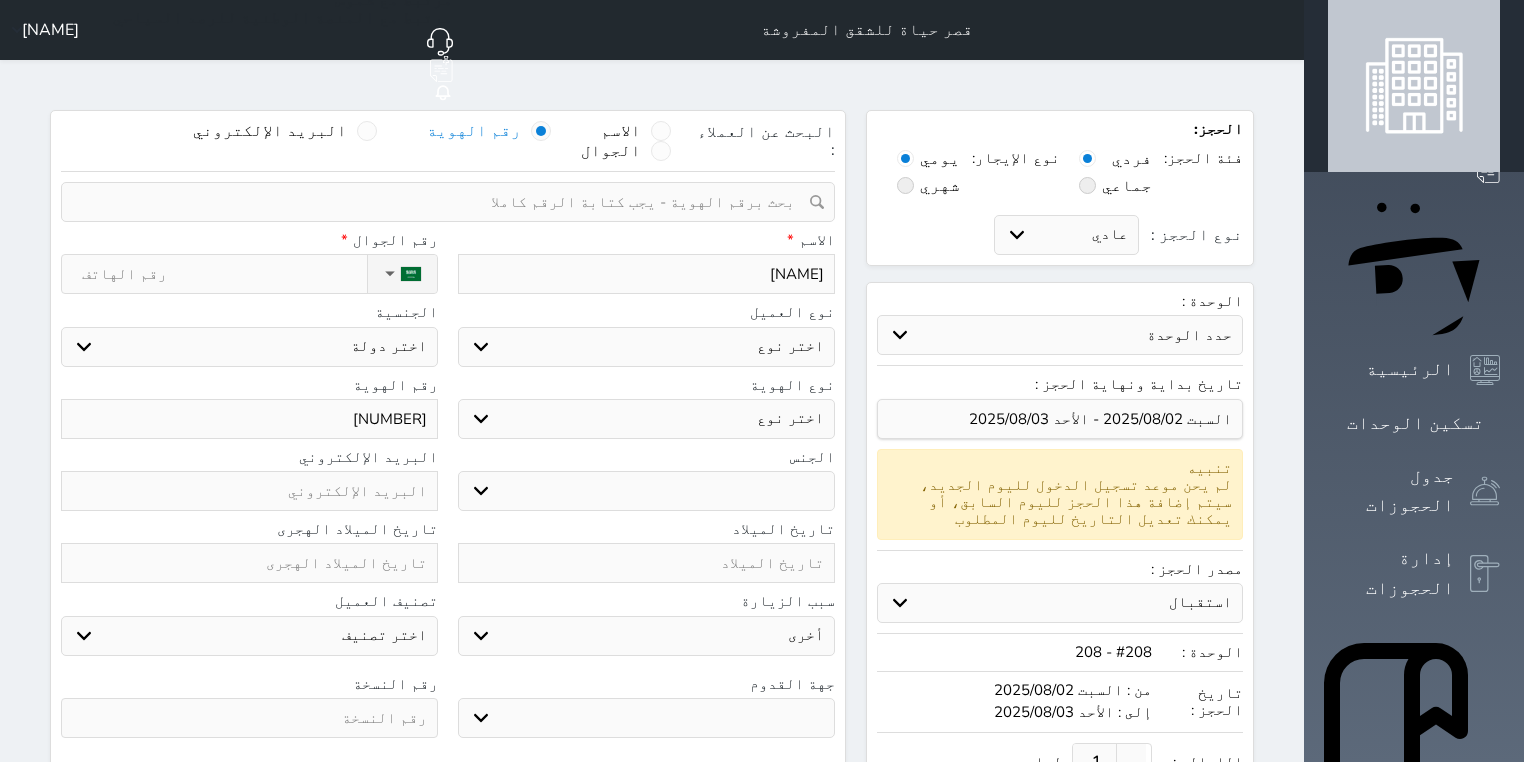 select 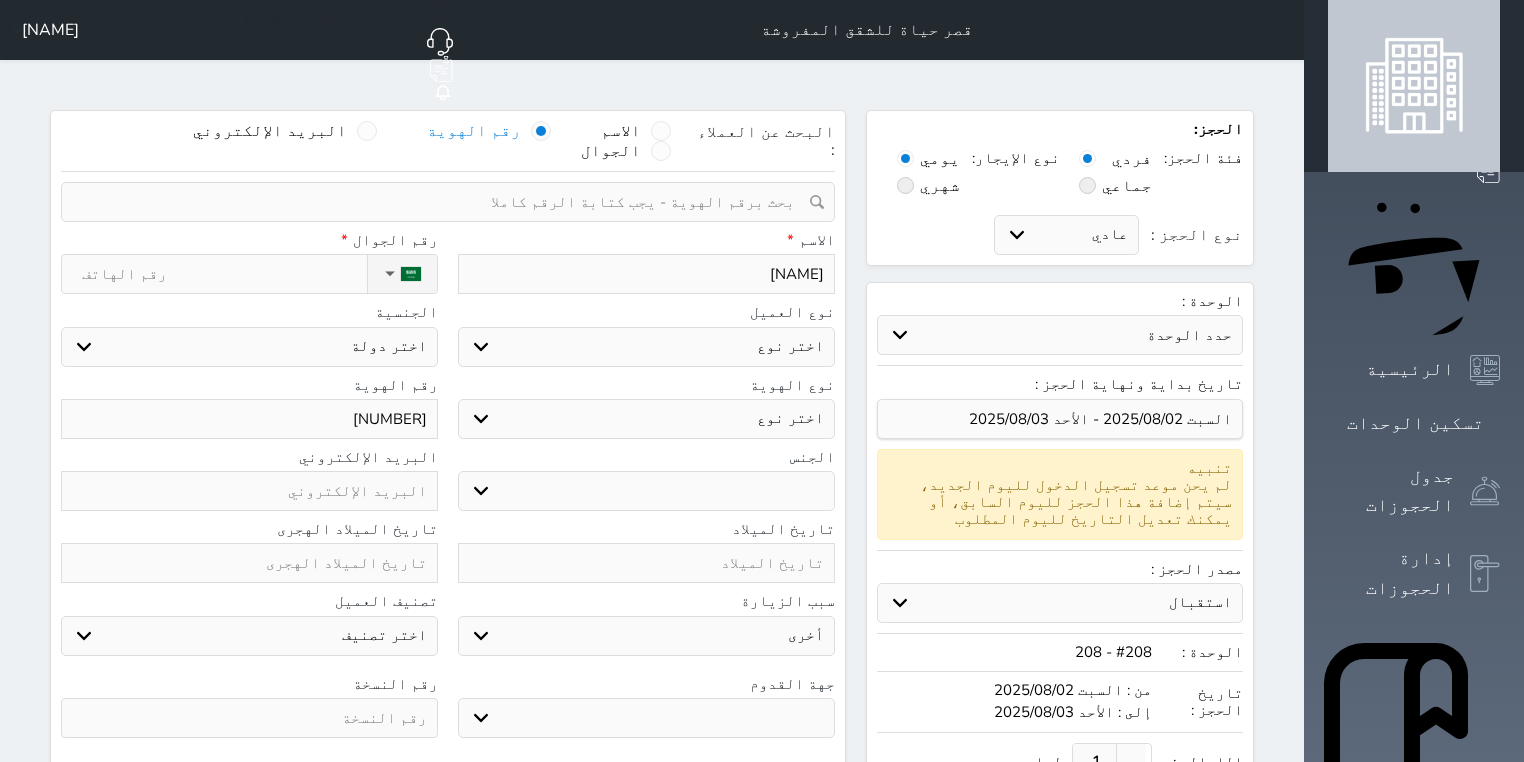select 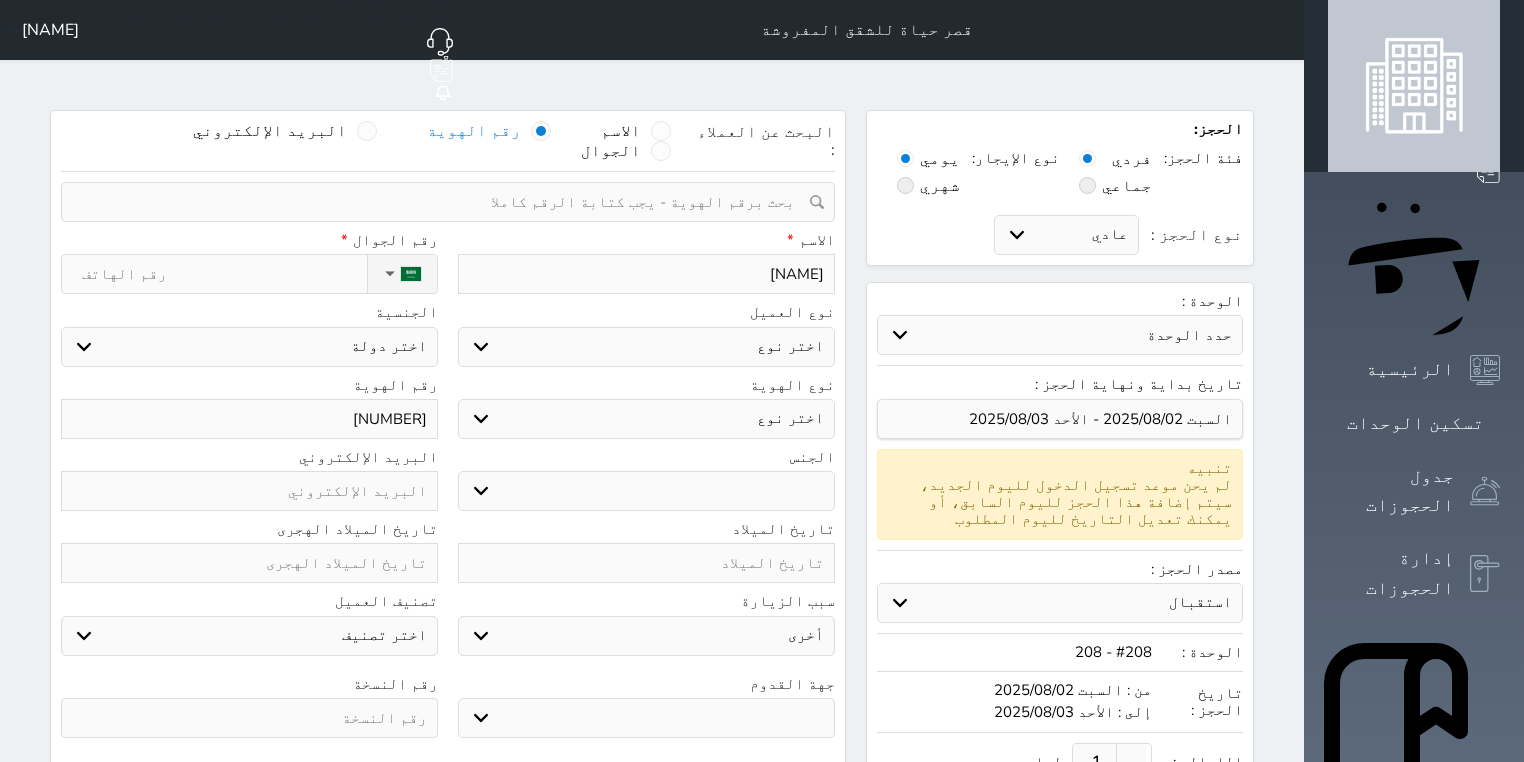 type on "احمد محمد سليمان" 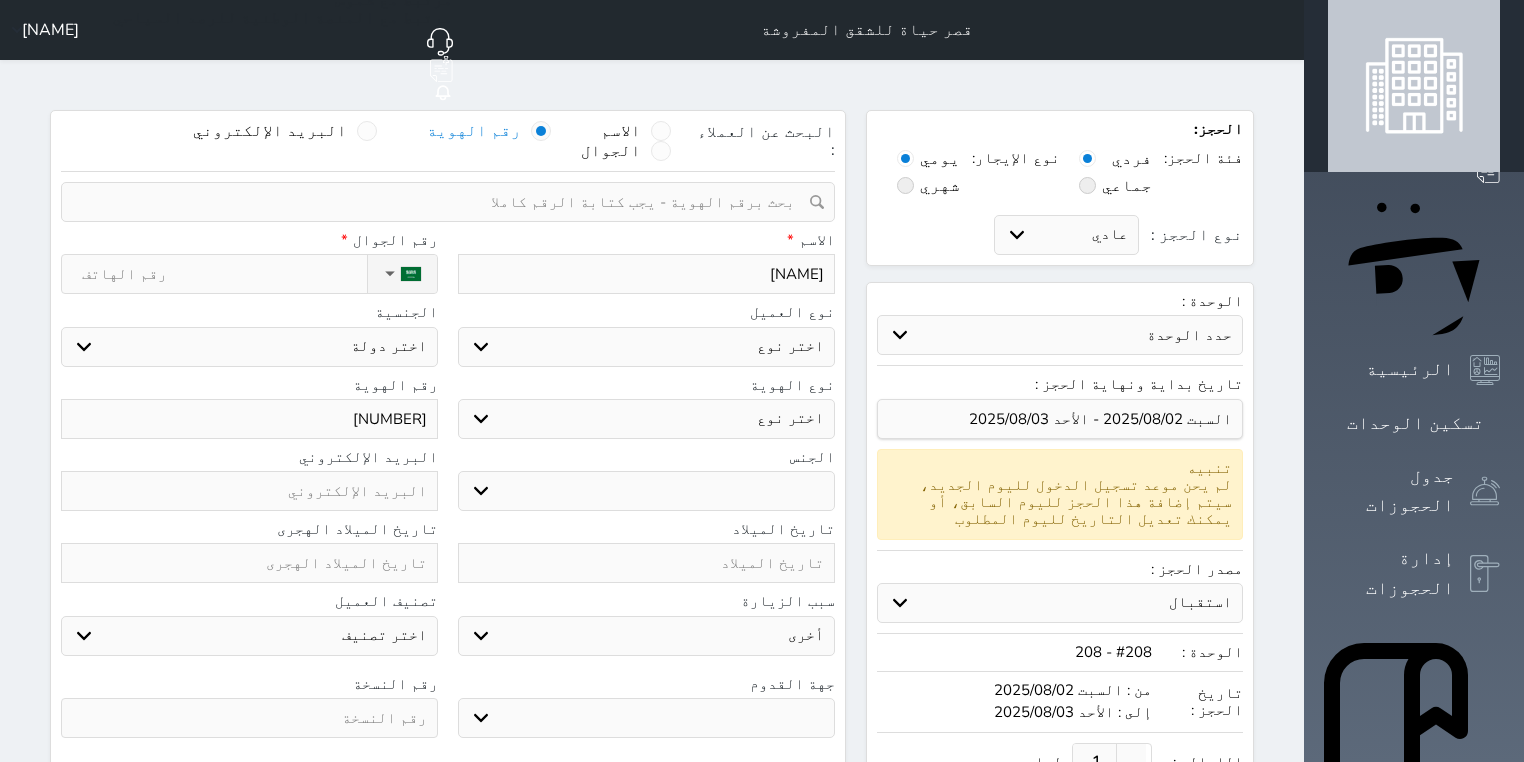 select 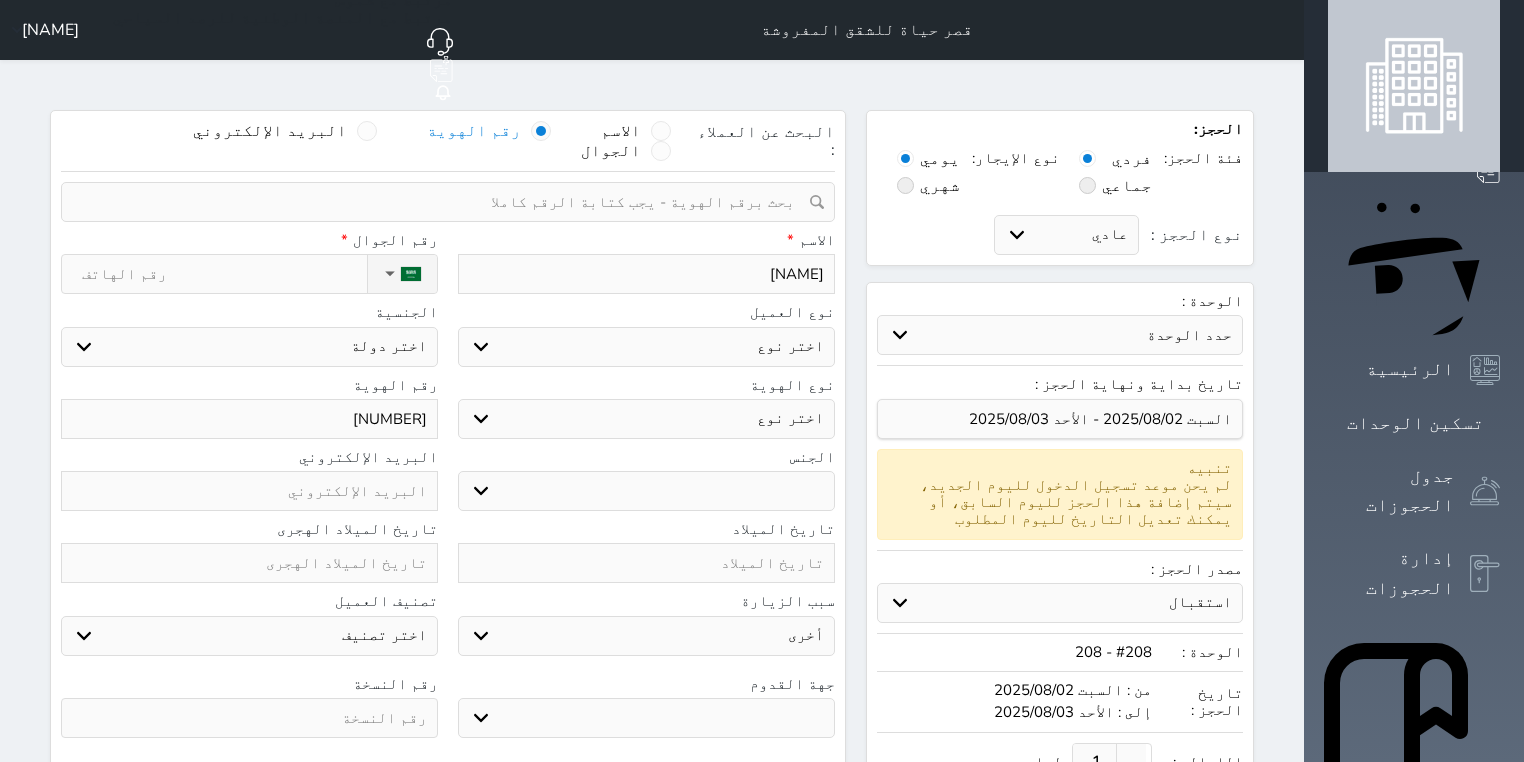 select 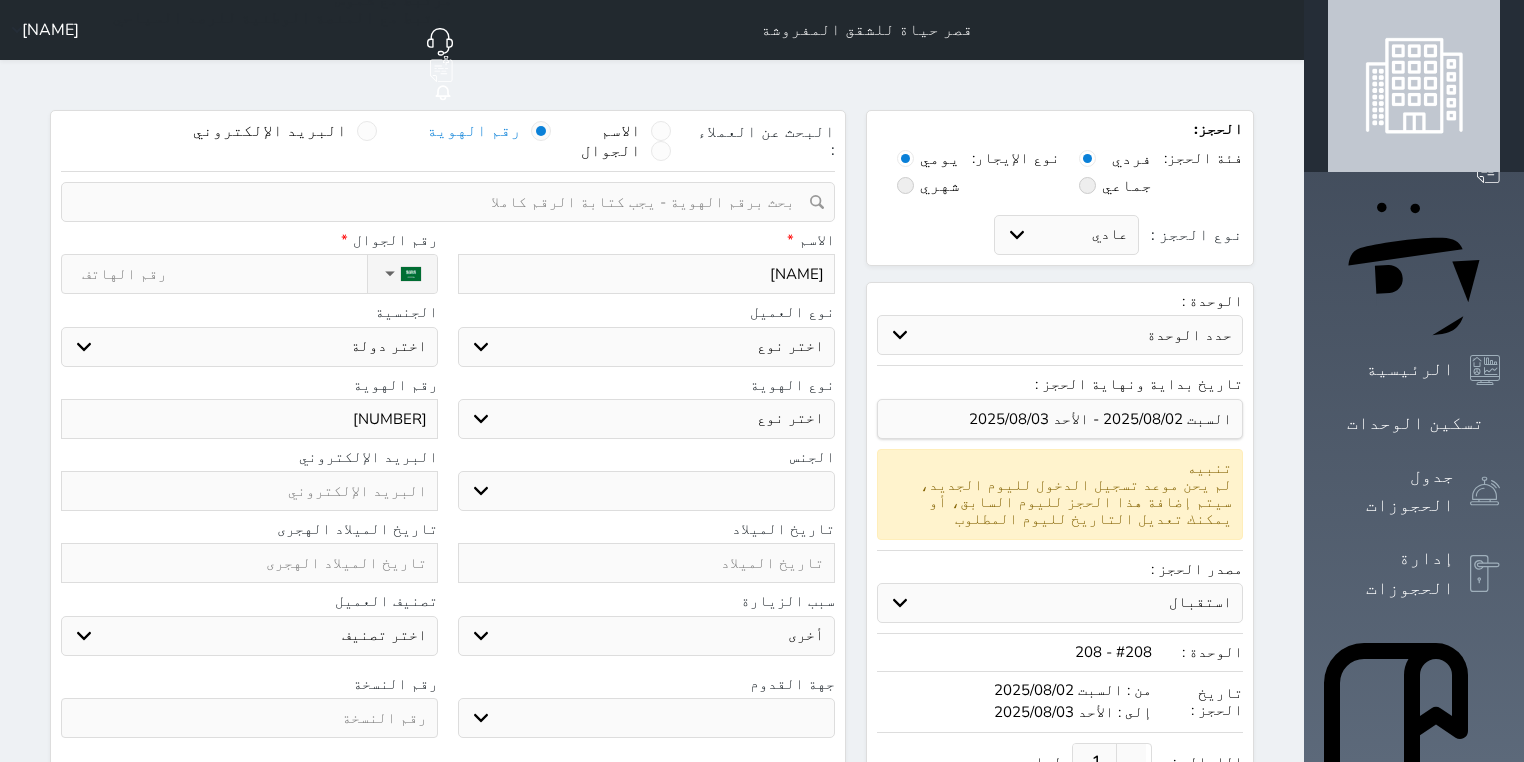 select 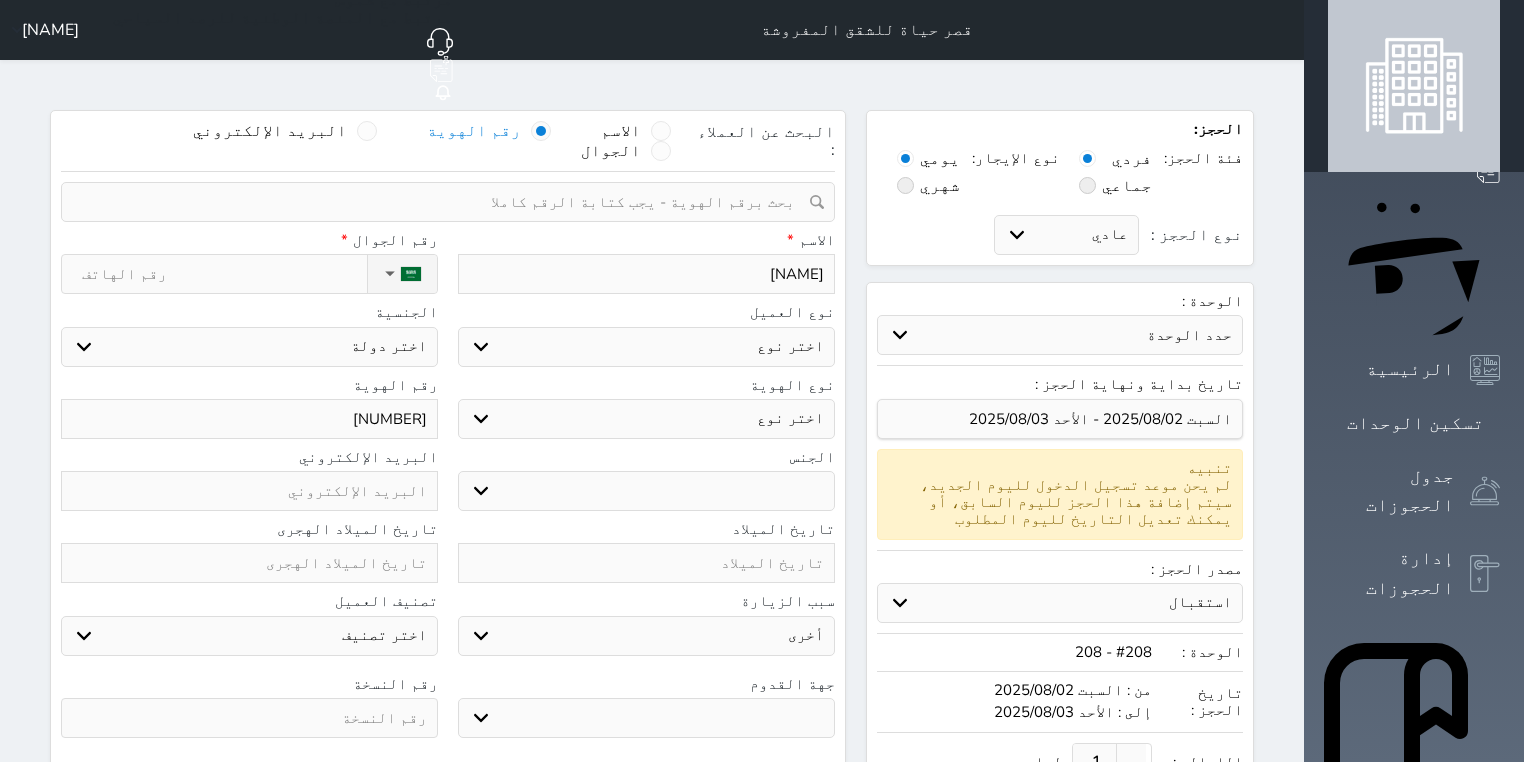 select 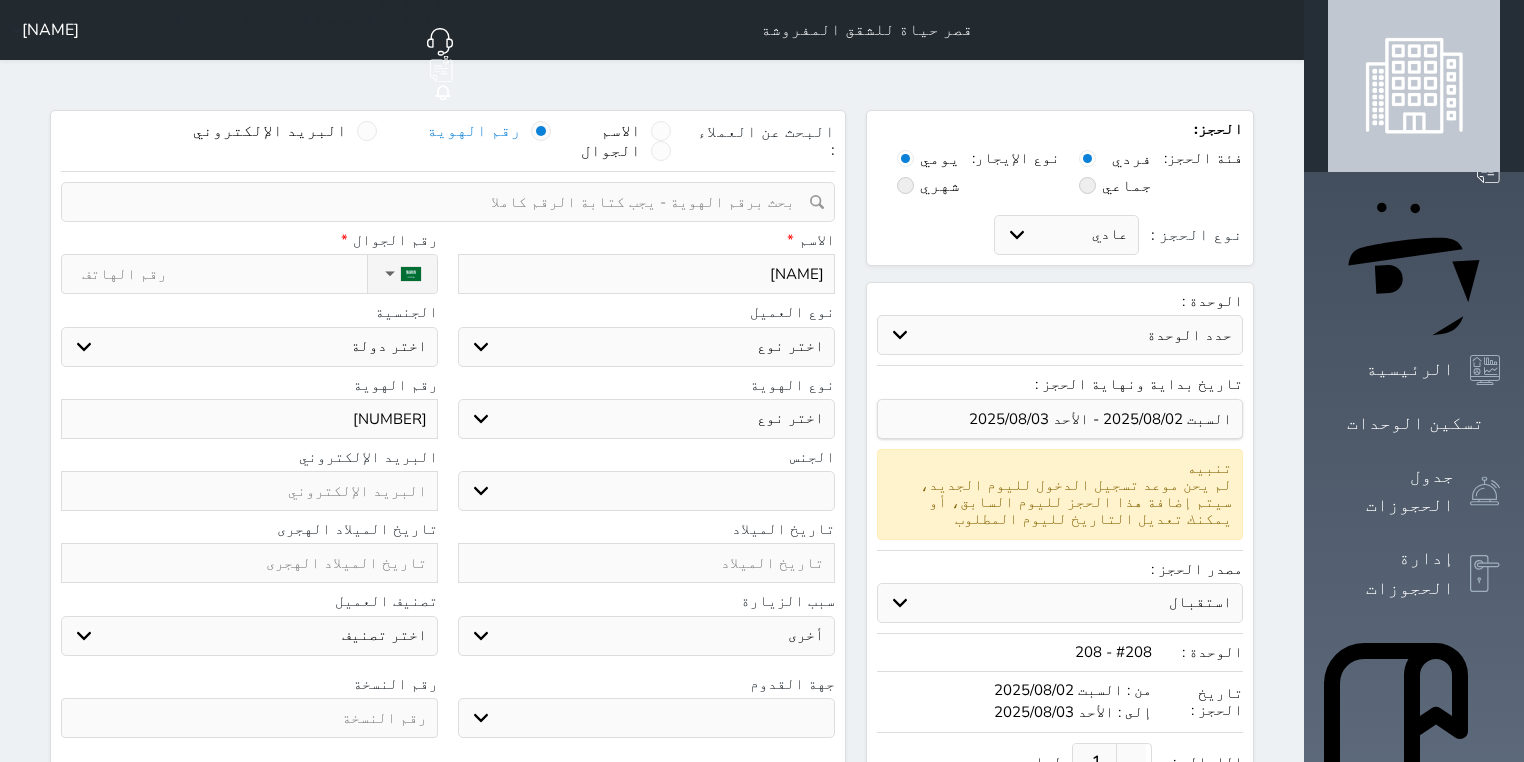 select 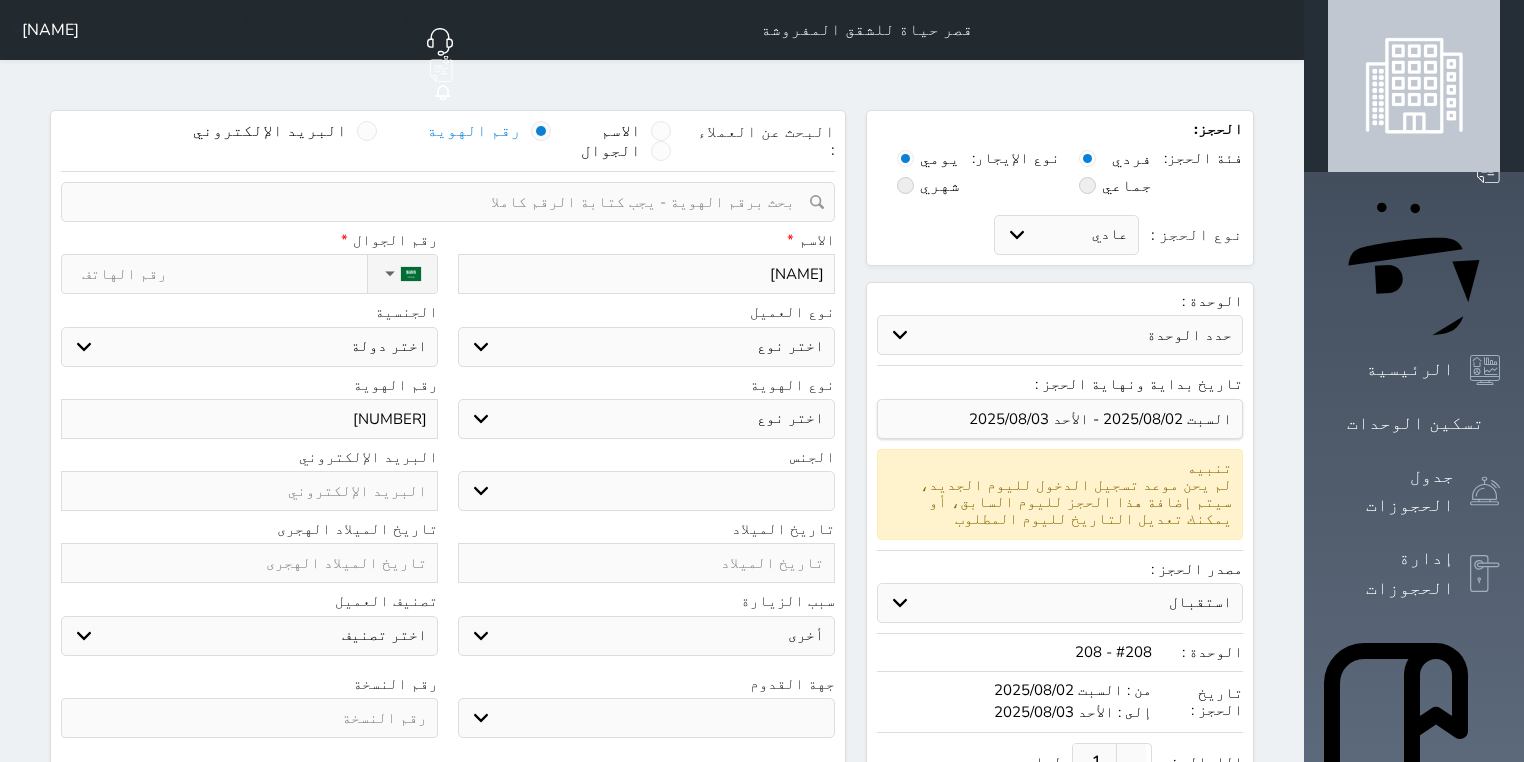 type on "احمد محمد سليمان خصا" 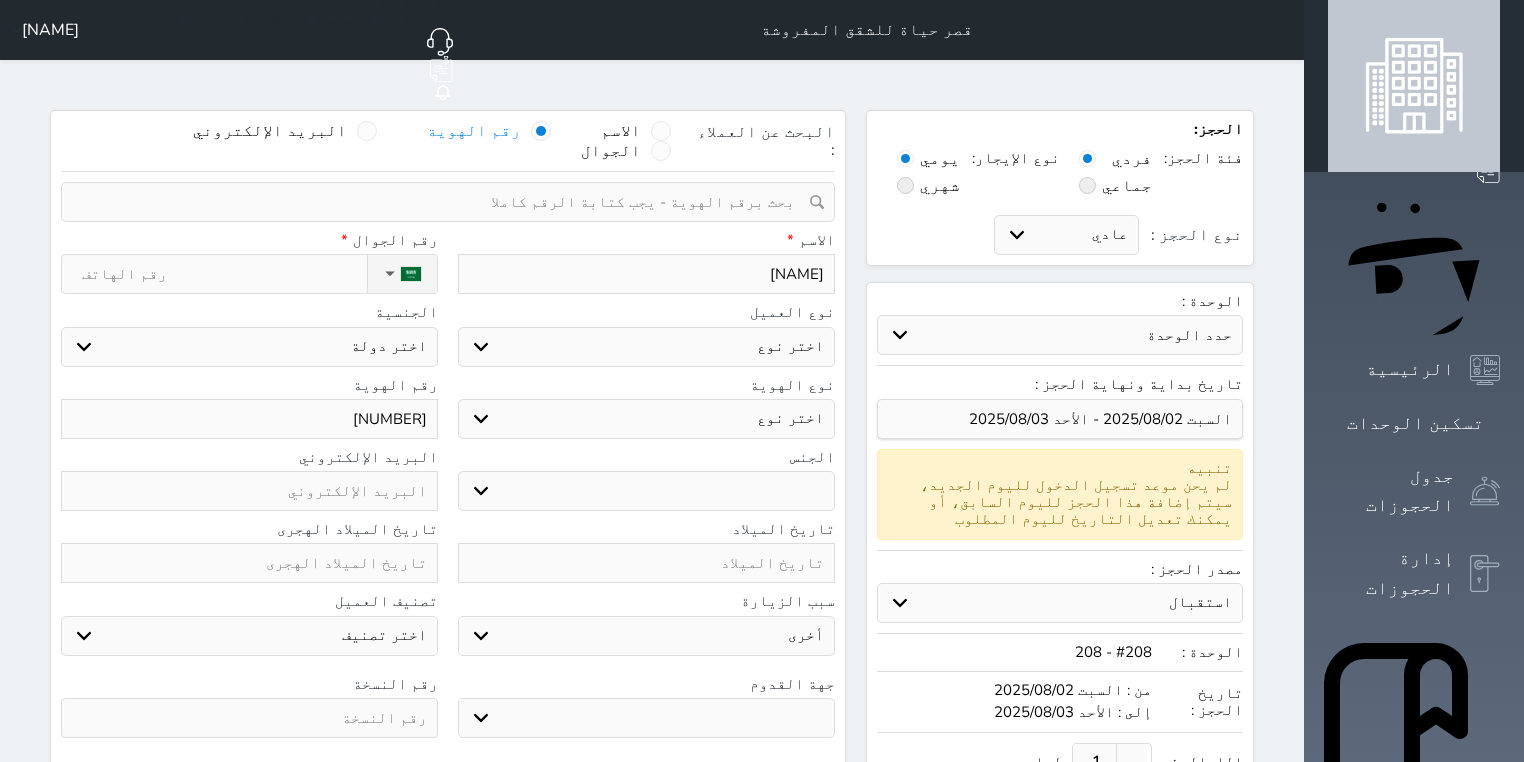select 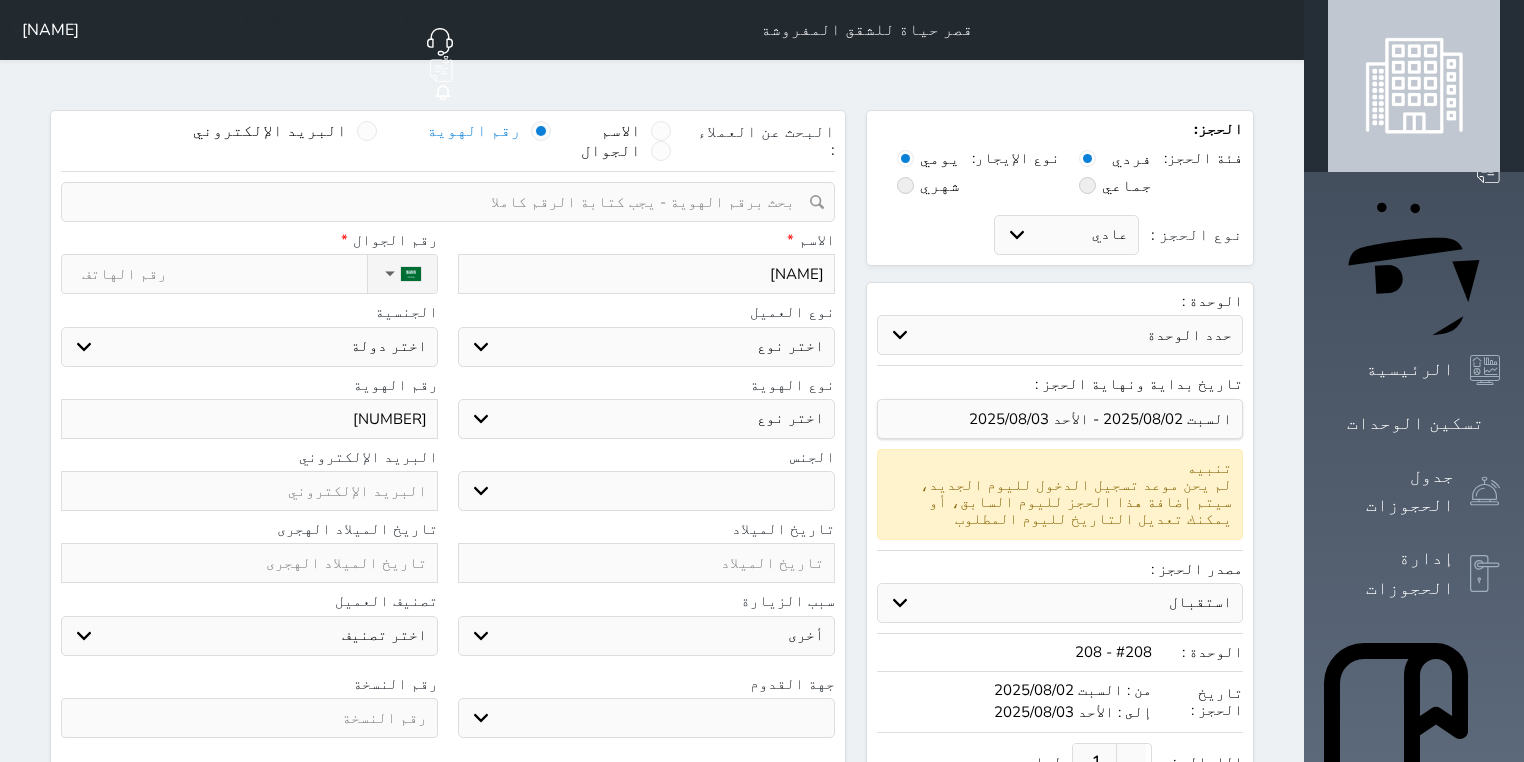 select 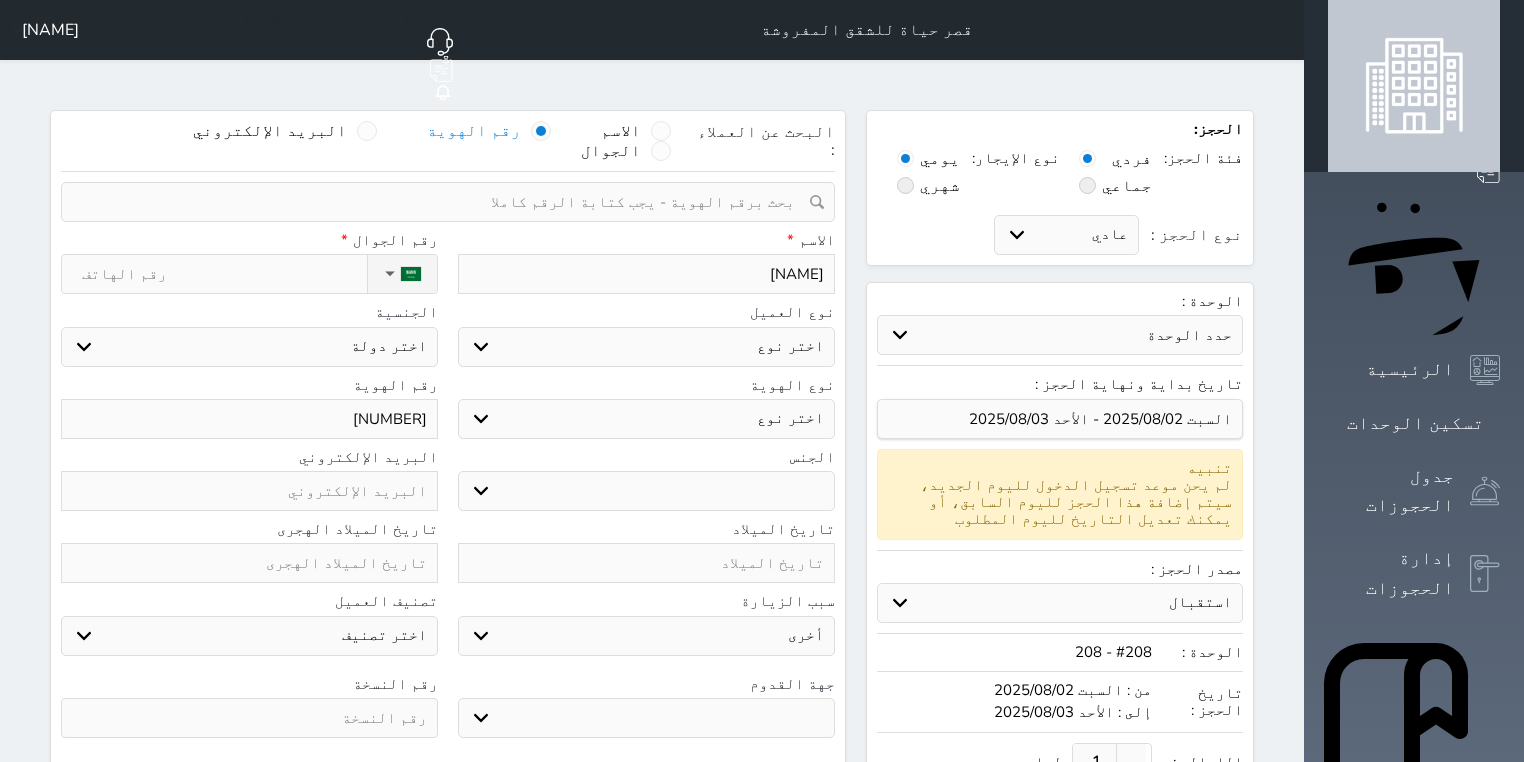 select 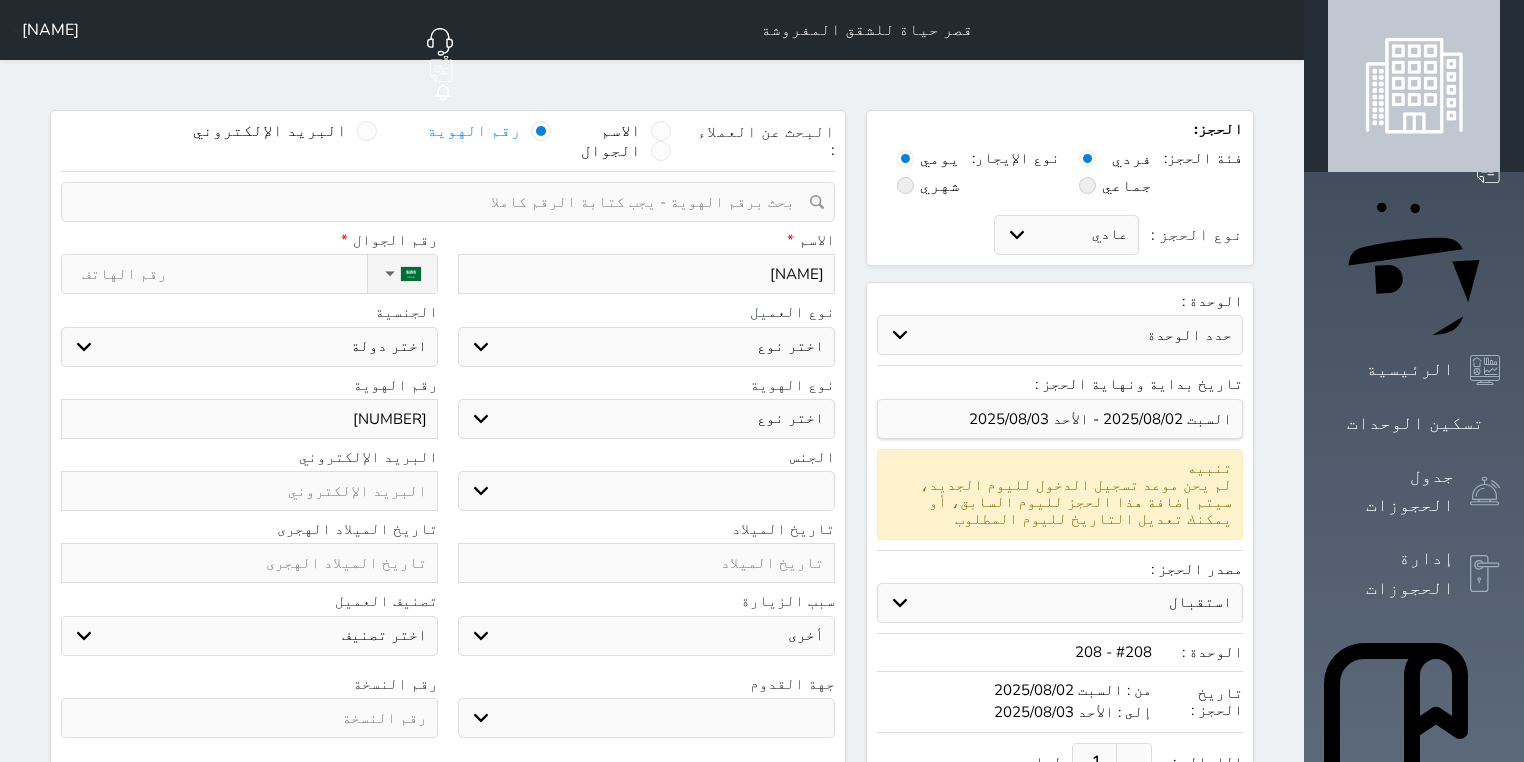 type on "احمد محمد سليمان خصاو" 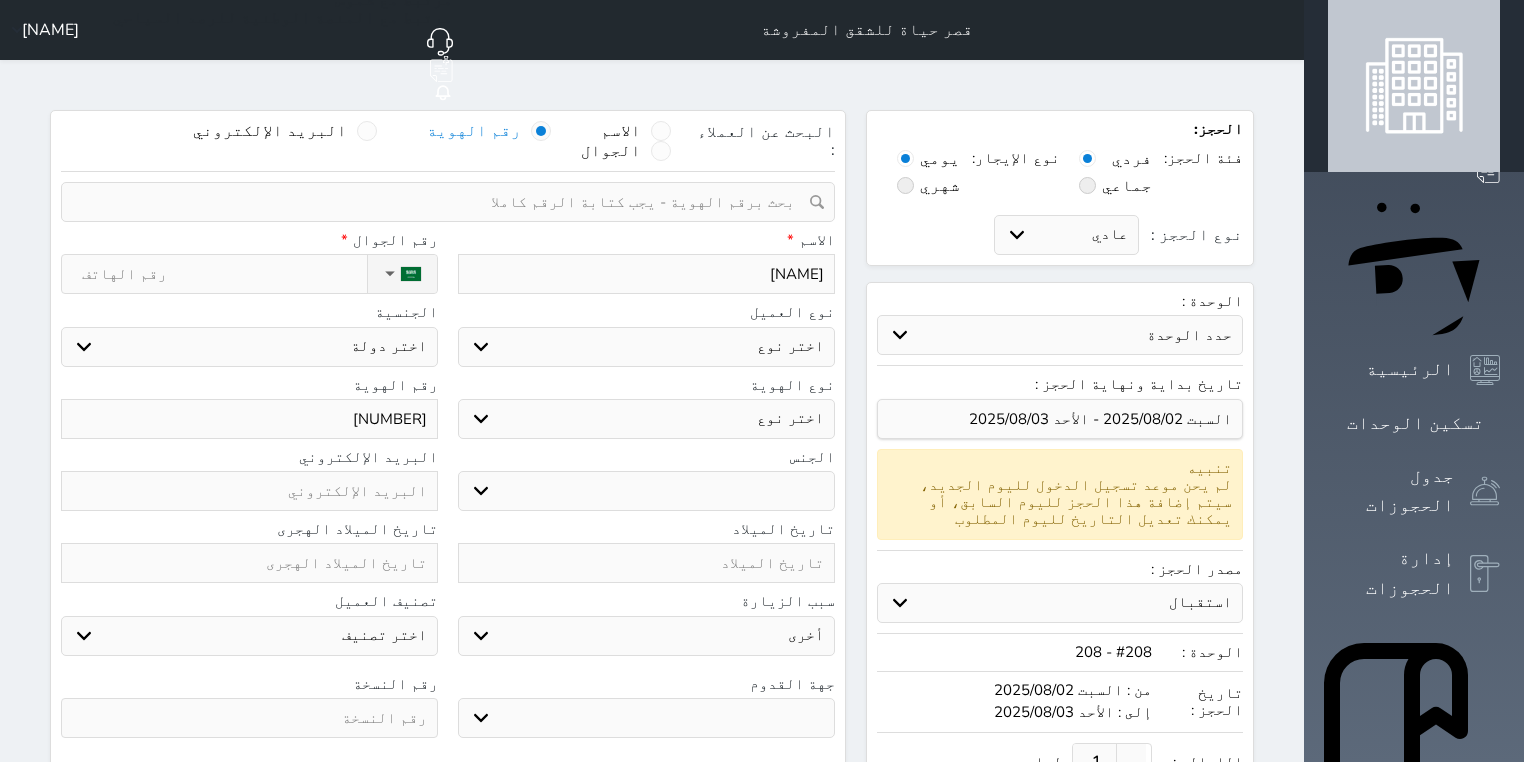 select 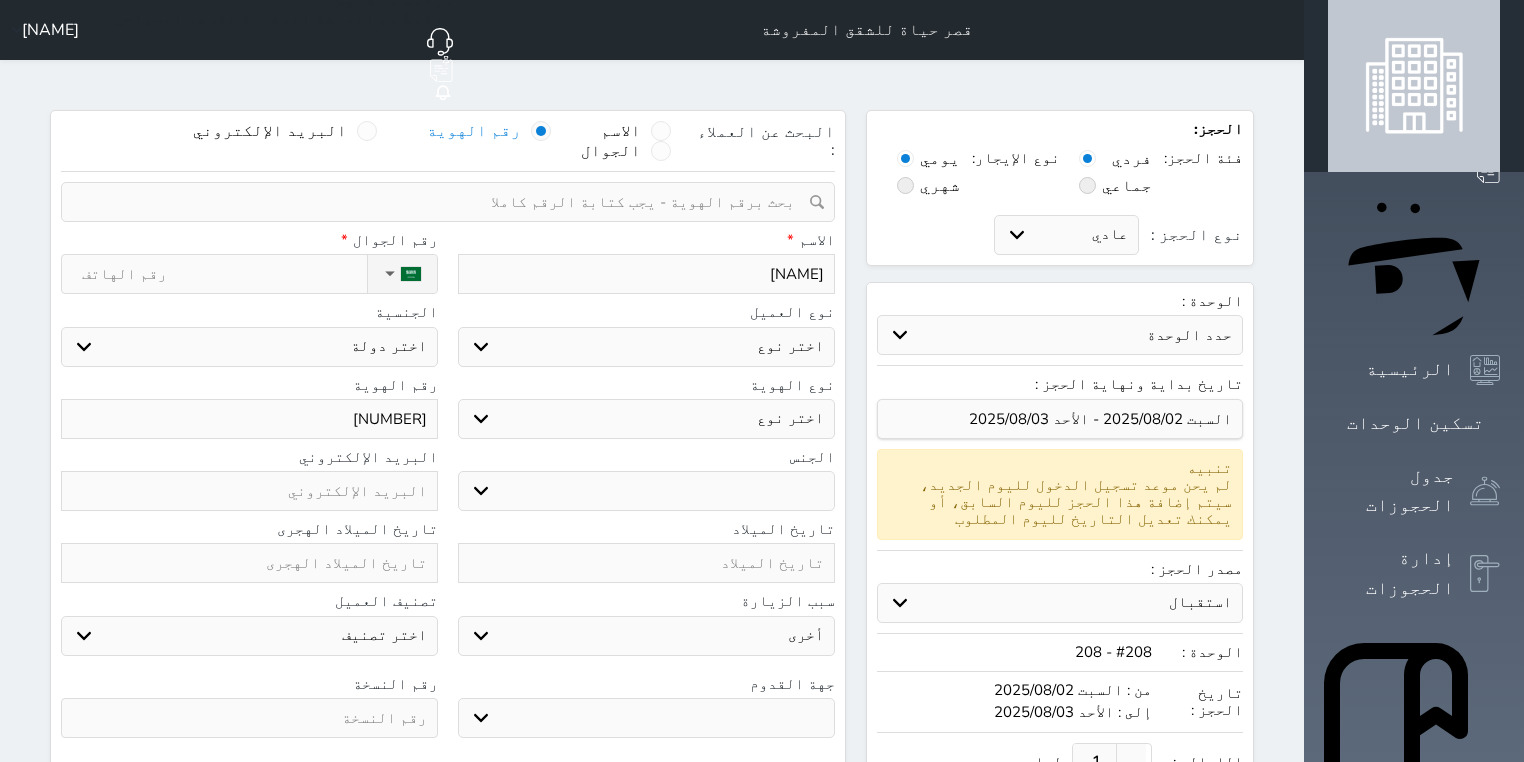 select 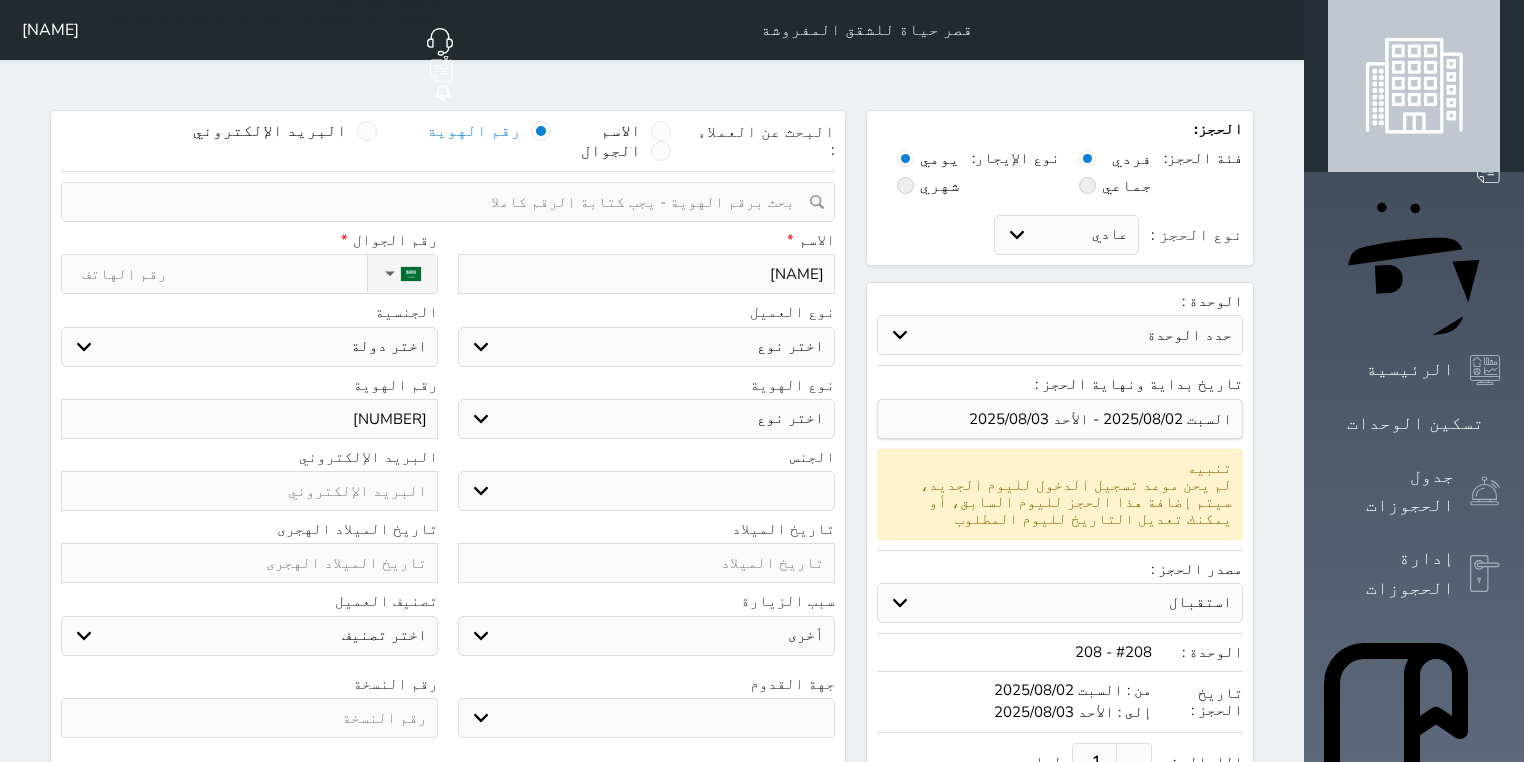 select 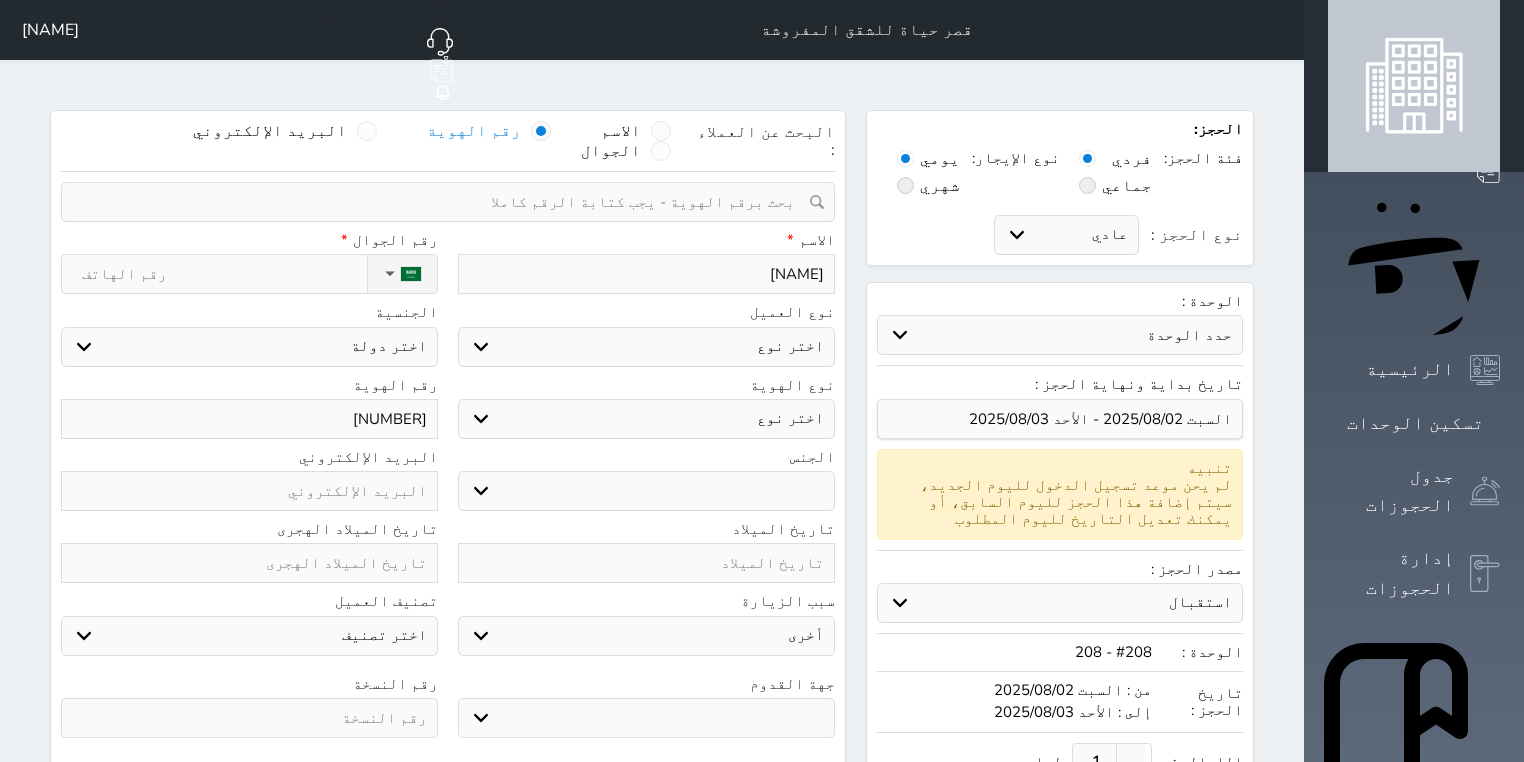 select 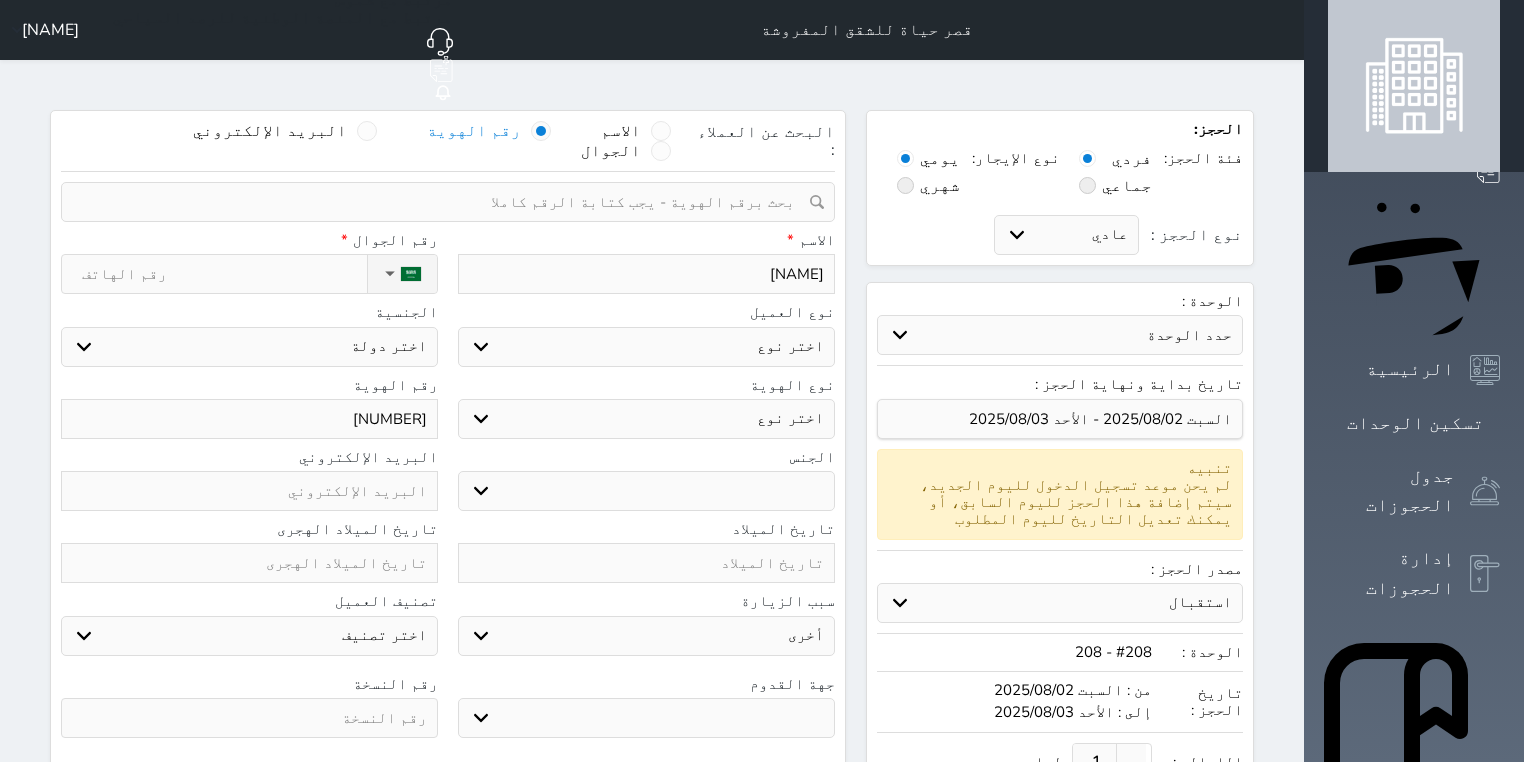 select 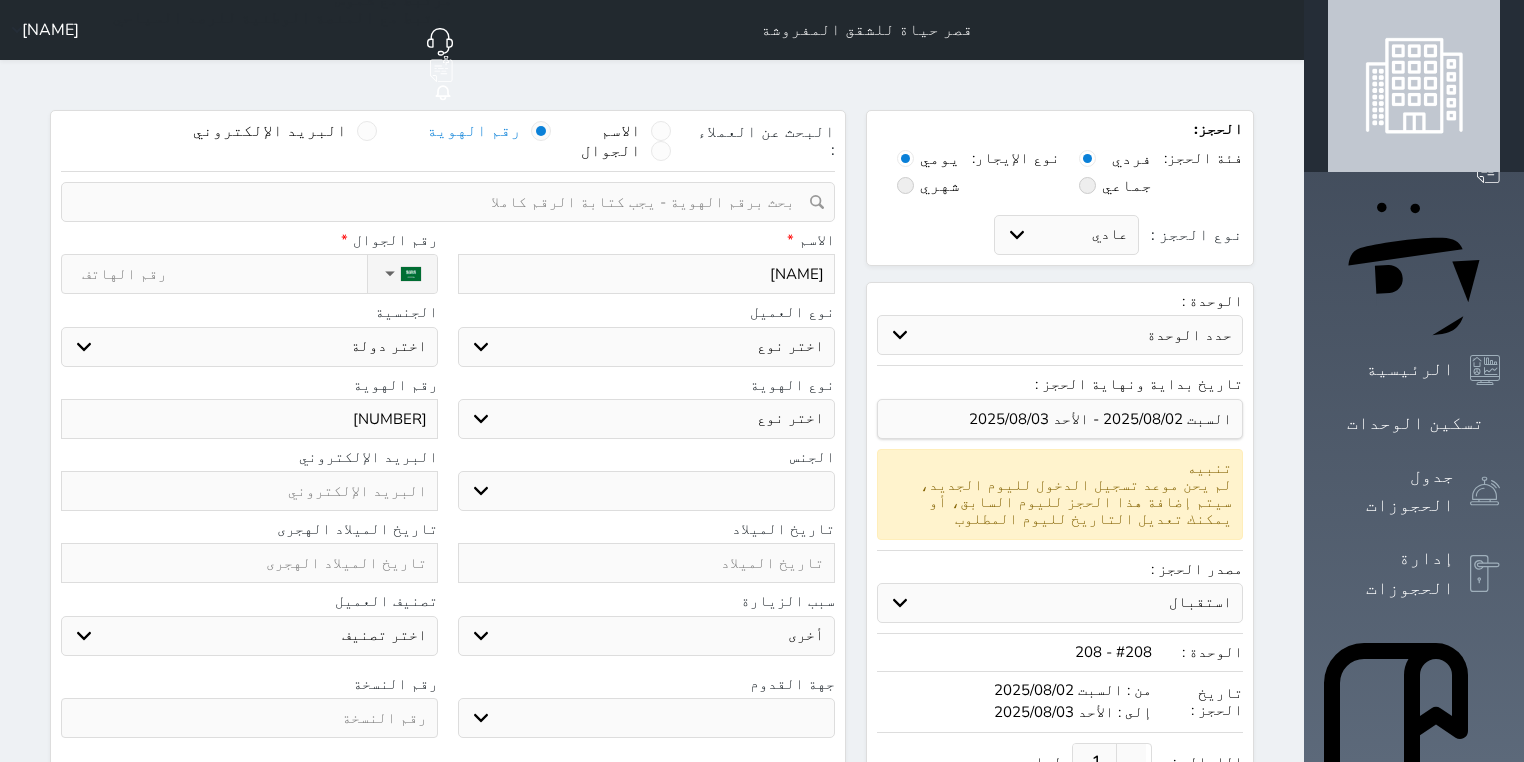 type on "احمد محمد سليمان خصاونه" 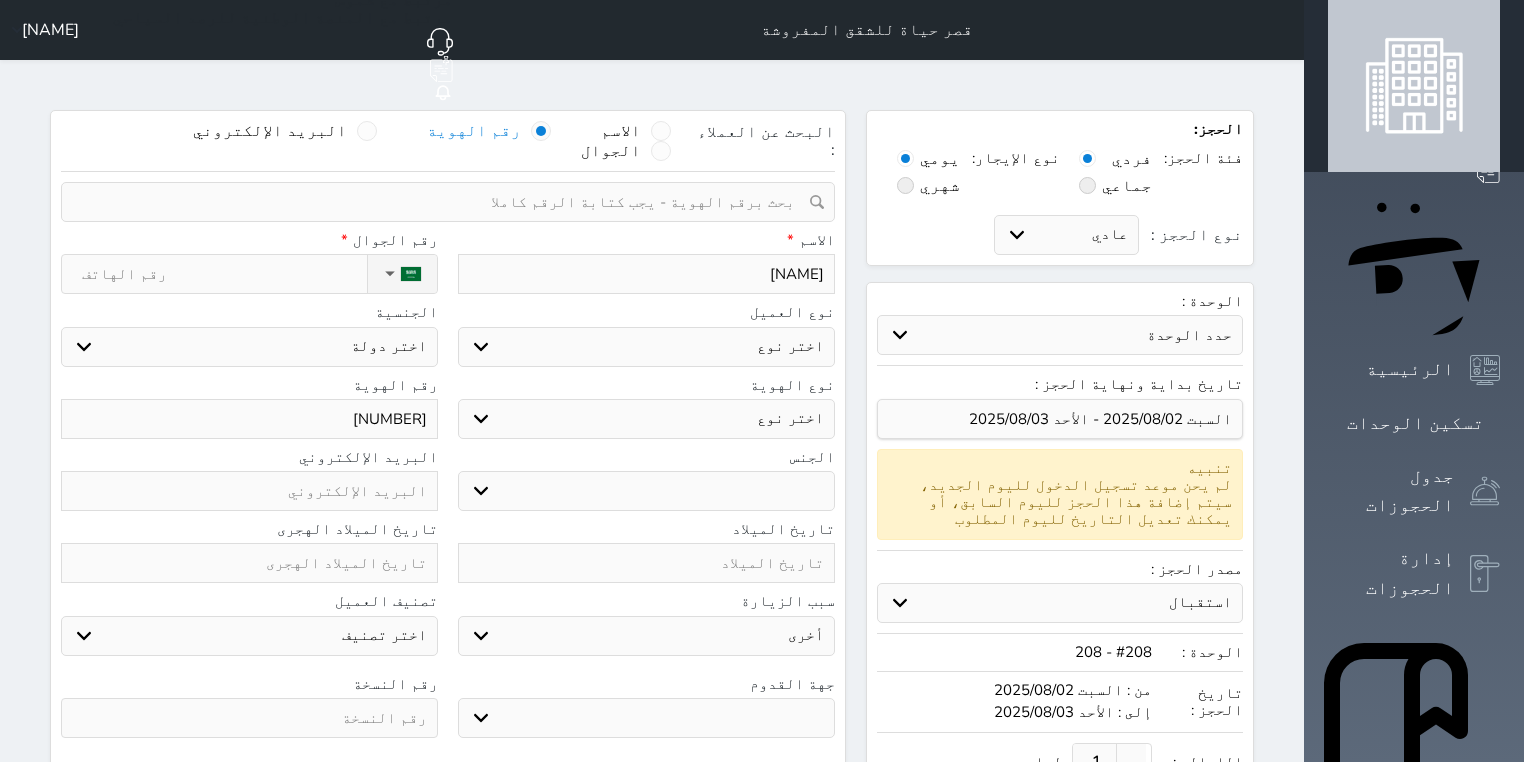 select 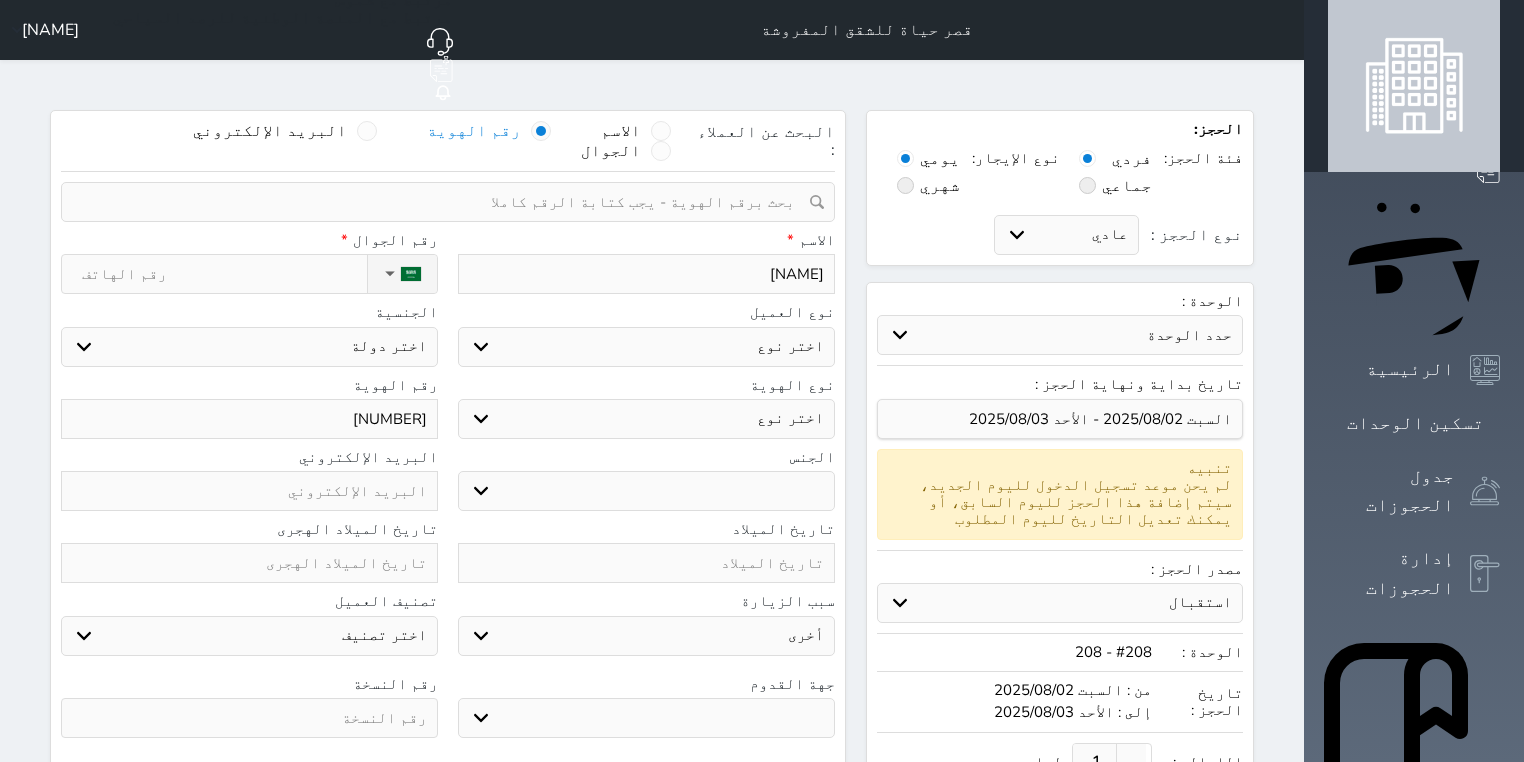 select 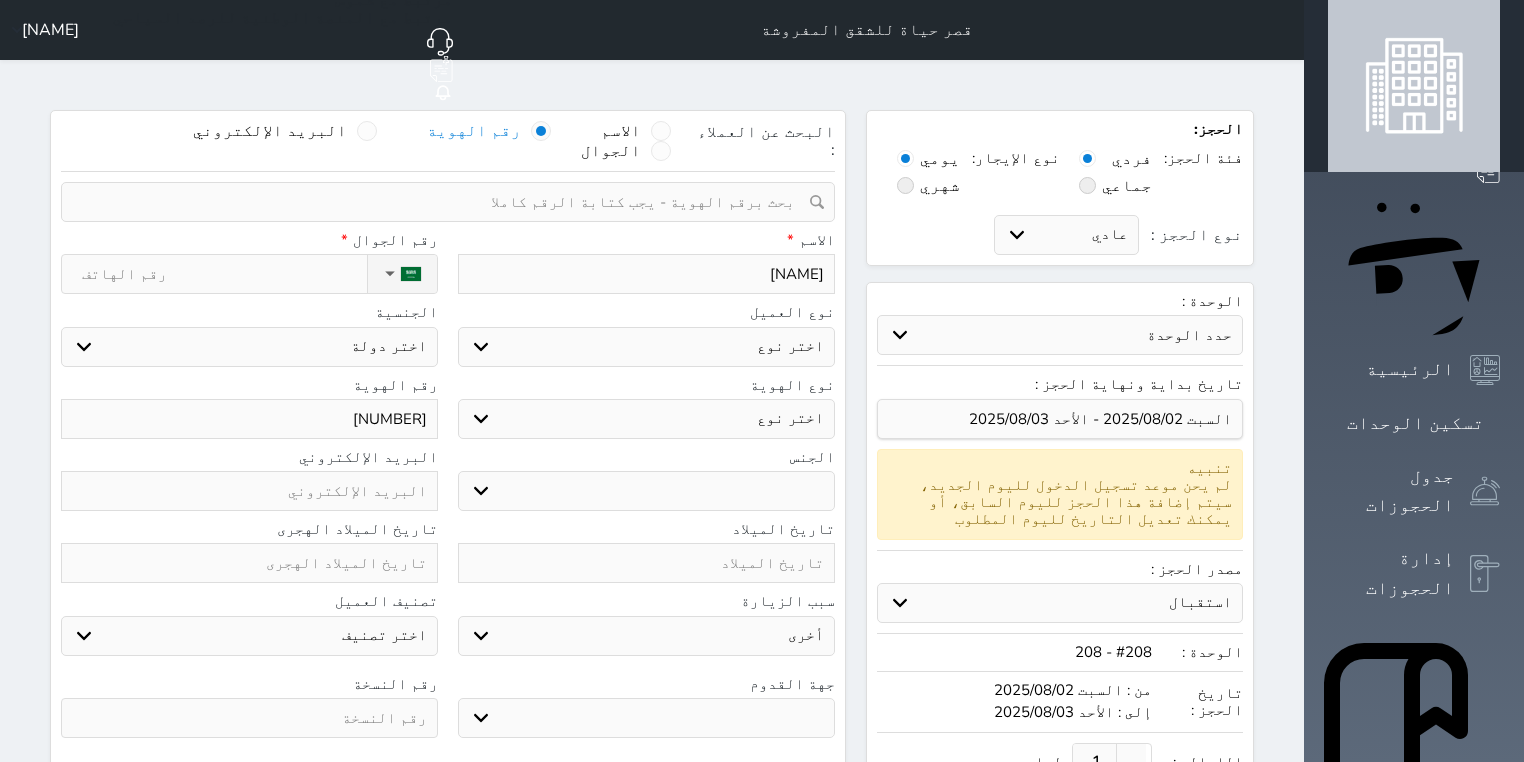 type on "احمد محمد سليمان خصاونه" 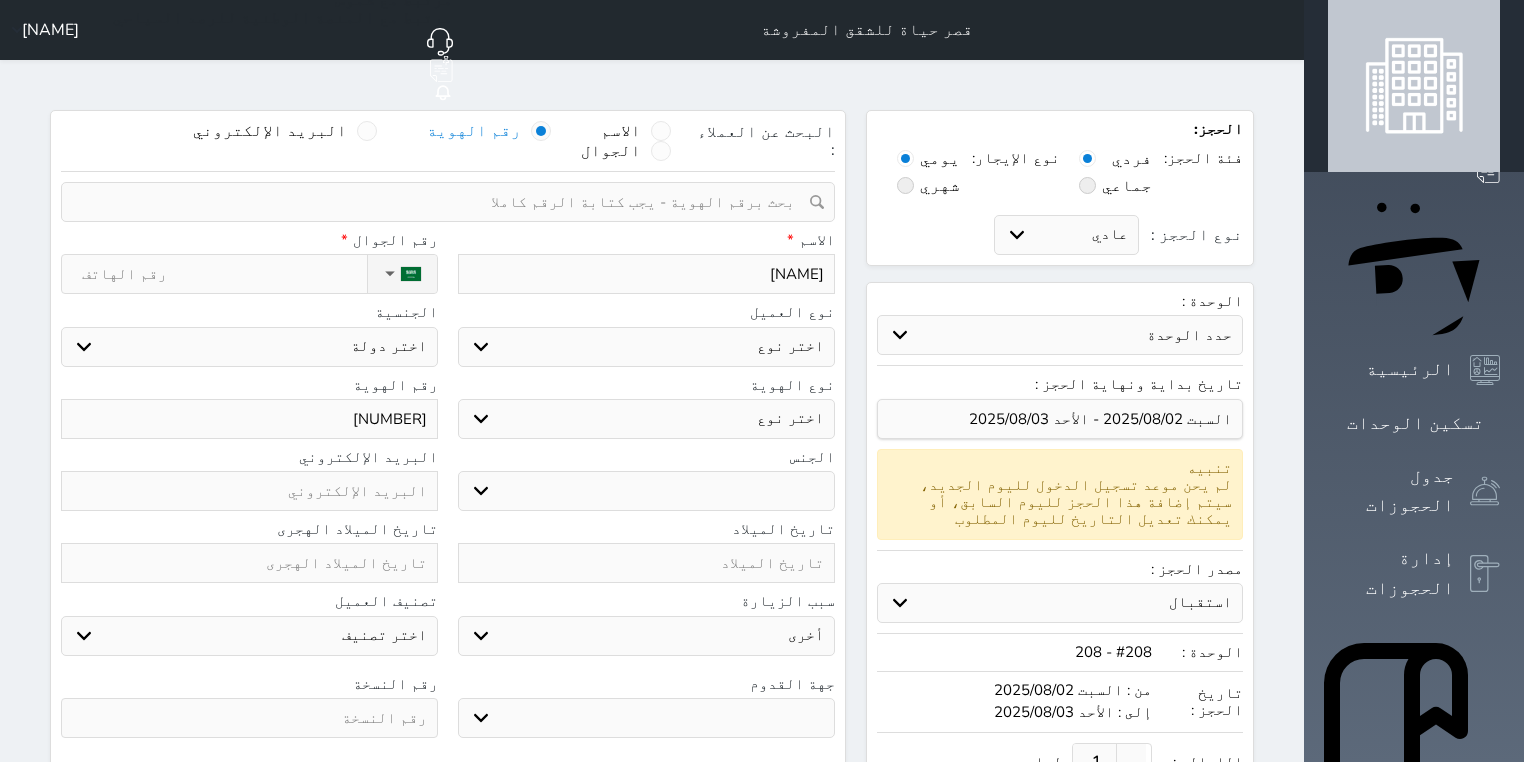 select 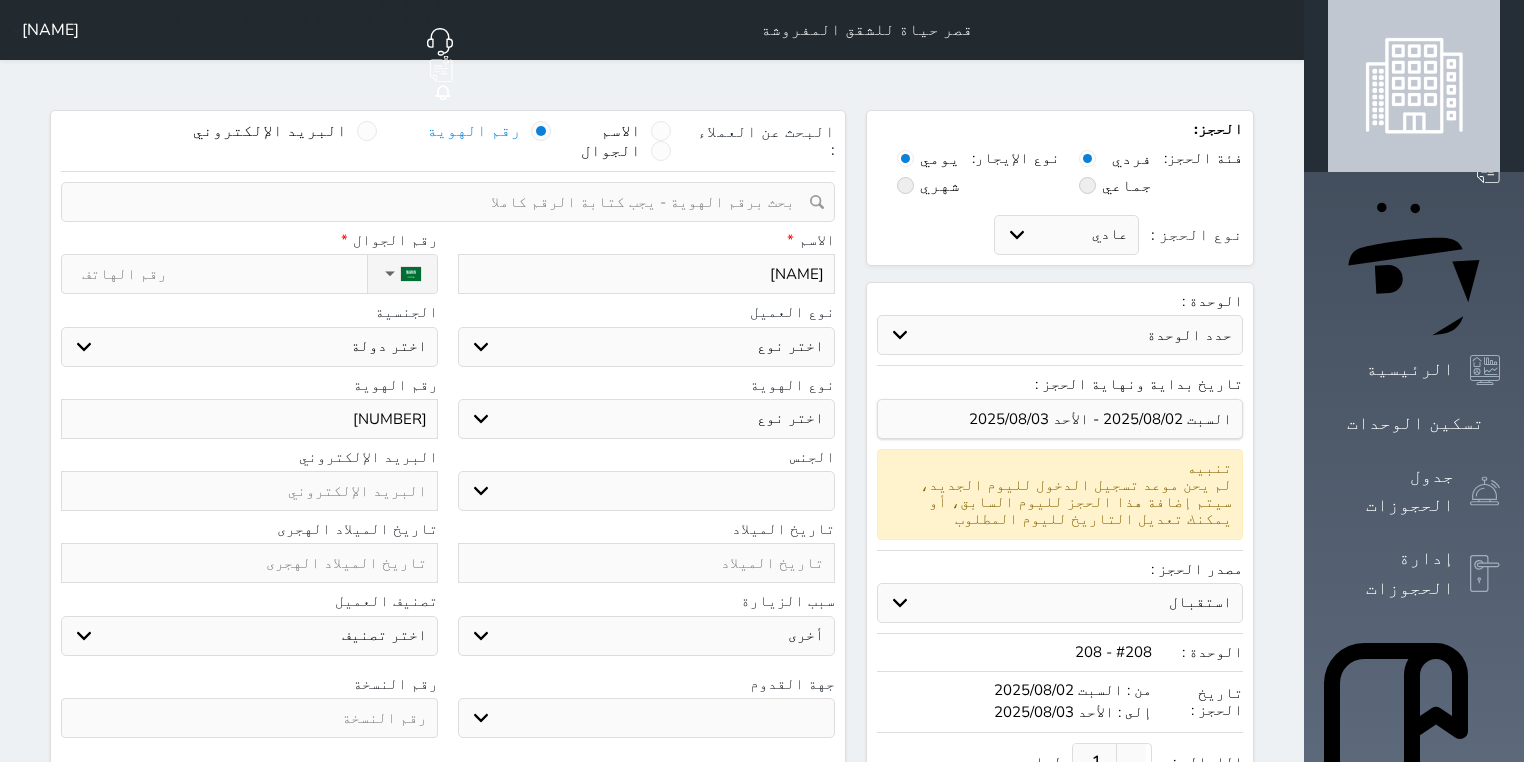select 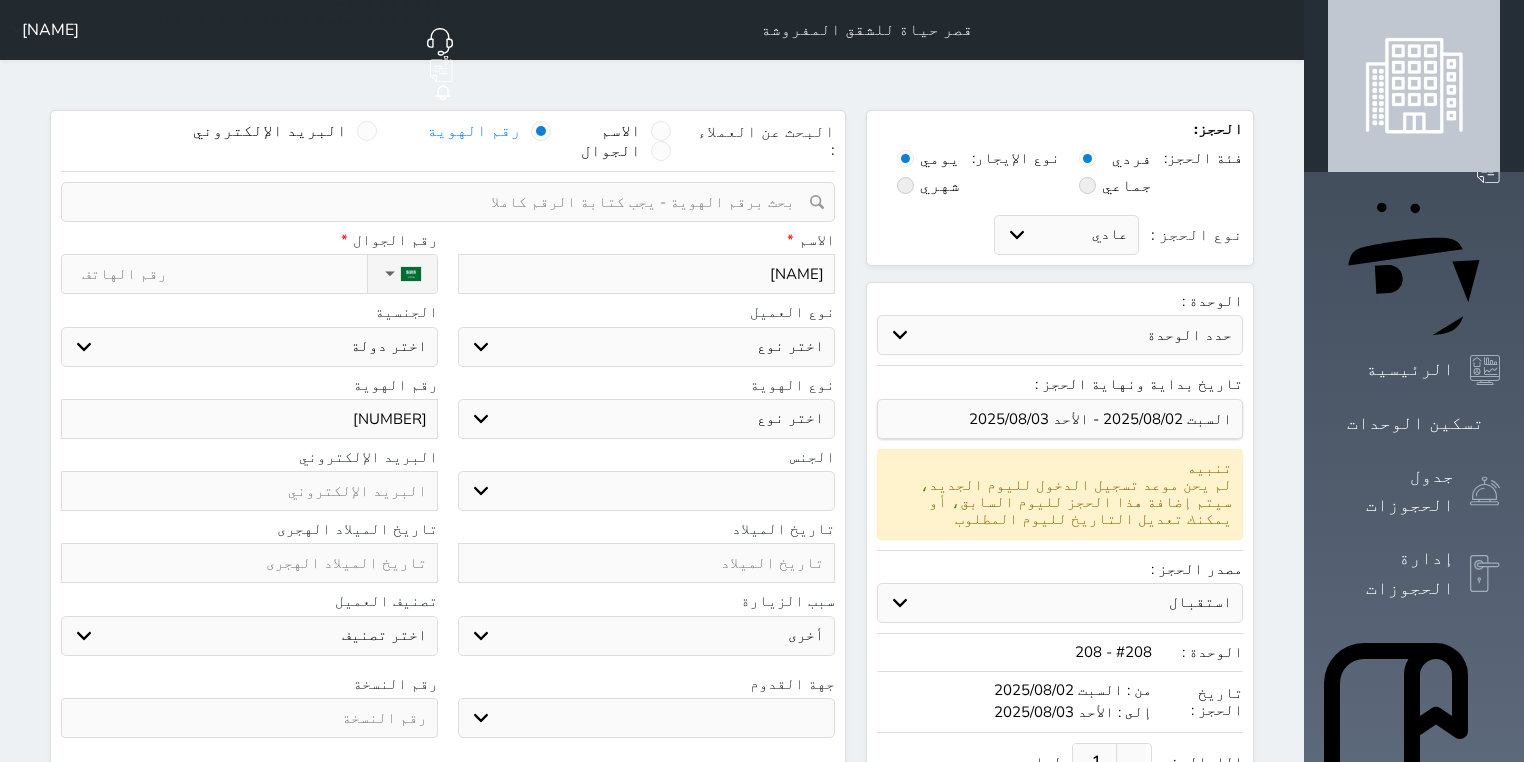 select on "4" 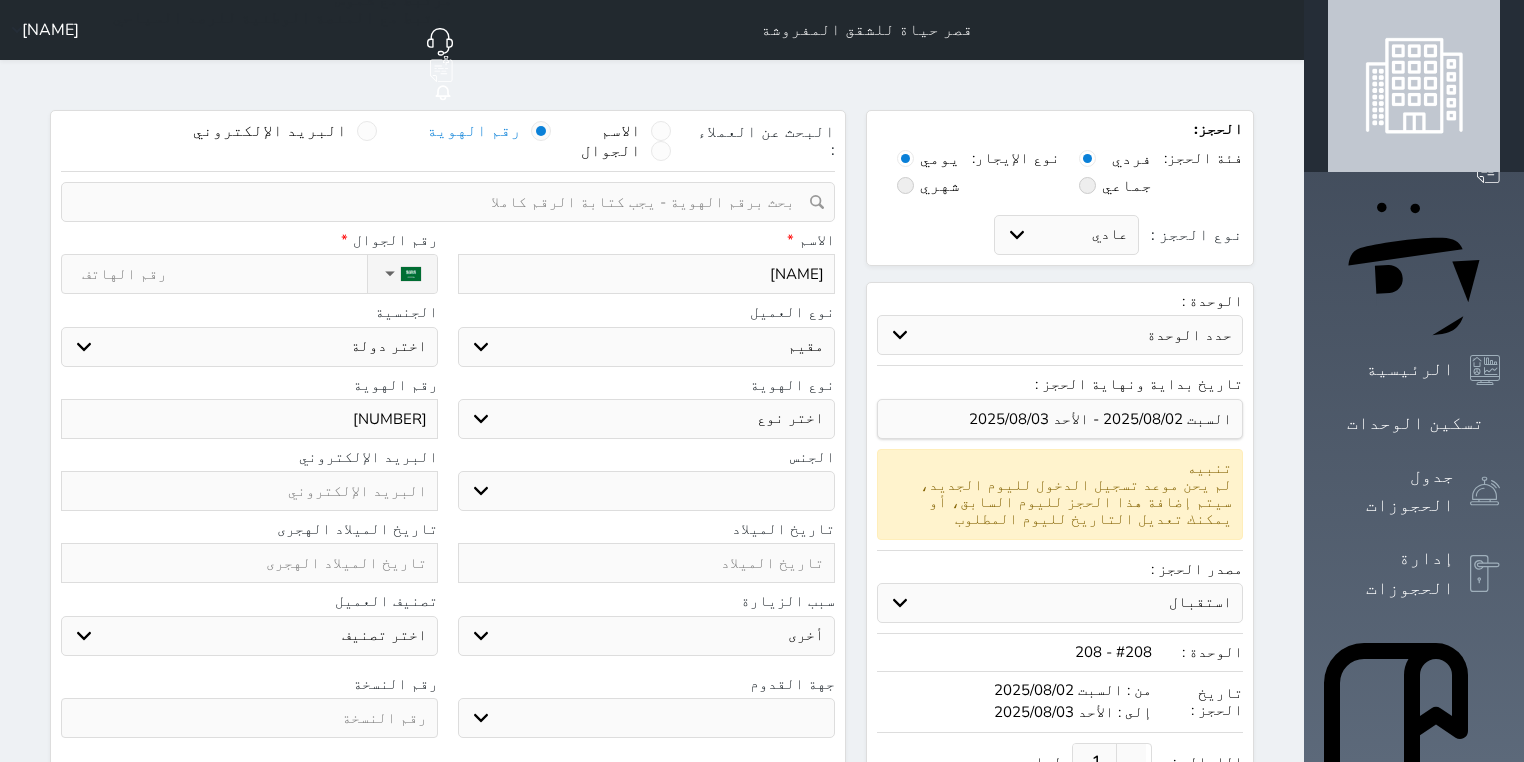 click on "اختر نوع   مواطن مواطن خليجي زائر مقيم" at bounding box center [646, 347] 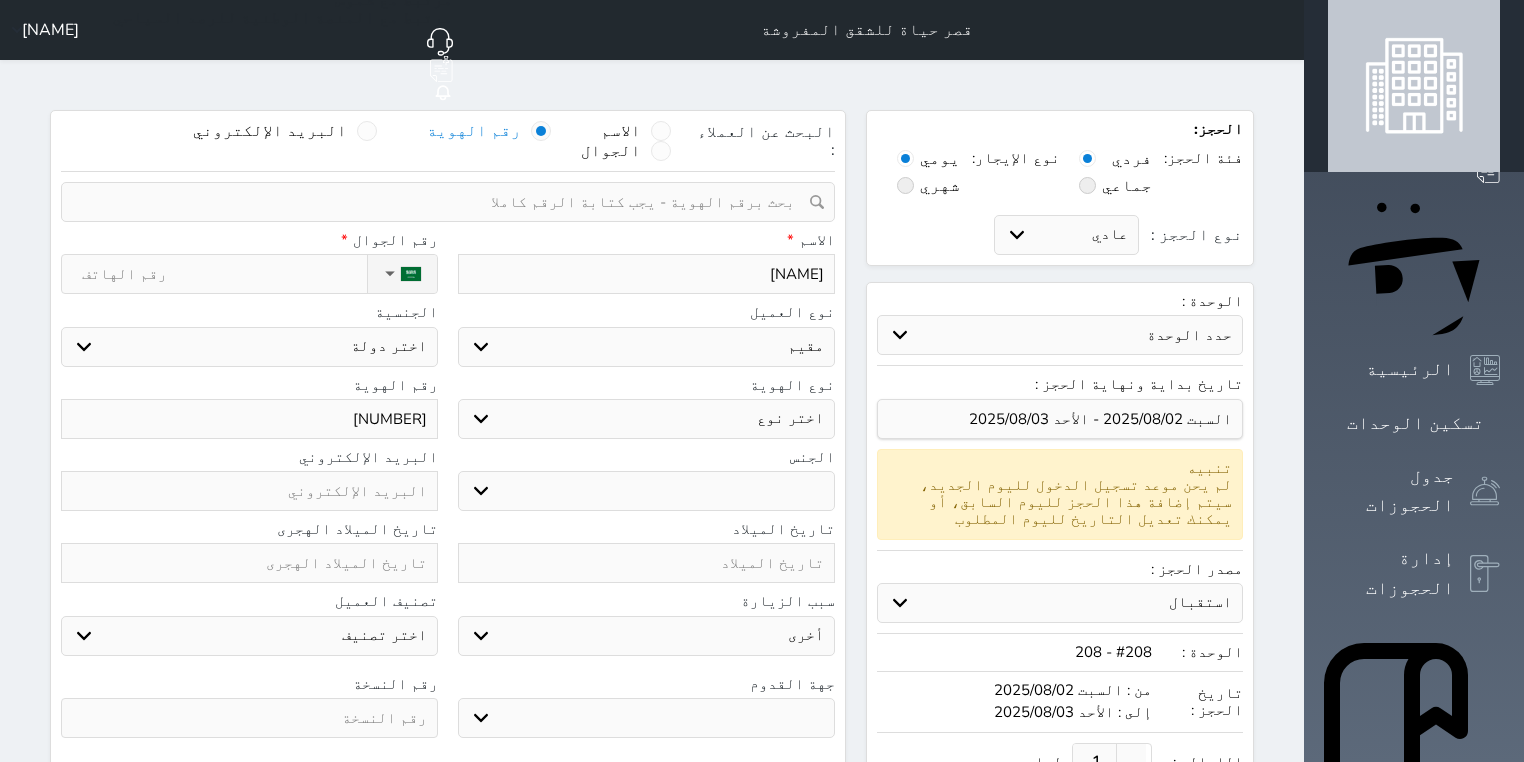select on "102" 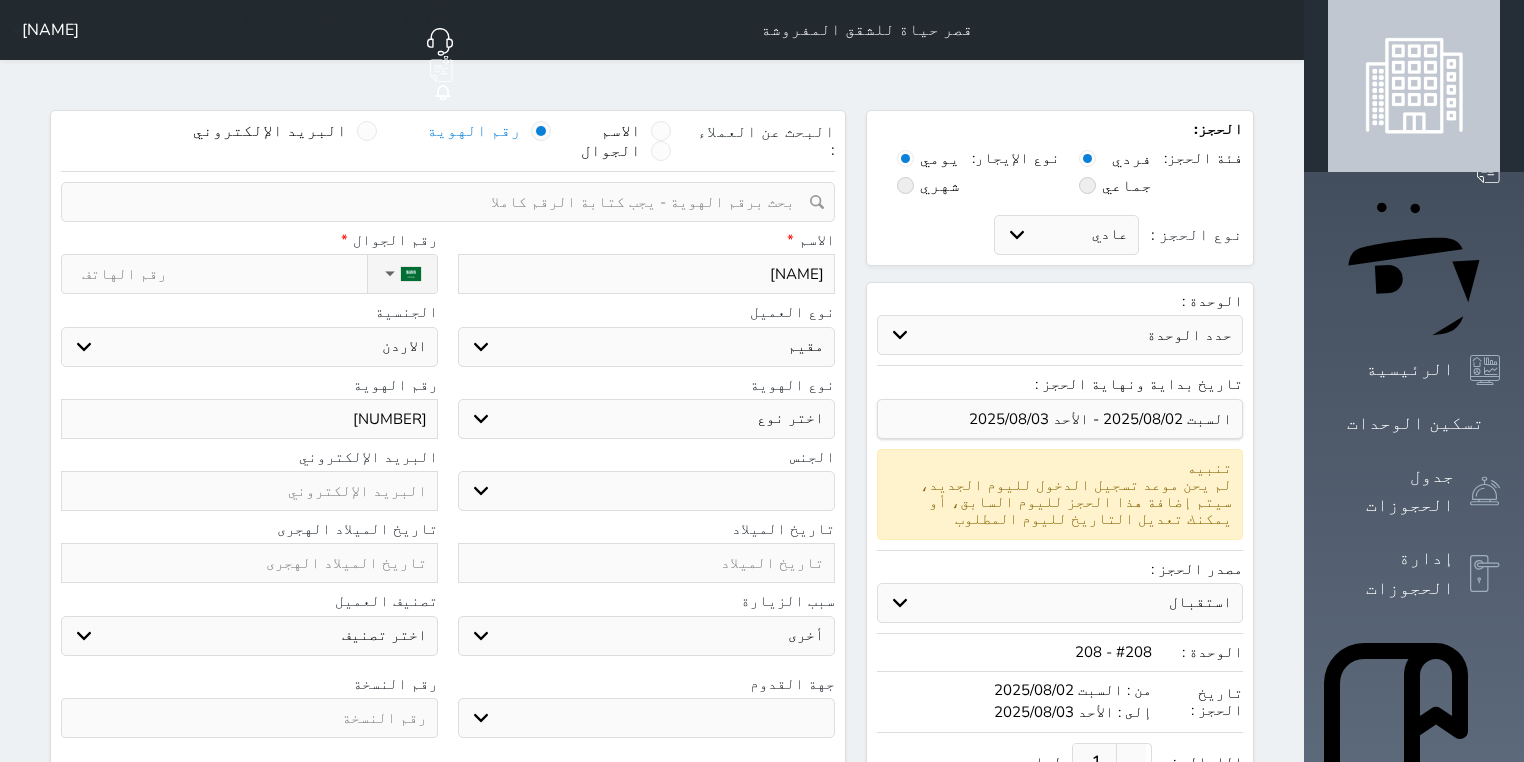 click on "اختر دولة
اثيوبيا
اجنبي بجواز سعودي
اخرى
اذربيجان
ارتيريا
ارمينيا
ازبكستان
اسبانيا
استراليا
استونيا" at bounding box center (249, 347) 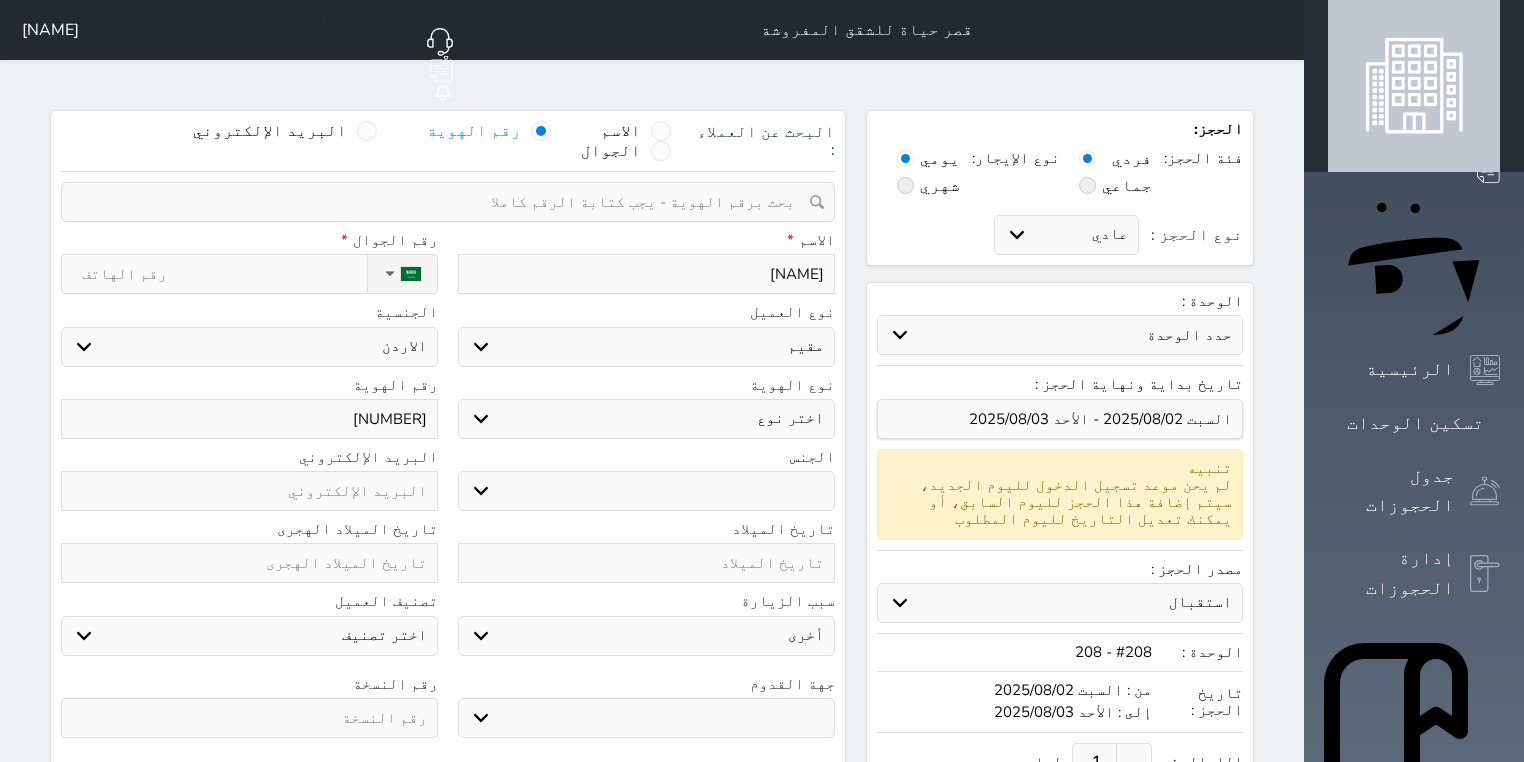 select 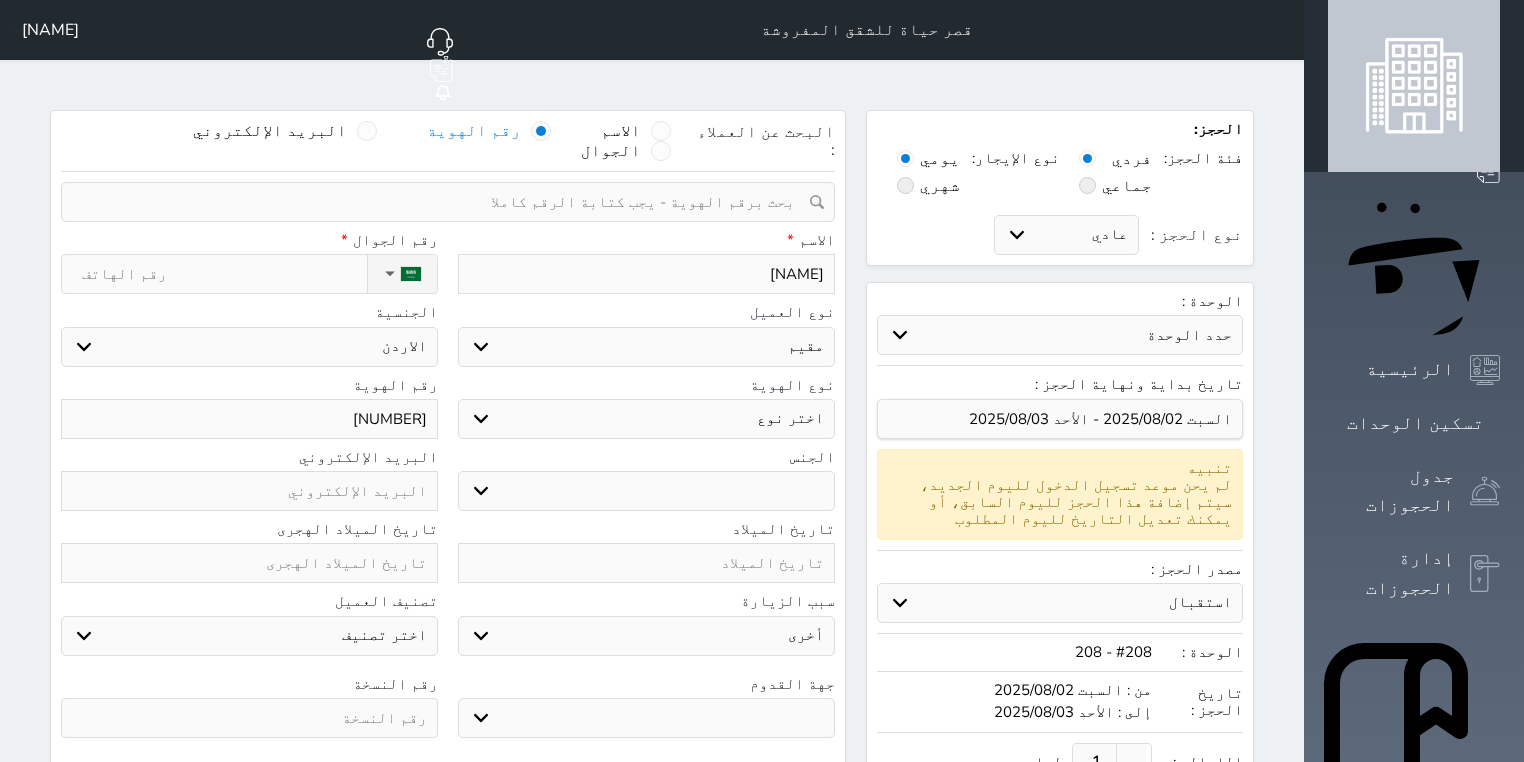 select 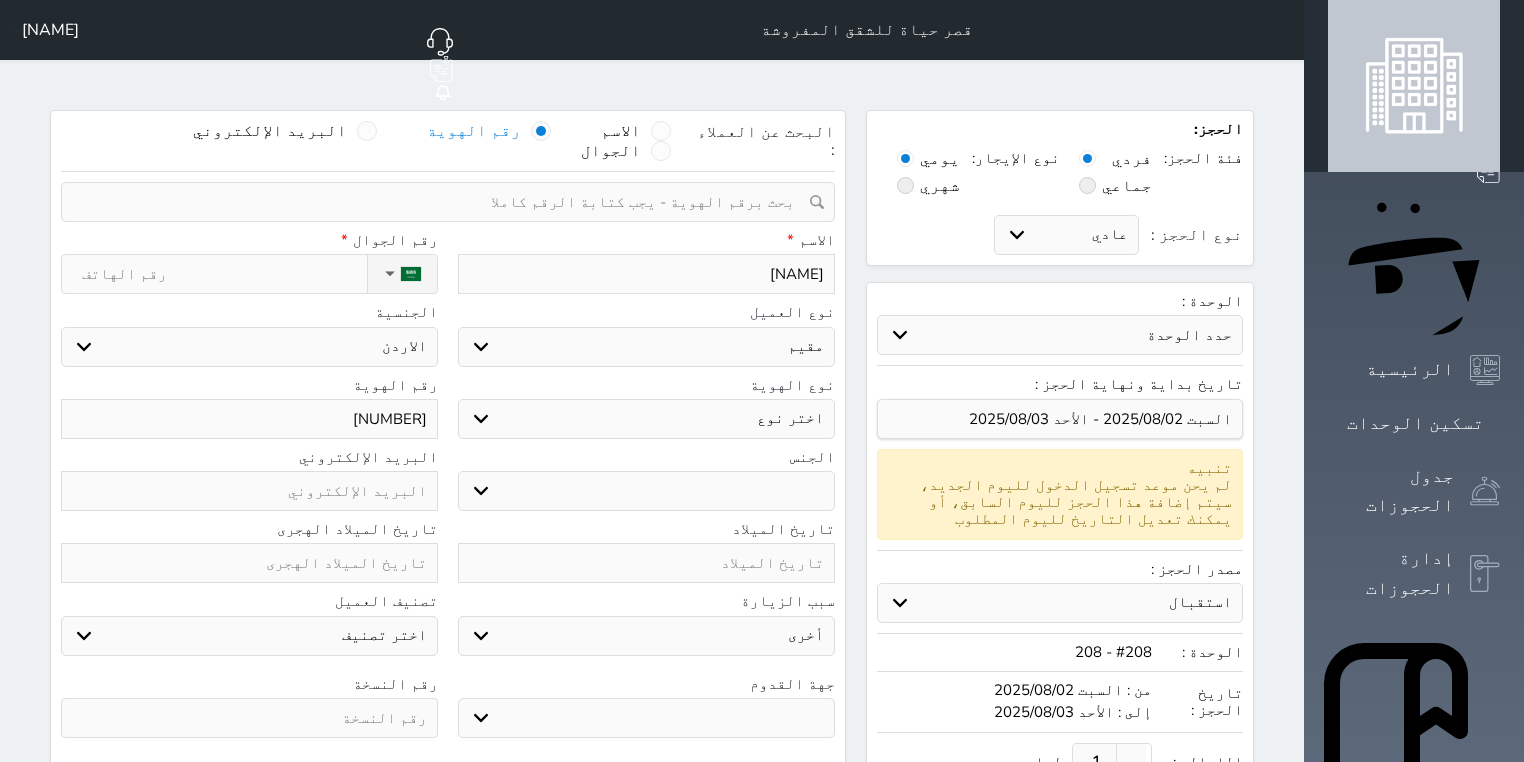 type on "0" 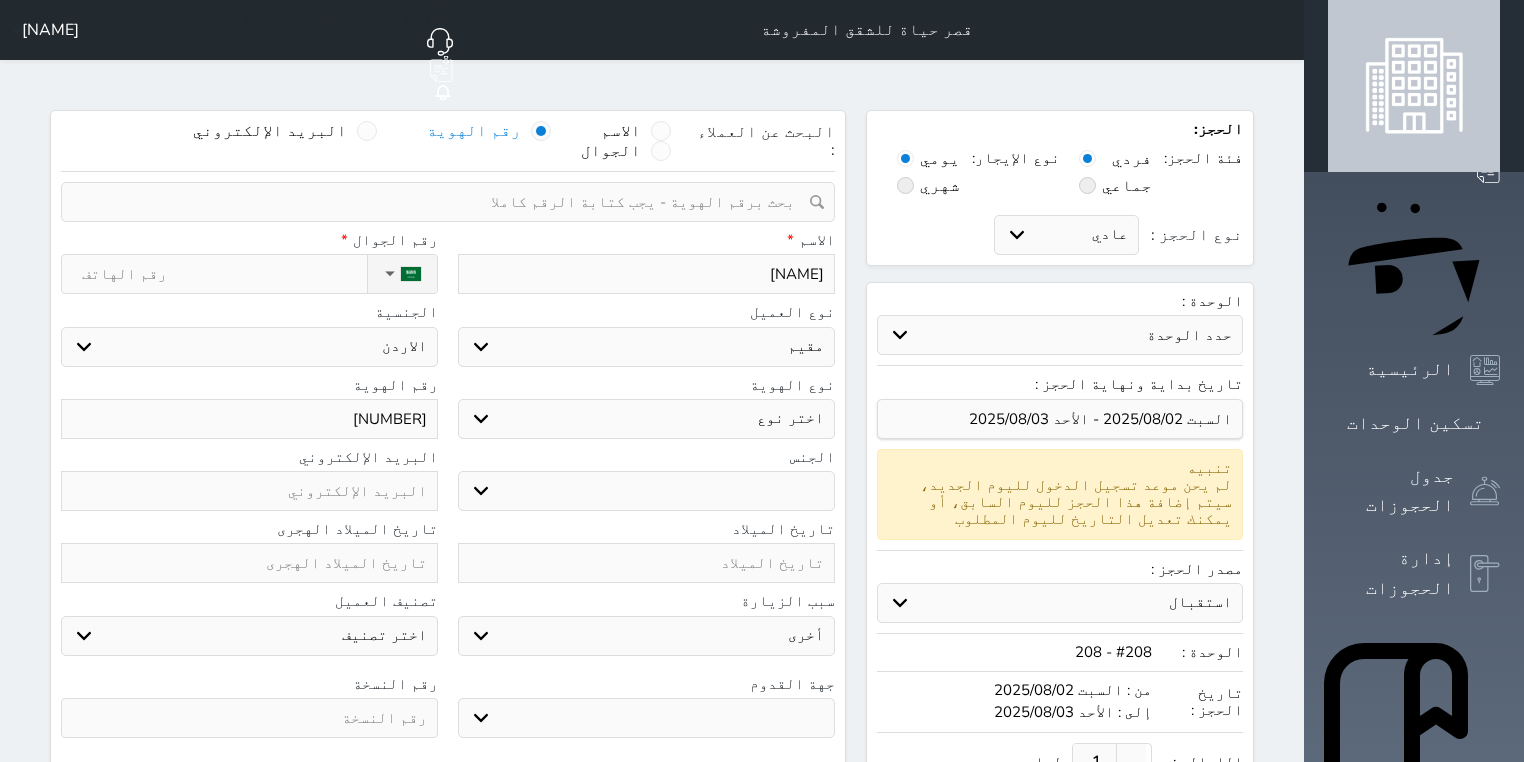 select 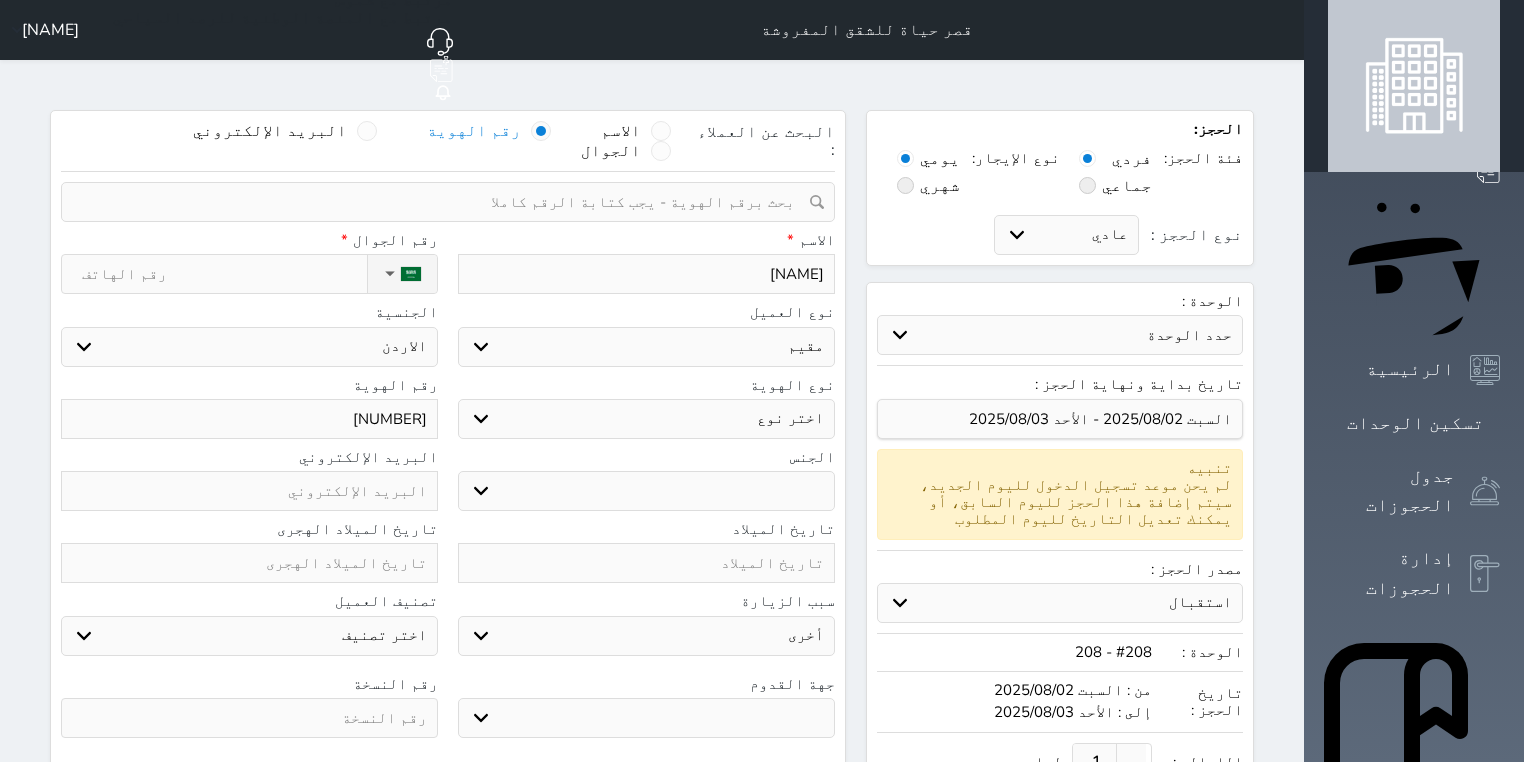 type 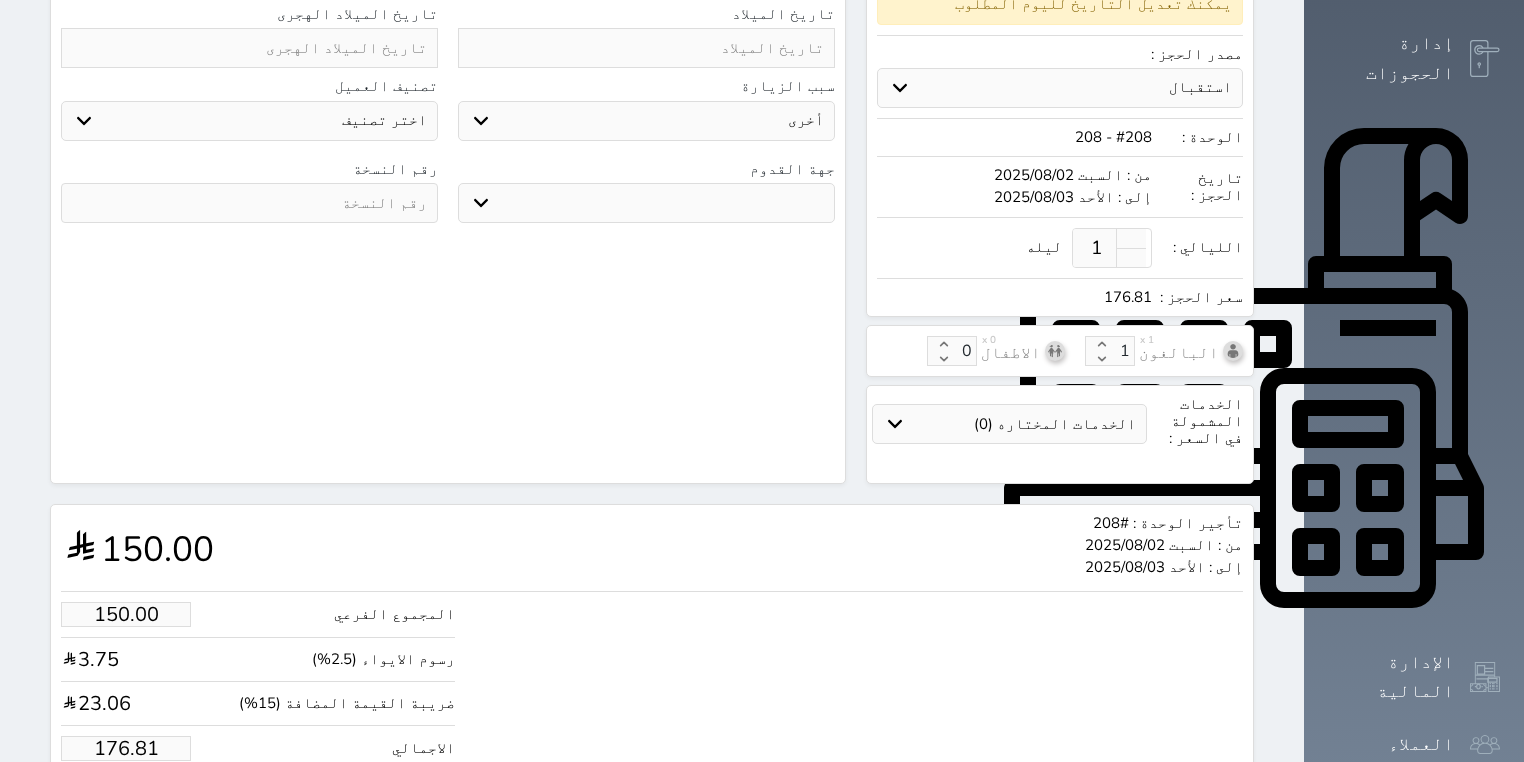scroll, scrollTop: 543, scrollLeft: 0, axis: vertical 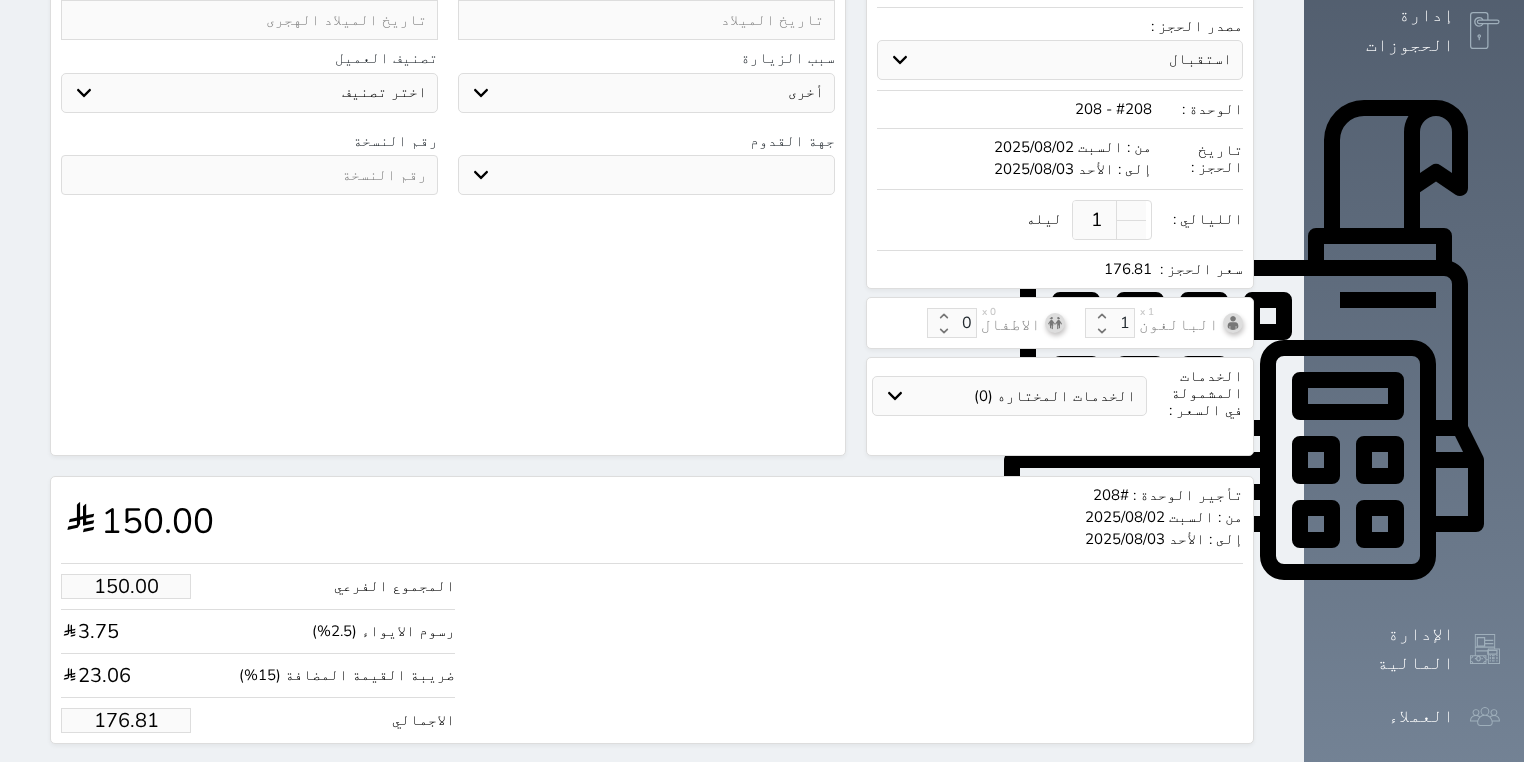 click on "176.81" at bounding box center [126, 720] 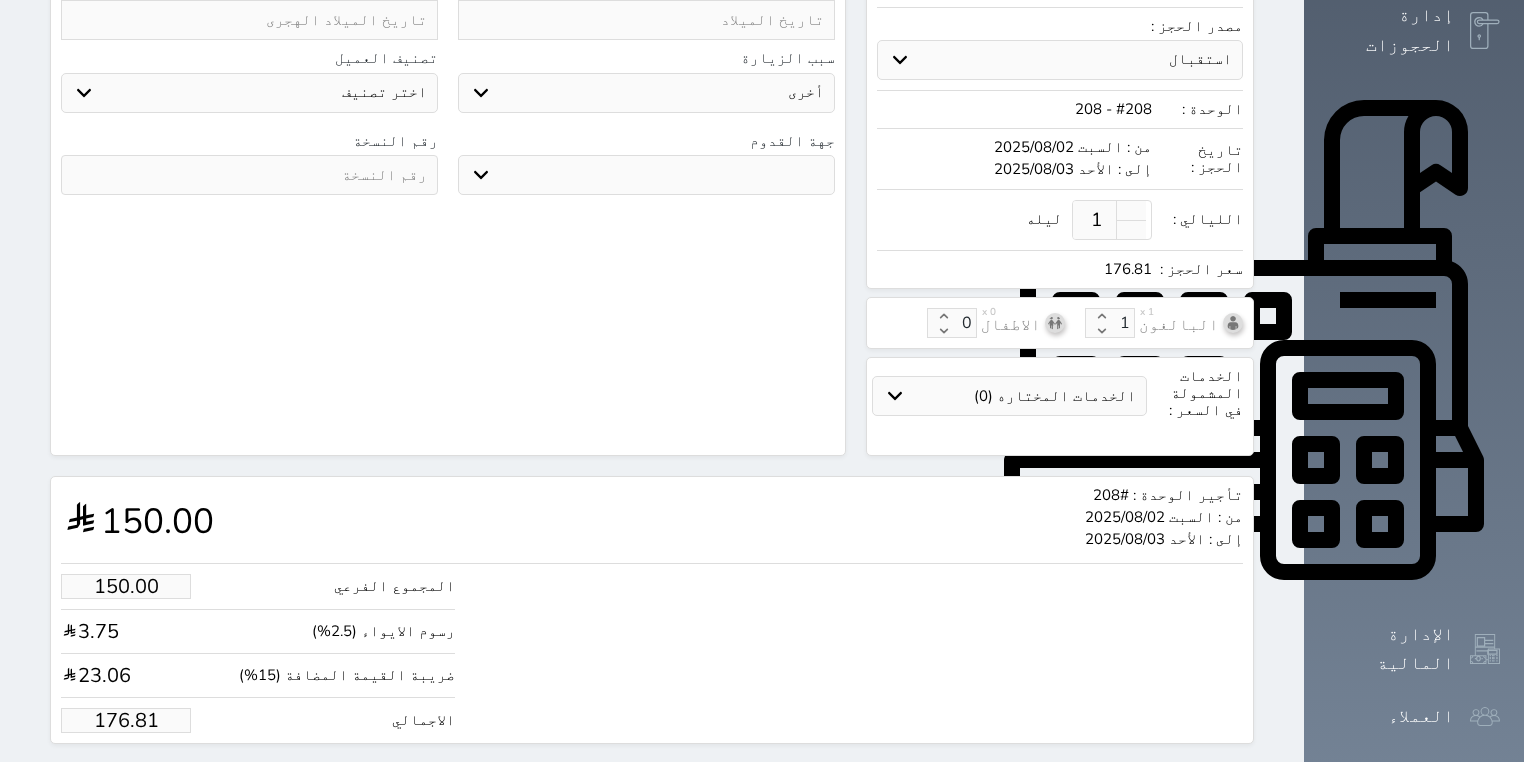click on "176.81" at bounding box center (126, 720) 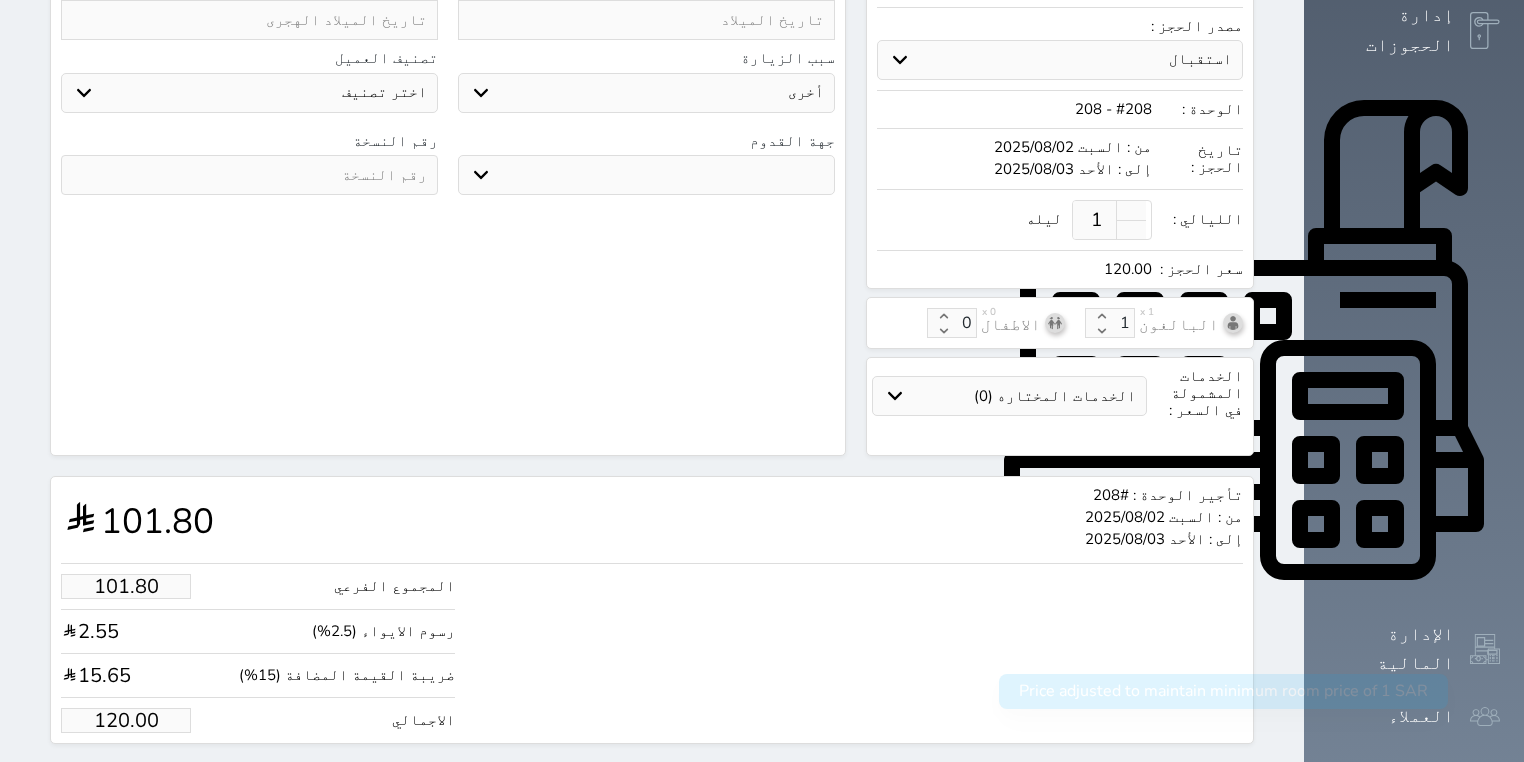 click on "حجز" at bounding box center (165, 781) 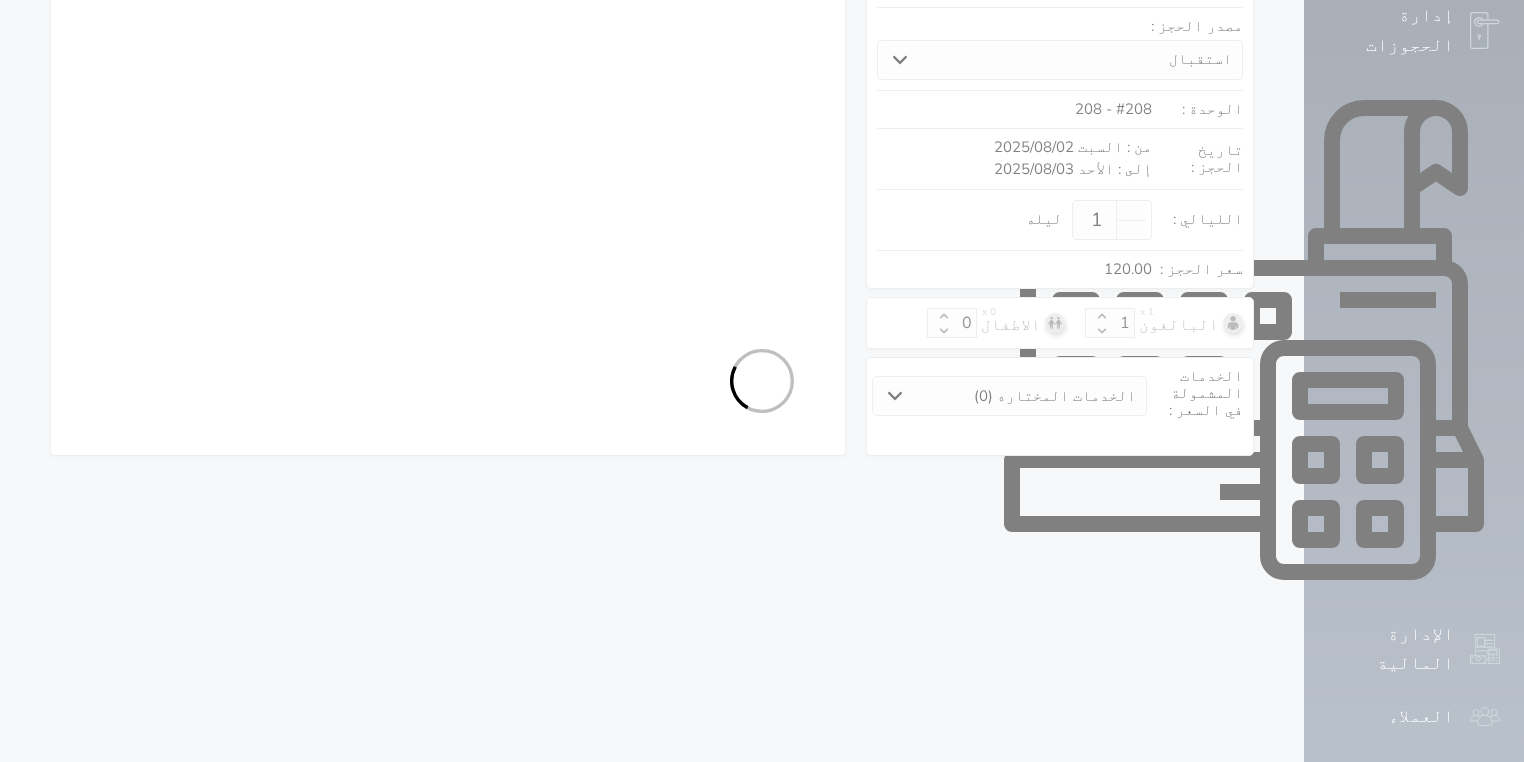 scroll, scrollTop: 340, scrollLeft: 0, axis: vertical 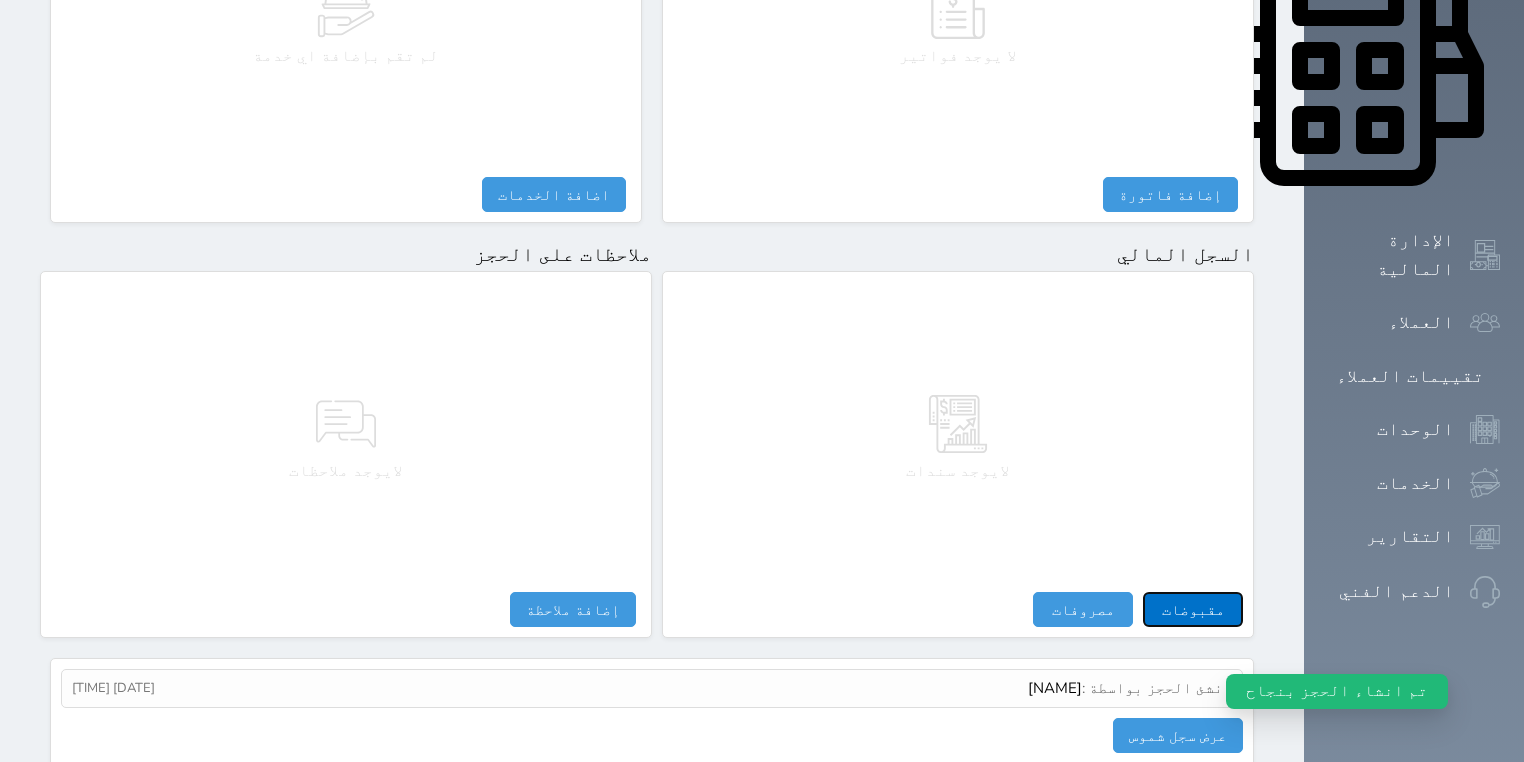 click on "مقبوضات" at bounding box center (1193, 609) 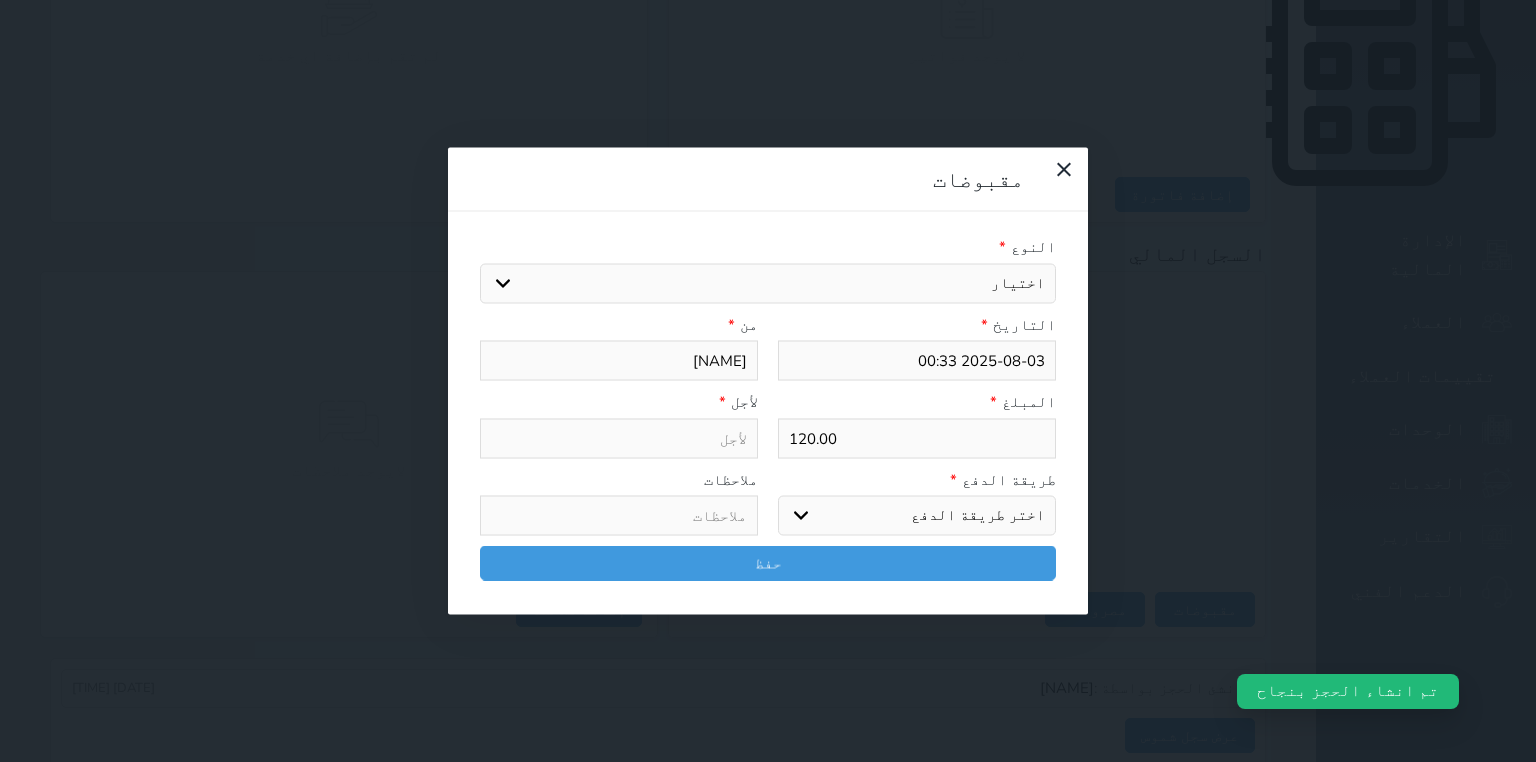 click on "اختيار   مقبوضات عامة قيمة إيجار فواتير تامين عربون لا ينطبق آخر مغسلة واي فاي - الإنترنت مواقف السيارات طعام الأغذية والمشروبات مشروبات المشروبات الباردة المشروبات الساخنة الإفطار غداء عشاء مخبز و كعك حمام سباحة الصالة الرياضية سبا و خدمات الجمال اختيار وإسقاط (خدمات النقل) ميني بار كابل - تلفزيون سرير إضافي تصفيف الشعر التسوق خدمات الجولات السياحية المنظمة خدمات الدليل السياحي" at bounding box center [768, 283] 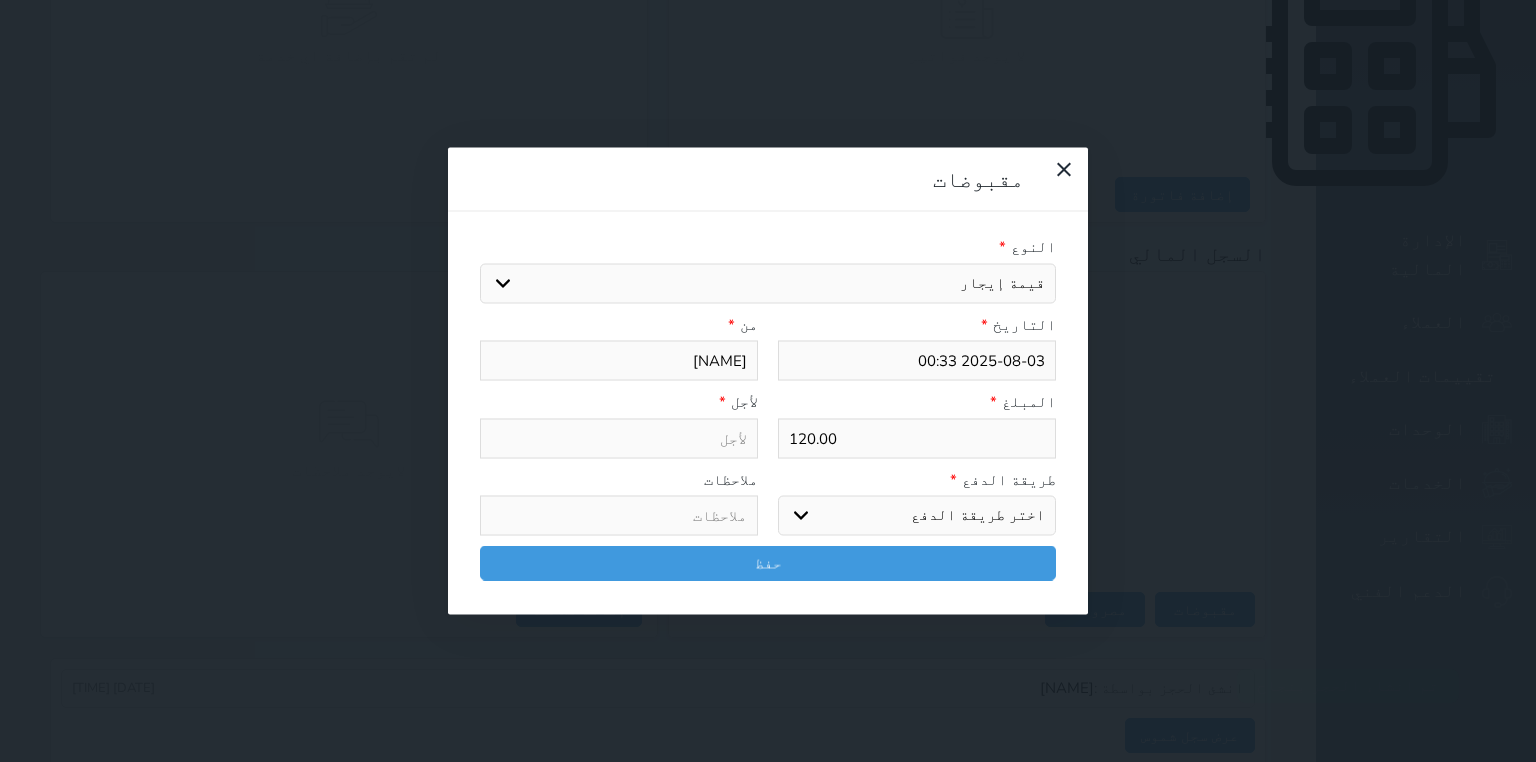 click on "اختيار   مقبوضات عامة قيمة إيجار فواتير تامين عربون لا ينطبق آخر مغسلة واي فاي - الإنترنت مواقف السيارات طعام الأغذية والمشروبات مشروبات المشروبات الباردة المشروبات الساخنة الإفطار غداء عشاء مخبز و كعك حمام سباحة الصالة الرياضية سبا و خدمات الجمال اختيار وإسقاط (خدمات النقل) ميني بار كابل - تلفزيون سرير إضافي تصفيف الشعر التسوق خدمات الجولات السياحية المنظمة خدمات الدليل السياحي" at bounding box center [768, 283] 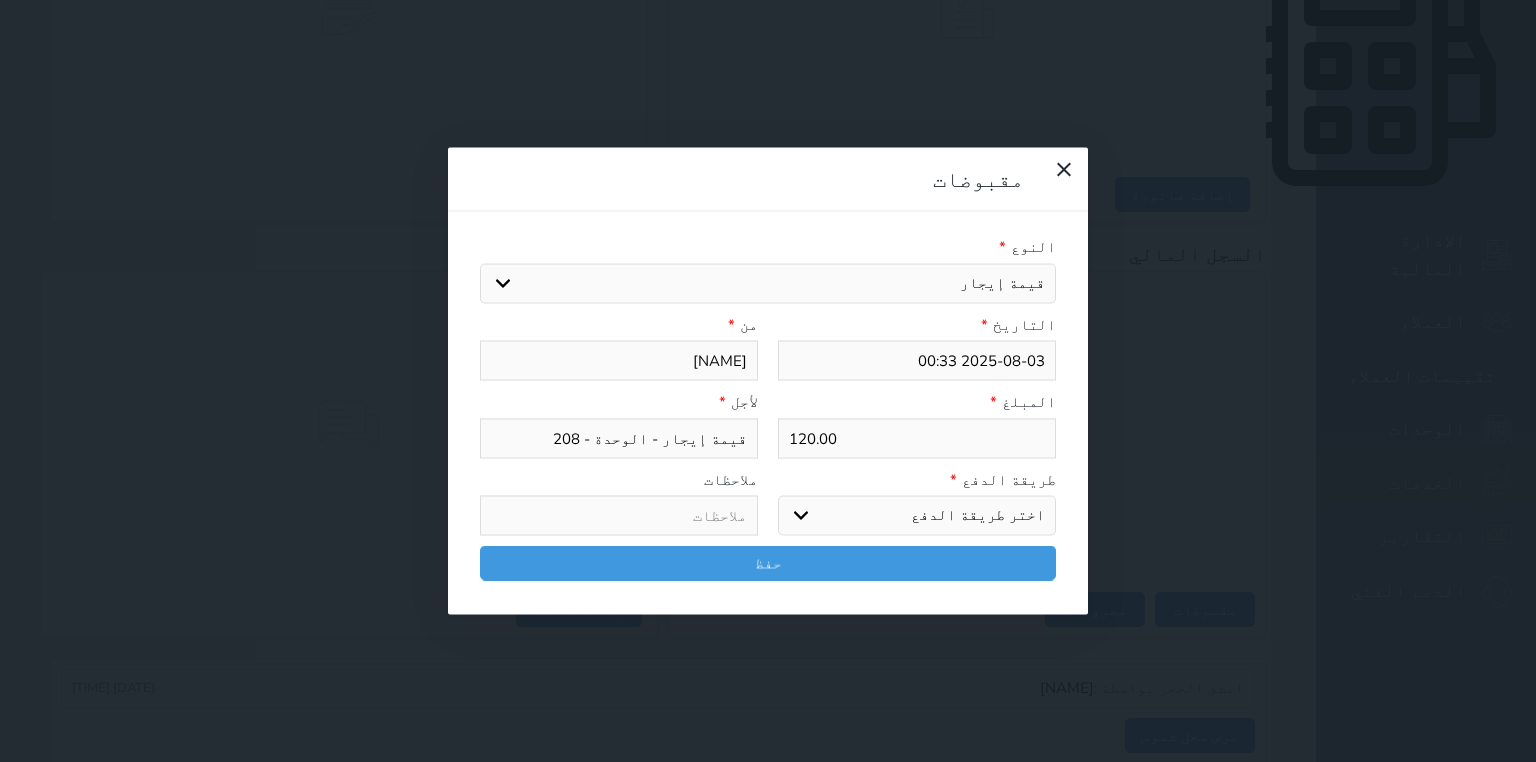 drag, startPoint x: 1023, startPoint y: 364, endPoint x: 1040, endPoint y: 358, distance: 18.027756 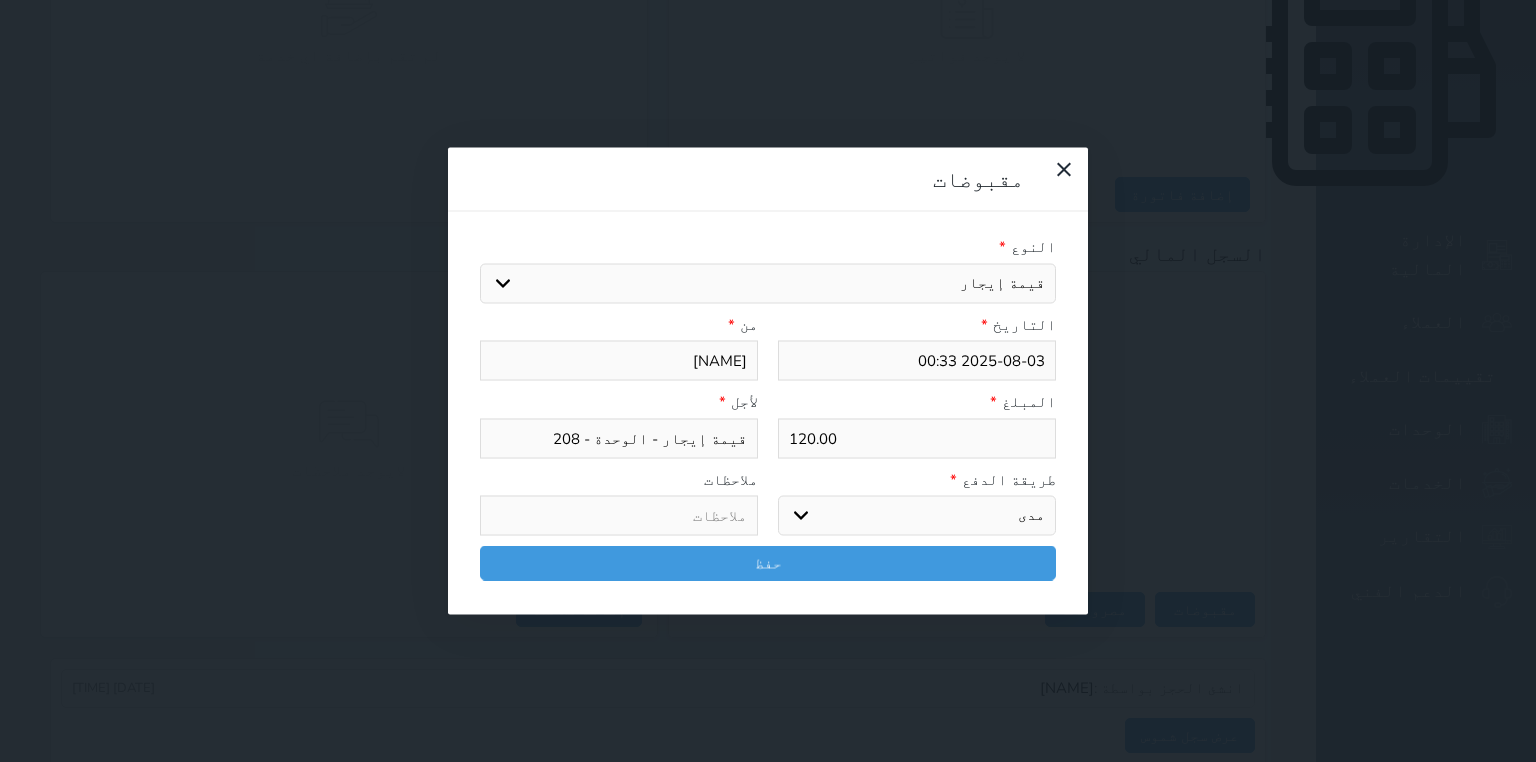 click on "اختر طريقة الدفع   دفع نقدى   تحويل بنكى   مدى   بطاقة ائتمان   آجل" at bounding box center (917, 516) 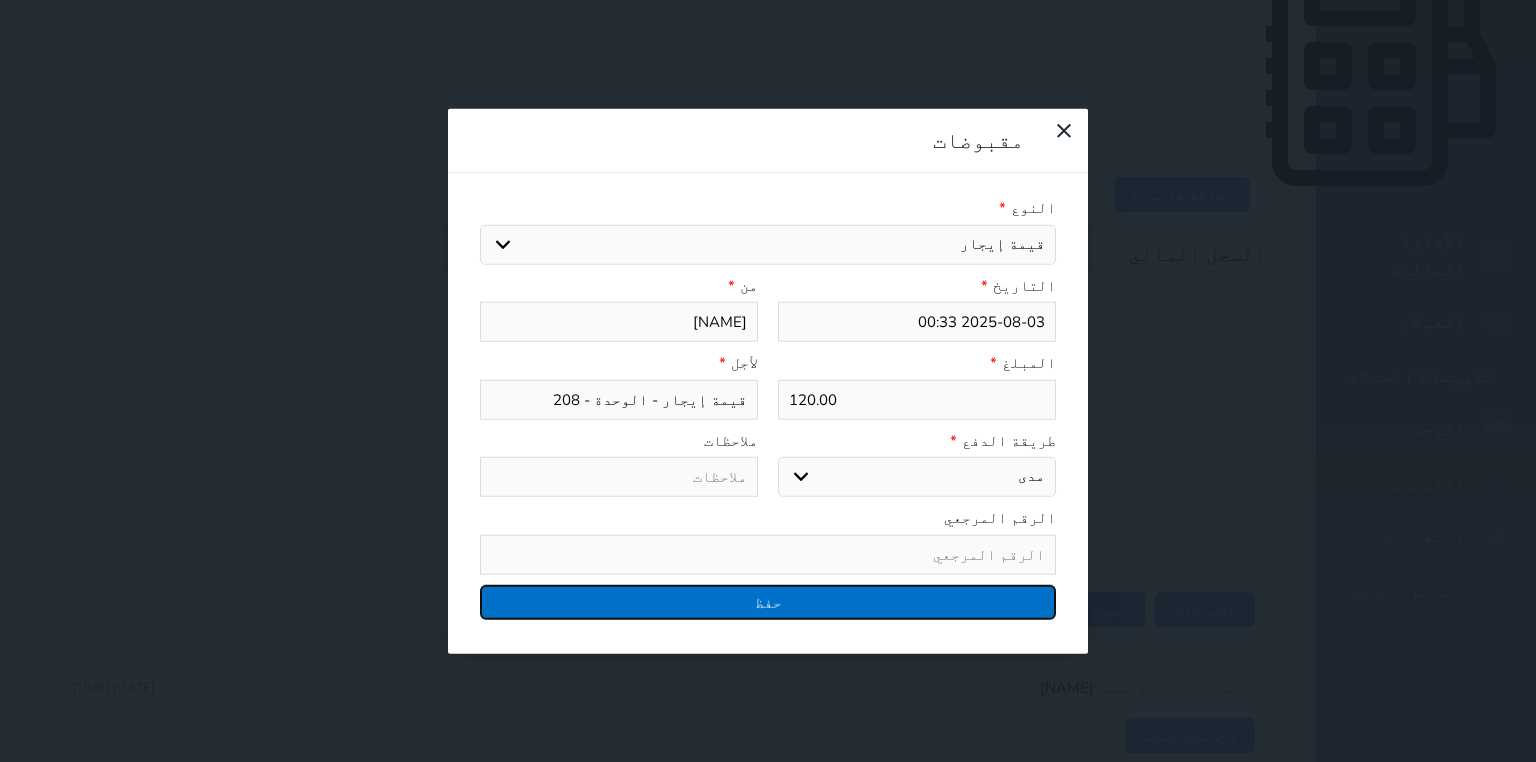 click on "حفظ" at bounding box center (768, 601) 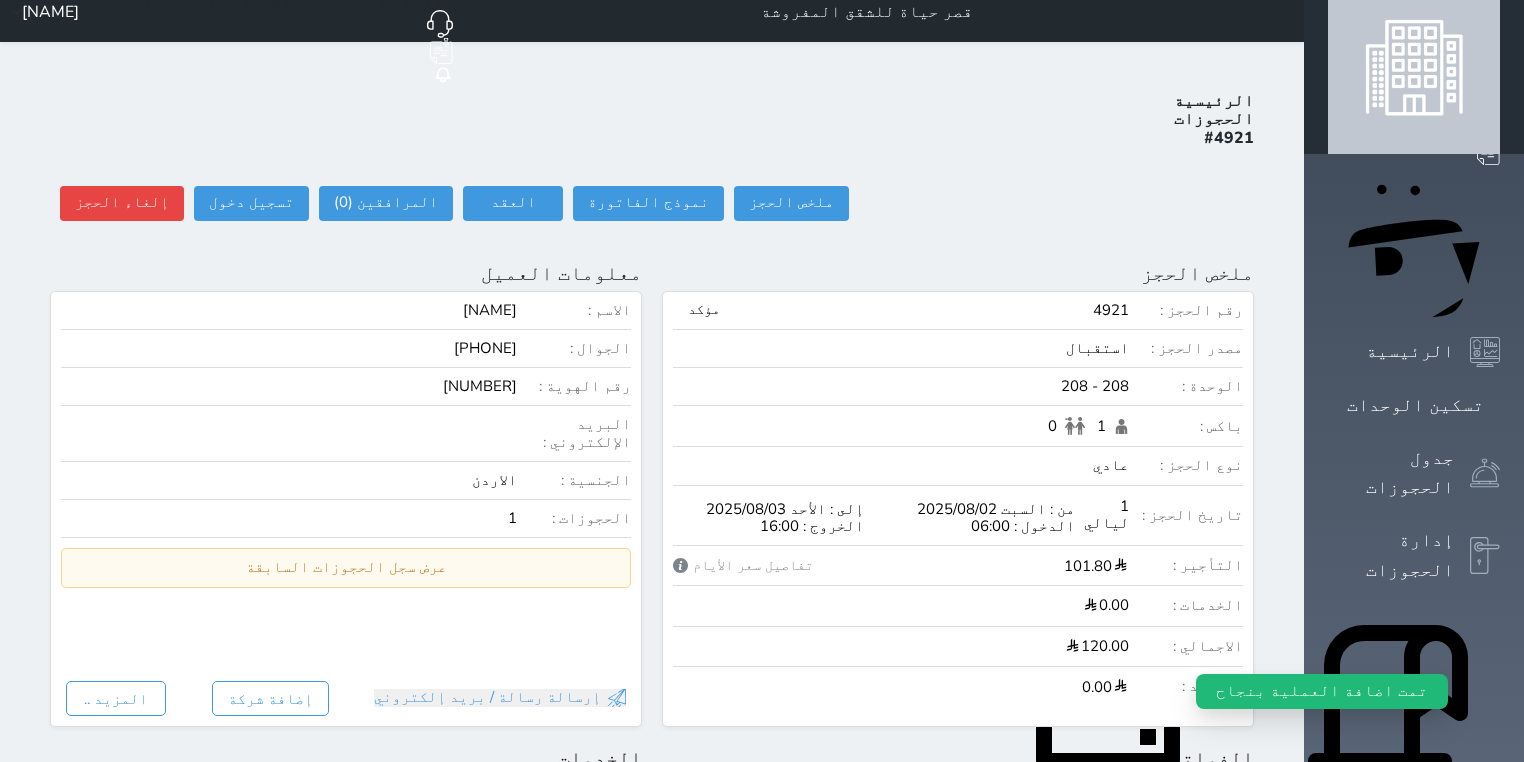 scroll, scrollTop: 0, scrollLeft: 0, axis: both 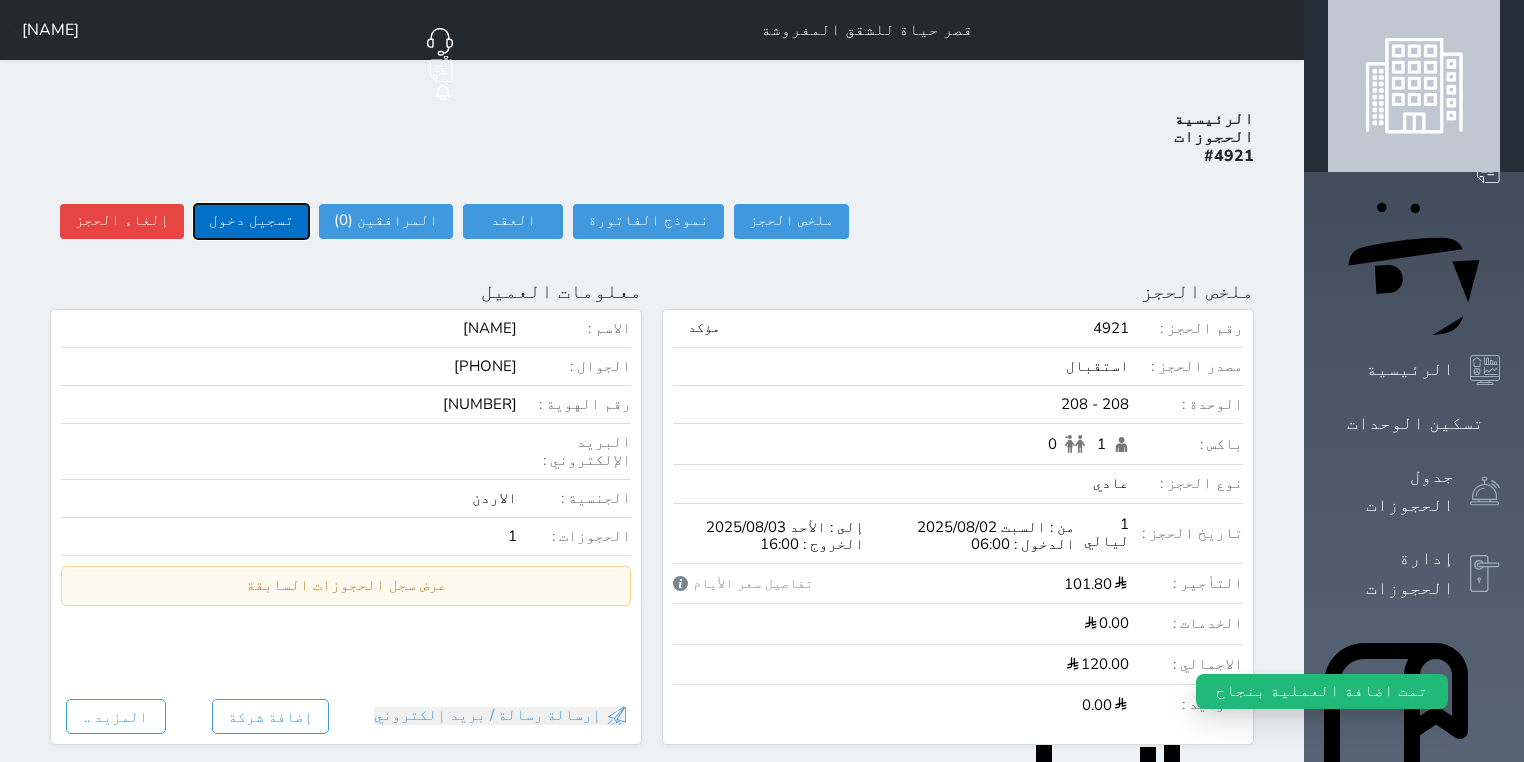 click on "تسجيل دخول" at bounding box center [251, 221] 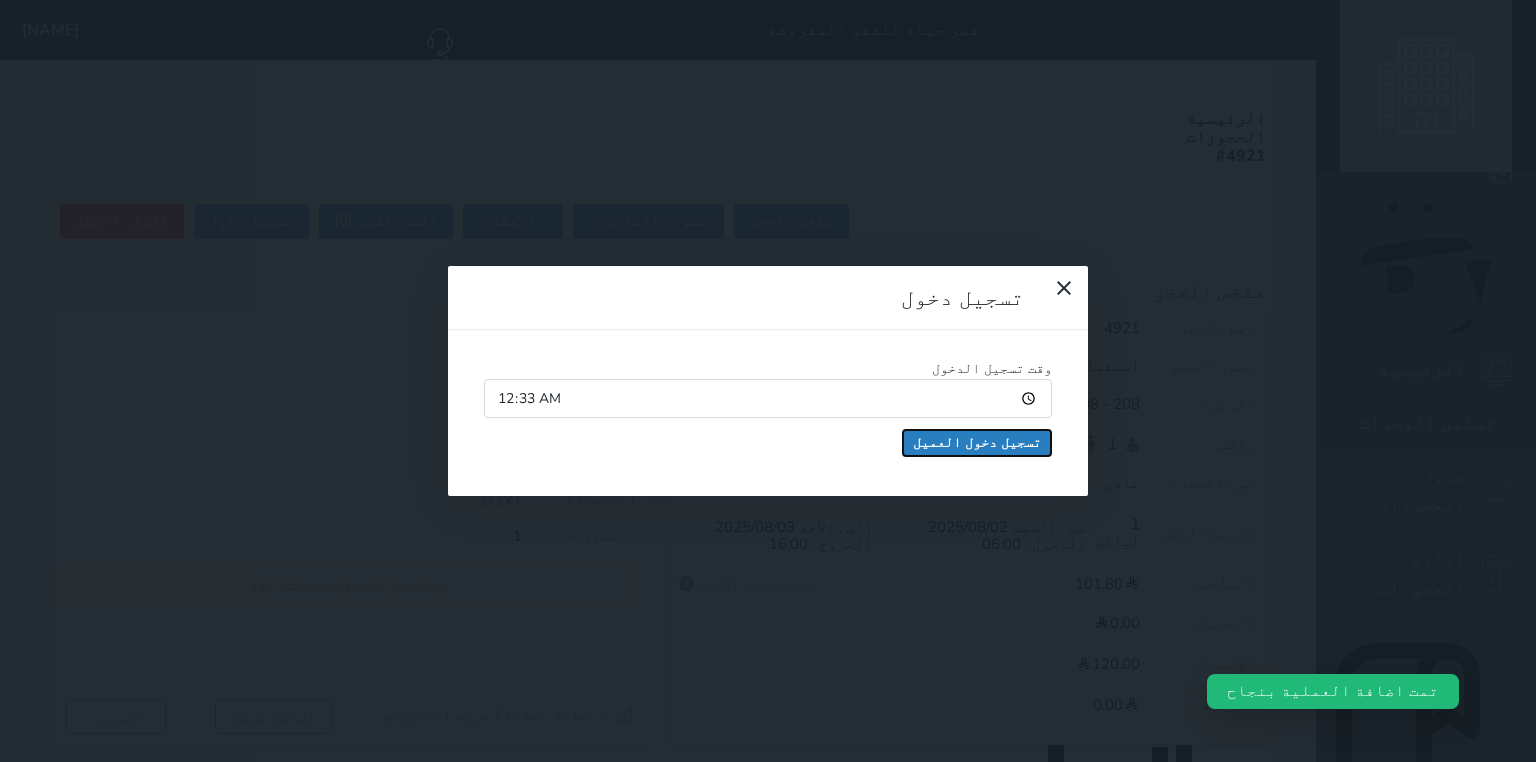click on "تسجيل دخول العميل" at bounding box center [977, 443] 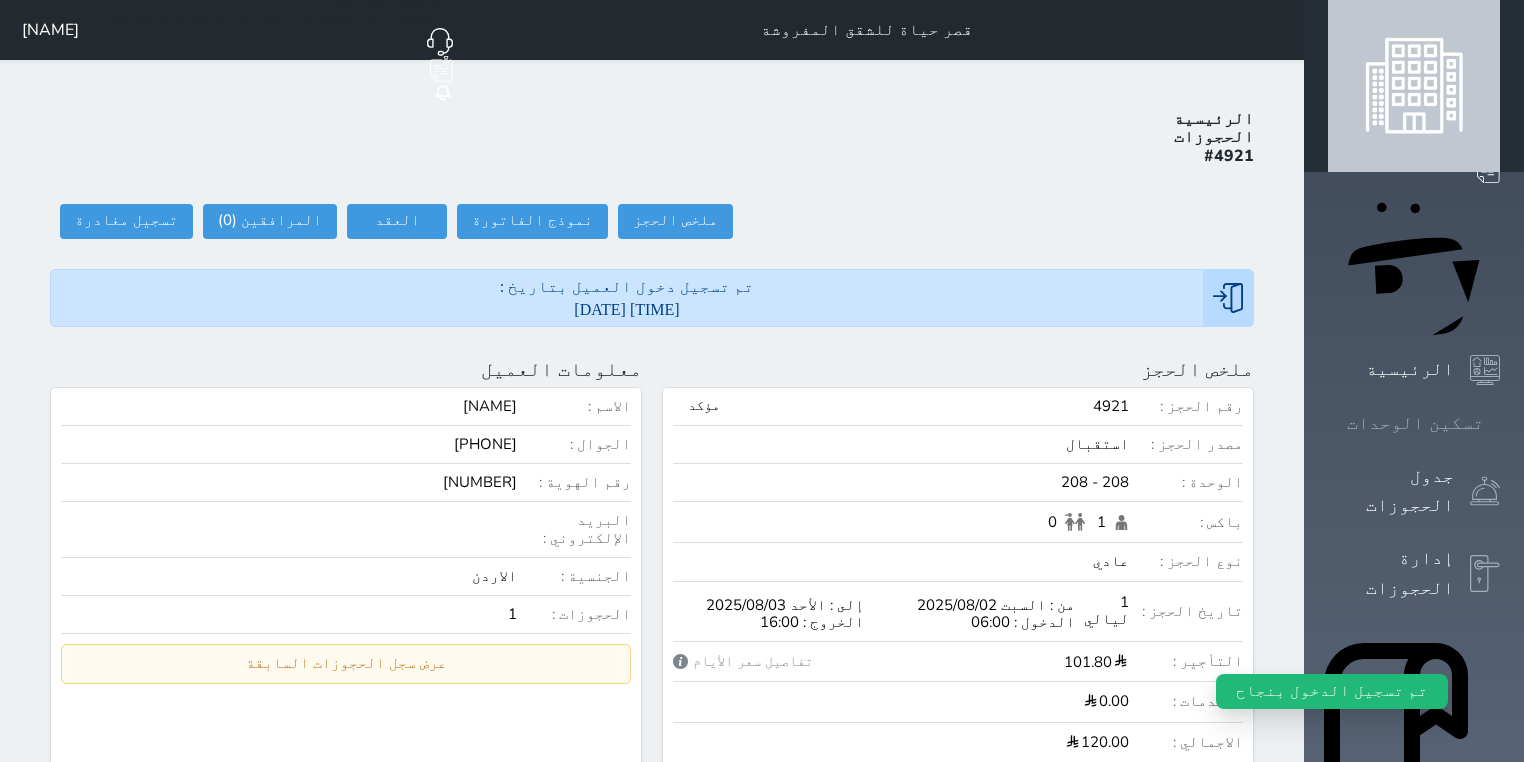 click 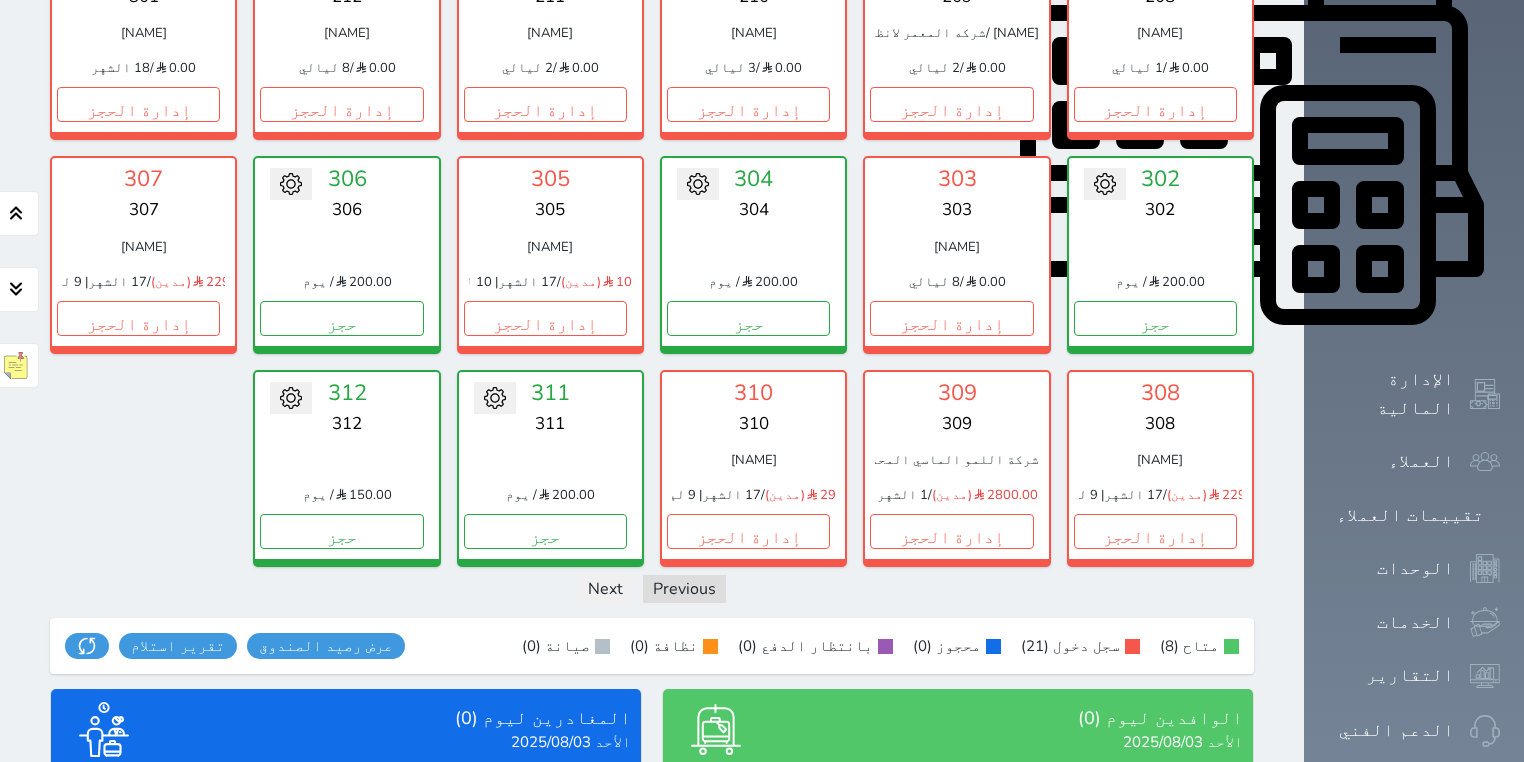 scroll, scrollTop: 1006, scrollLeft: 0, axis: vertical 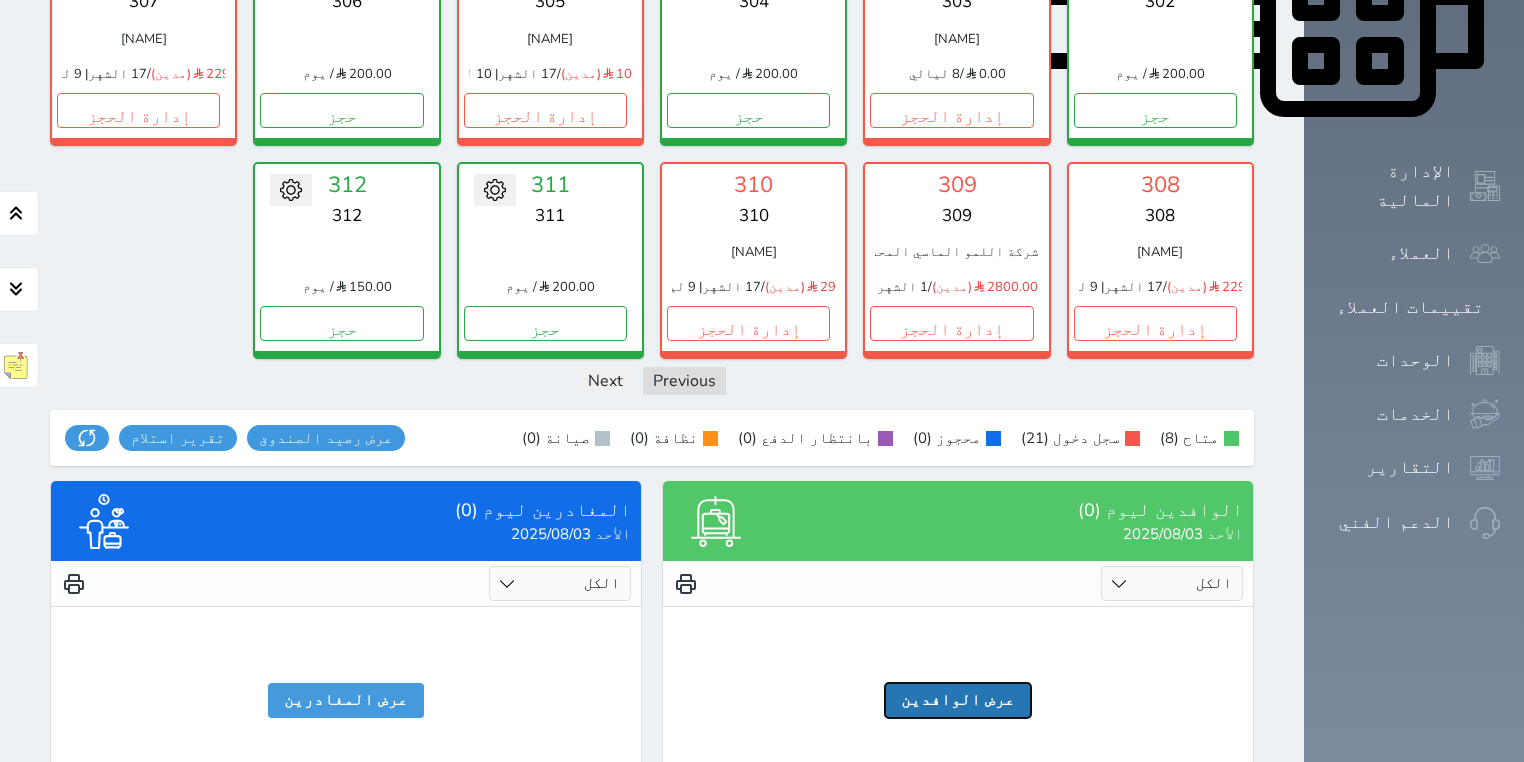 click on "عرض الوافدين" at bounding box center (958, 700) 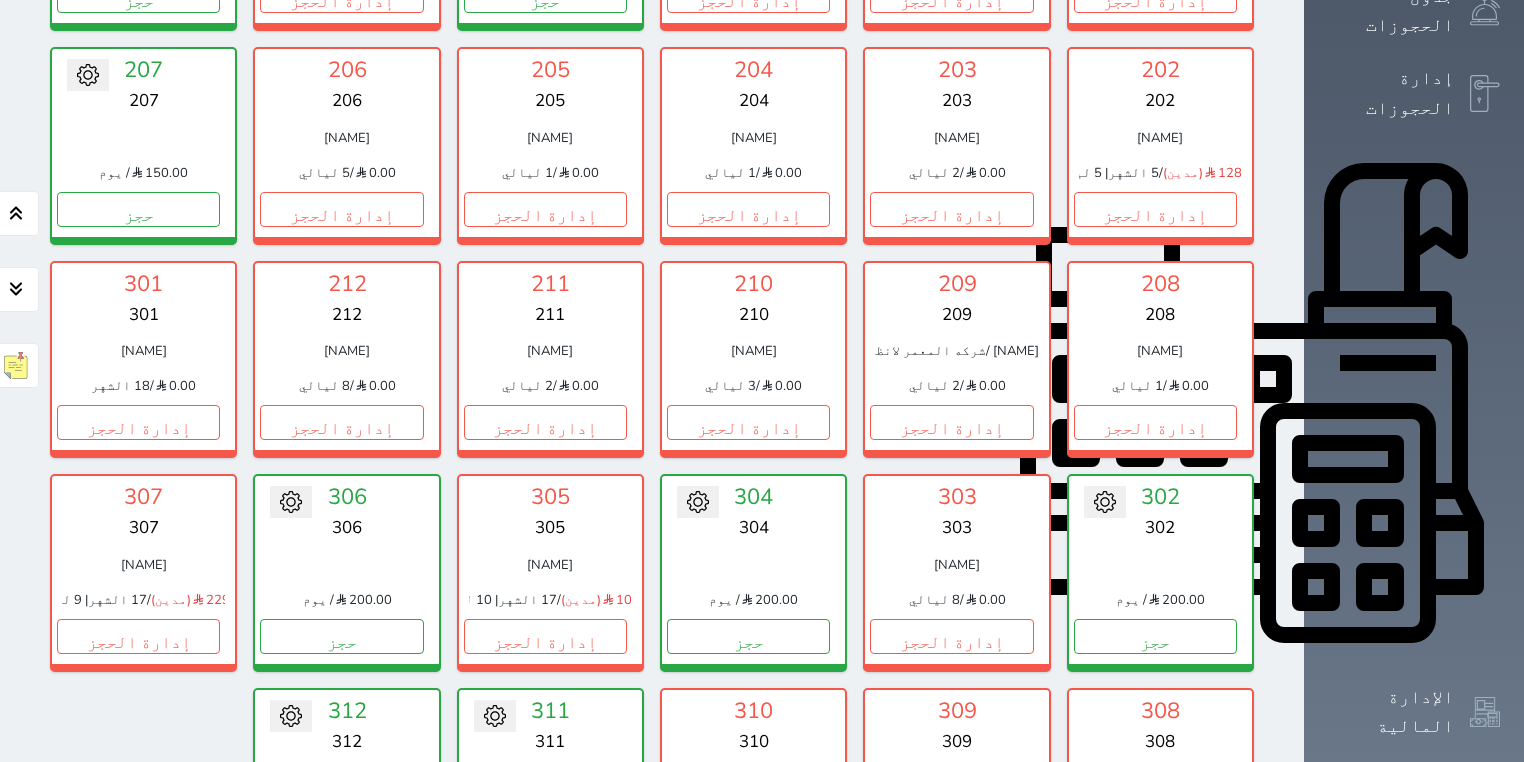 scroll, scrollTop: 480, scrollLeft: 0, axis: vertical 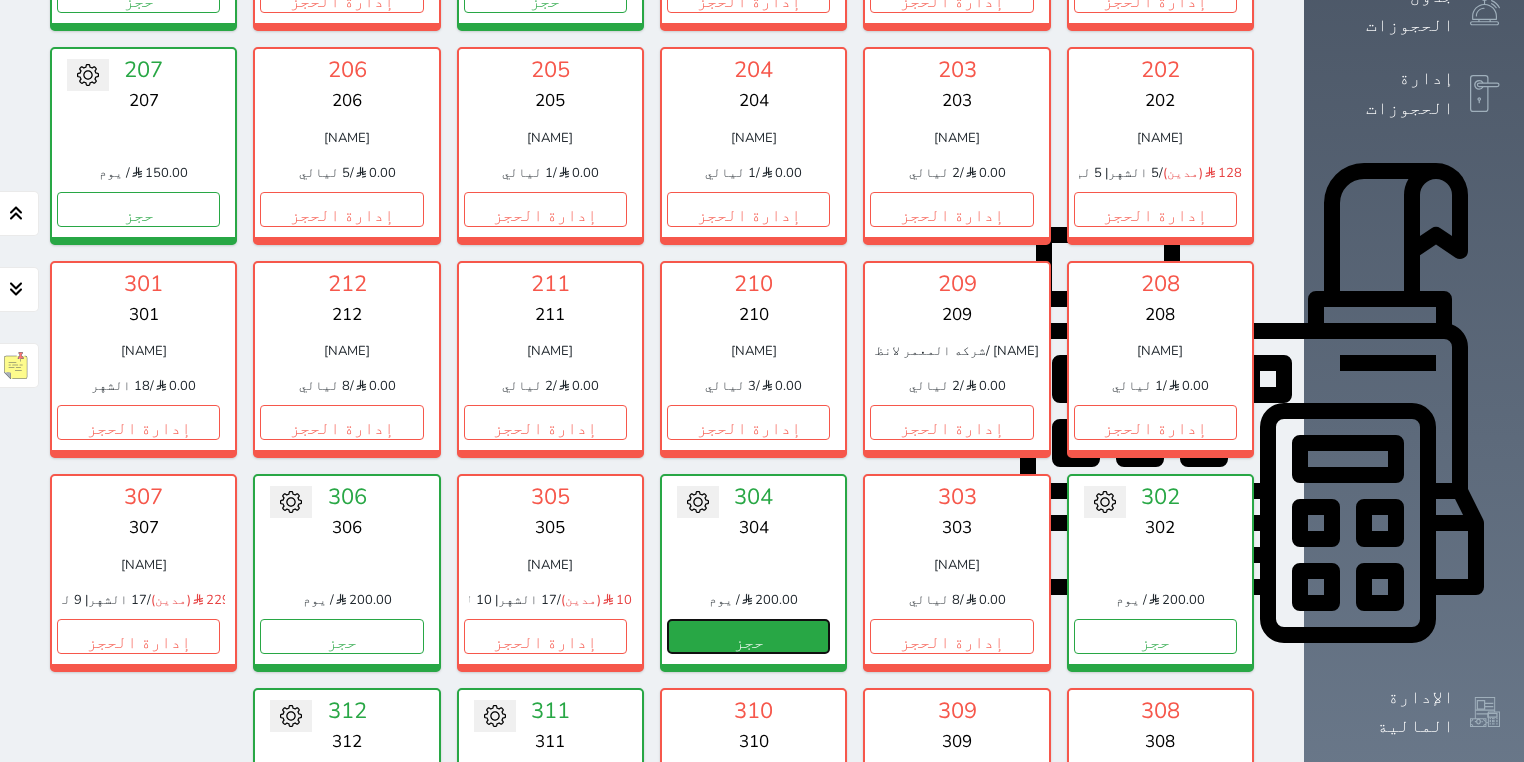 click on "حجز" at bounding box center [748, 636] 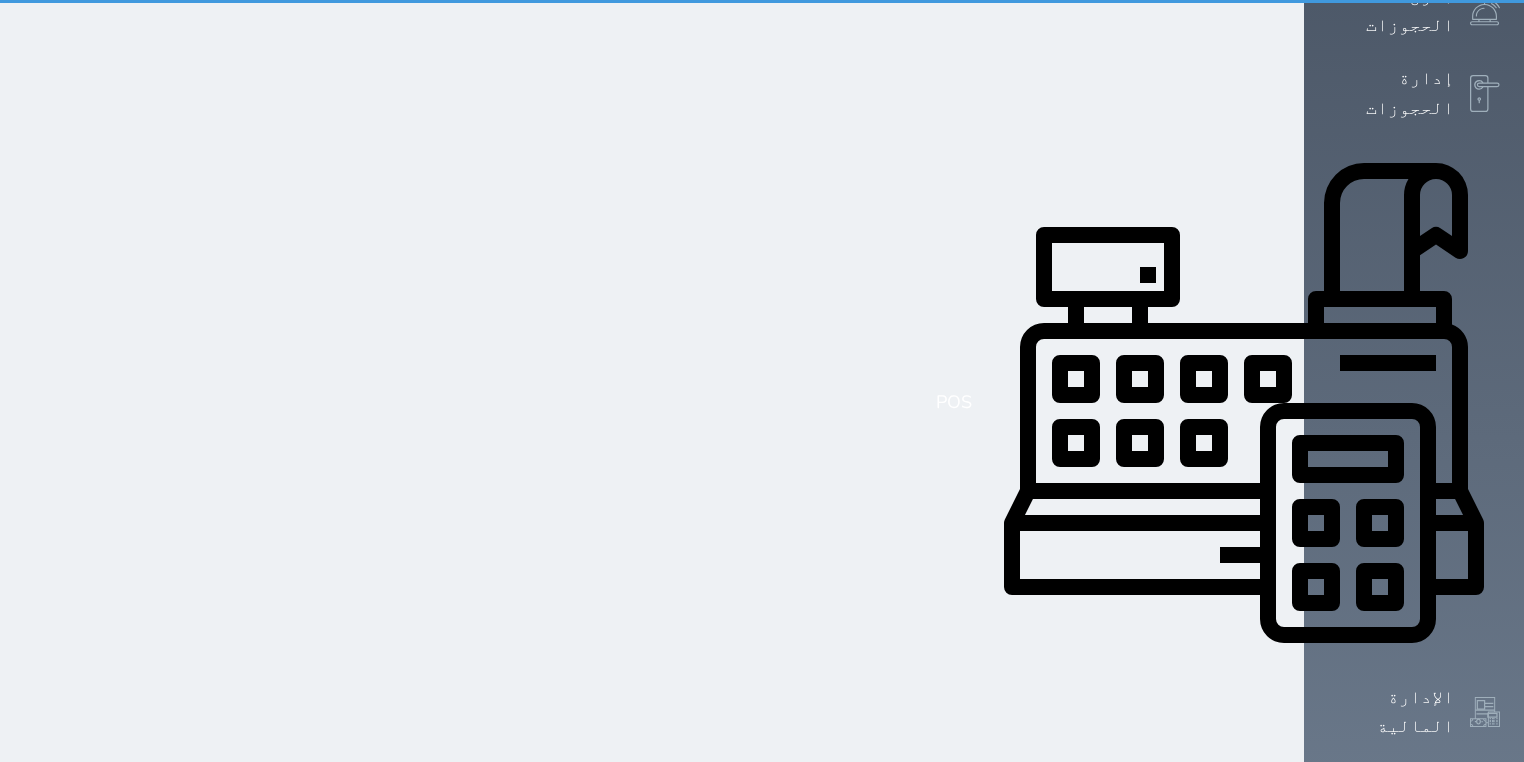 scroll, scrollTop: 0, scrollLeft: 0, axis: both 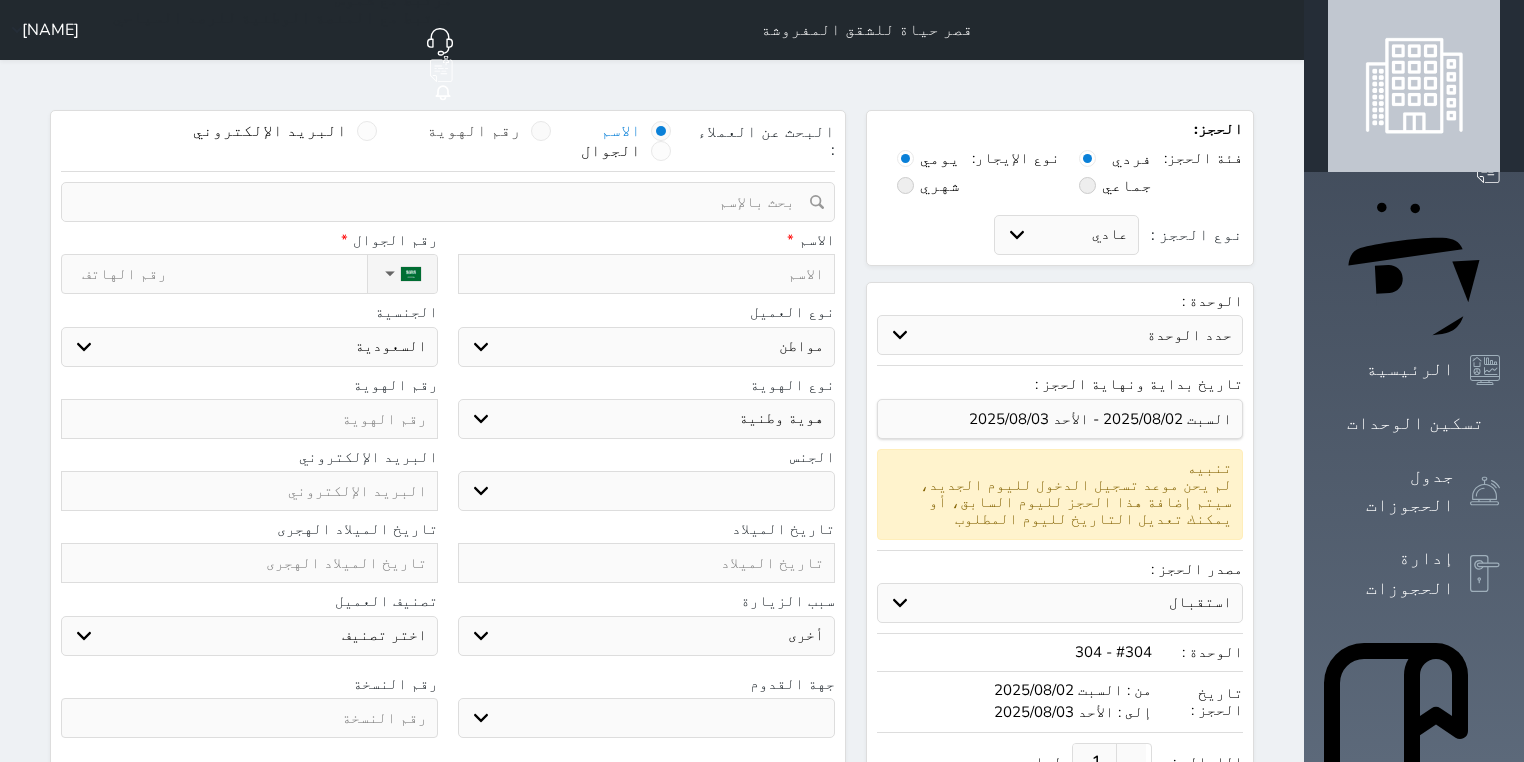click at bounding box center [541, 131] 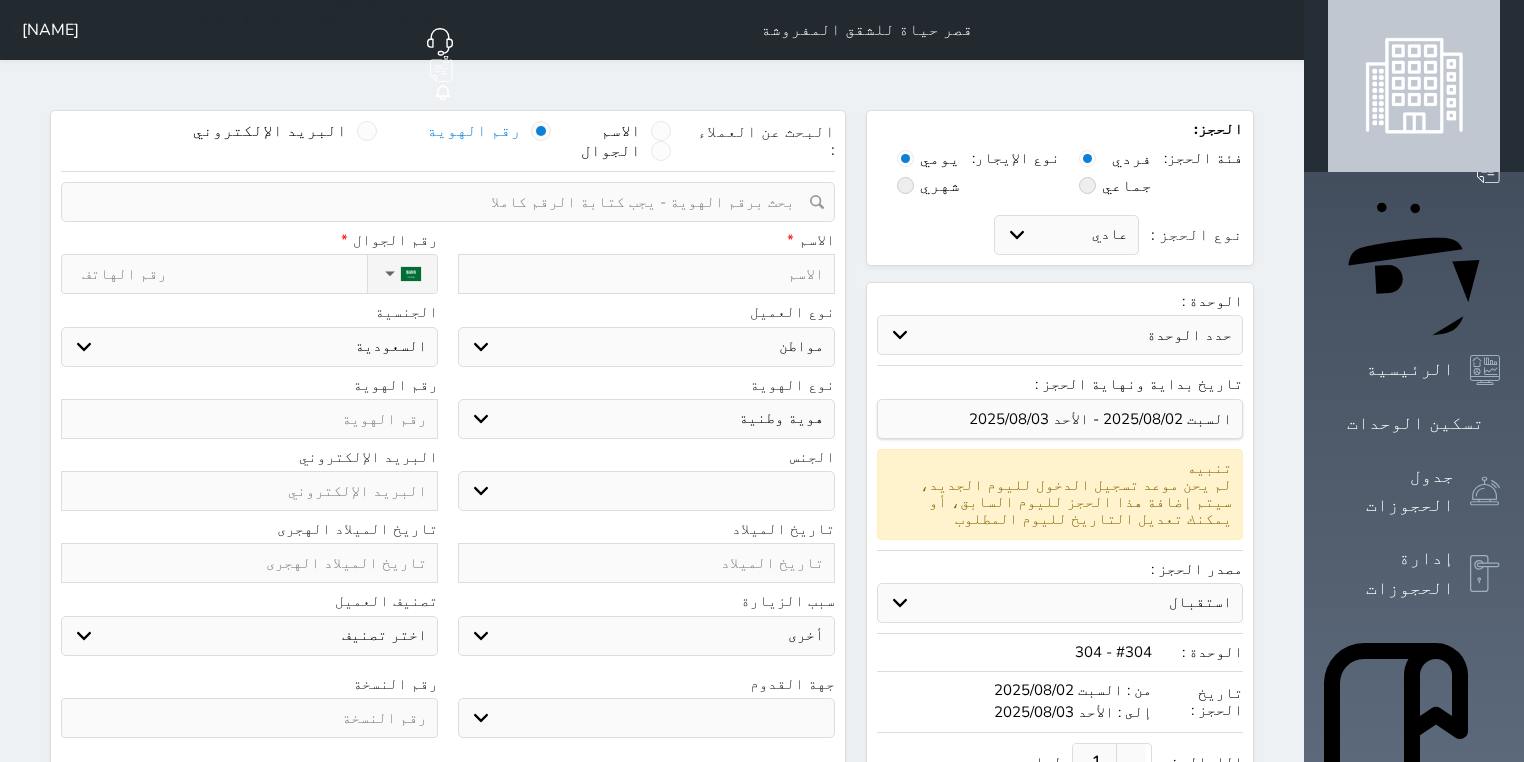 click at bounding box center (441, 202) 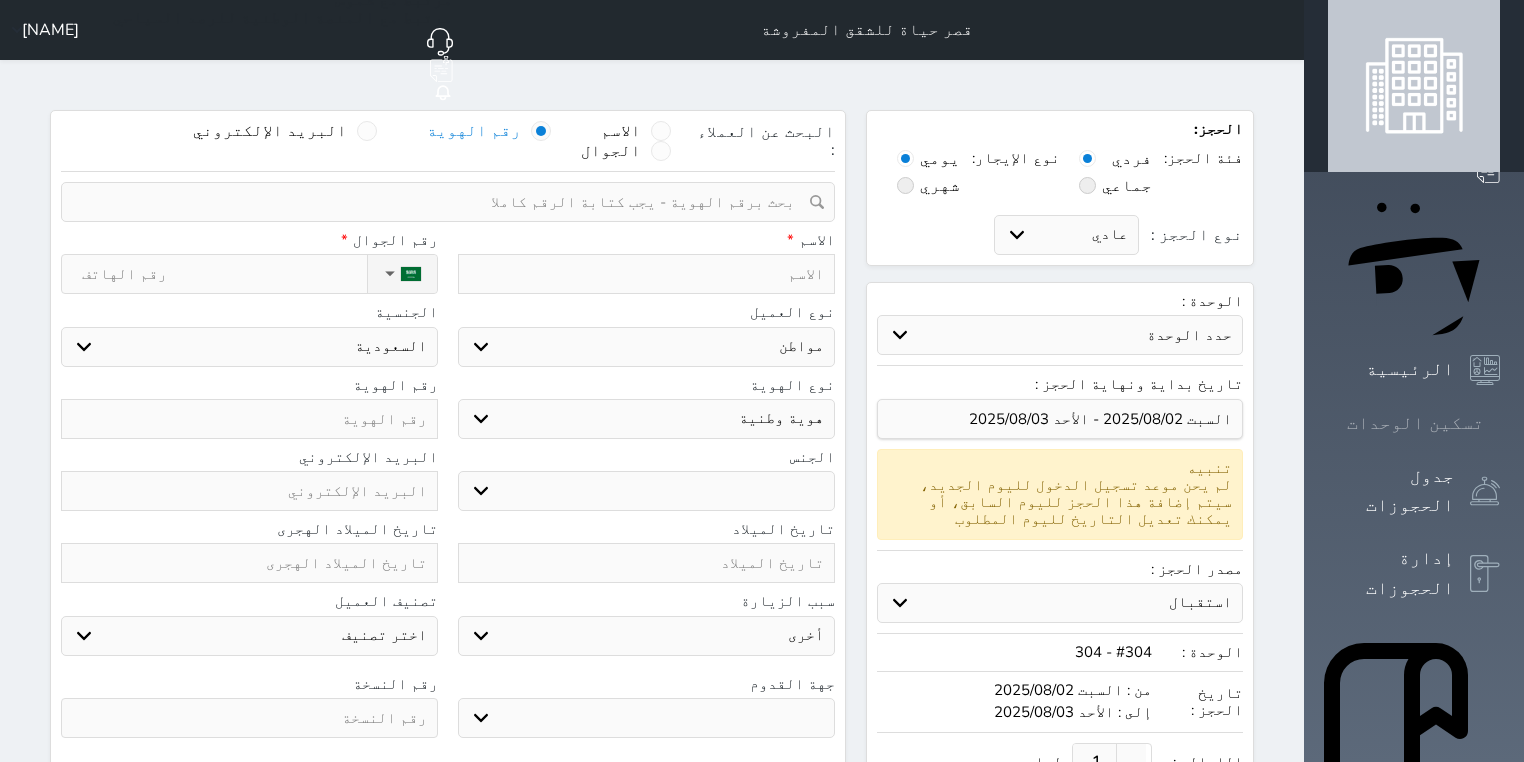 click 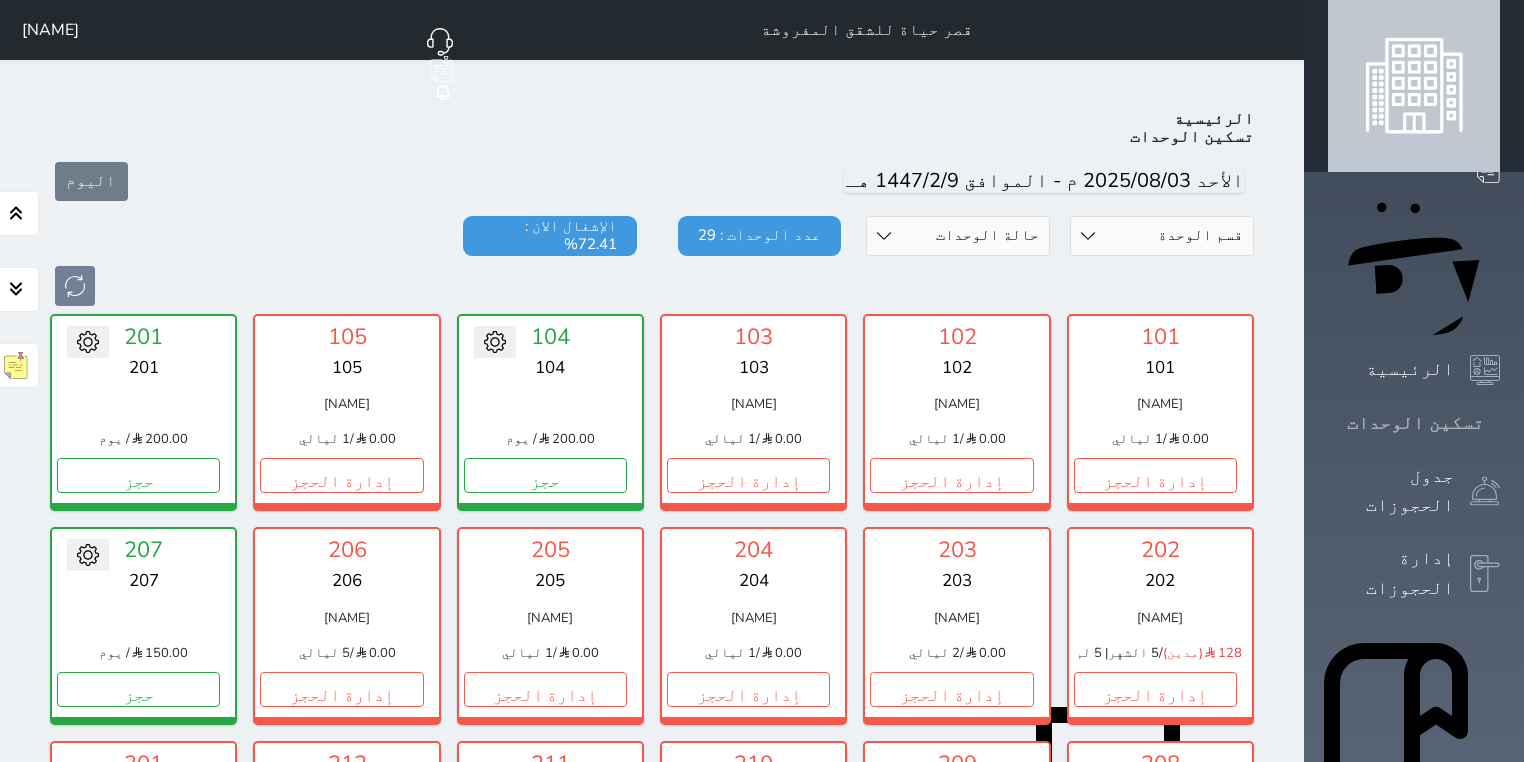 scroll, scrollTop: 78, scrollLeft: 0, axis: vertical 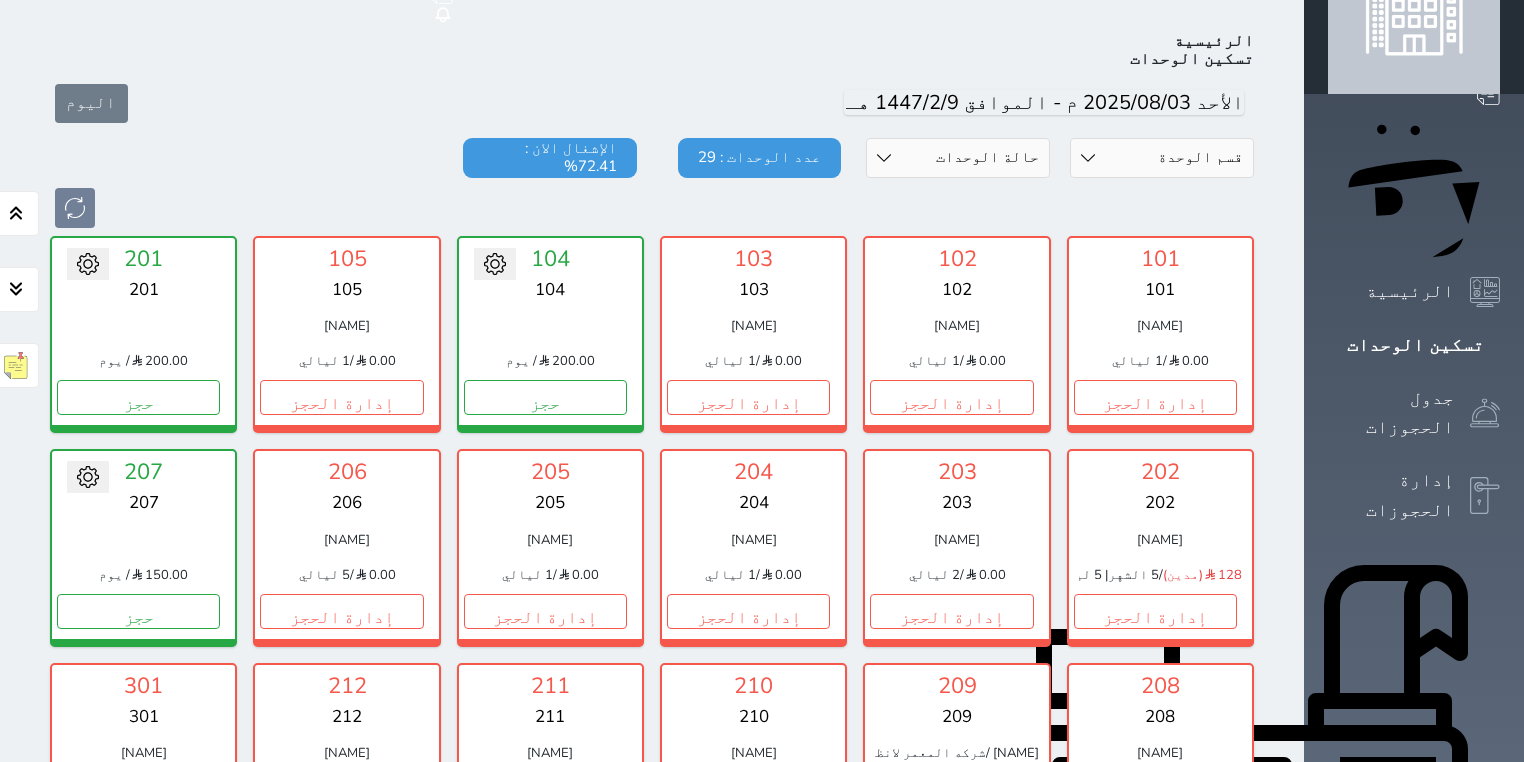 click on "اليوم" at bounding box center (652, 103) 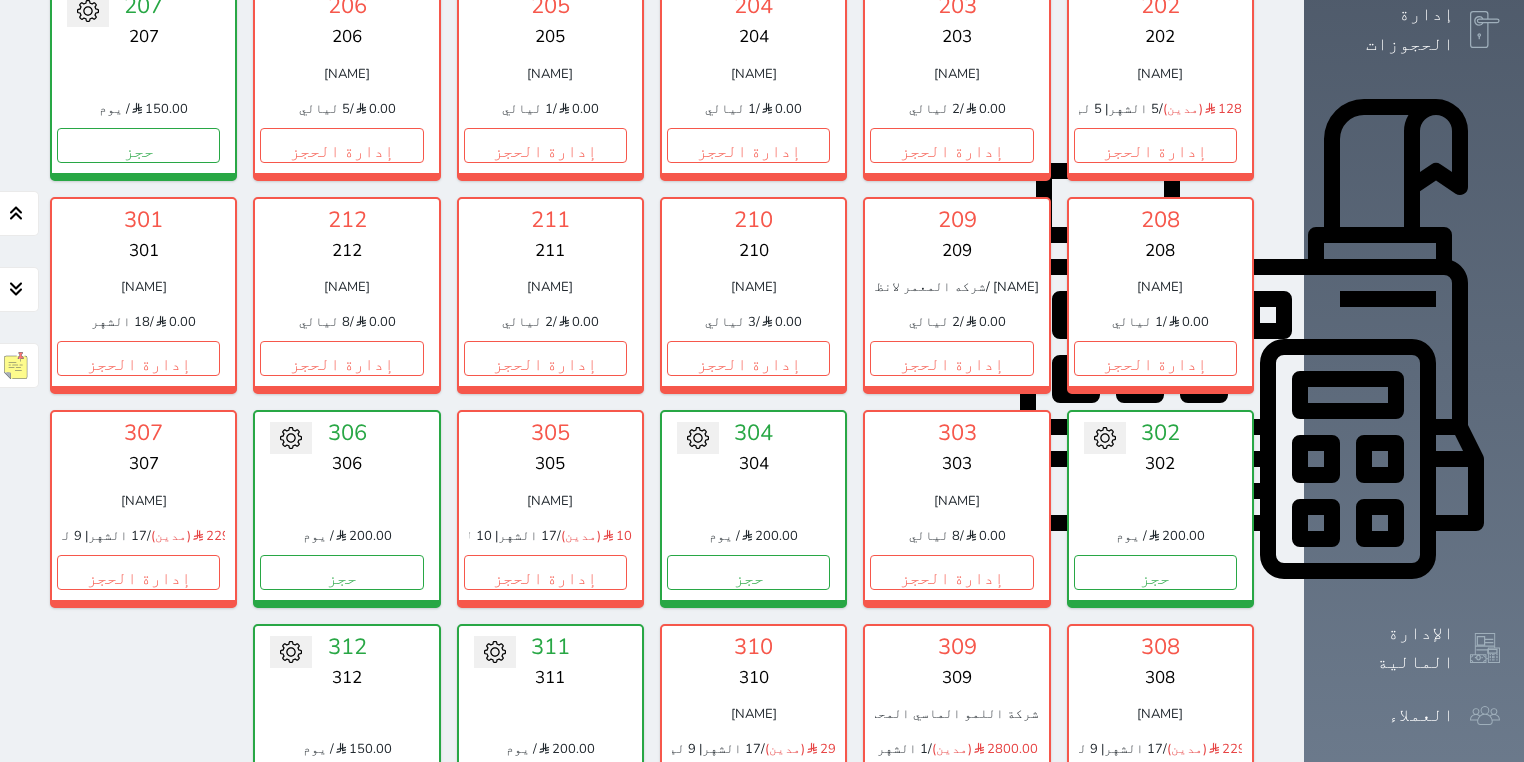 scroll, scrollTop: 558, scrollLeft: 0, axis: vertical 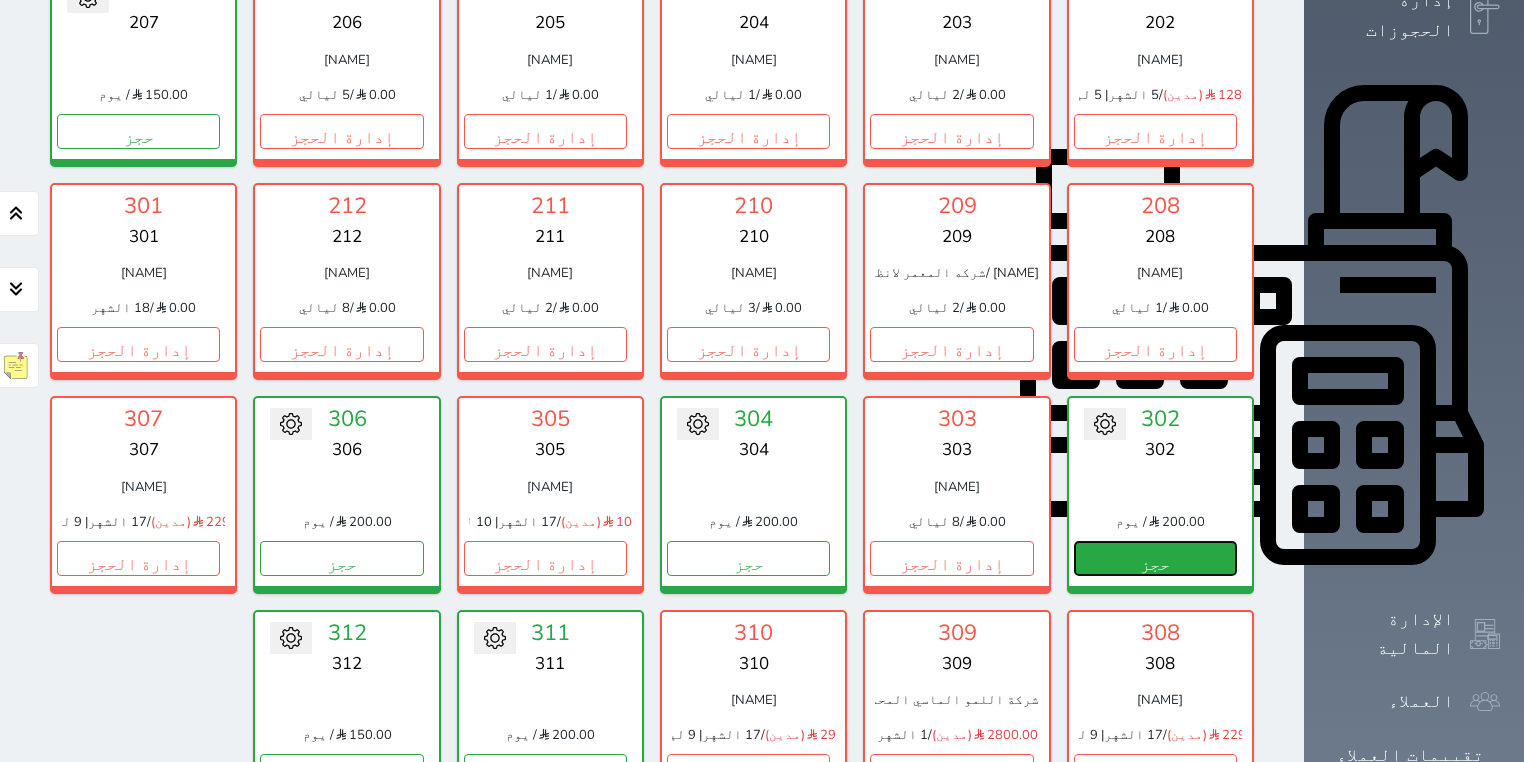 click on "حجز" at bounding box center (1155, 558) 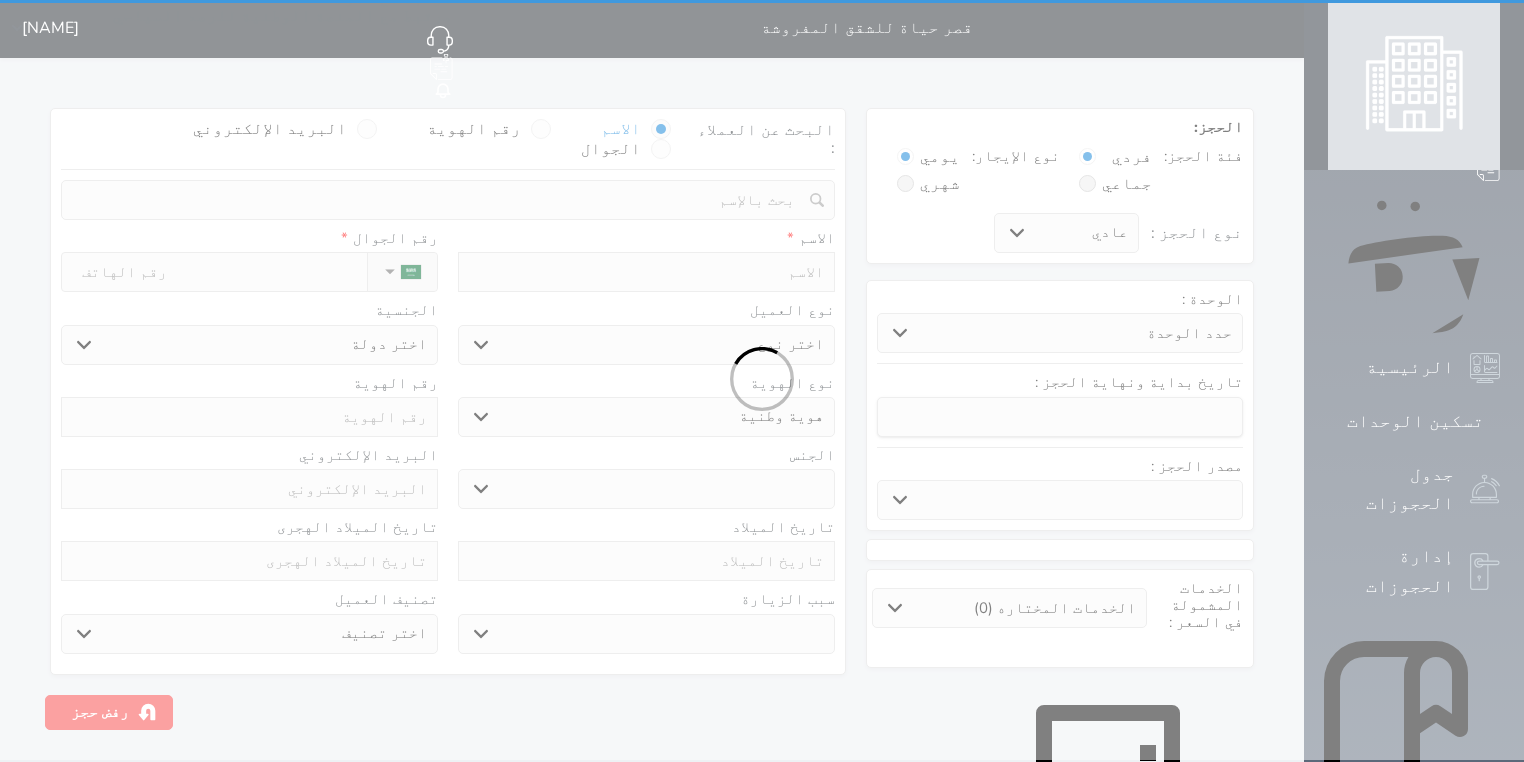scroll, scrollTop: 0, scrollLeft: 0, axis: both 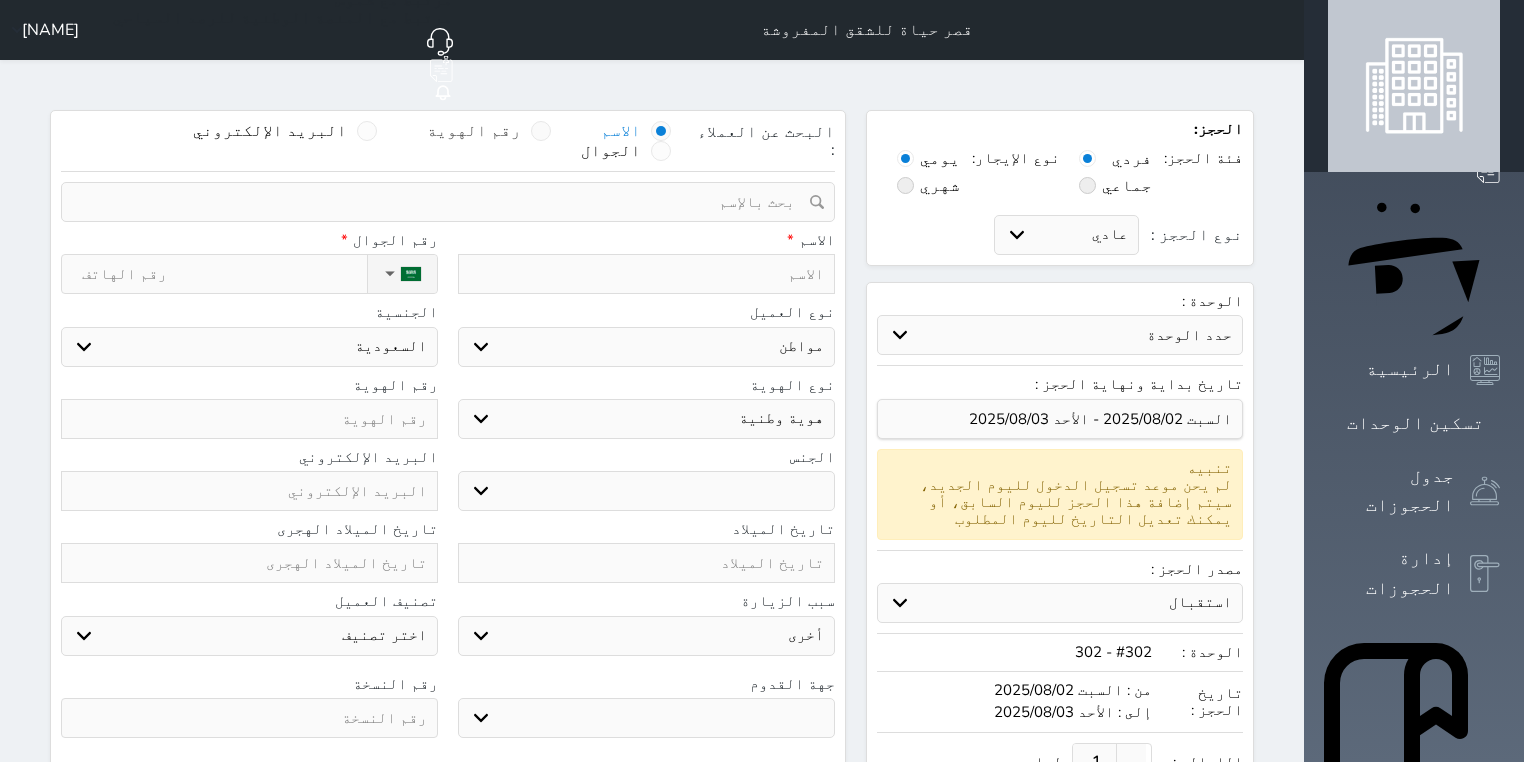 click at bounding box center [541, 131] 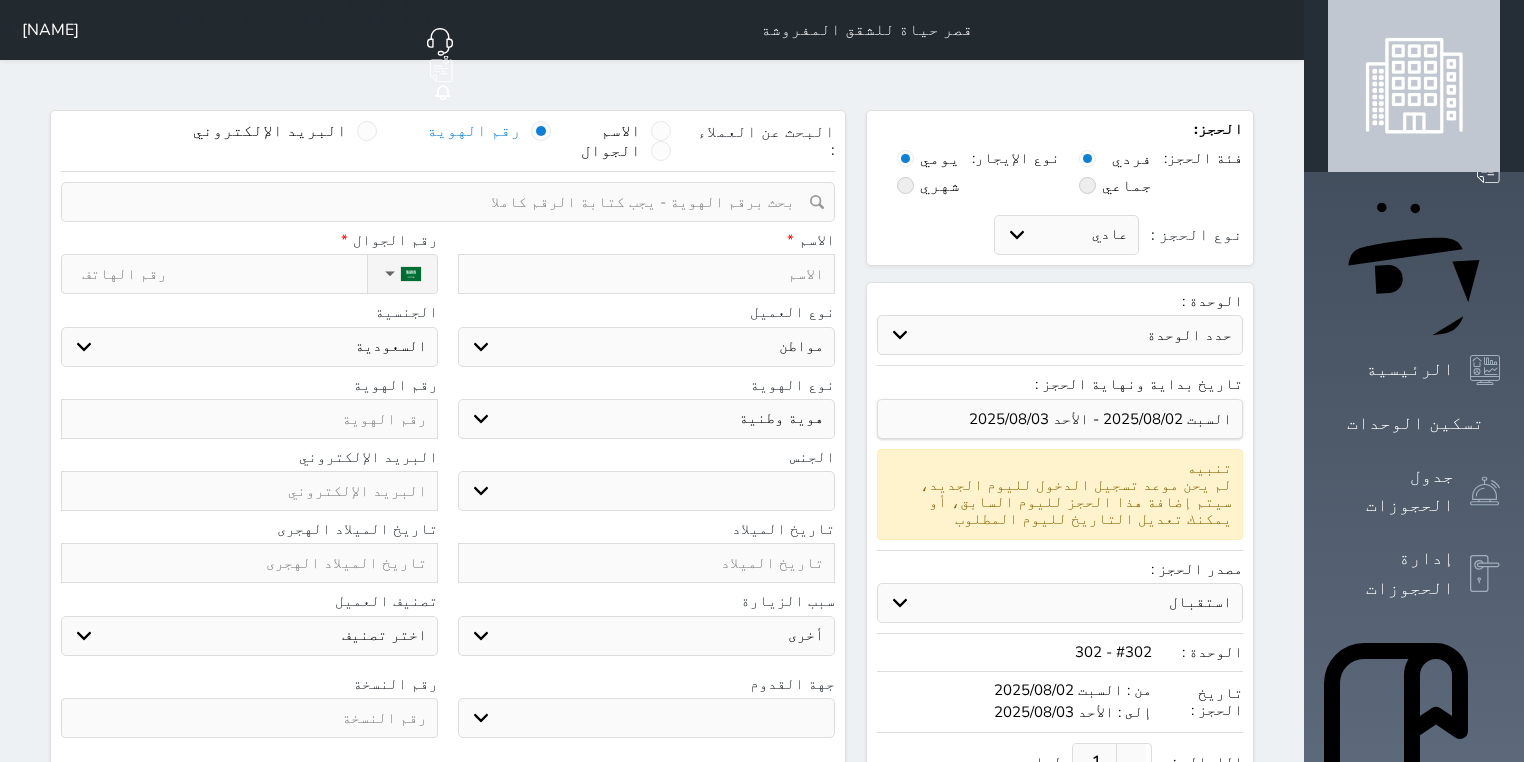 click at bounding box center (441, 202) 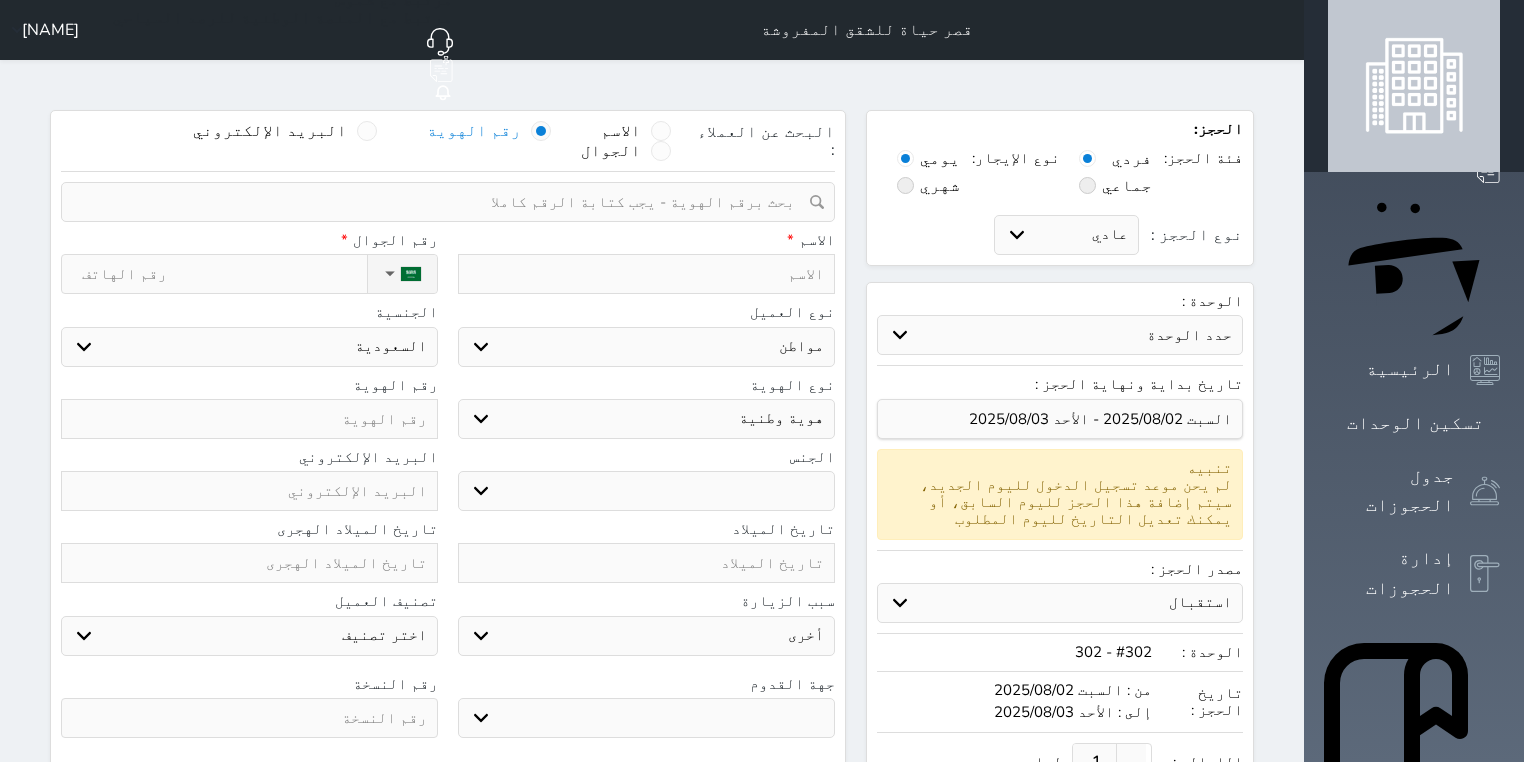 click at bounding box center (441, 202) 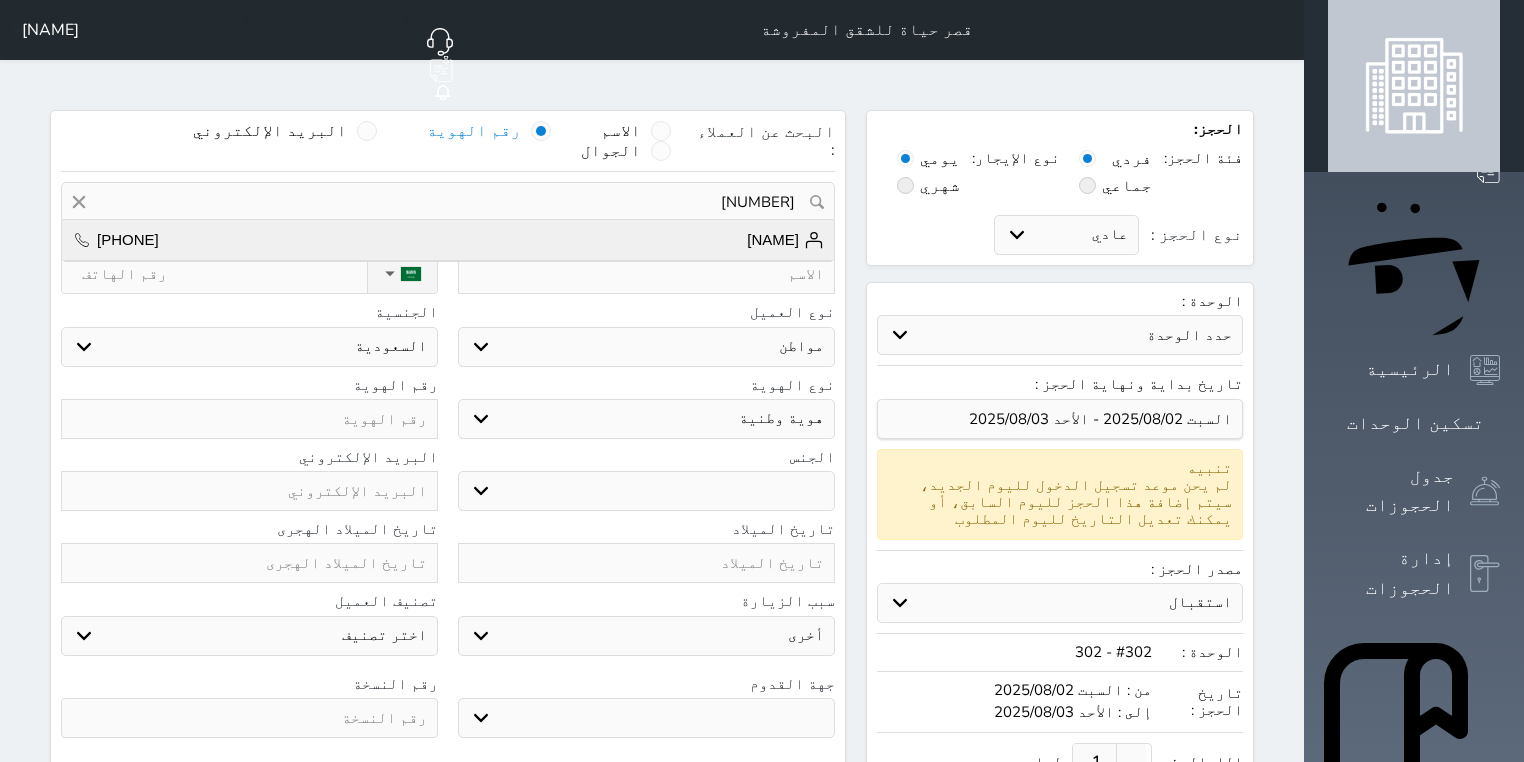 click on "محمد قاسم محمد الزيابات" at bounding box center (785, 240) 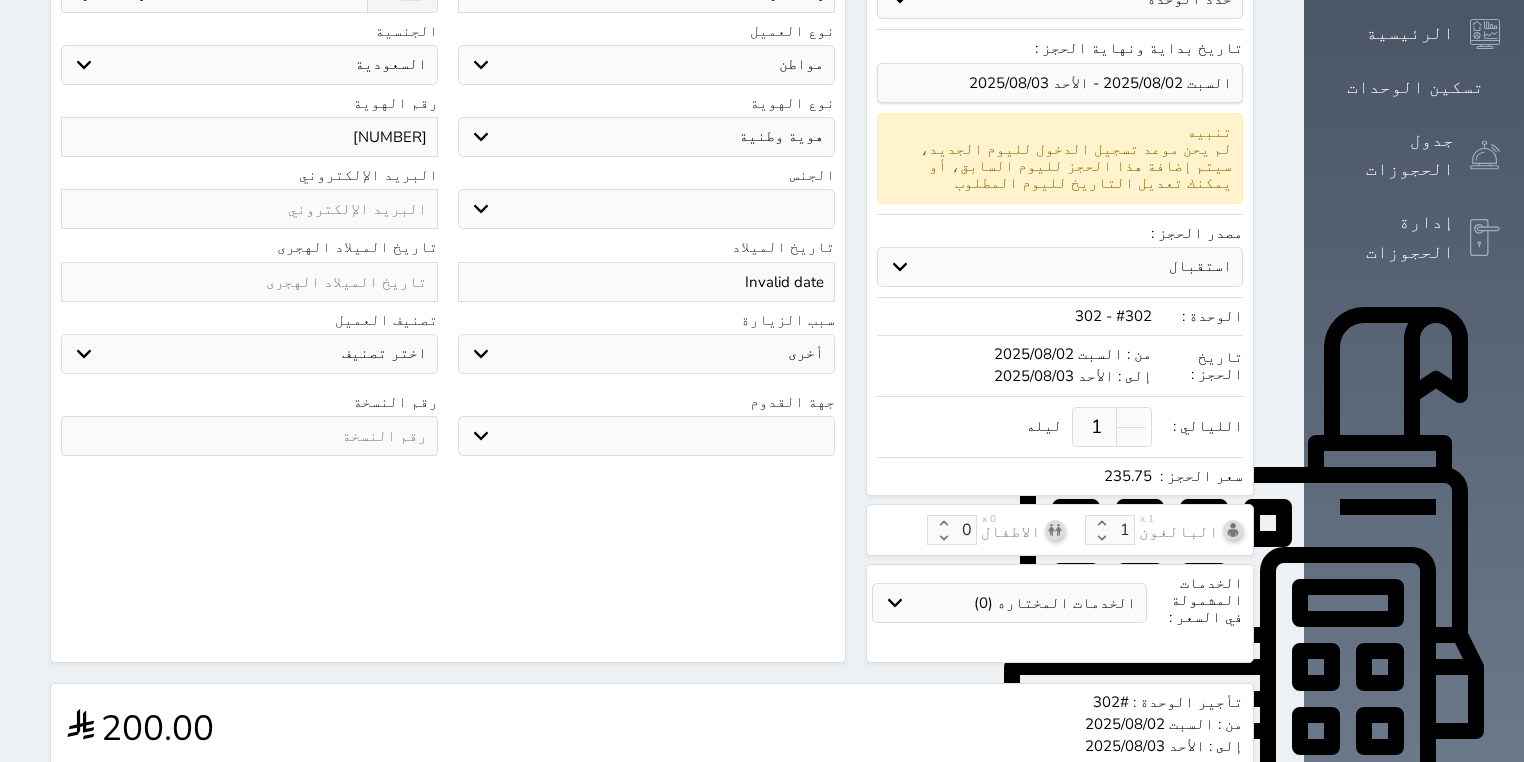 scroll, scrollTop: 543, scrollLeft: 0, axis: vertical 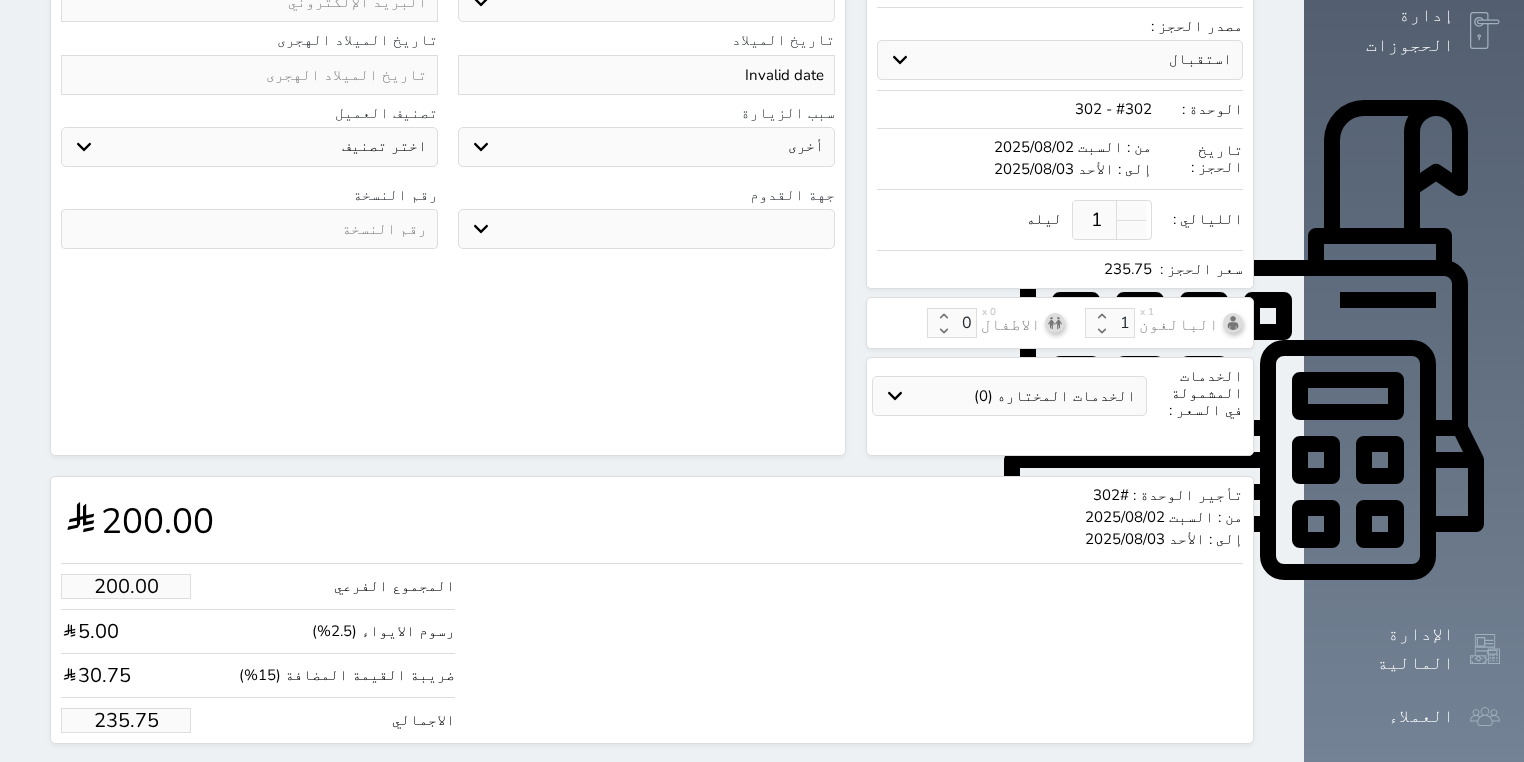 click on "235.75" at bounding box center (126, 720) 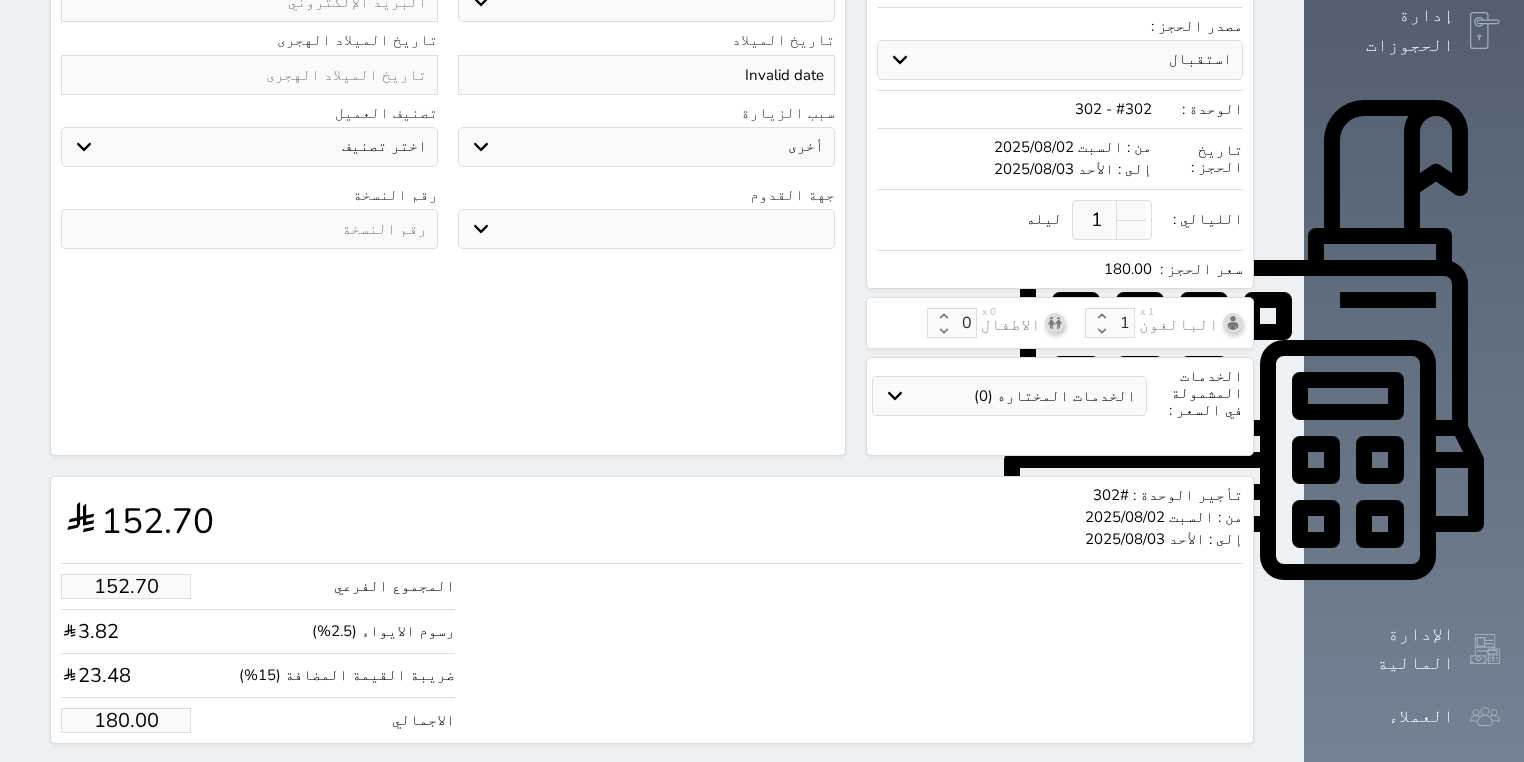 click on "حجز" at bounding box center [165, 781] 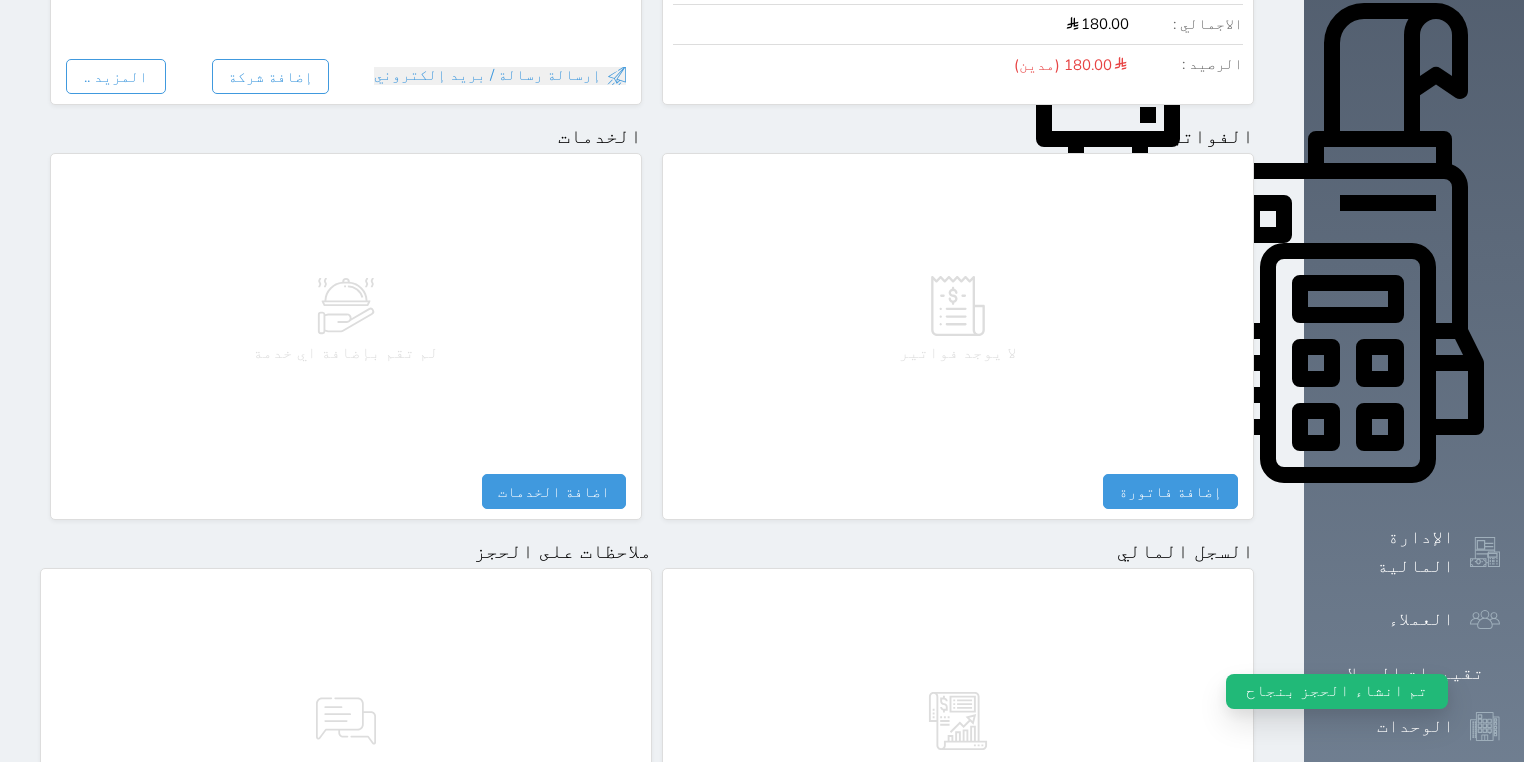 scroll, scrollTop: 937, scrollLeft: 0, axis: vertical 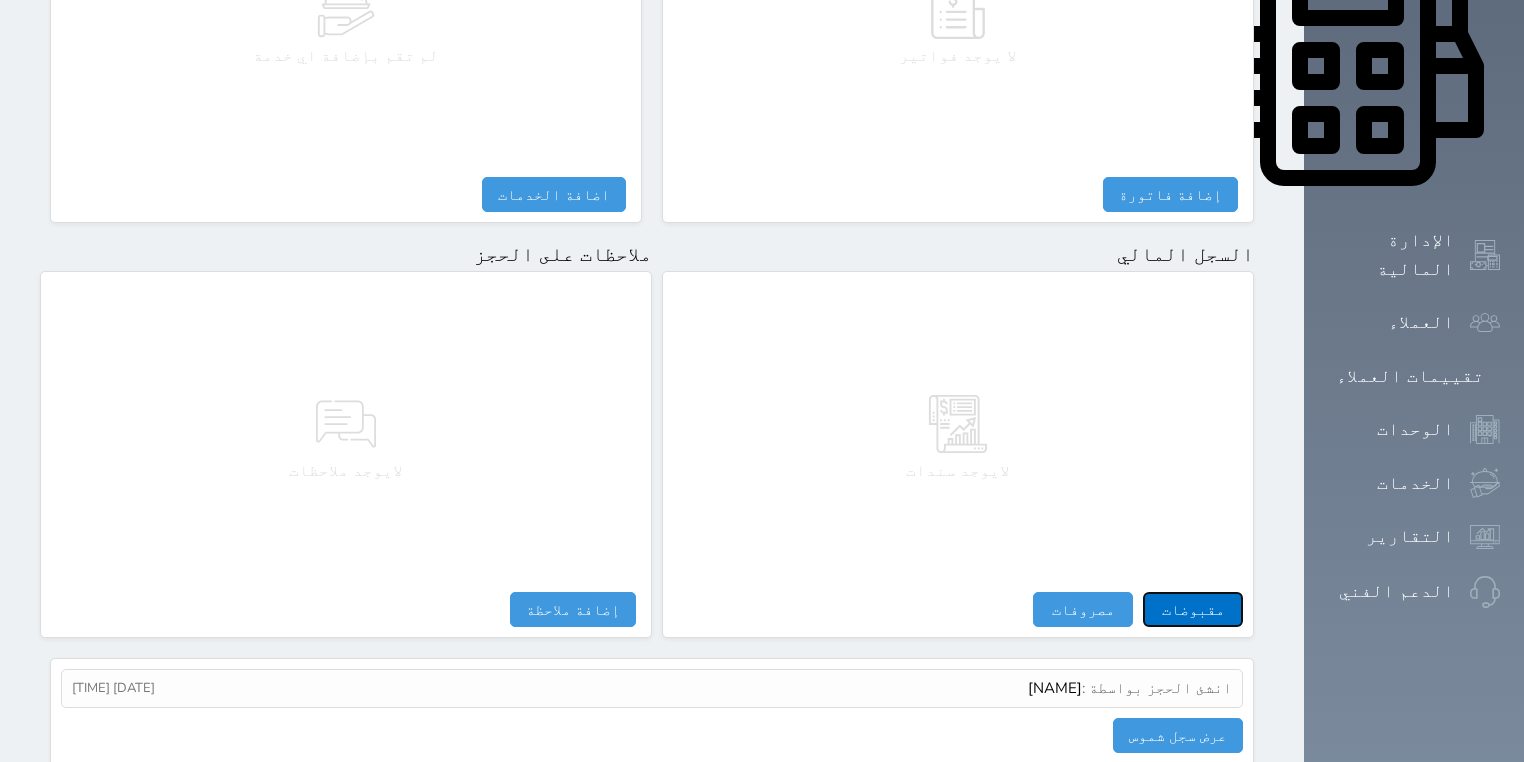 click on "مقبوضات" at bounding box center [1193, 609] 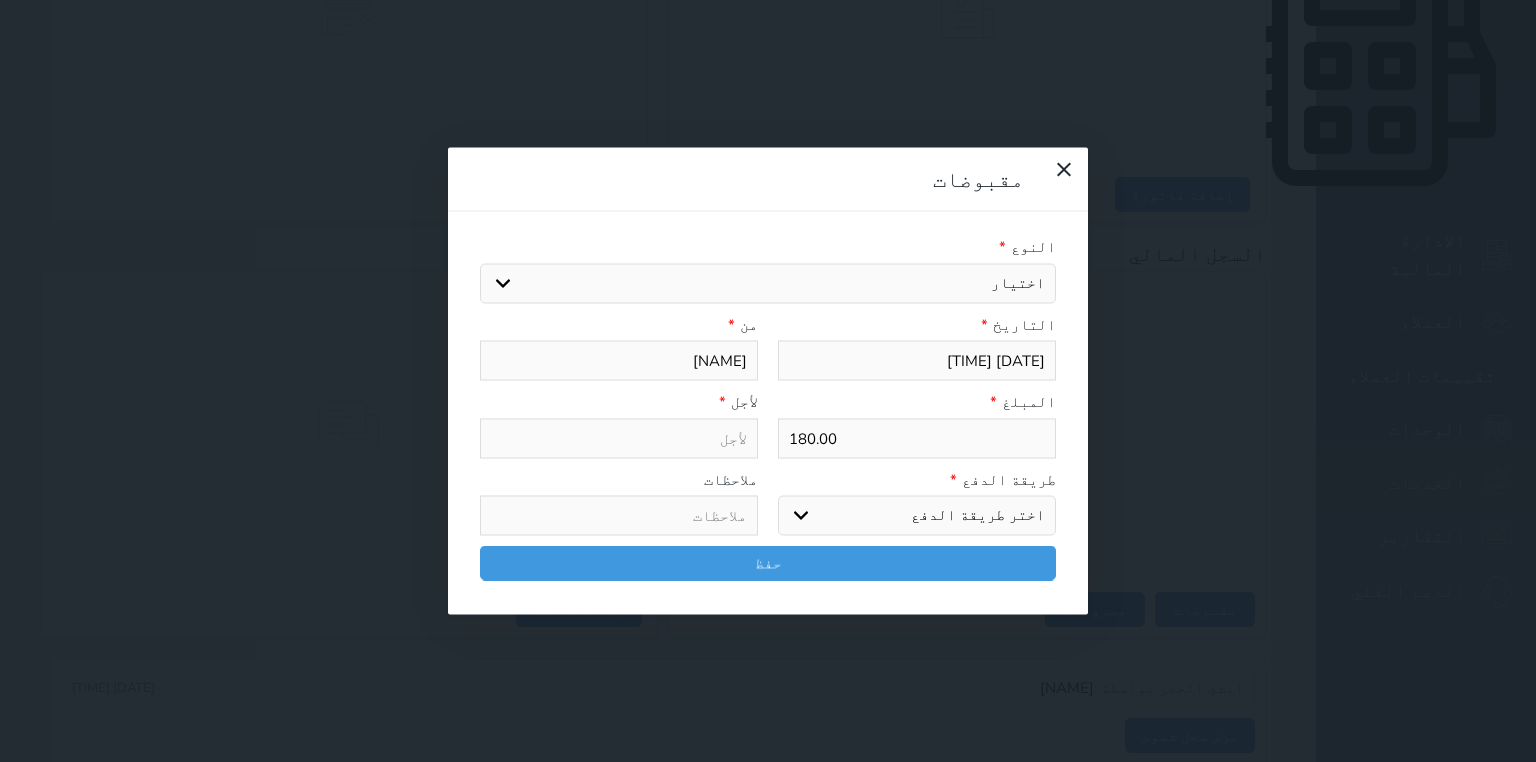 click on "اختيار   مقبوضات عامة قيمة إيجار فواتير تامين عربون لا ينطبق آخر مغسلة واي فاي - الإنترنت مواقف السيارات طعام الأغذية والمشروبات مشروبات المشروبات الباردة المشروبات الساخنة الإفطار غداء عشاء مخبز و كعك حمام سباحة الصالة الرياضية سبا و خدمات الجمال اختيار وإسقاط (خدمات النقل) ميني بار كابل - تلفزيون سرير إضافي تصفيف الشعر التسوق خدمات الجولات السياحية المنظمة خدمات الدليل السياحي" at bounding box center [768, 283] 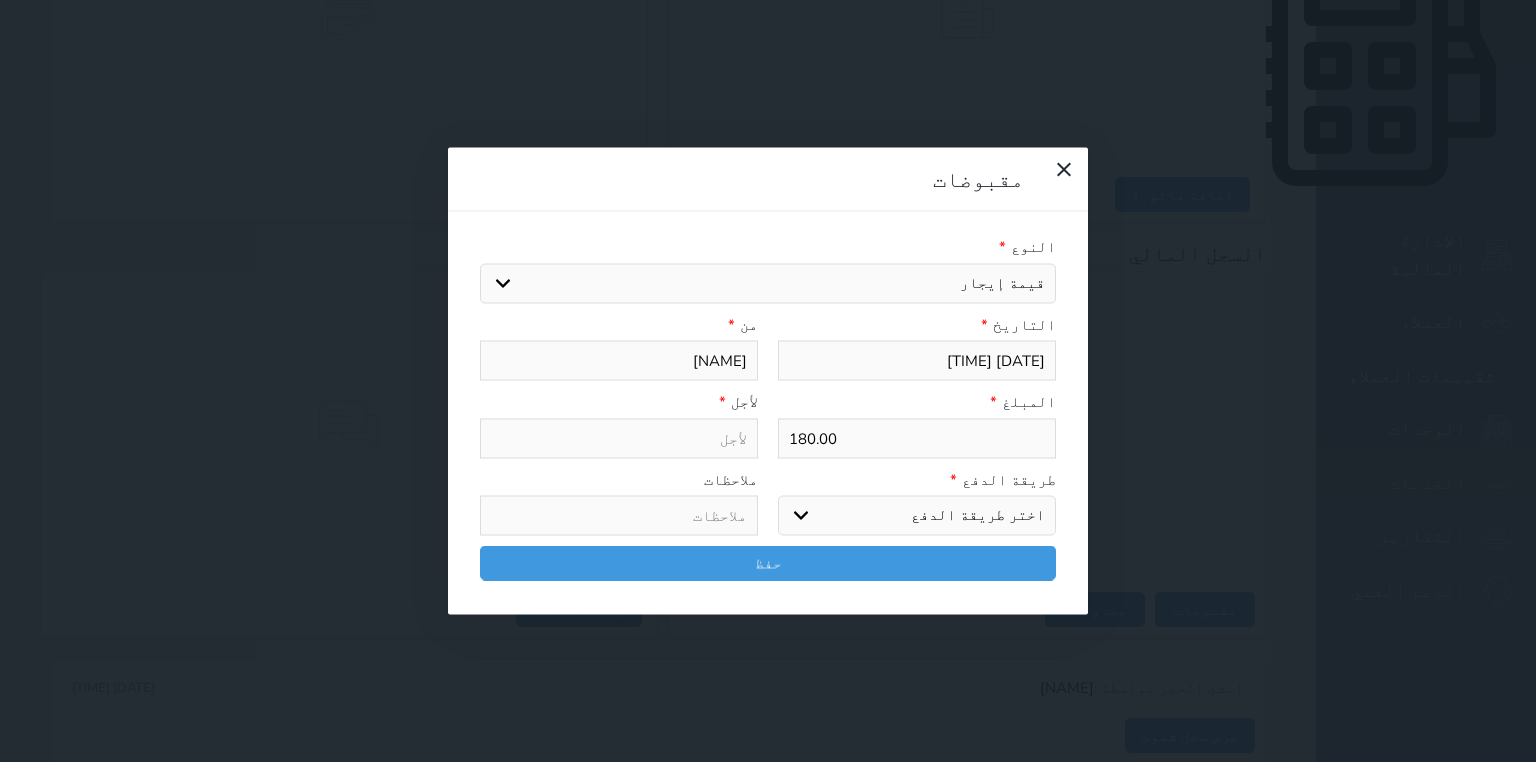 click on "اختيار   مقبوضات عامة قيمة إيجار فواتير تامين عربون لا ينطبق آخر مغسلة واي فاي - الإنترنت مواقف السيارات طعام الأغذية والمشروبات مشروبات المشروبات الباردة المشروبات الساخنة الإفطار غداء عشاء مخبز و كعك حمام سباحة الصالة الرياضية سبا و خدمات الجمال اختيار وإسقاط (خدمات النقل) ميني بار كابل - تلفزيون سرير إضافي تصفيف الشعر التسوق خدمات الجولات السياحية المنظمة خدمات الدليل السياحي" at bounding box center (768, 283) 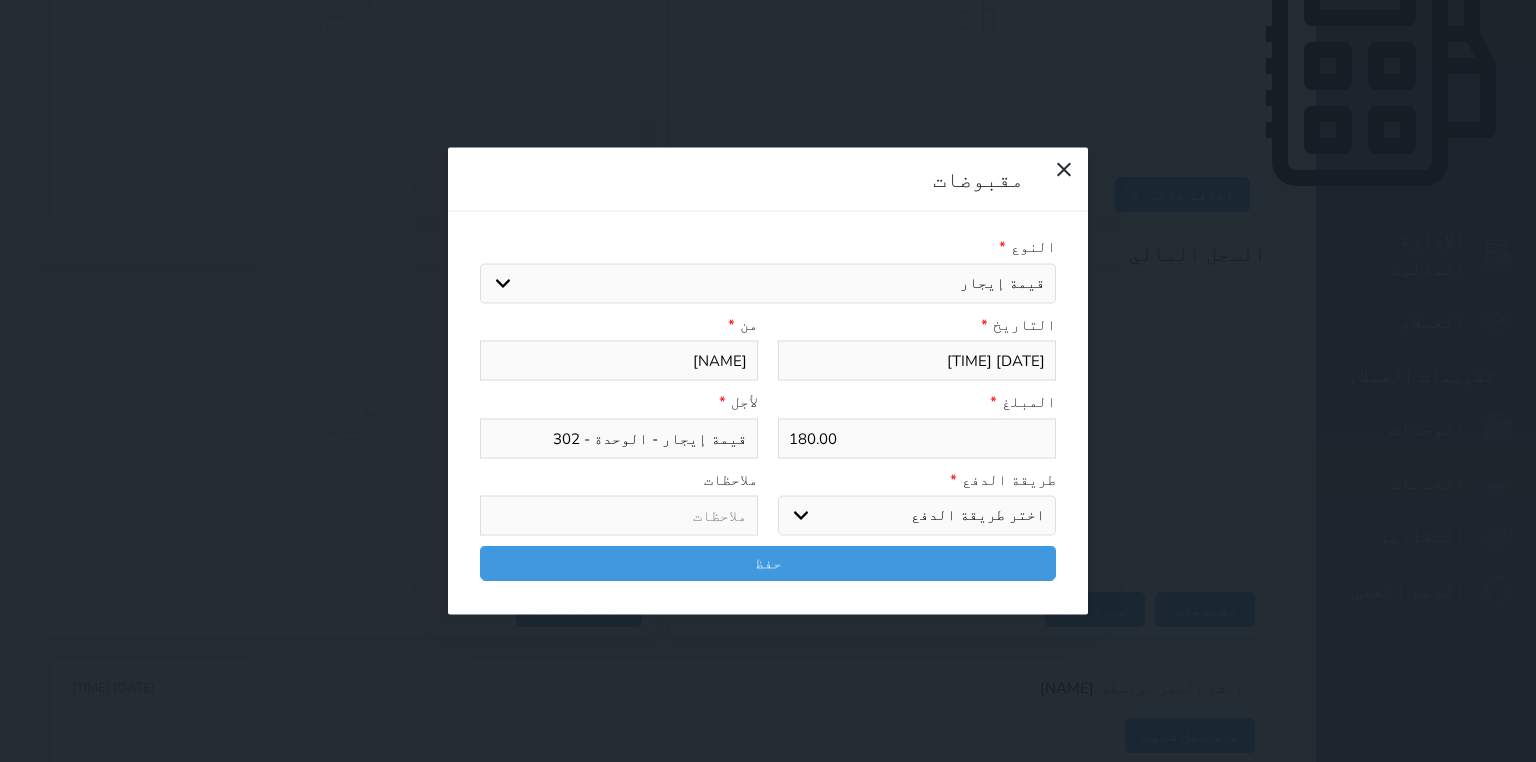 click on "اختر طريقة الدفع   دفع نقدى   تحويل بنكى   مدى   بطاقة ائتمان   آجل" at bounding box center [917, 516] 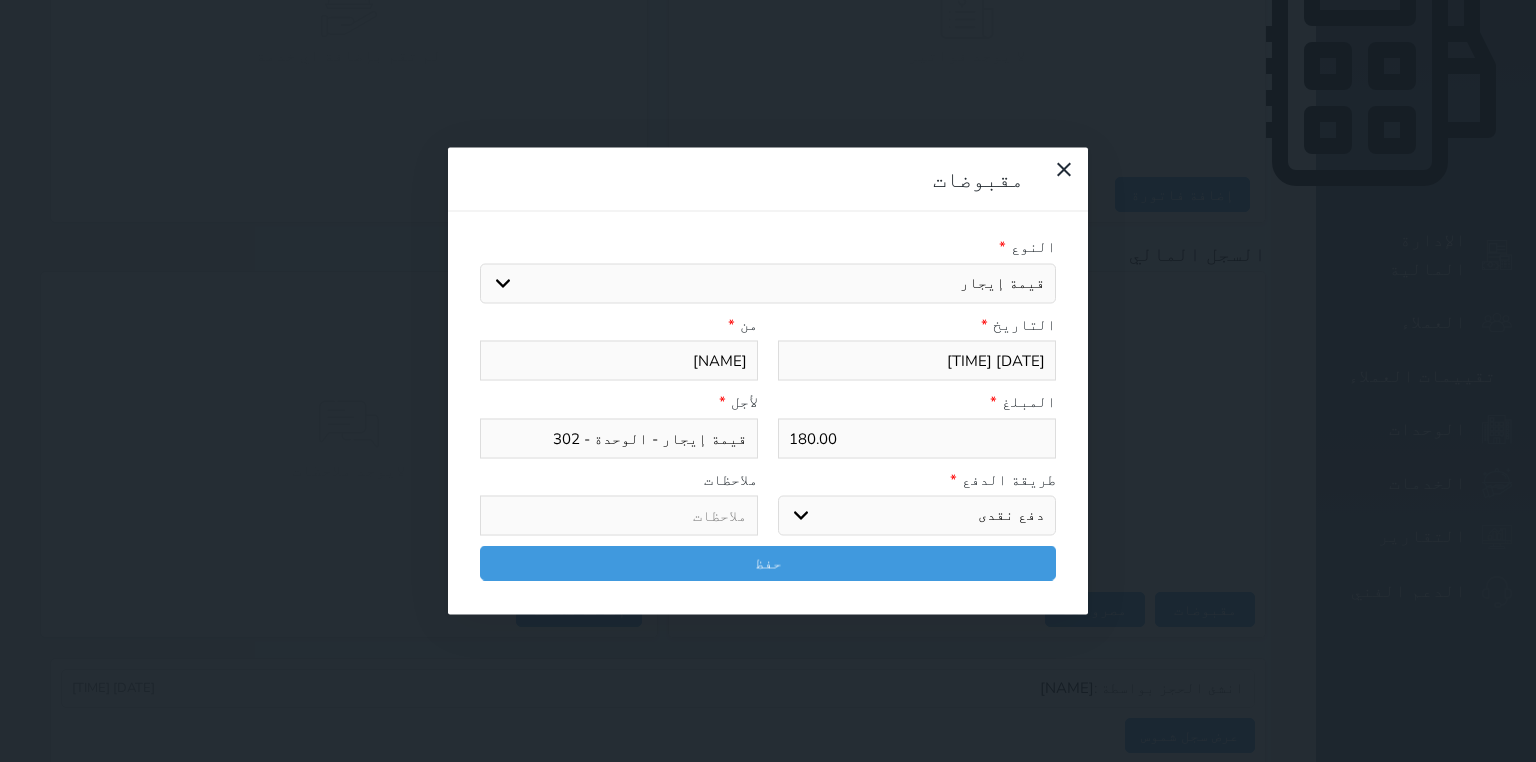 click on "اختر طريقة الدفع   دفع نقدى   تحويل بنكى   مدى   بطاقة ائتمان   آجل" at bounding box center (917, 516) 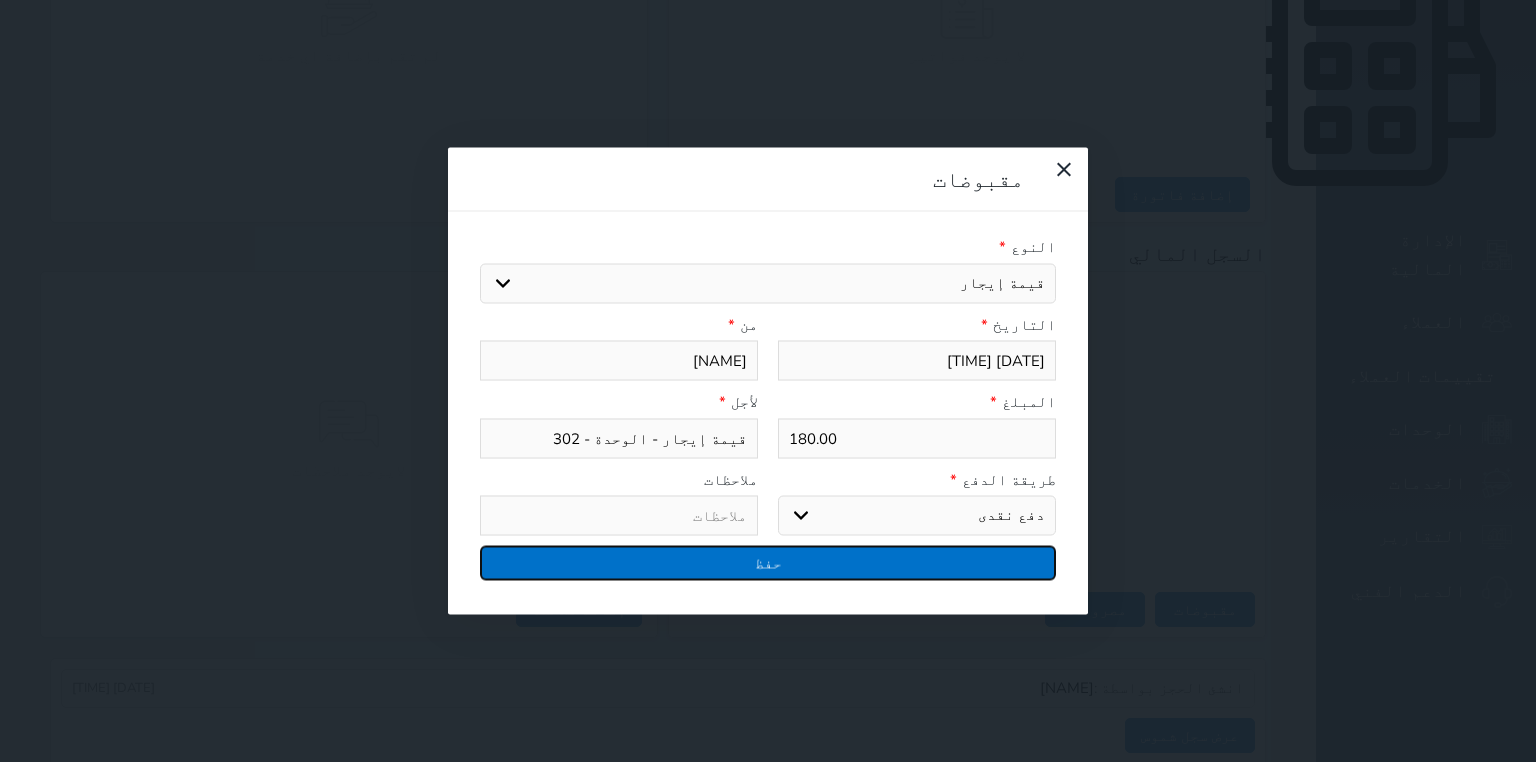 click on "حفظ" at bounding box center [768, 563] 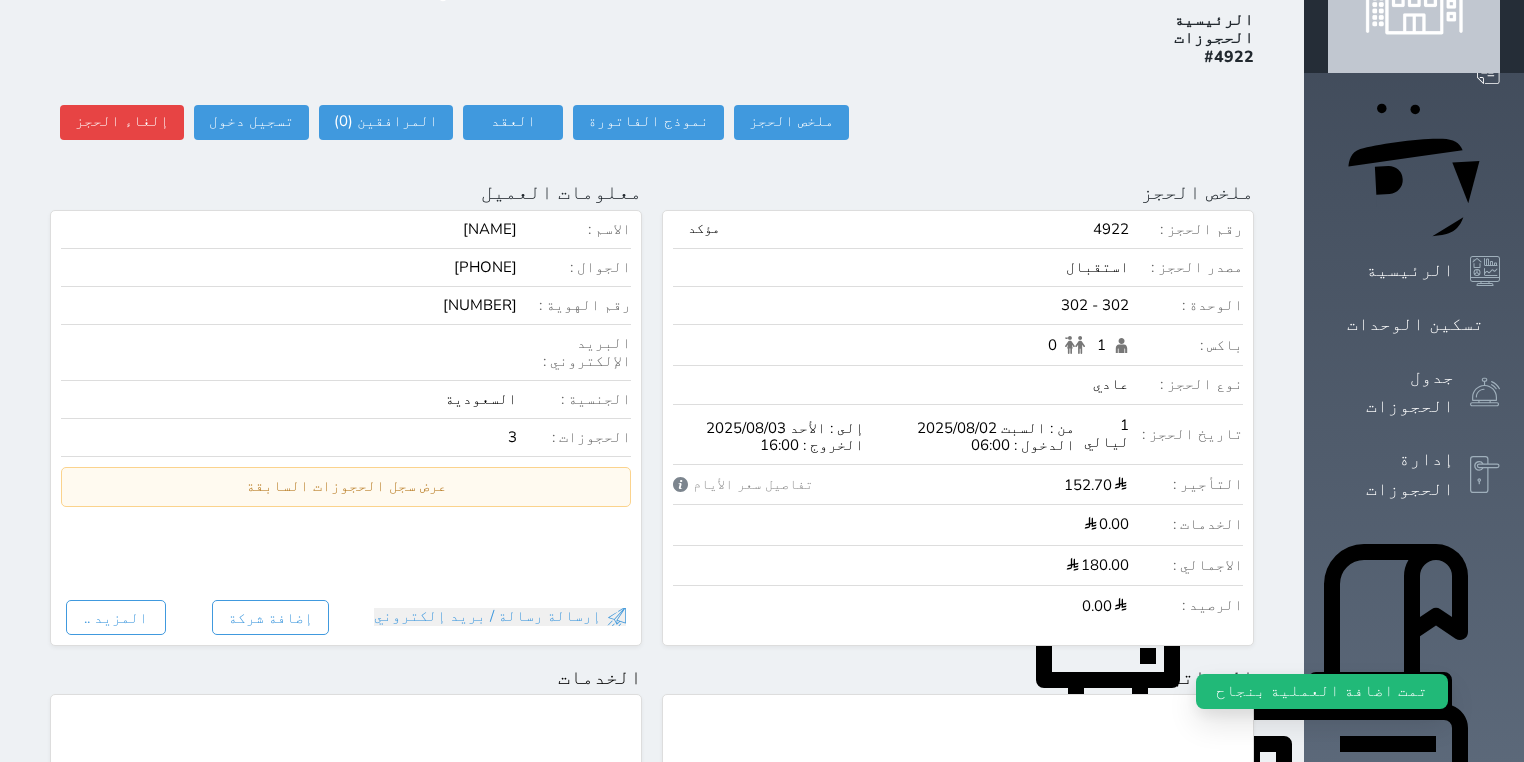 scroll, scrollTop: 57, scrollLeft: 0, axis: vertical 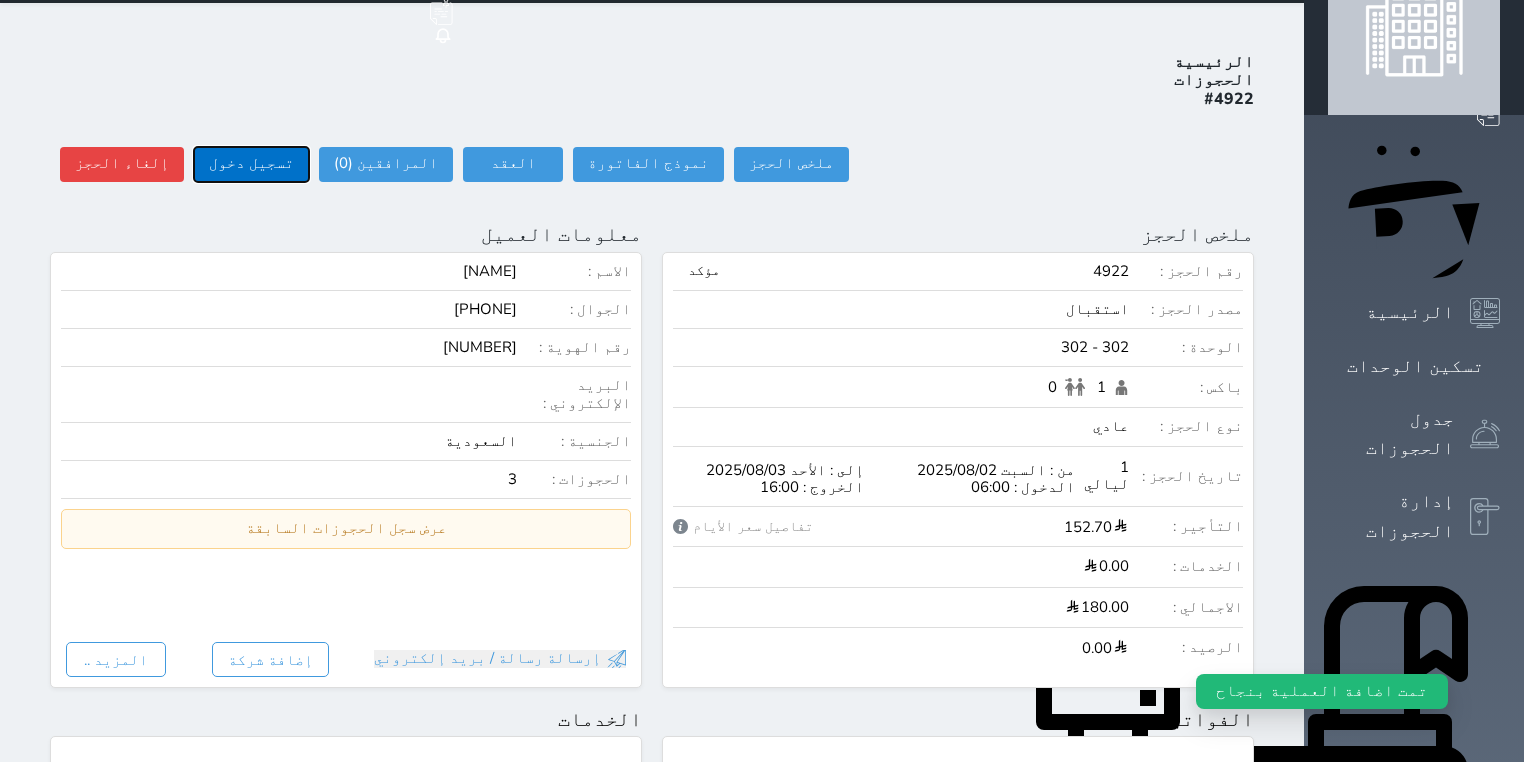 click on "تسجيل دخول" at bounding box center (251, 164) 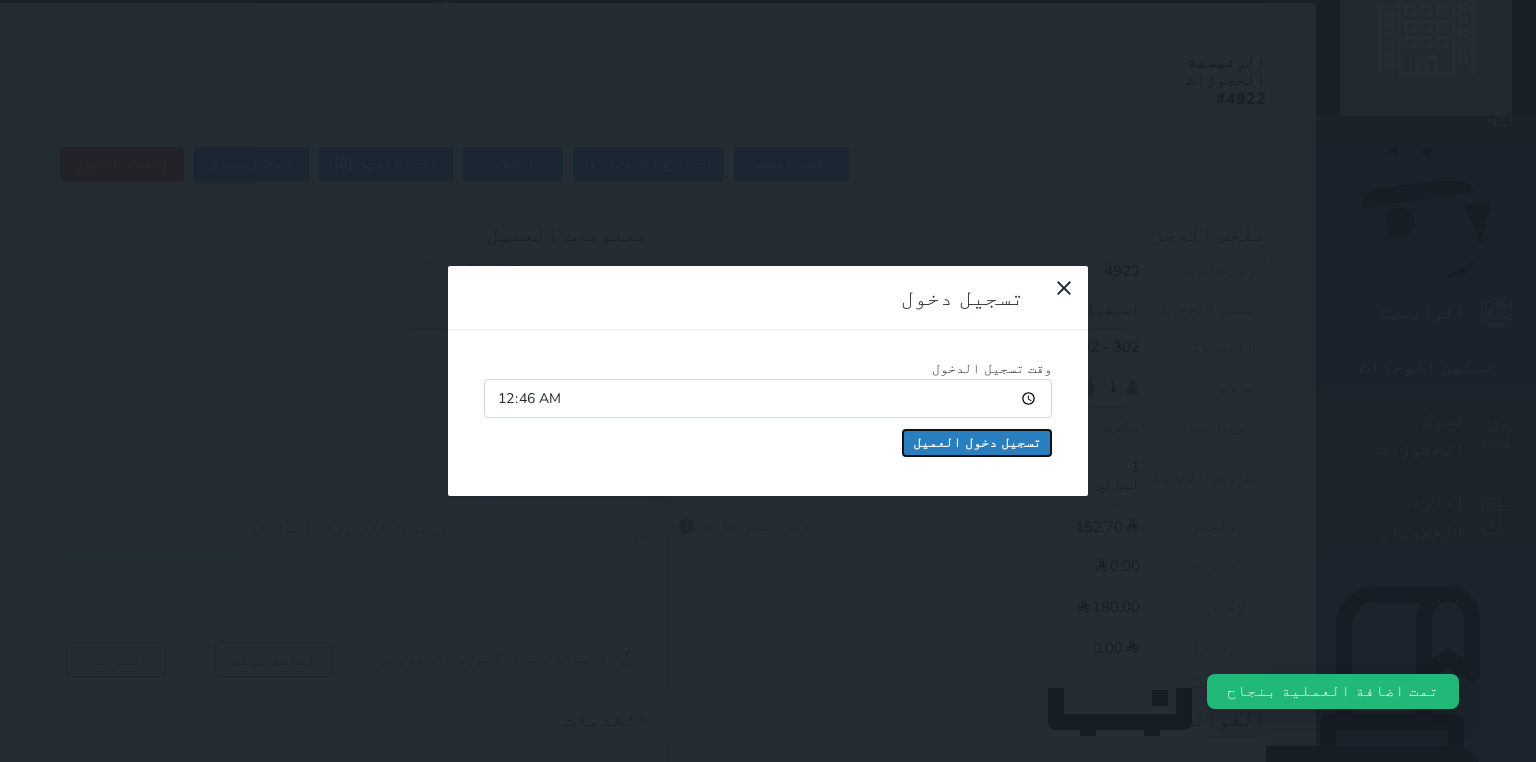 click on "تسجيل دخول العميل" at bounding box center [977, 443] 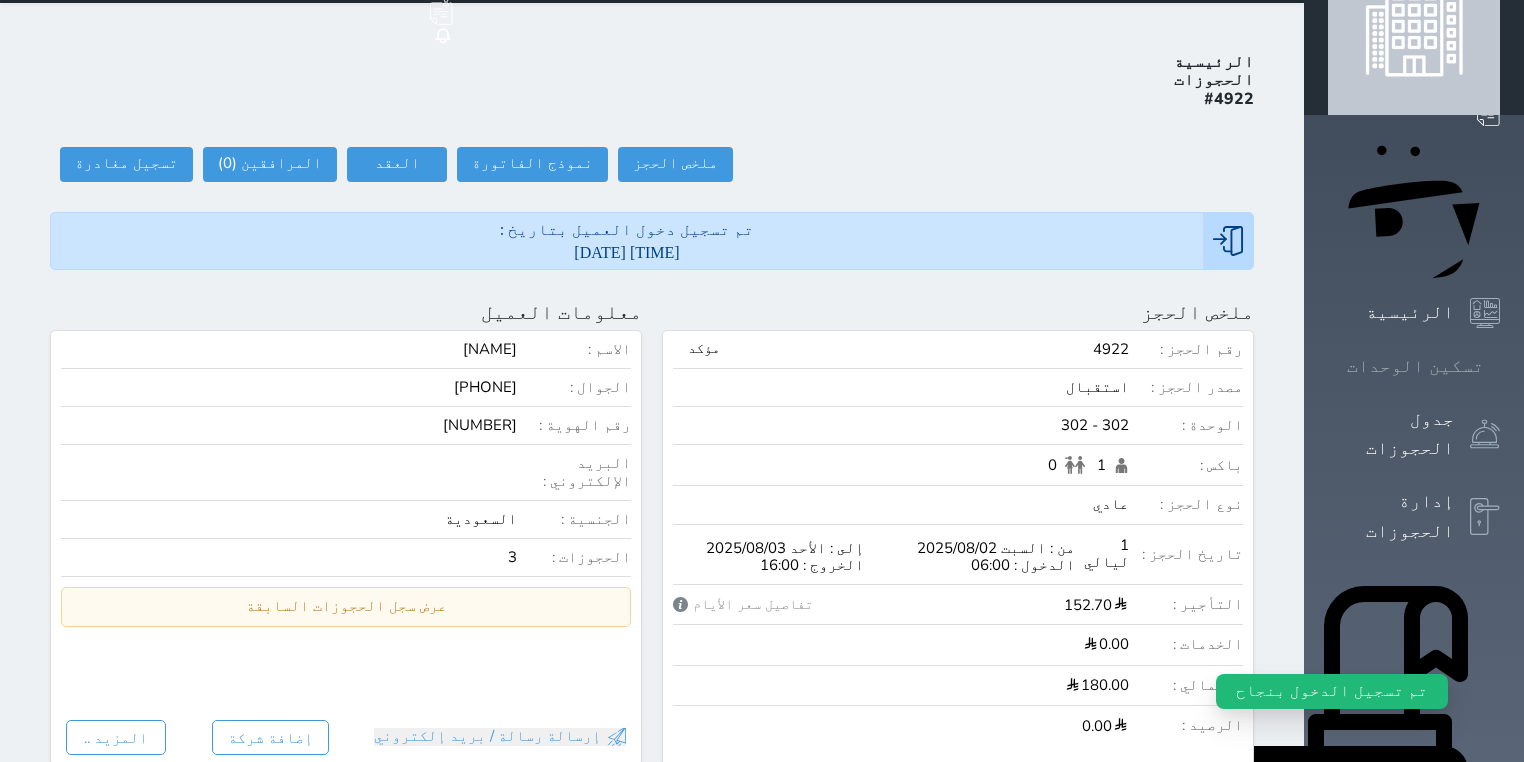 click 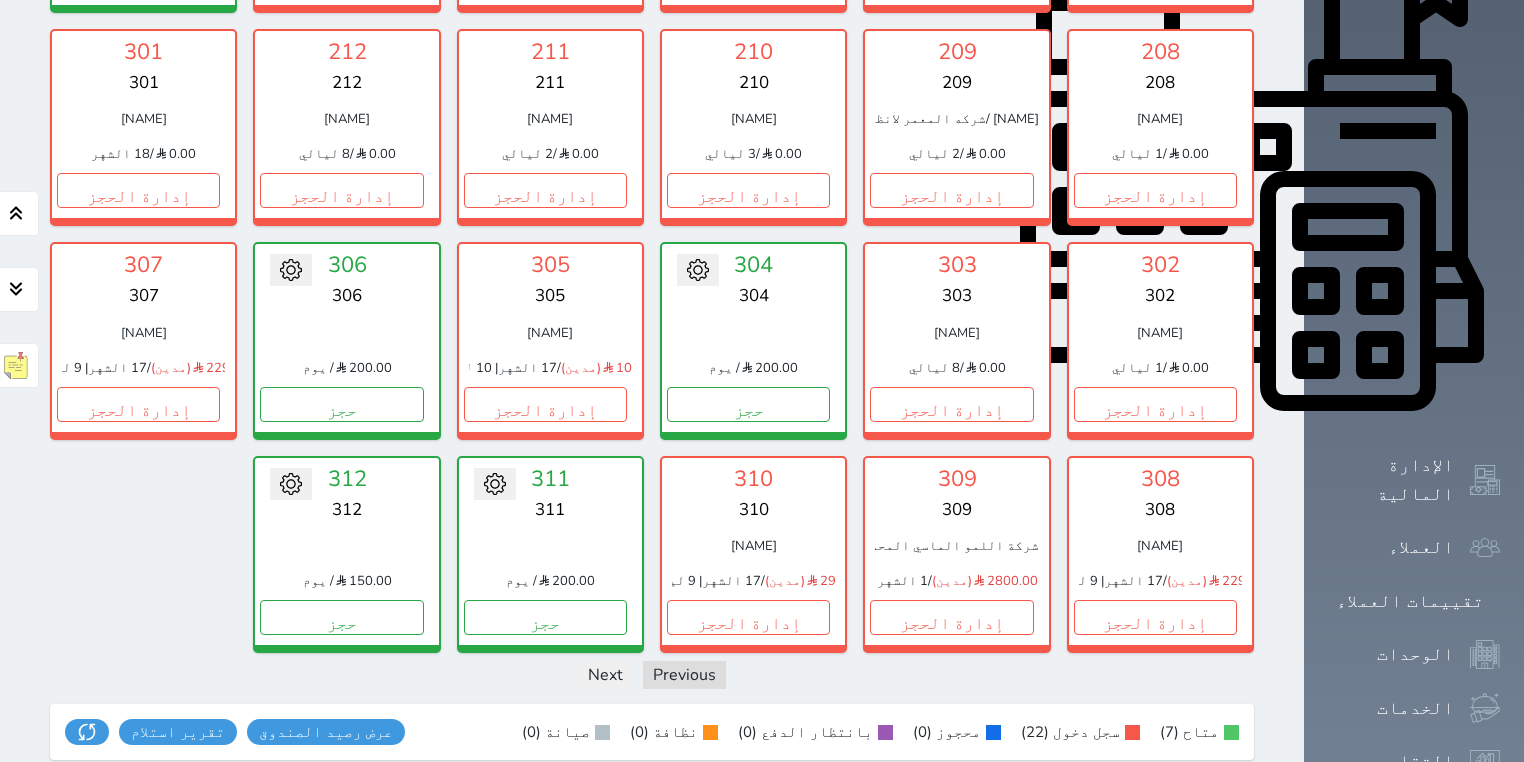 scroll, scrollTop: 718, scrollLeft: 0, axis: vertical 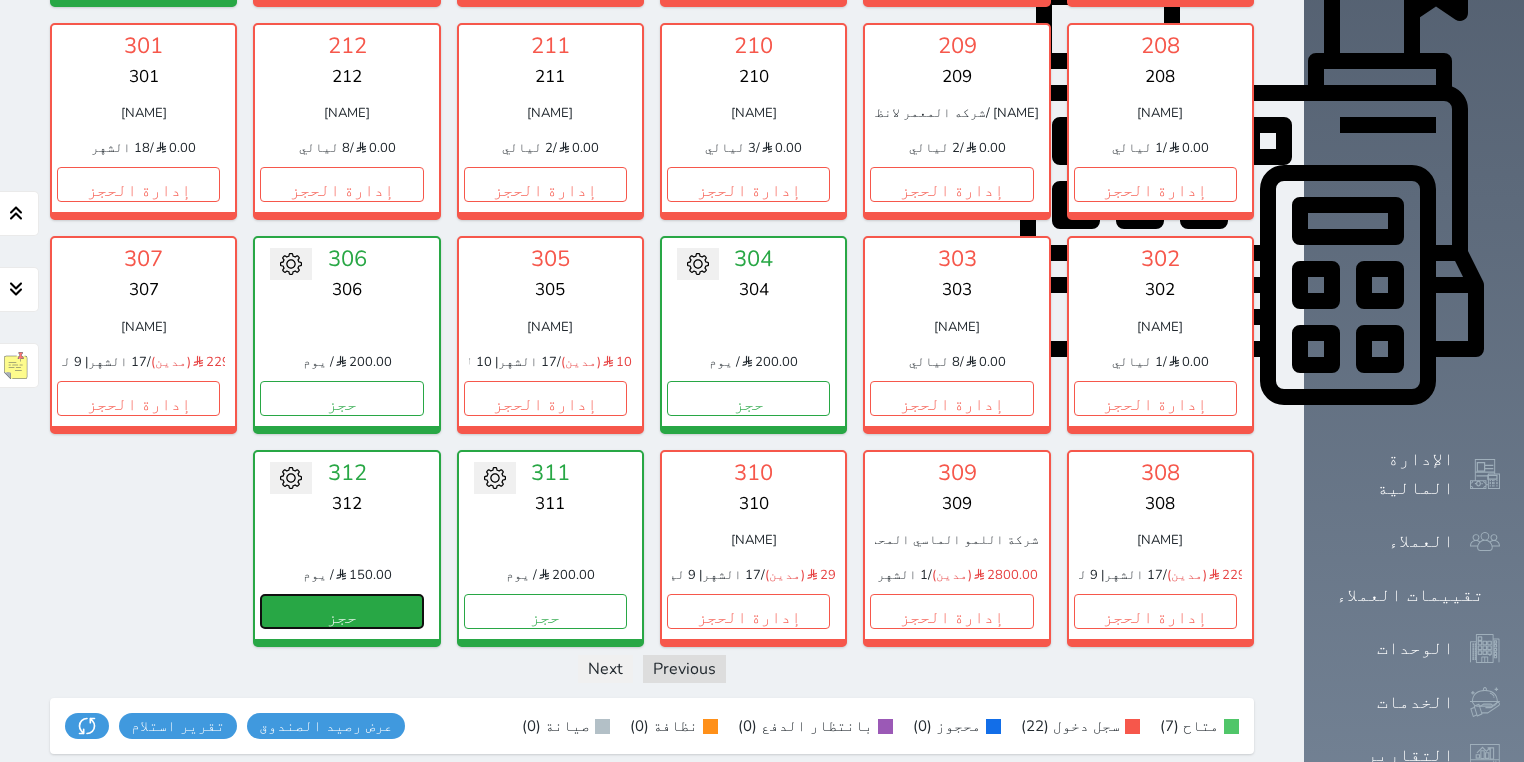 click on "حجز" at bounding box center [341, 611] 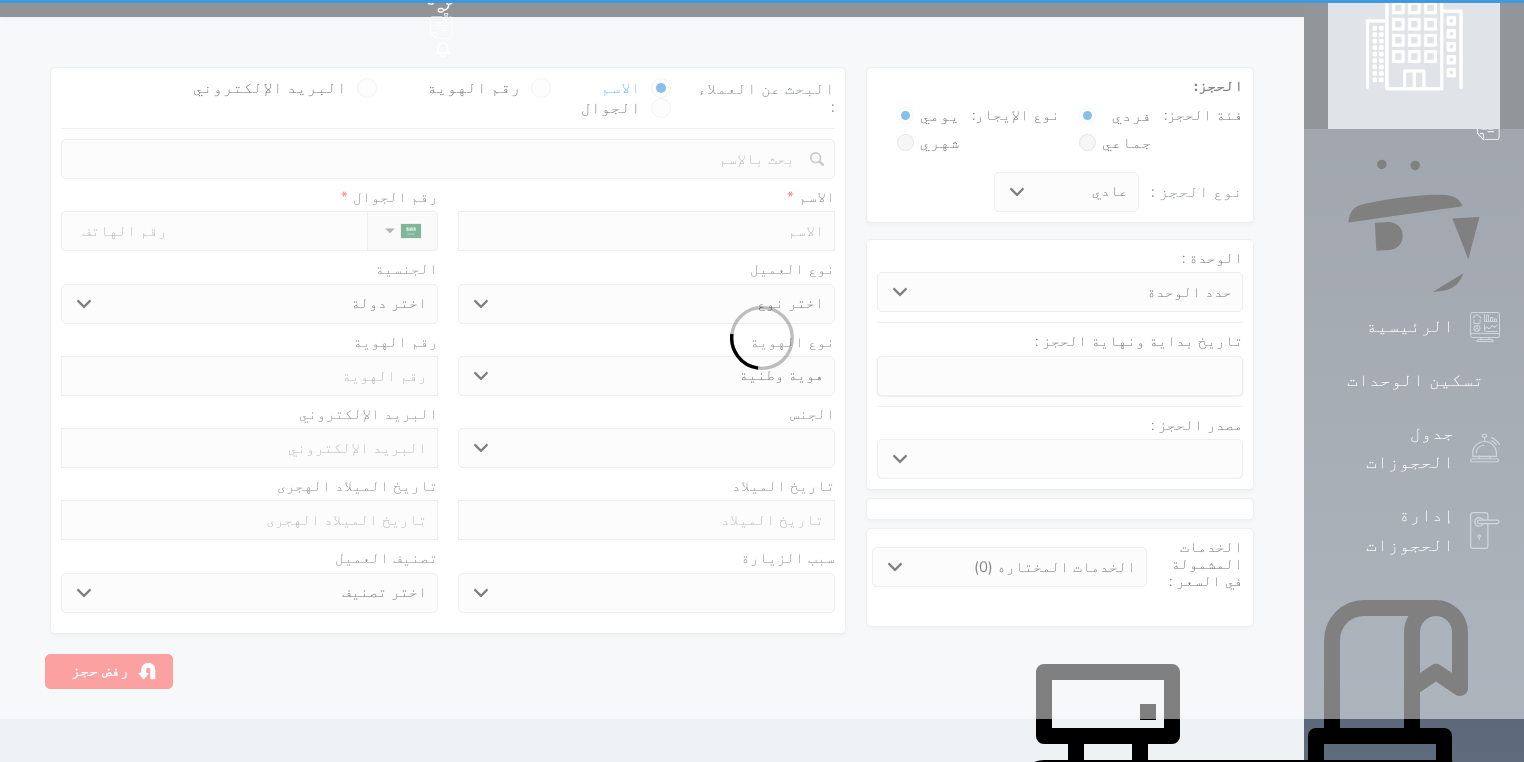 scroll, scrollTop: 0, scrollLeft: 0, axis: both 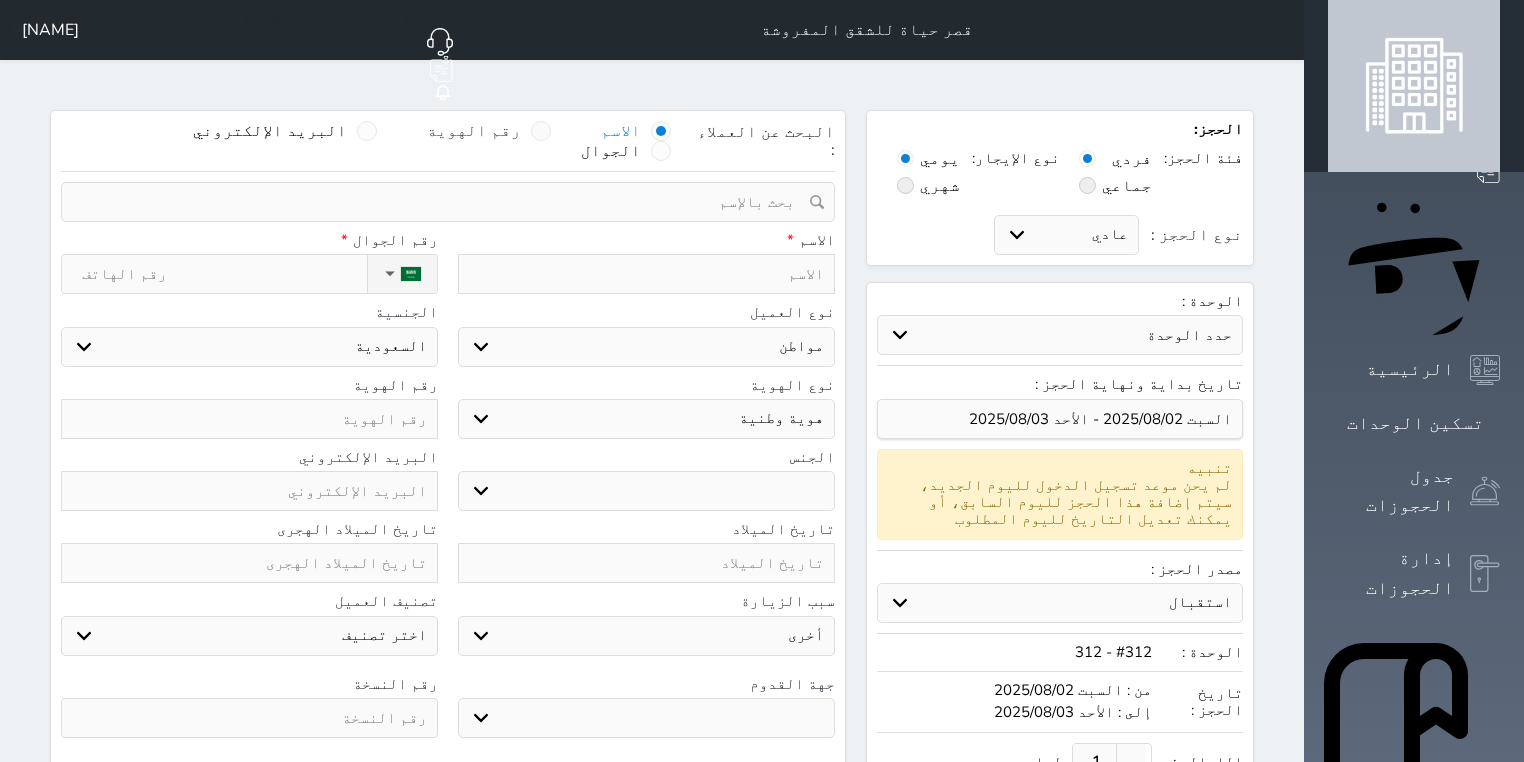 click at bounding box center [541, 131] 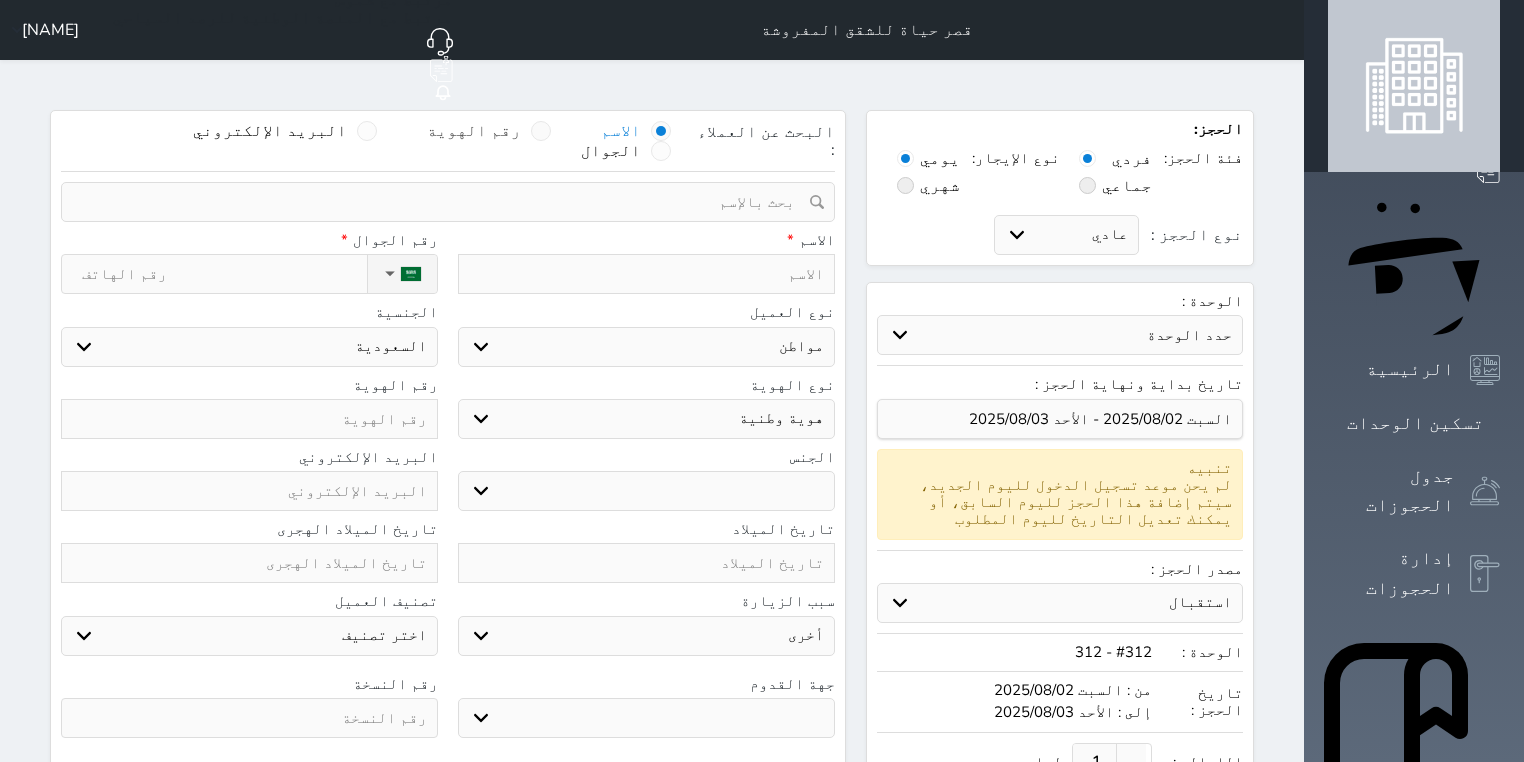 click on "رقم الهوية" at bounding box center (521, 141) 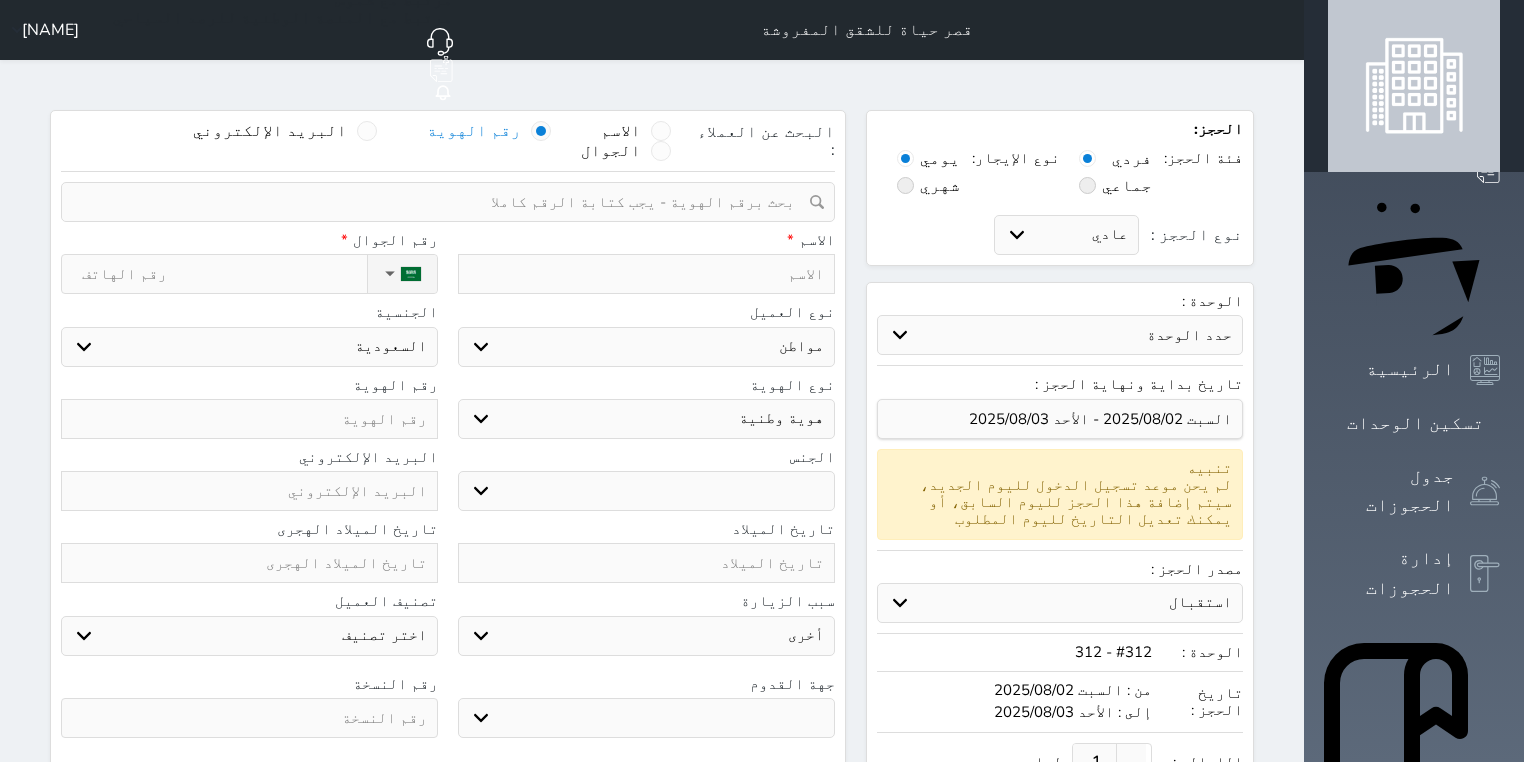 click at bounding box center [441, 202] 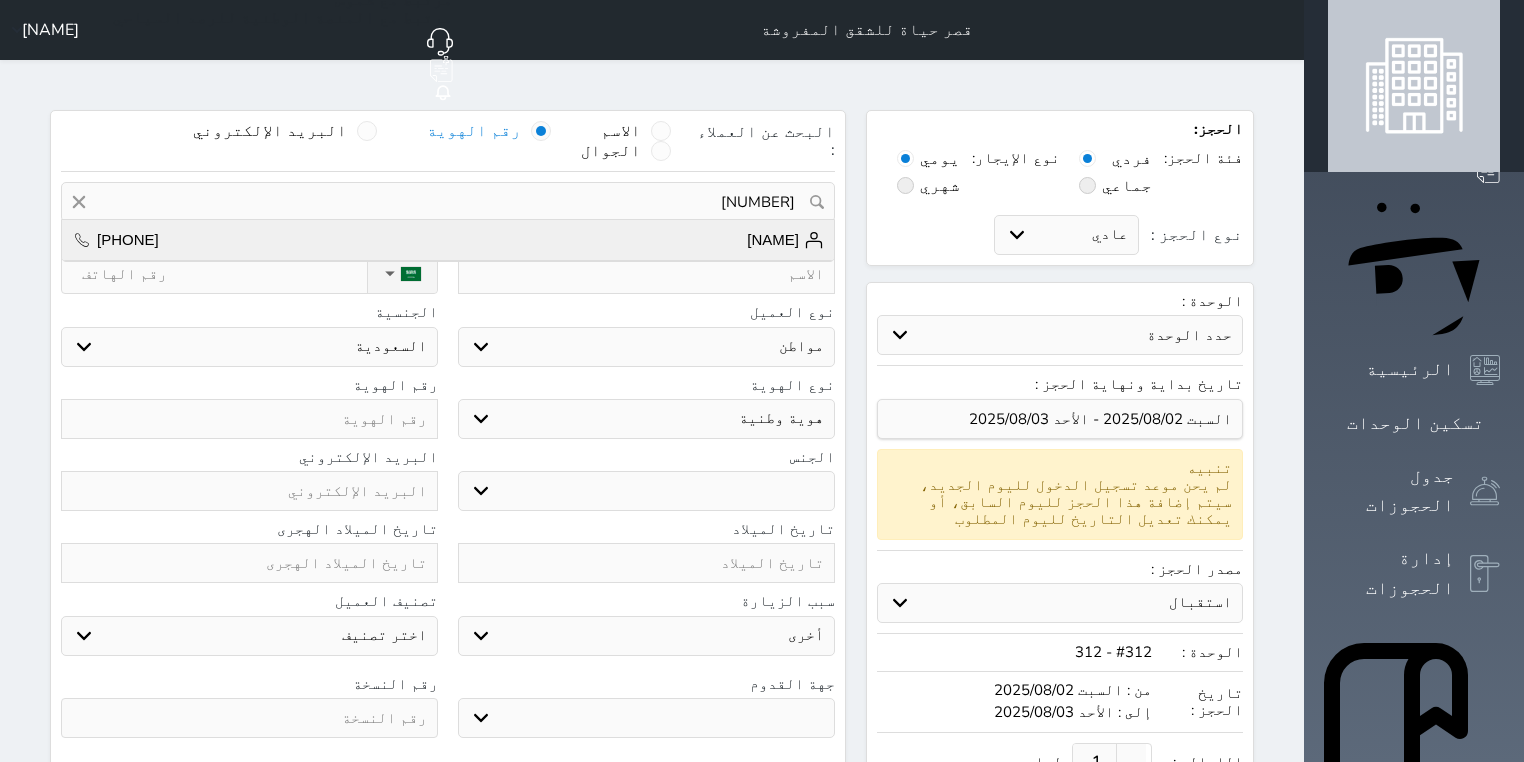click on "فايز احمد كلا مالله   +966553652977" at bounding box center [448, 240] 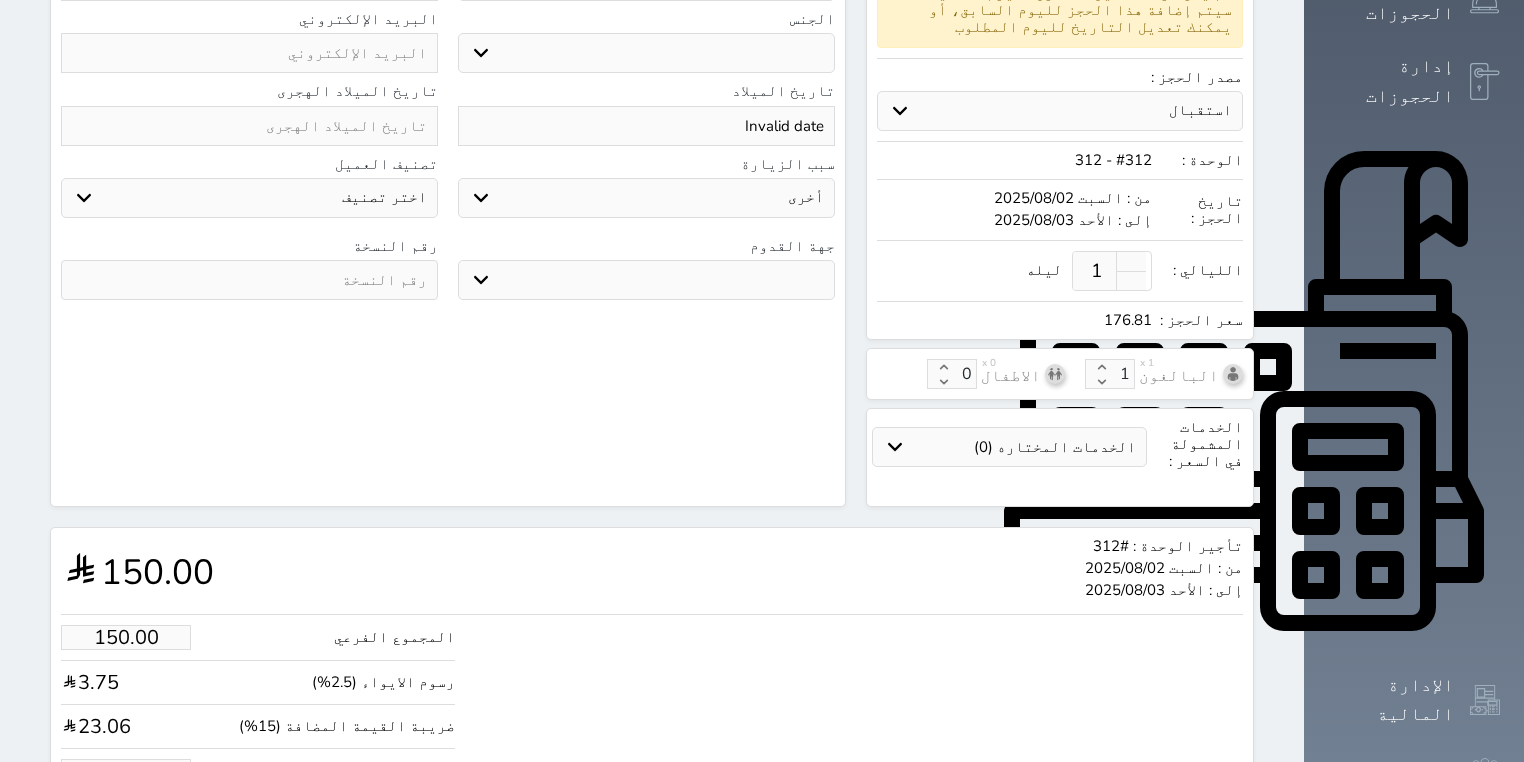 scroll, scrollTop: 543, scrollLeft: 0, axis: vertical 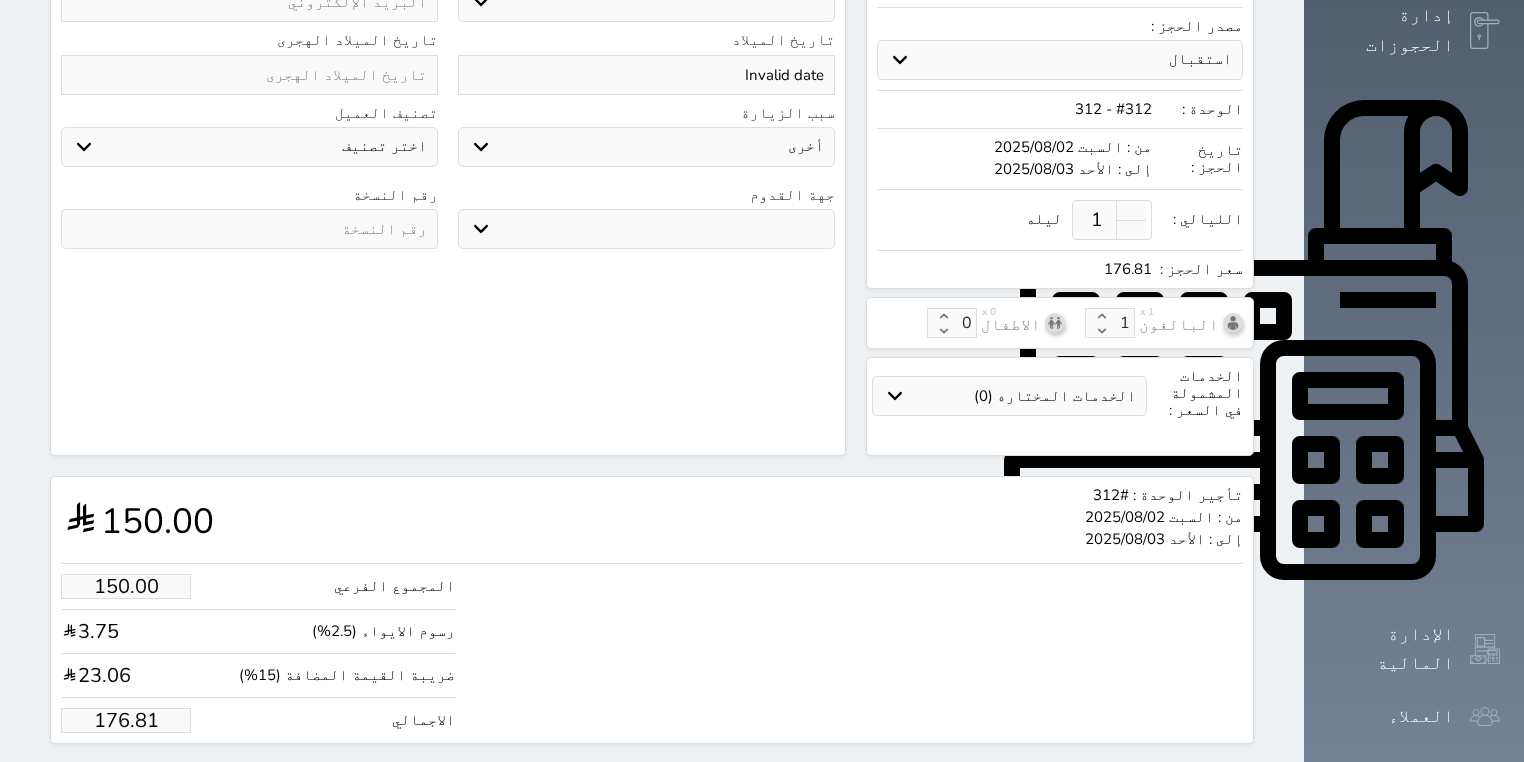 click on "176.81" at bounding box center [126, 720] 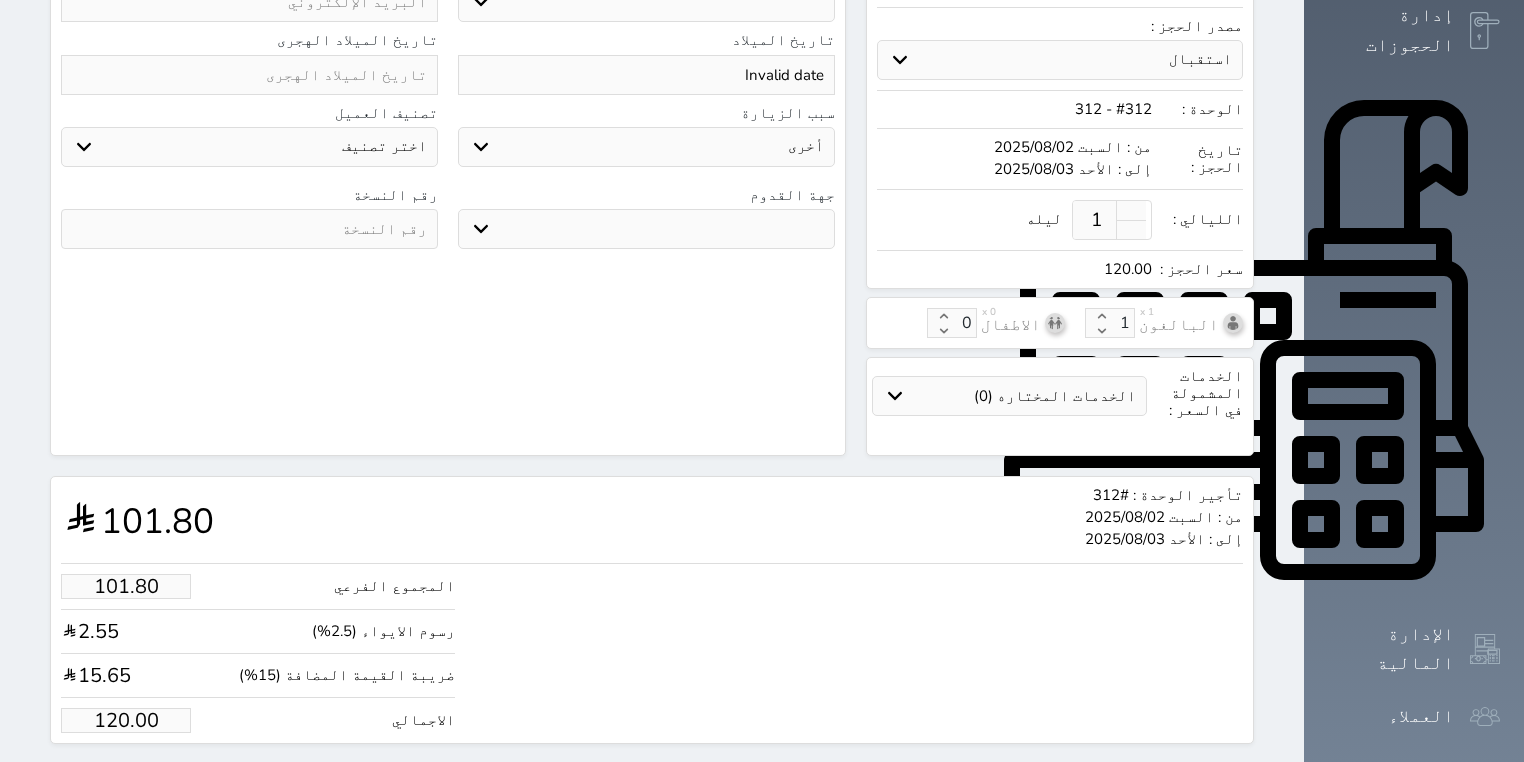 click on "حجز" at bounding box center (165, 781) 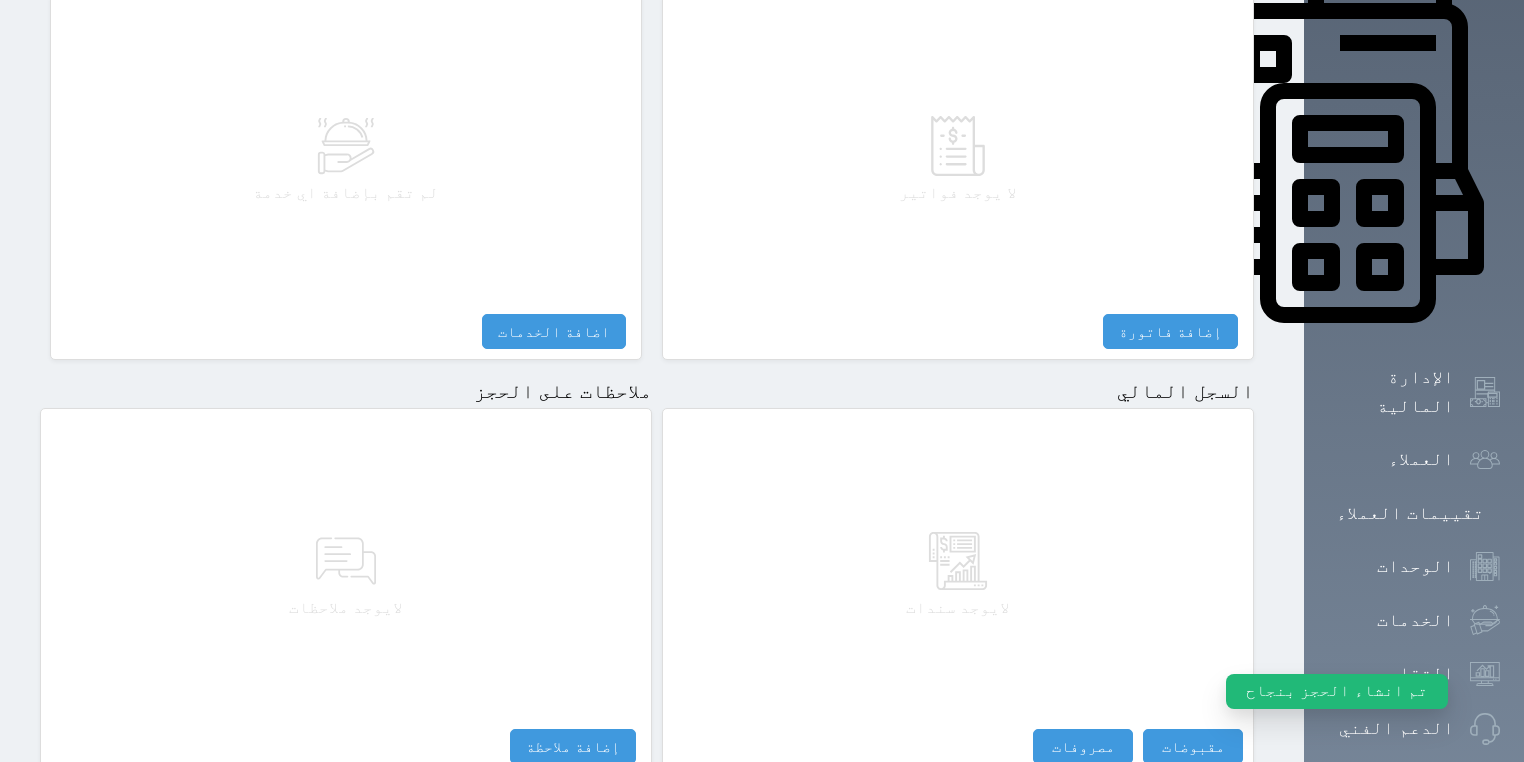 scroll, scrollTop: 937, scrollLeft: 0, axis: vertical 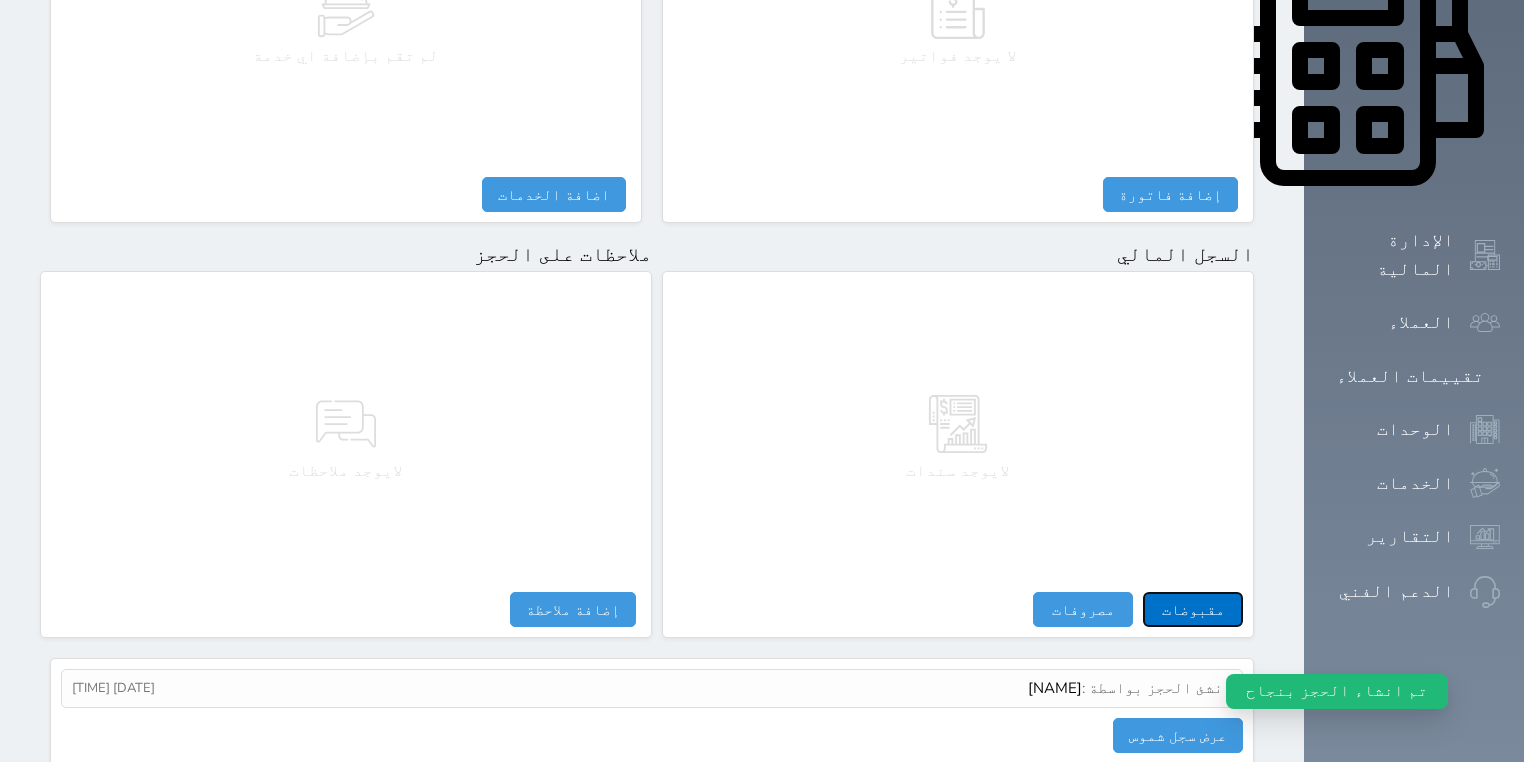 click on "مقبوضات" at bounding box center [1193, 609] 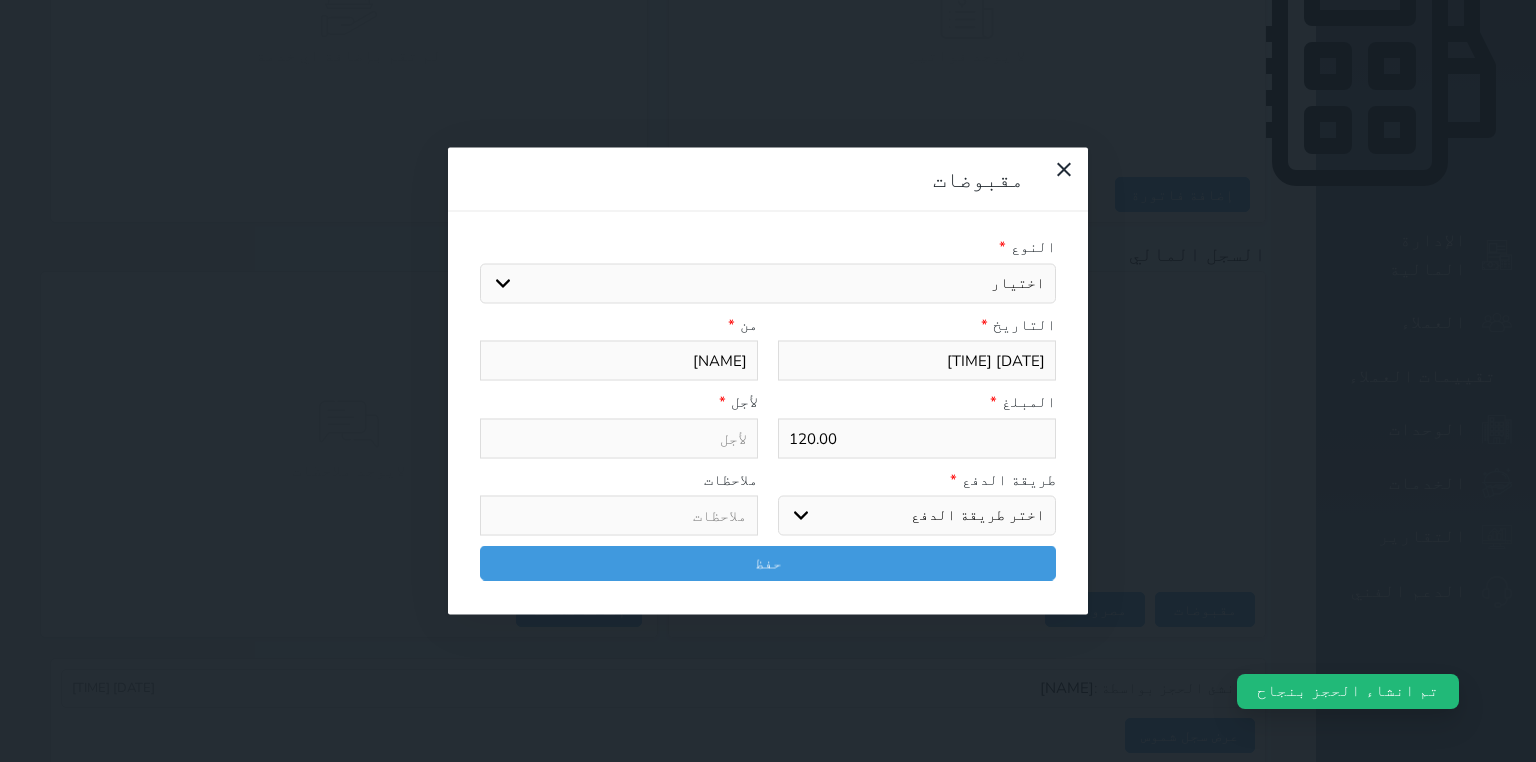 click on "اختيار   مقبوضات عامة قيمة إيجار فواتير تامين عربون لا ينطبق آخر مغسلة واي فاي - الإنترنت مواقف السيارات طعام الأغذية والمشروبات مشروبات المشروبات الباردة المشروبات الساخنة الإفطار غداء عشاء مخبز و كعك حمام سباحة الصالة الرياضية سبا و خدمات الجمال اختيار وإسقاط (خدمات النقل) ميني بار كابل - تلفزيون سرير إضافي تصفيف الشعر التسوق خدمات الجولات السياحية المنظمة خدمات الدليل السياحي" at bounding box center [768, 283] 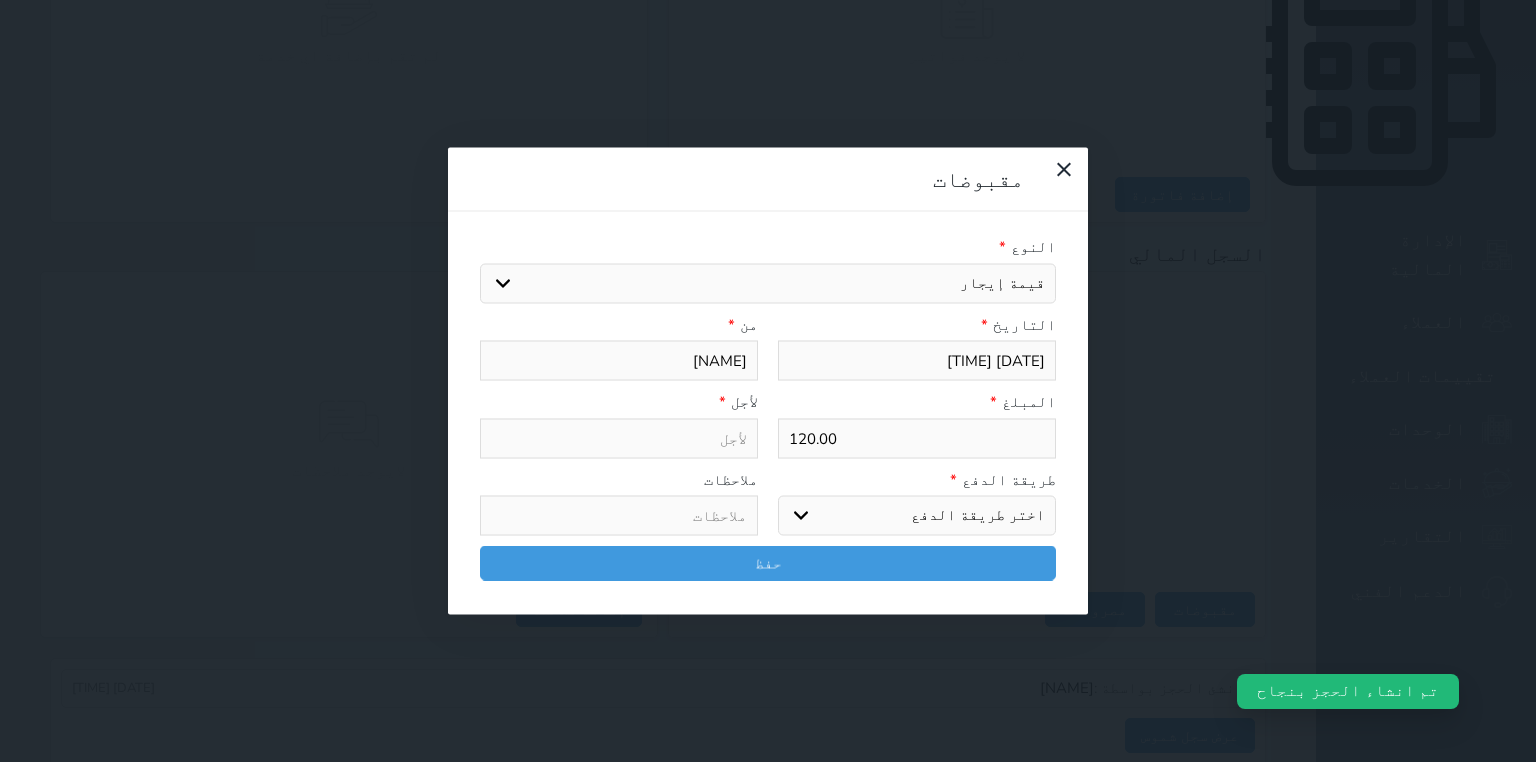 click on "اختيار   مقبوضات عامة قيمة إيجار فواتير تامين عربون لا ينطبق آخر مغسلة واي فاي - الإنترنت مواقف السيارات طعام الأغذية والمشروبات مشروبات المشروبات الباردة المشروبات الساخنة الإفطار غداء عشاء مخبز و كعك حمام سباحة الصالة الرياضية سبا و خدمات الجمال اختيار وإسقاط (خدمات النقل) ميني بار كابل - تلفزيون سرير إضافي تصفيف الشعر التسوق خدمات الجولات السياحية المنظمة خدمات الدليل السياحي" at bounding box center [768, 283] 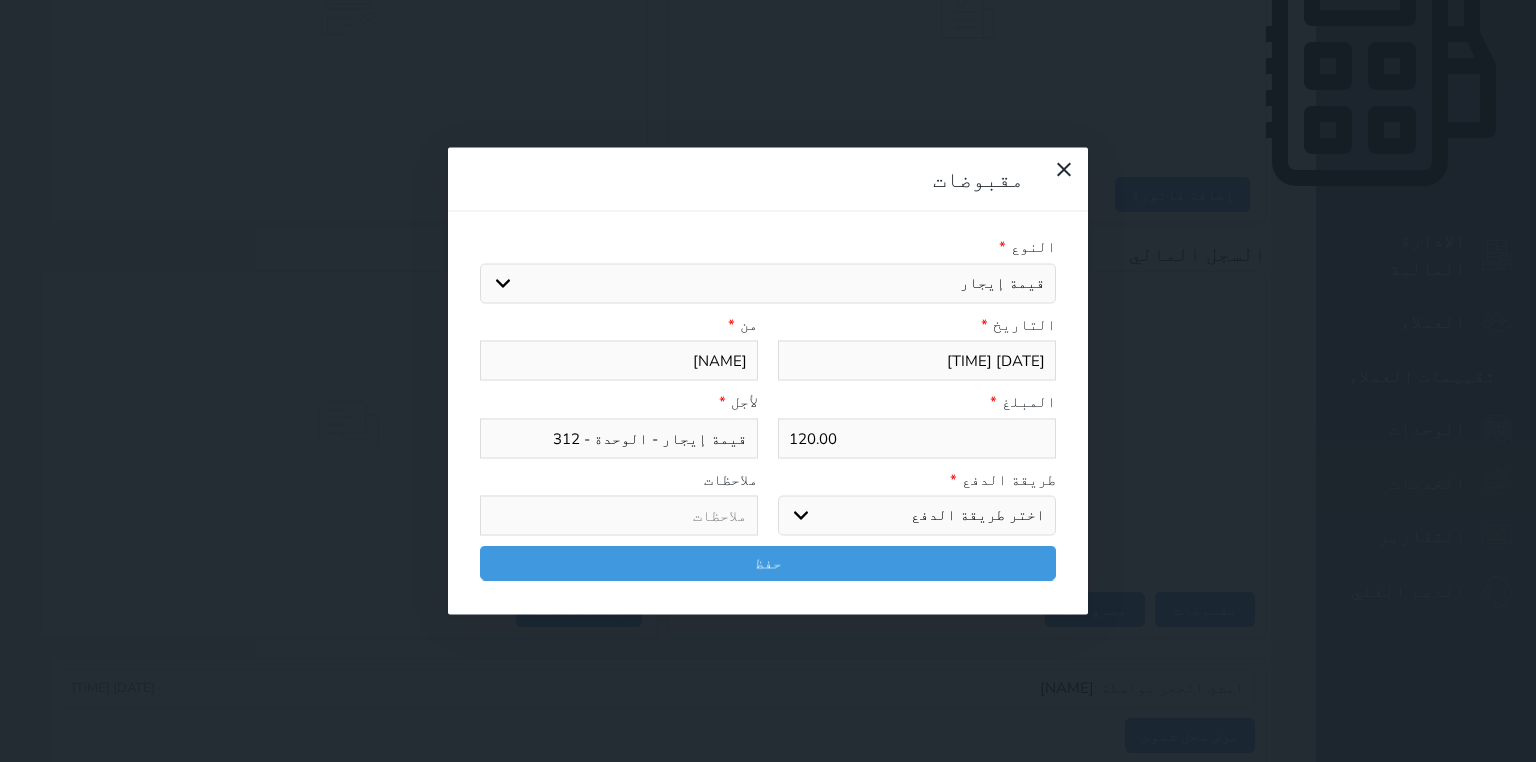 click on "اختر طريقة الدفع   دفع نقدى   تحويل بنكى   مدى   بطاقة ائتمان   آجل" at bounding box center [917, 516] 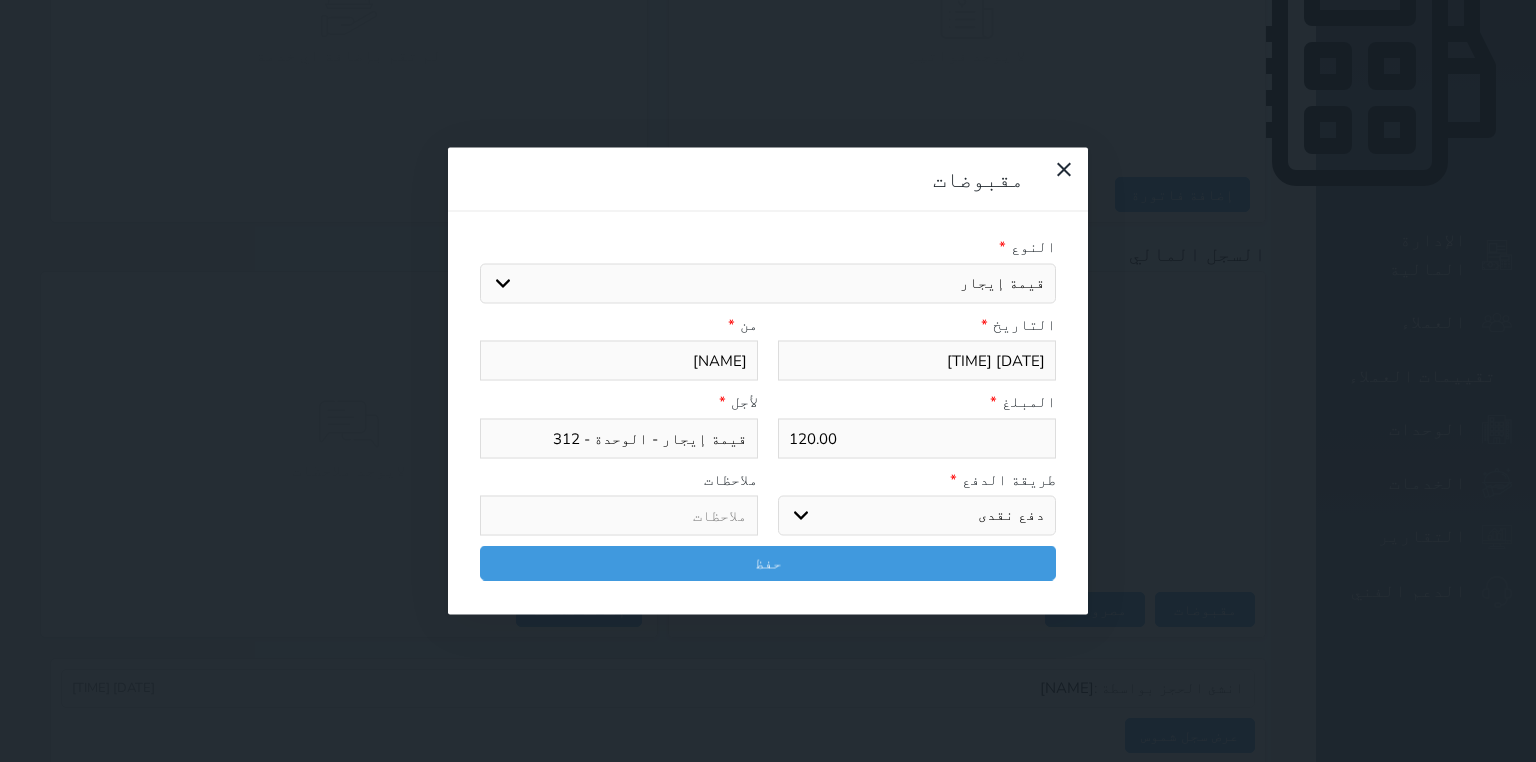 click on "اختر طريقة الدفع   دفع نقدى   تحويل بنكى   مدى   بطاقة ائتمان   آجل" at bounding box center [917, 516] 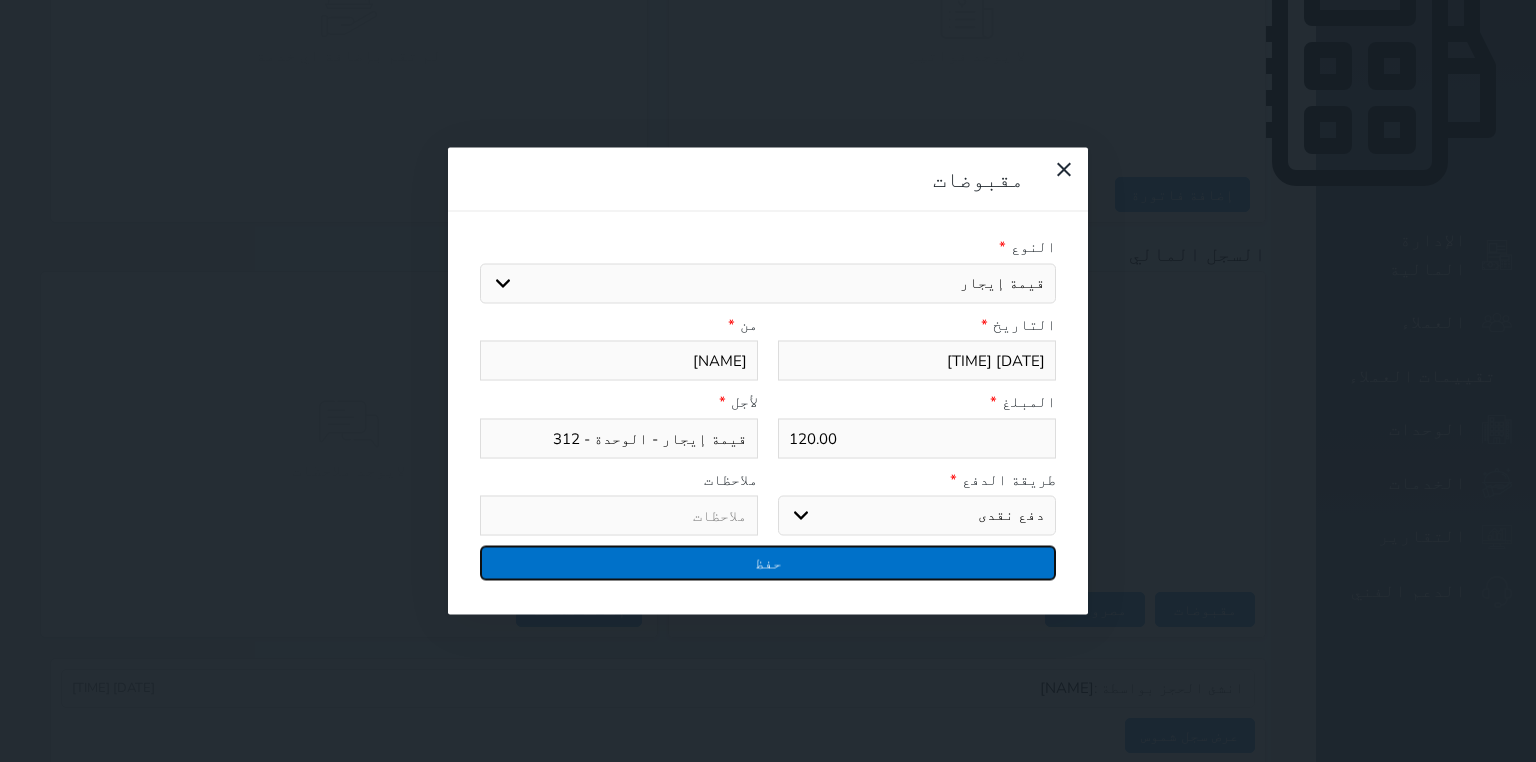click on "حفظ" at bounding box center [768, 563] 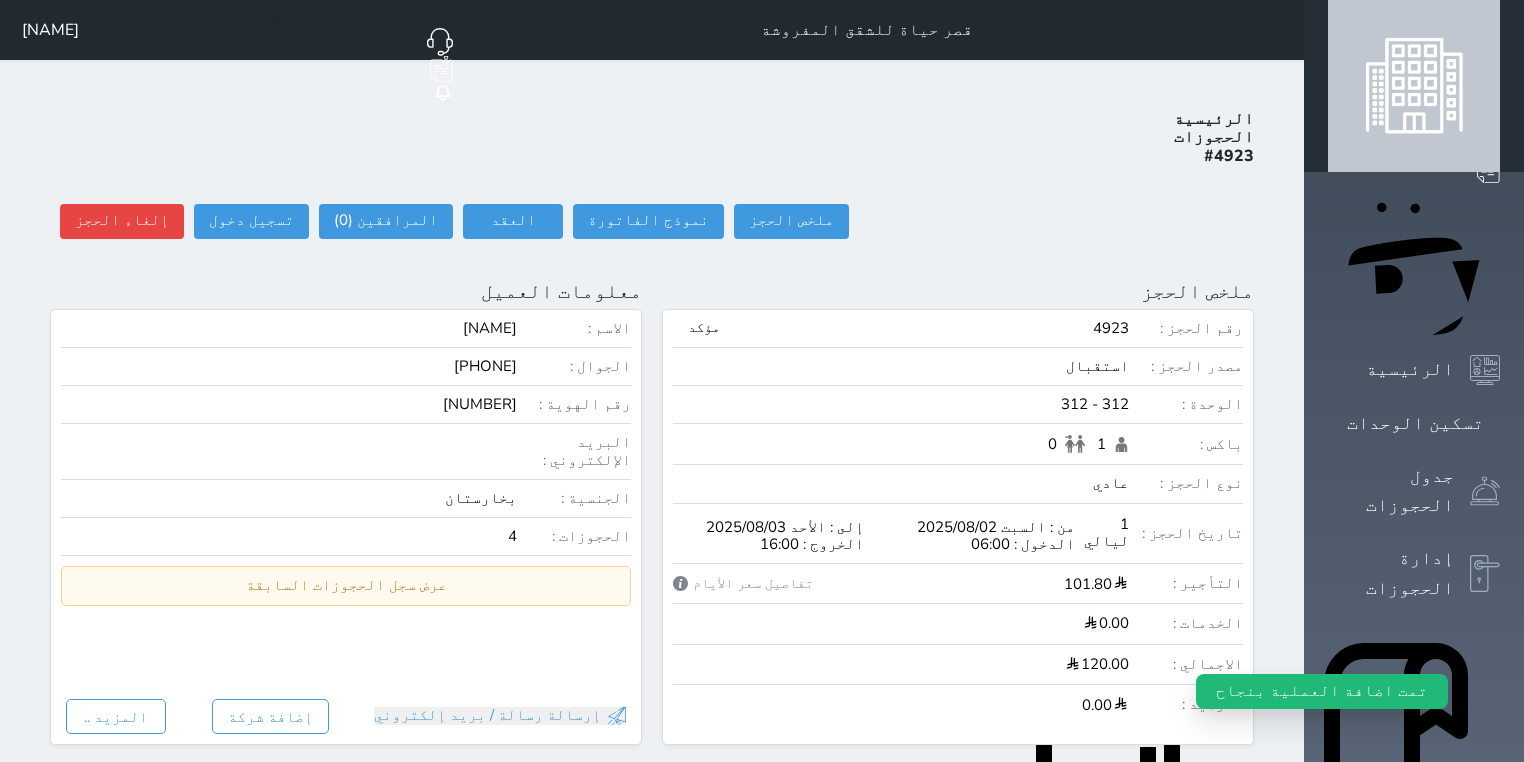 scroll, scrollTop: 0, scrollLeft: 0, axis: both 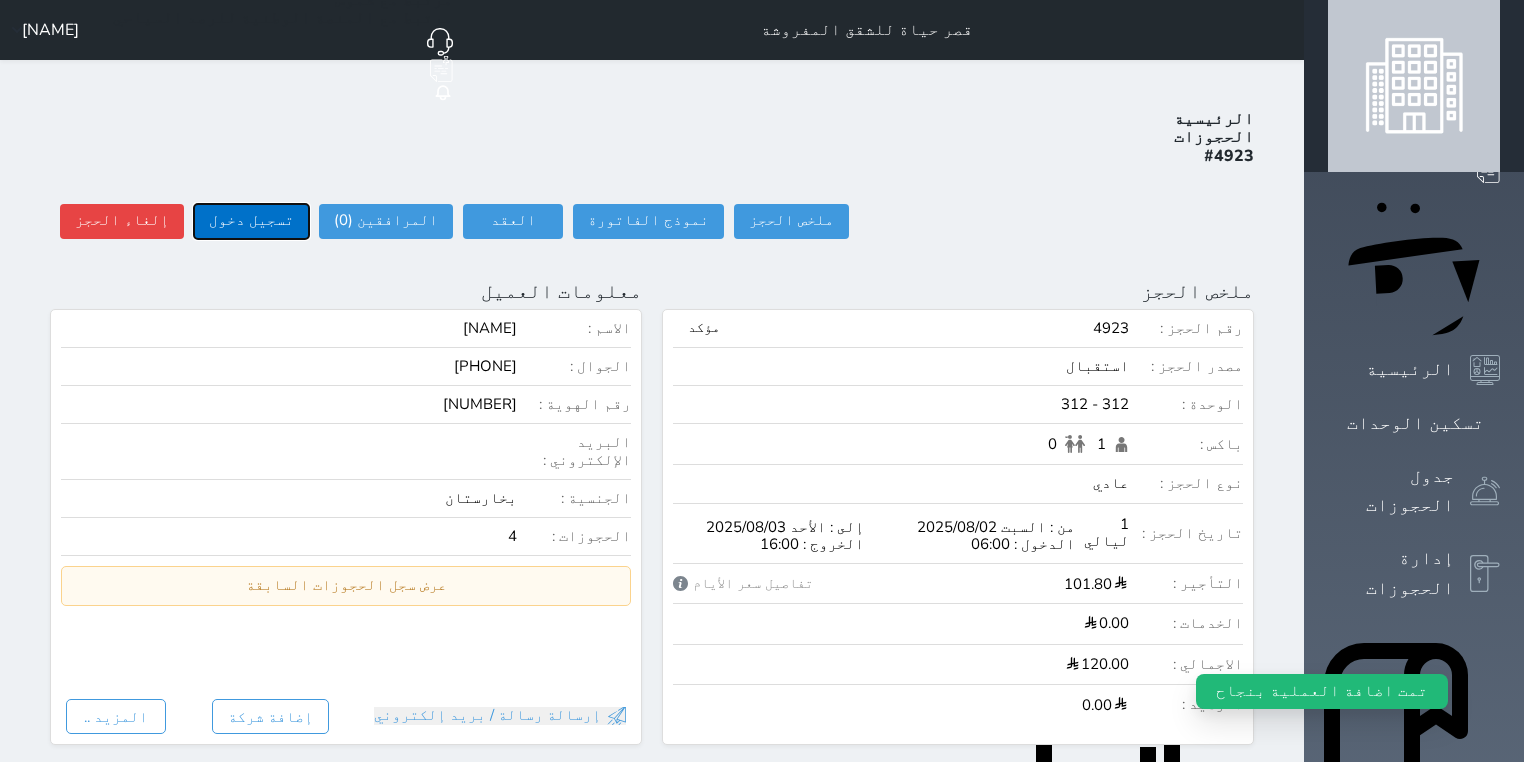 click on "تسجيل دخول" at bounding box center (251, 221) 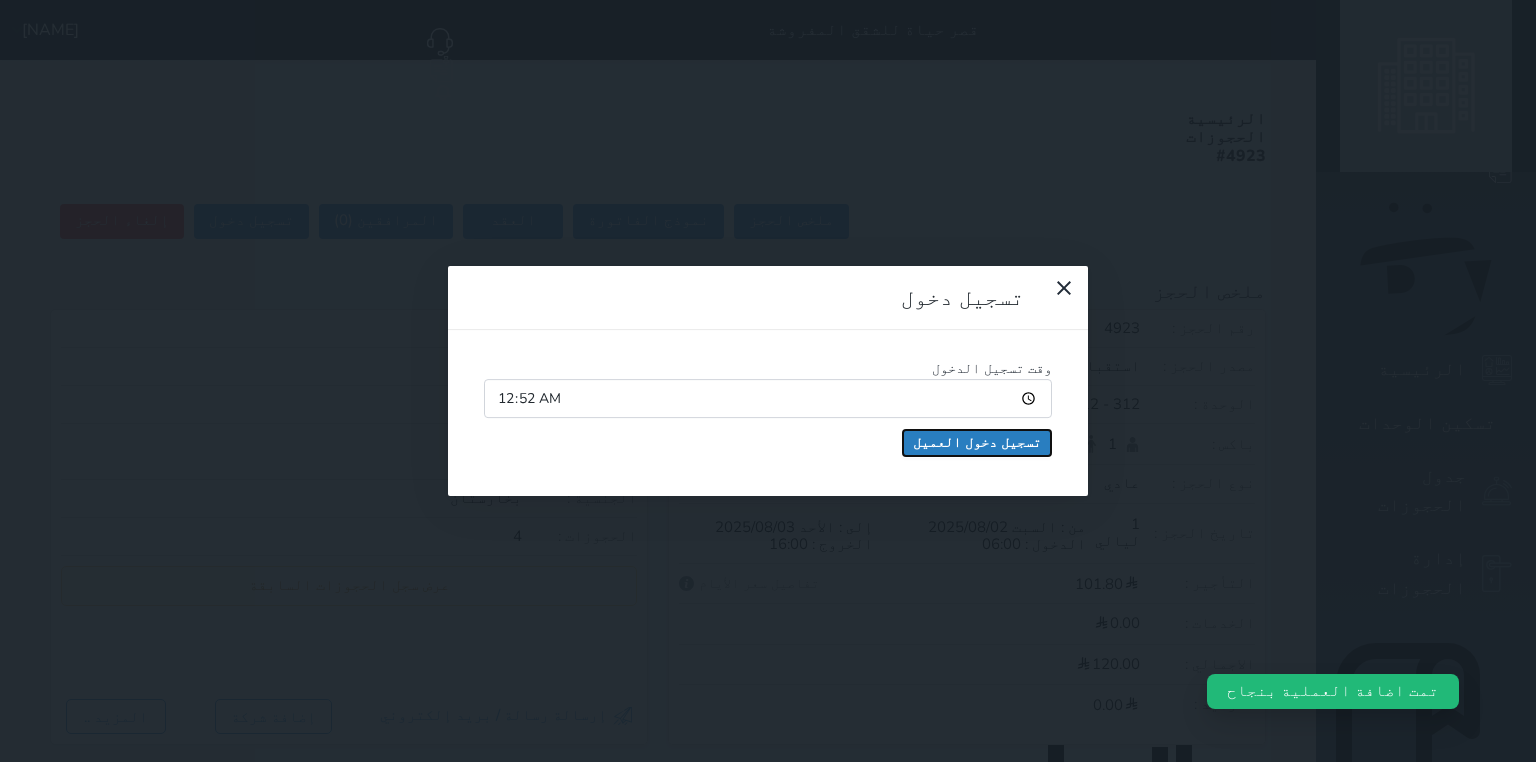 click on "تسجيل دخول العميل" at bounding box center [977, 443] 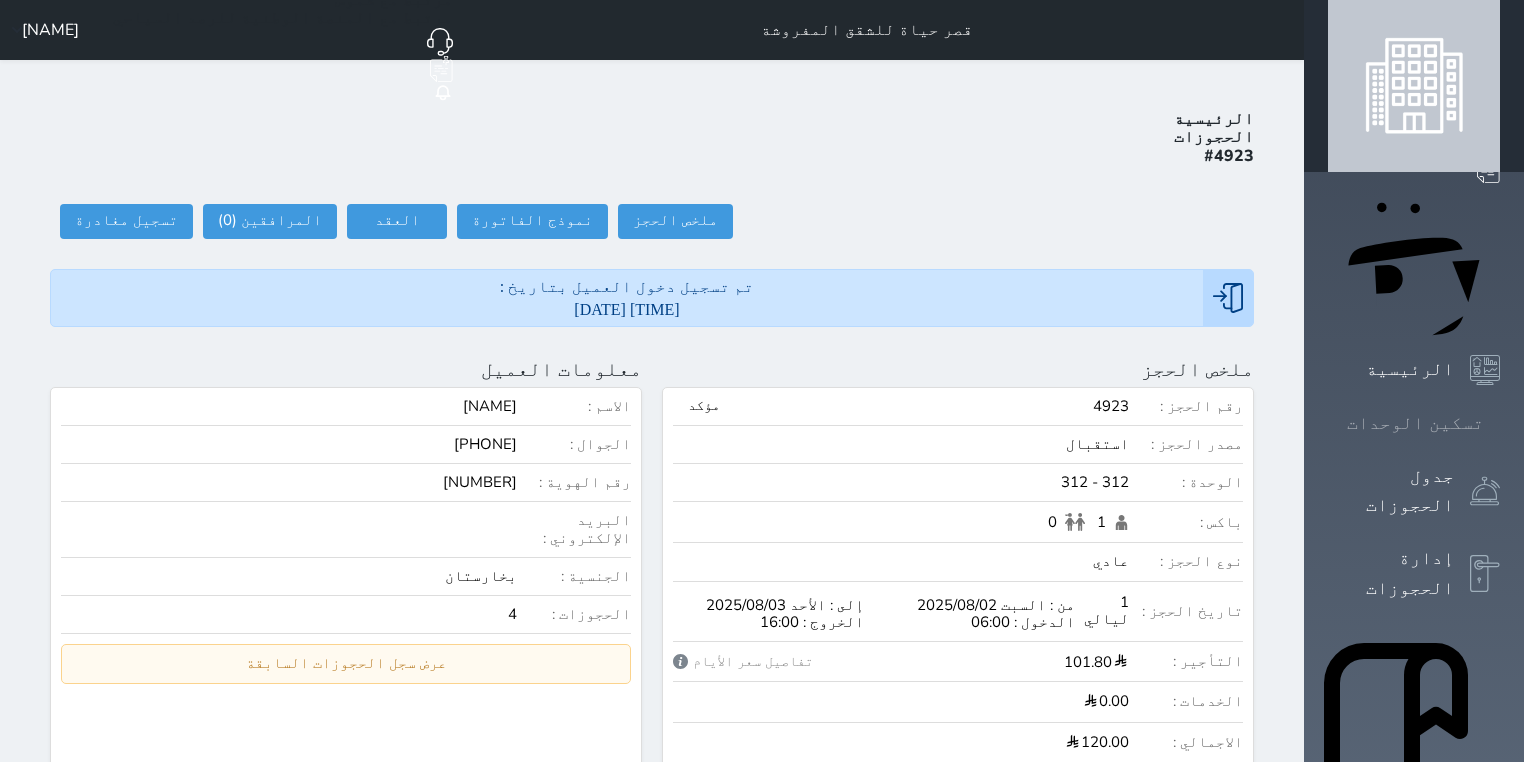 click 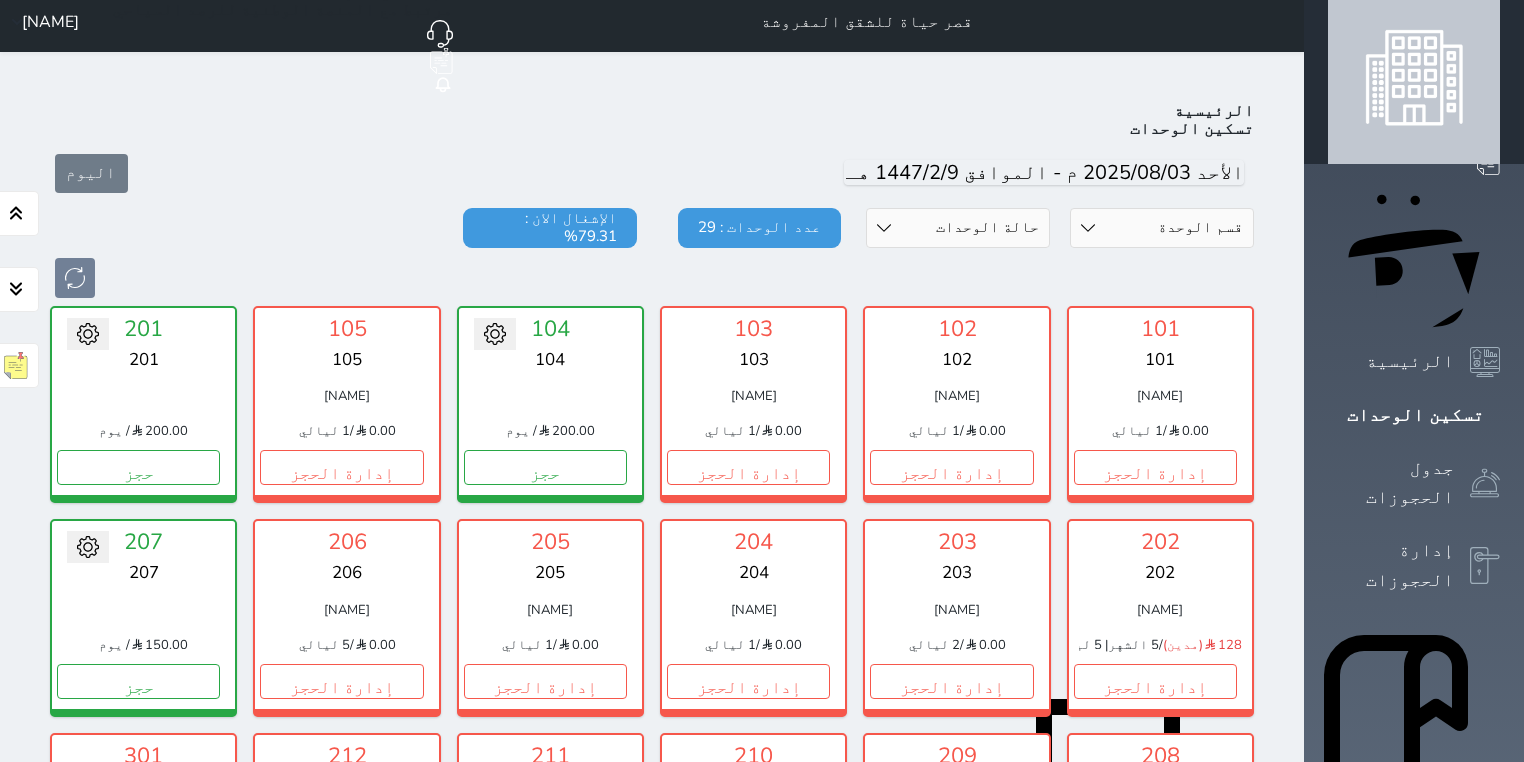 scroll, scrollTop: 0, scrollLeft: 0, axis: both 